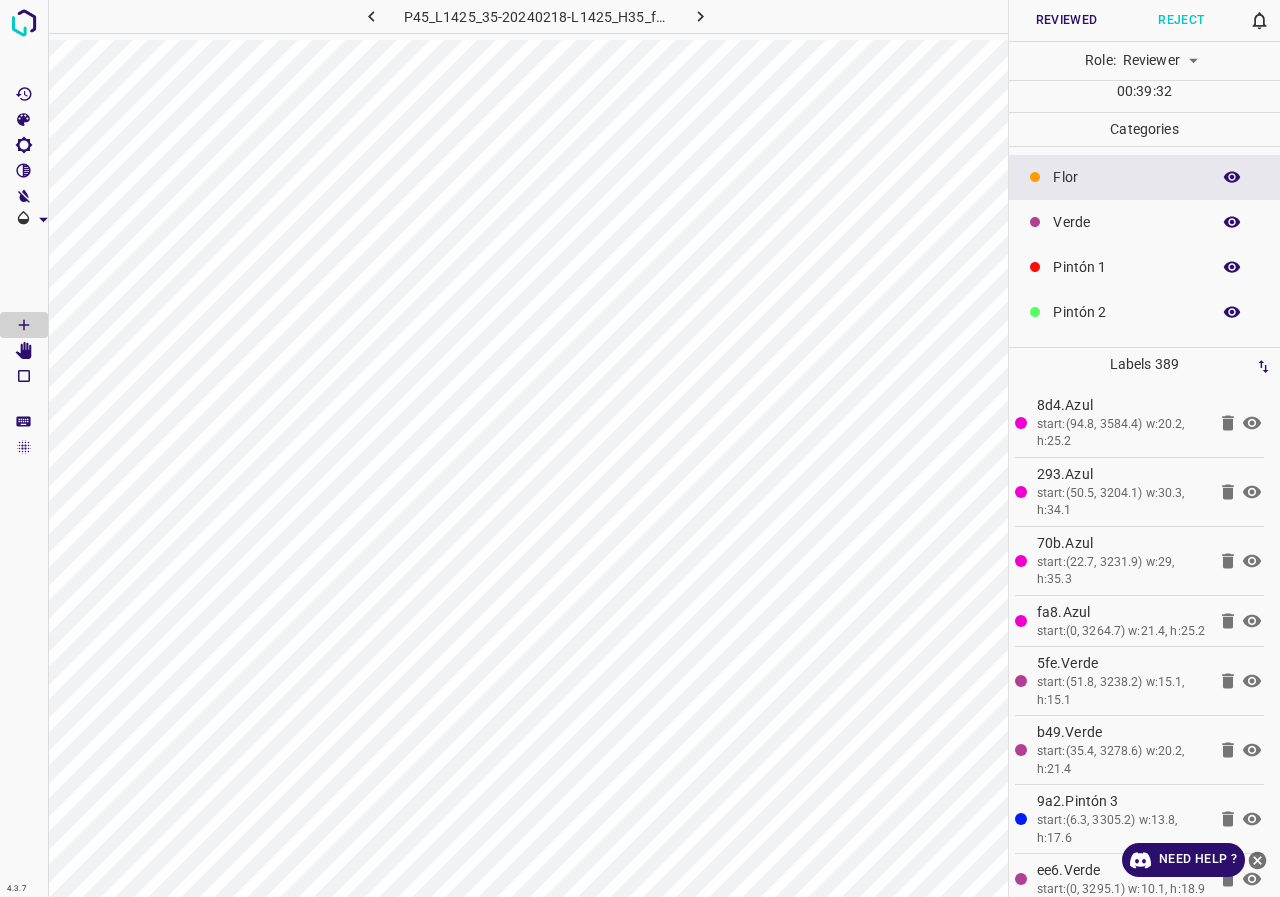 scroll, scrollTop: 0, scrollLeft: 0, axis: both 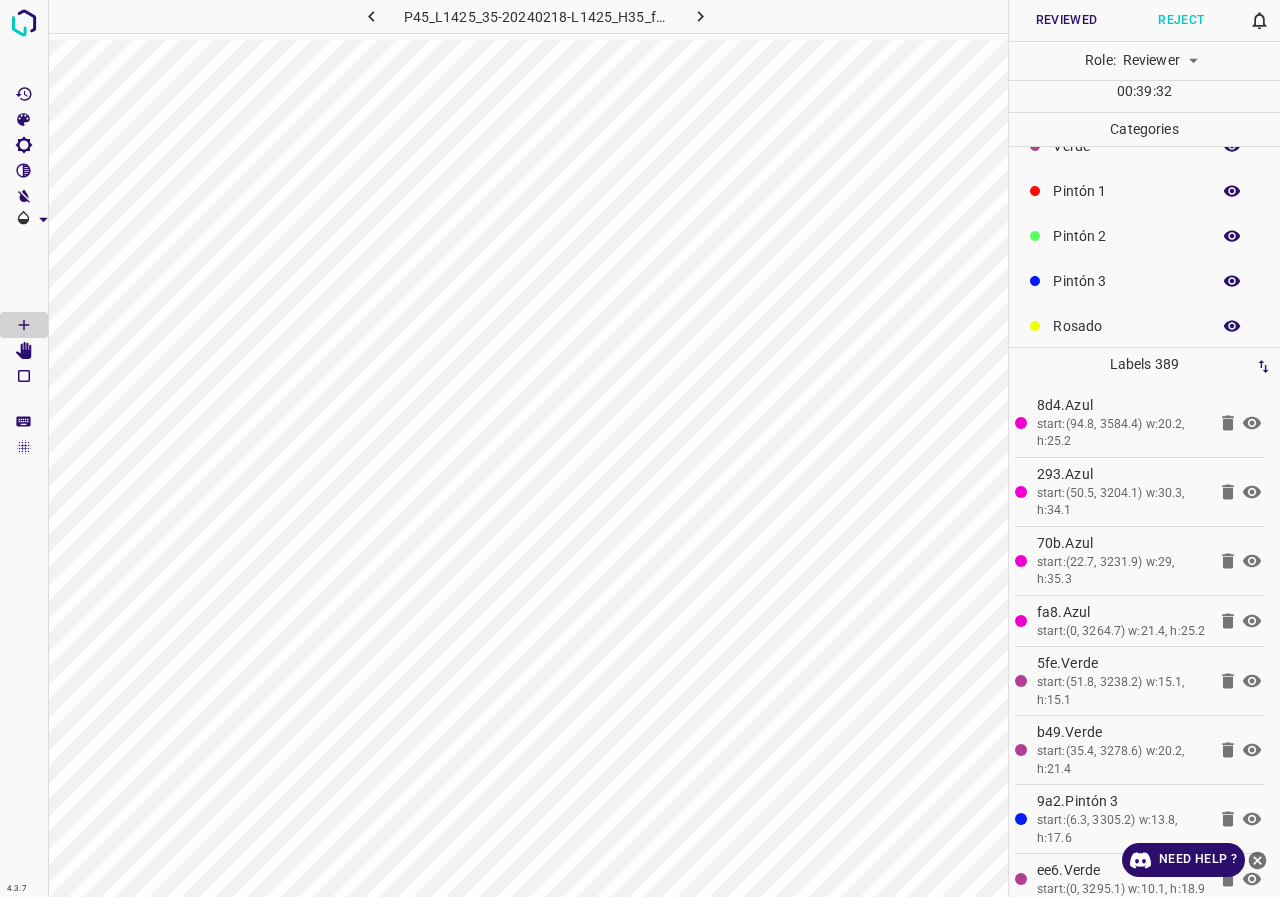 click on "Reviewed" at bounding box center (1066, 20) 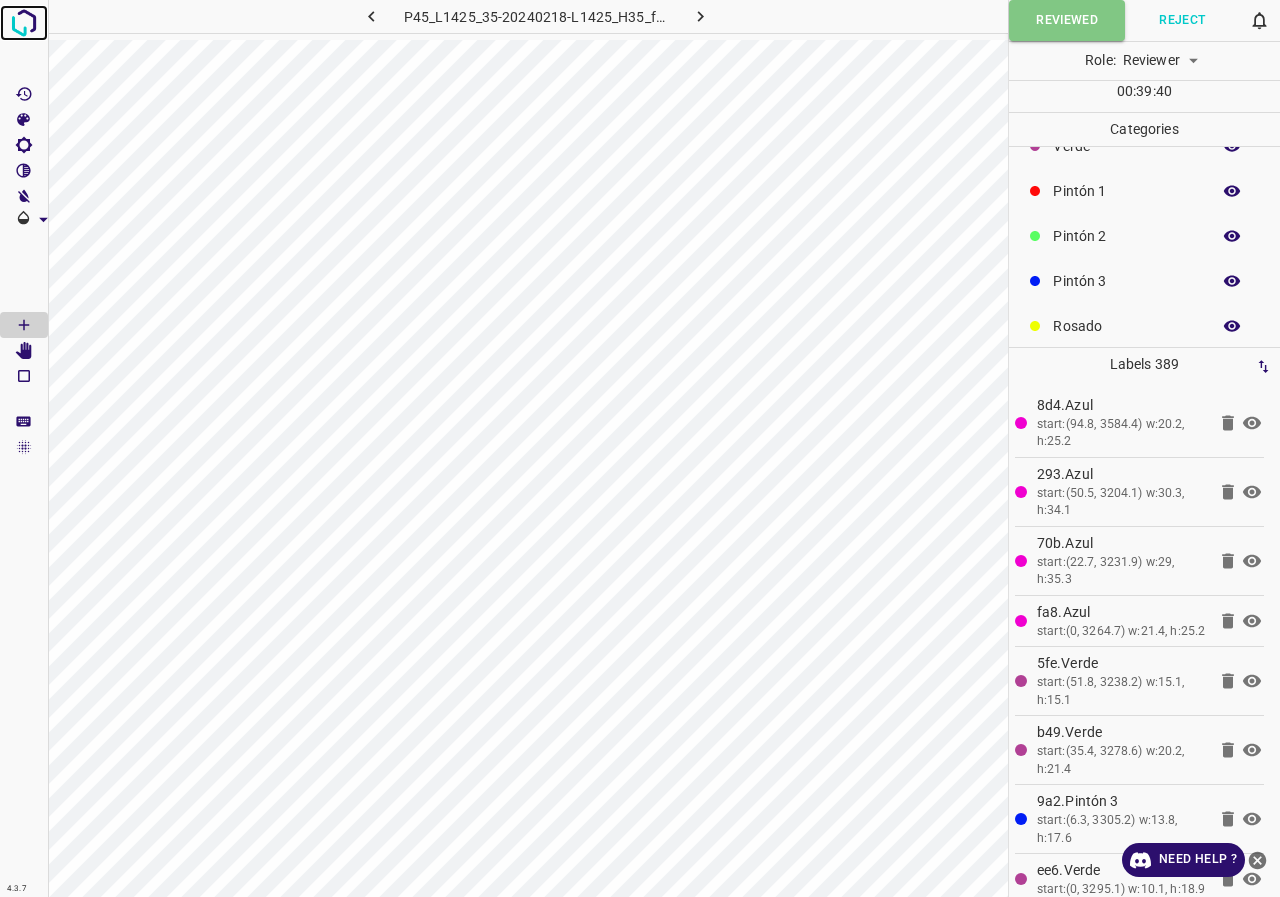 click at bounding box center [24, 23] 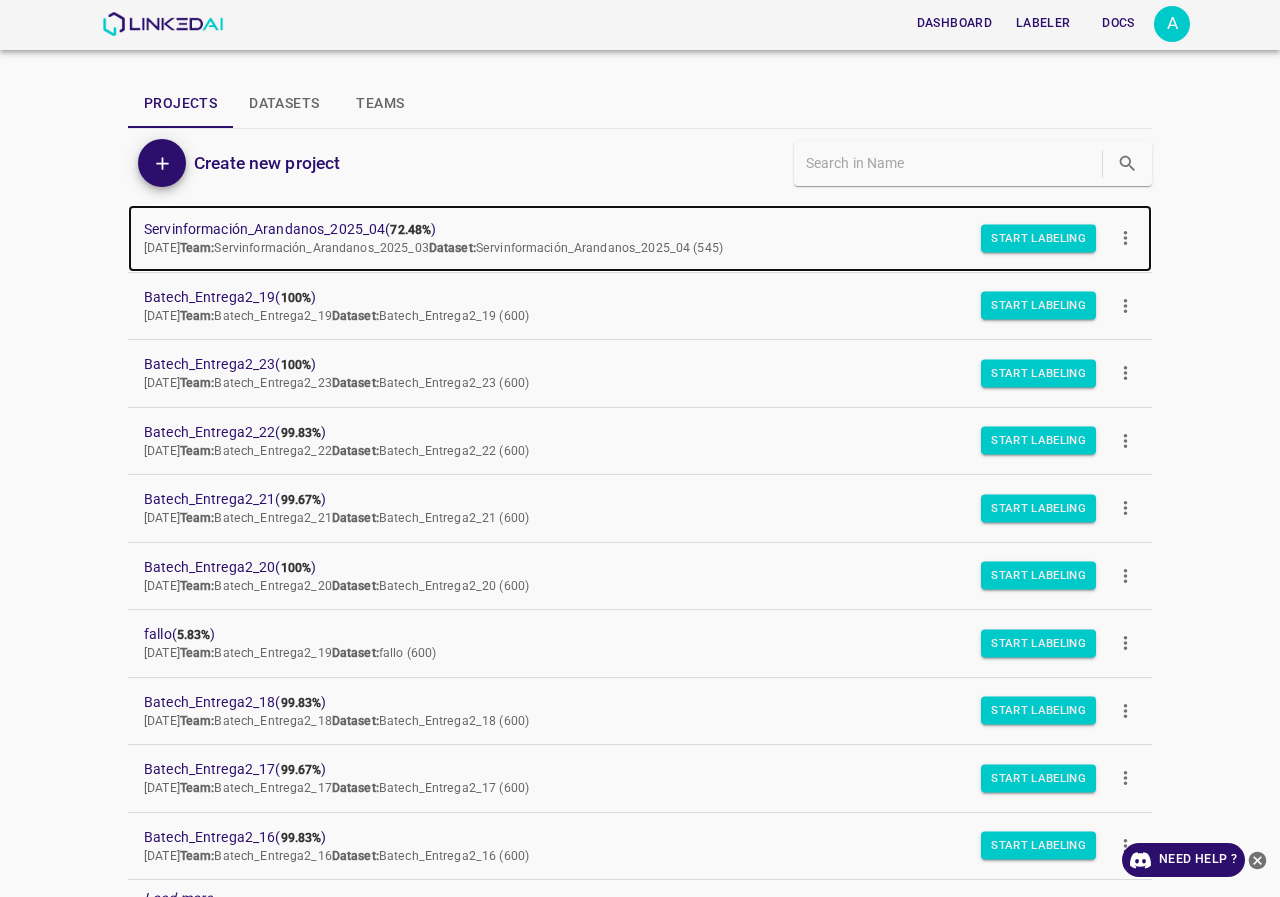 click on "Servinformación_Arandanos_2025_04  ( 72.48% )  Tue Jul 08 2025  Team:  Servinformación_Arandanos_2025_03  Dataset:  Servinformación_Arandanos_2025_04 (545)" at bounding box center [640, 238] 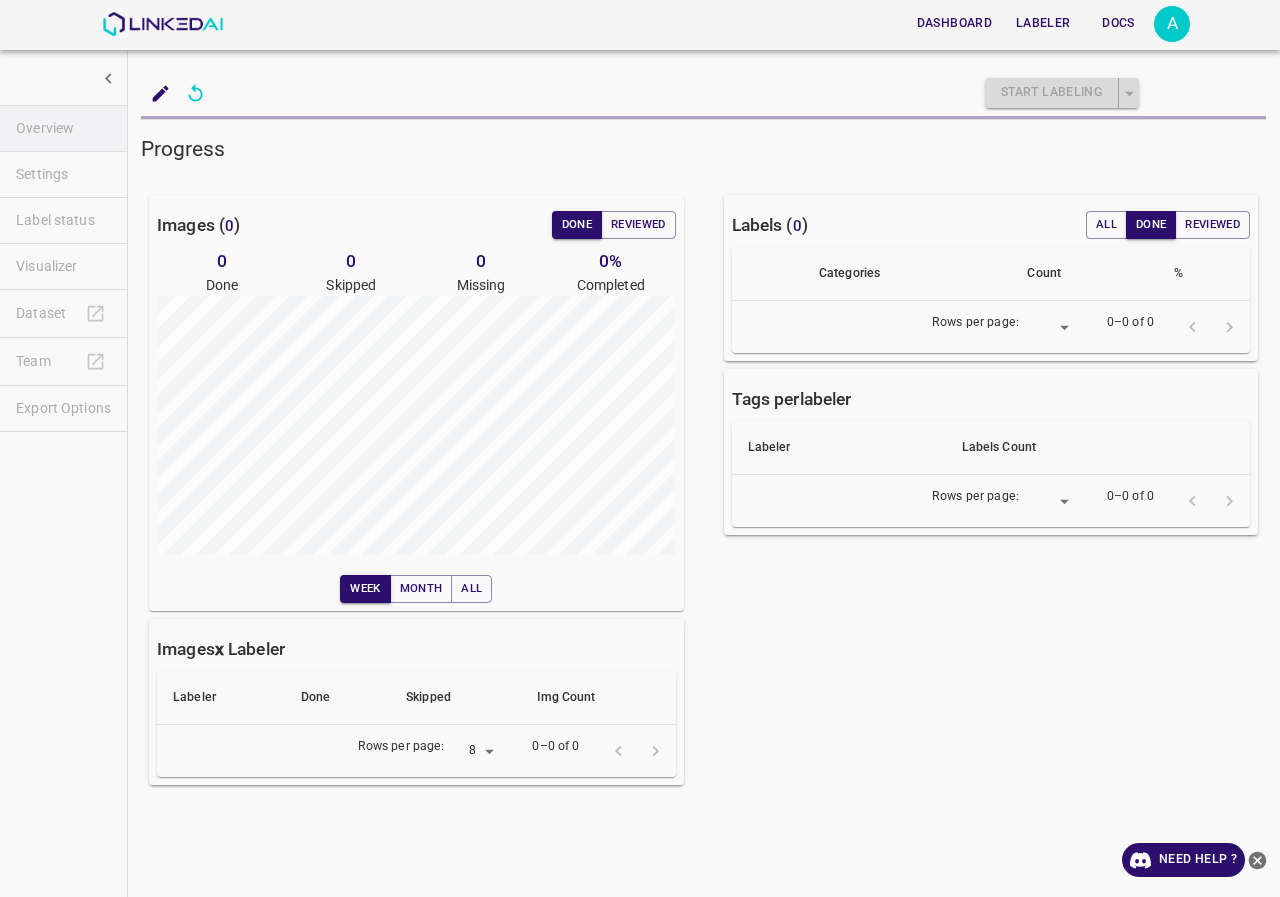 scroll, scrollTop: 0, scrollLeft: 0, axis: both 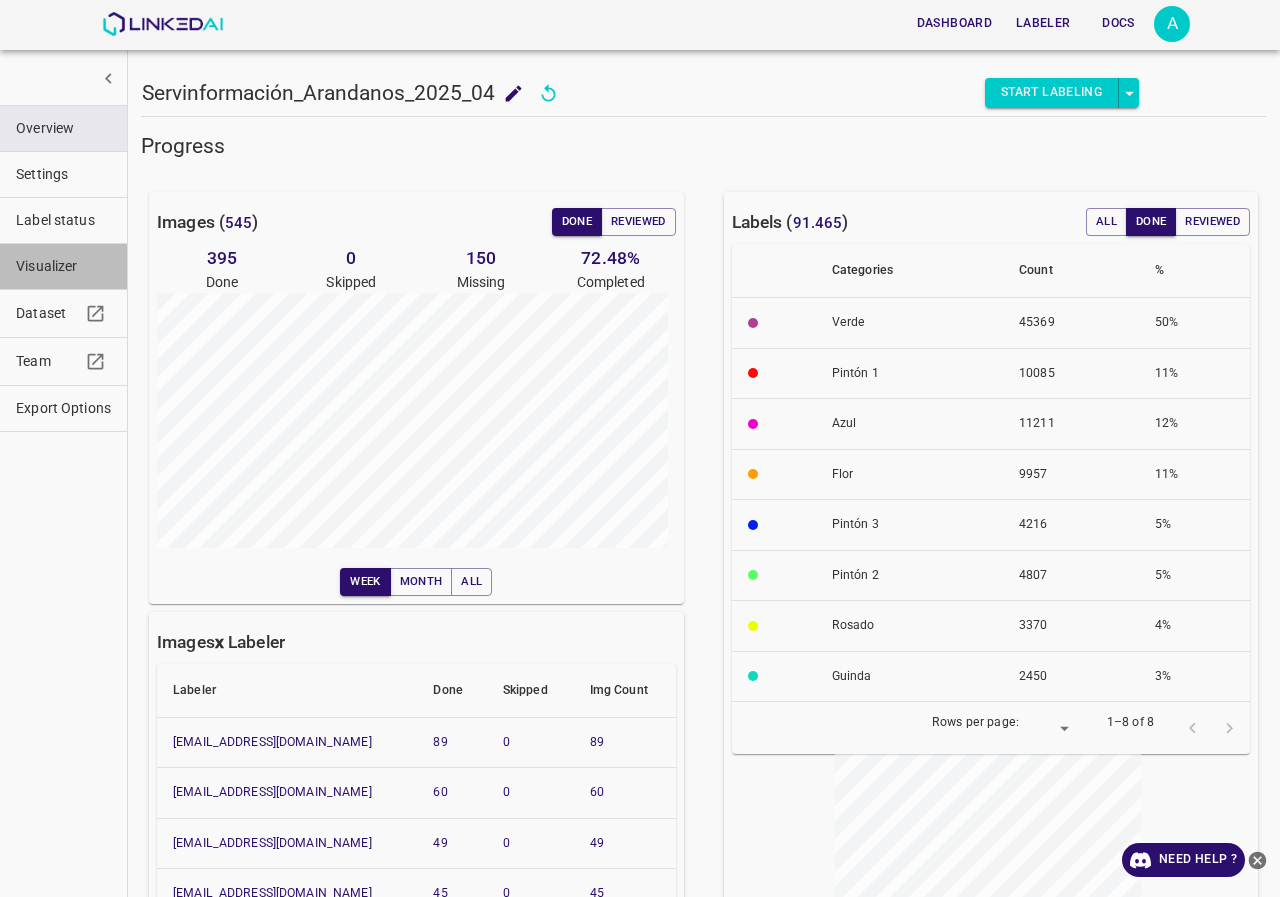 click on "Visualizer" at bounding box center (63, 266) 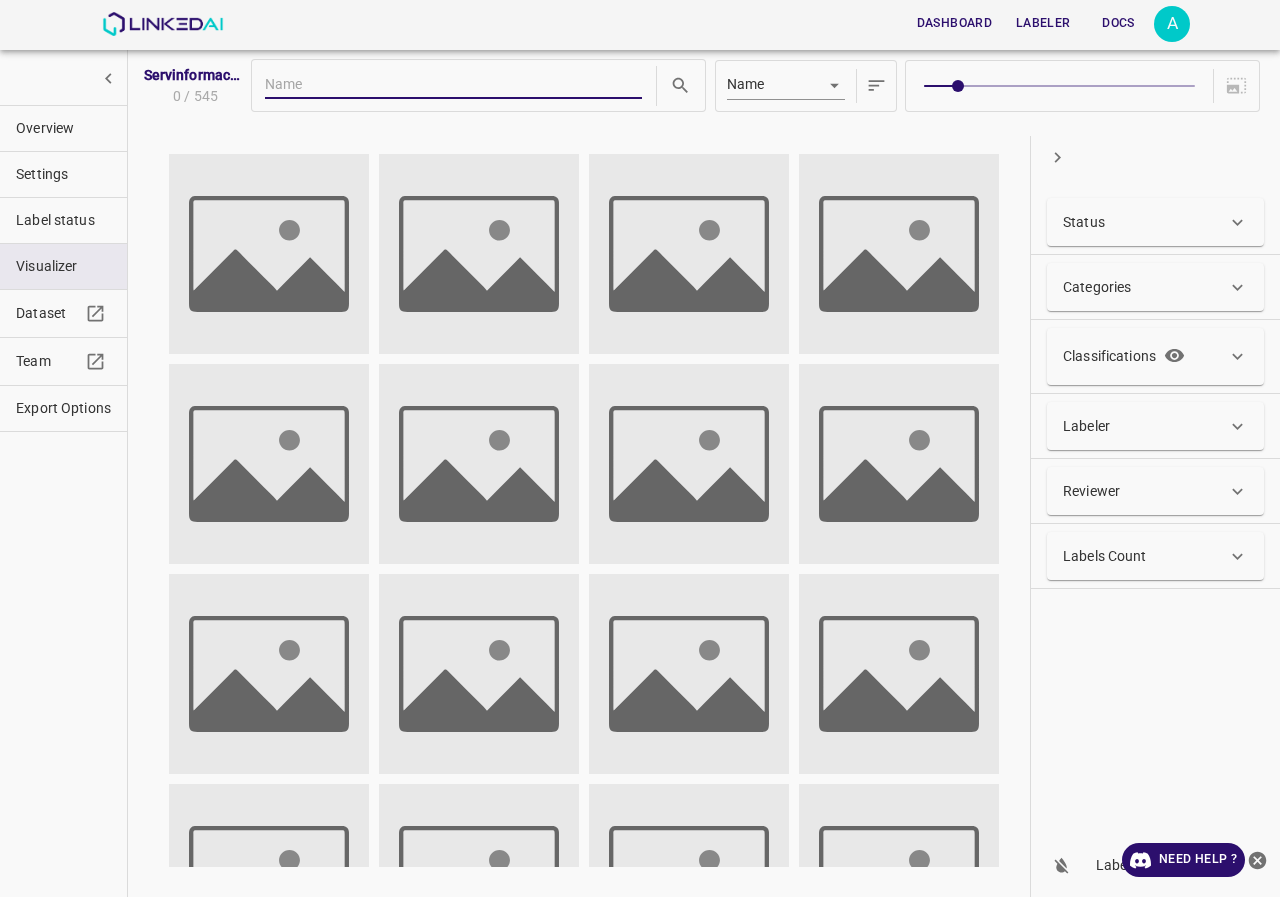 click on "Status" at bounding box center [1145, 222] 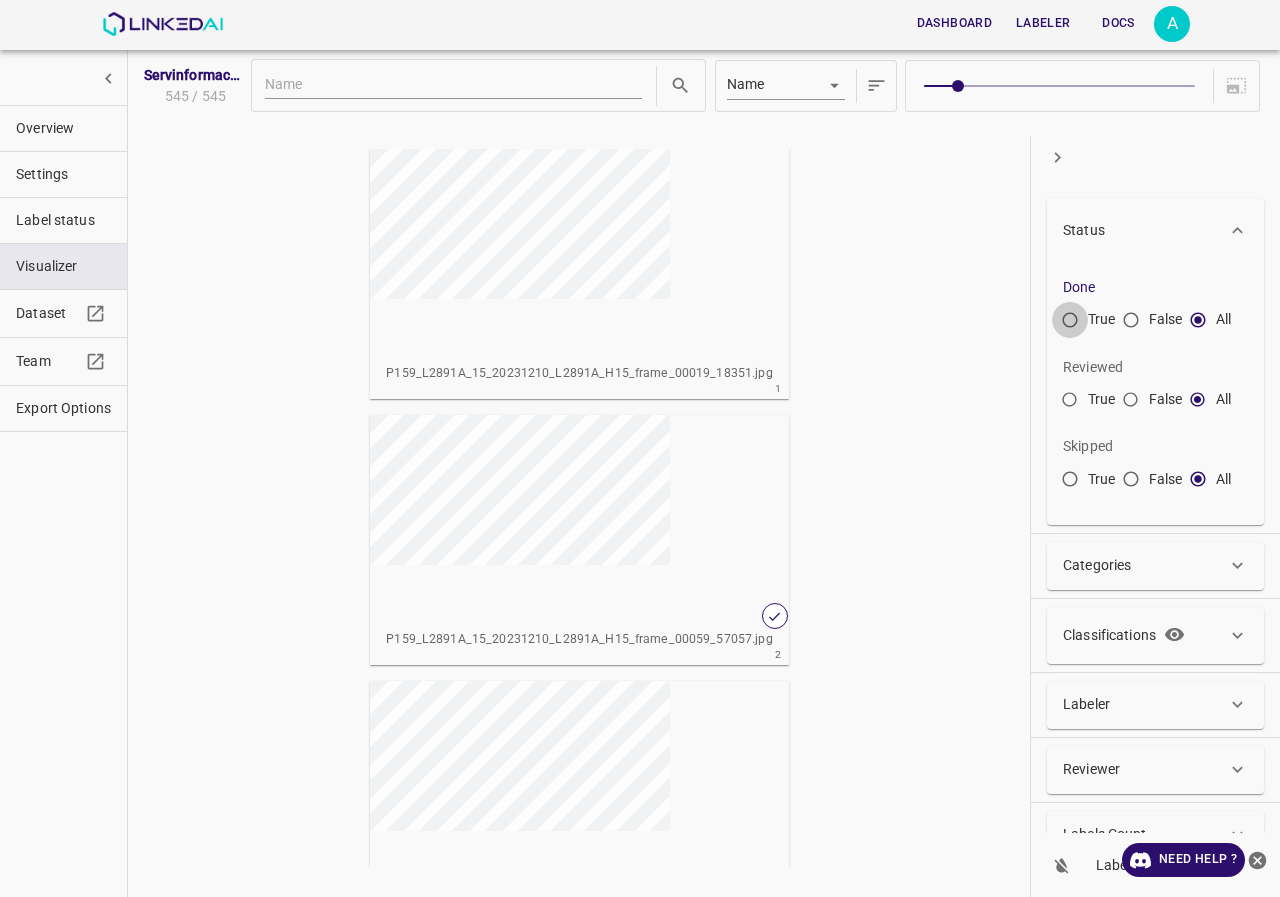 click on "True" at bounding box center [1070, 324] 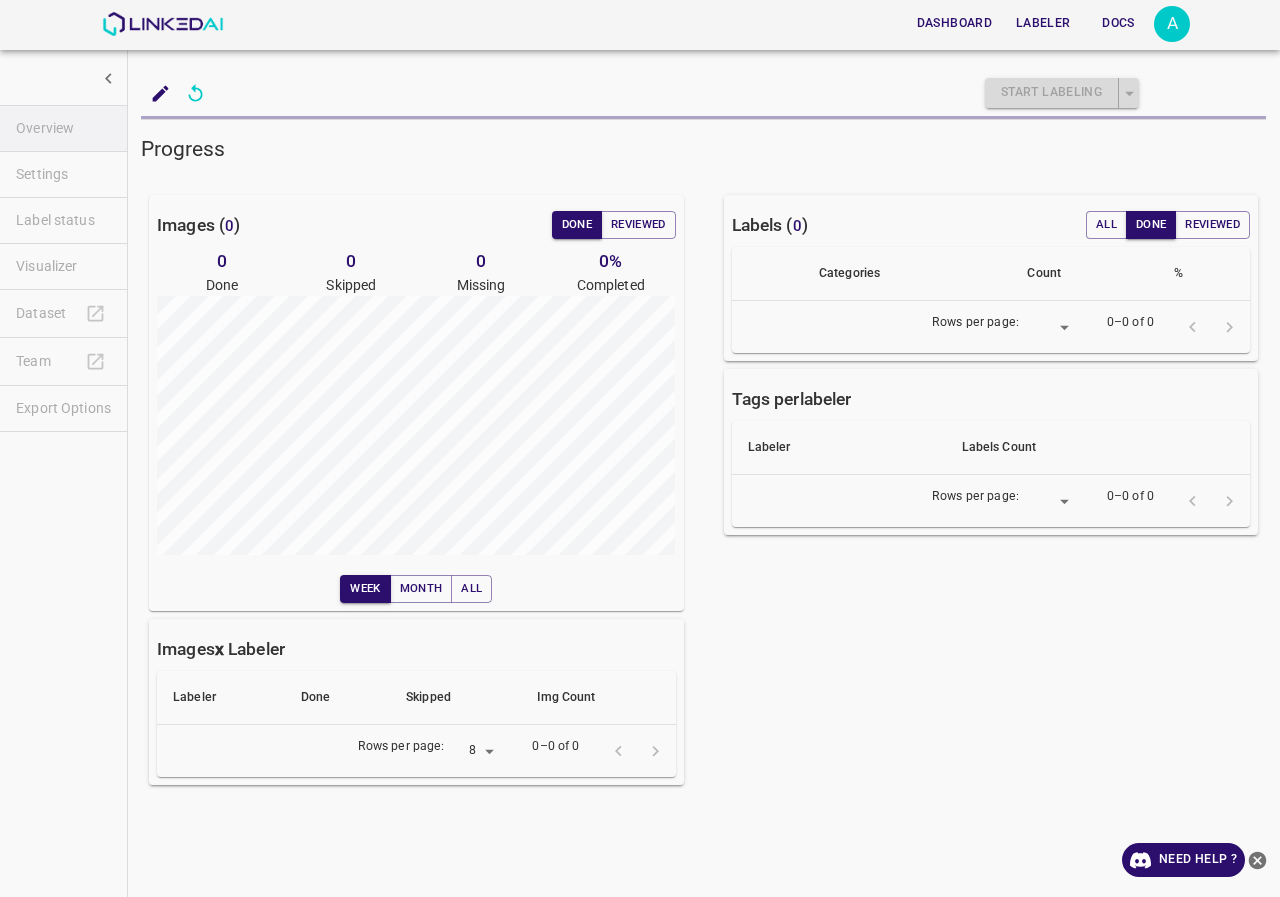 scroll, scrollTop: 0, scrollLeft: 0, axis: both 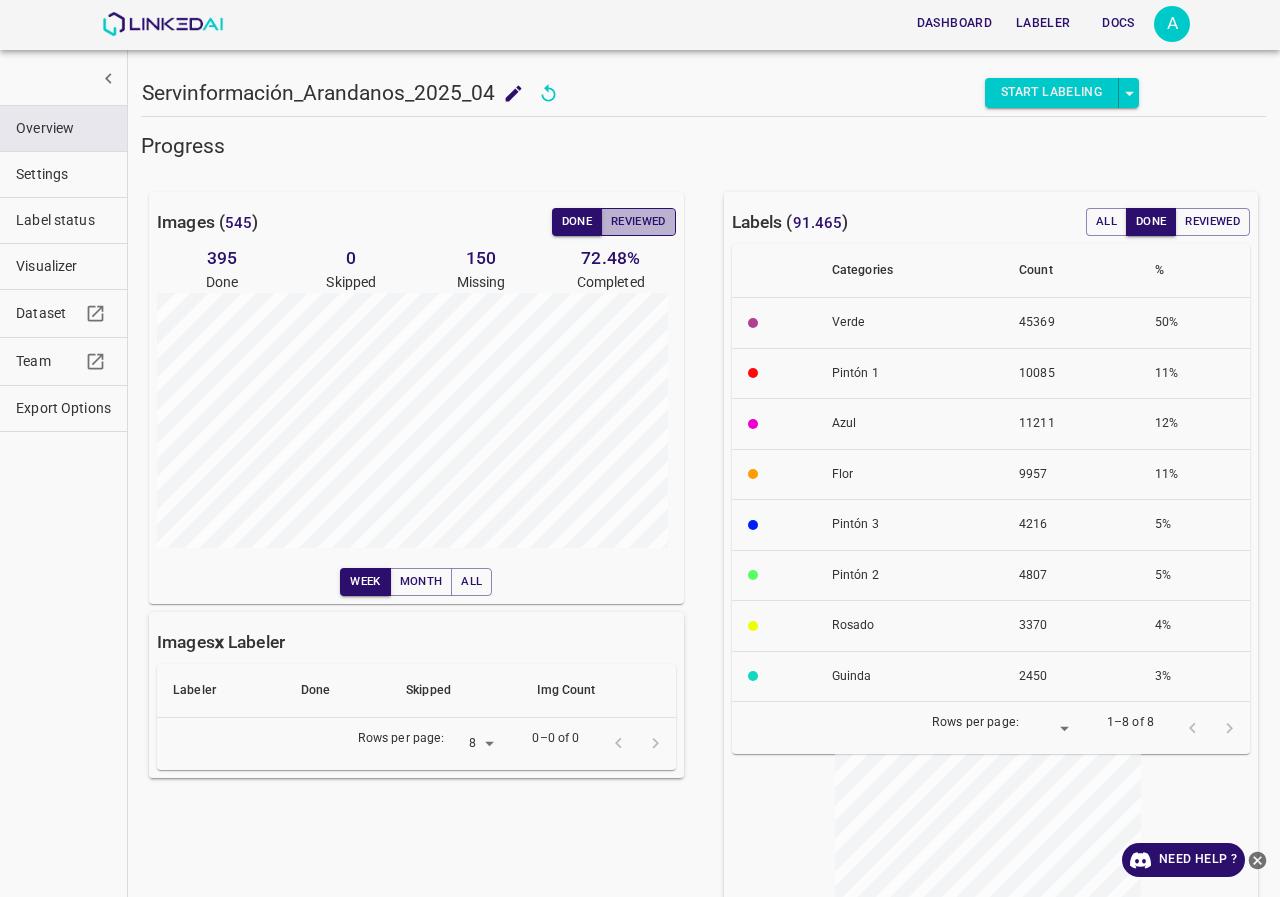 click on "Reviewed" at bounding box center [638, 222] 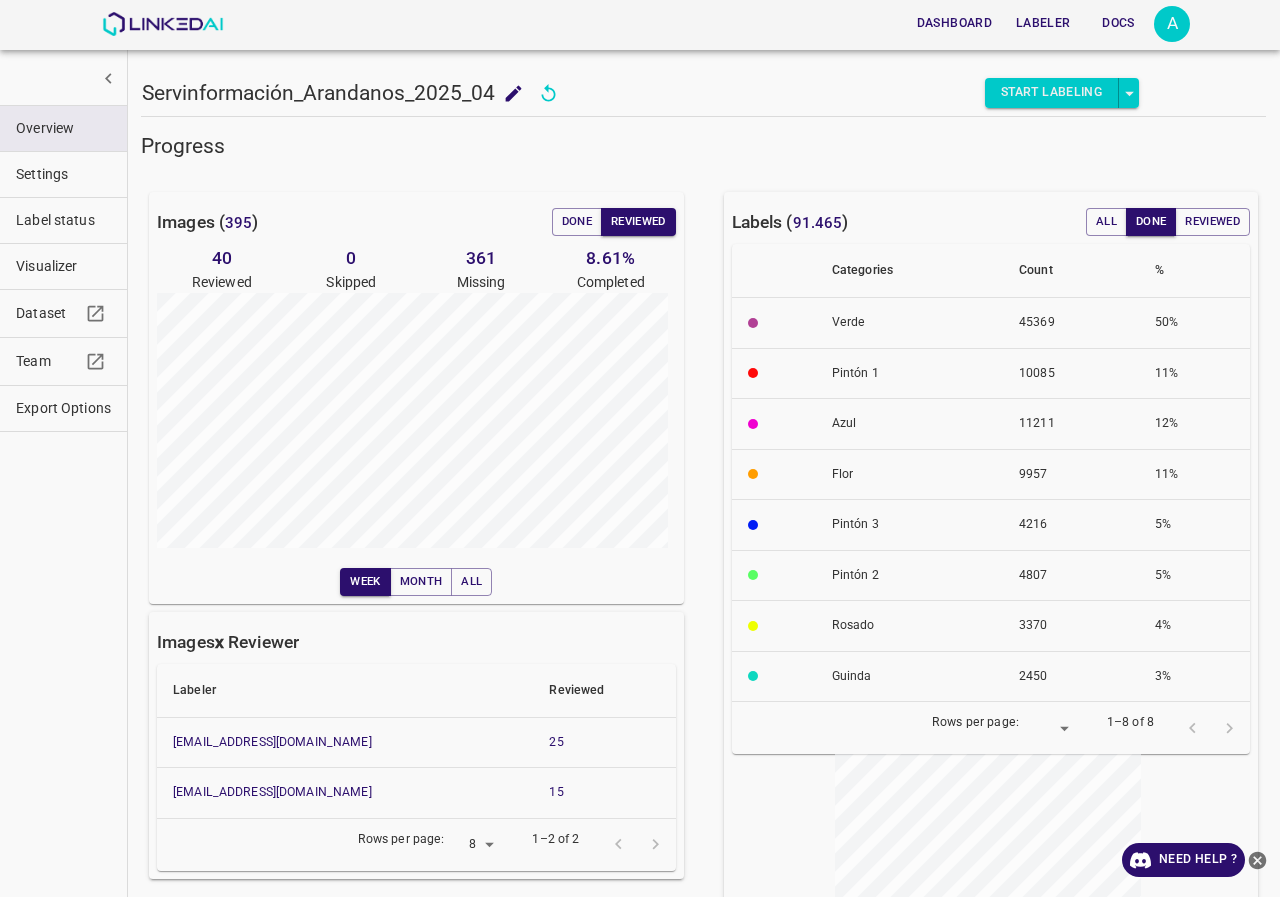 click on "Servinformación_Arandanos_2025_04 Servinformación_Arandanos_2025_04 Start Labeling Progress Images ( 395 ) Done Reviewed 40 Reviewed 0 Skipped 361 Missing 8.61 % Completed Week Month All Images  x   Reviewer Labeler Reviewed [EMAIL_ADDRESS][DOMAIN_NAME] 25 [EMAIL_ADDRESS][DOMAIN_NAME] 15 Rows per page: 8 8 1–2 of 2 Labels ( 91.465 ) All Done Reviewed Categories Count % Verde 45369 50% Pintón 1 10085 11% Azul 11211 12% [PERSON_NAME] 9957 11% Pintón 3 4216 5% Pintón 2 4807 5% [PERSON_NAME] 3370 4% Guinda 2450 3% Rows per page: ​ 10 1–8 of 8 Tags per  labeler Labeler Labels Count [EMAIL_ADDRESS][DOMAIN_NAME] 37786 [EMAIL_ADDRESS][DOMAIN_NAME] 27110 [EMAIL_ADDRESS][DOMAIN_NAME] 16175 [EMAIL_ADDRESS][DOMAIN_NAME] 11943 [EMAIL_ADDRESS][DOMAIN_NAME] 10116 [EMAIL_ADDRESS][DOMAIN_NAME] [GEOGRAPHIC_DATA][EMAIL_ADDRESS][DOMAIN_NAME] 8575 [EMAIL_ADDRESS][DOMAIN_NAME] 6838 [EMAIL_ADDRESS][DOMAIN_NAME] 6094 [EMAIL_ADDRESS][DOMAIN_NAME] 4171 Rows per page: ​ 10 1–10 of 18" at bounding box center [703, 448] 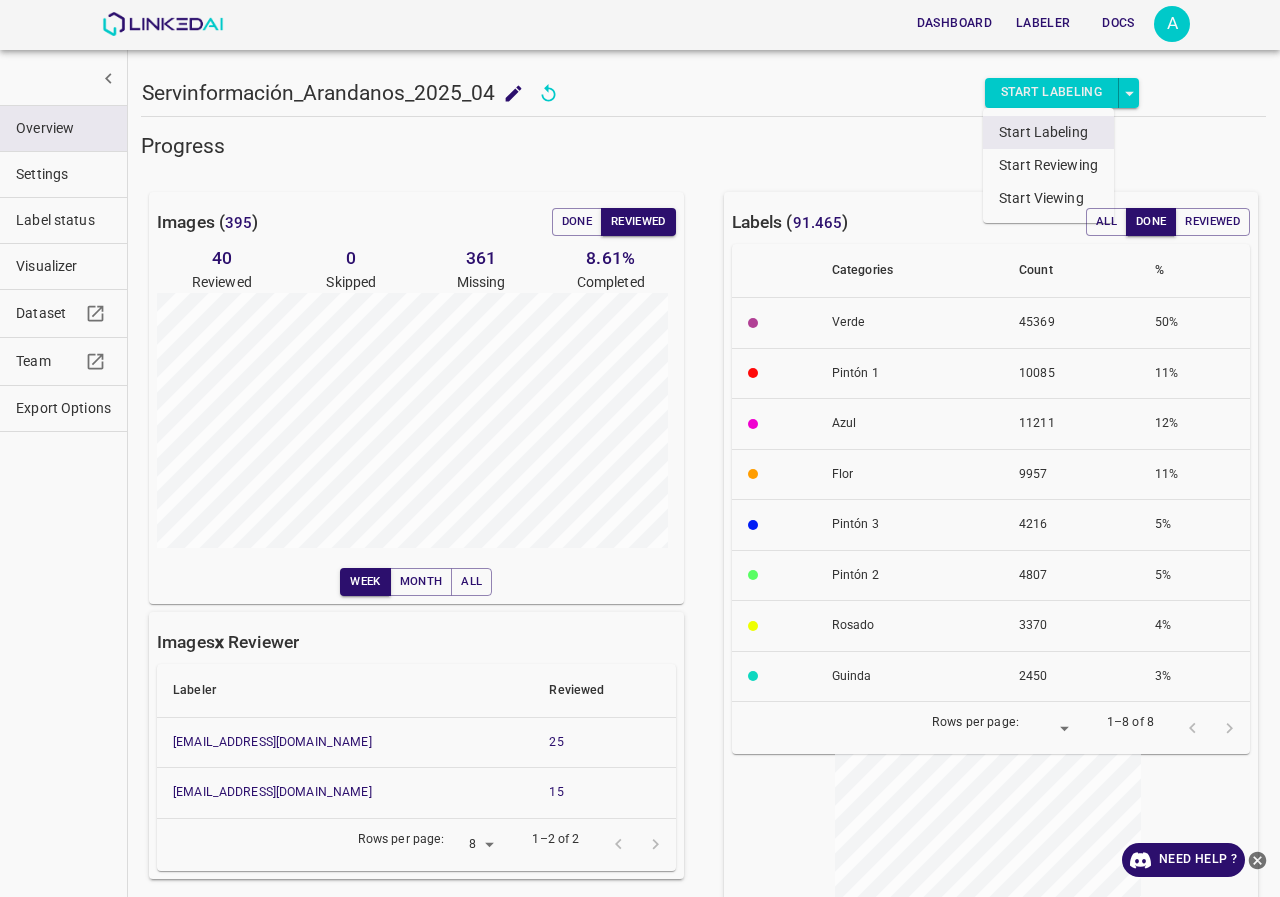 click on "Start Reviewing" at bounding box center (1048, 165) 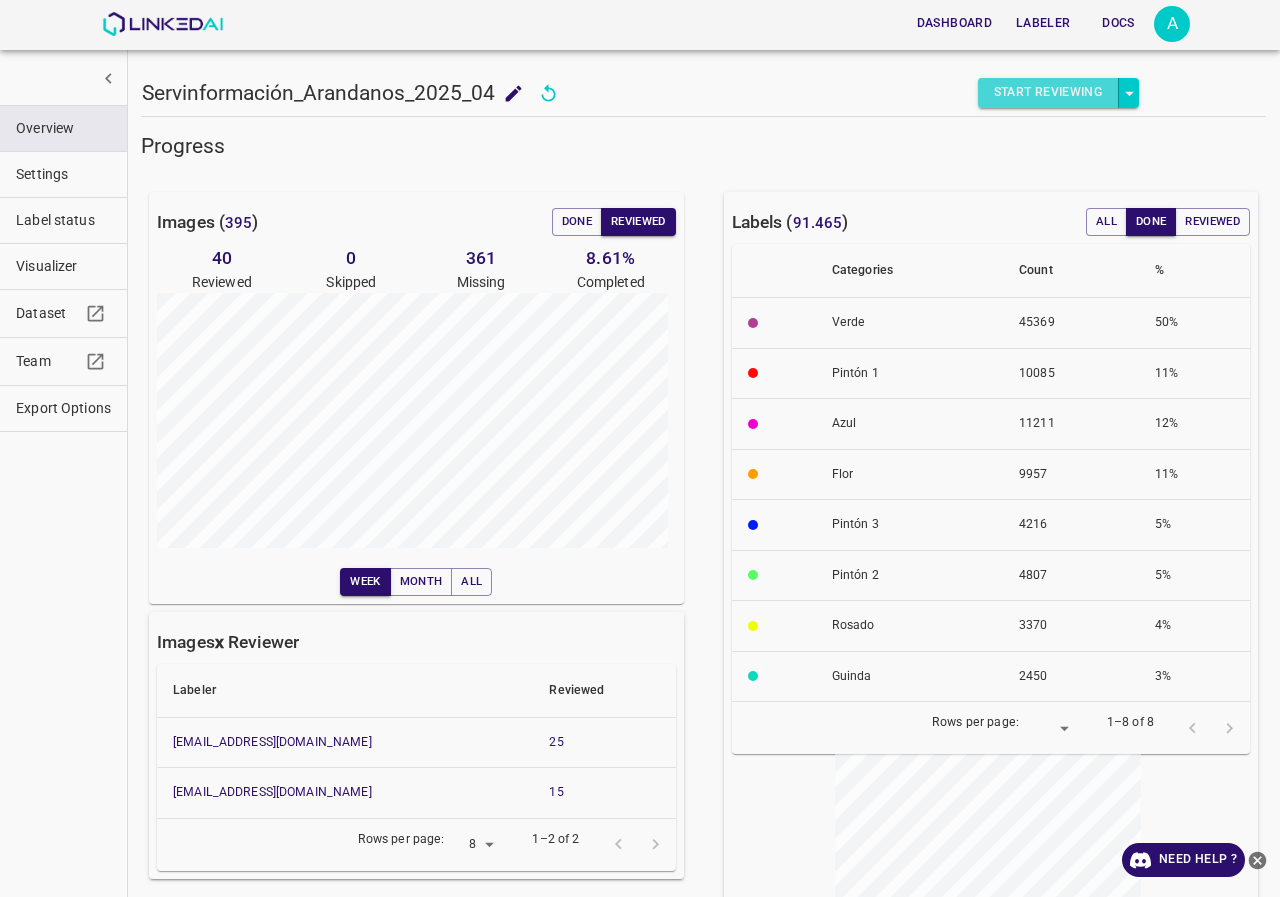 click on "Start Reviewing" at bounding box center [1048, 93] 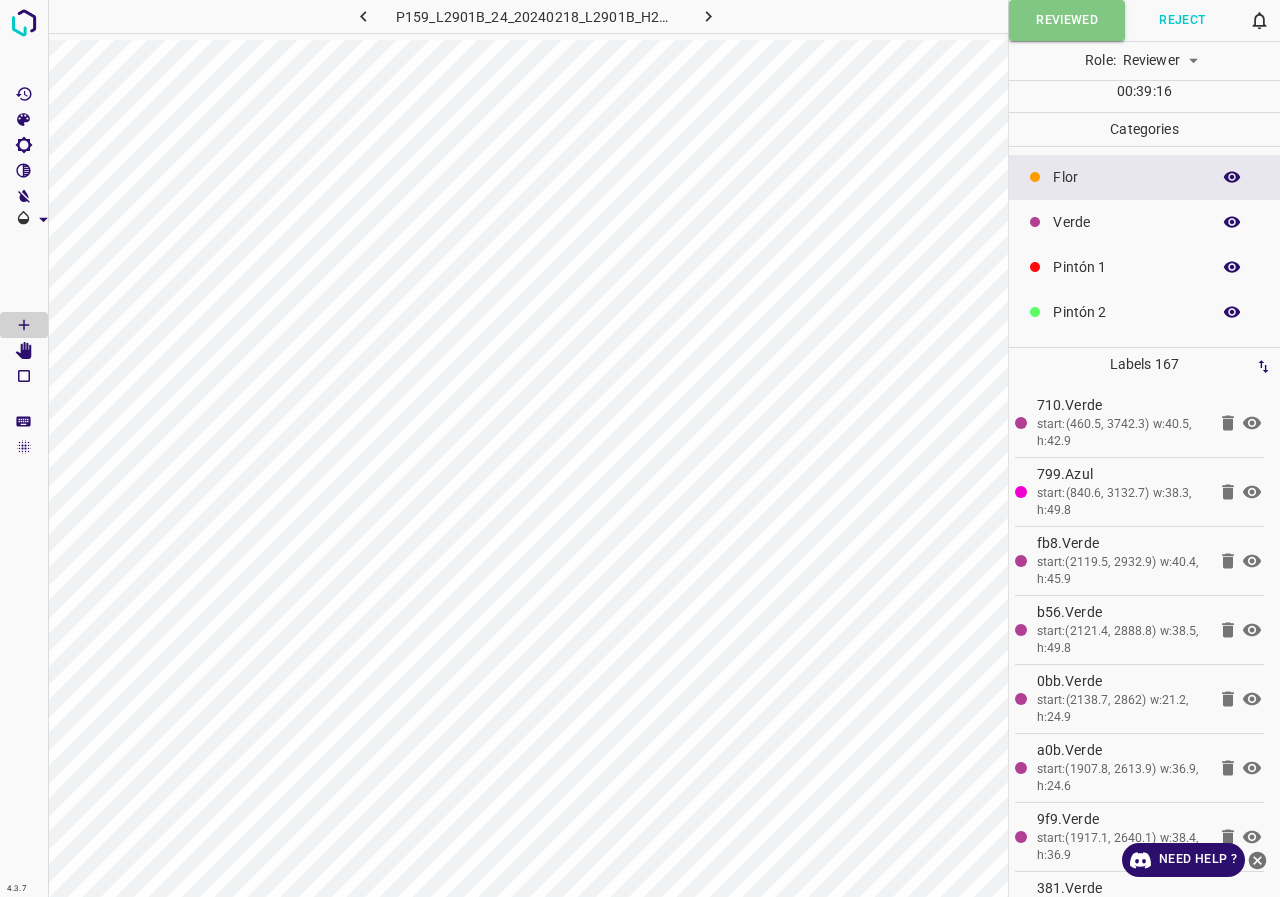 click at bounding box center (708, 16) 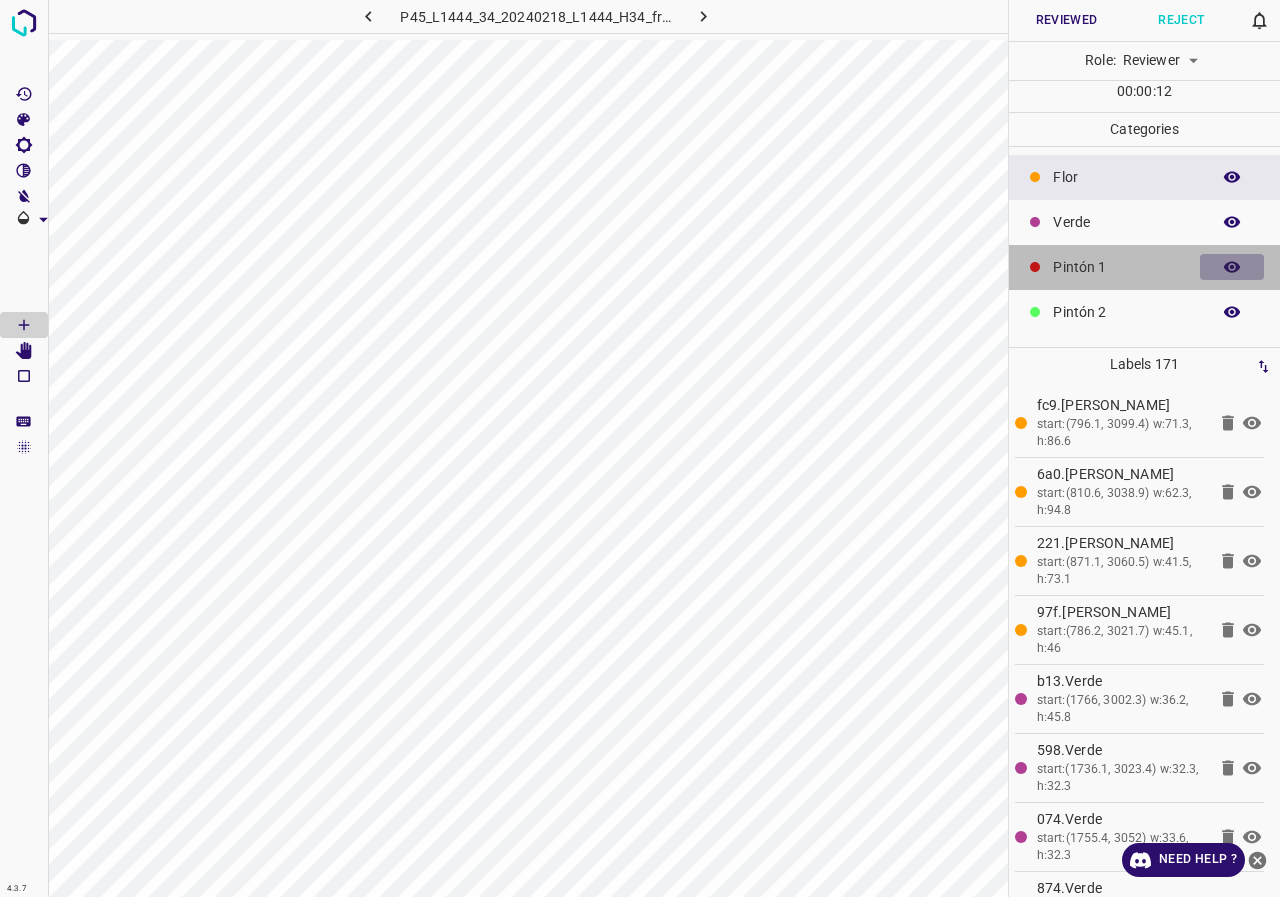 click 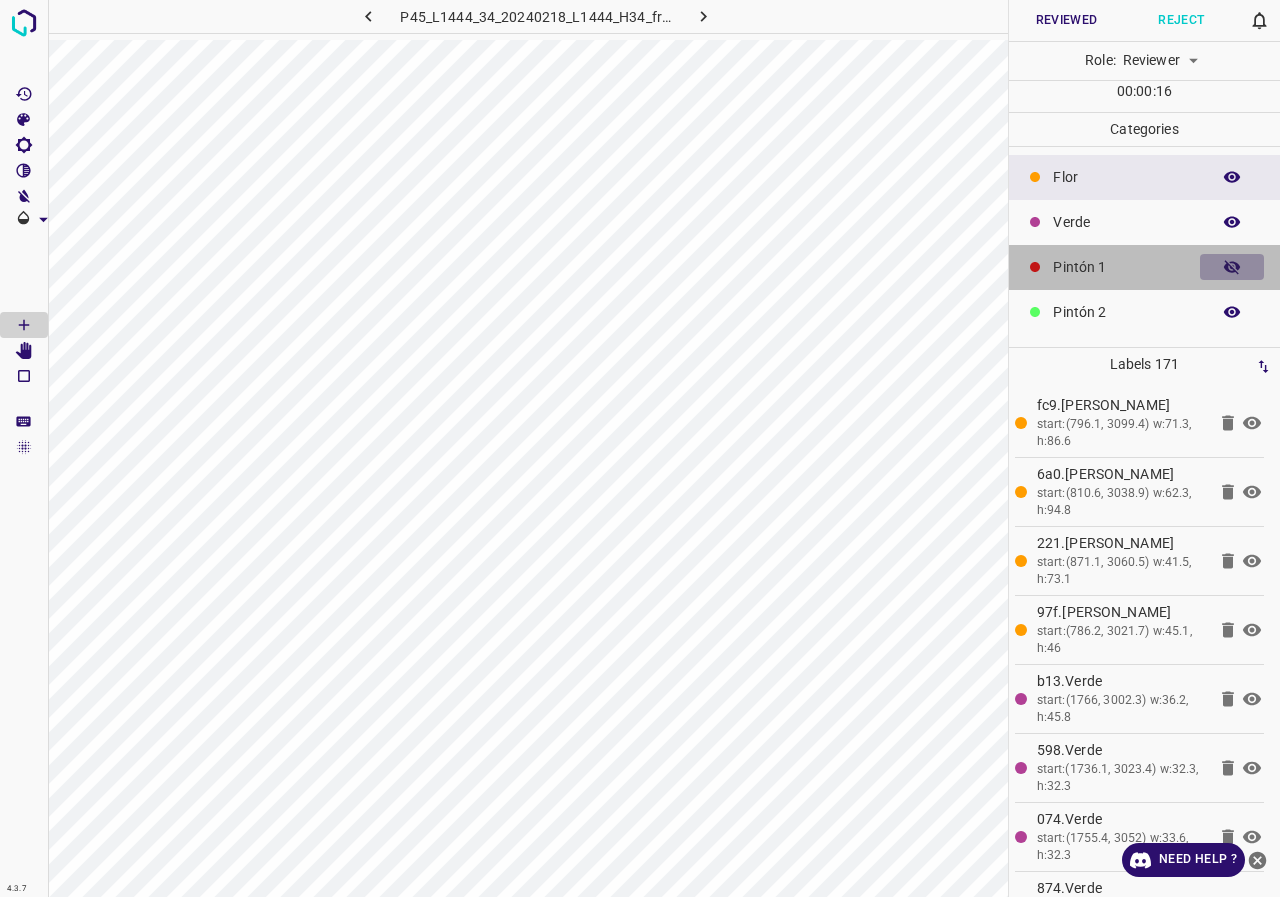 click 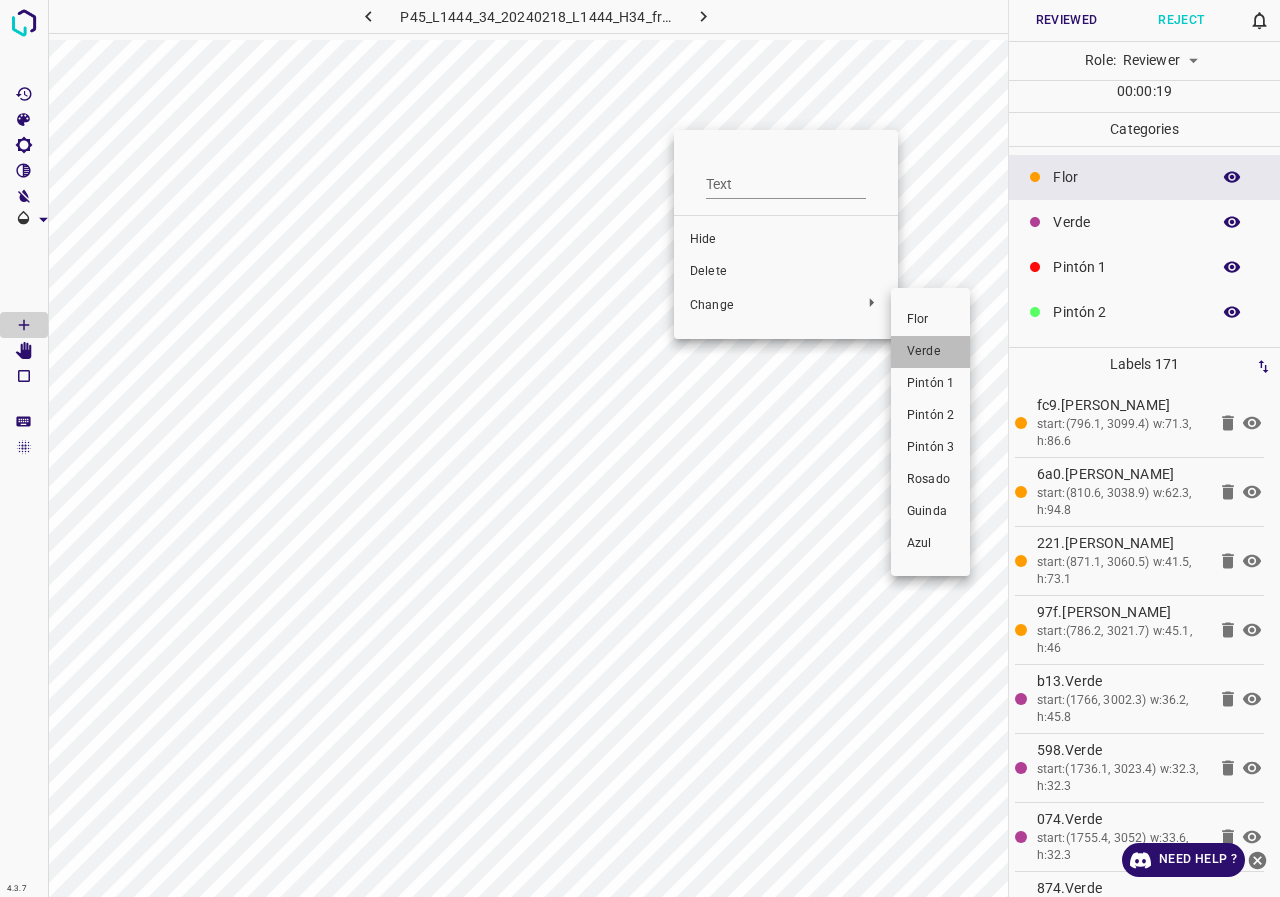 click on "Verde" at bounding box center (930, 352) 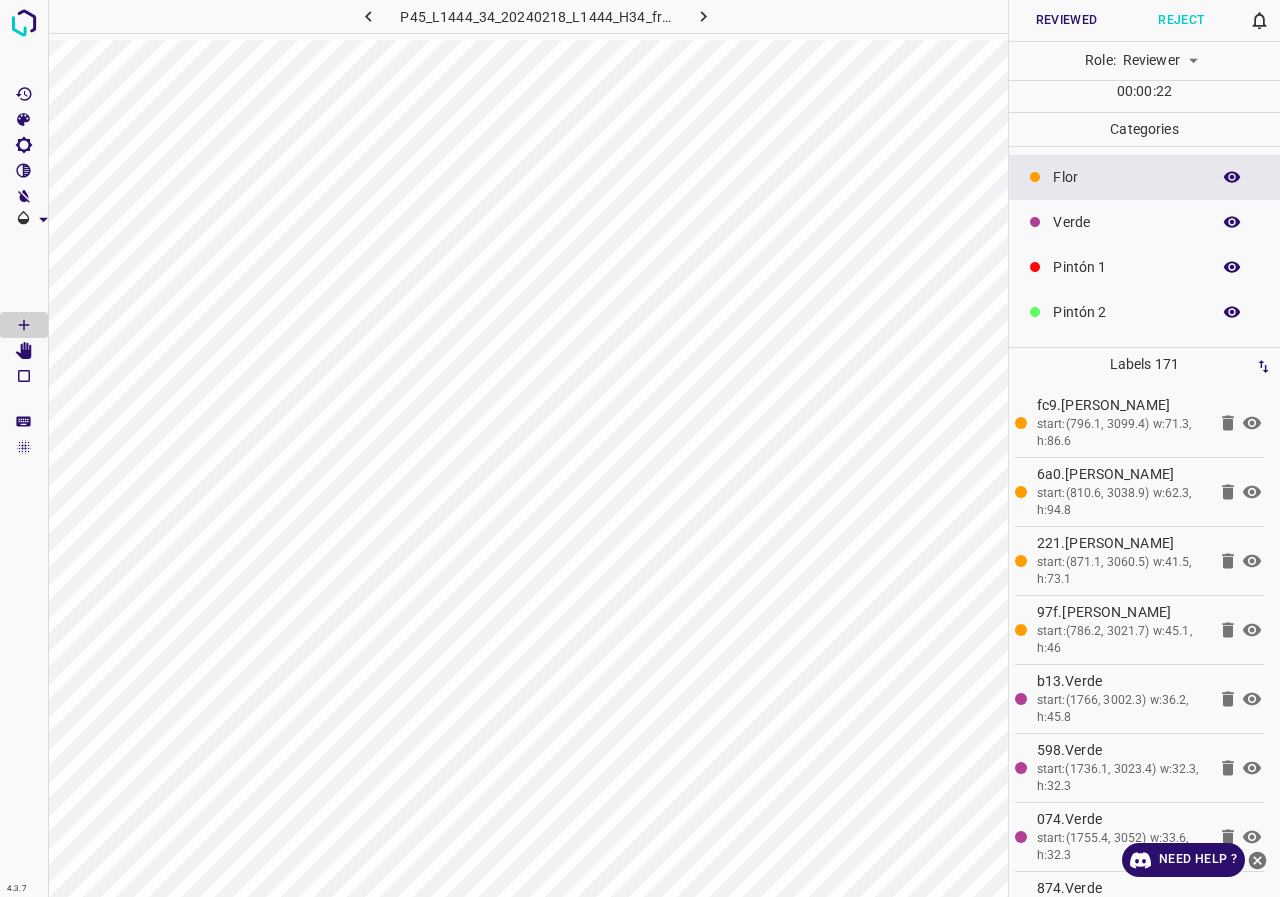 type 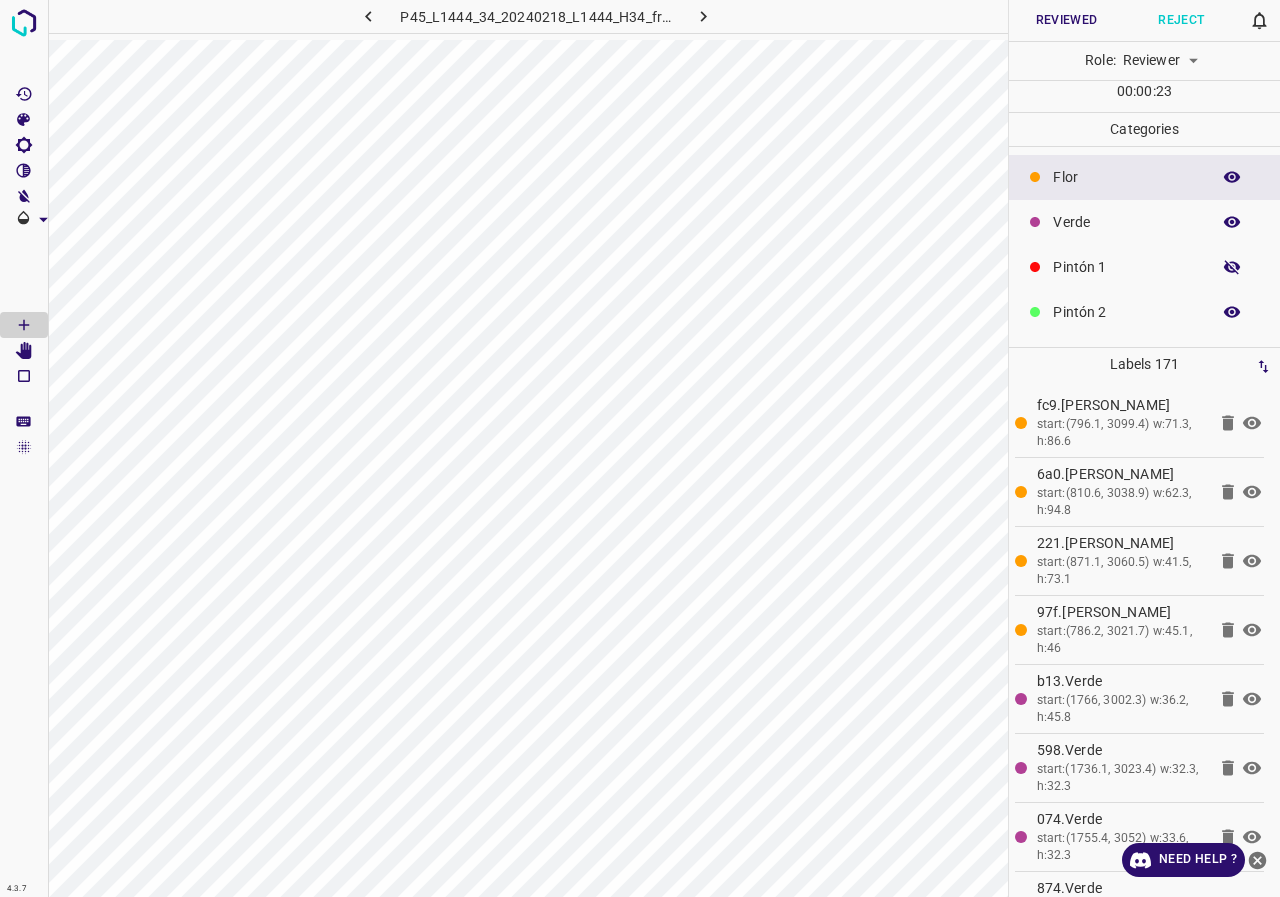 click at bounding box center (1232, 267) 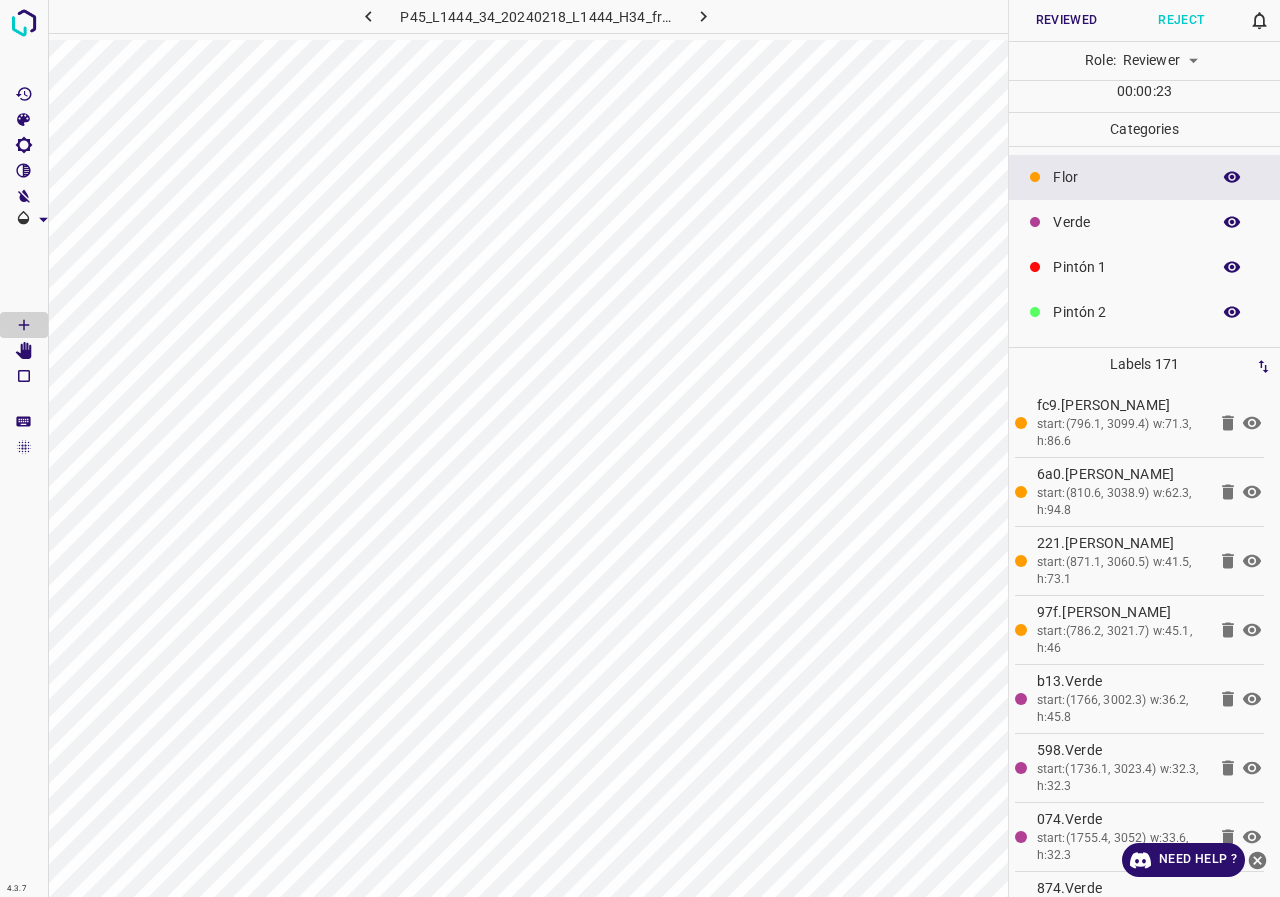 click at bounding box center [1232, 267] 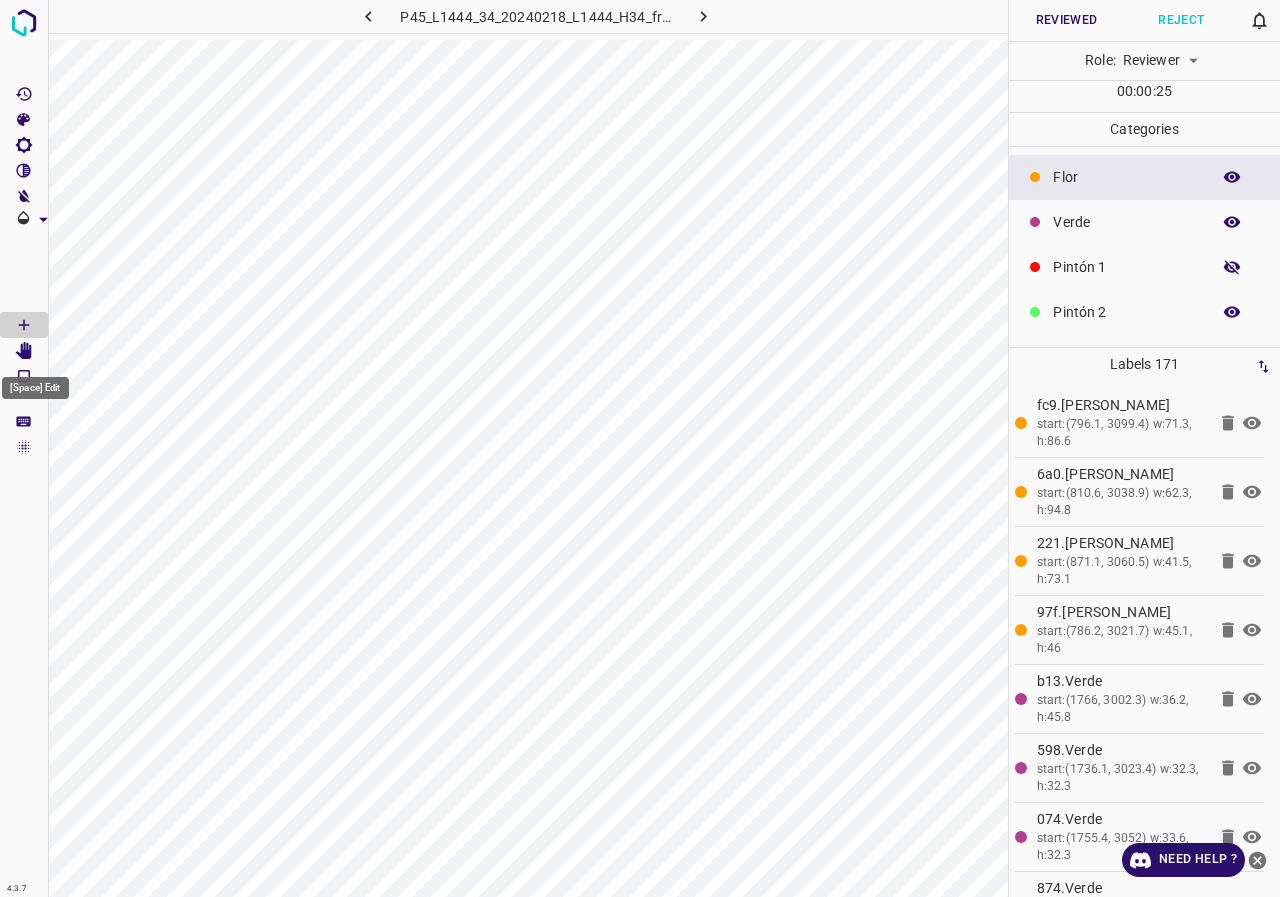 click 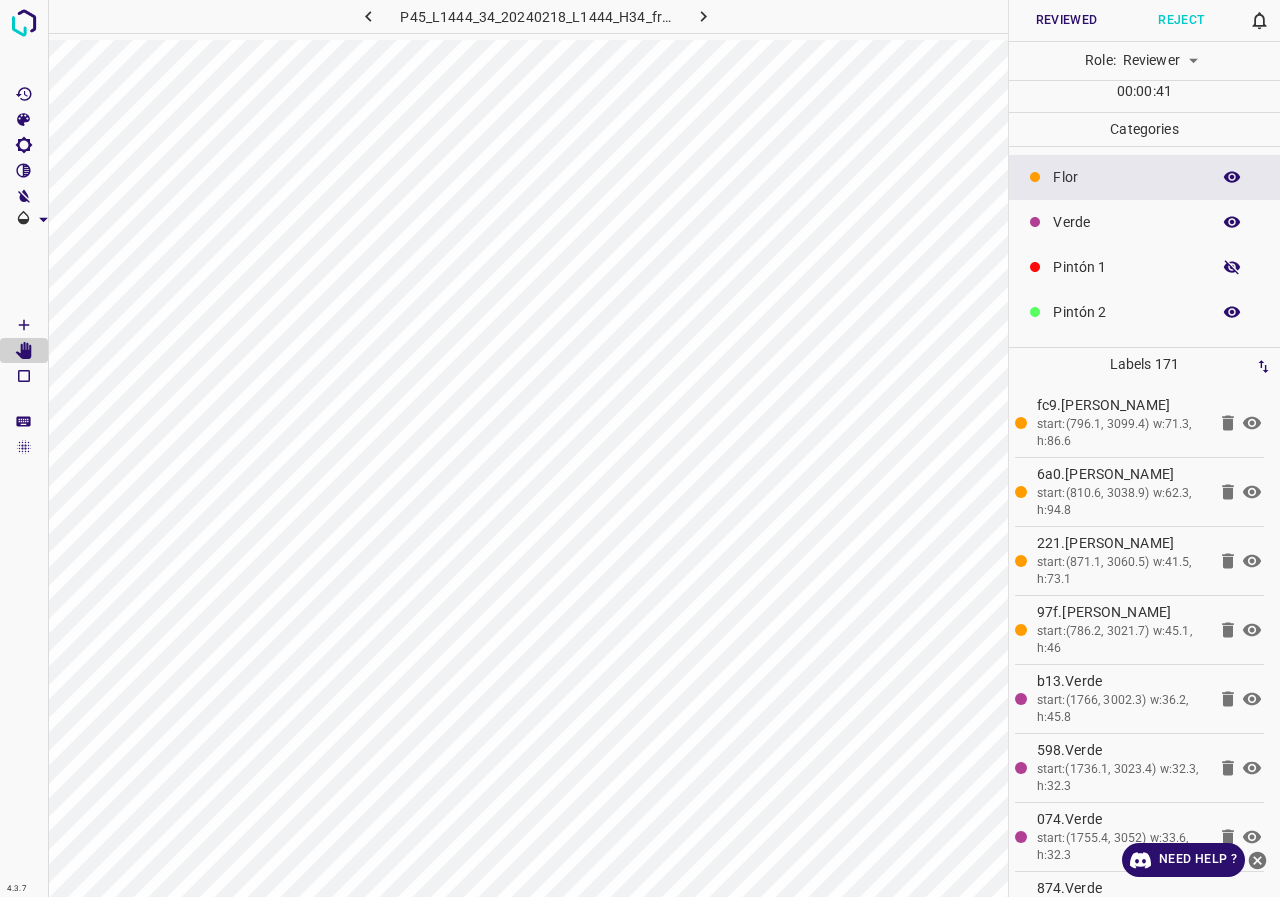 click 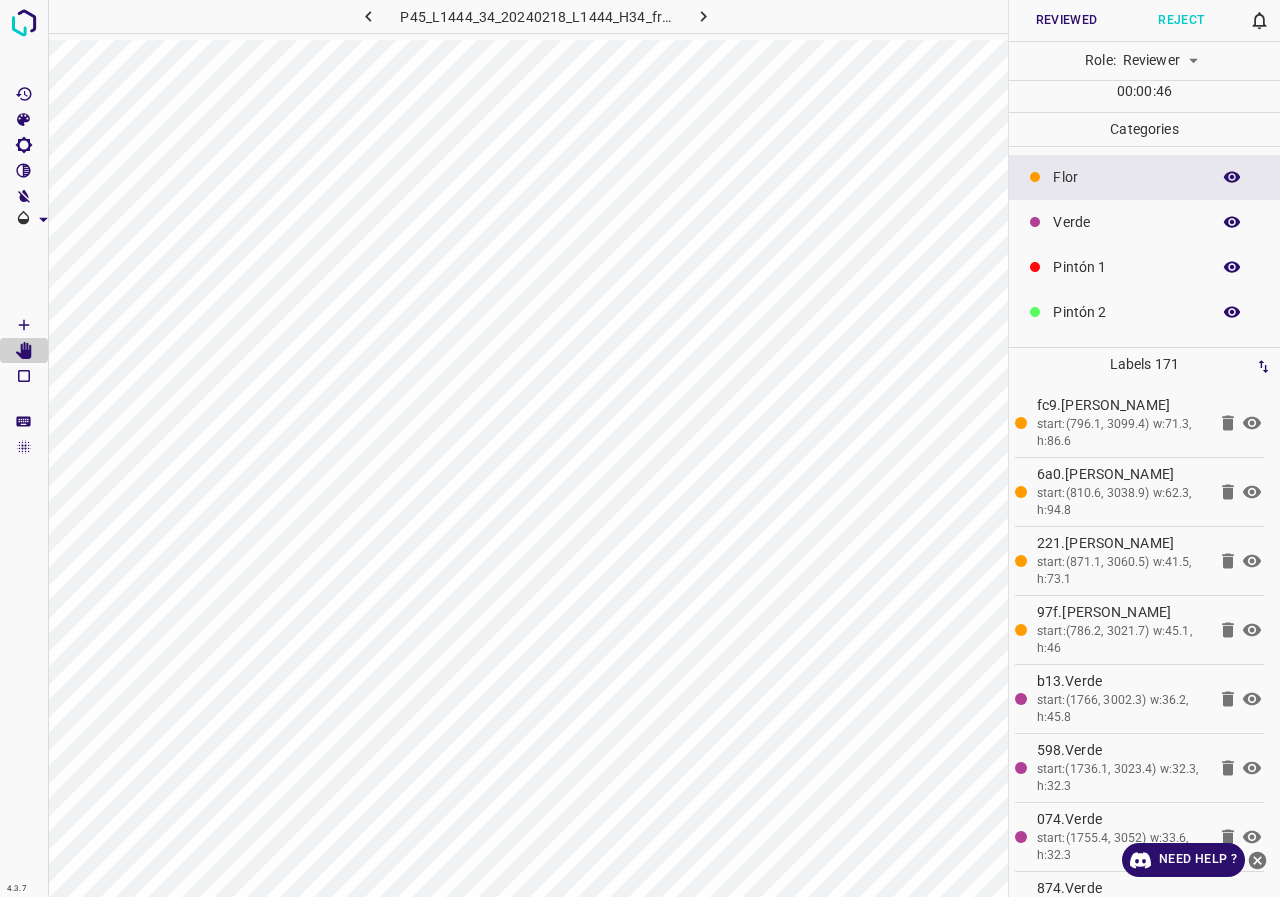 click at bounding box center (1232, 267) 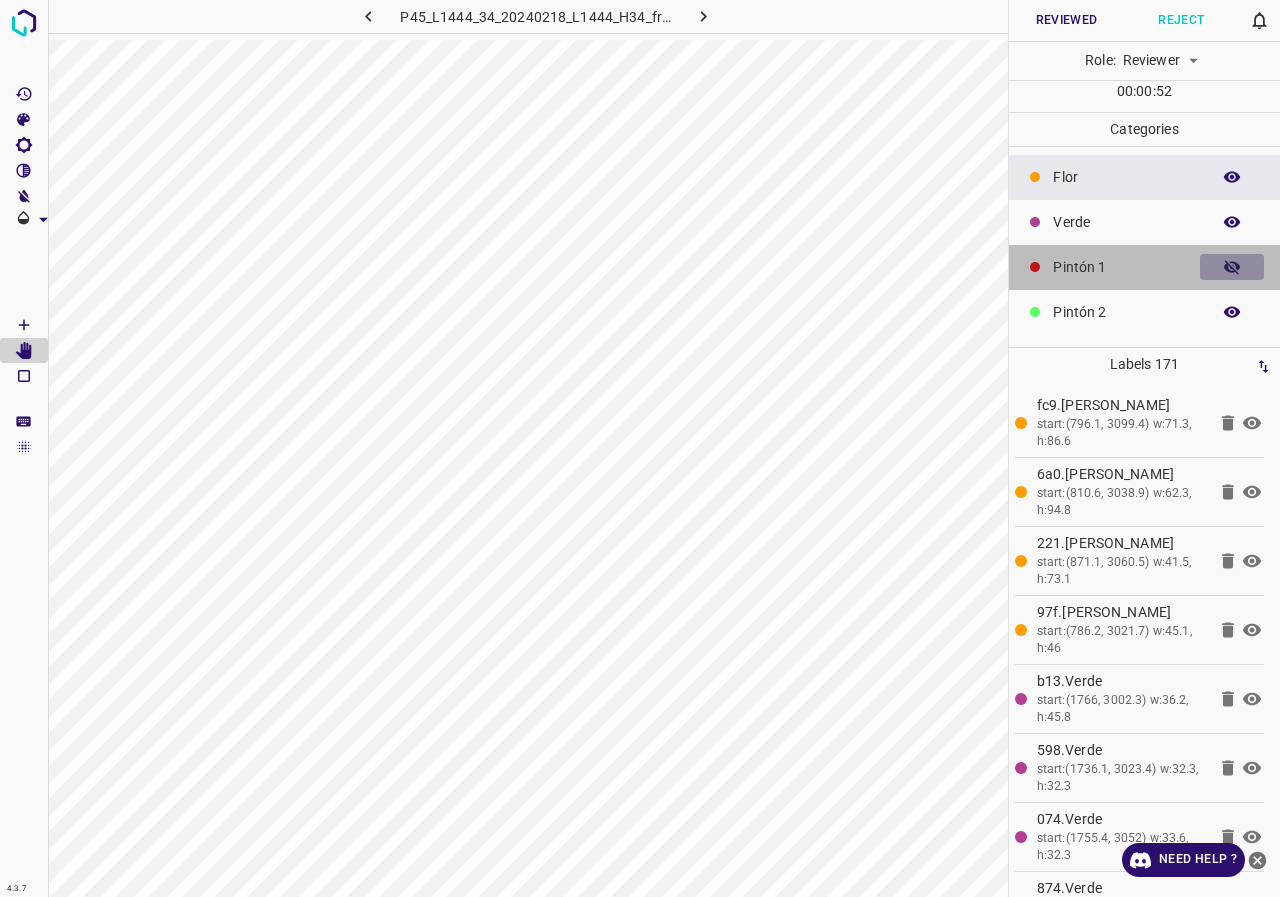 click 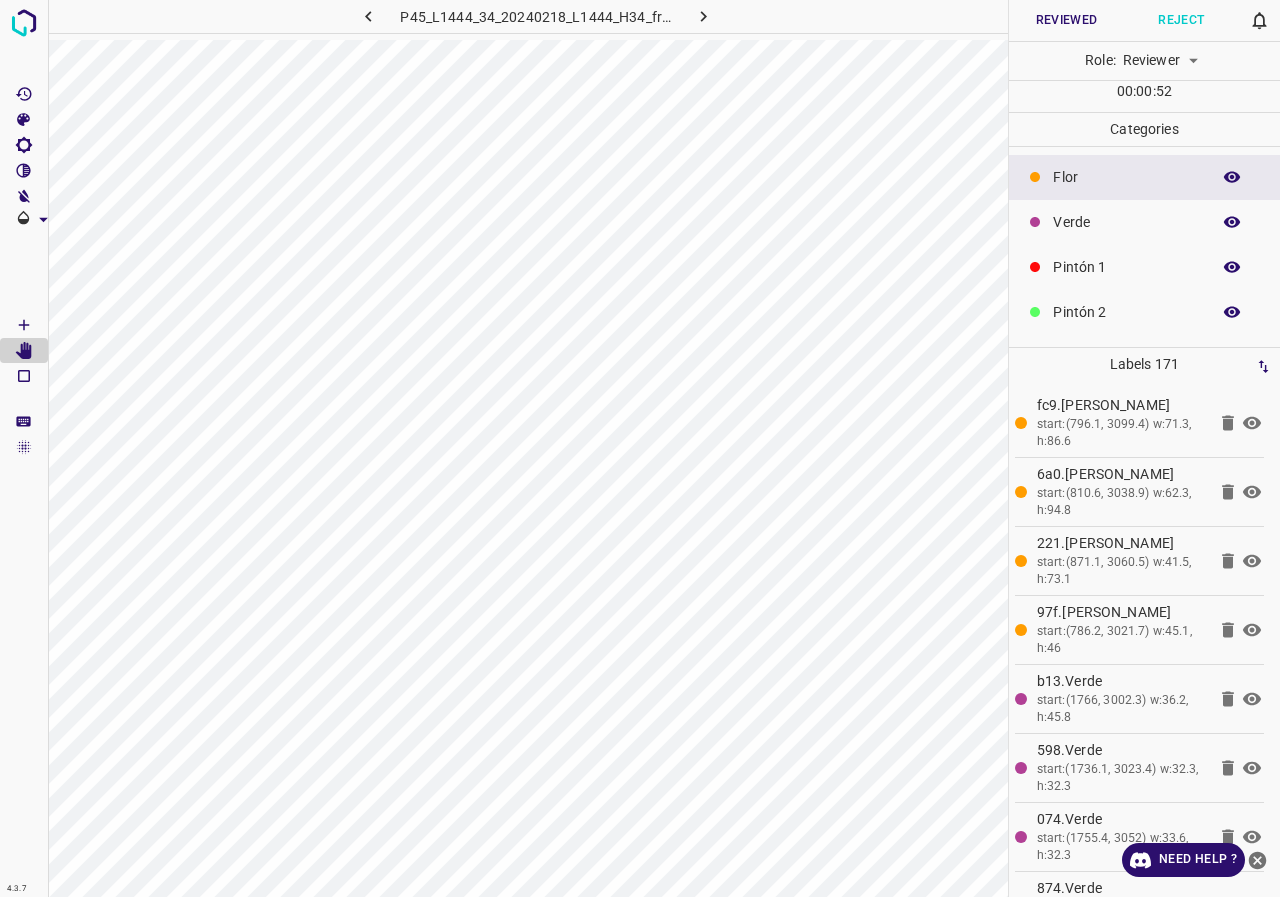 click 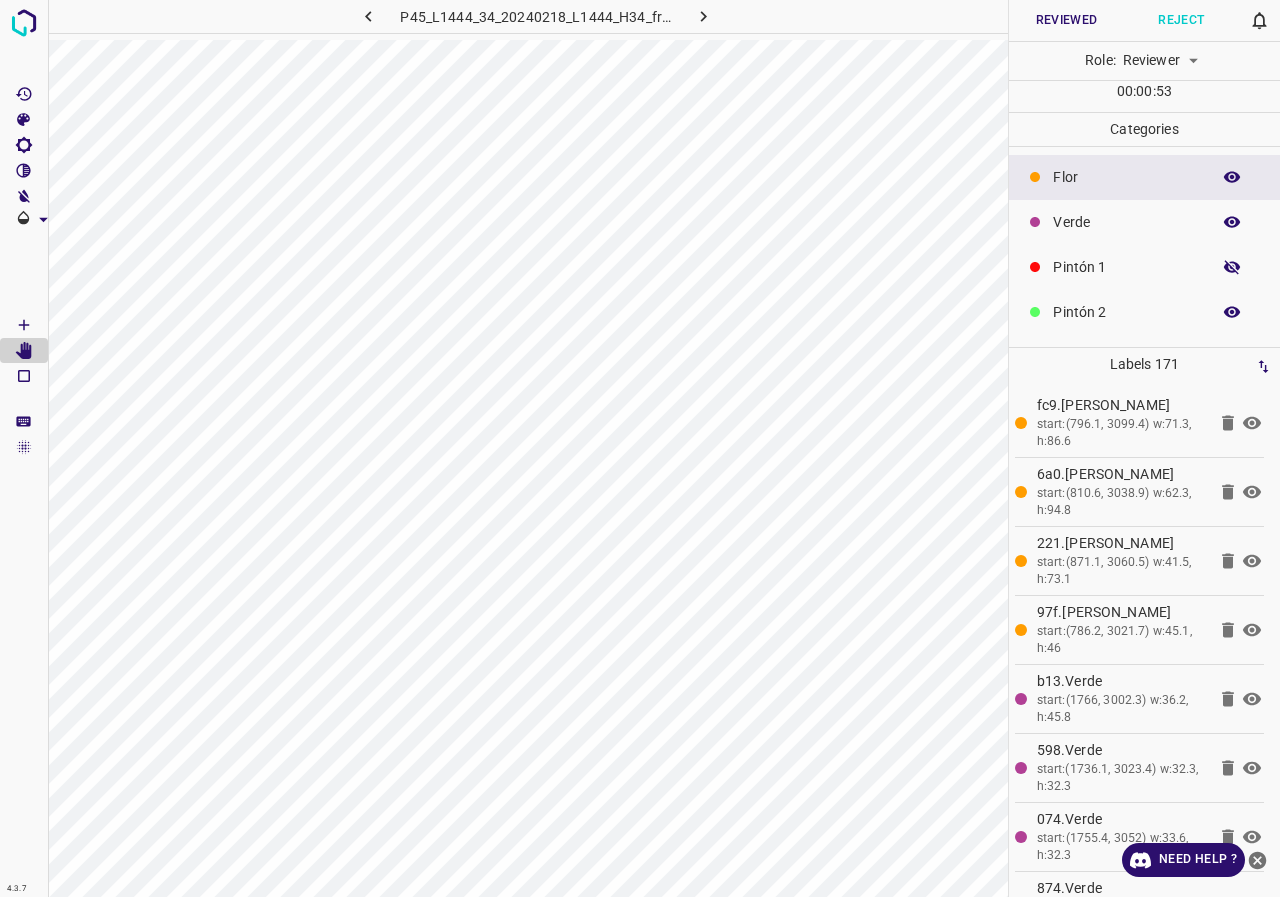 click 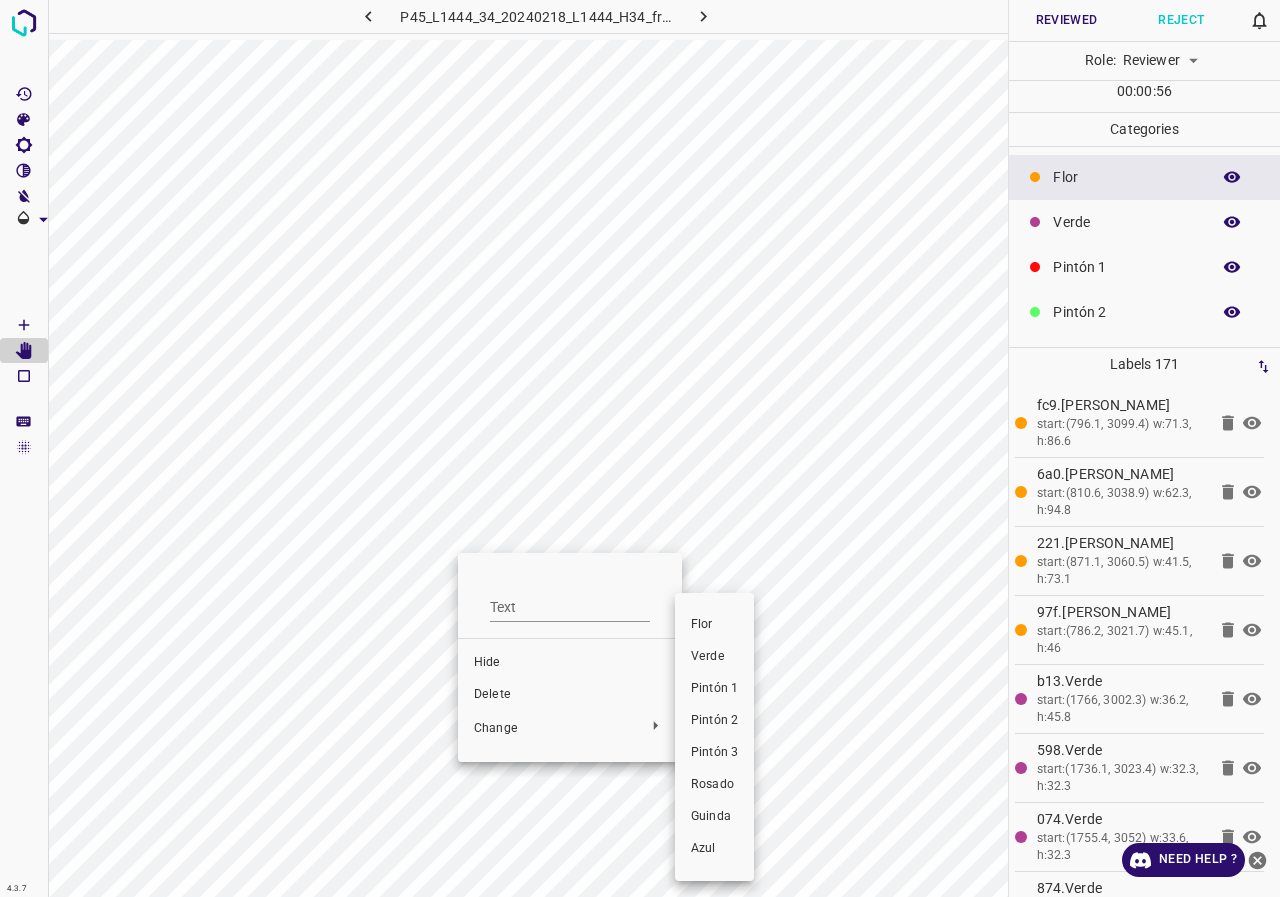 click on "Verde" at bounding box center [714, 657] 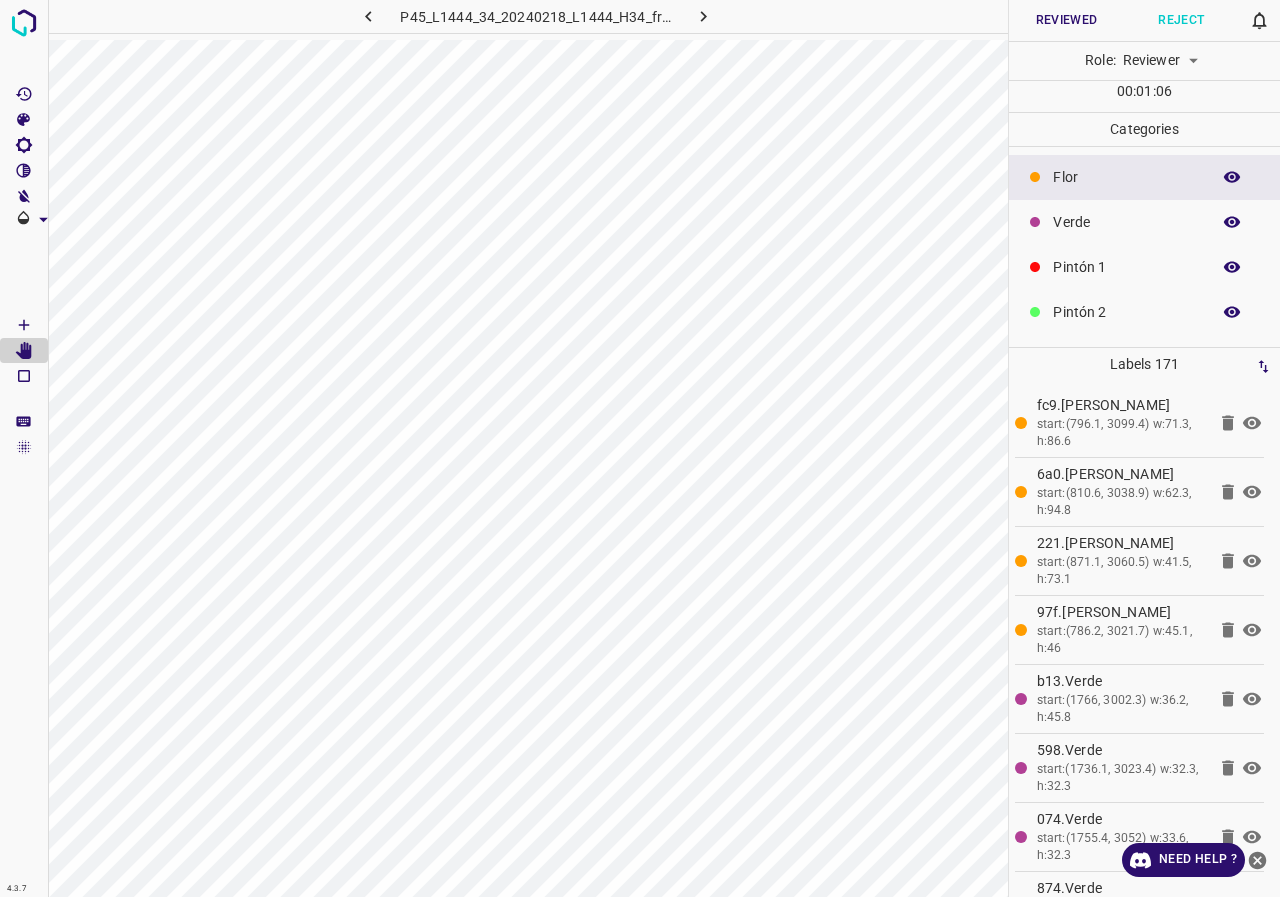 click on "Verde" at bounding box center [1126, 222] 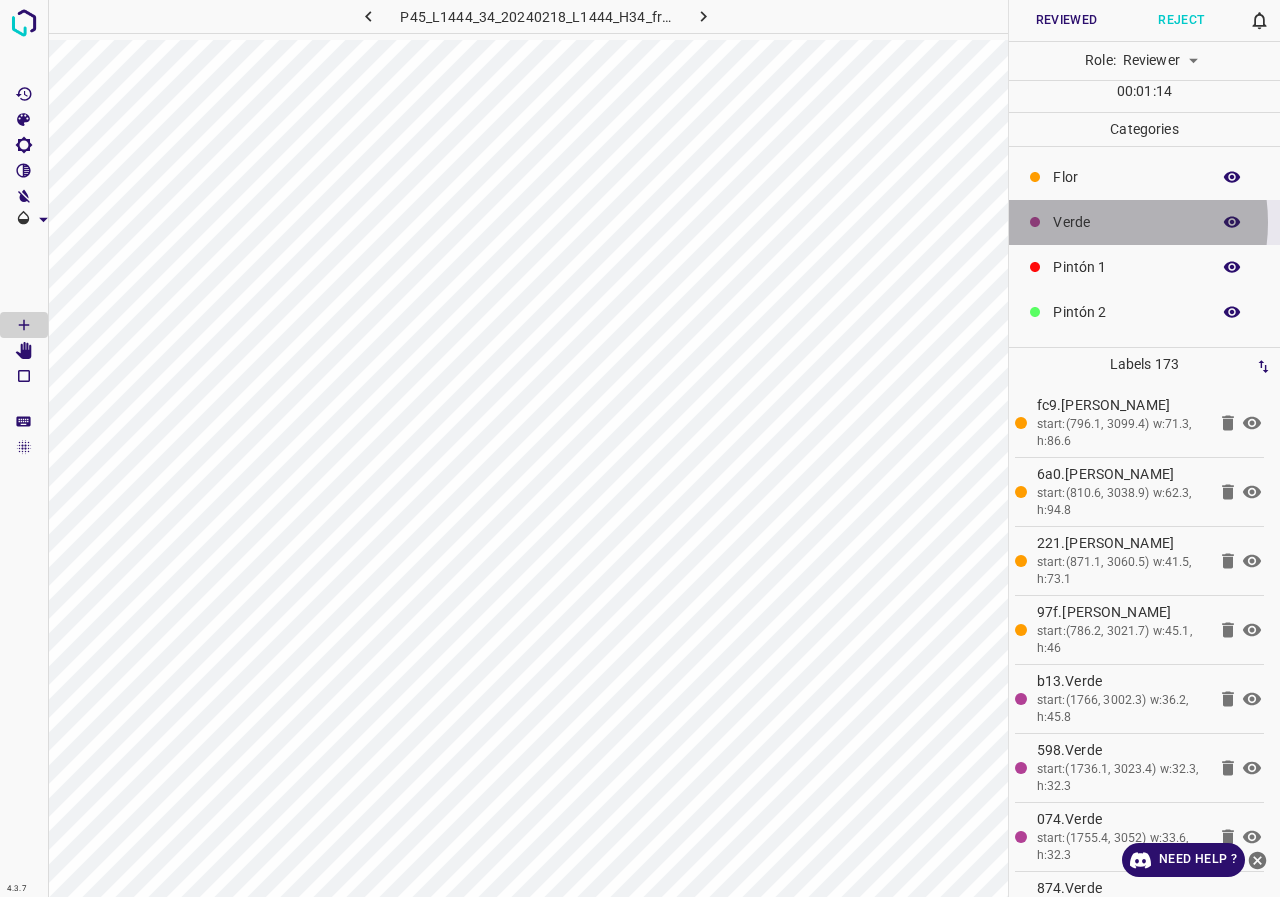 click on "Verde" at bounding box center [1126, 222] 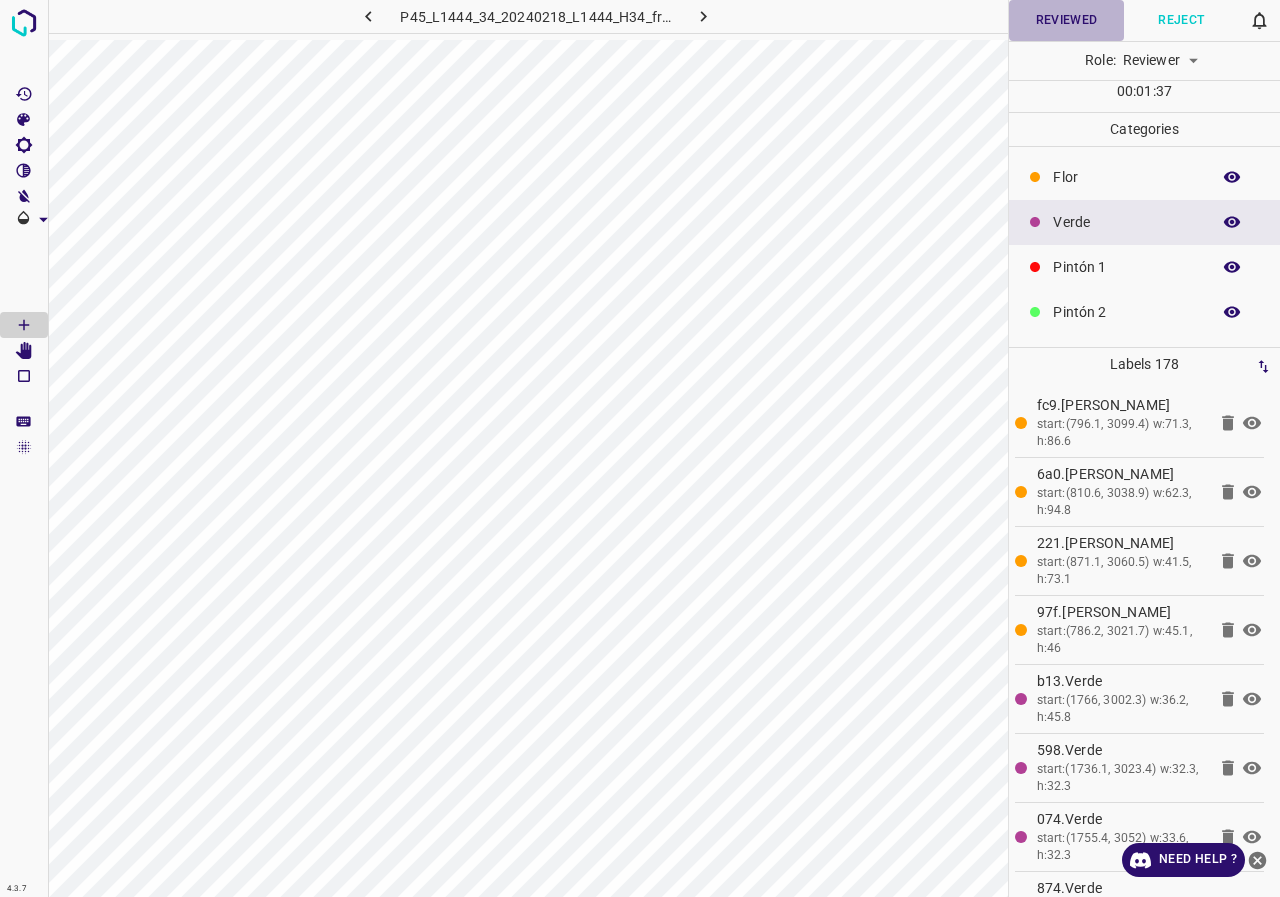 click on "Reviewed" at bounding box center [1066, 20] 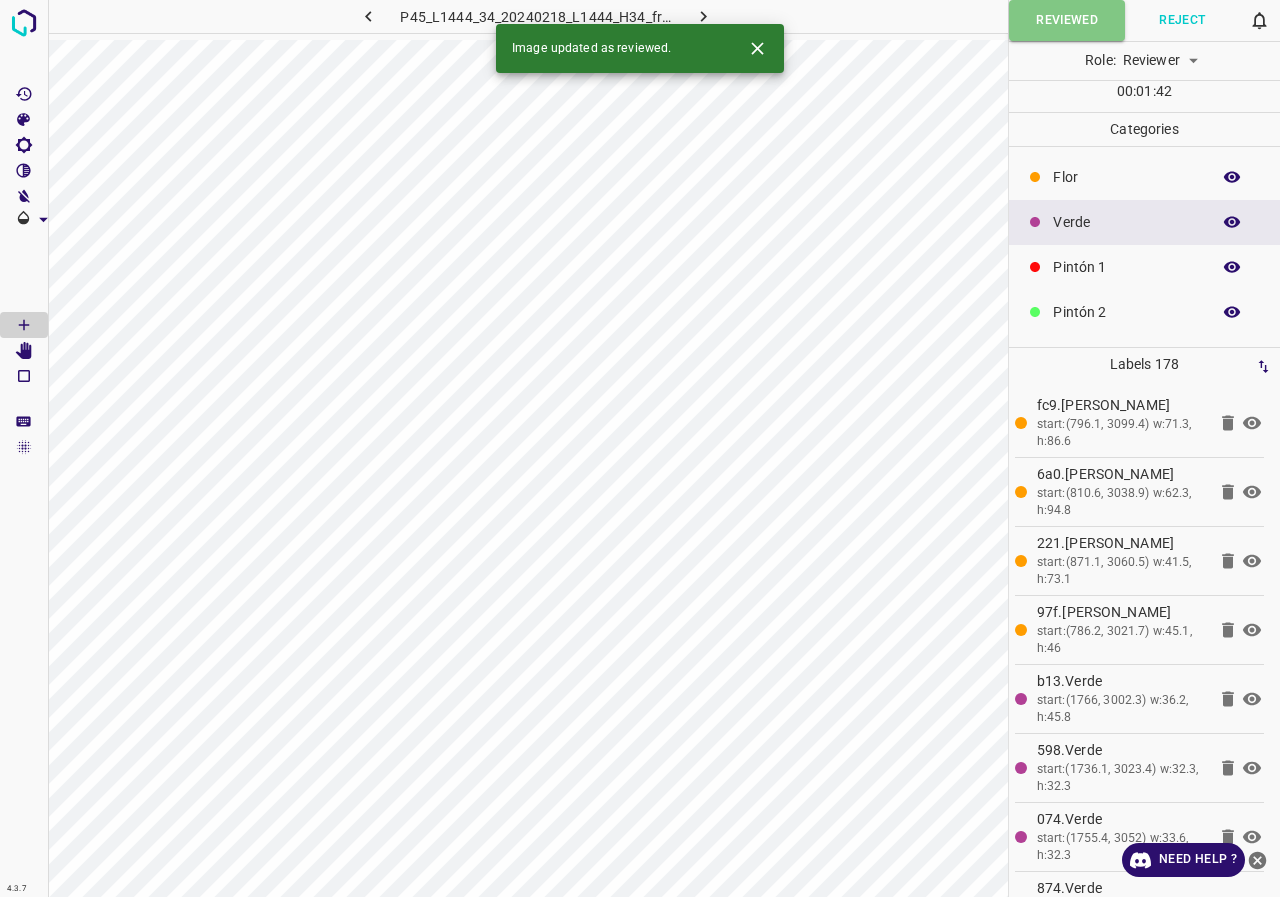 click at bounding box center [704, 16] 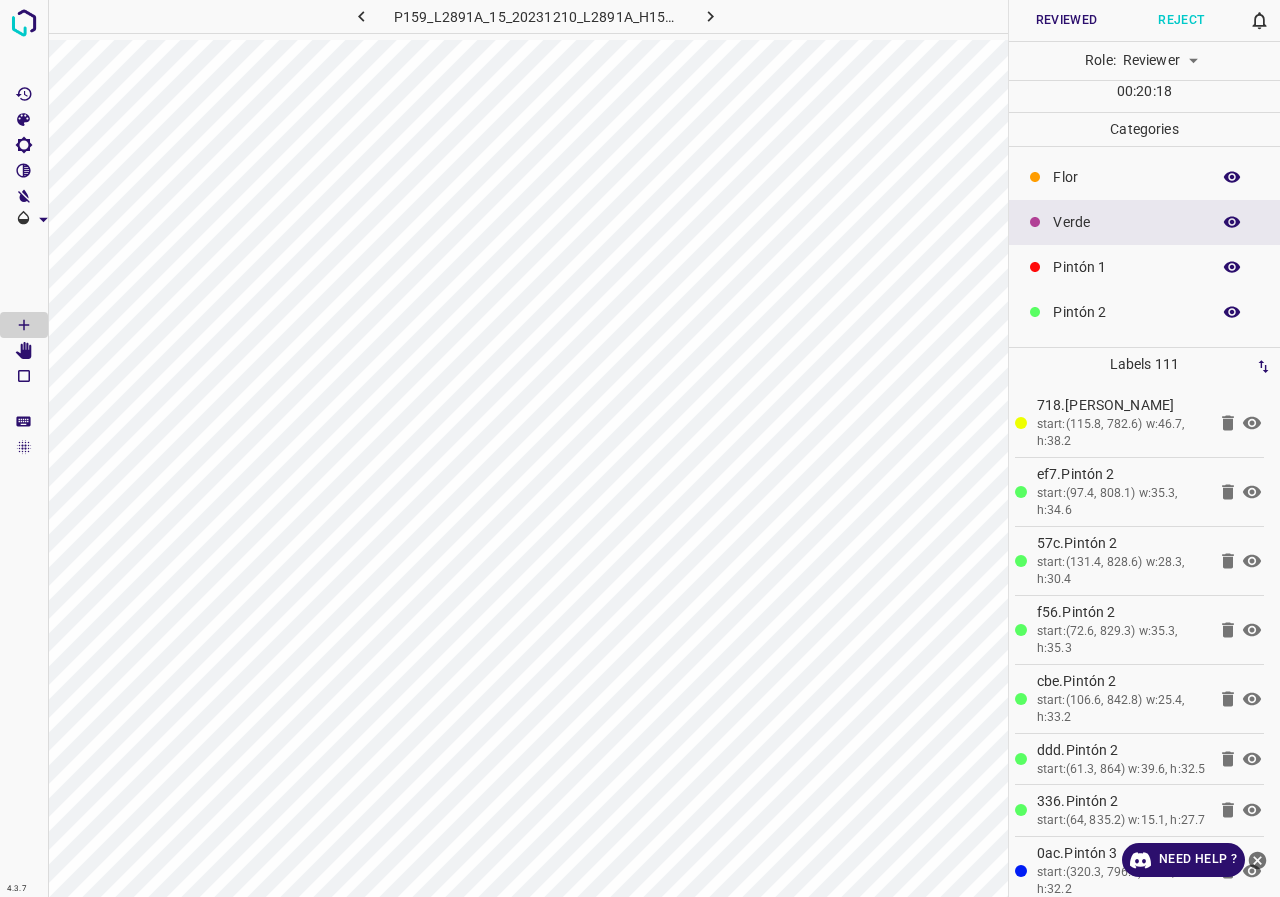 scroll, scrollTop: 176, scrollLeft: 0, axis: vertical 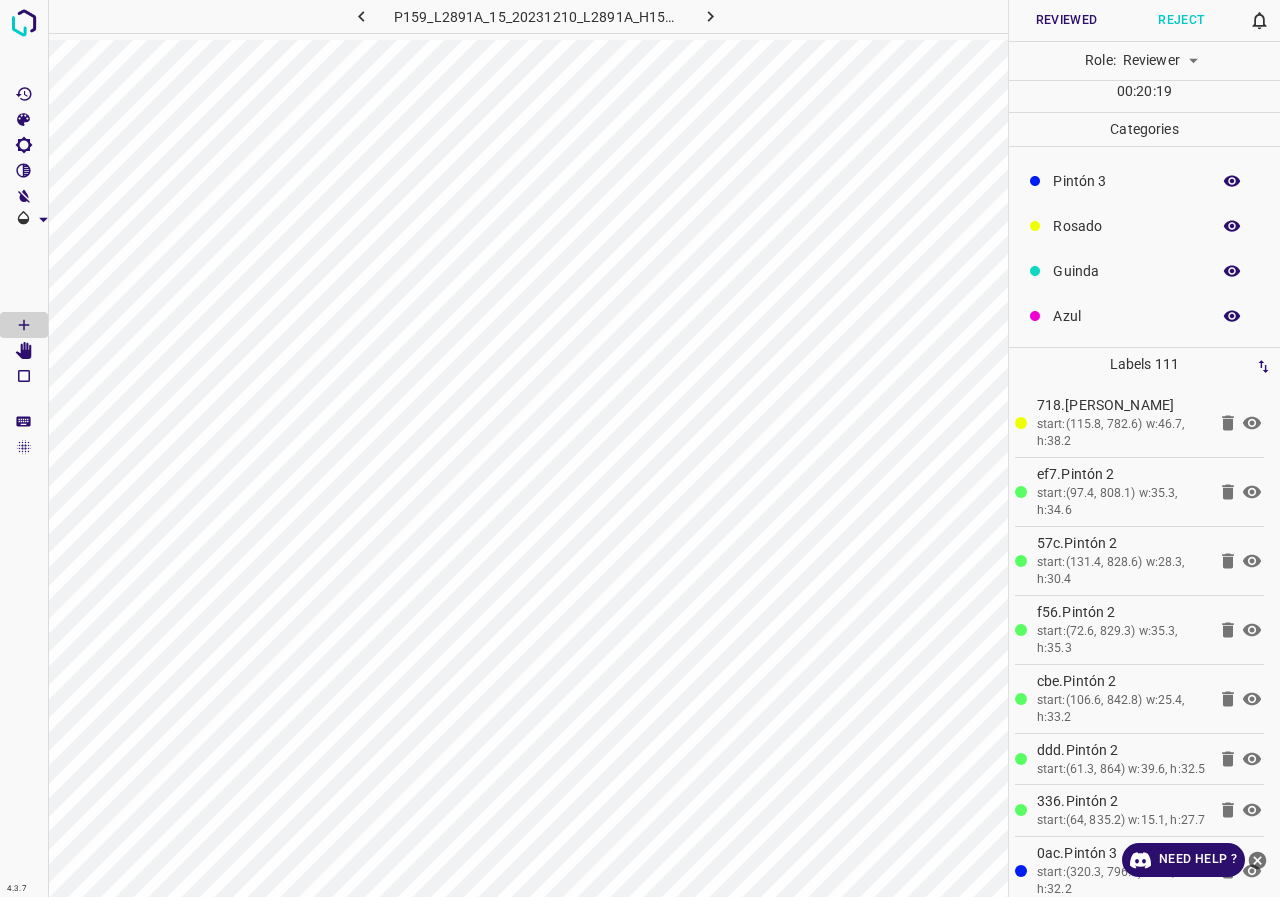 click at bounding box center (1232, 181) 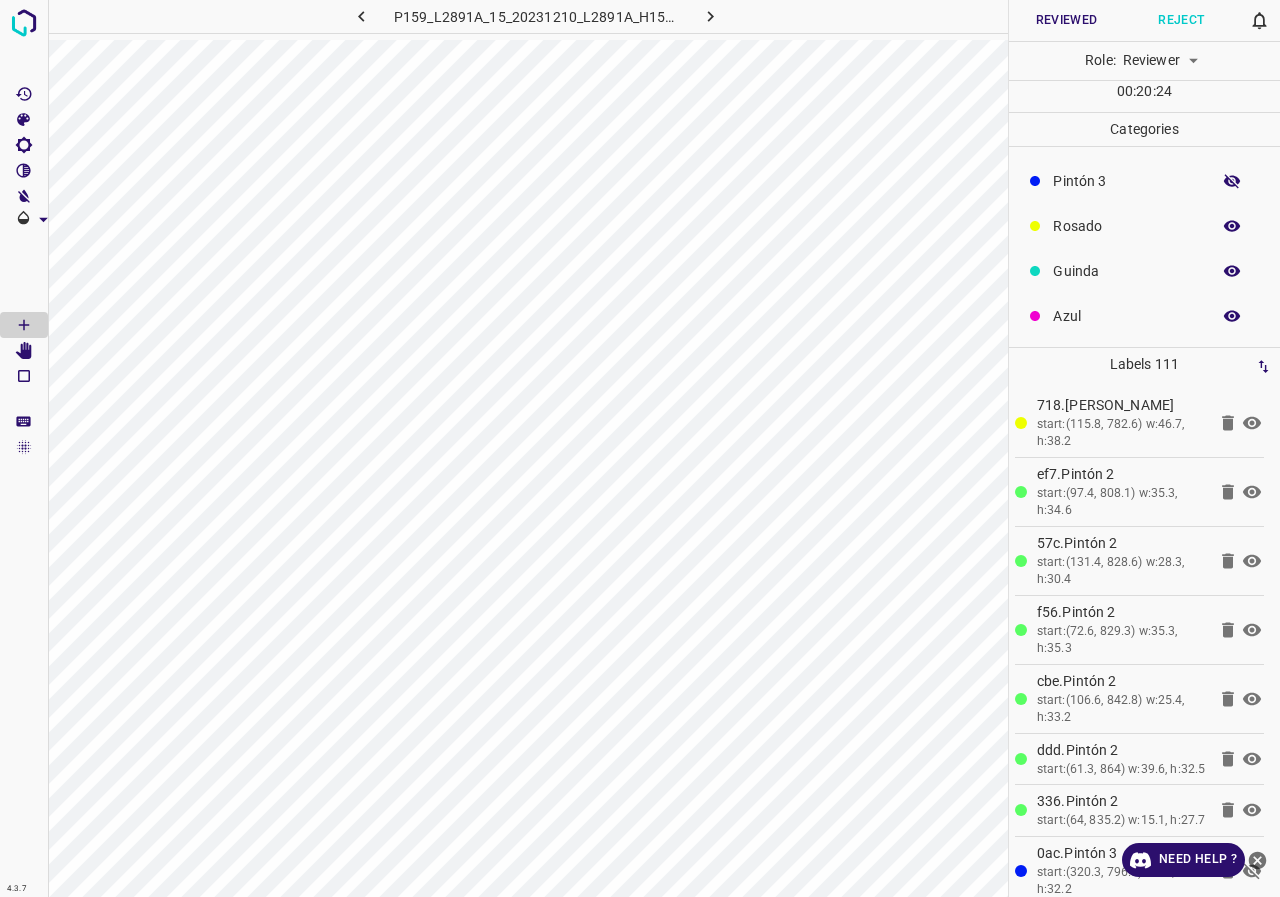 click 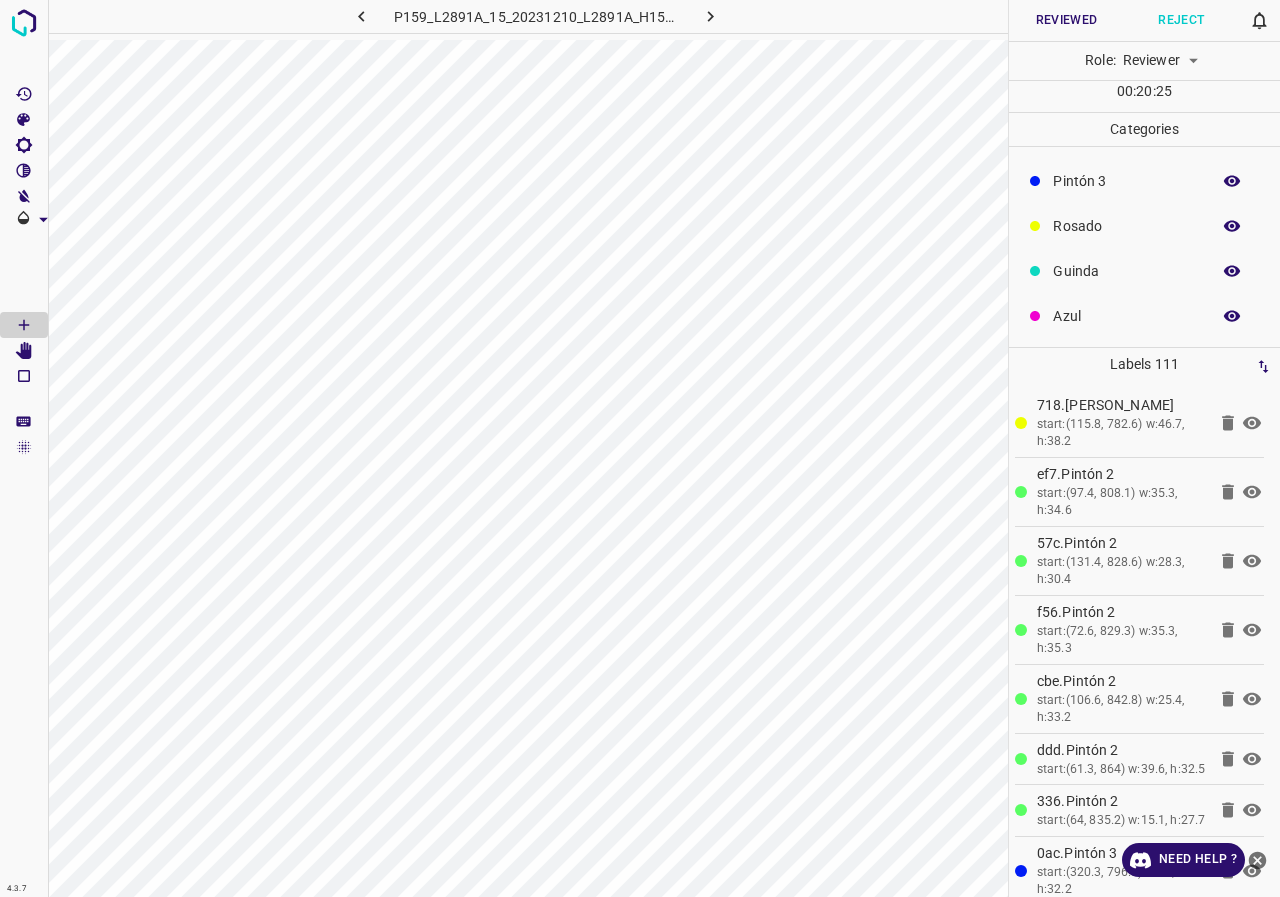 click 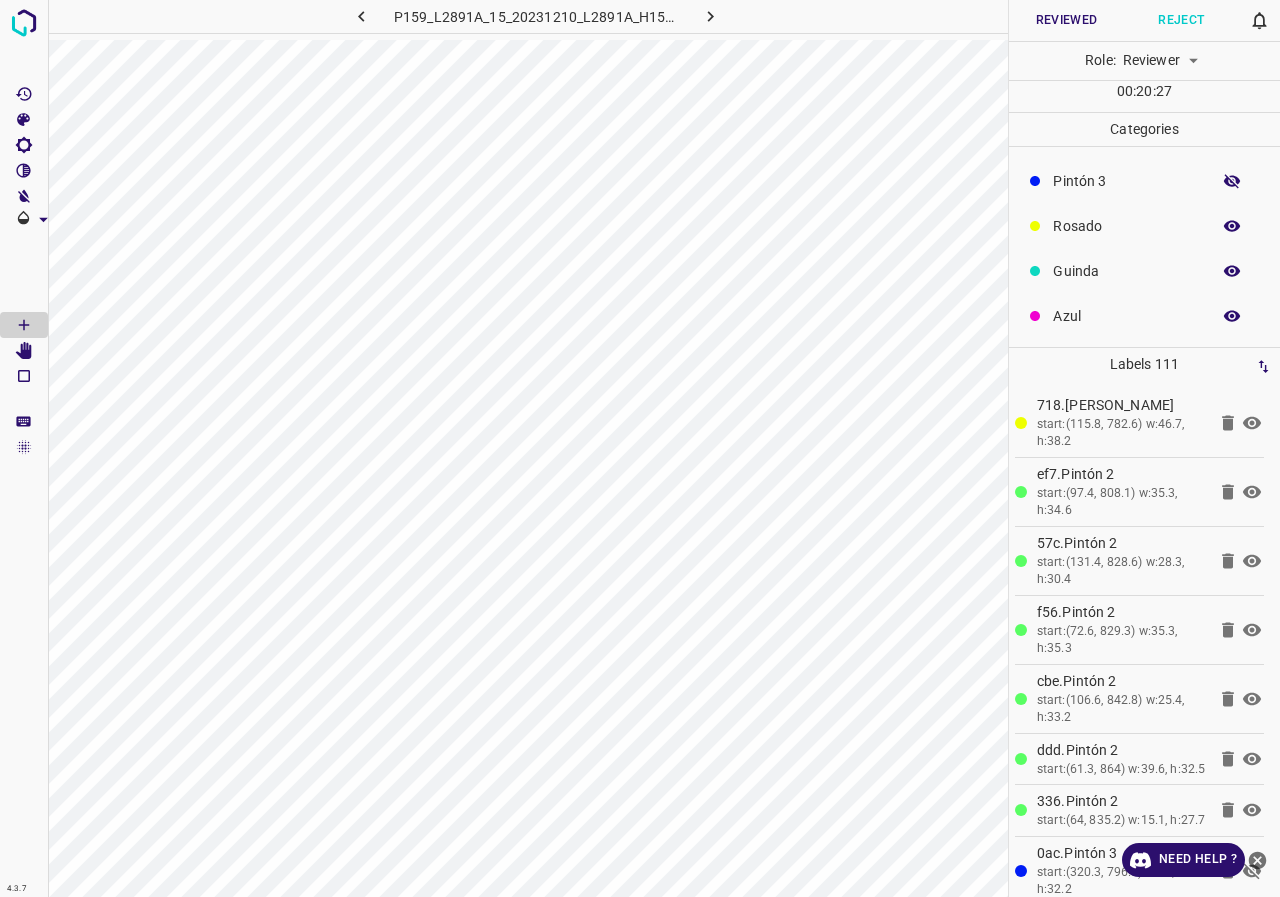 click 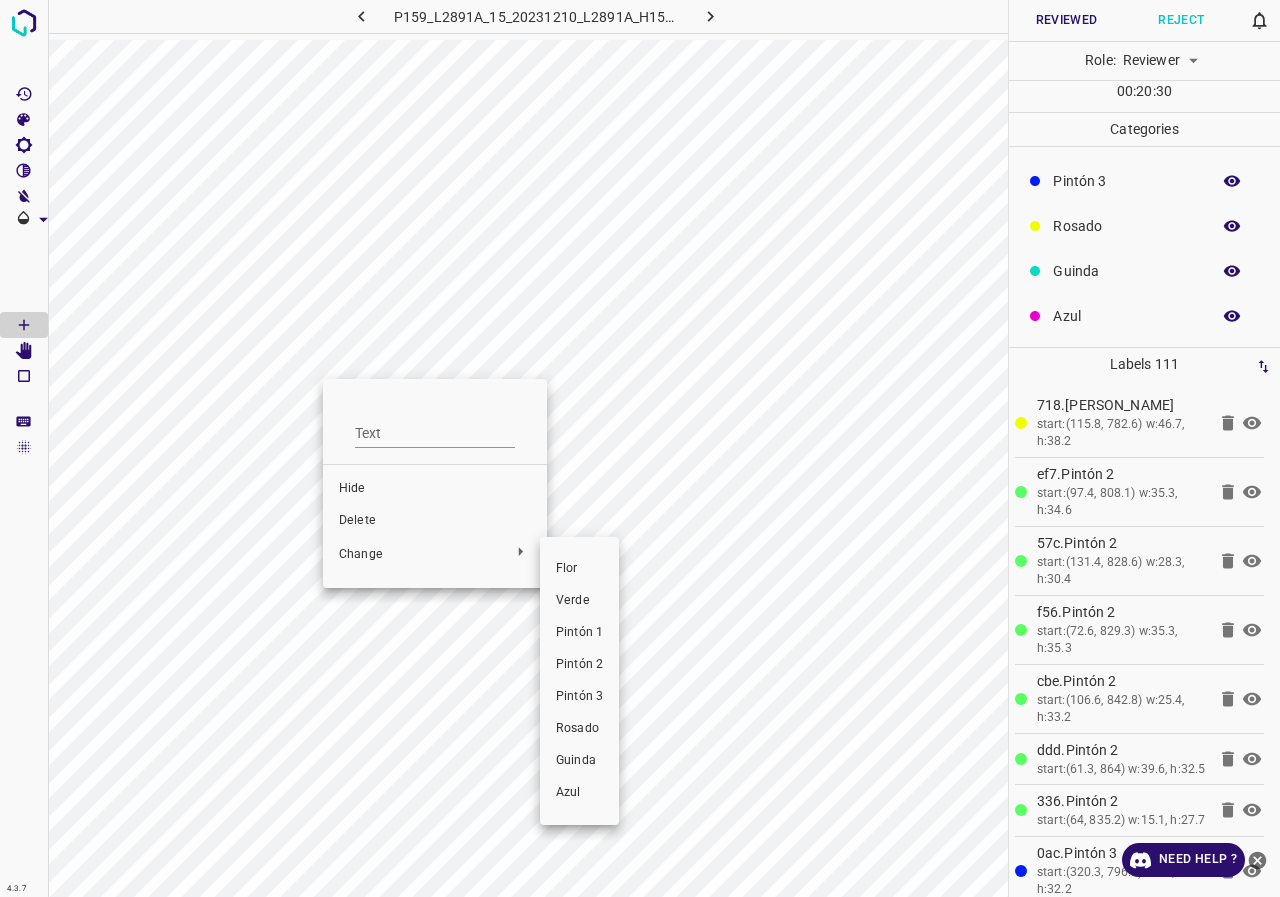 click on "Pintón 1" at bounding box center (579, 633) 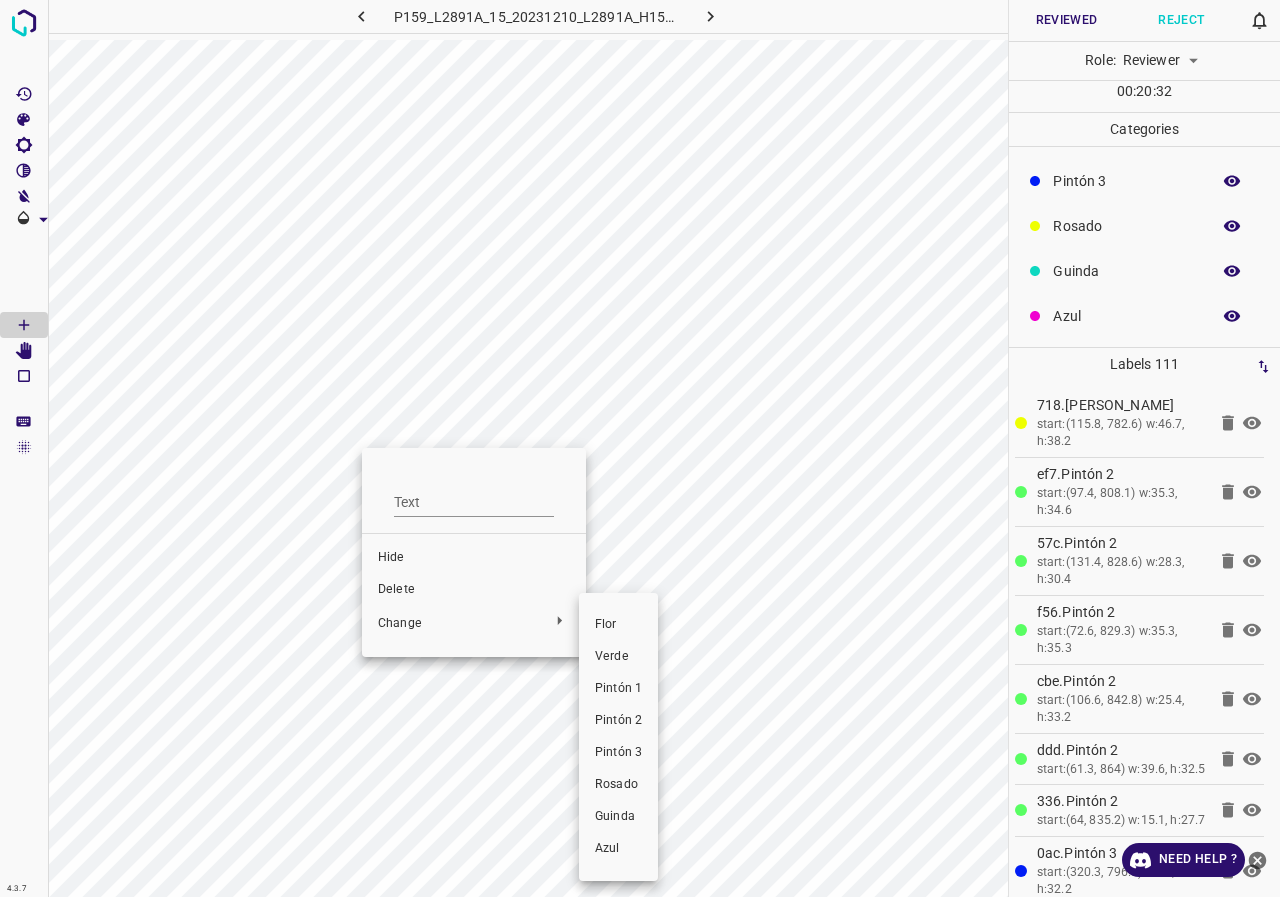 click on "Pintón 1" at bounding box center [618, 689] 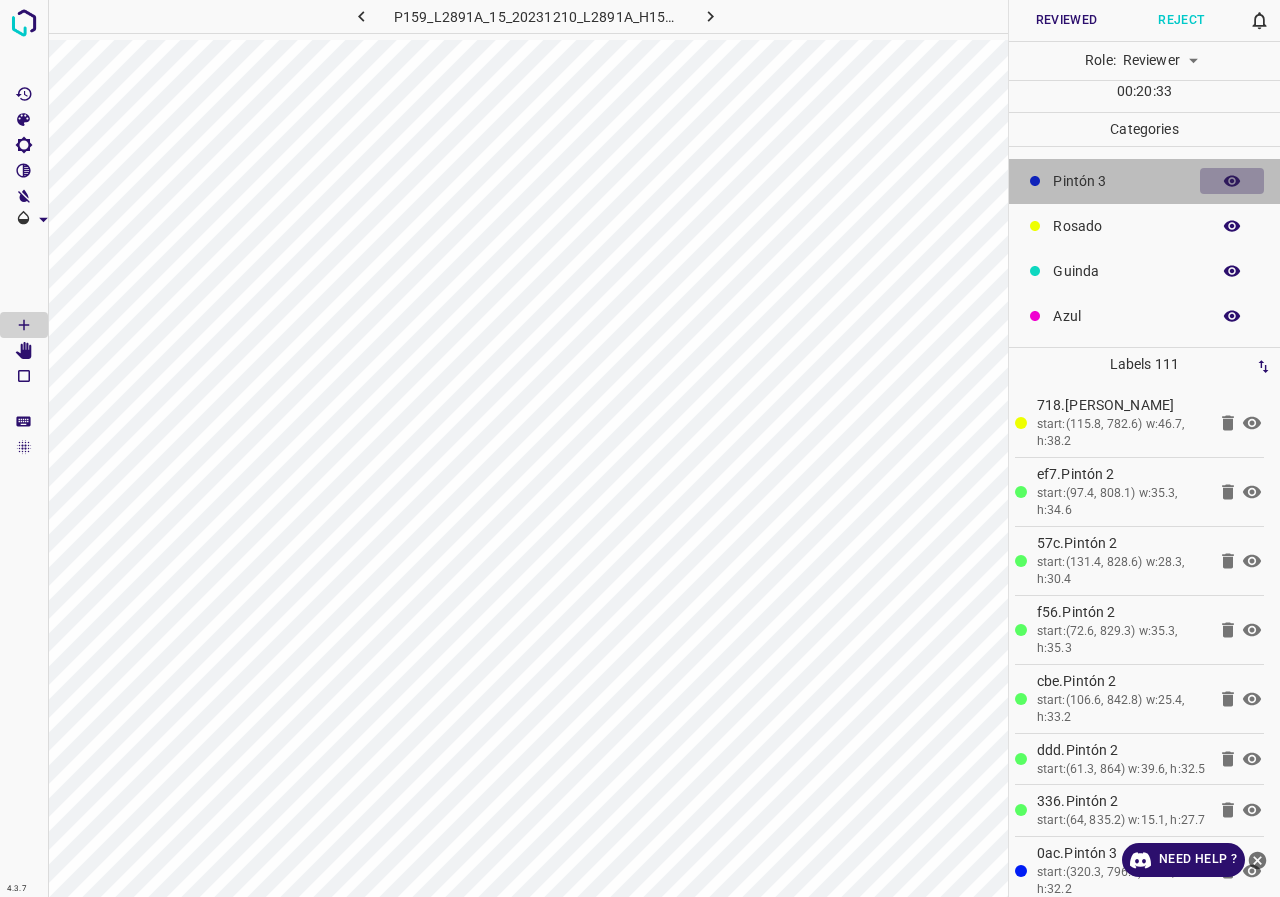 click 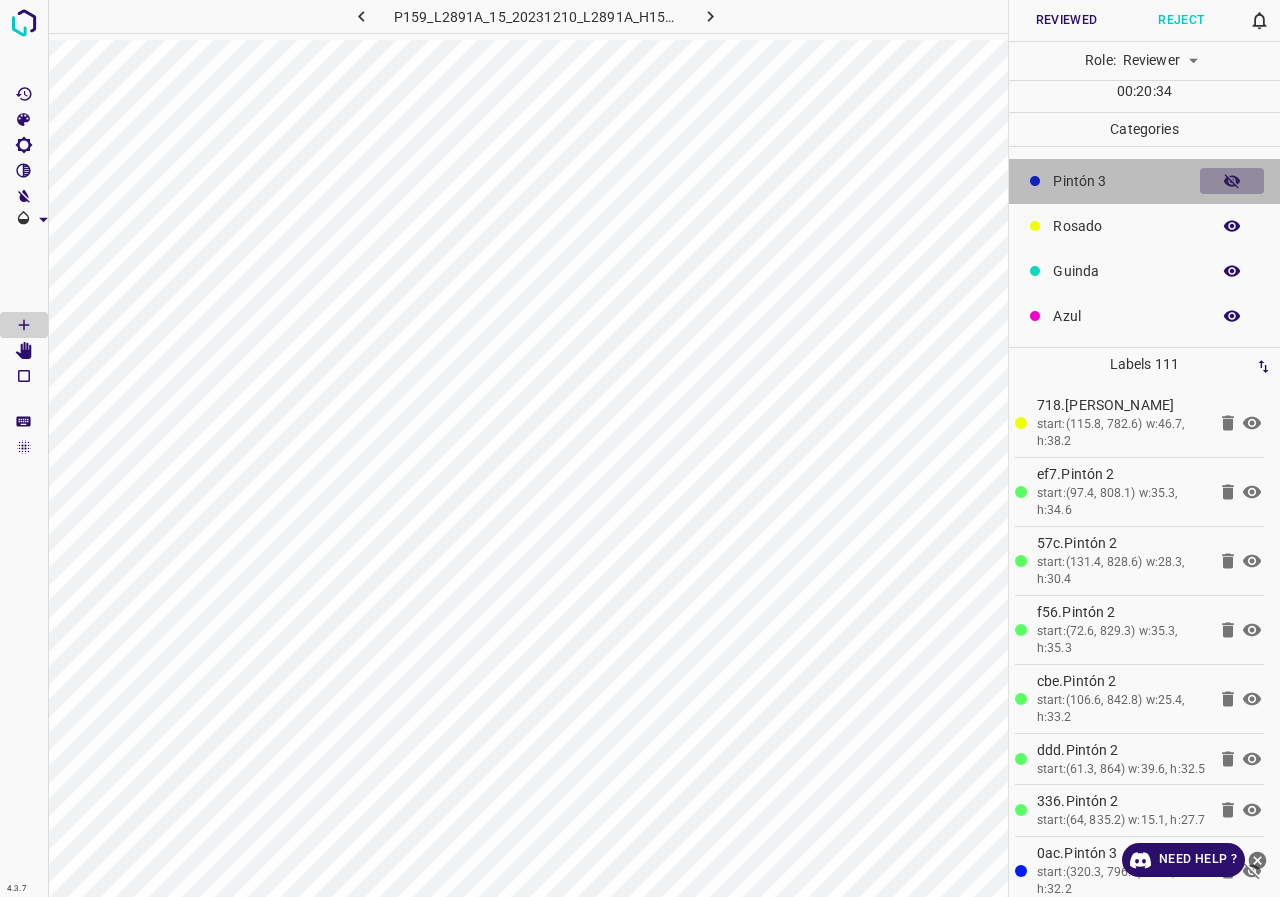 click 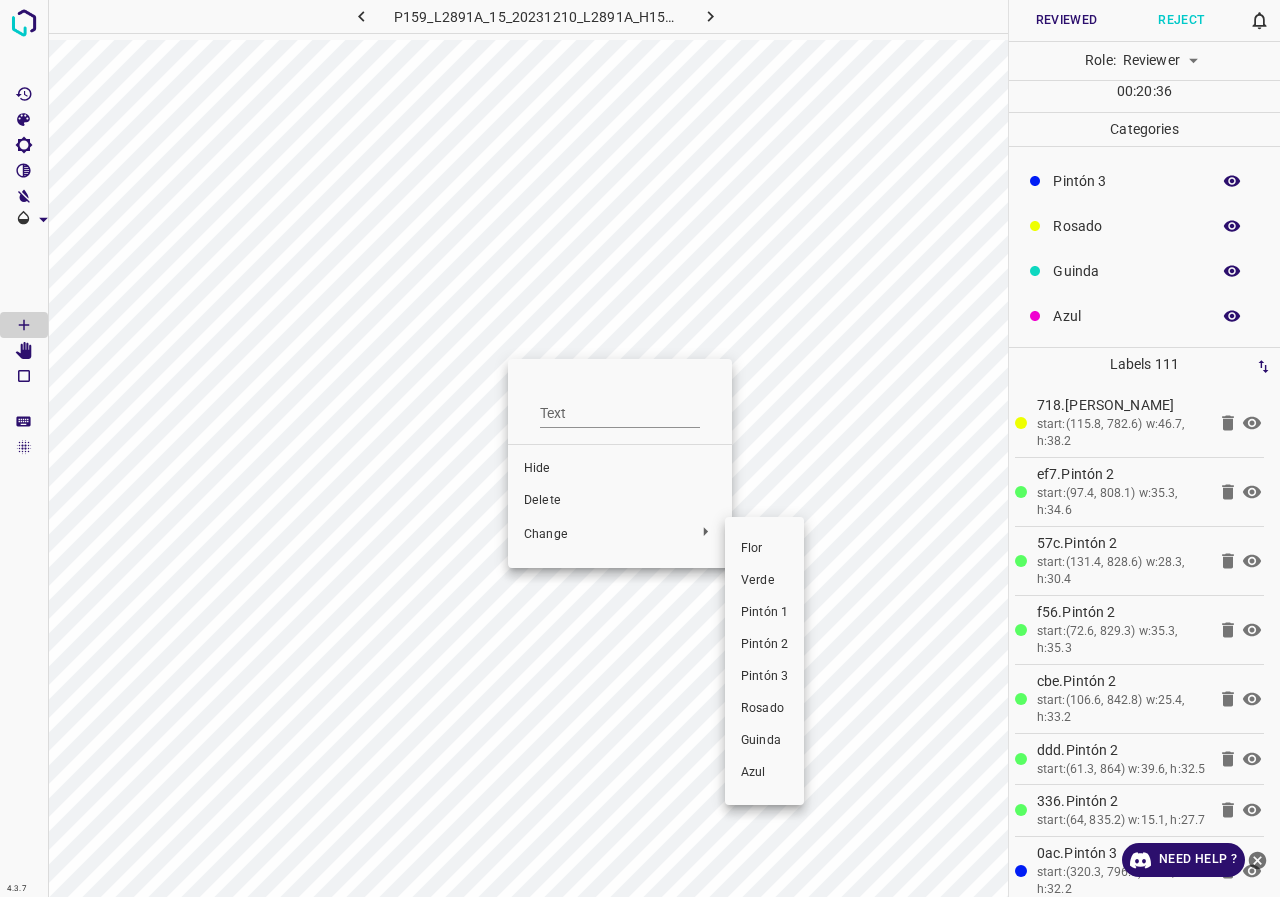 click on "Pintón 1" at bounding box center [764, 613] 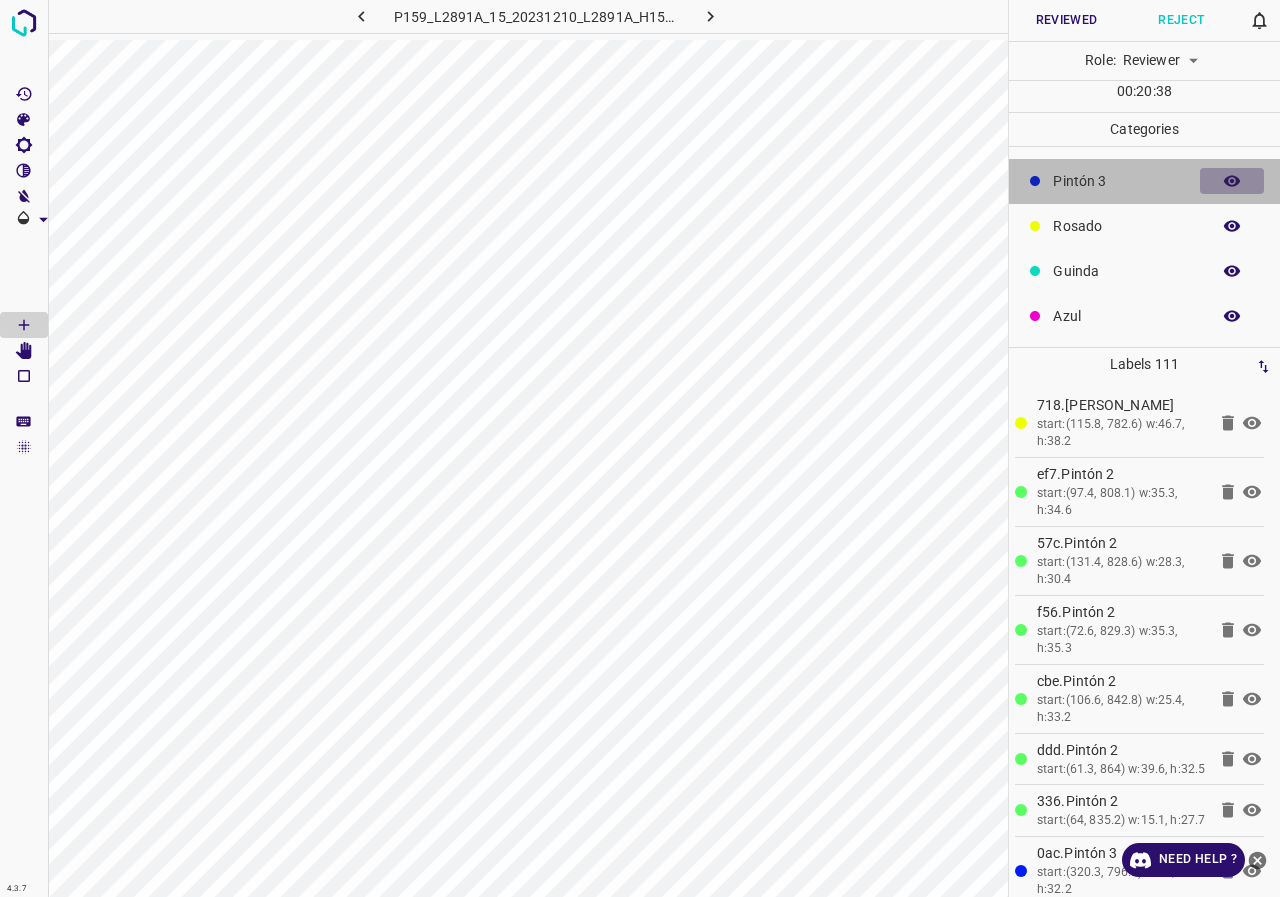 click at bounding box center (1232, 181) 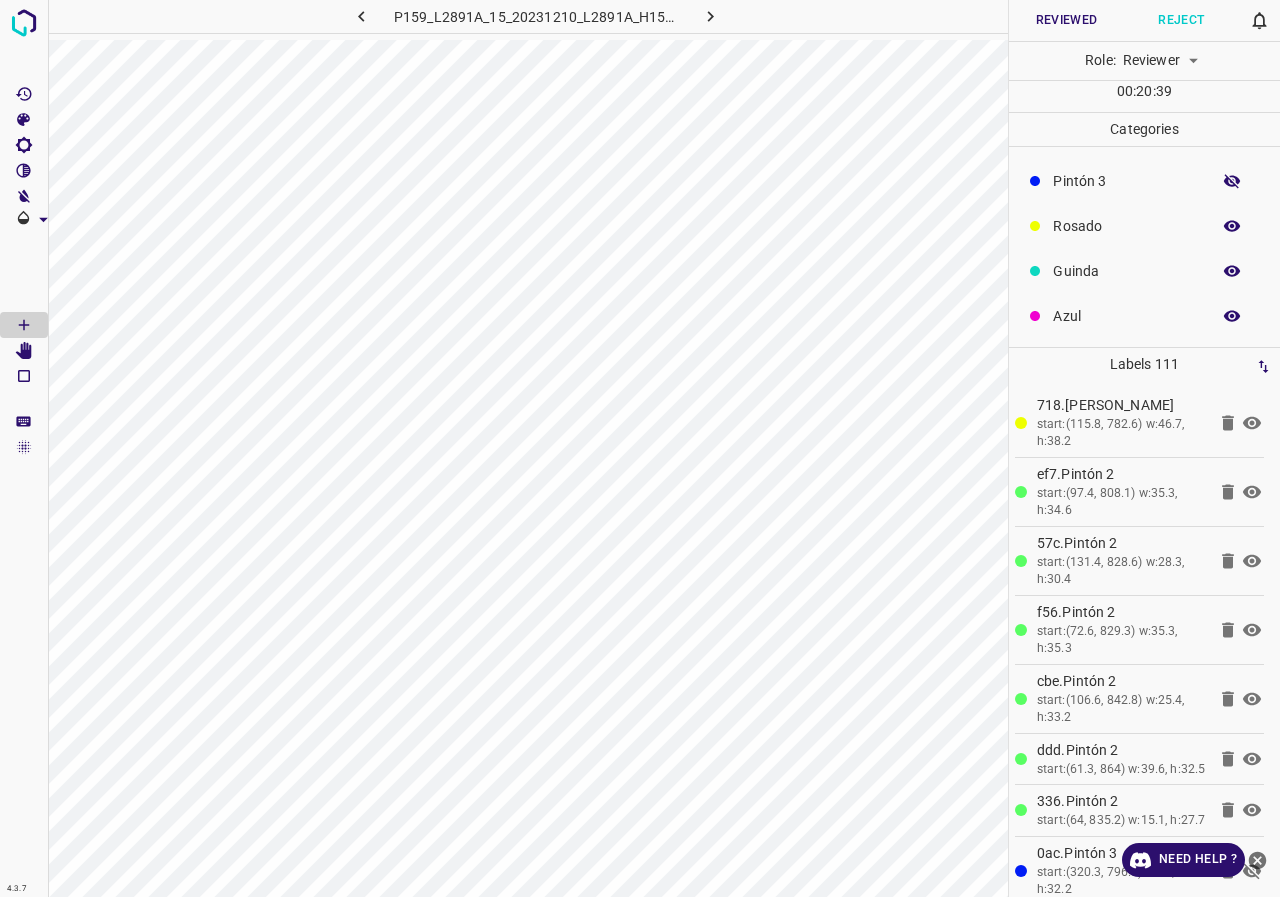 click at bounding box center [1232, 181] 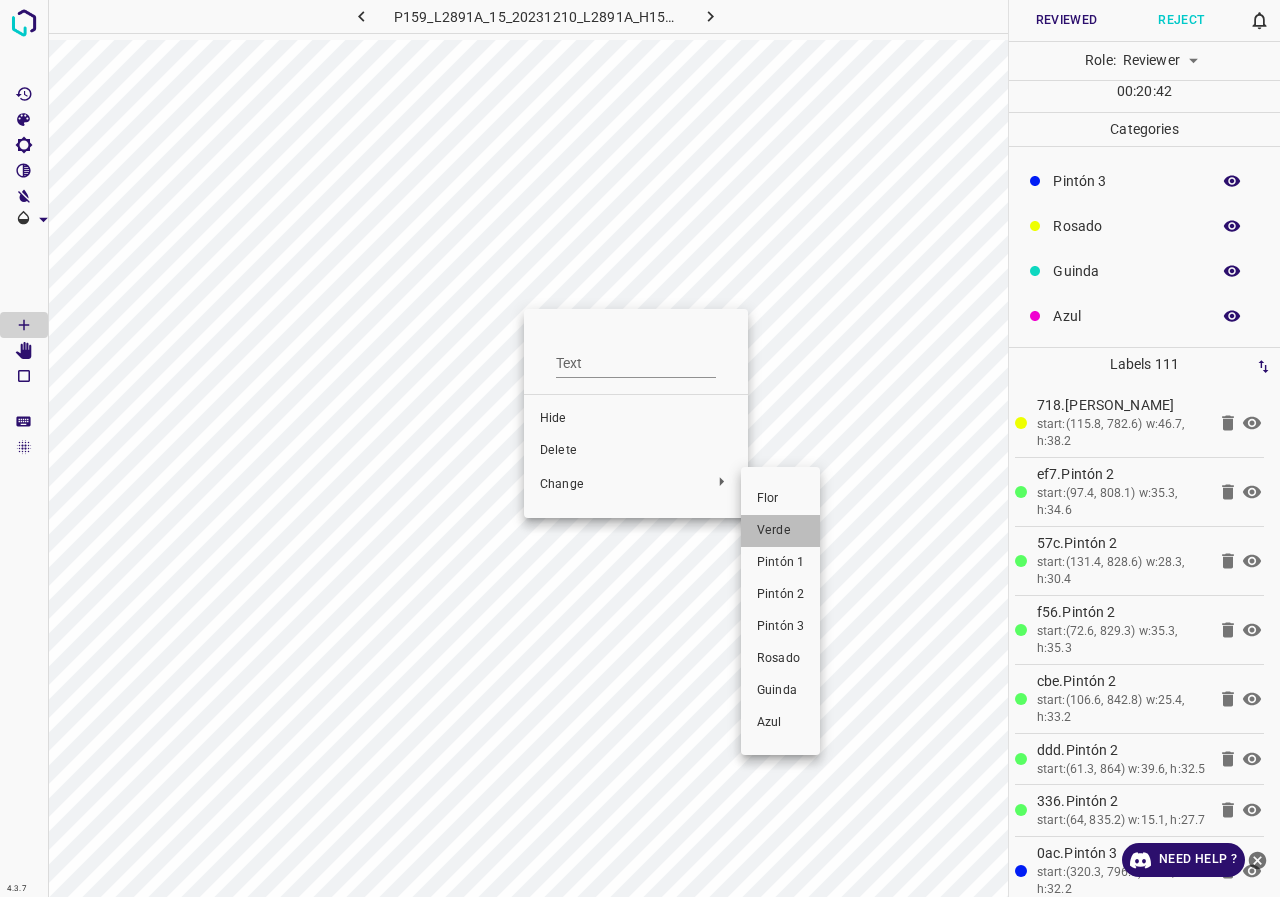 click on "Verde" at bounding box center (780, 531) 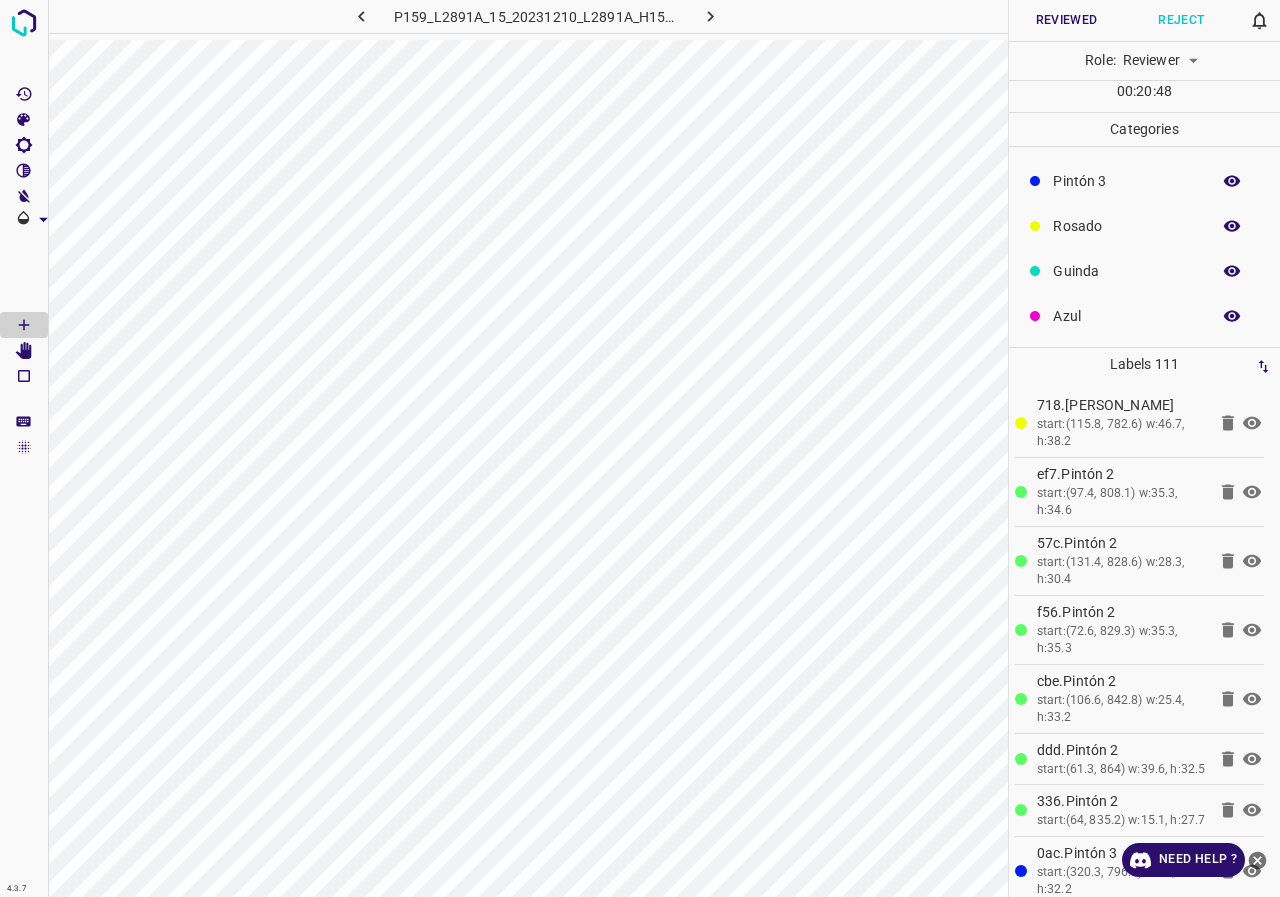 type 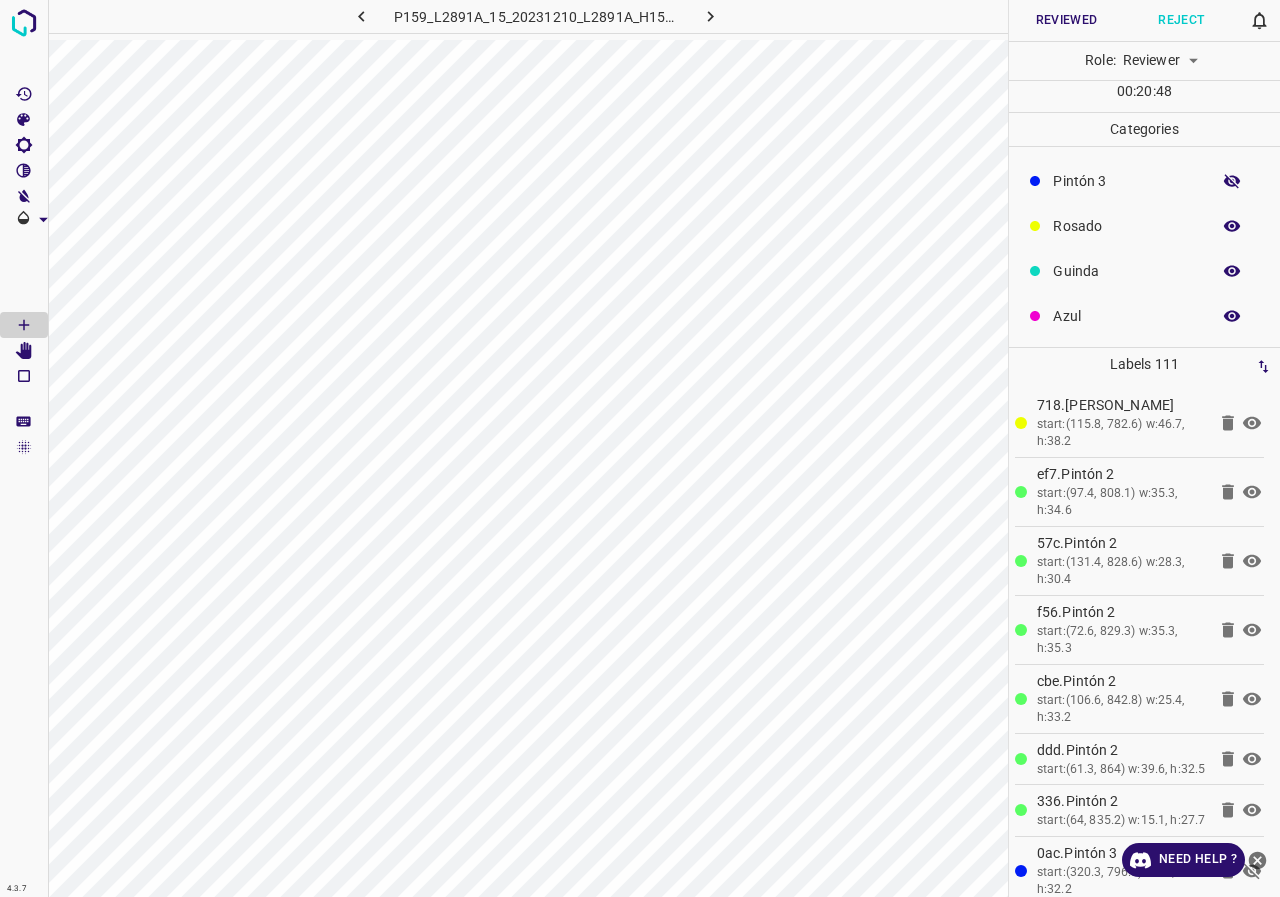 click at bounding box center [1232, 181] 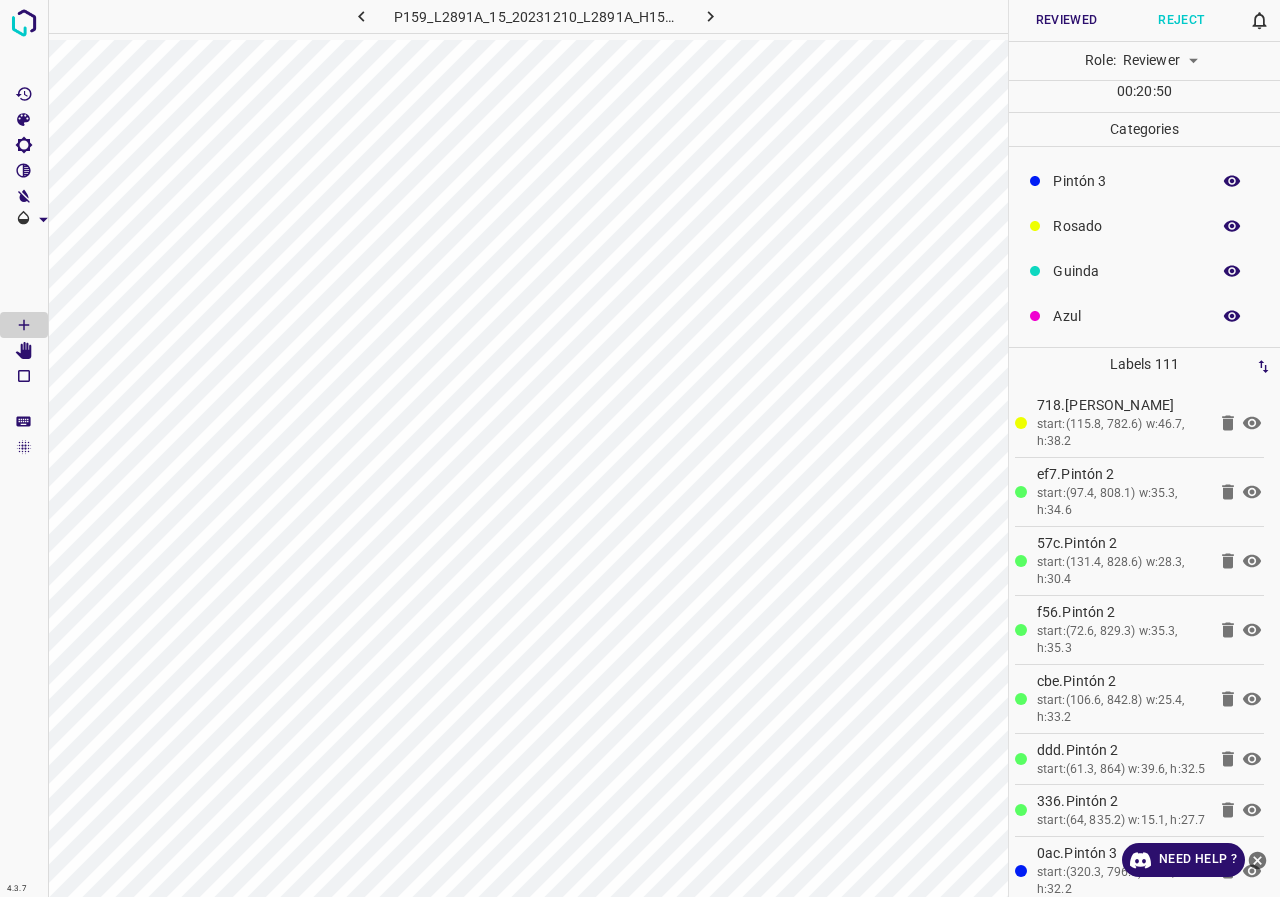 click at bounding box center (24, 376) 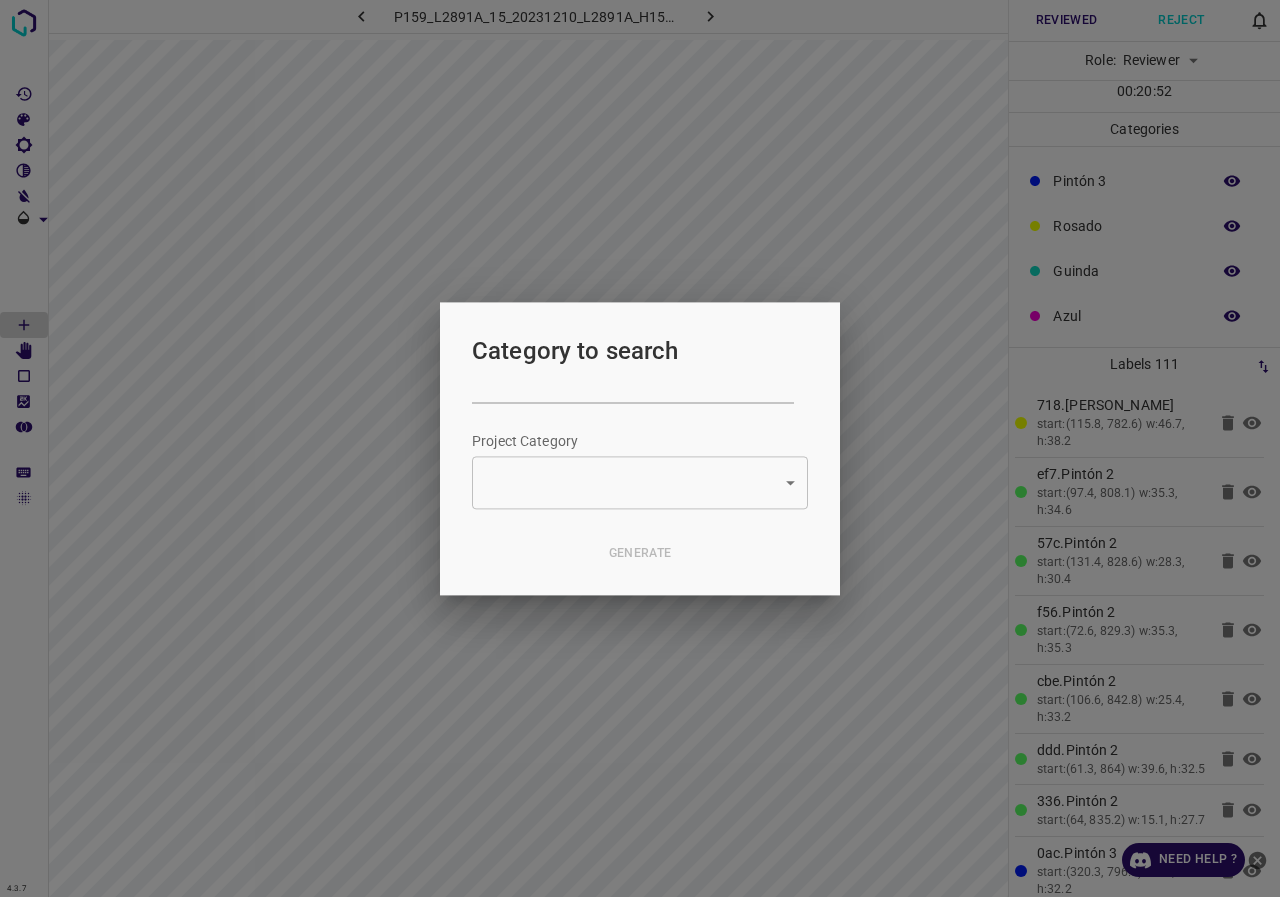 click at bounding box center [640, 448] 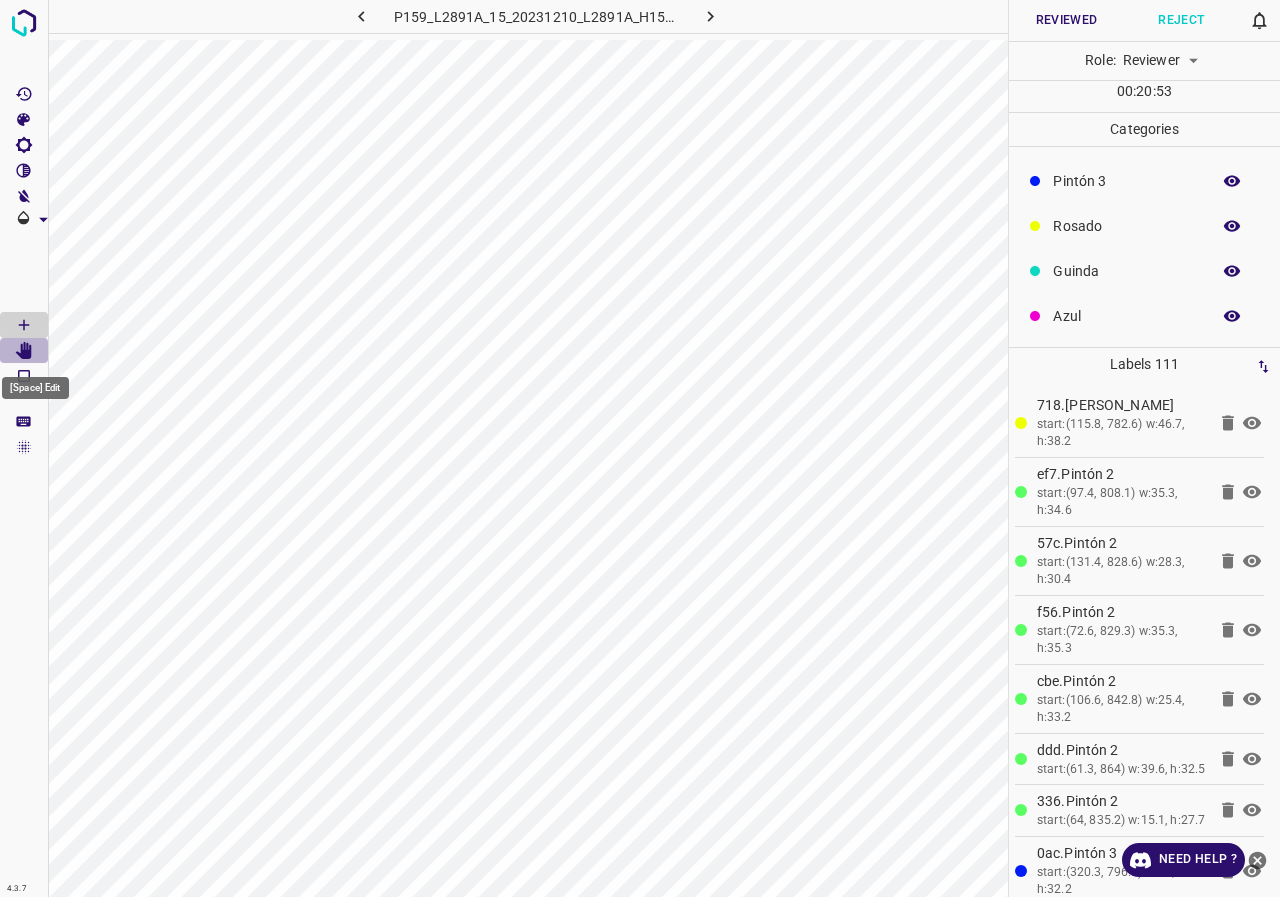 click 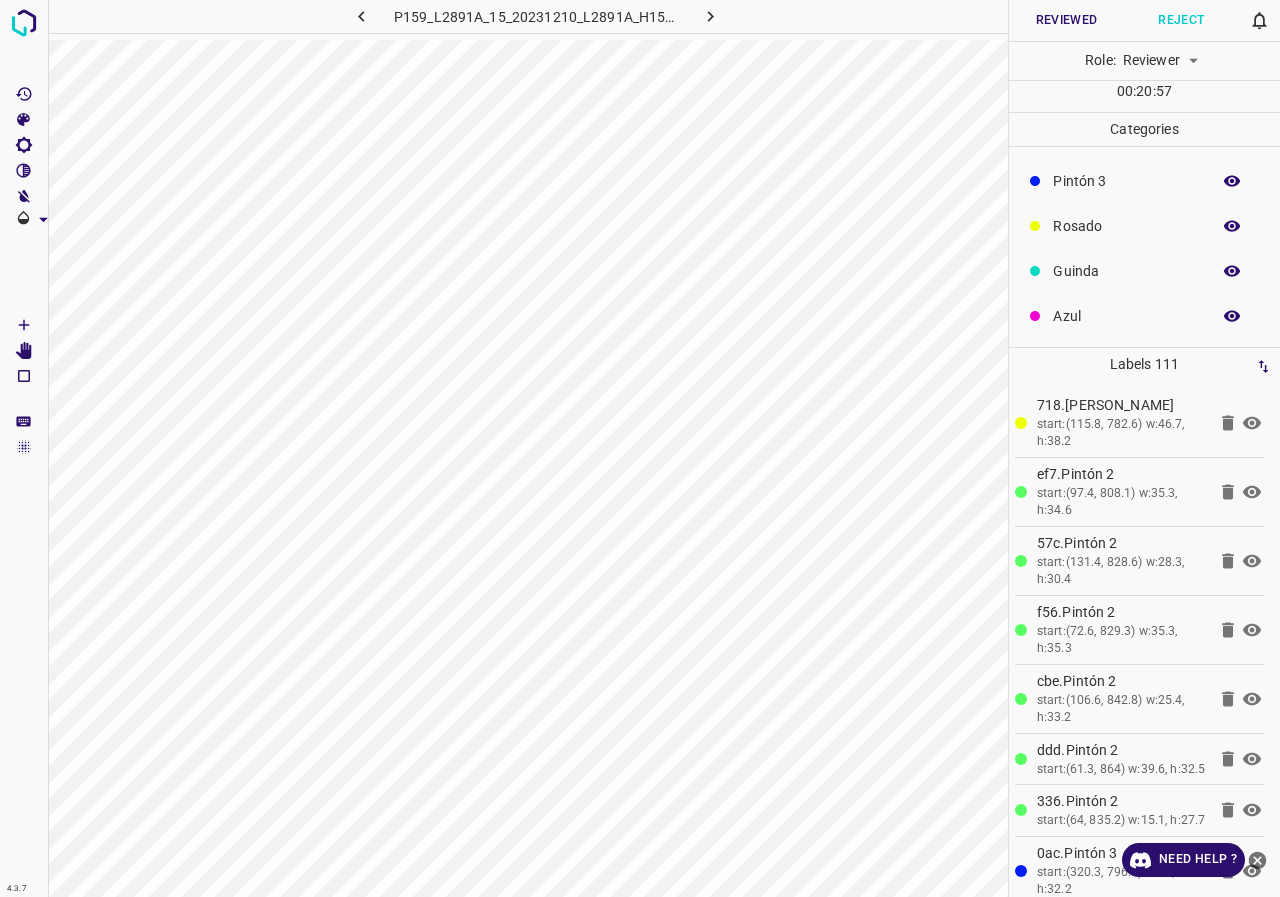 type 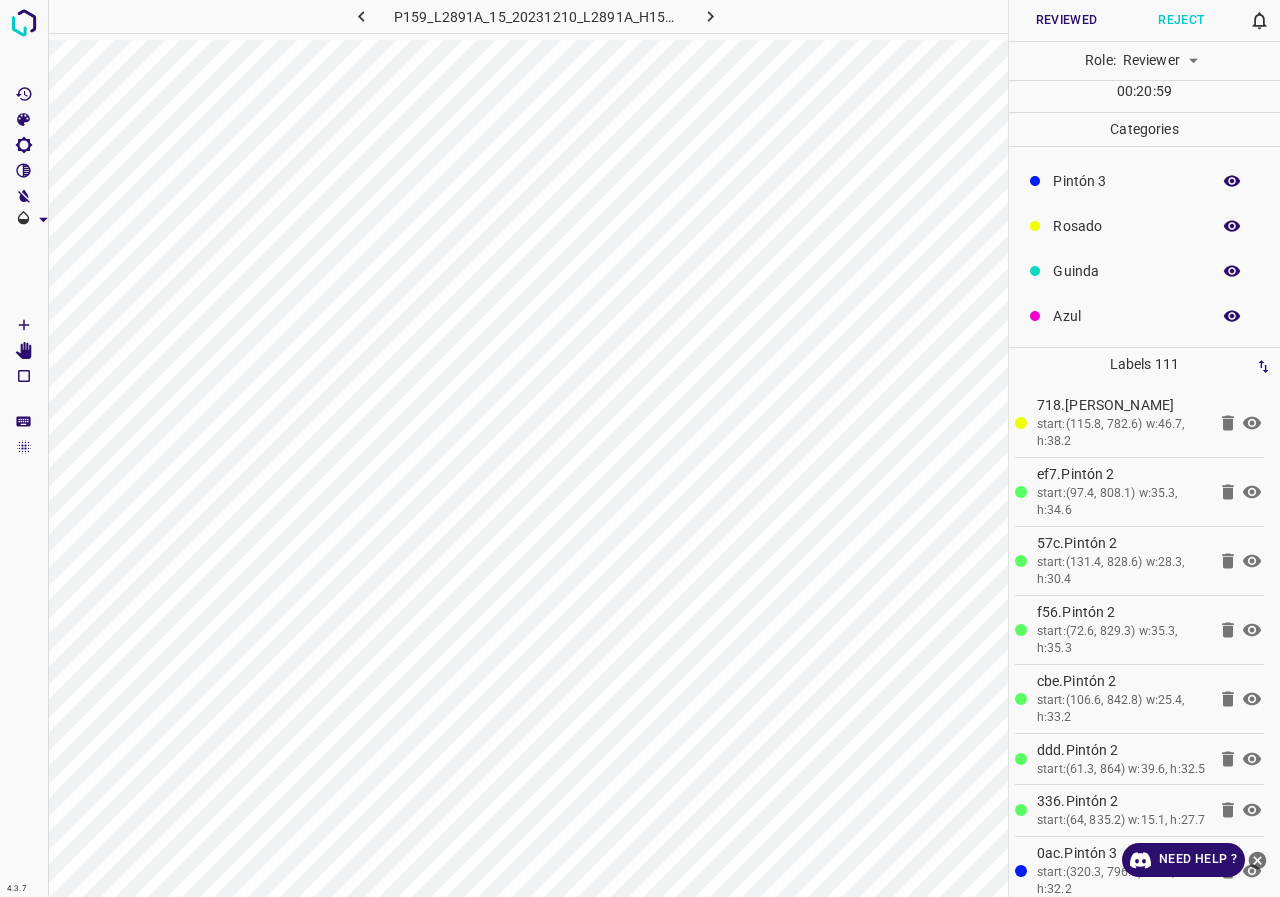 click at bounding box center (24, 351) 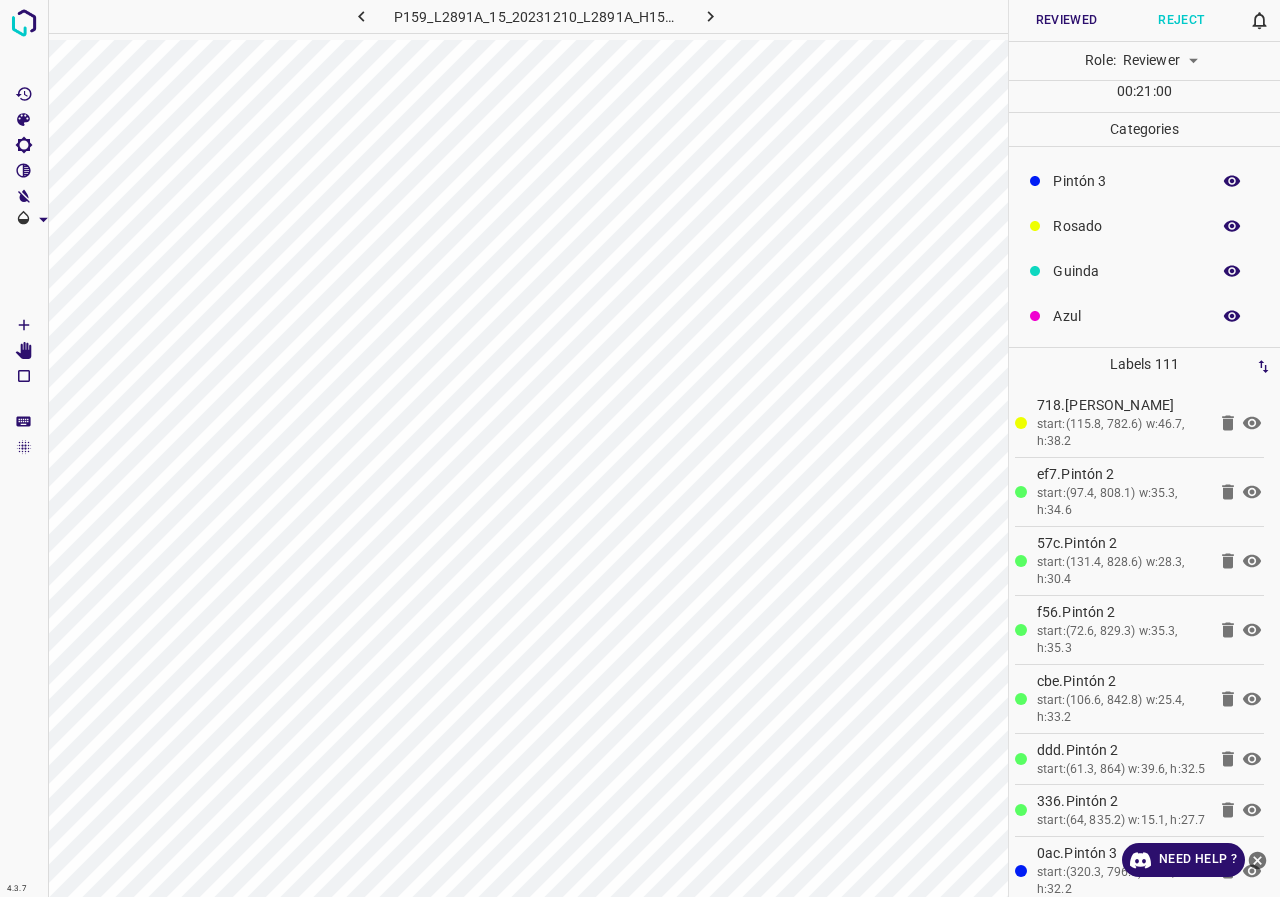 click at bounding box center [24, 351] 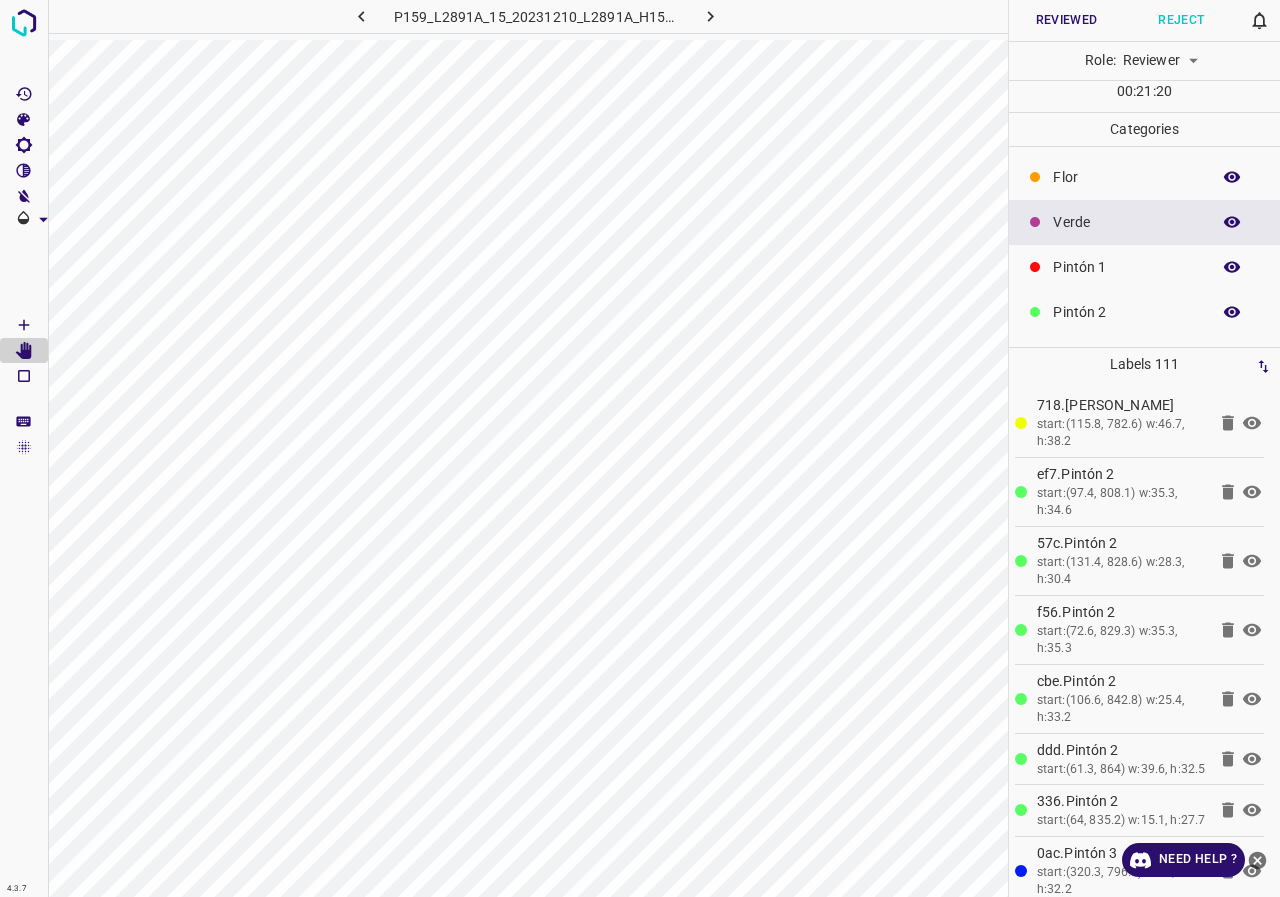 scroll, scrollTop: 100, scrollLeft: 0, axis: vertical 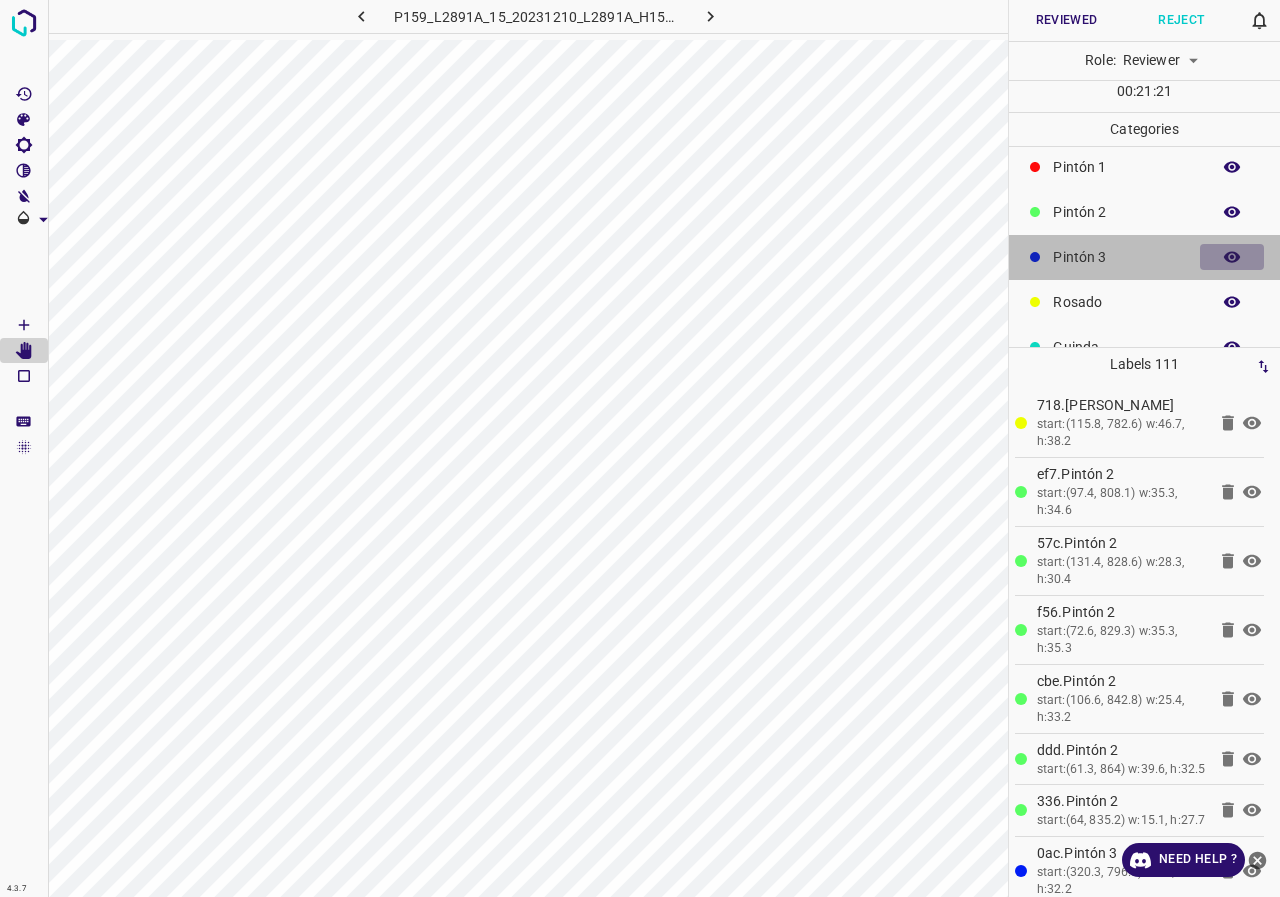 click 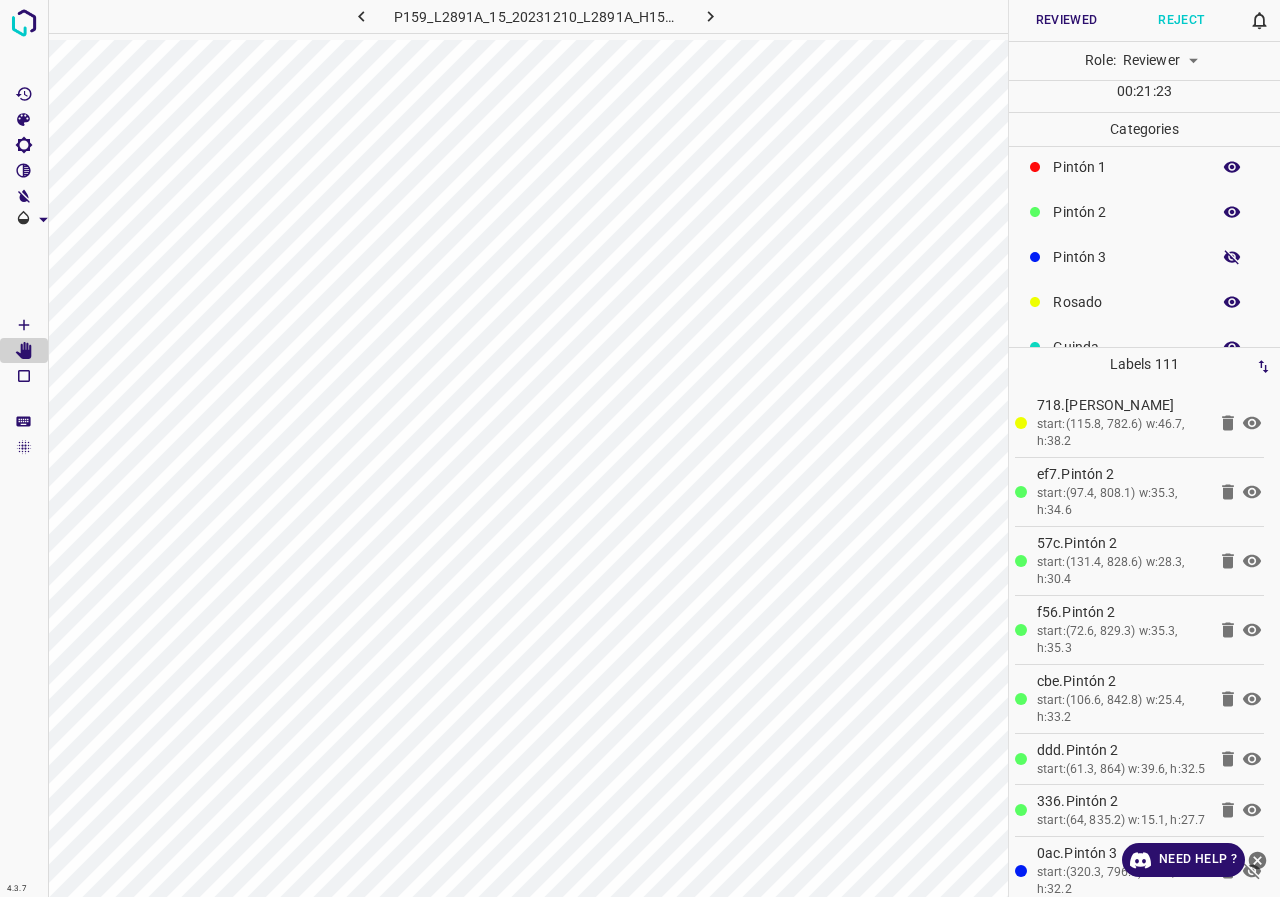 click 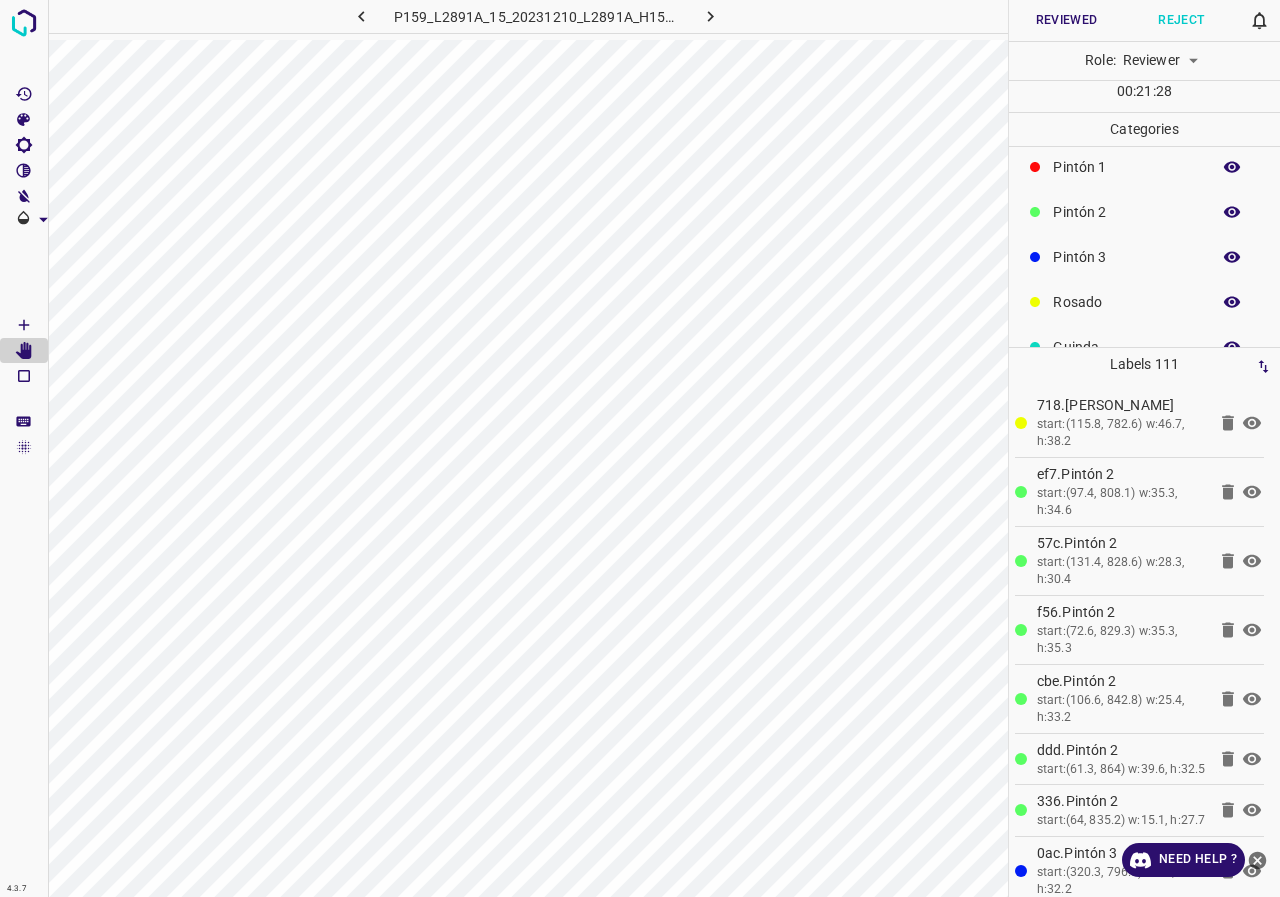 scroll, scrollTop: 0, scrollLeft: 0, axis: both 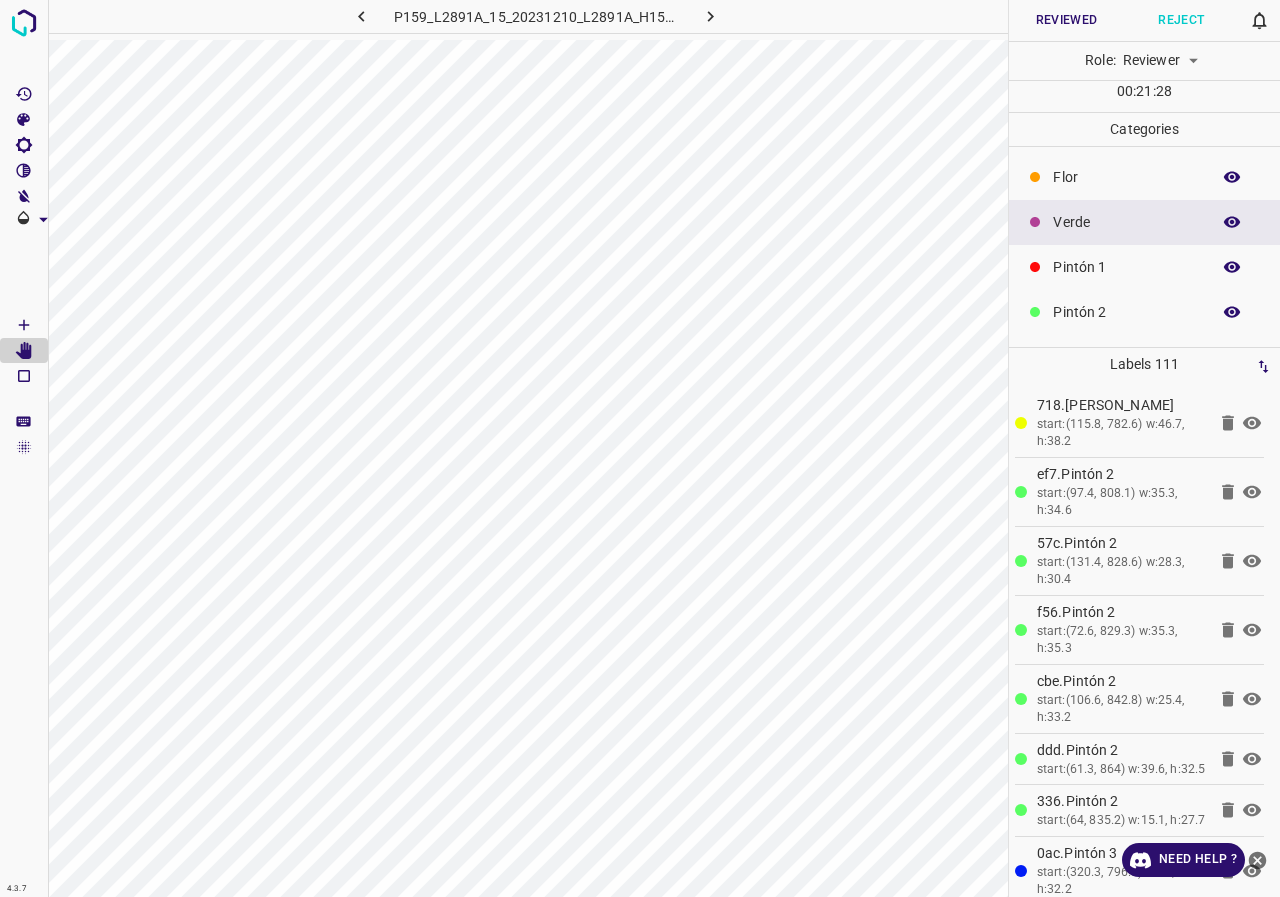 click on "Verde" at bounding box center (1126, 222) 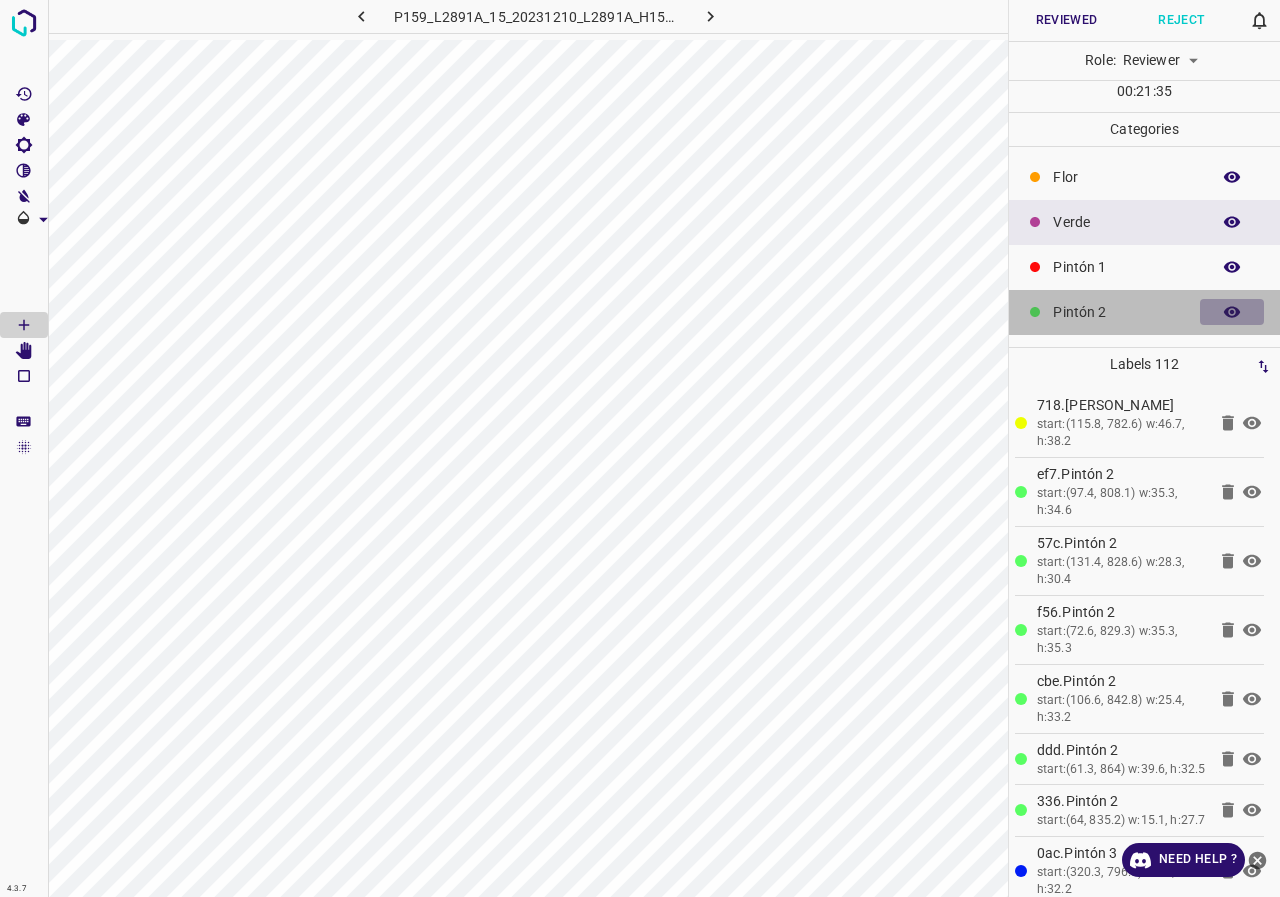 click at bounding box center [1232, 312] 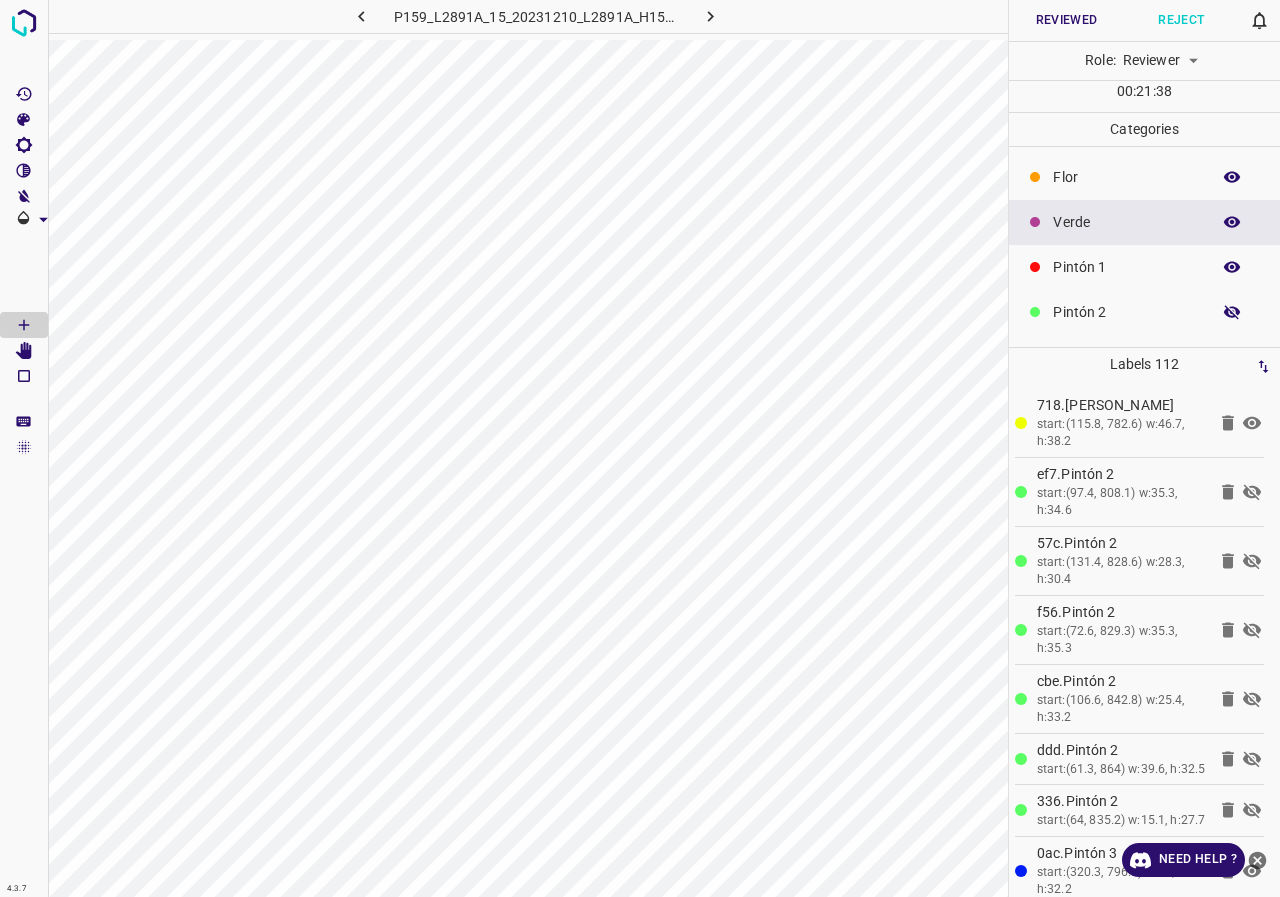 click 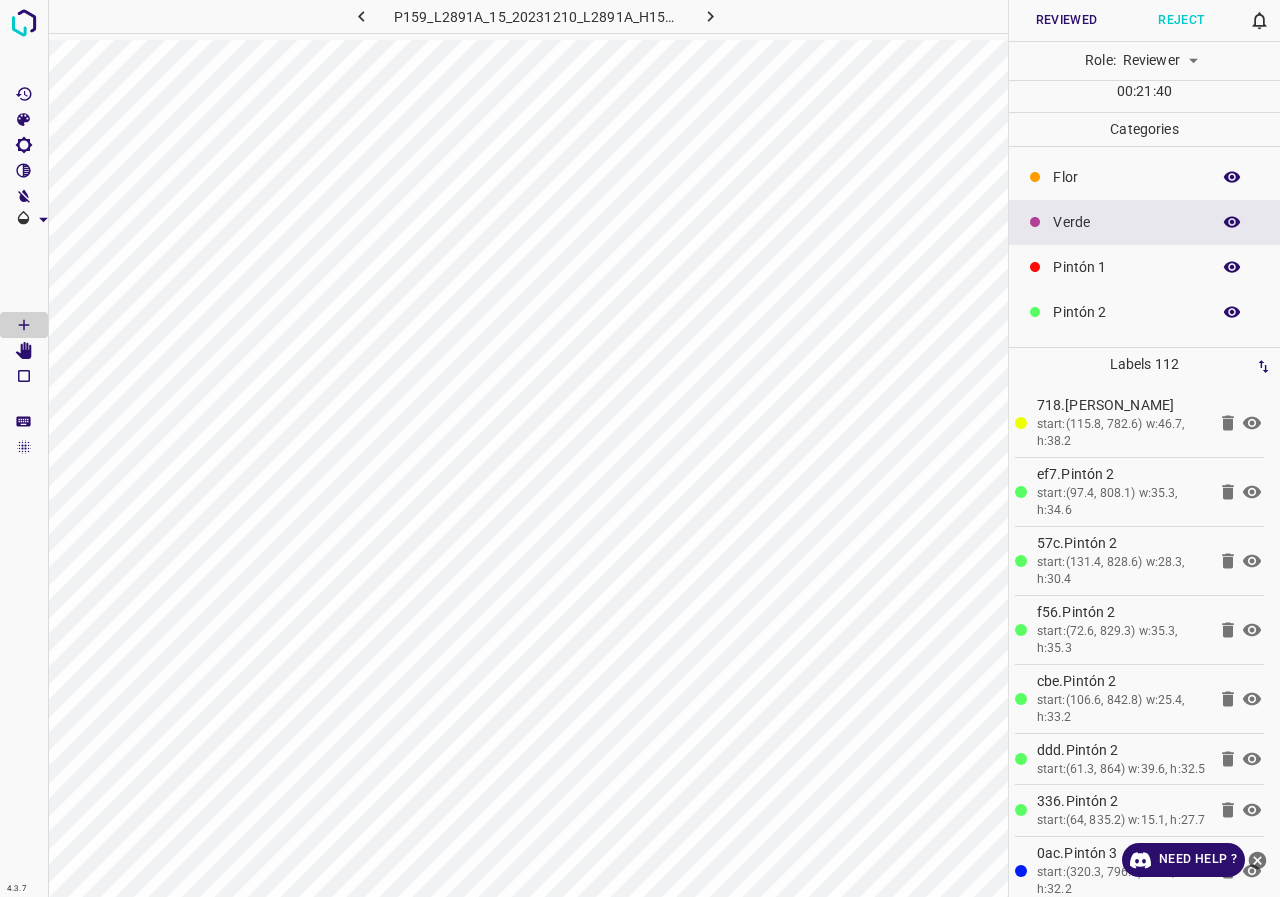 scroll, scrollTop: 176, scrollLeft: 0, axis: vertical 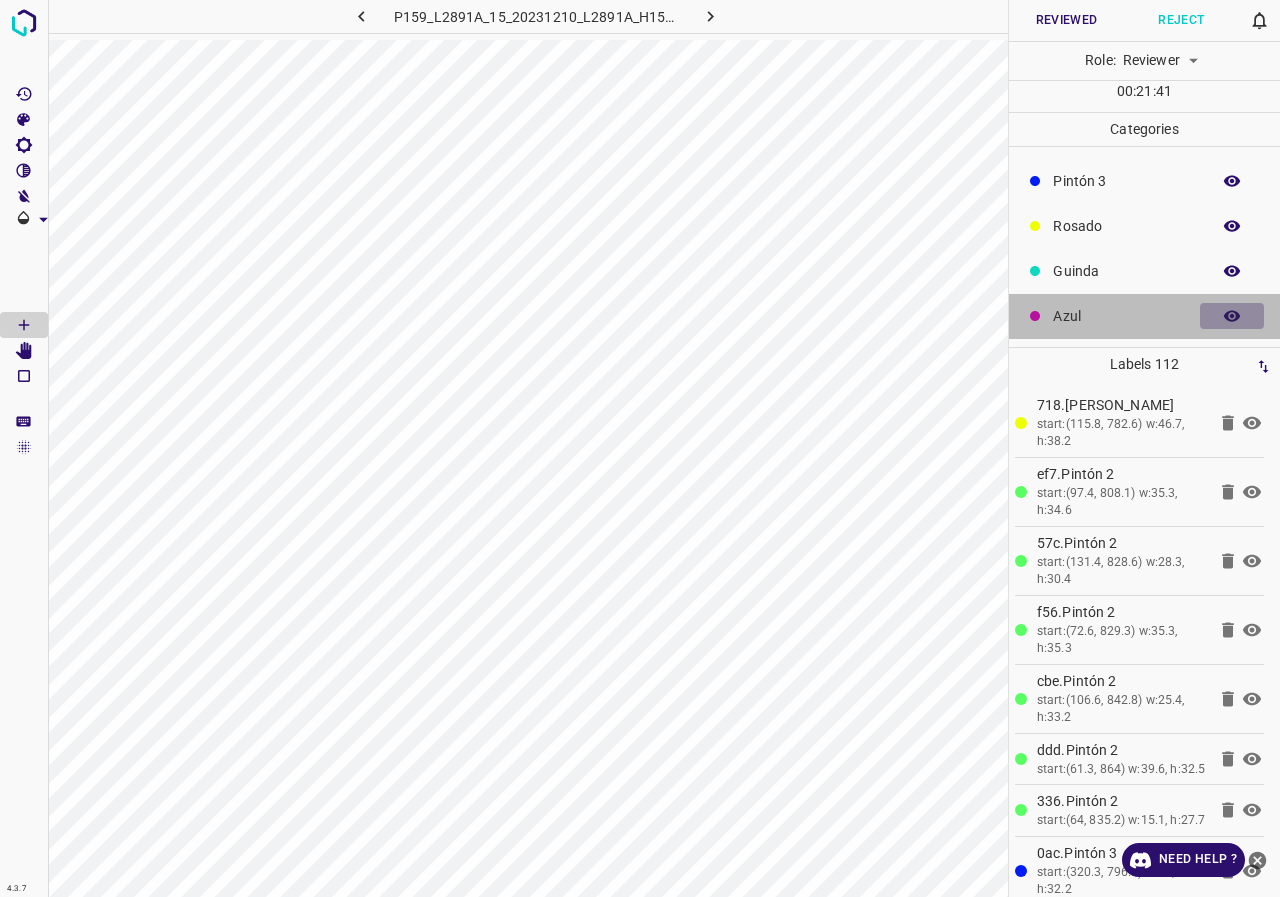 click 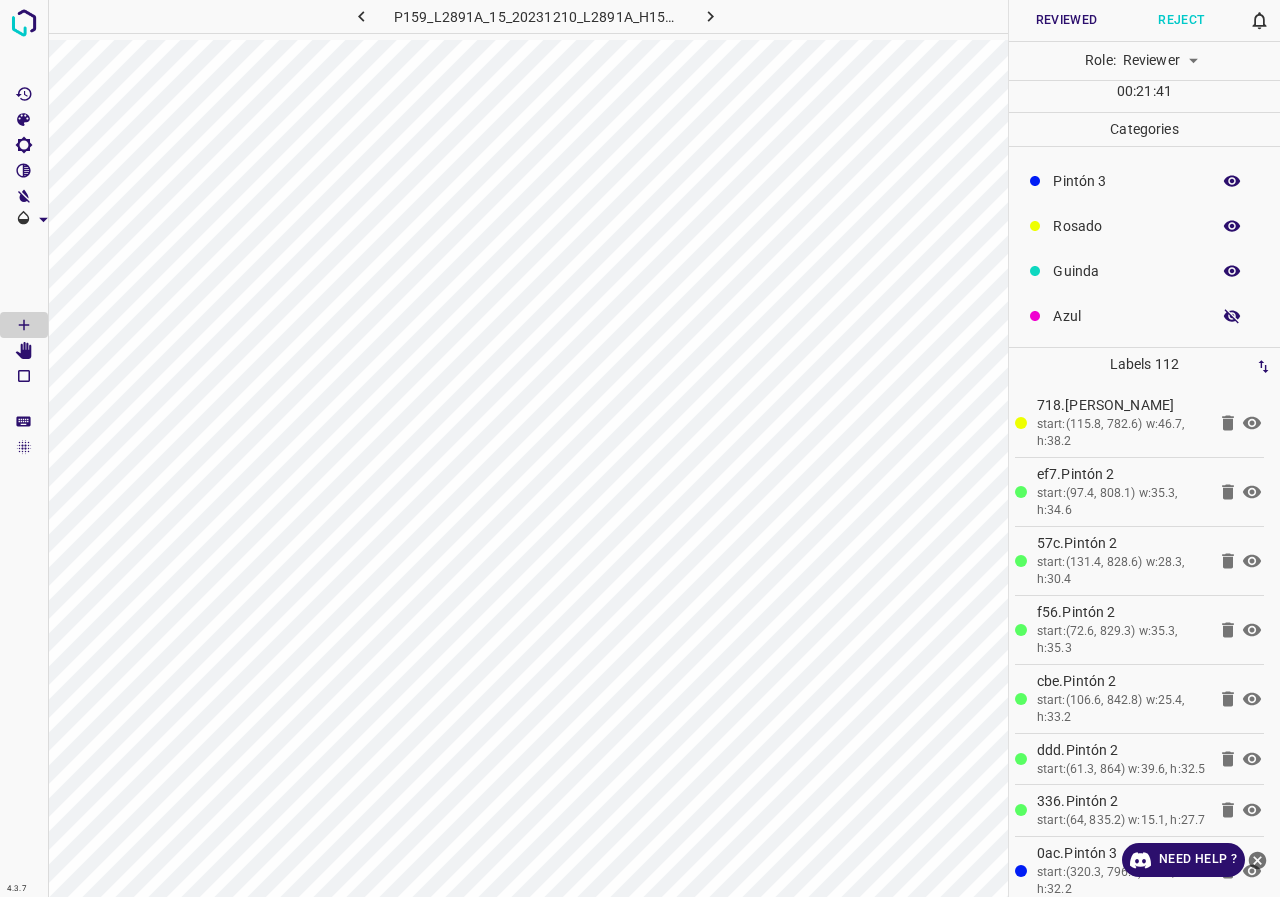 click 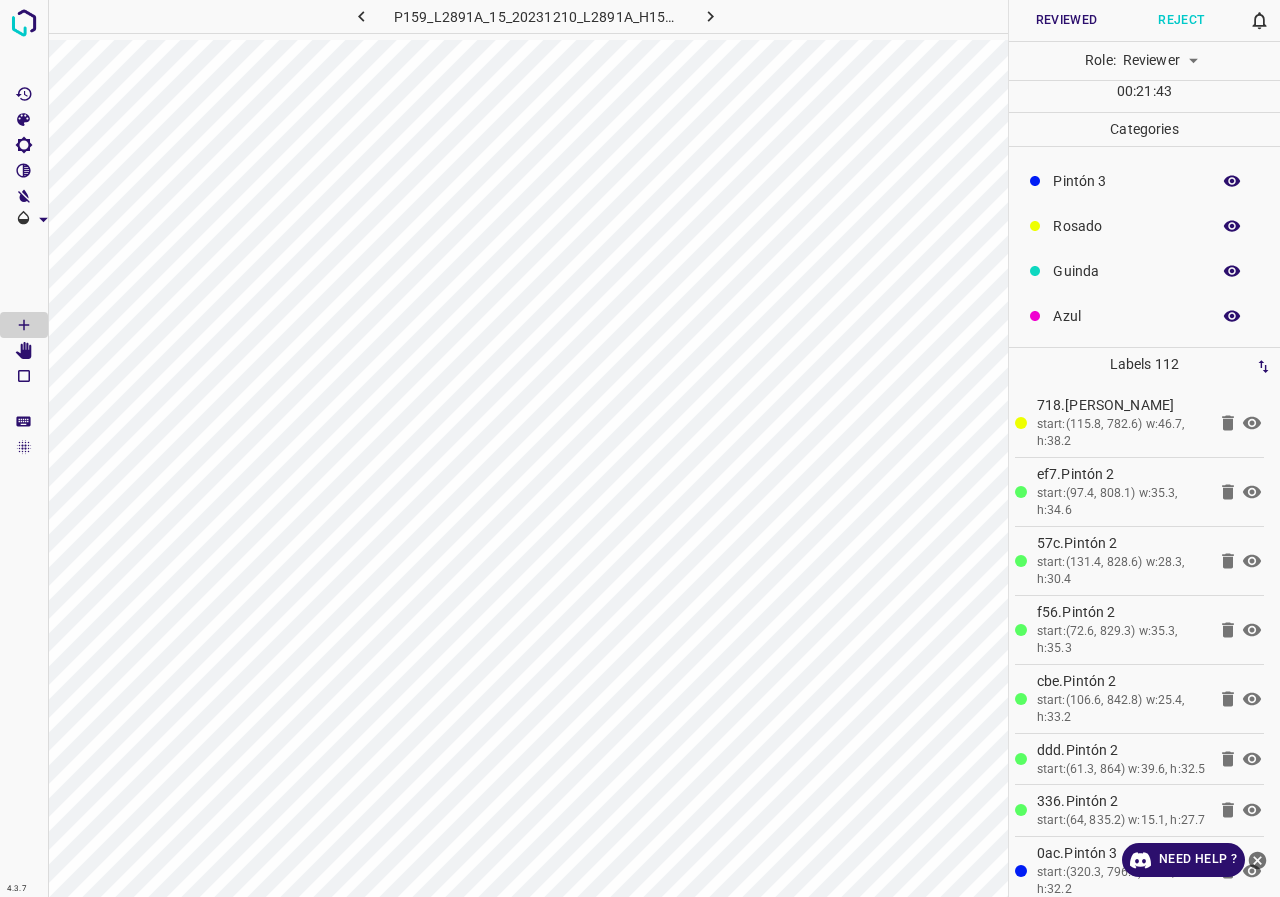 scroll, scrollTop: 76, scrollLeft: 0, axis: vertical 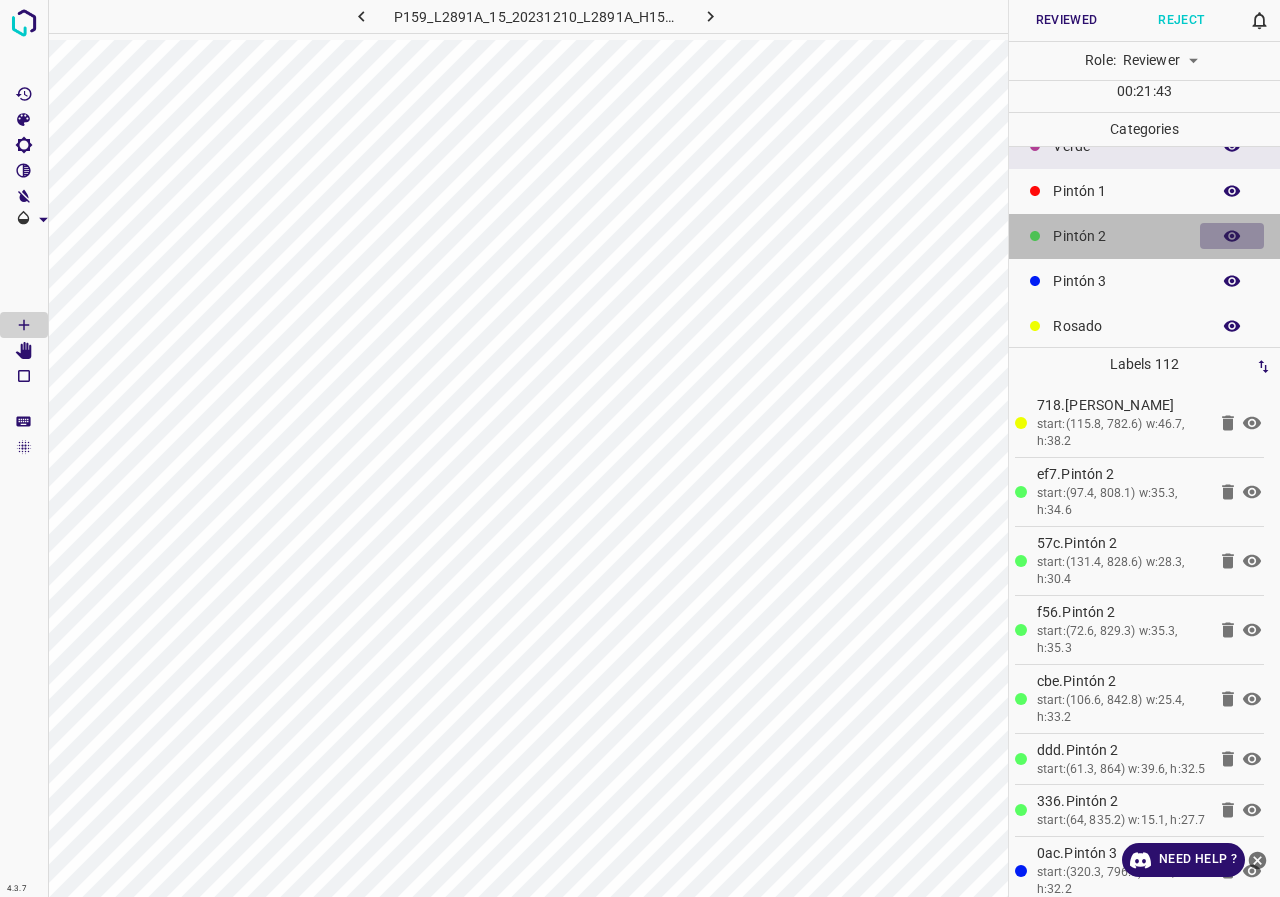 click 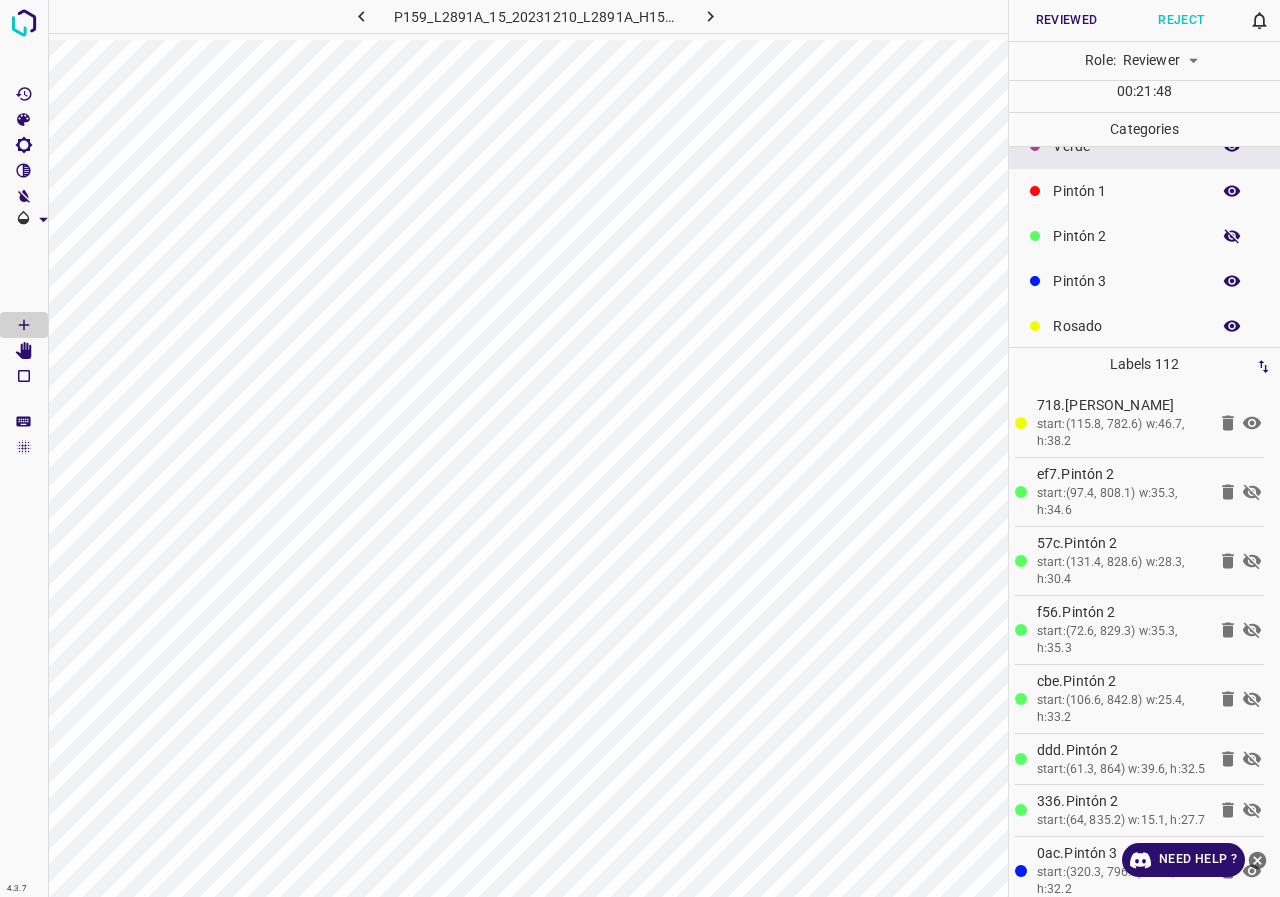 click at bounding box center [1232, 236] 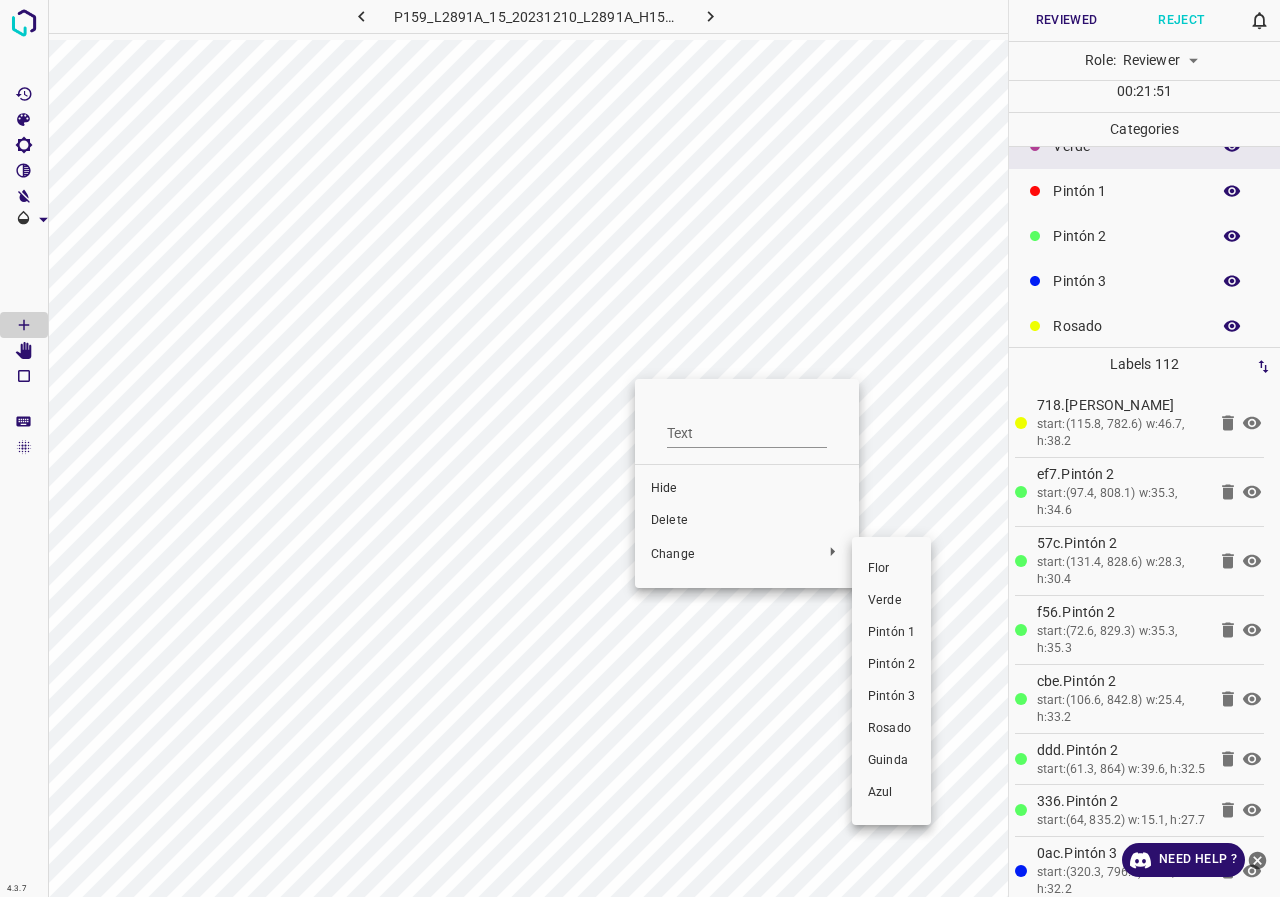 drag, startPoint x: 898, startPoint y: 625, endPoint x: 896, endPoint y: 607, distance: 18.110771 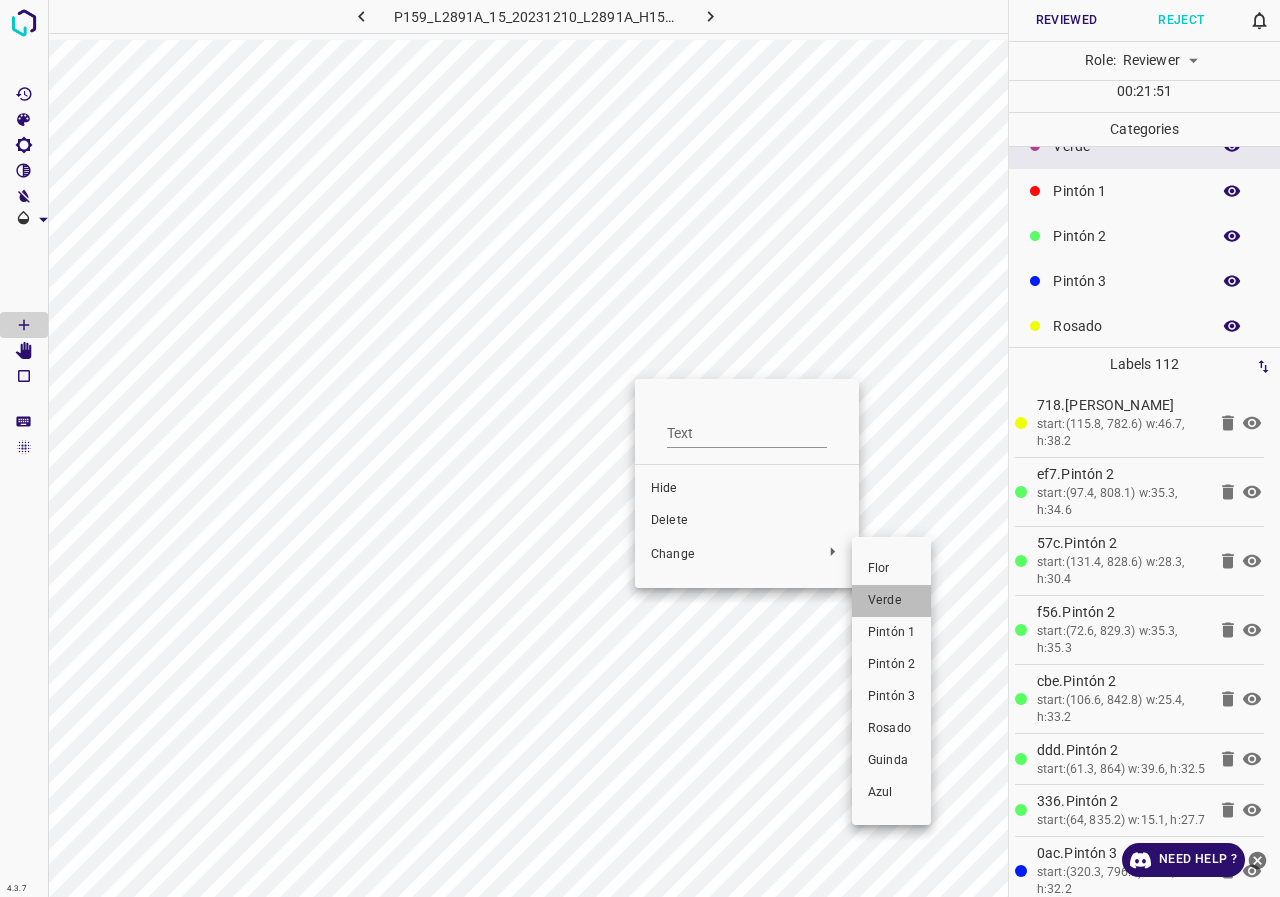 click on "Verde" at bounding box center (891, 601) 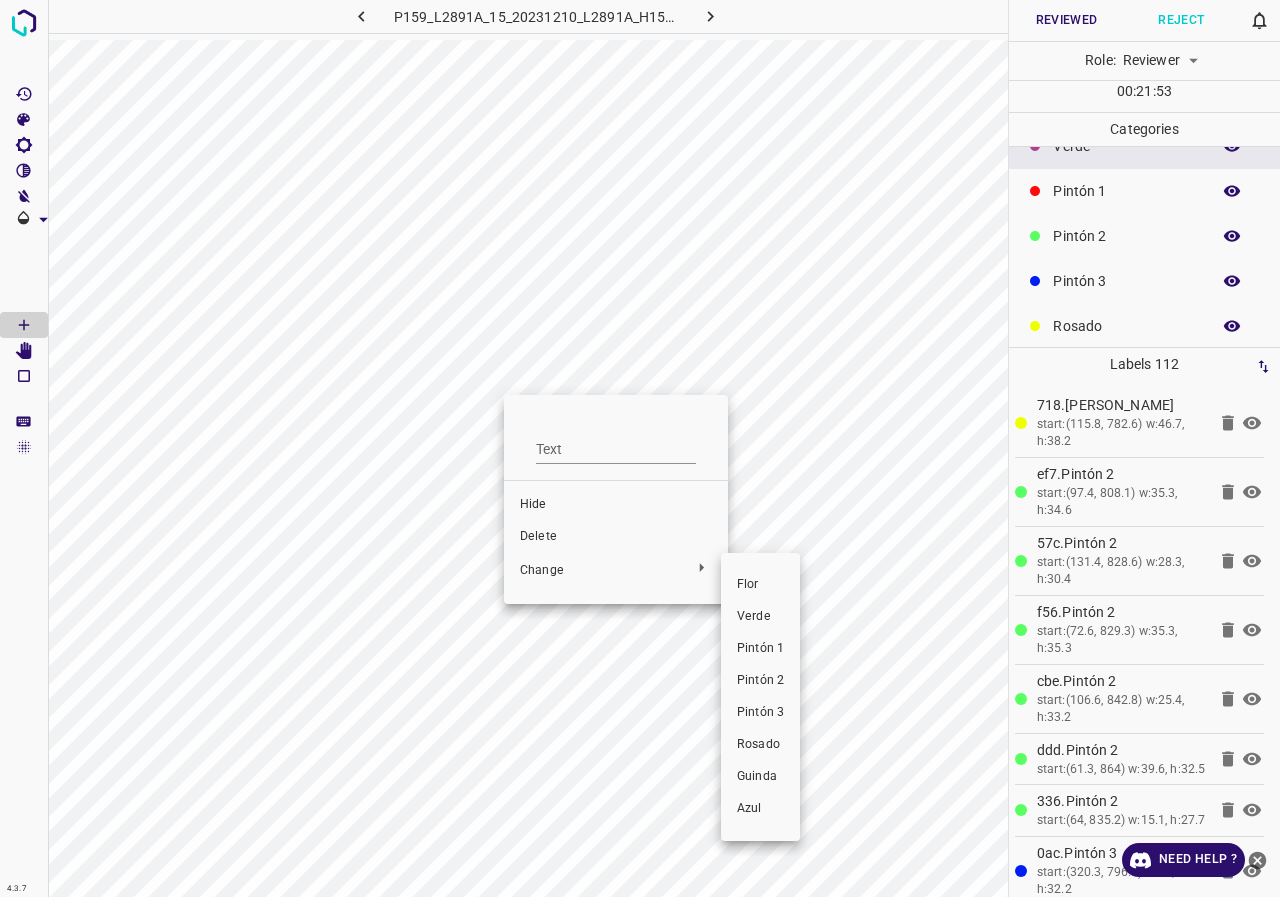 click on "Verde" at bounding box center (760, 617) 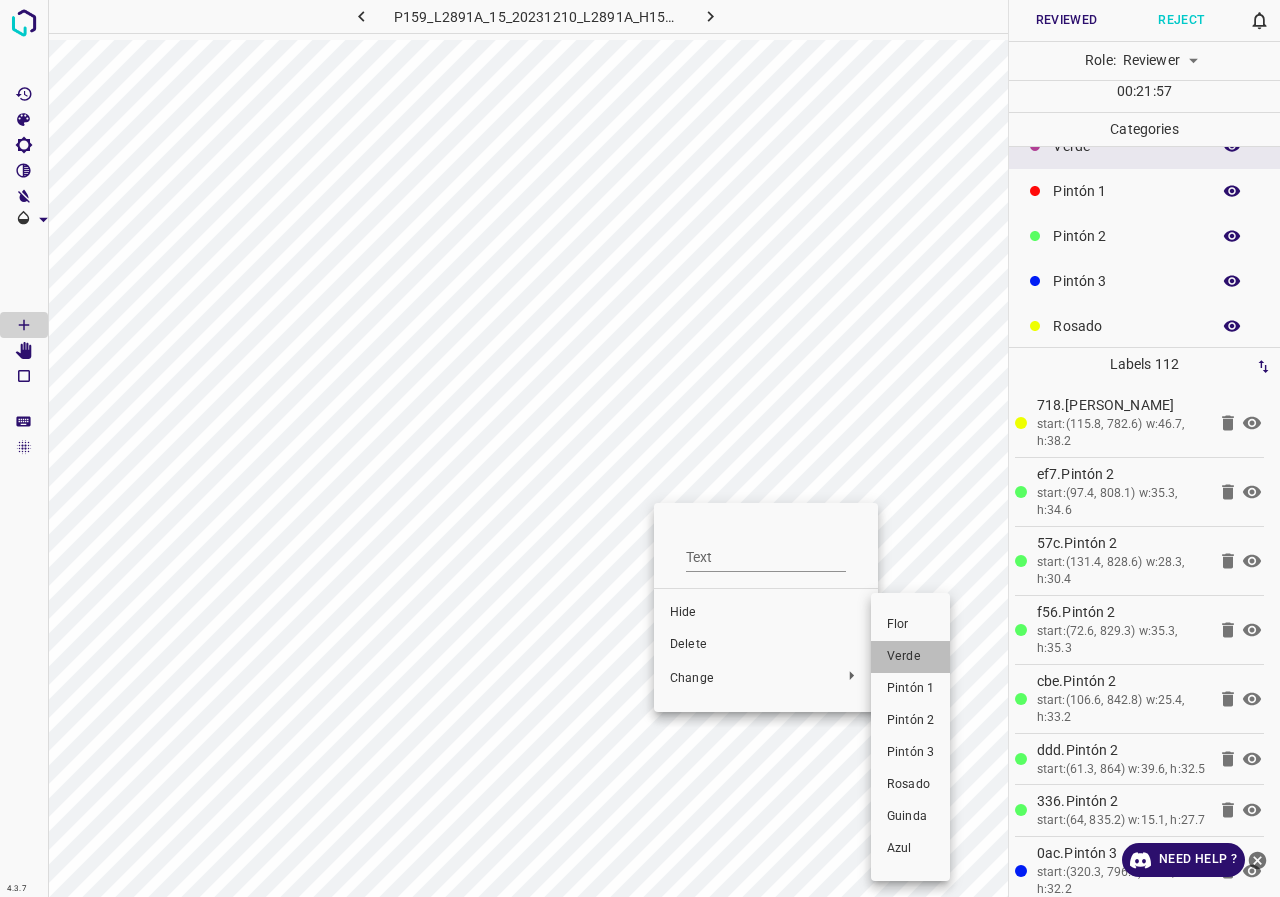 click on "Verde" at bounding box center (910, 657) 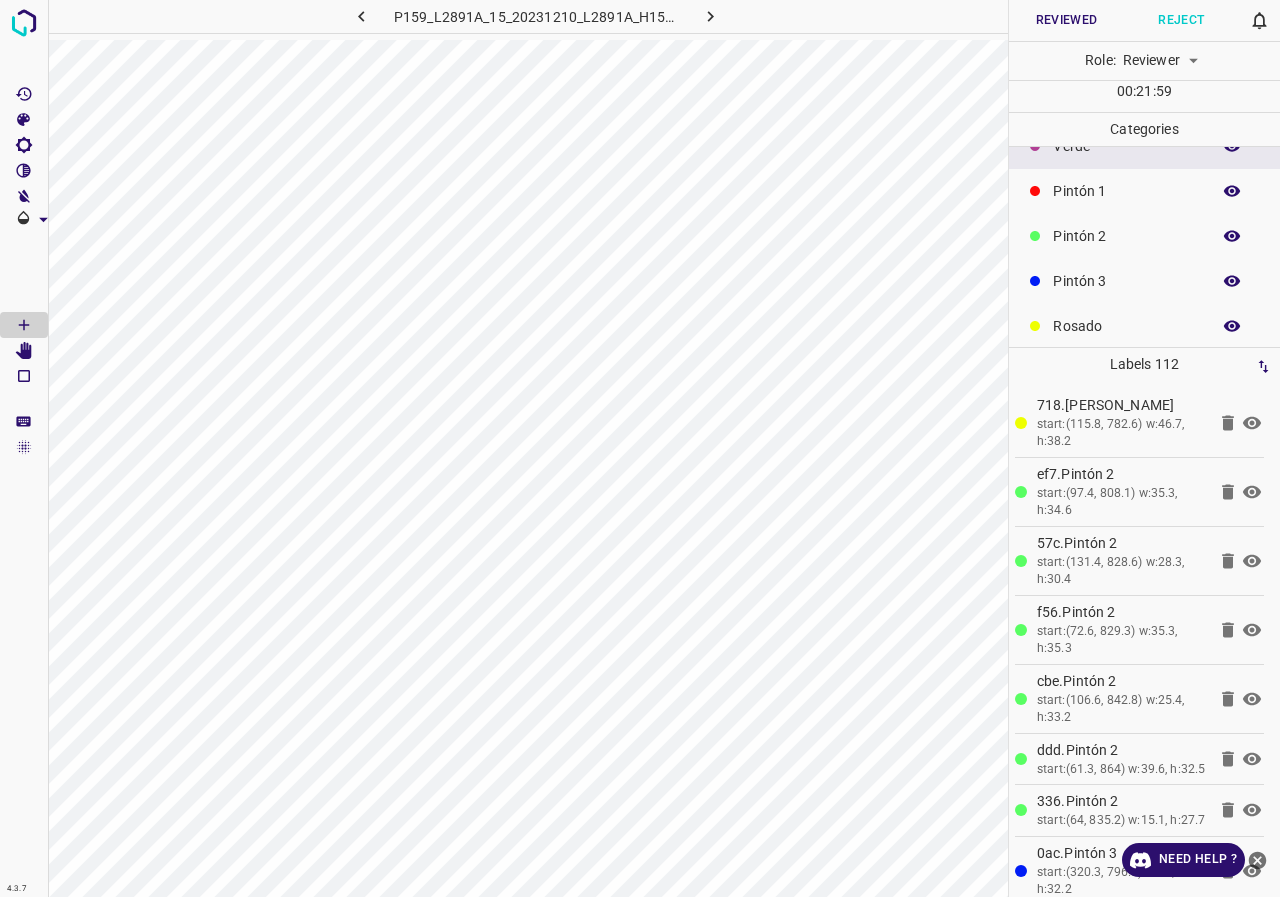 click on "Pintón 1" at bounding box center [1144, 191] 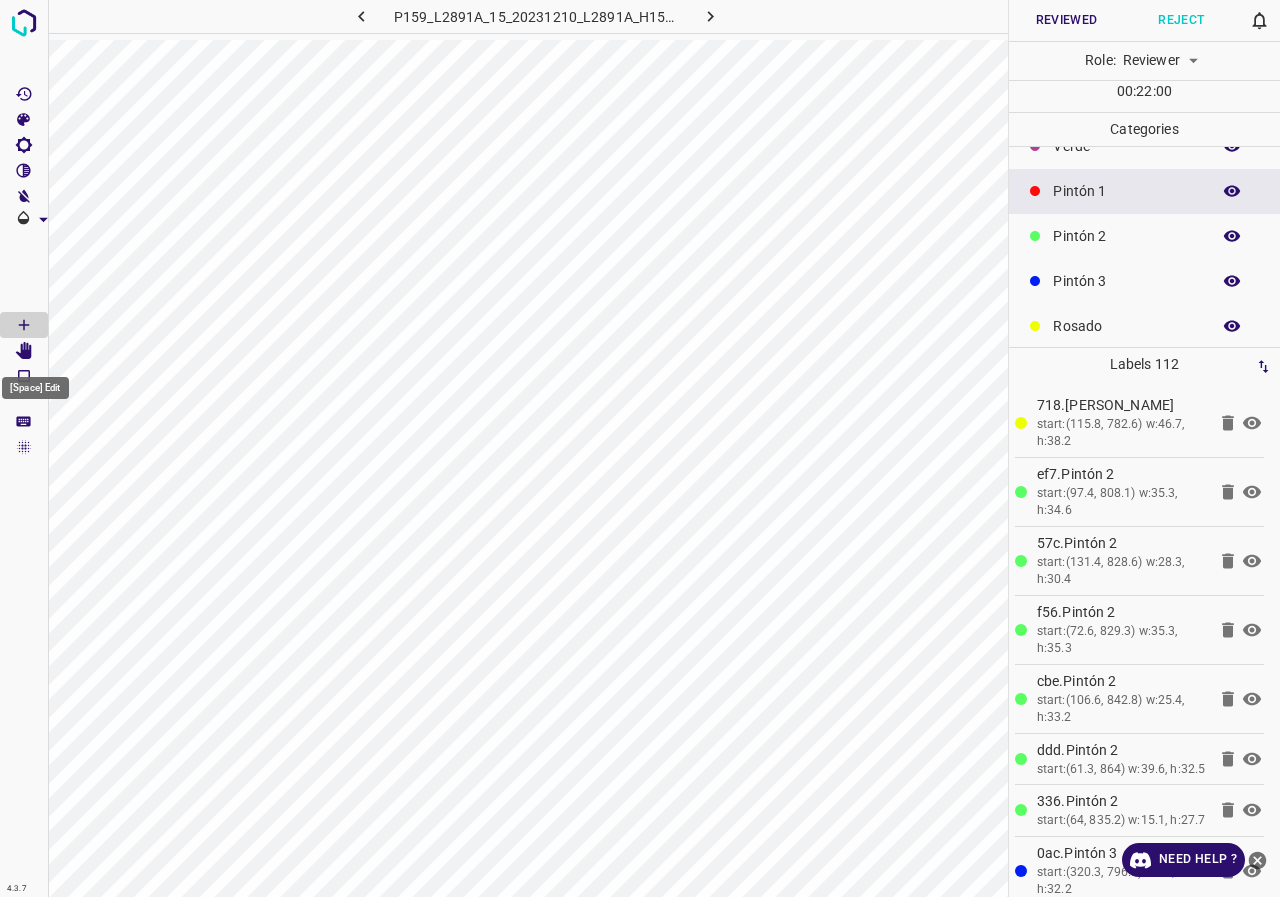 click at bounding box center [24, 351] 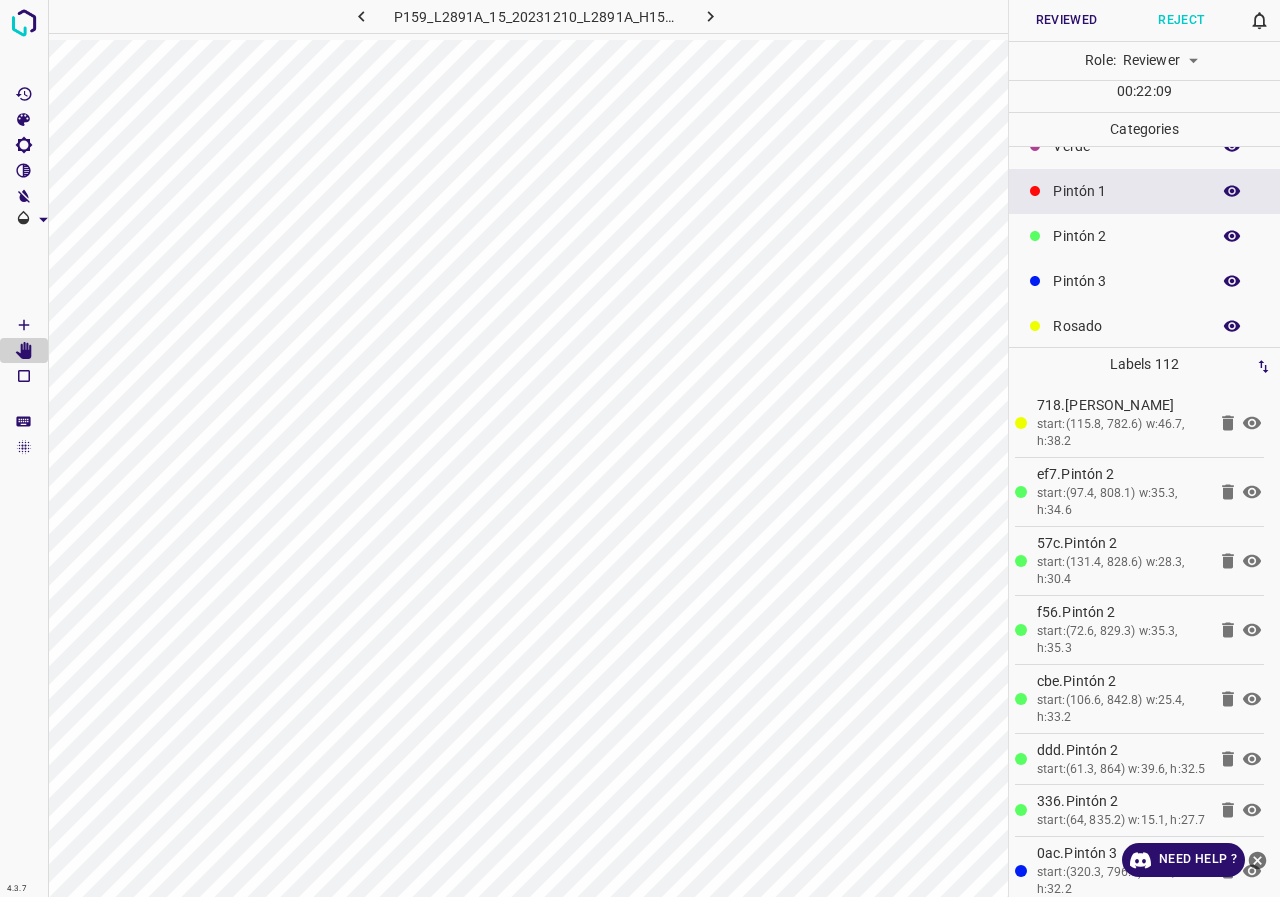 click at bounding box center (1232, 236) 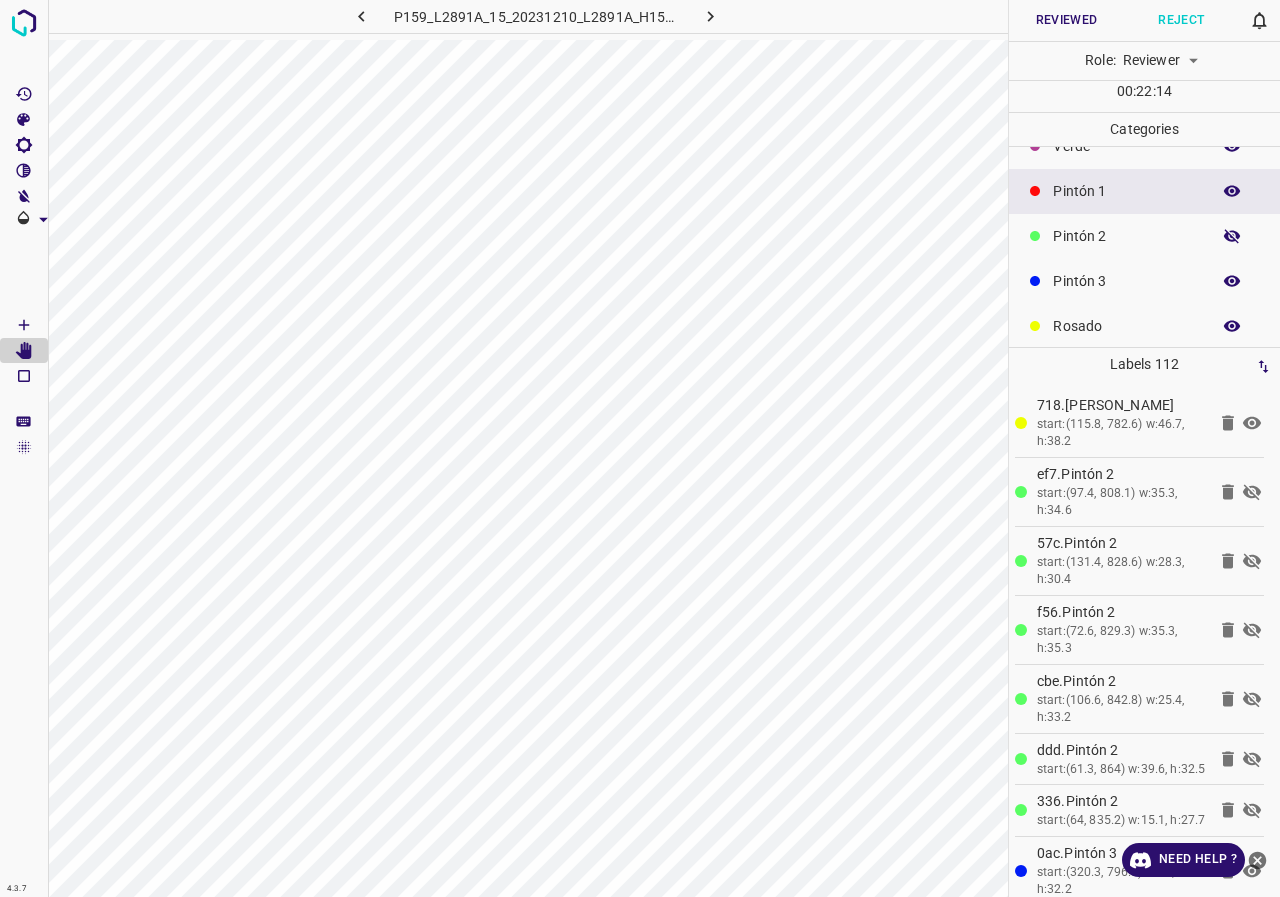 click 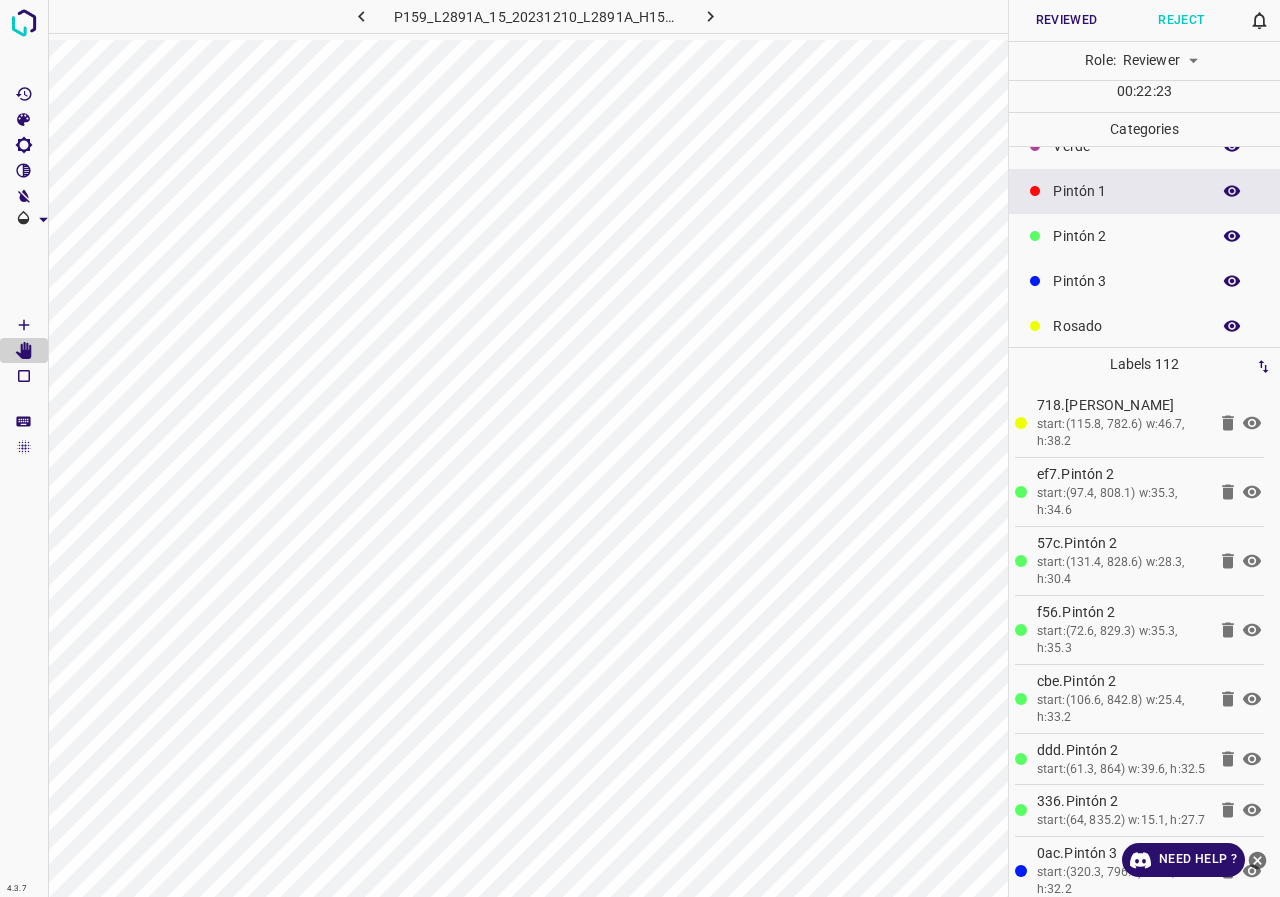 click 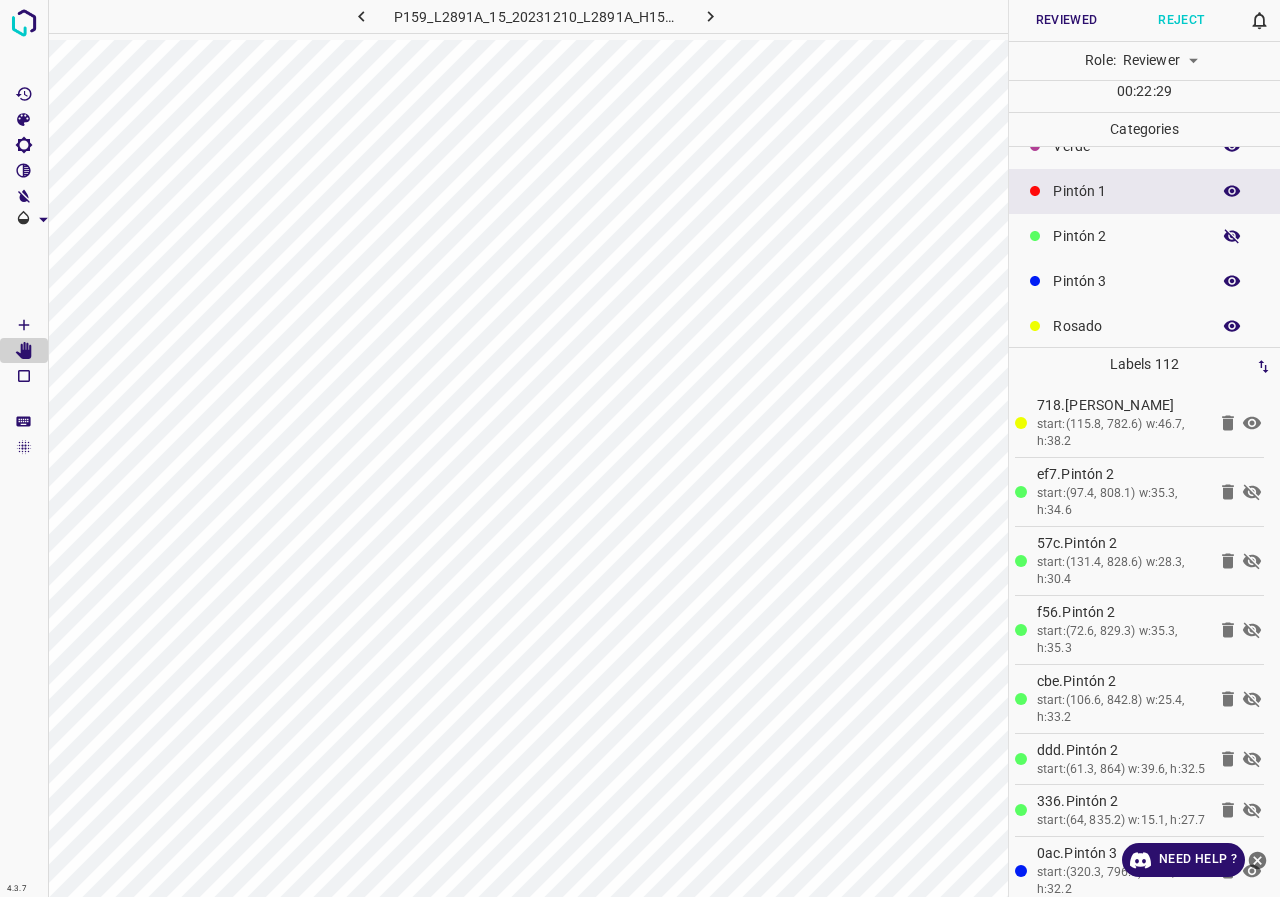 click 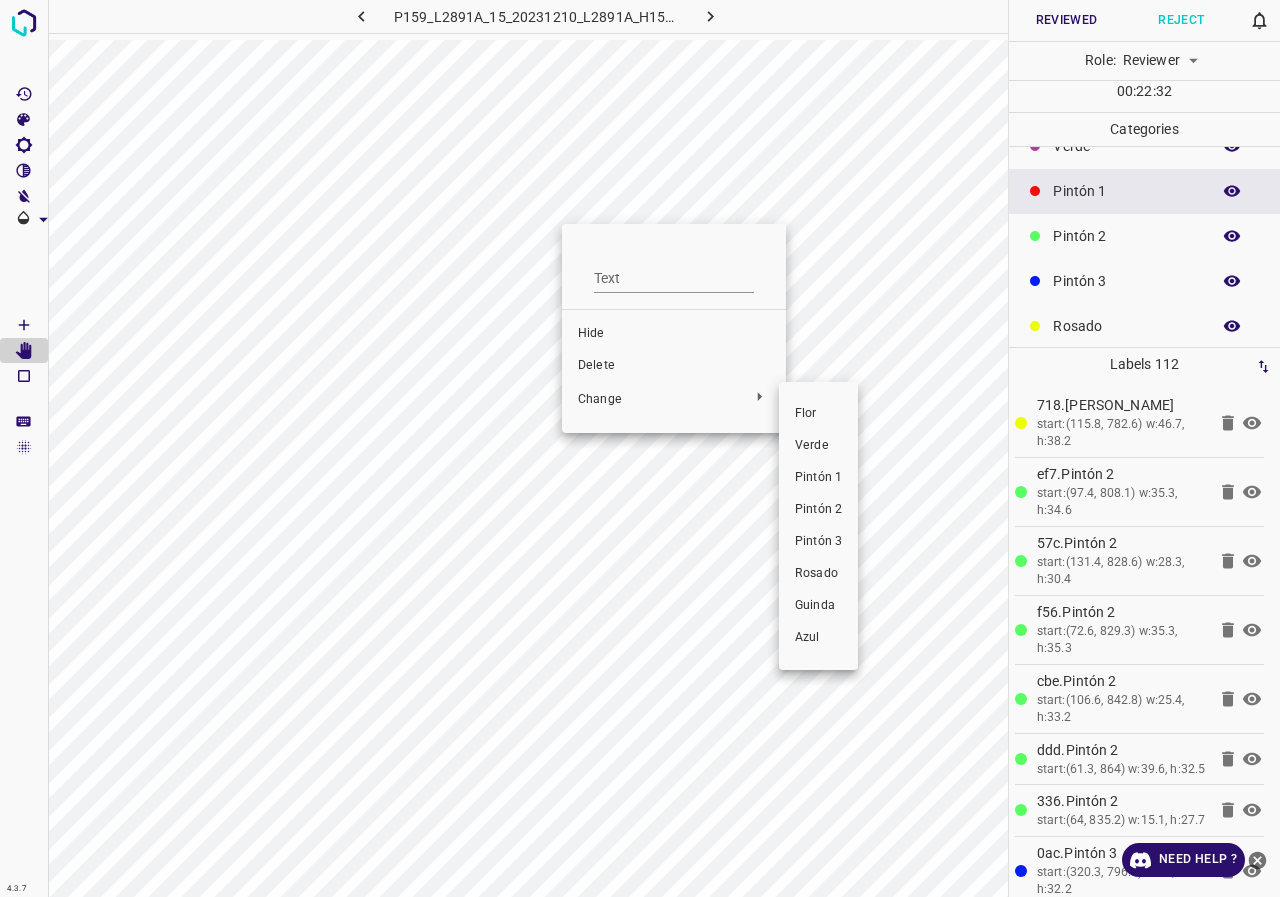 click on "Verde" at bounding box center (818, 446) 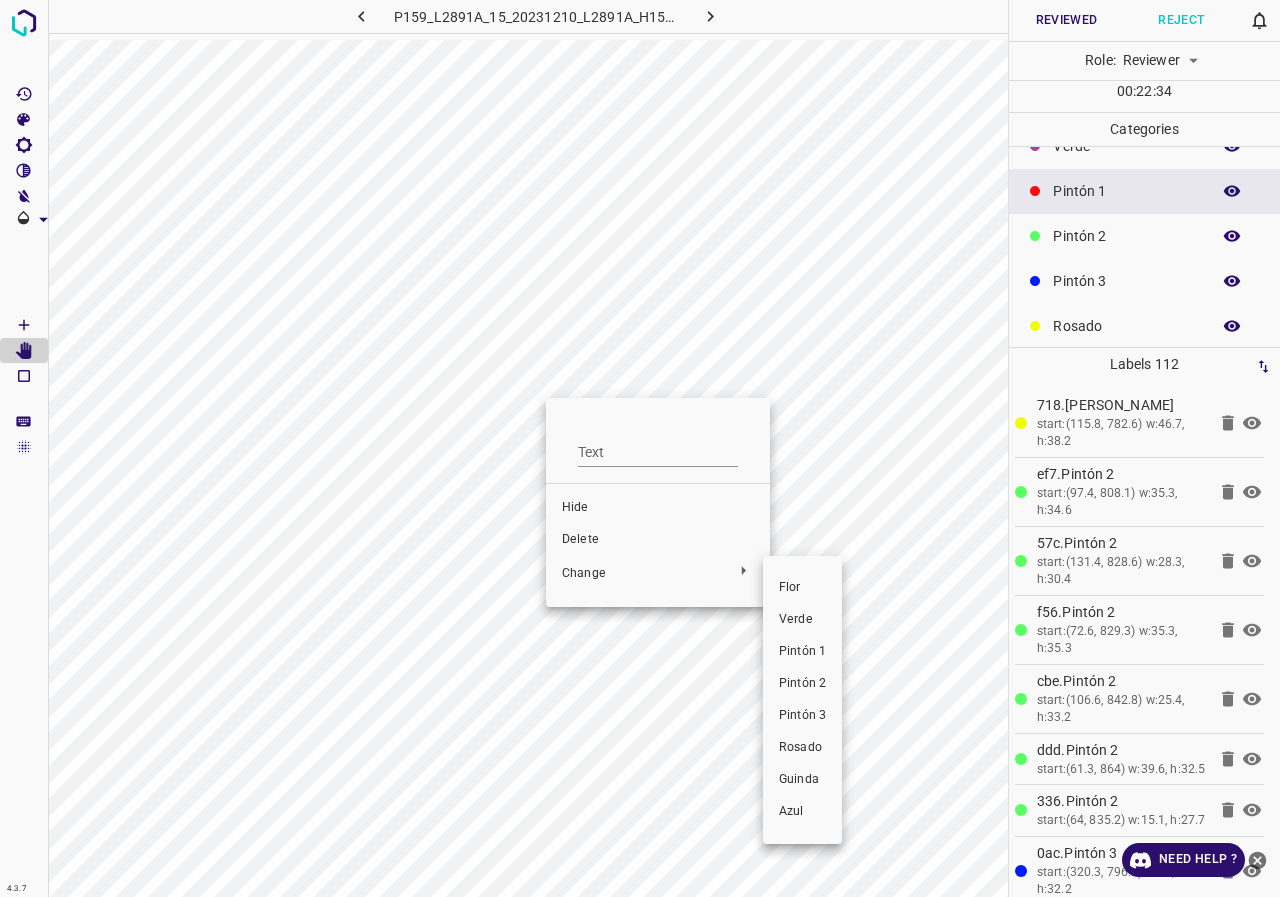 click on "Verde" at bounding box center [802, 620] 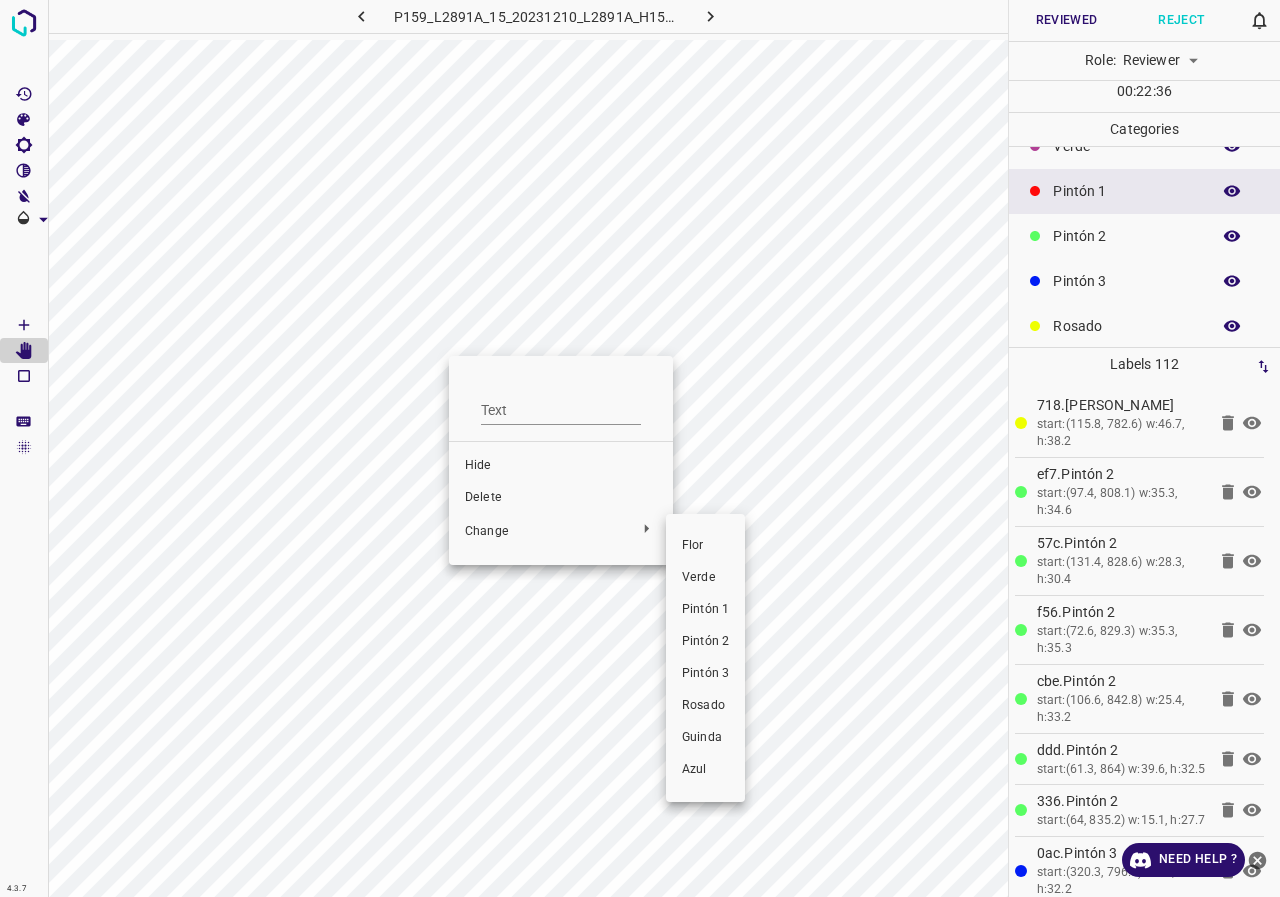 click on "Verde" at bounding box center (705, 578) 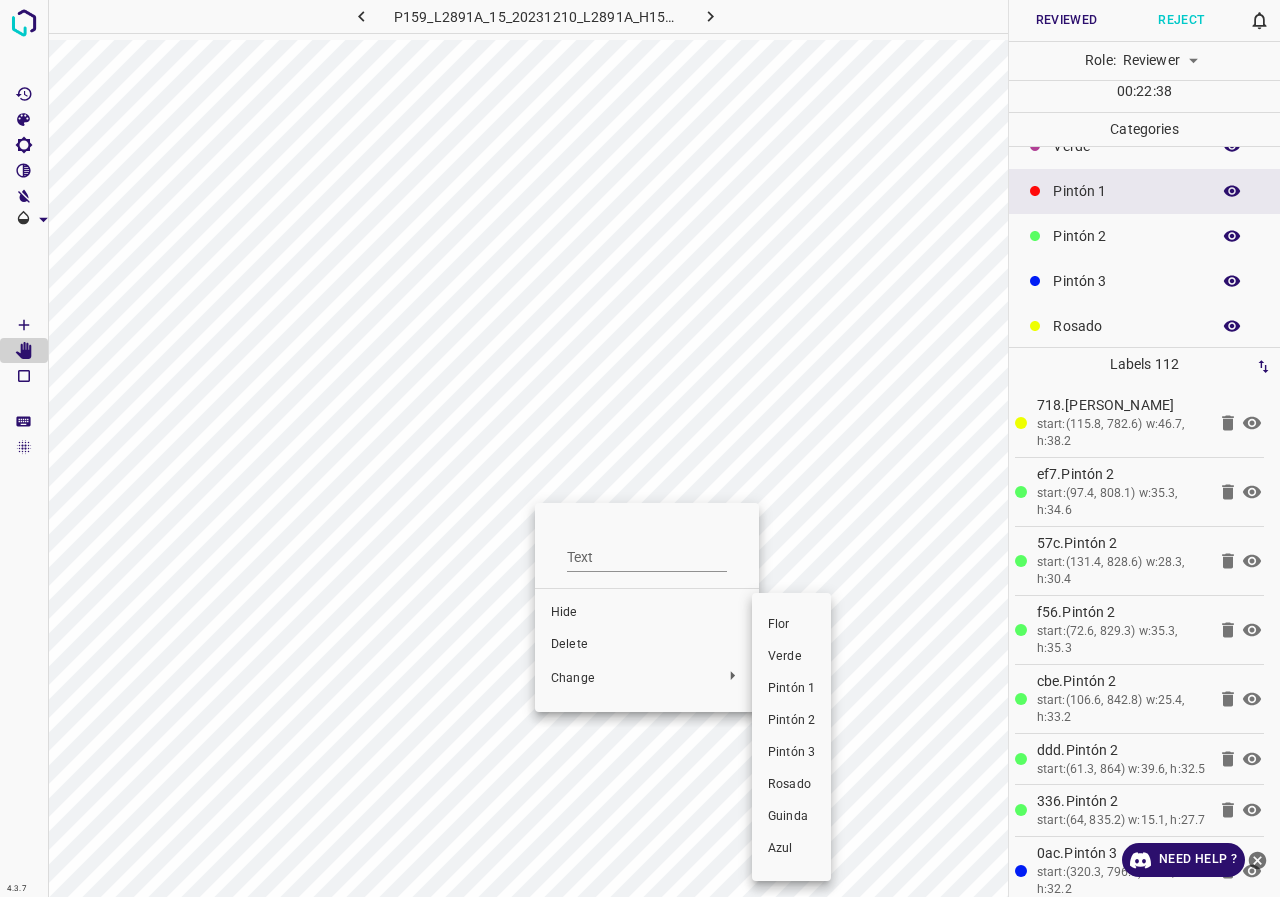 click on "Verde" at bounding box center (791, 657) 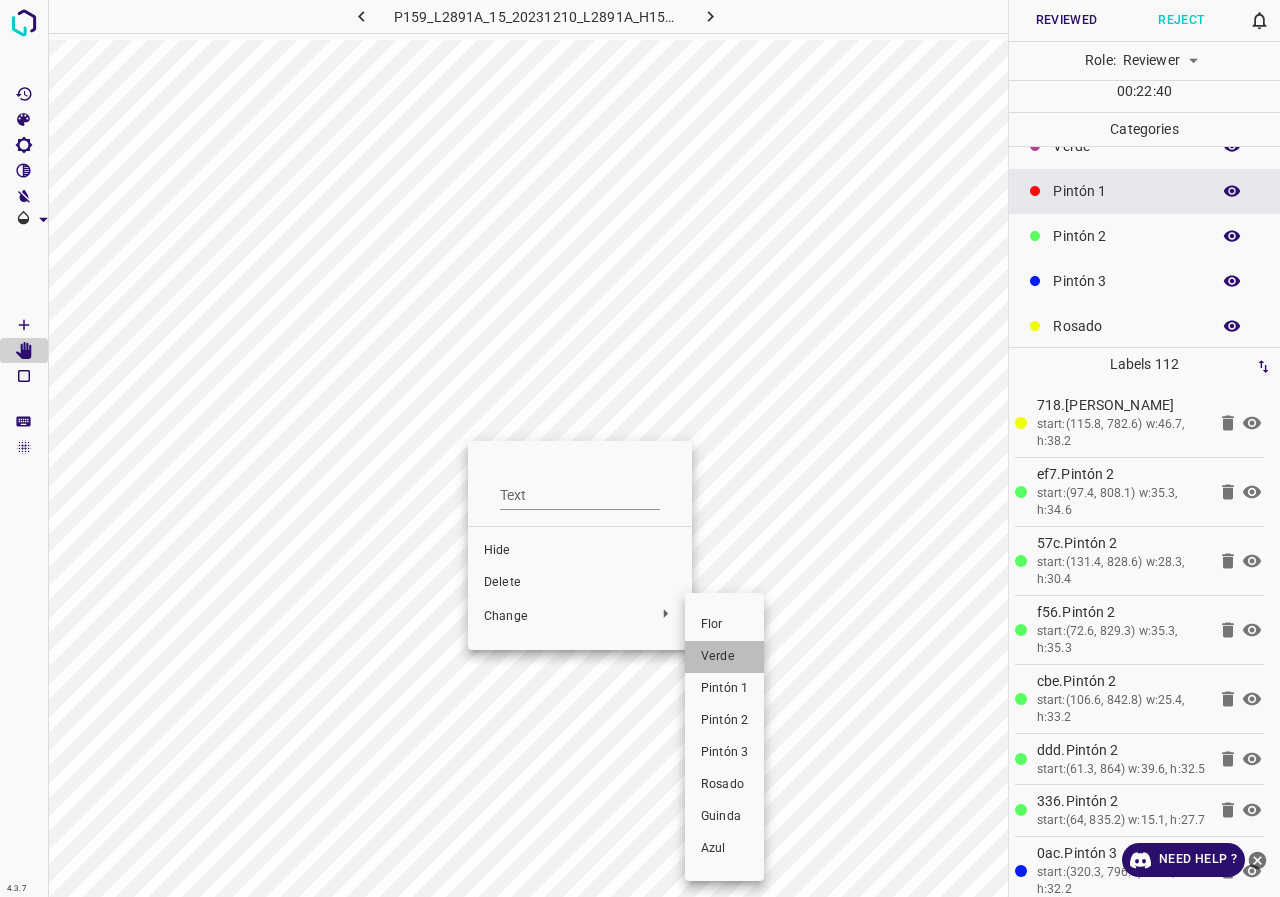 drag, startPoint x: 722, startPoint y: 655, endPoint x: 707, endPoint y: 561, distance: 95.189285 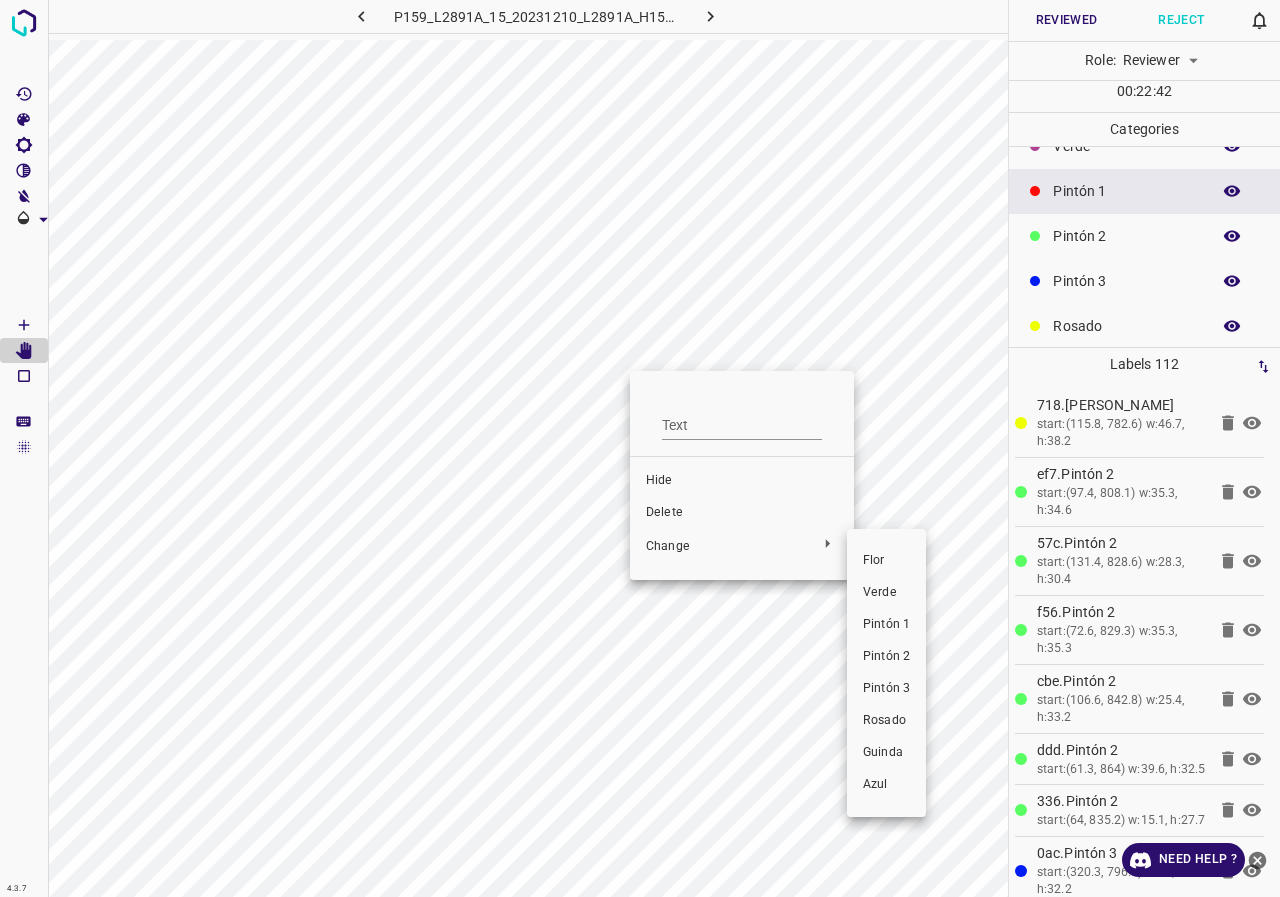 click on "Verde" at bounding box center [886, 593] 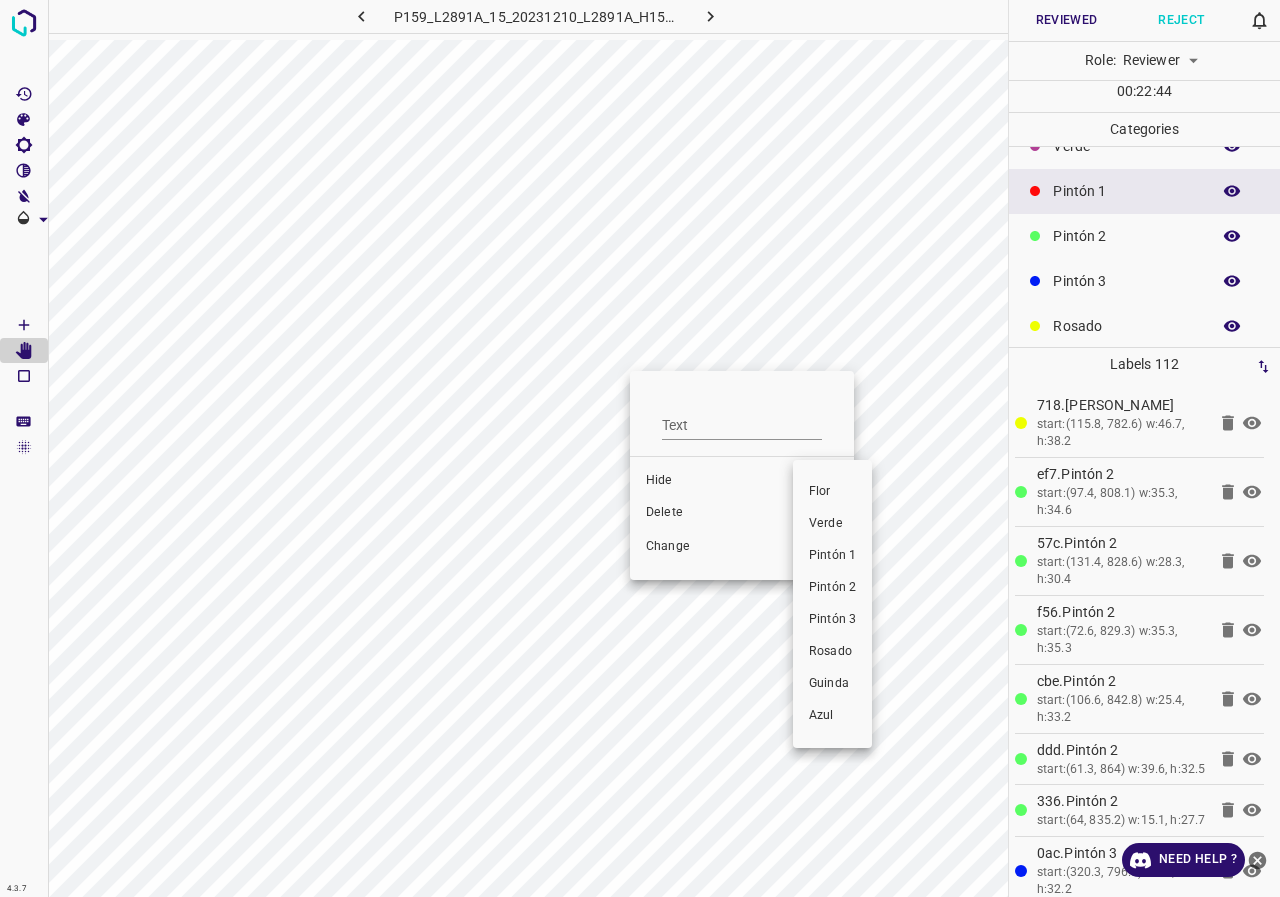 click on "Verde" at bounding box center (832, 524) 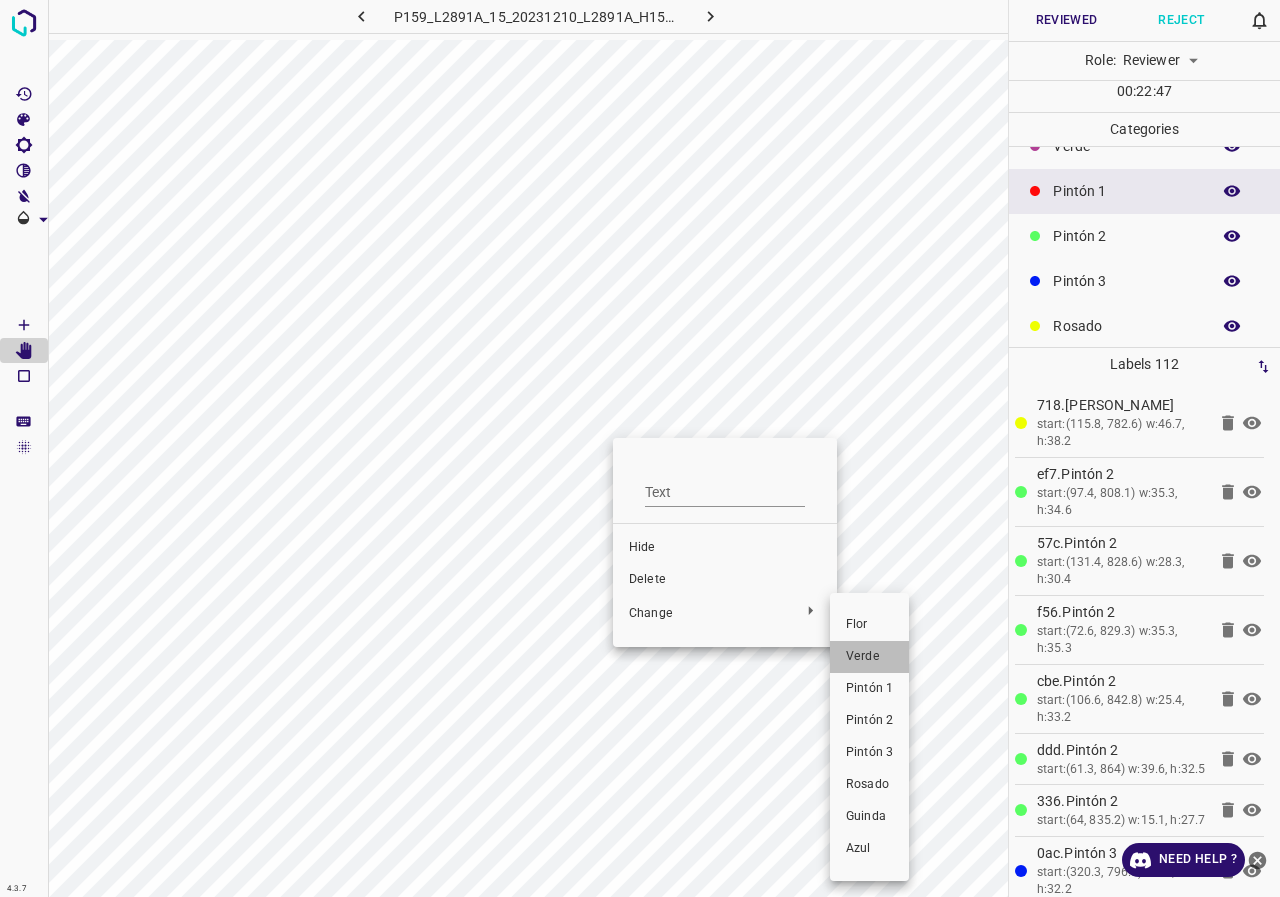 click on "Verde" at bounding box center (869, 657) 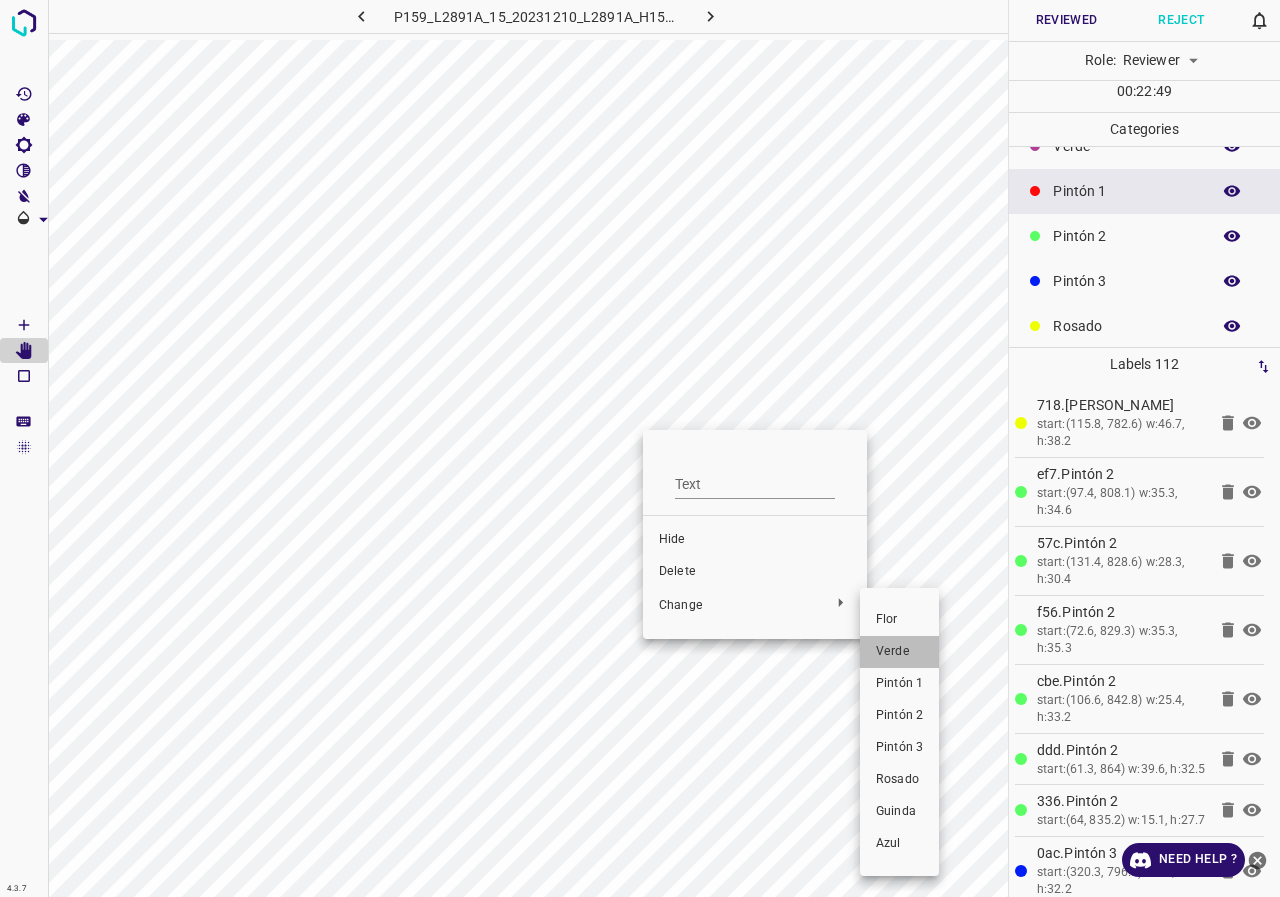 click on "Verde" at bounding box center [899, 652] 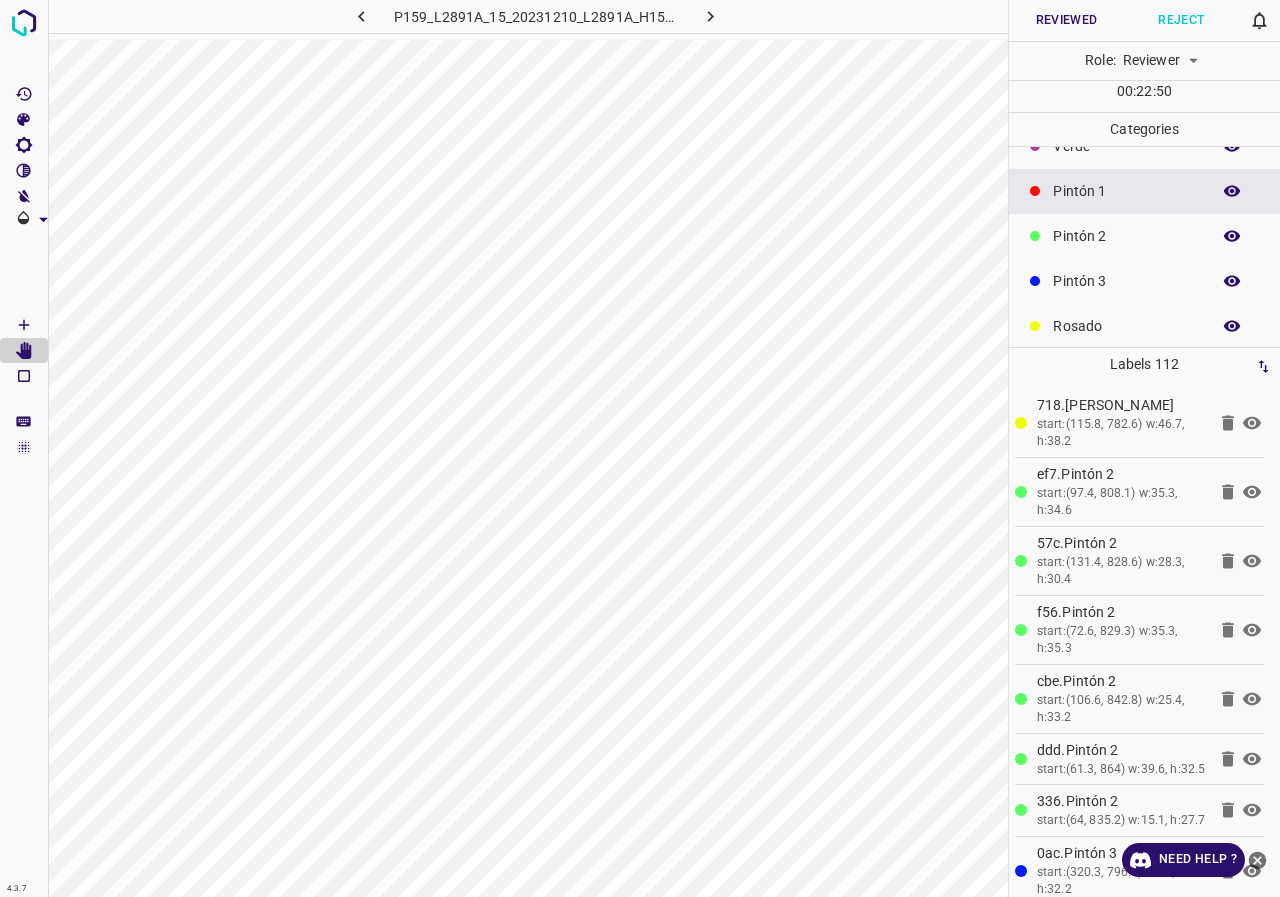 type 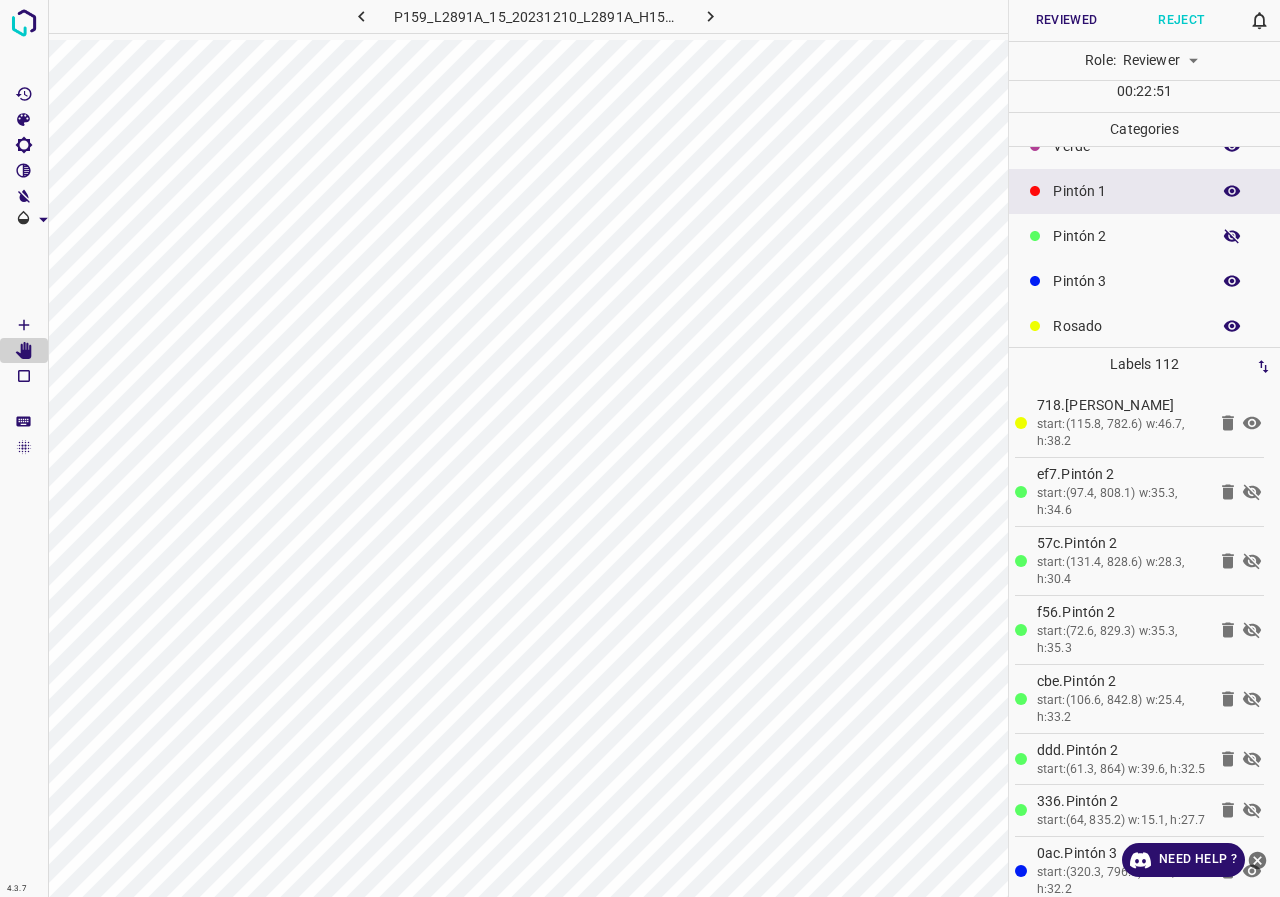 click at bounding box center (1232, 236) 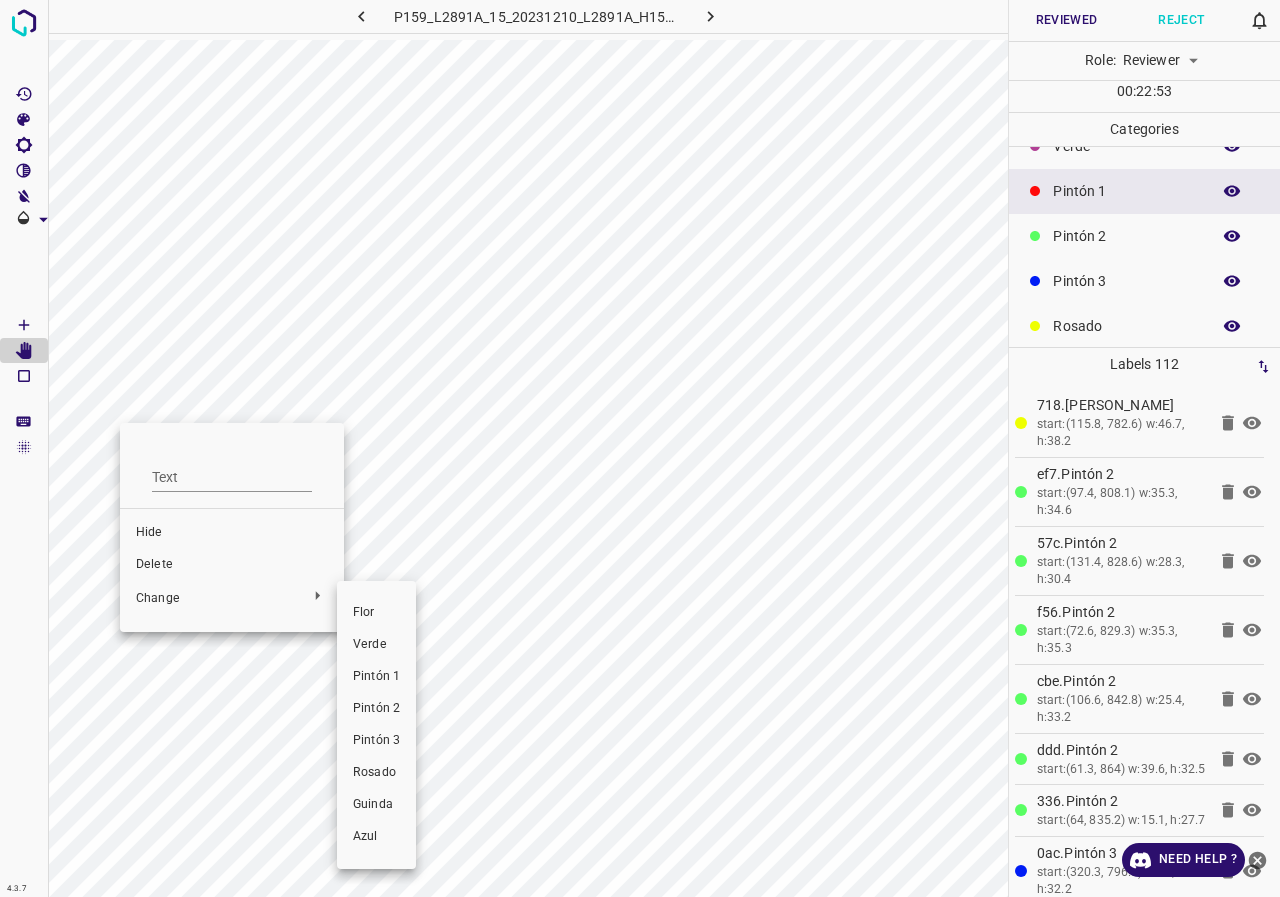 click on "Verde" at bounding box center [376, 645] 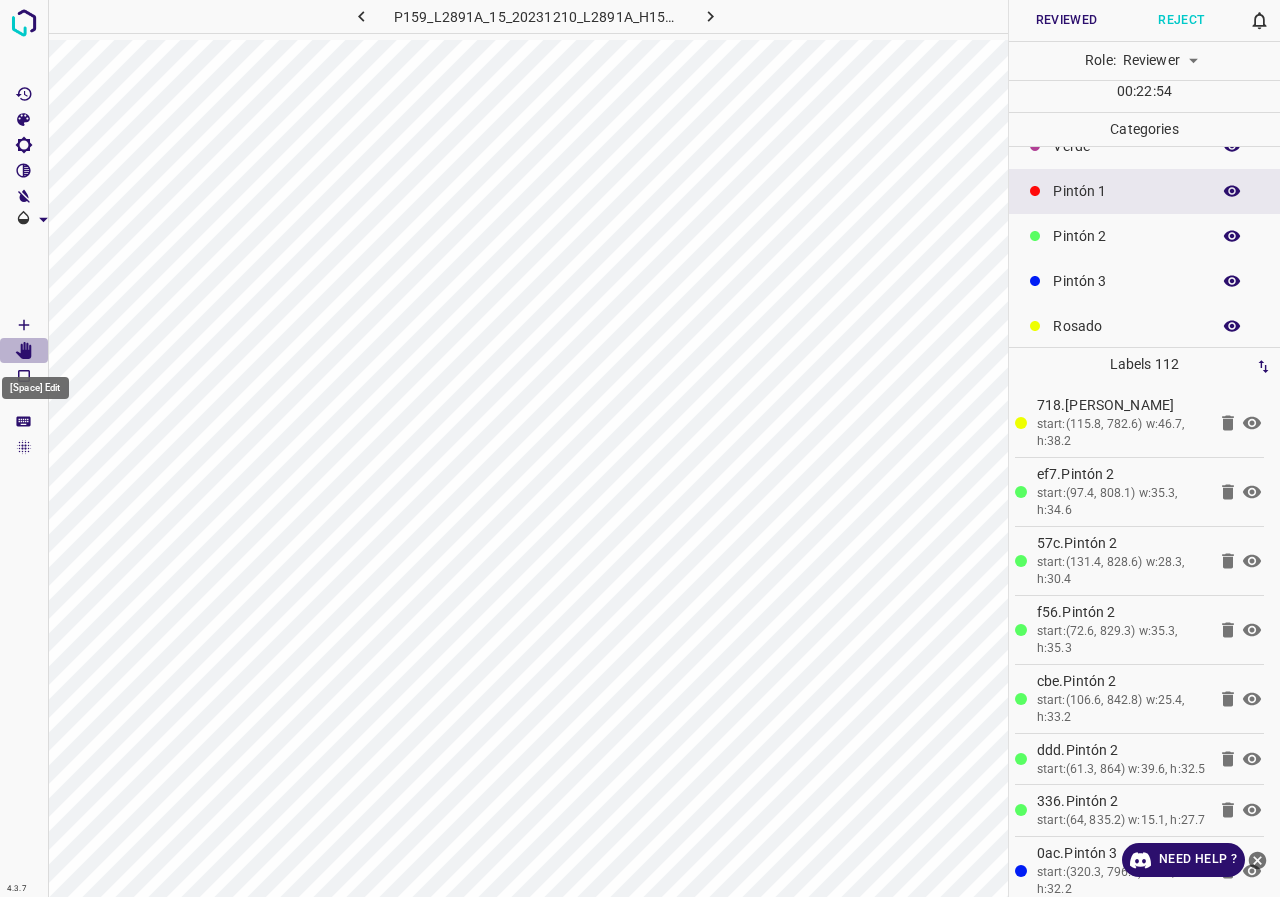click 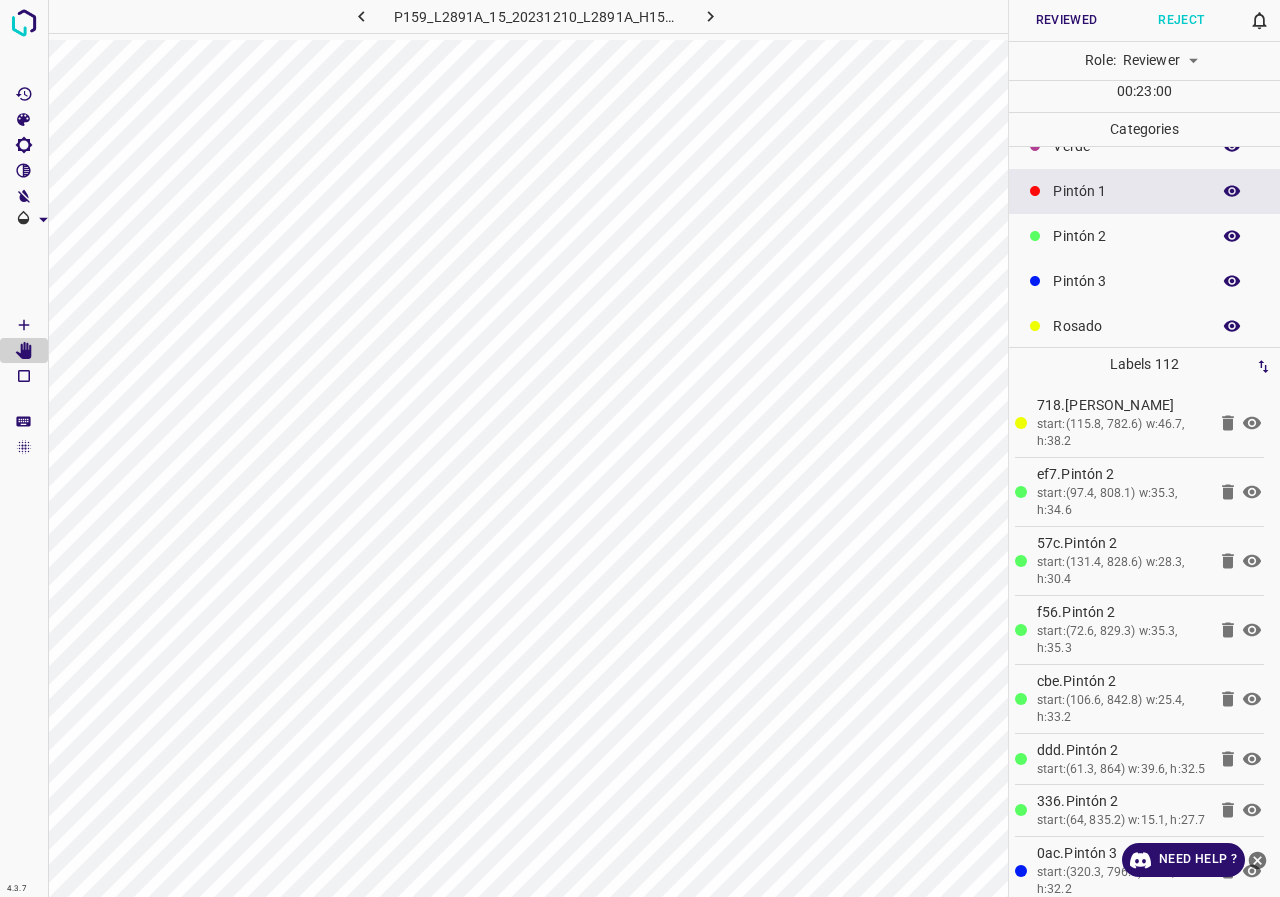 click at bounding box center [1232, 236] 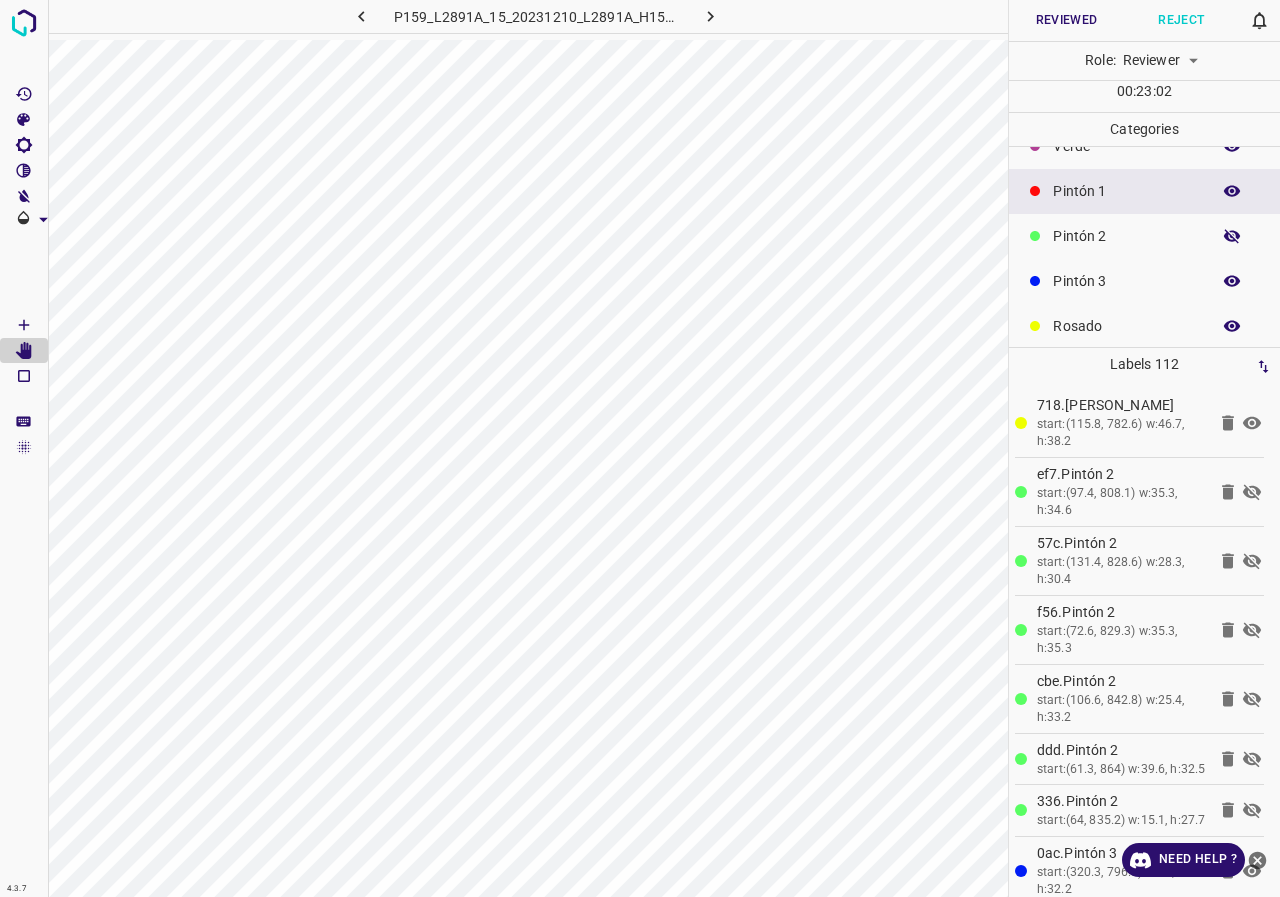 click at bounding box center [1232, 236] 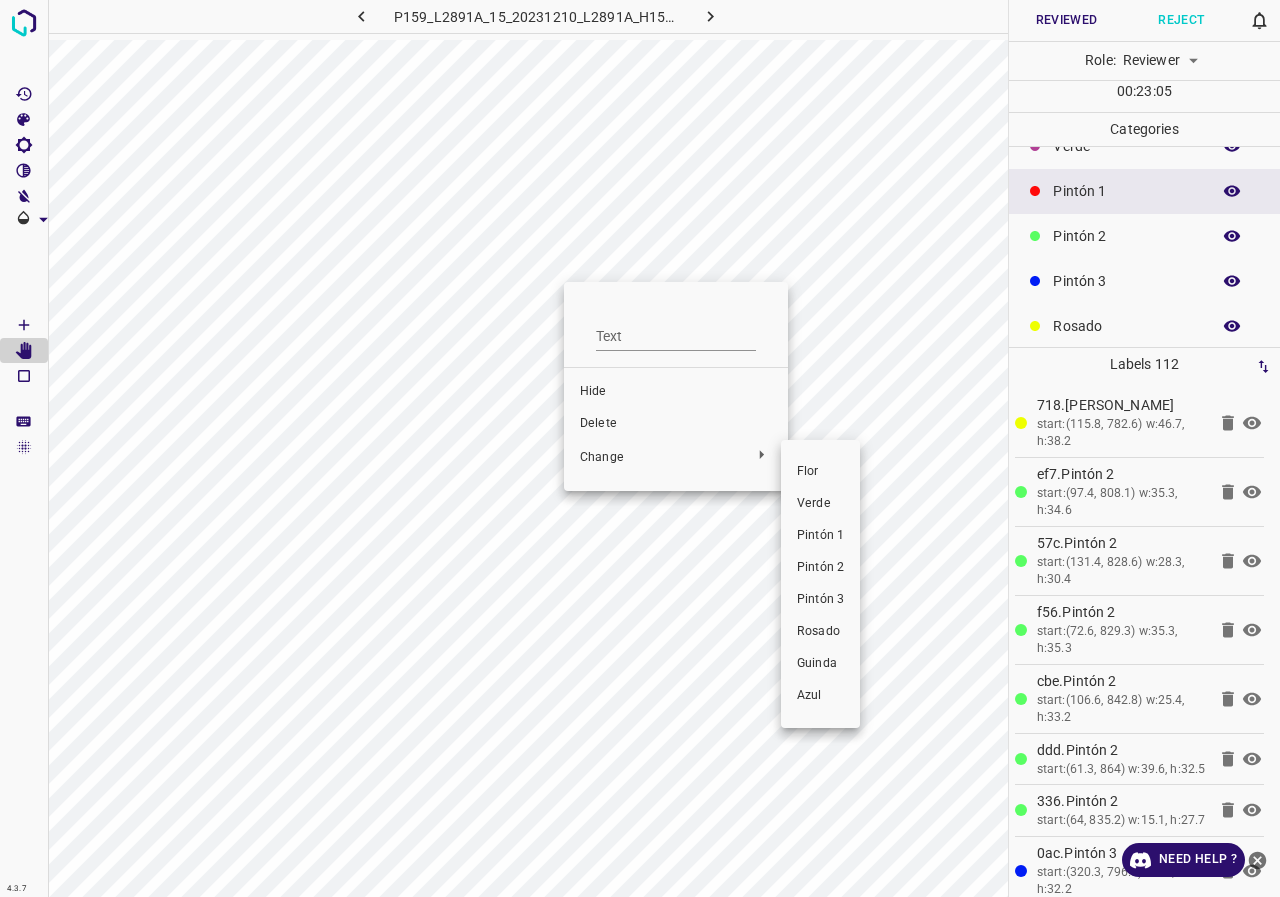 click on "Verde" at bounding box center [820, 504] 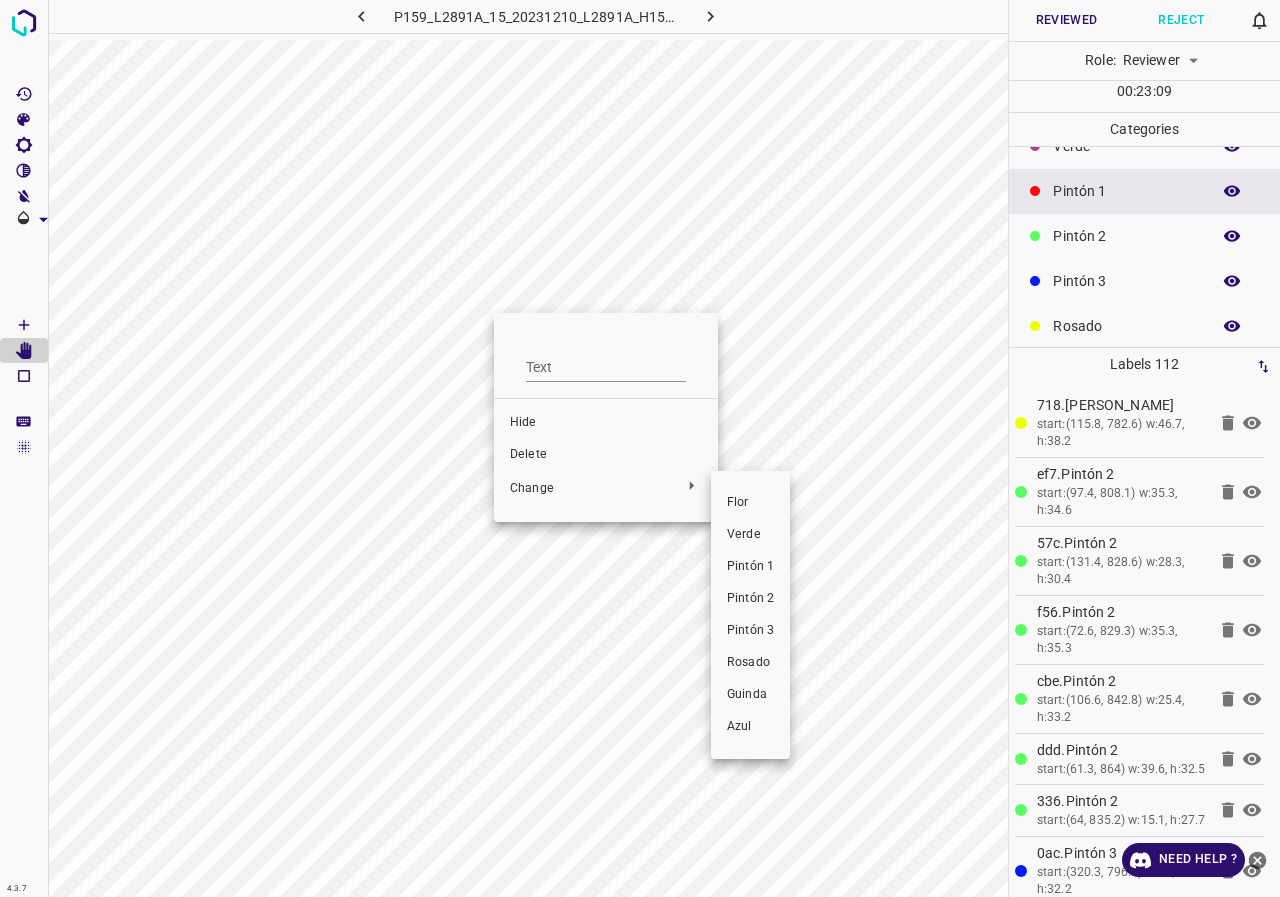 click on "Verde" at bounding box center [750, 535] 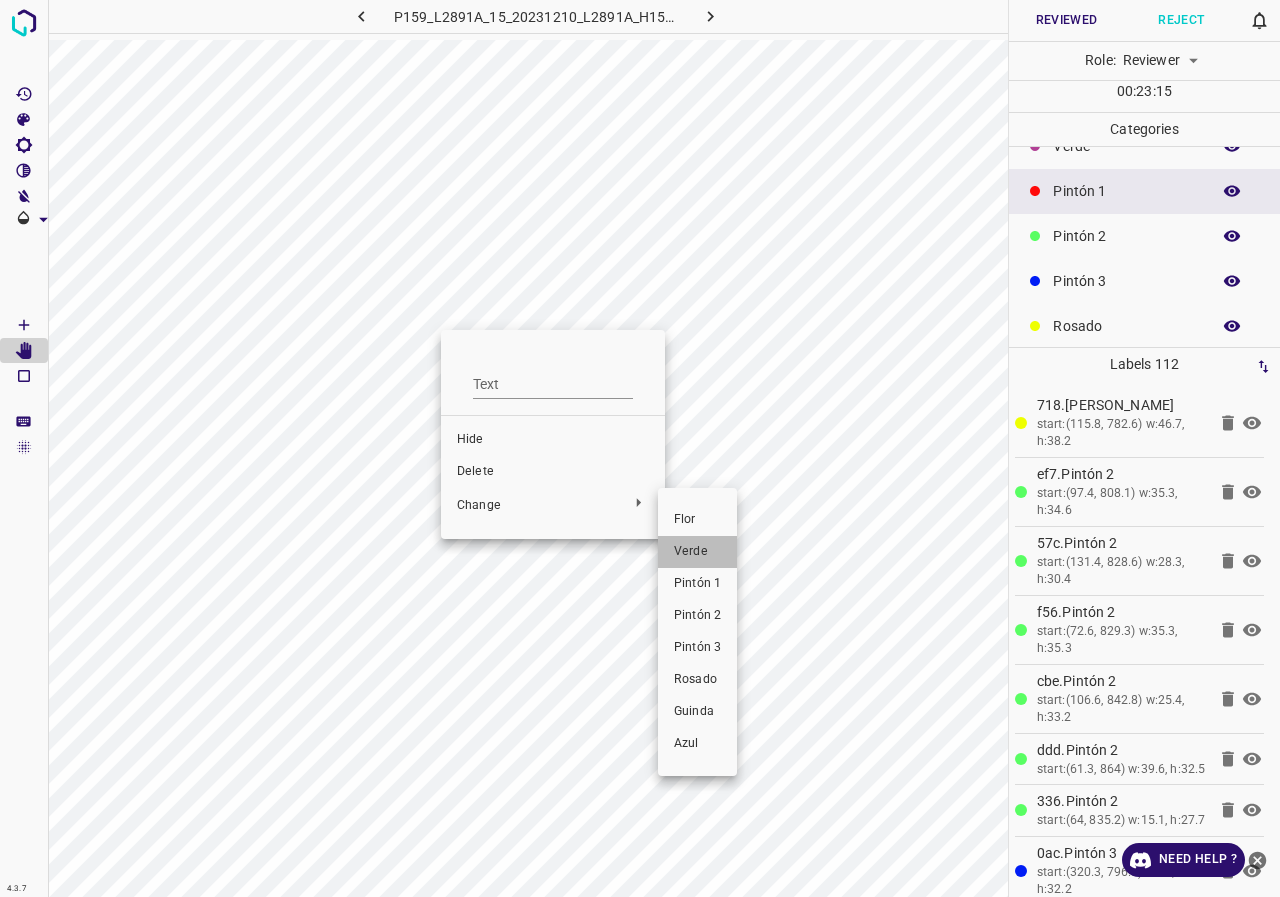 drag, startPoint x: 695, startPoint y: 550, endPoint x: 556, endPoint y: 495, distance: 149.48578 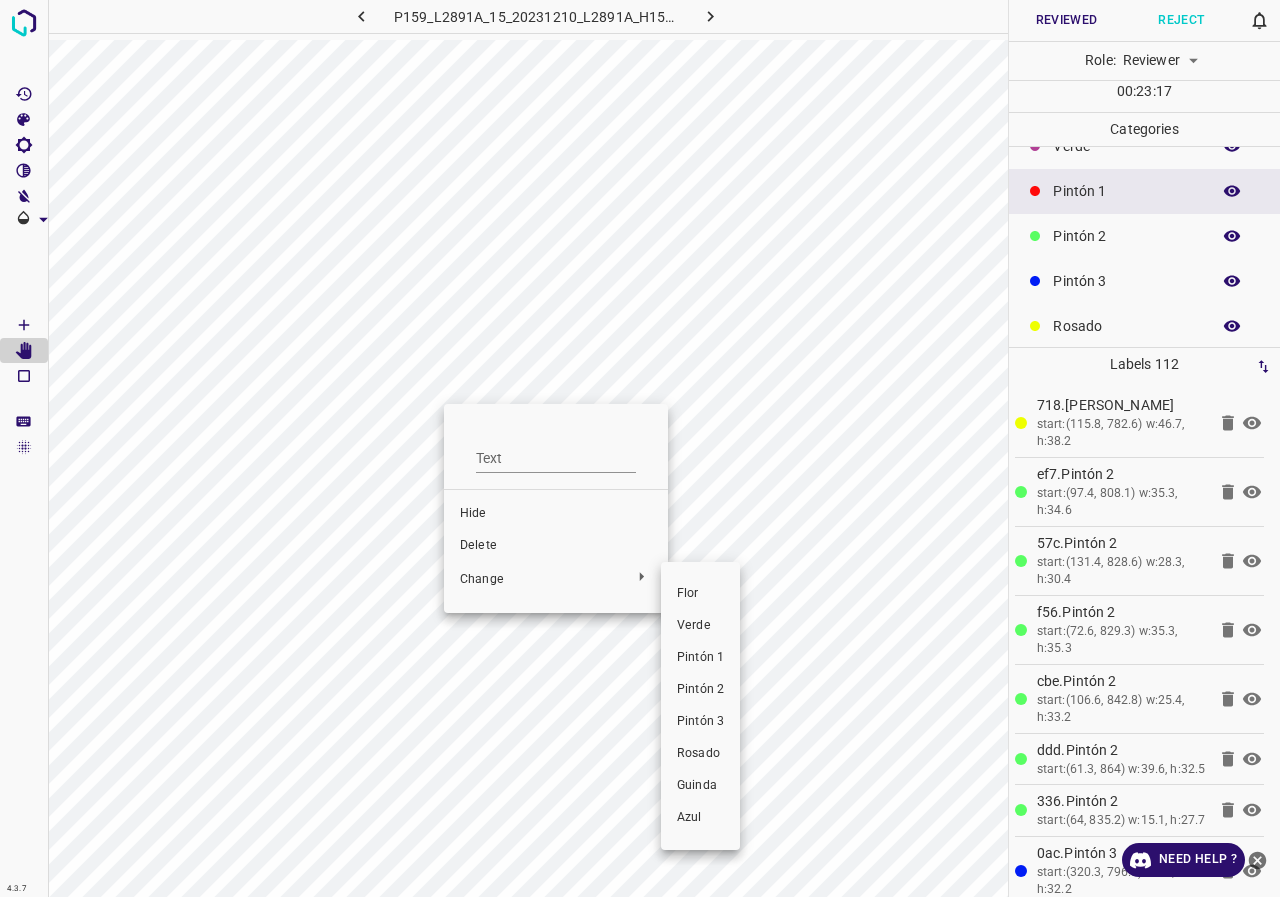 drag, startPoint x: 686, startPoint y: 615, endPoint x: 611, endPoint y: 541, distance: 105.36128 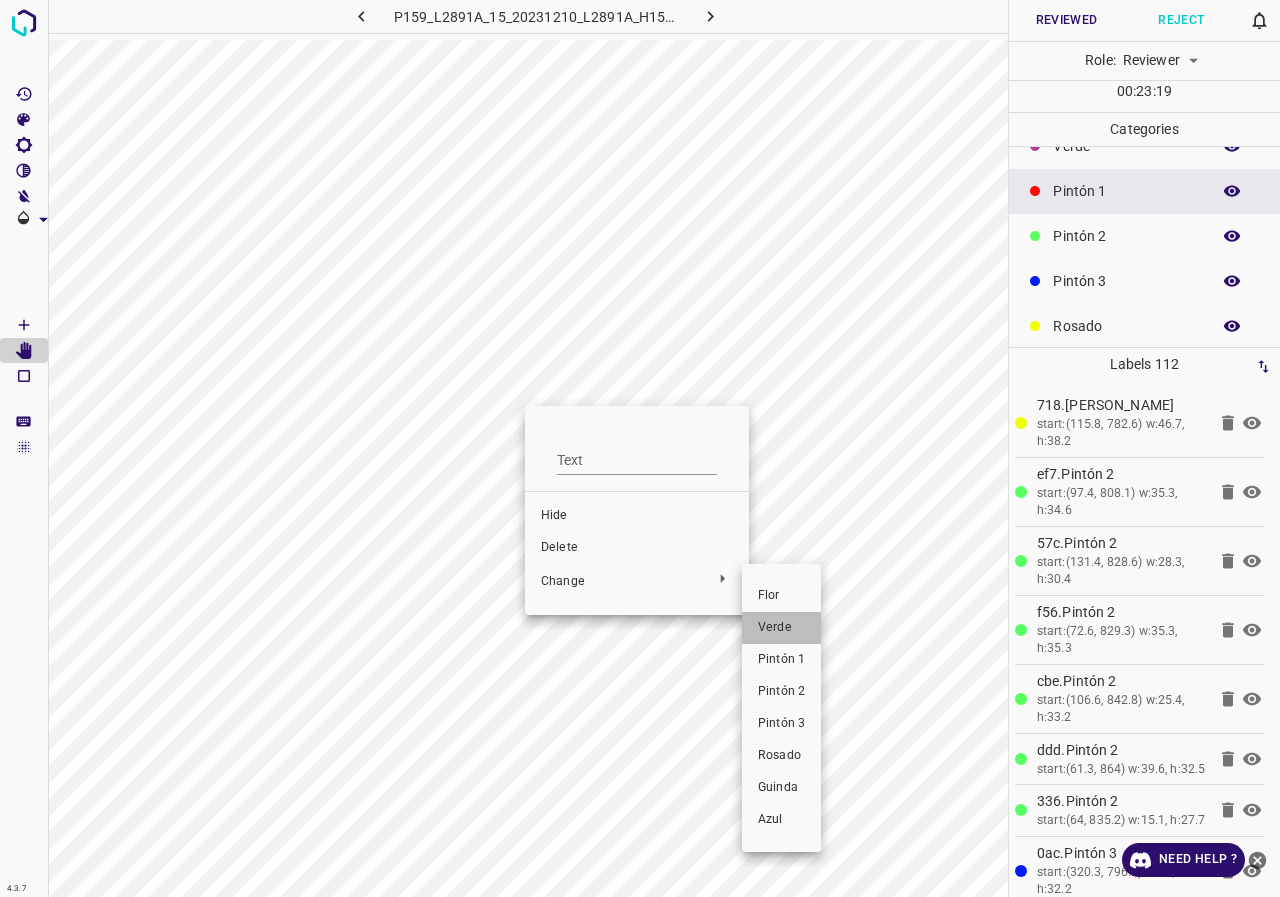 drag, startPoint x: 759, startPoint y: 622, endPoint x: 684, endPoint y: 591, distance: 81.154175 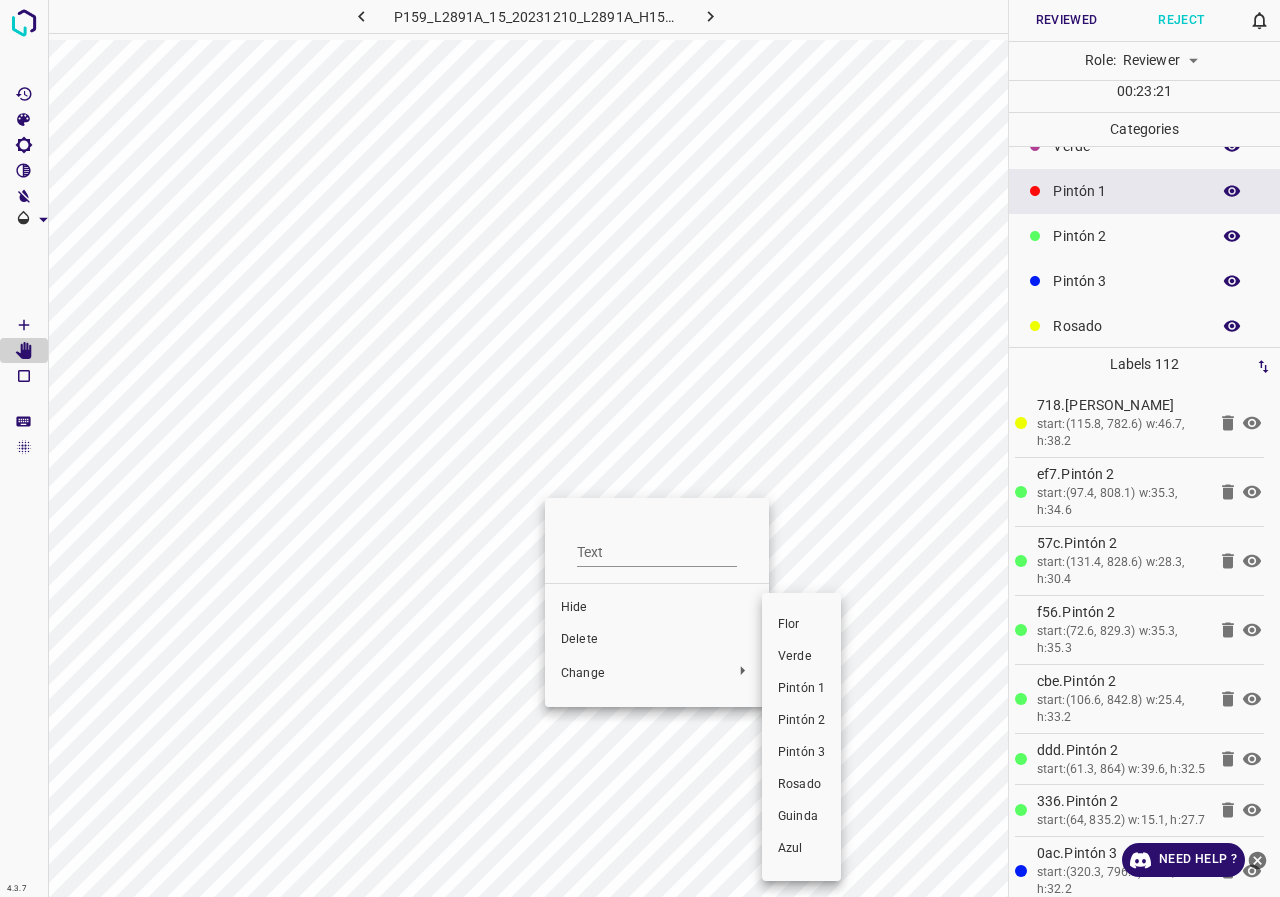 click on "Verde" at bounding box center (801, 657) 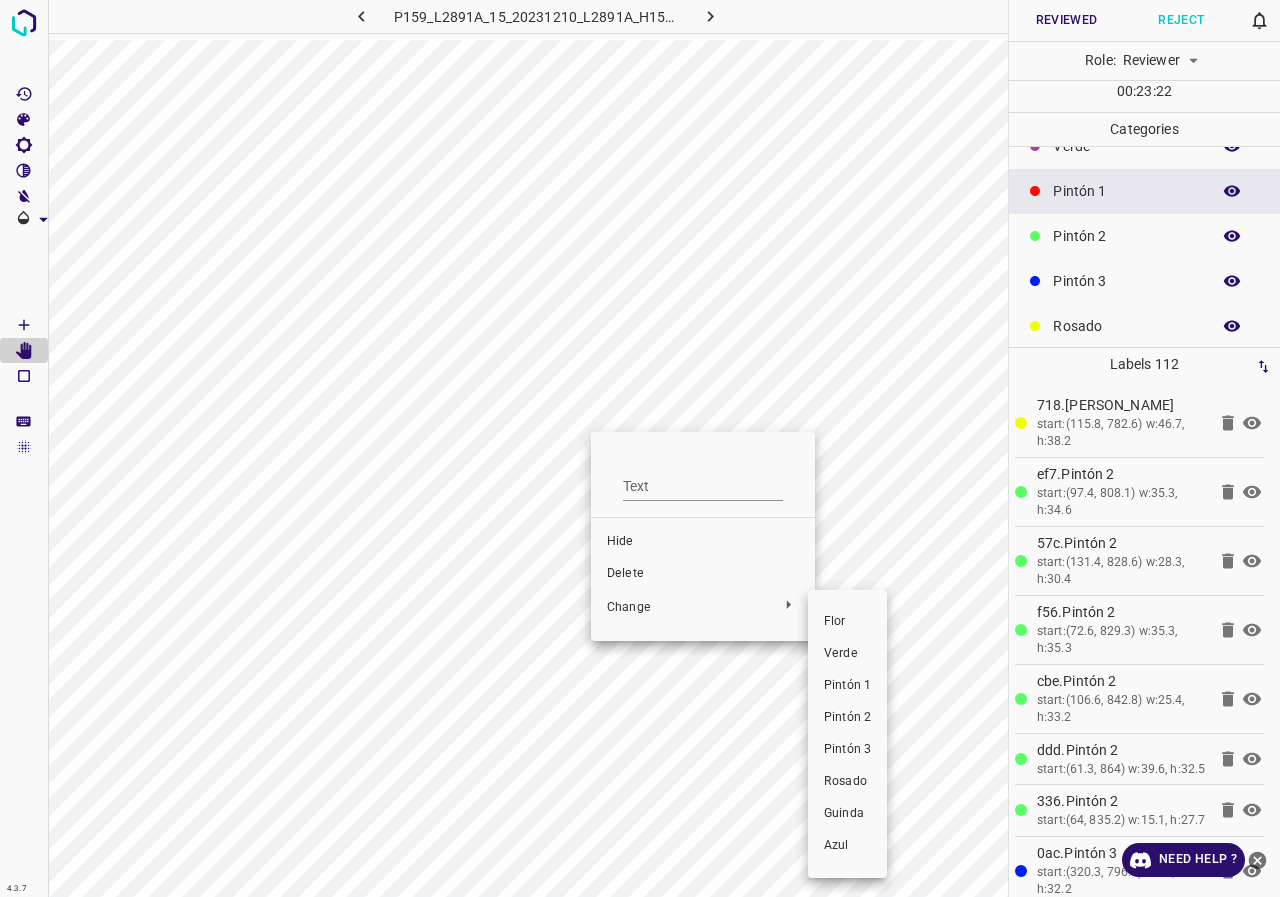 drag, startPoint x: 834, startPoint y: 649, endPoint x: 766, endPoint y: 544, distance: 125.09596 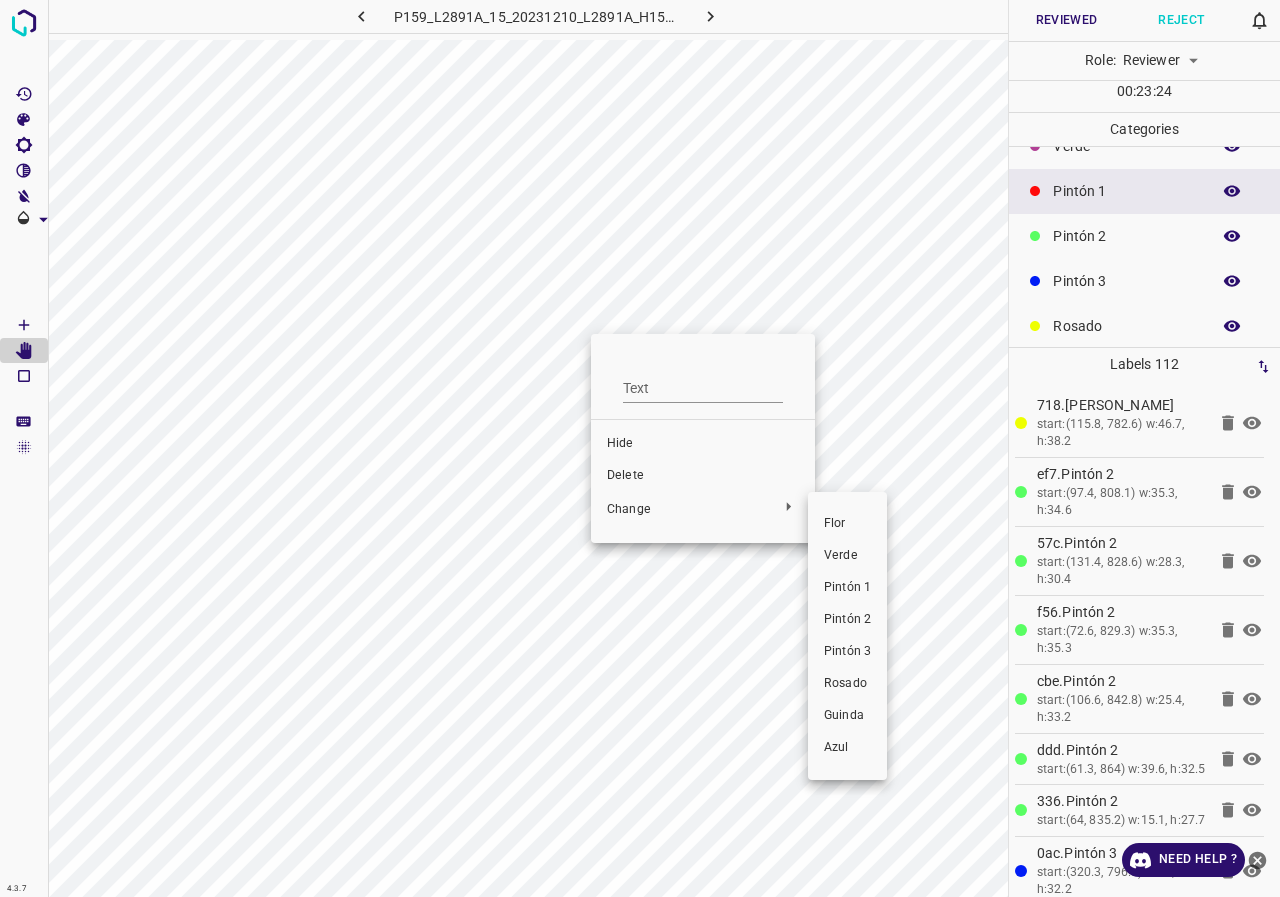 click on "Verde" at bounding box center (847, 556) 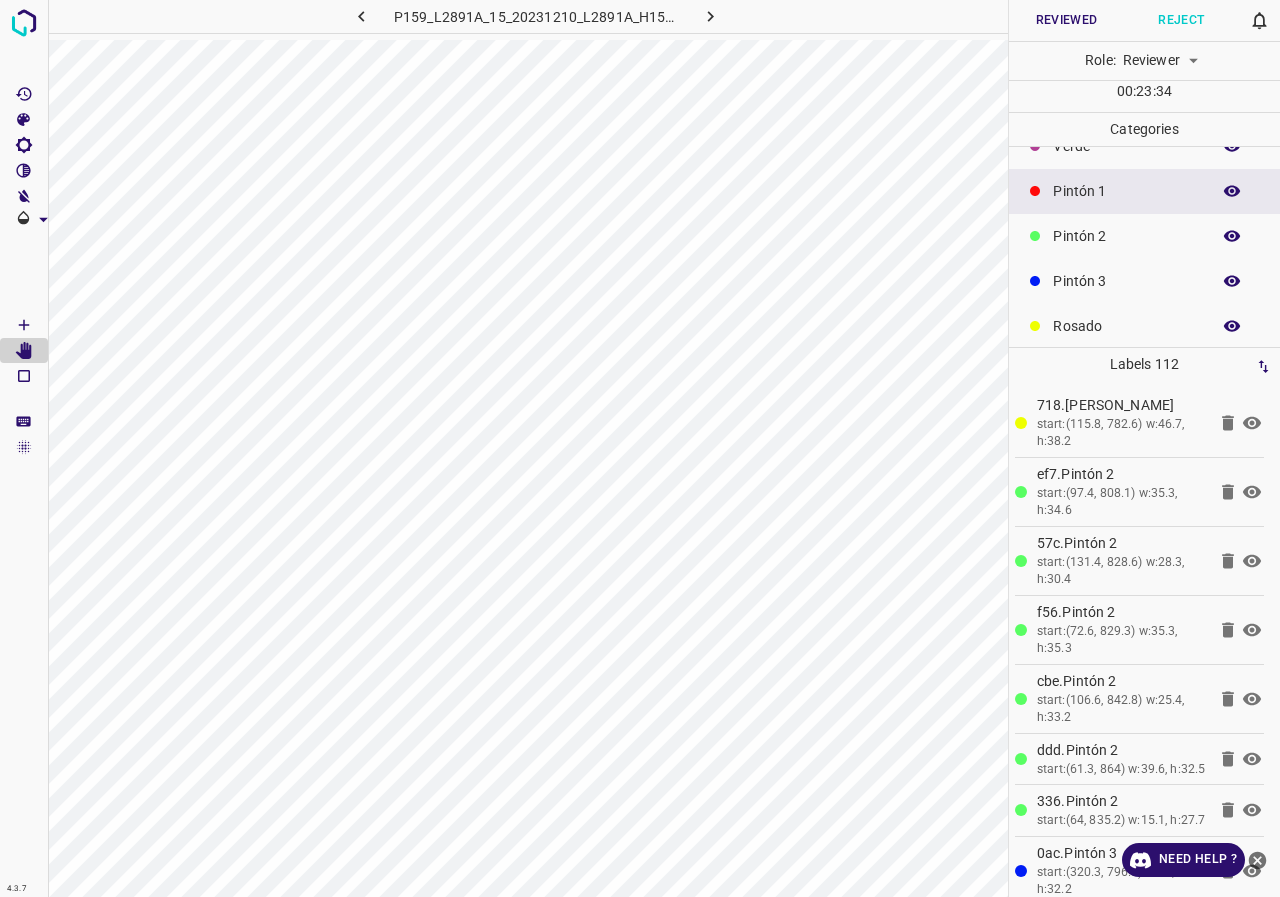 click 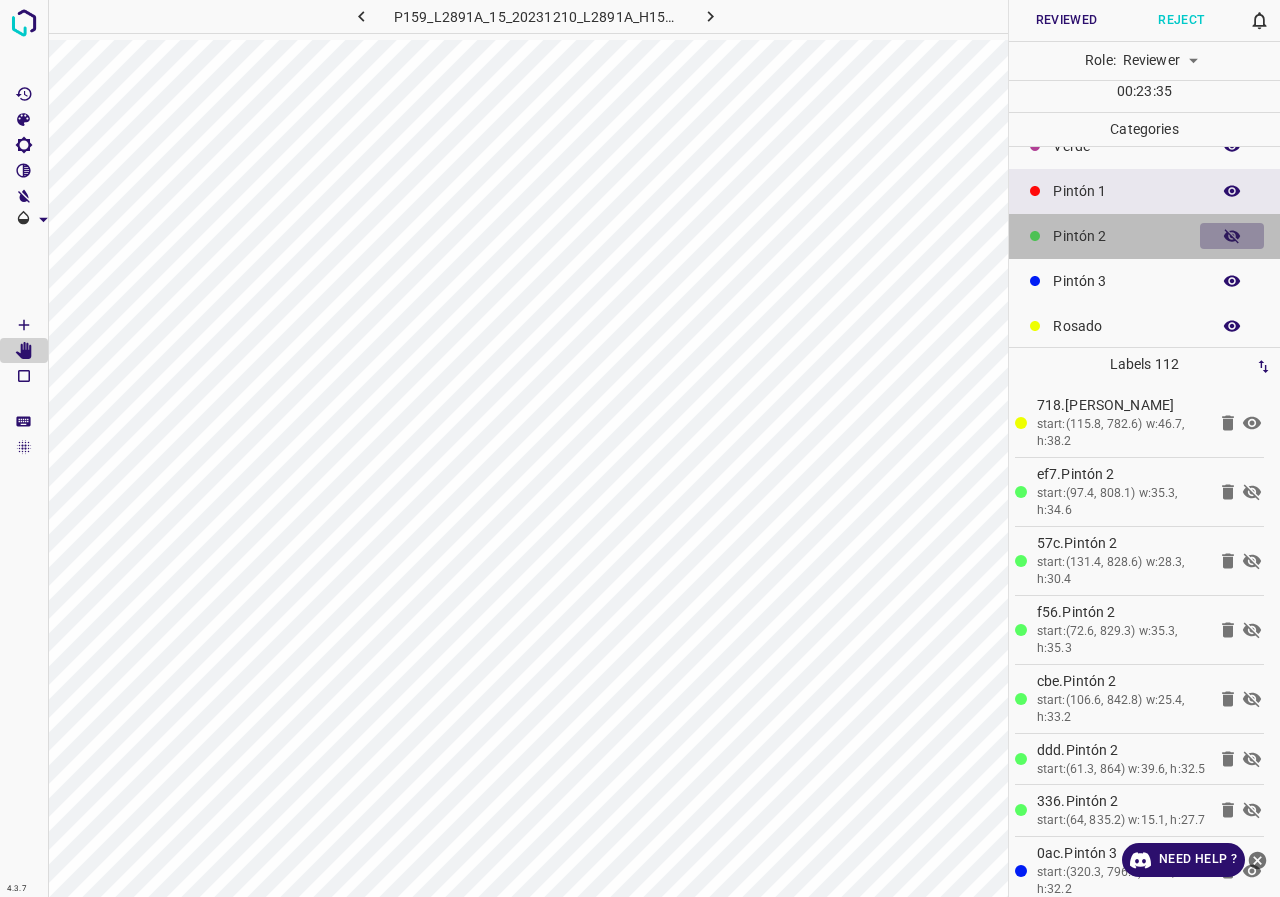 click 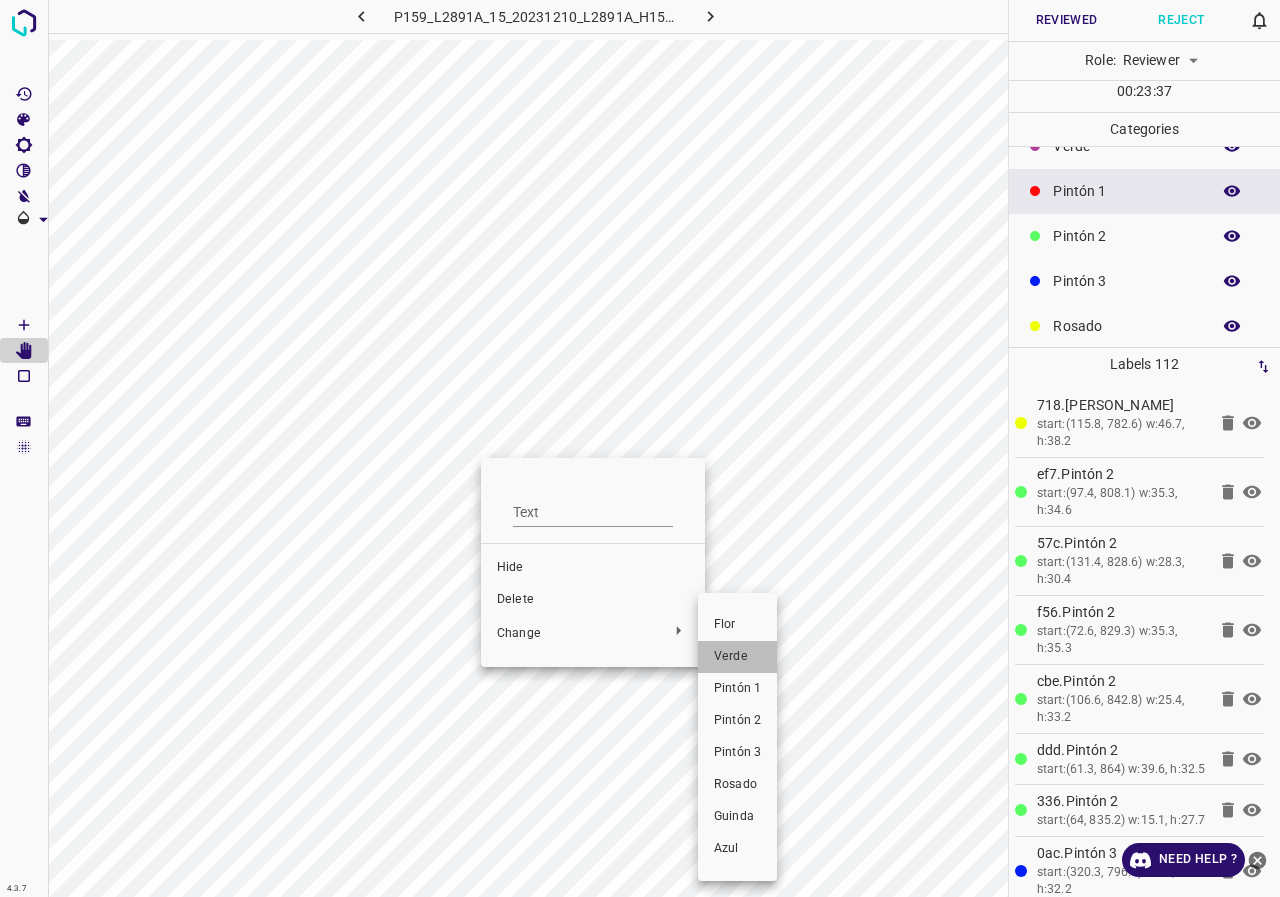 click on "Verde" at bounding box center [737, 657] 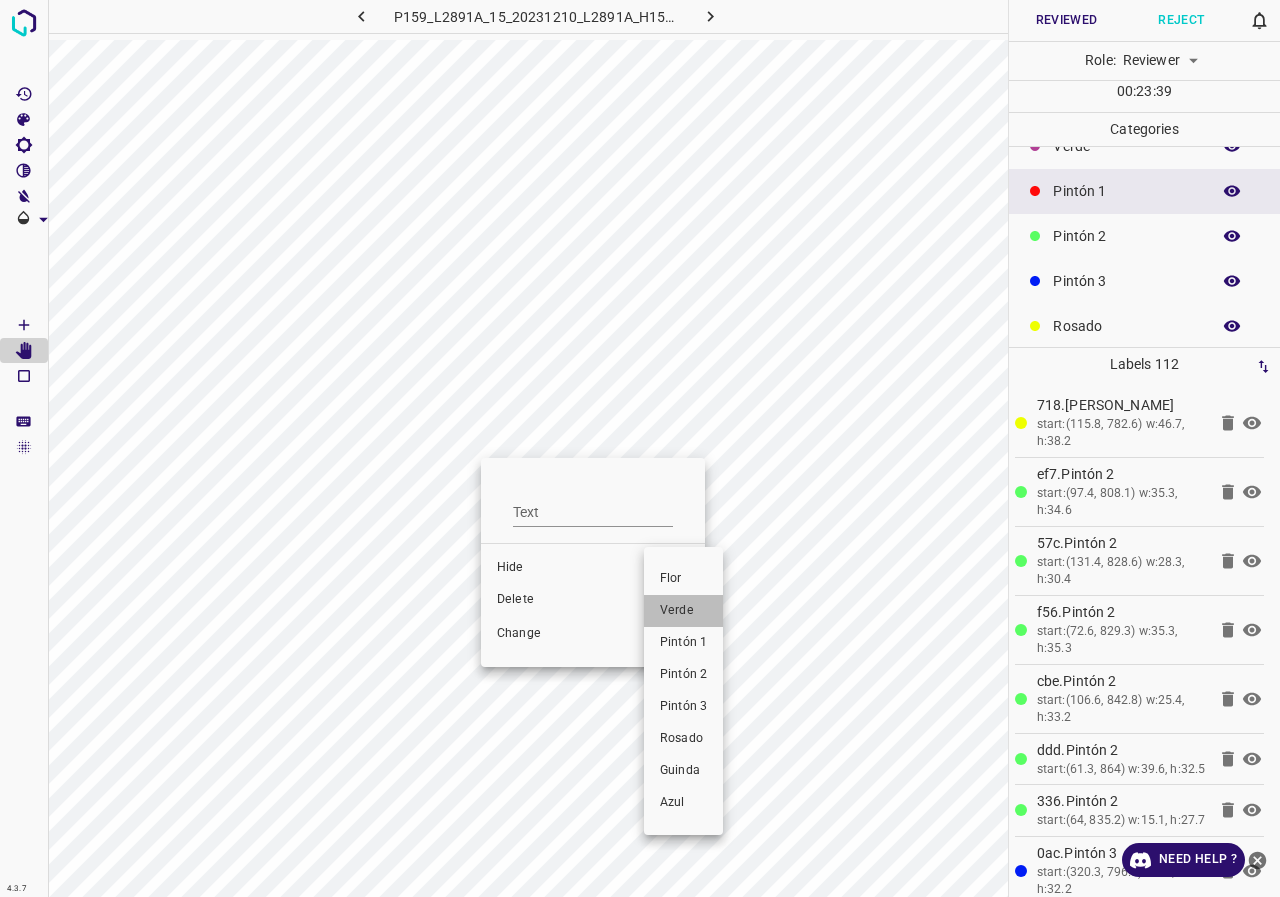 click on "Verde" at bounding box center (683, 611) 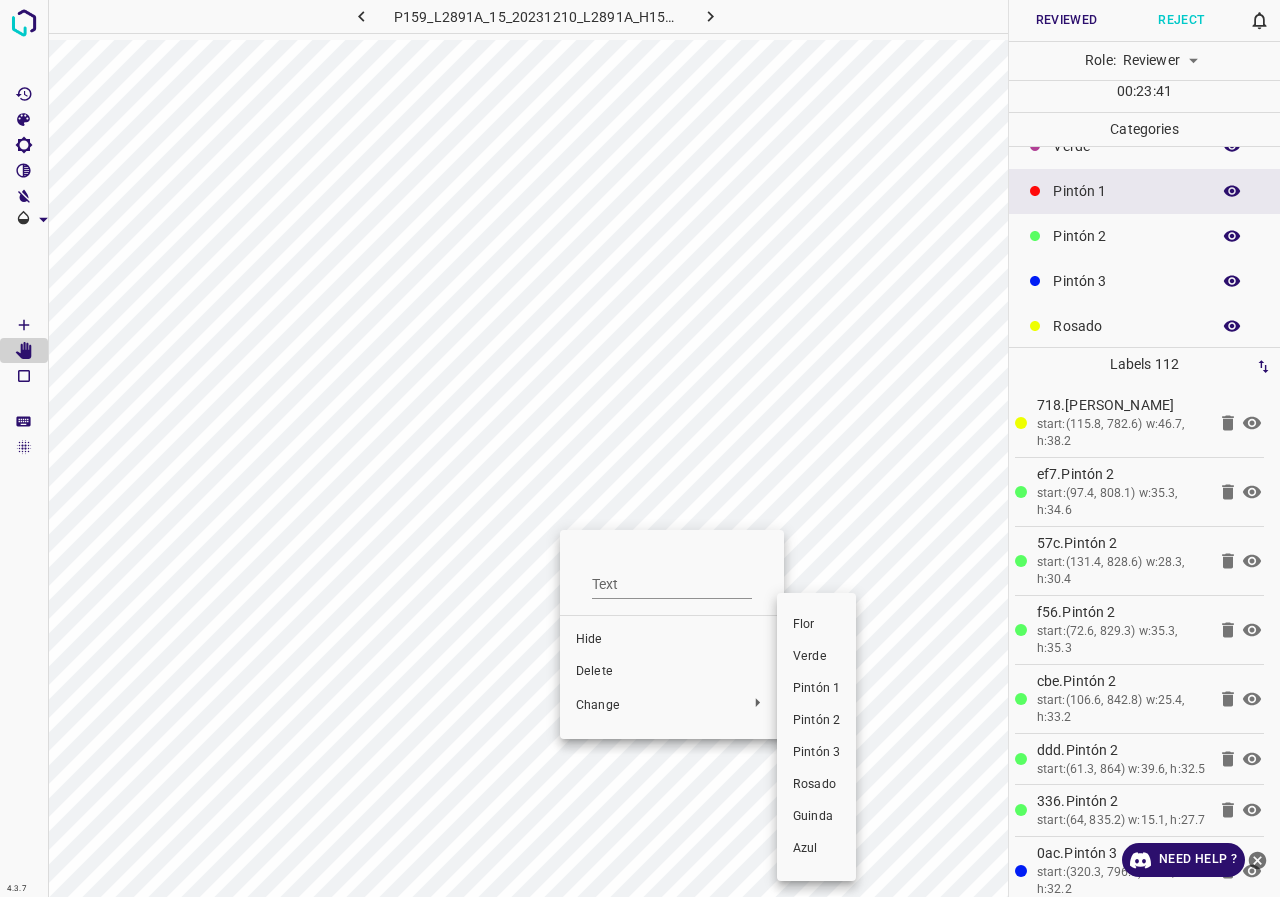 click on "Verde" at bounding box center [816, 657] 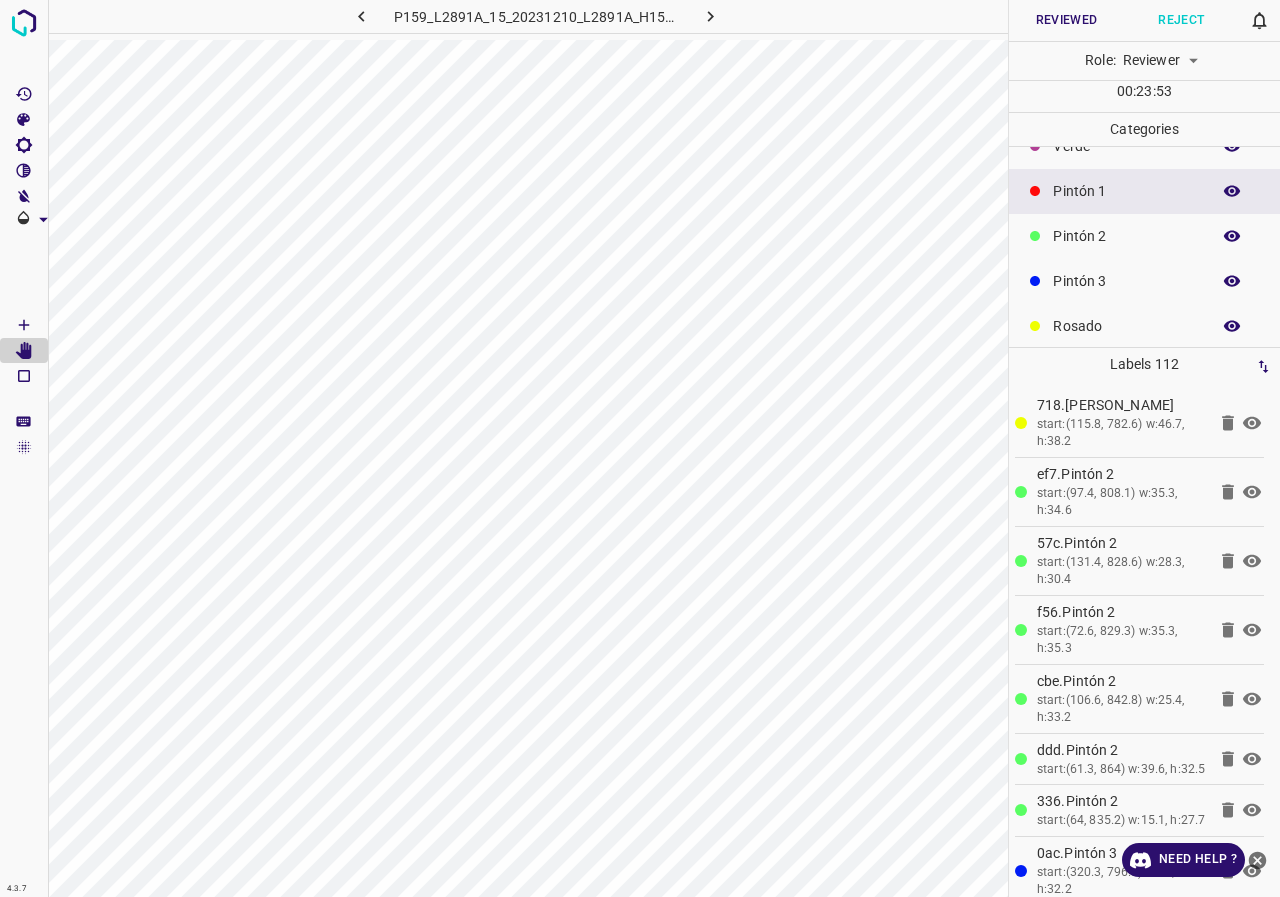 scroll, scrollTop: 0, scrollLeft: 0, axis: both 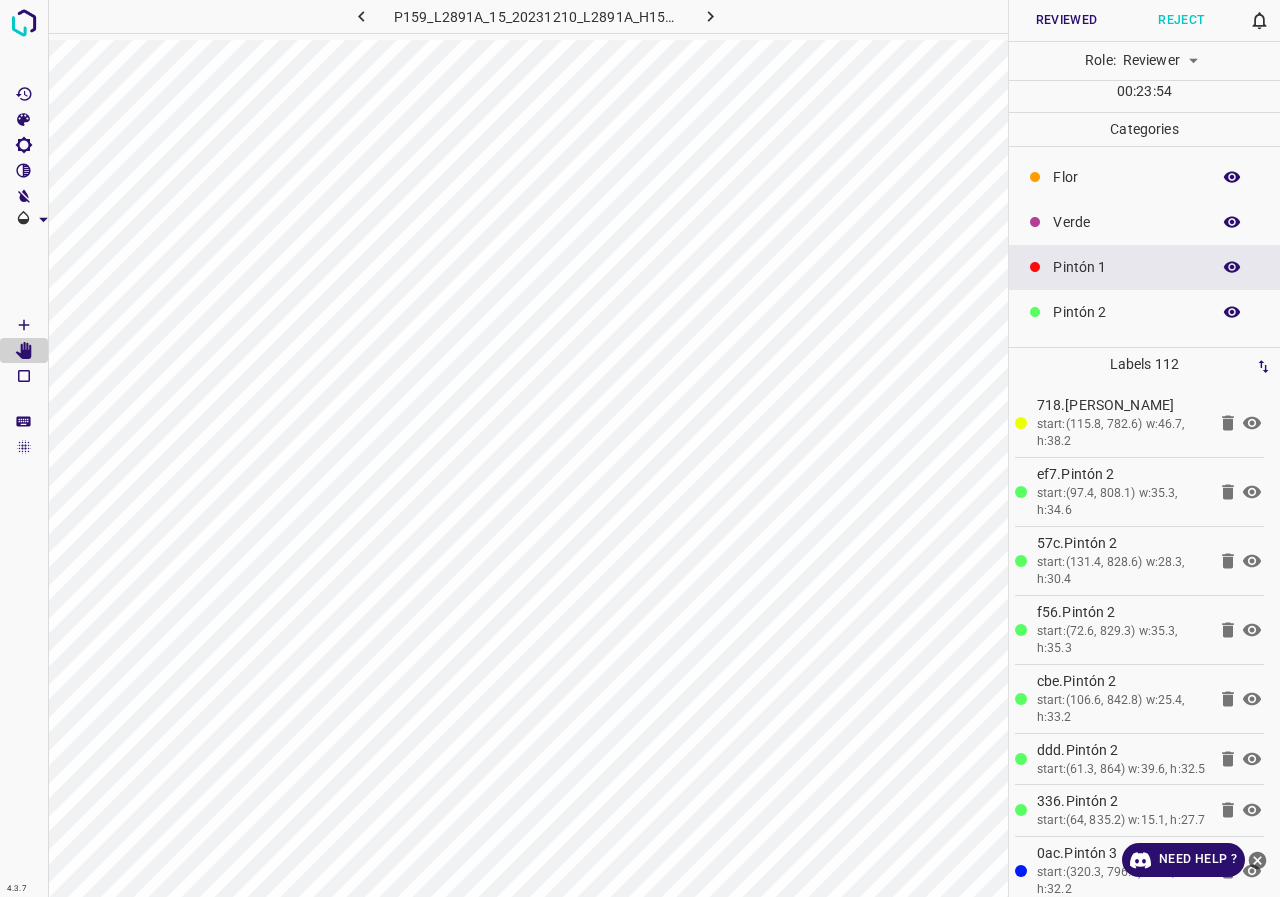 click on "Verde" at bounding box center (1126, 222) 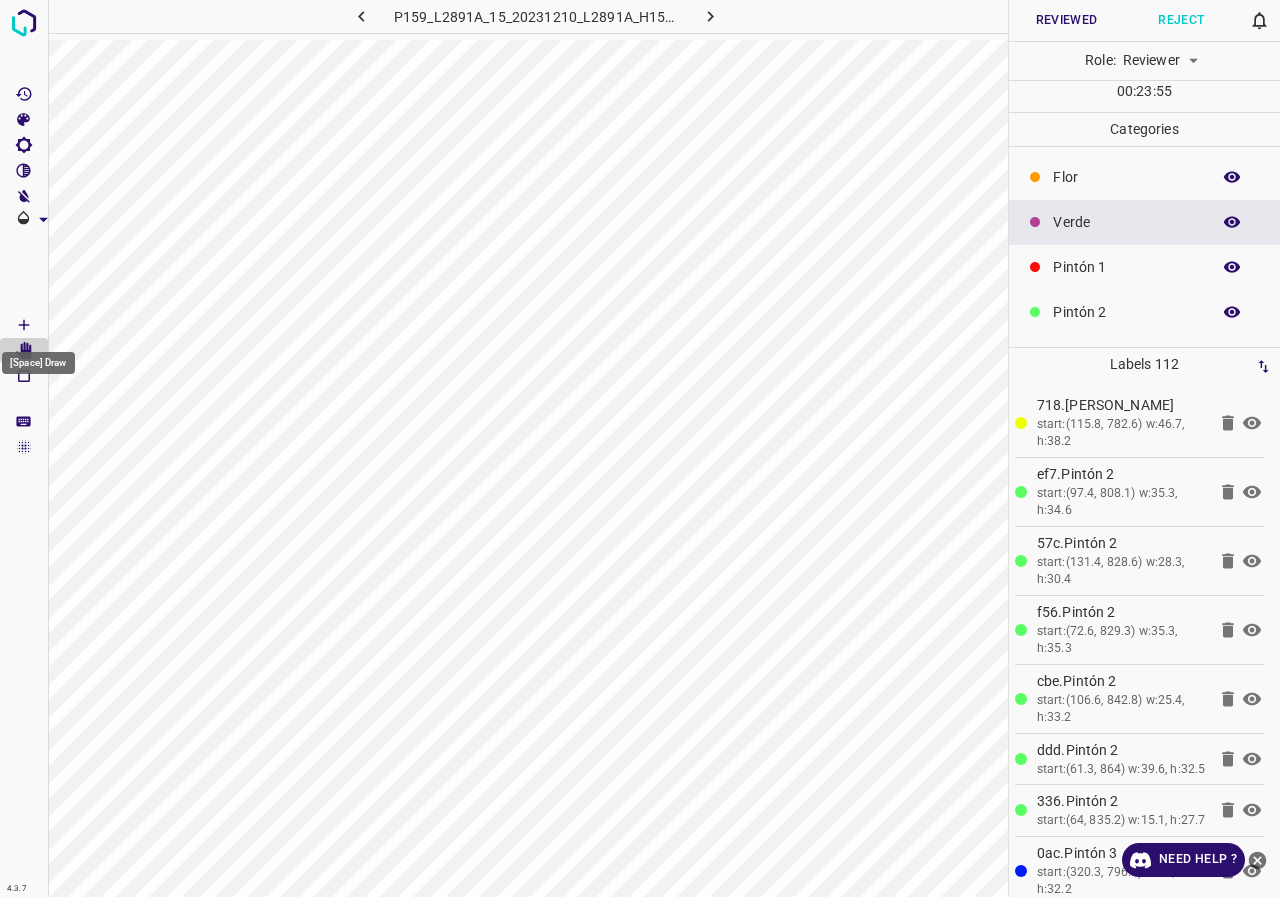 click 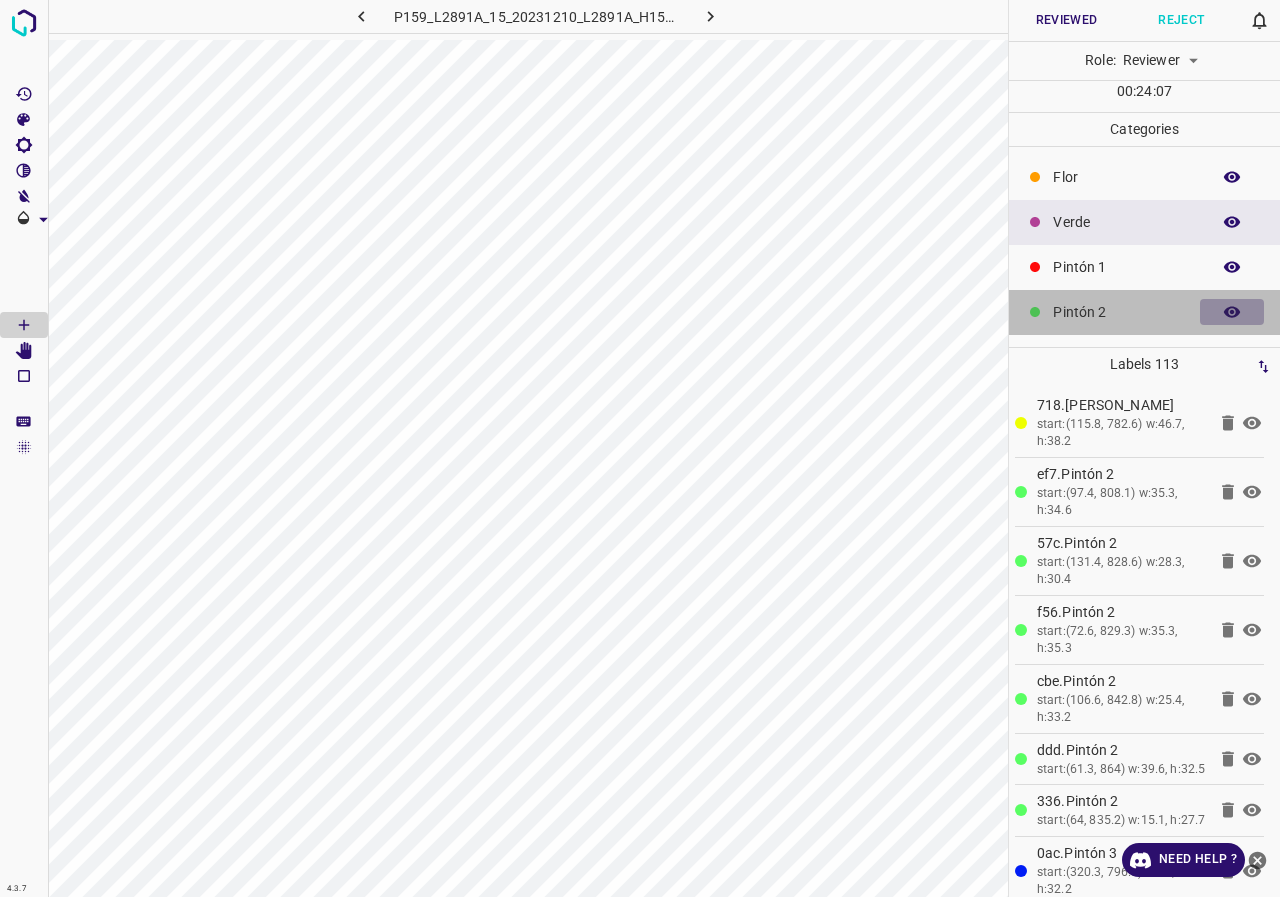 click 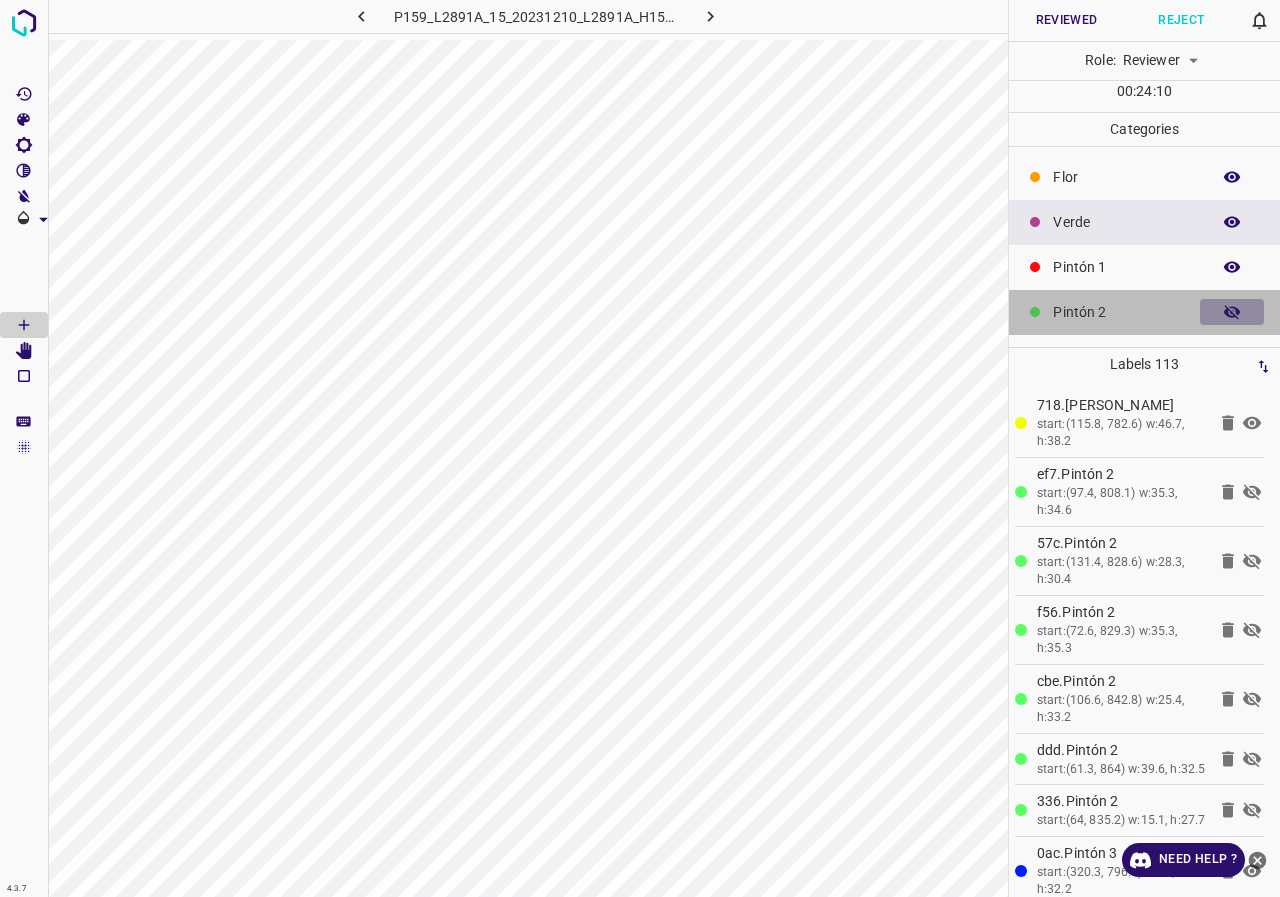 click 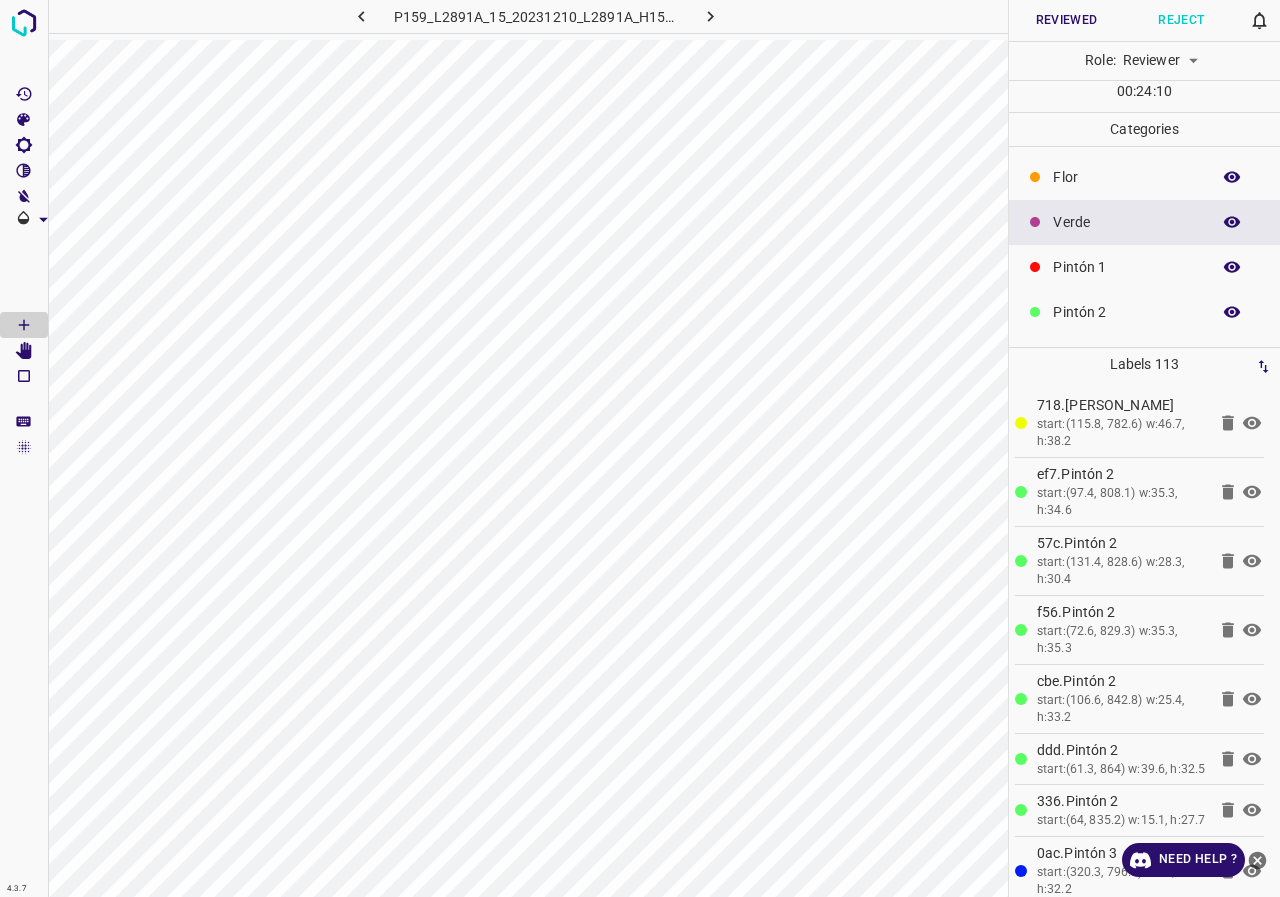 click 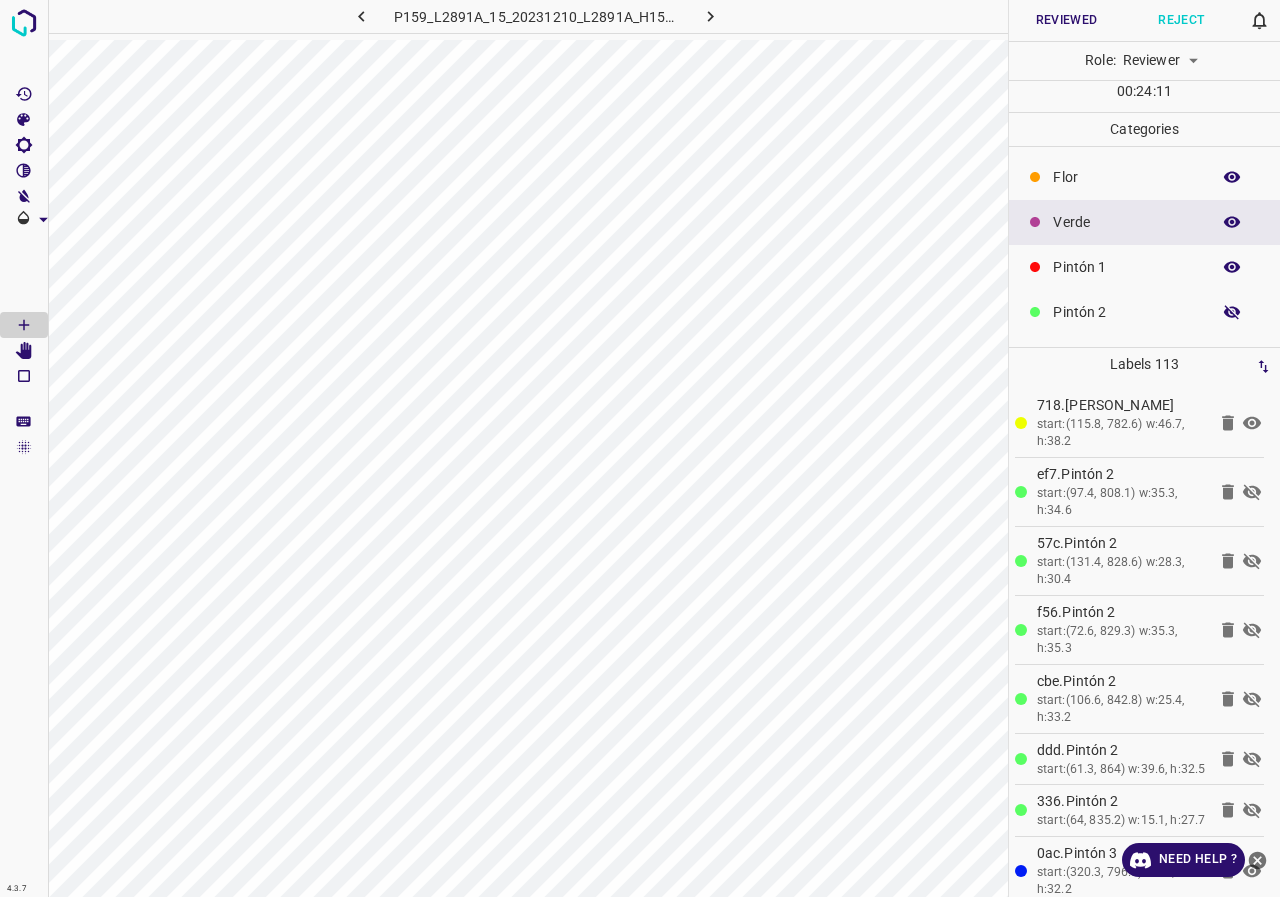 click 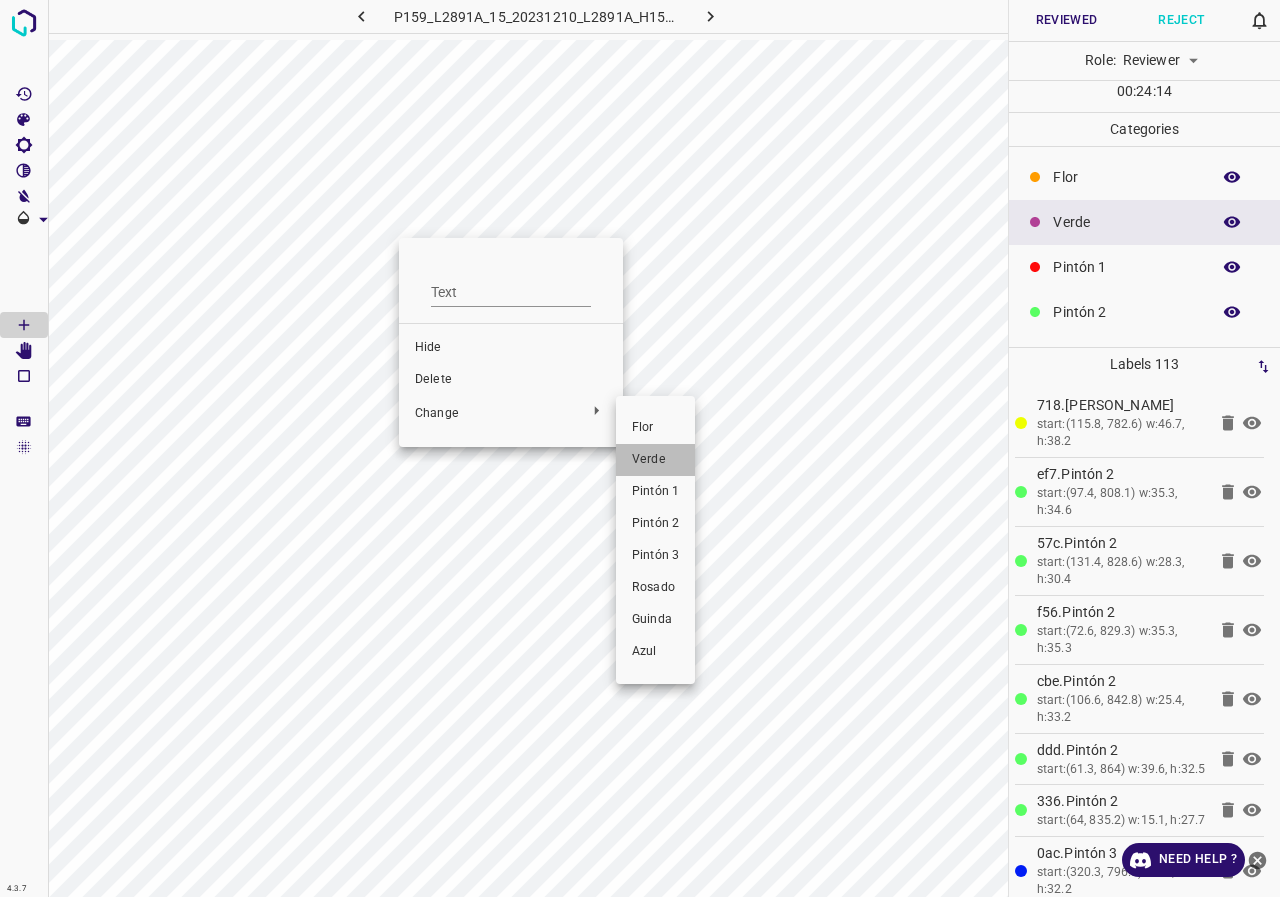 click on "Verde" at bounding box center (655, 460) 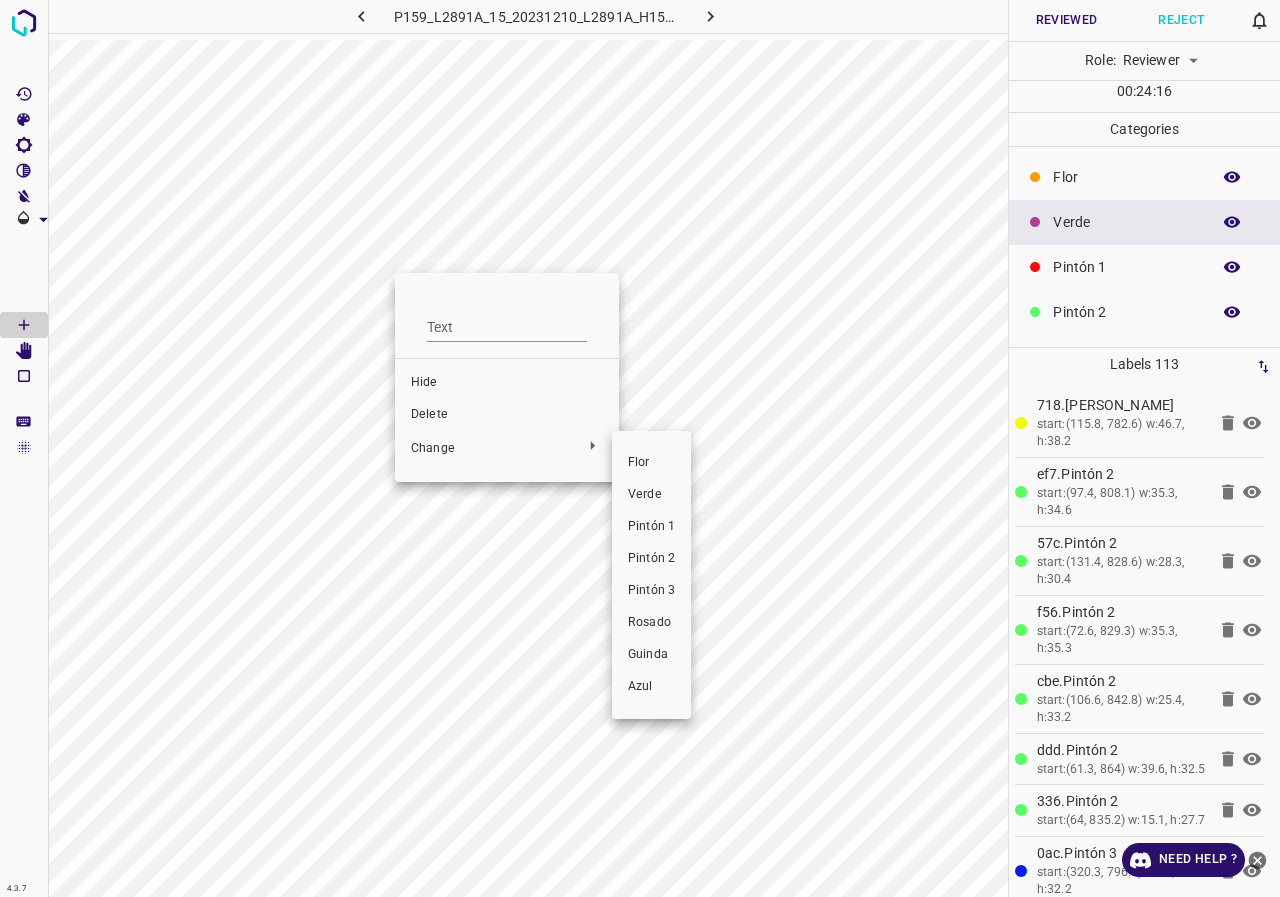 click on "Verde" at bounding box center (651, 495) 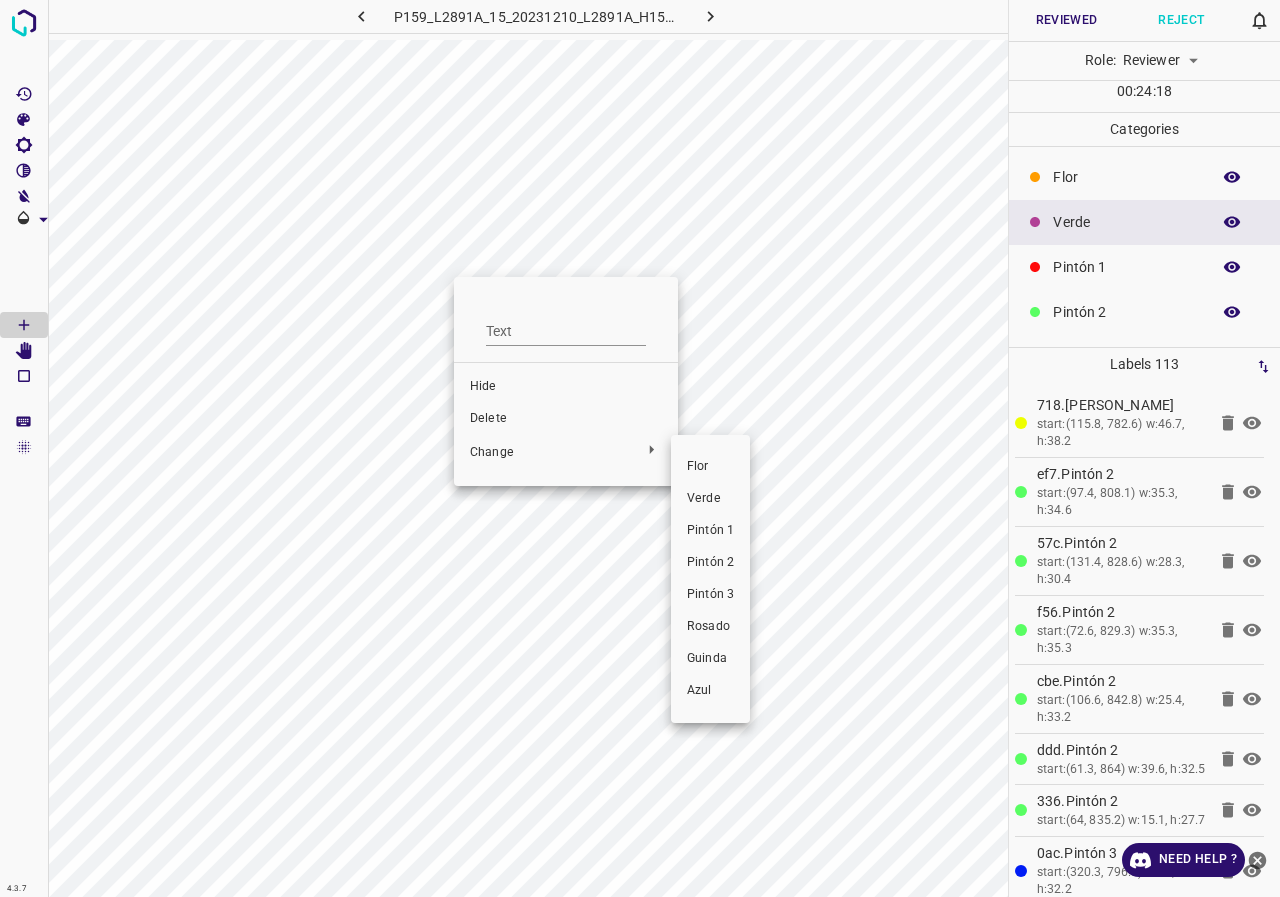 click on "Verde" at bounding box center [710, 499] 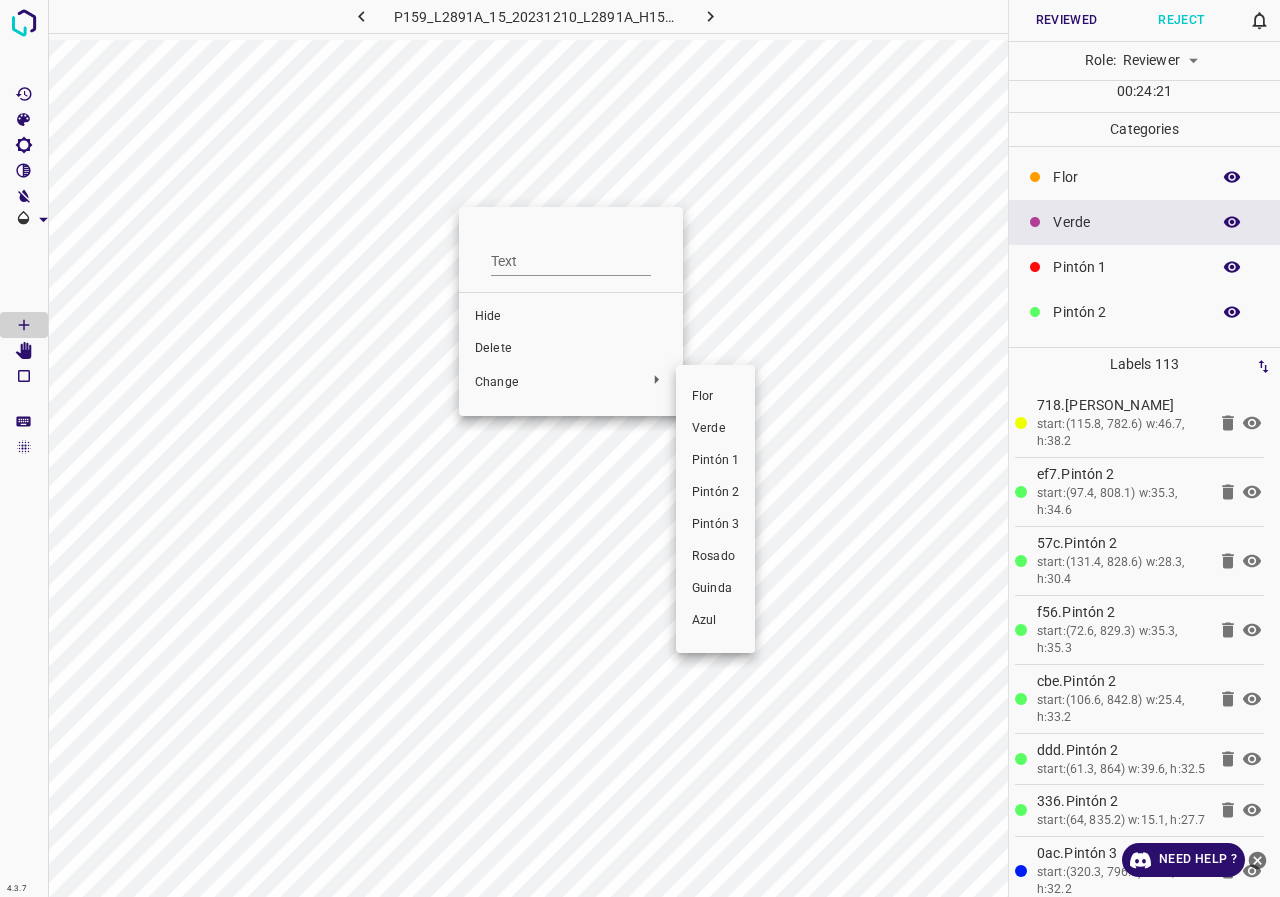 click at bounding box center [640, 448] 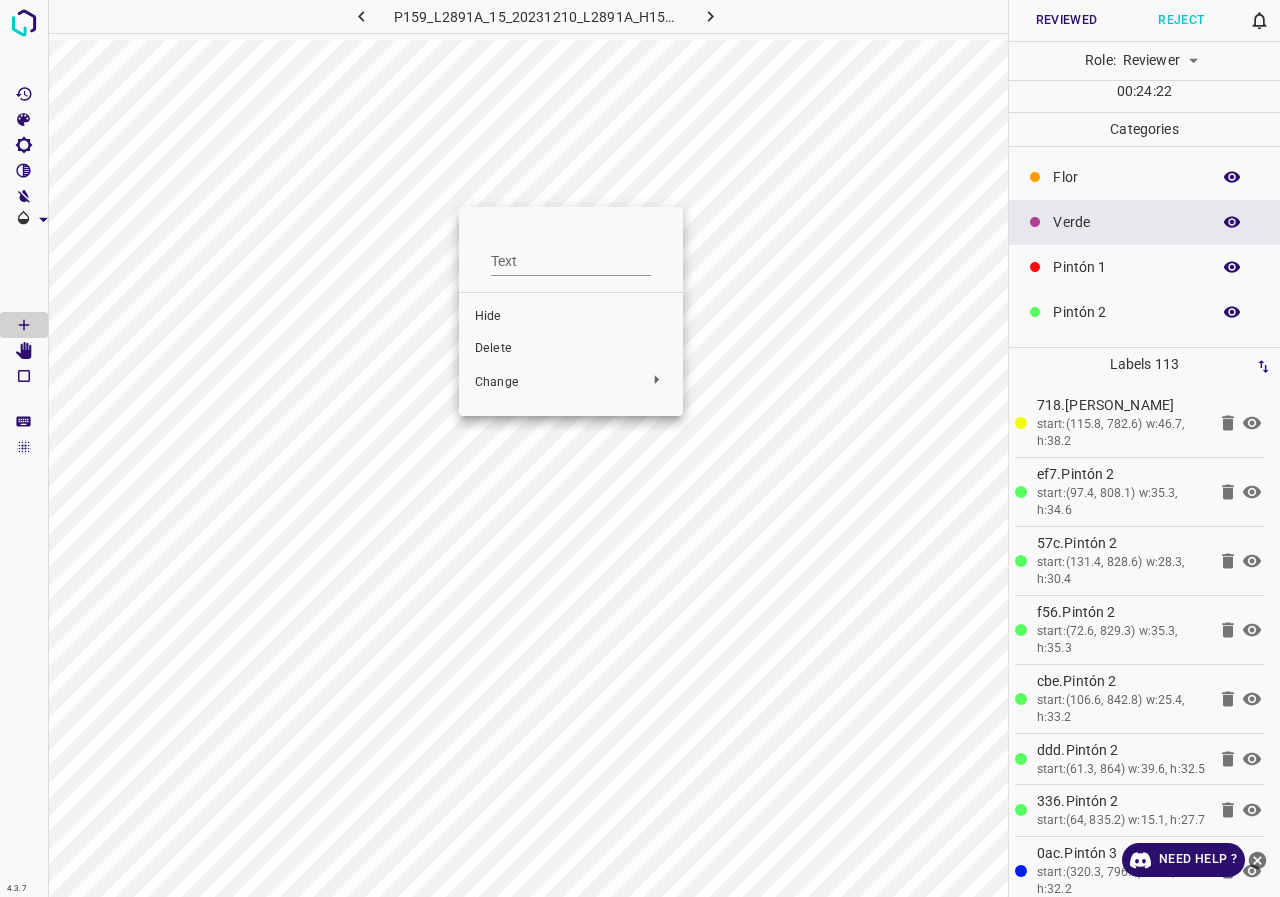 click at bounding box center [640, 448] 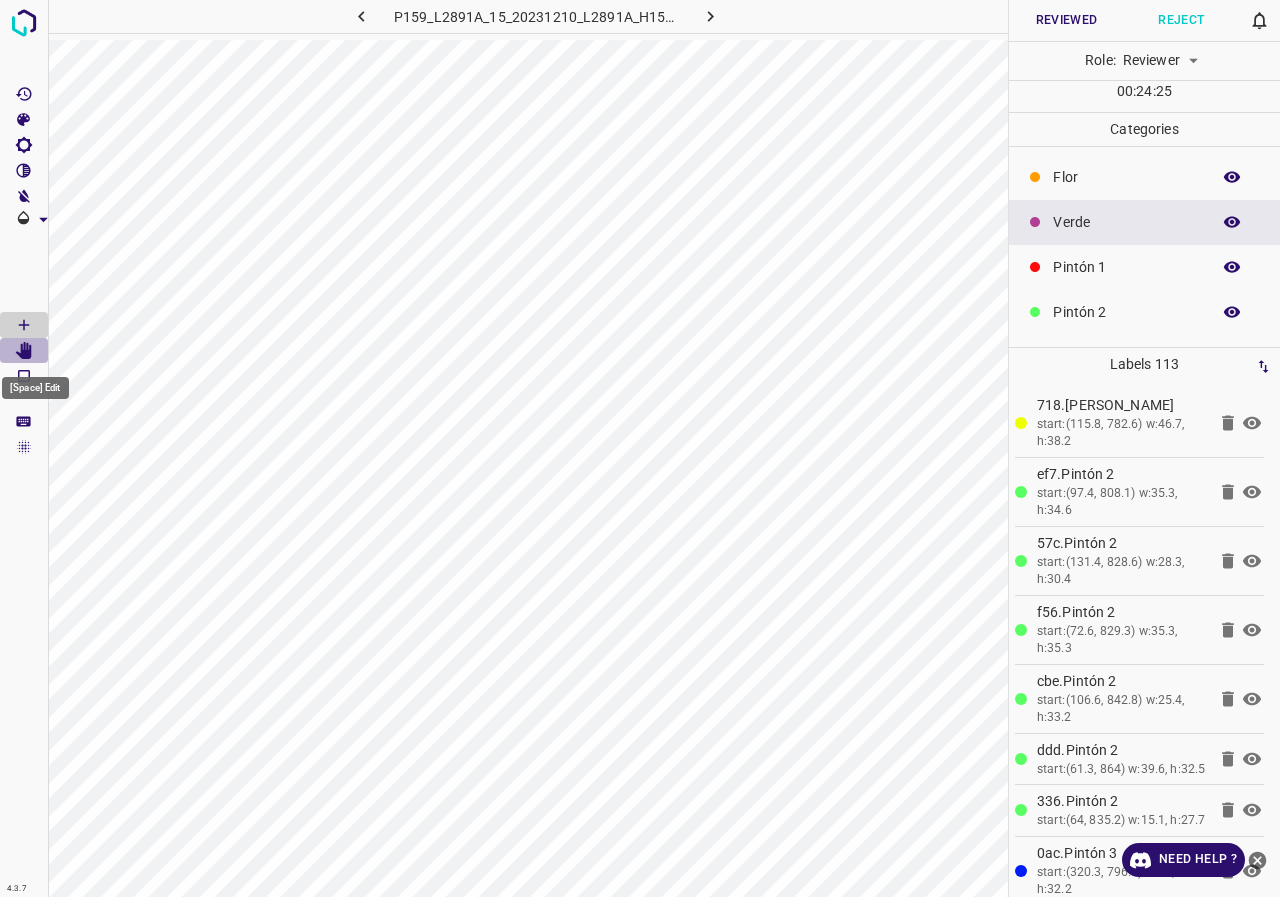 click 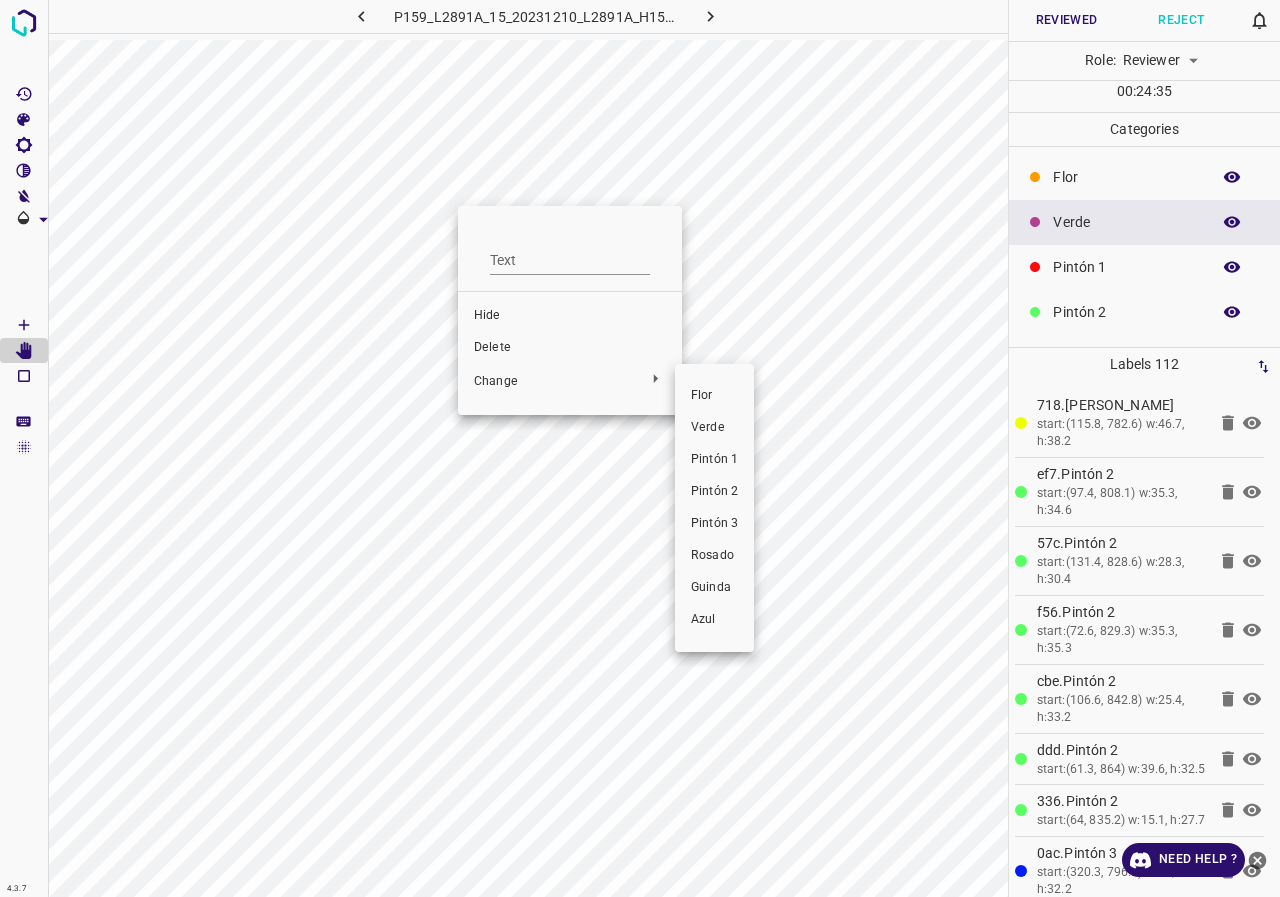 click on "Verde" at bounding box center [714, 428] 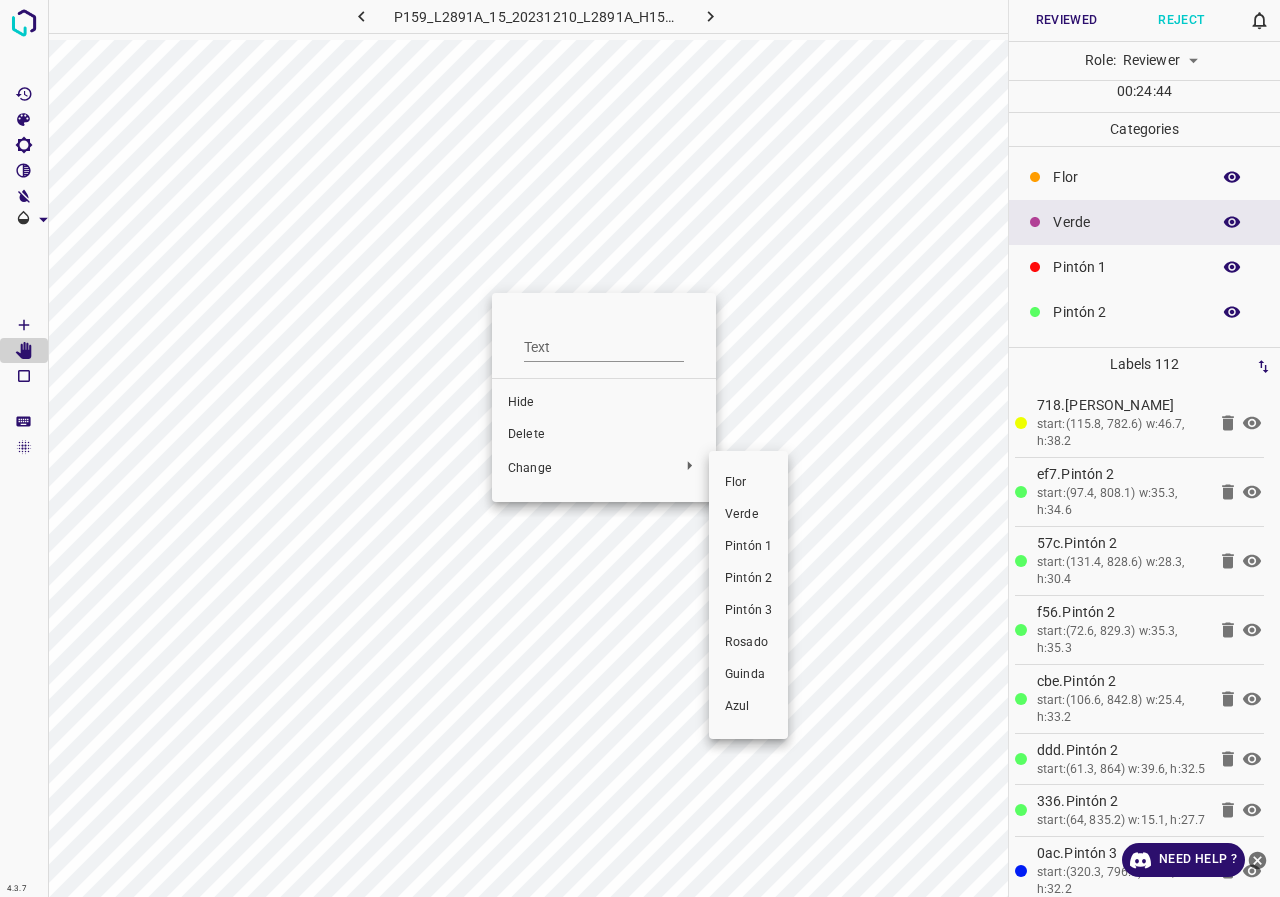 click on "Verde" at bounding box center (748, 515) 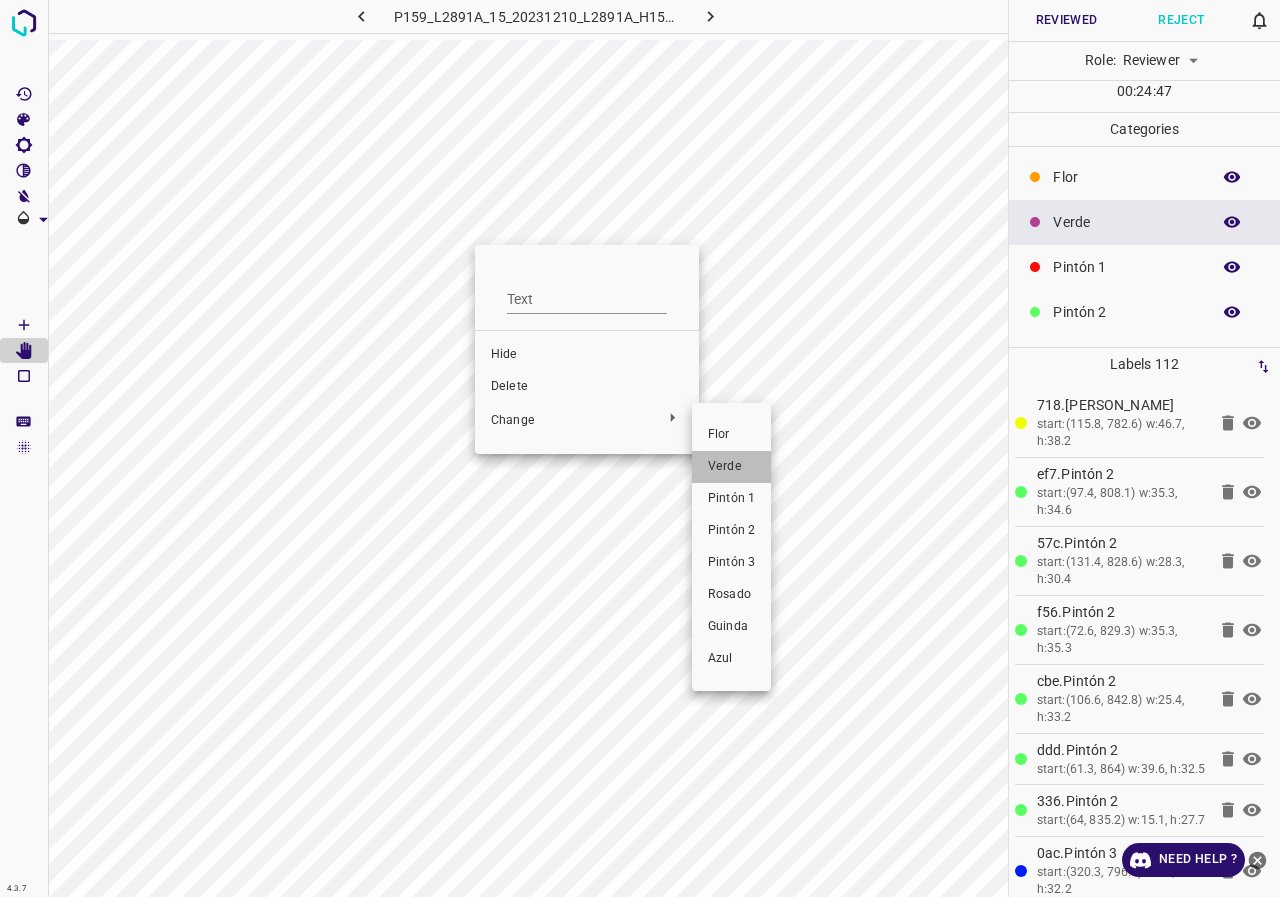 click on "Verde" at bounding box center [731, 467] 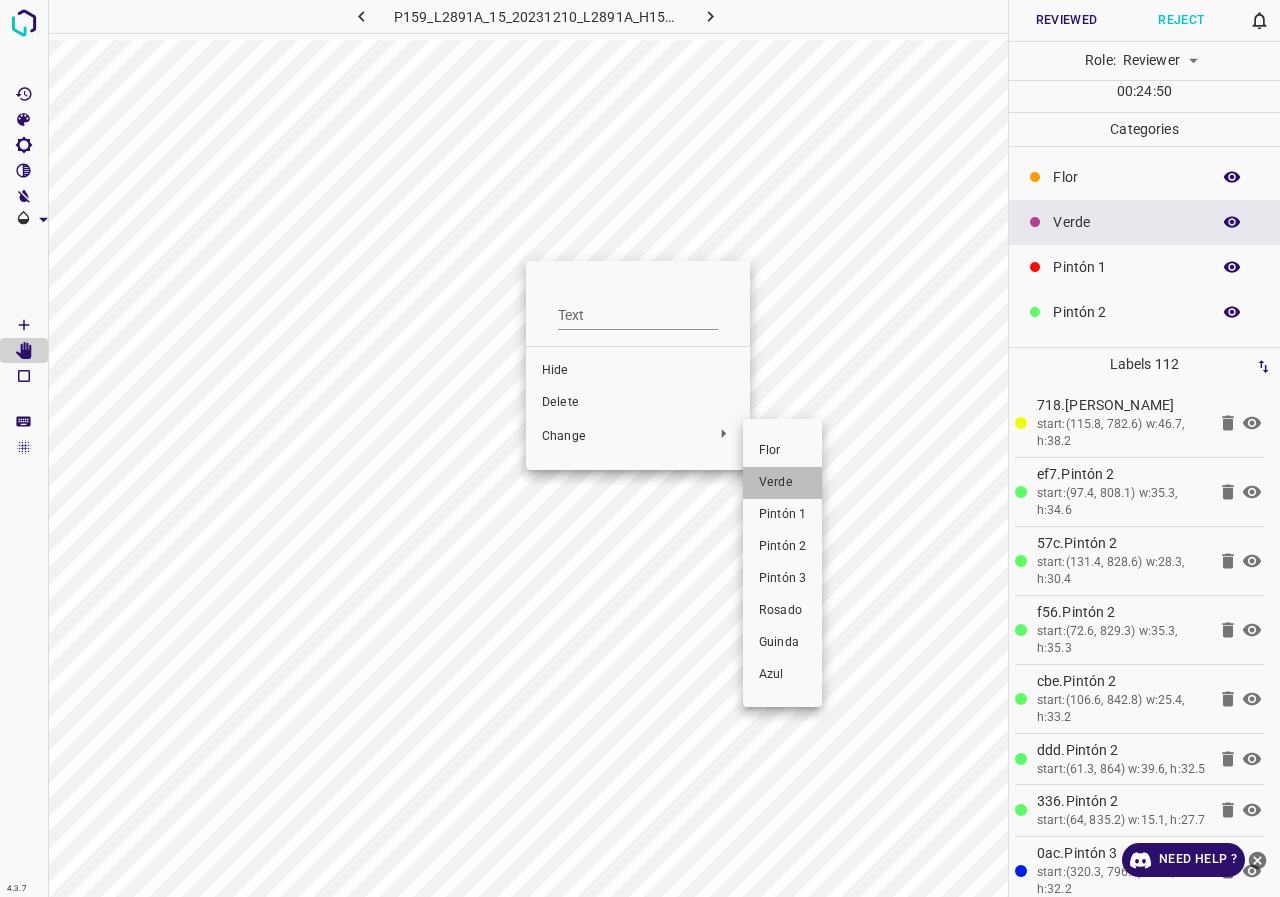 click on "Verde" at bounding box center [782, 483] 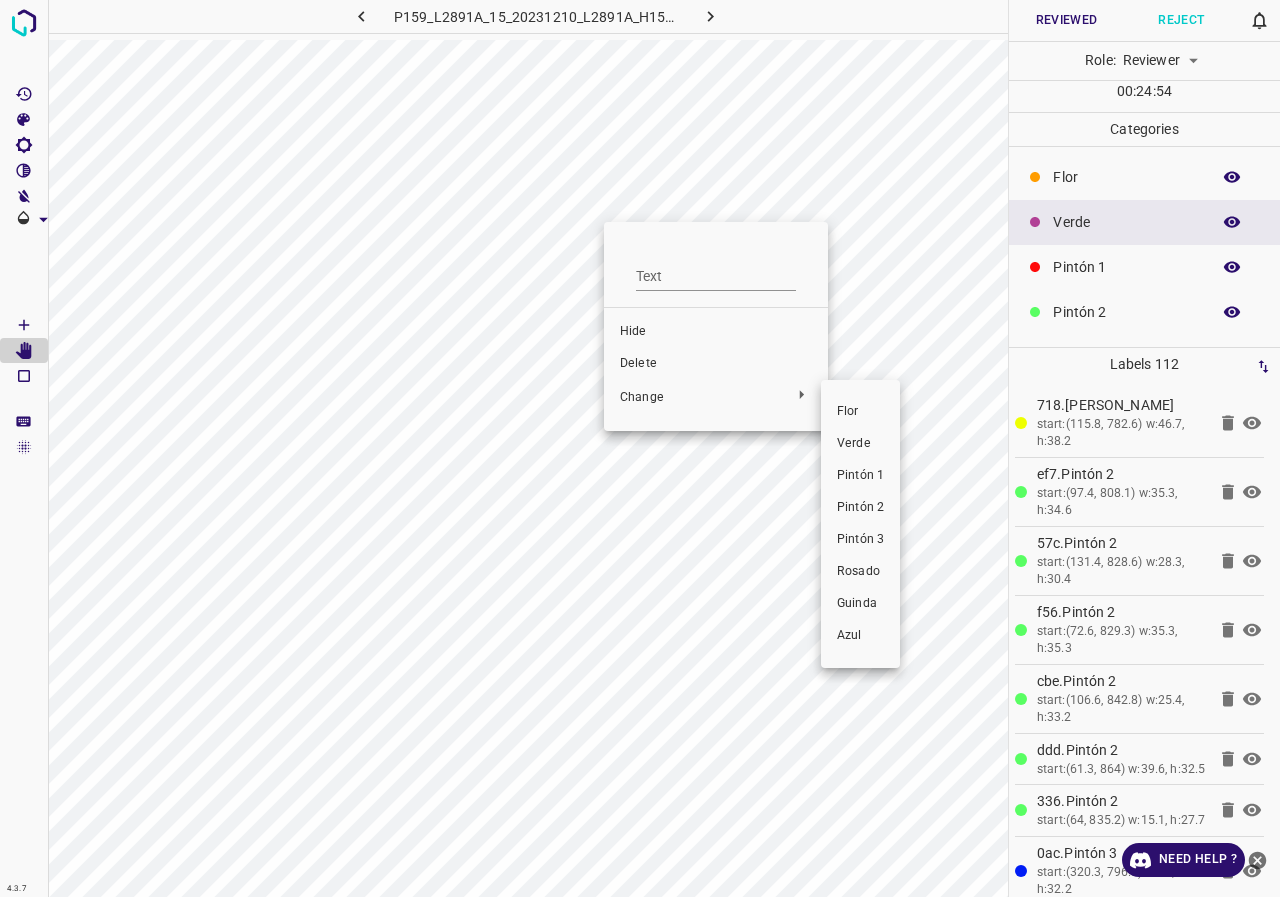 click on "Verde" at bounding box center (860, 444) 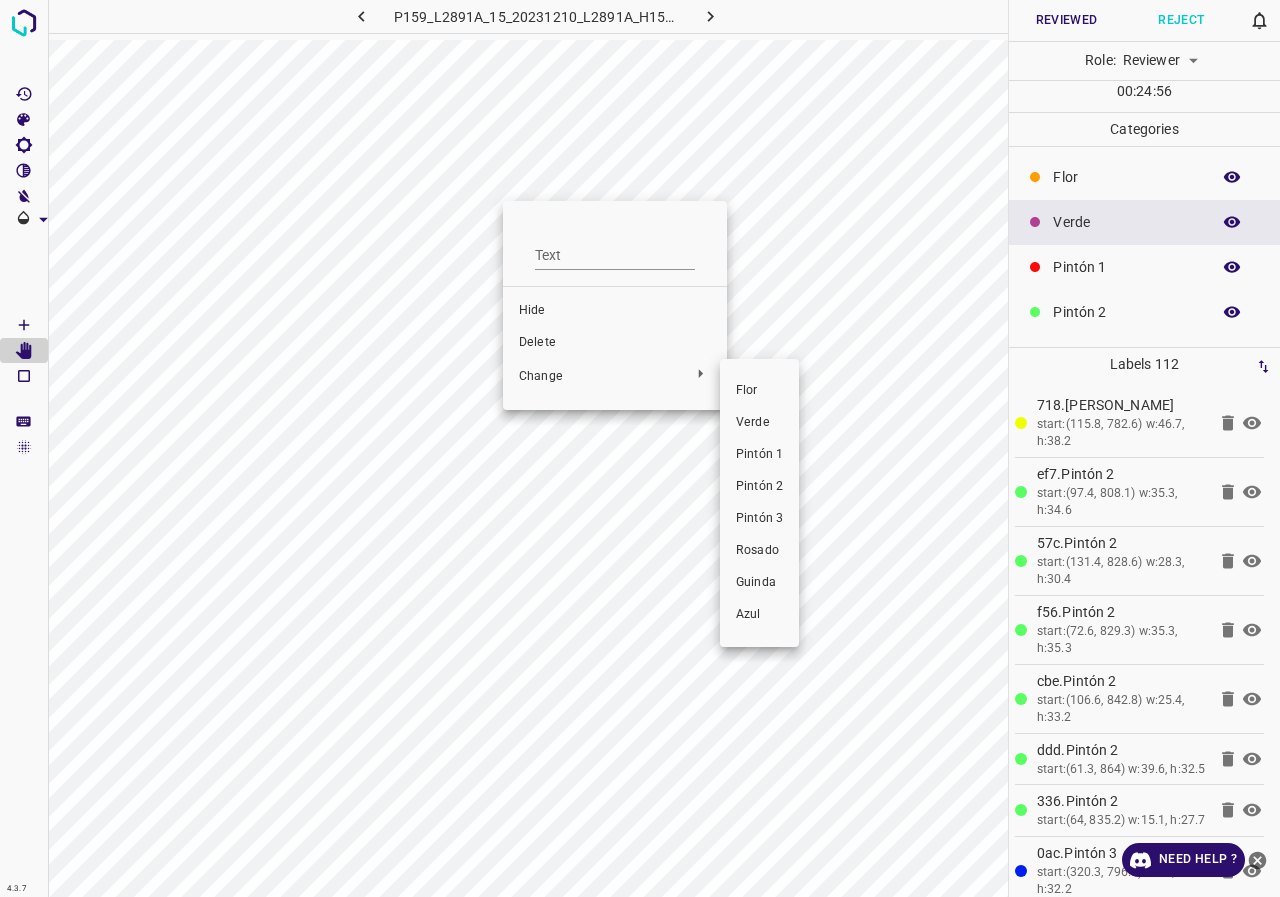 click on "Verde" at bounding box center (759, 423) 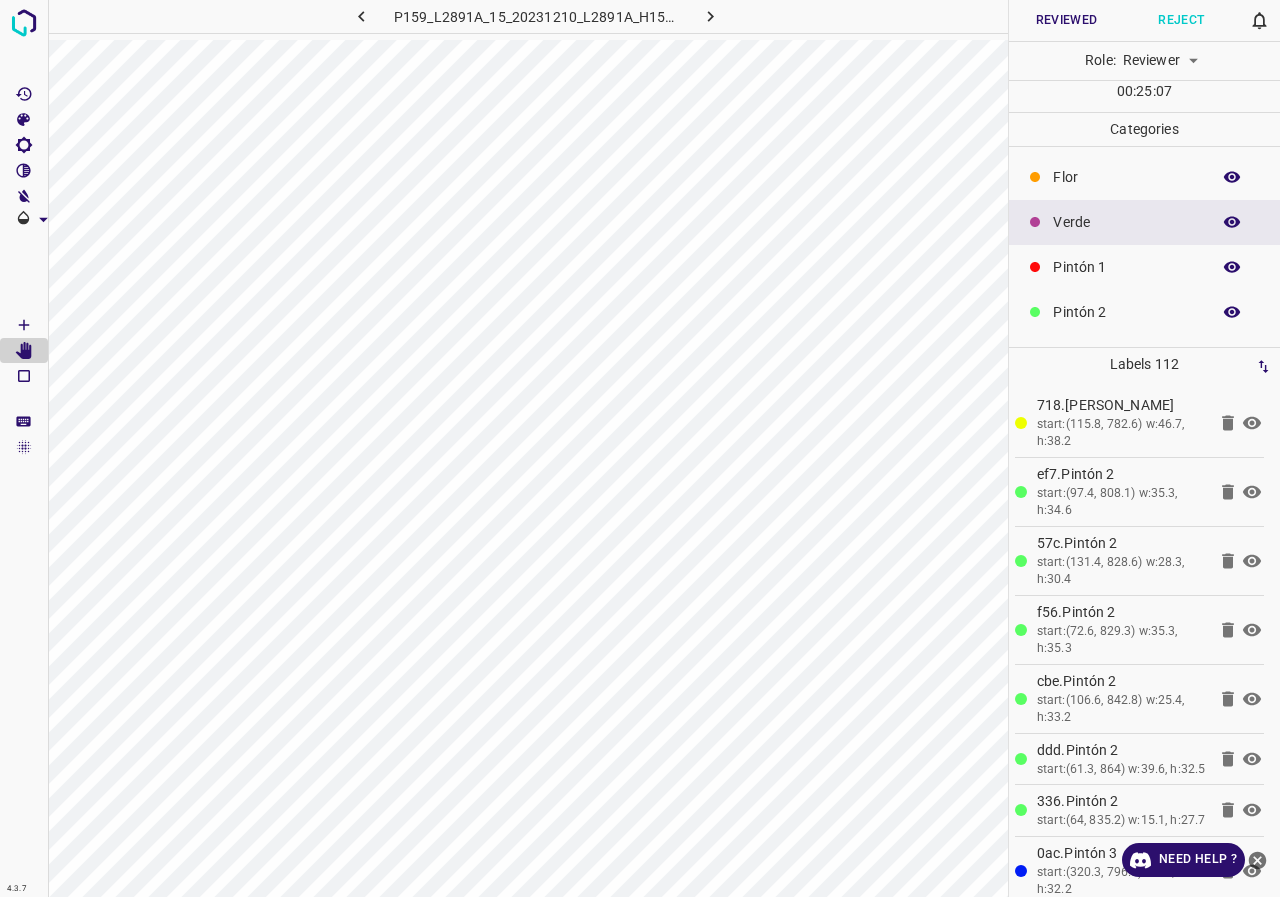 click at bounding box center (1232, 312) 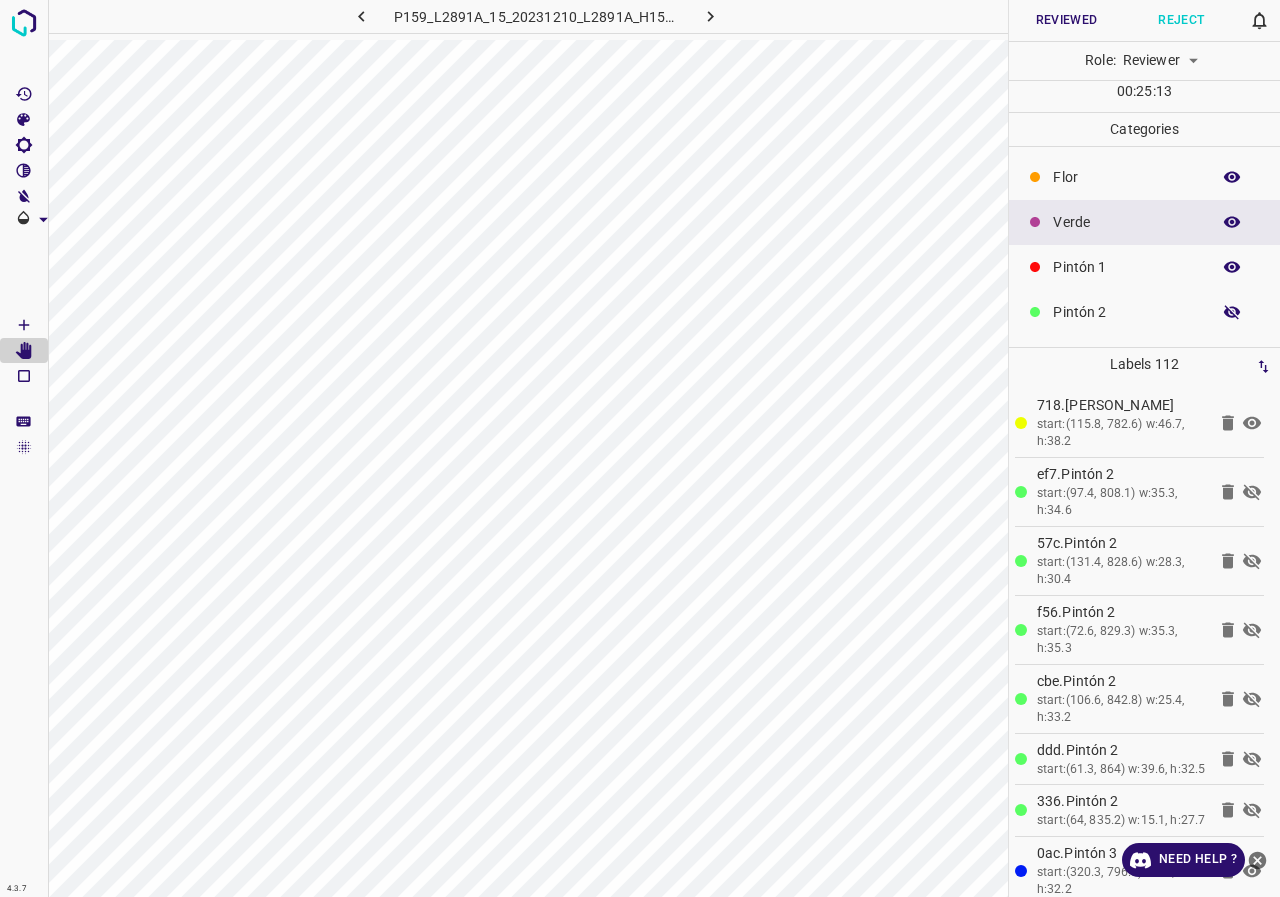 click 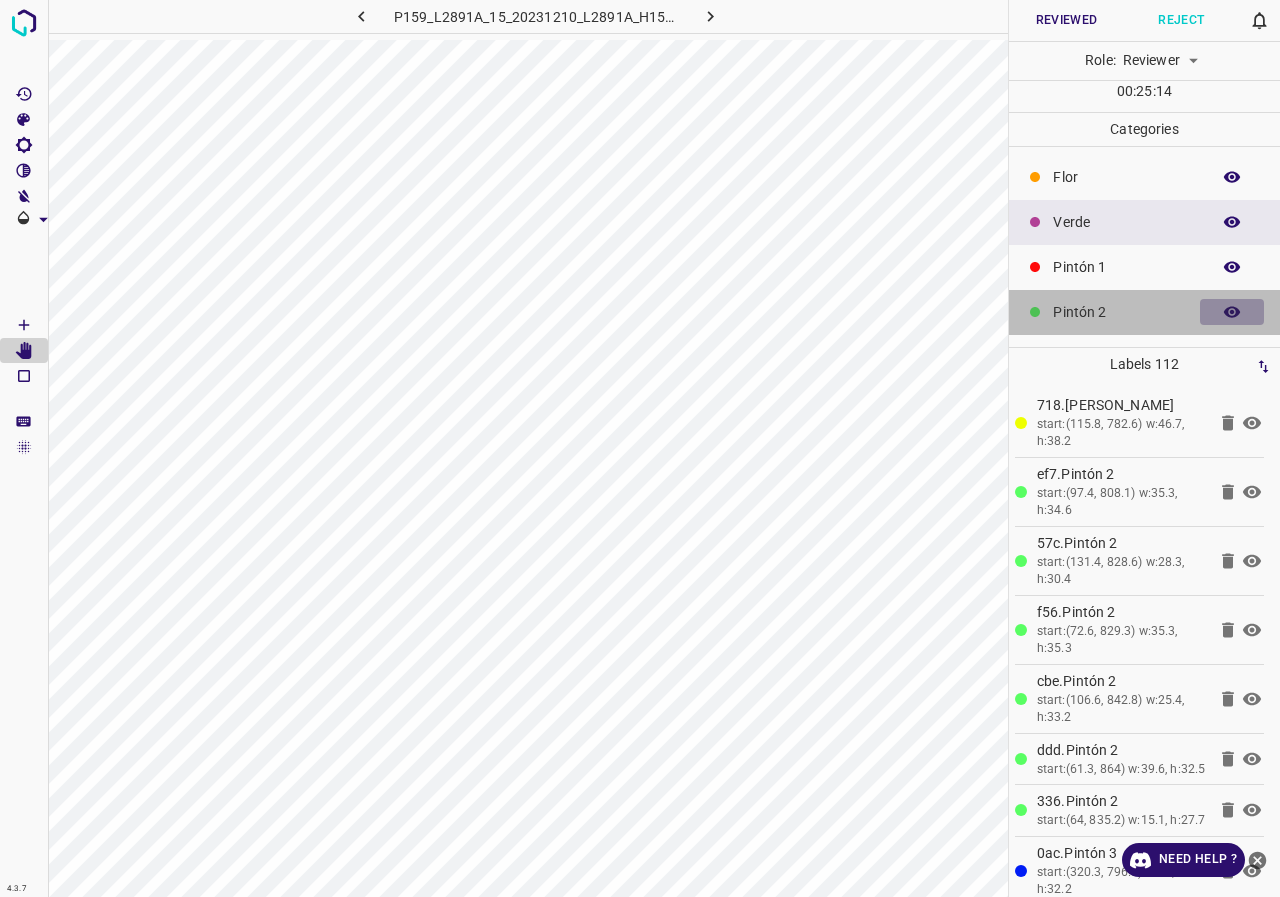click 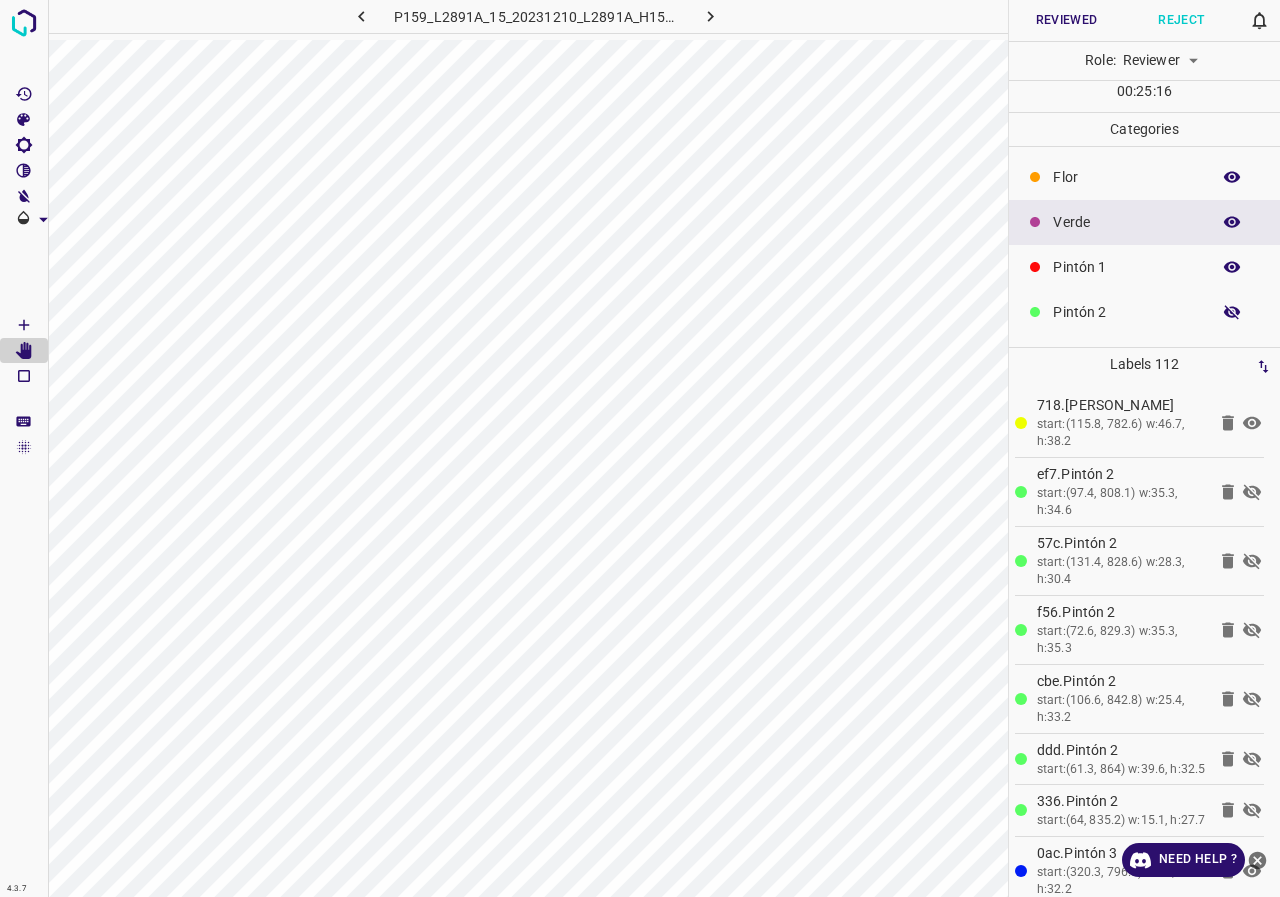 click 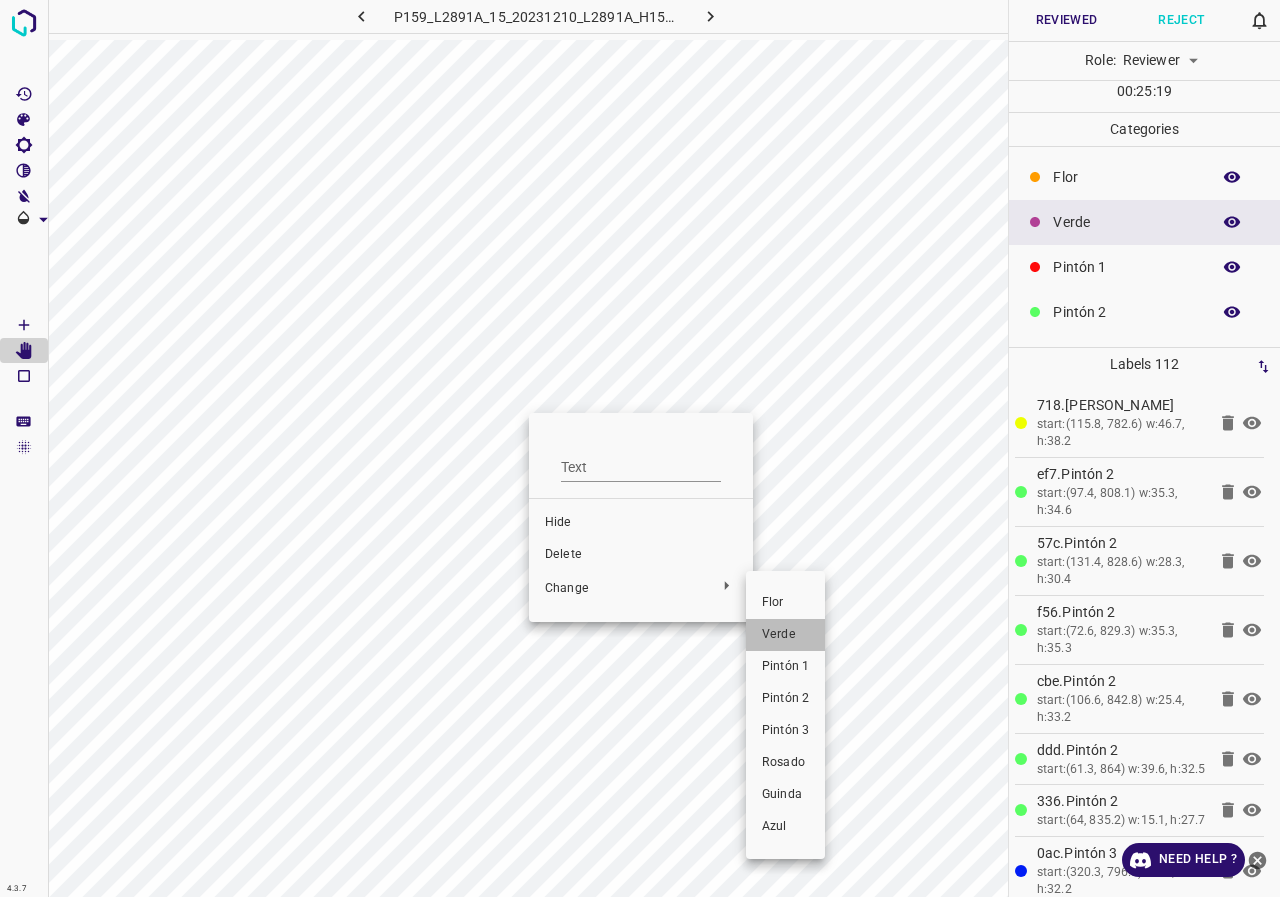 click on "Verde" at bounding box center [785, 635] 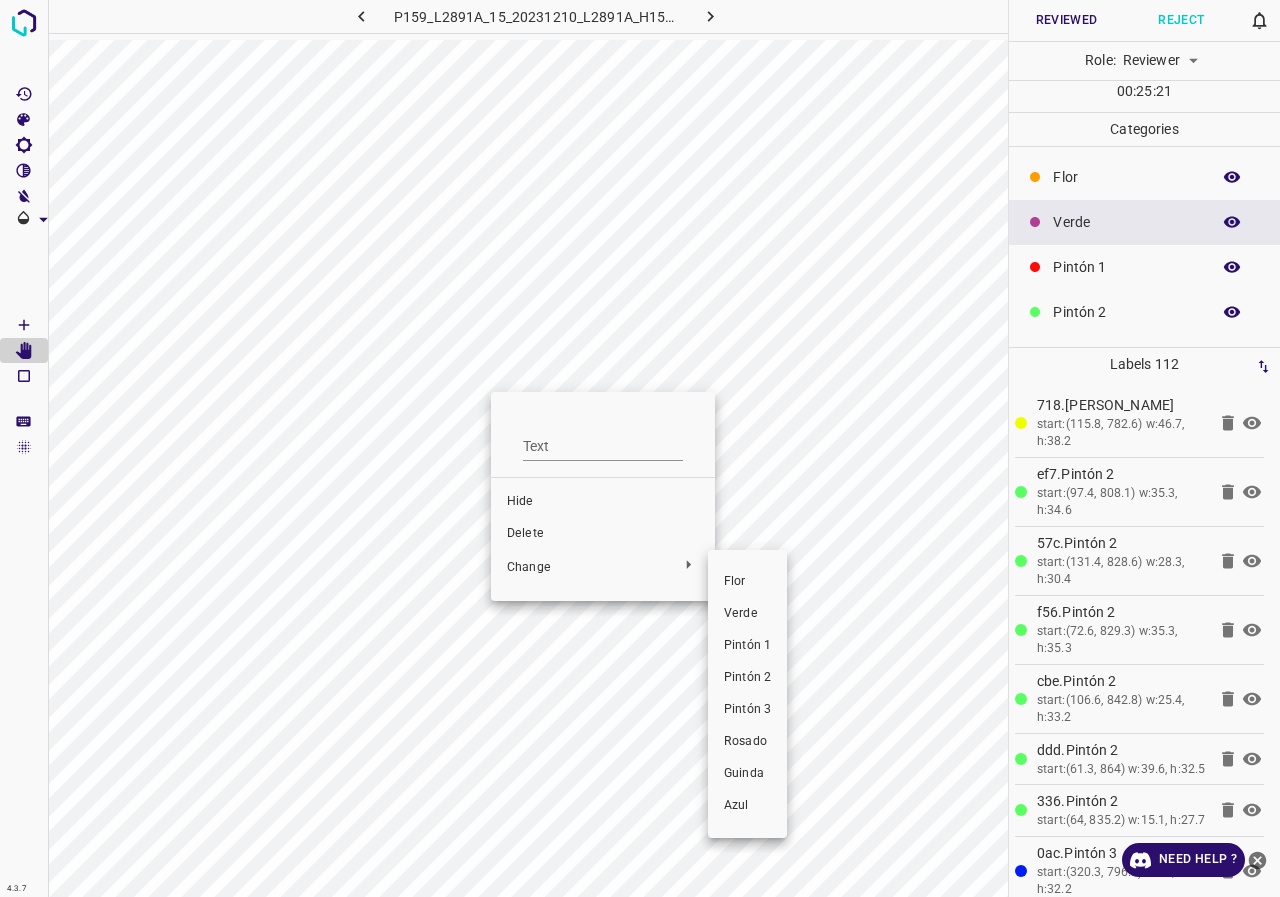 click on "Verde" at bounding box center [747, 614] 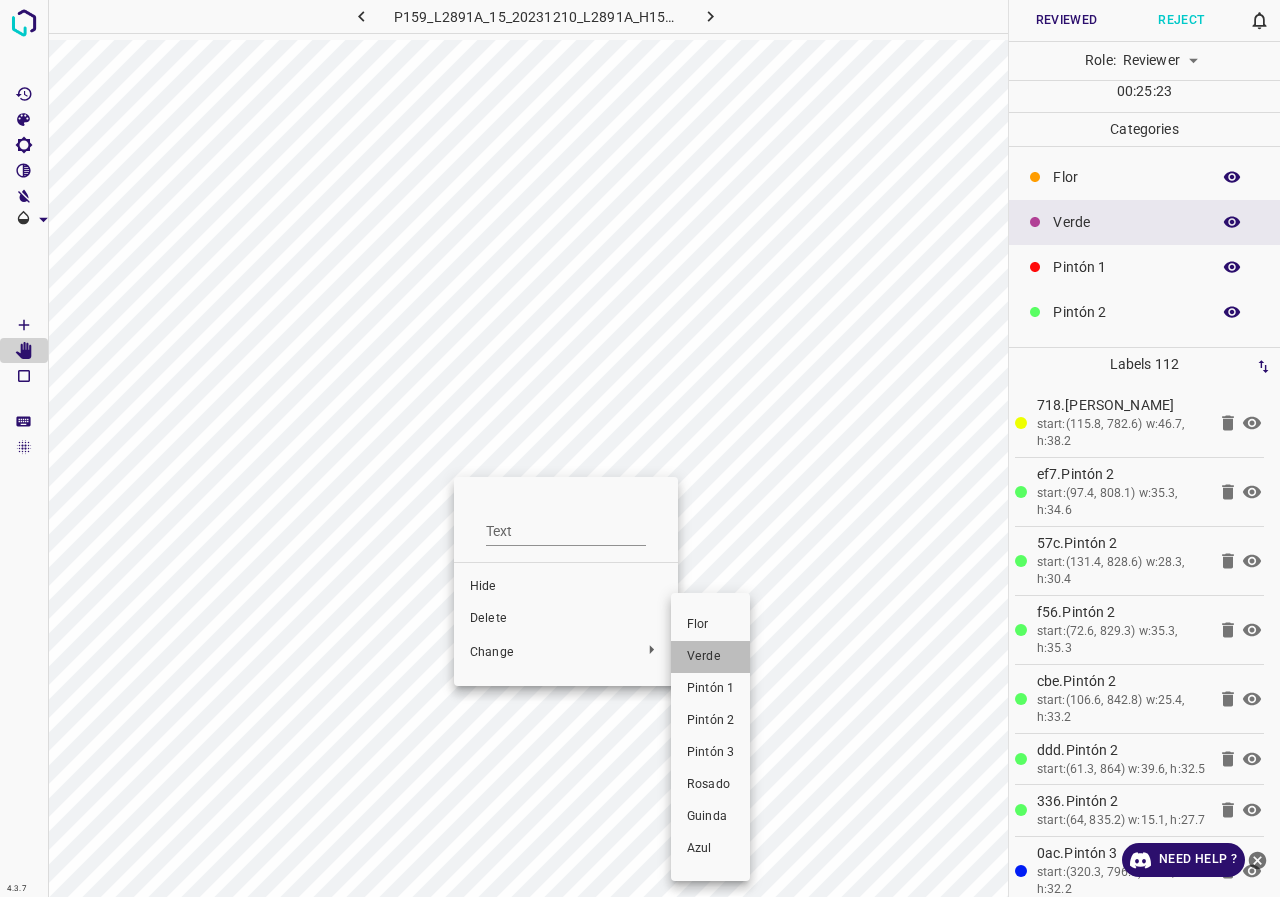 click on "Verde" at bounding box center (710, 657) 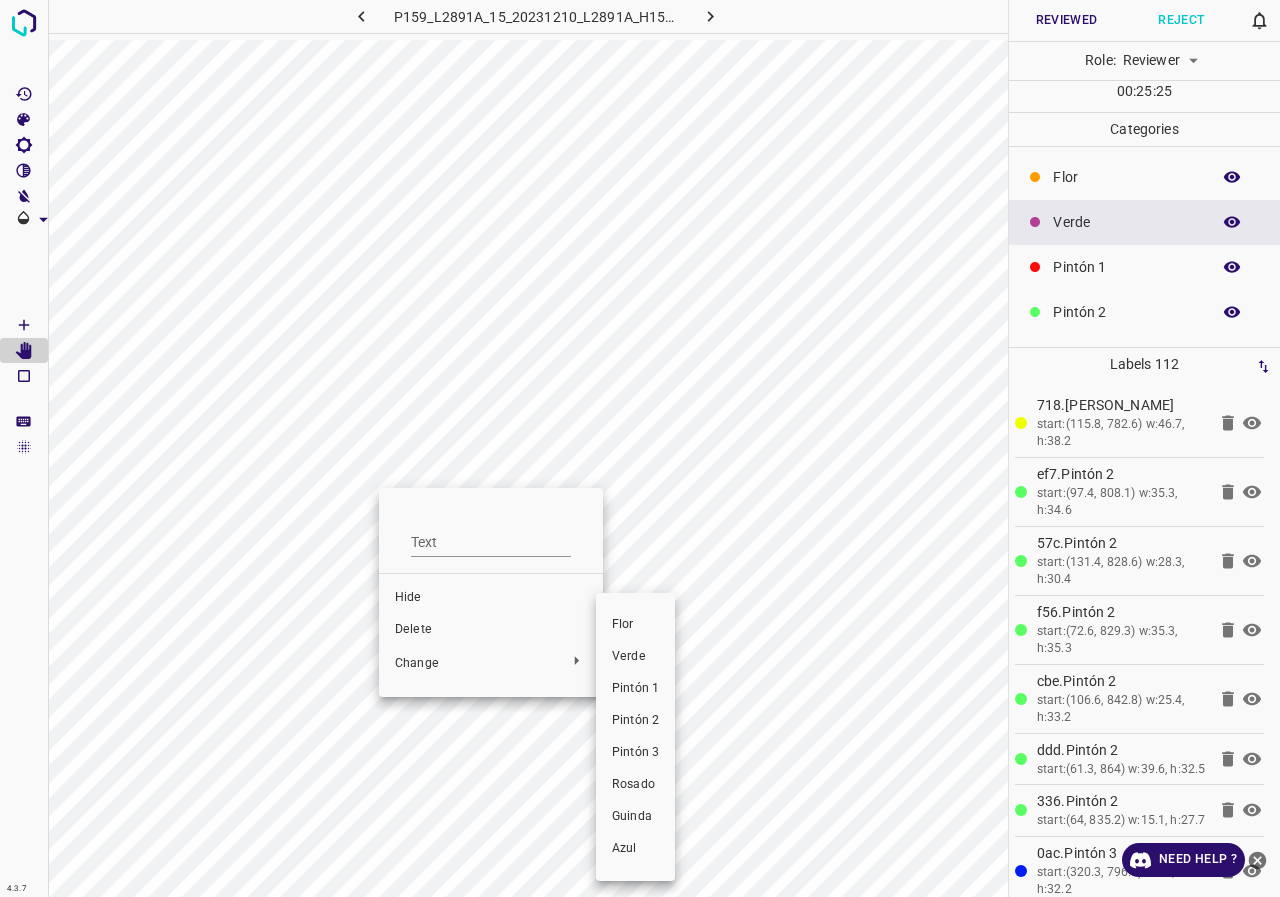 click on "Verde" at bounding box center [635, 657] 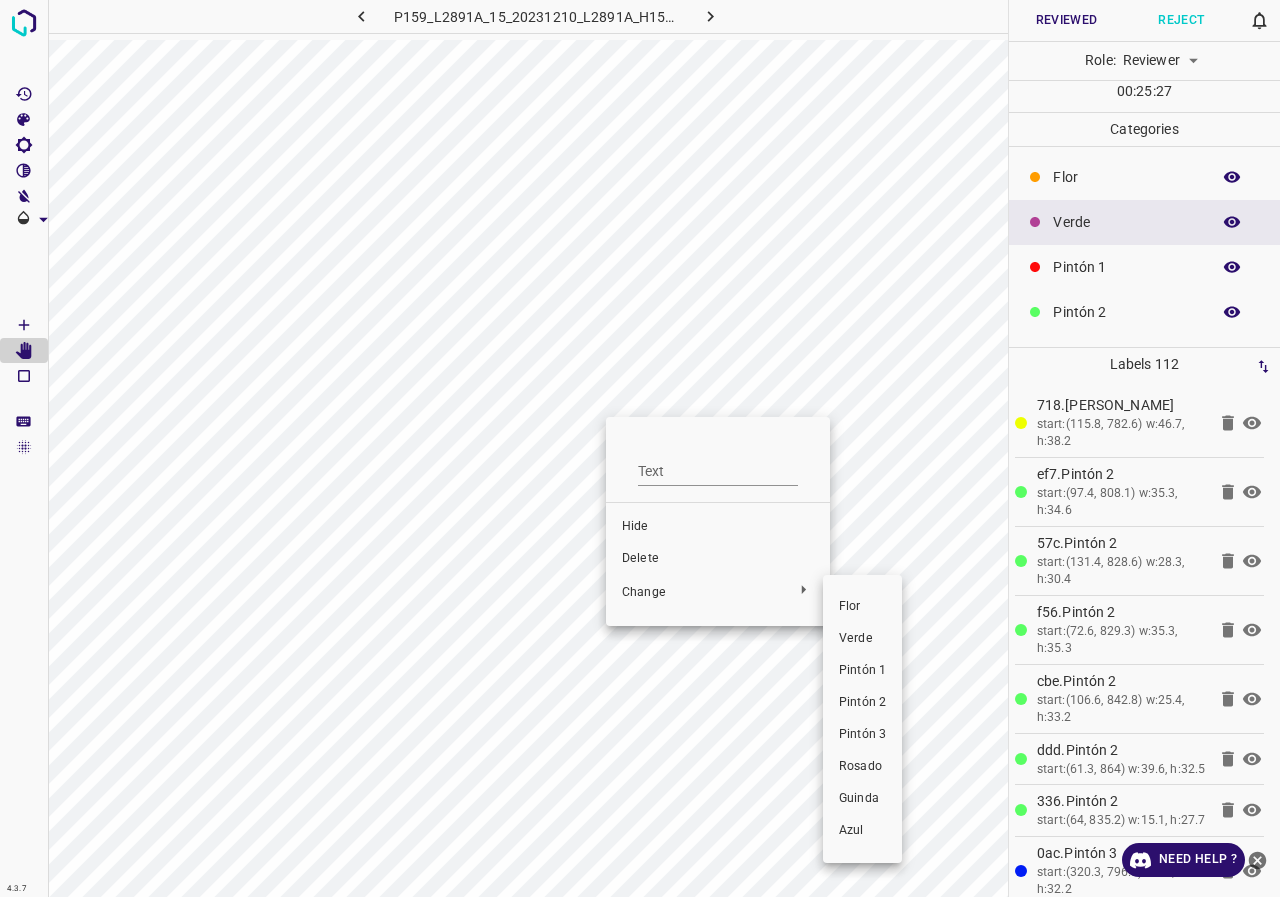 click on "Verde" at bounding box center [862, 639] 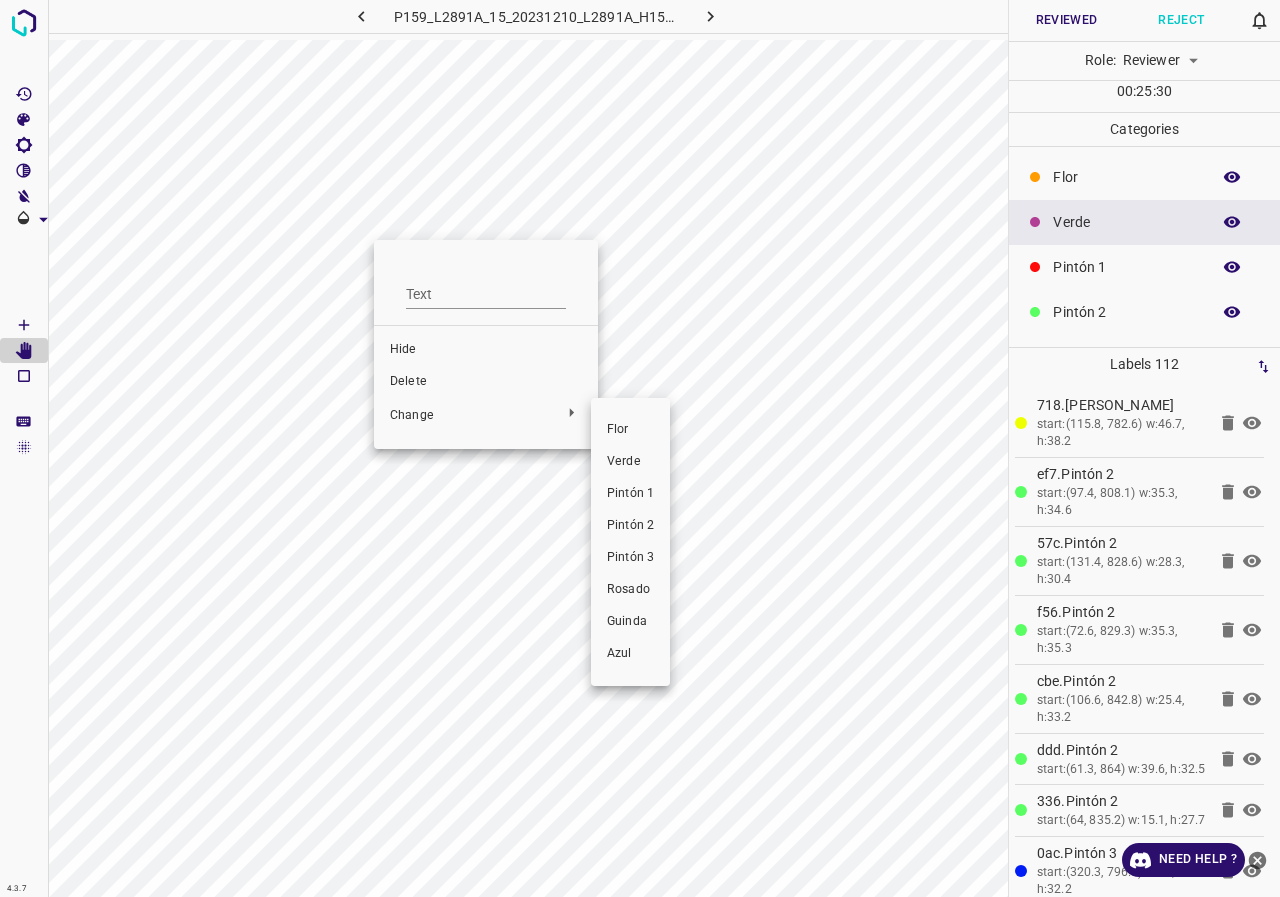 click on "Verde" at bounding box center [630, 462] 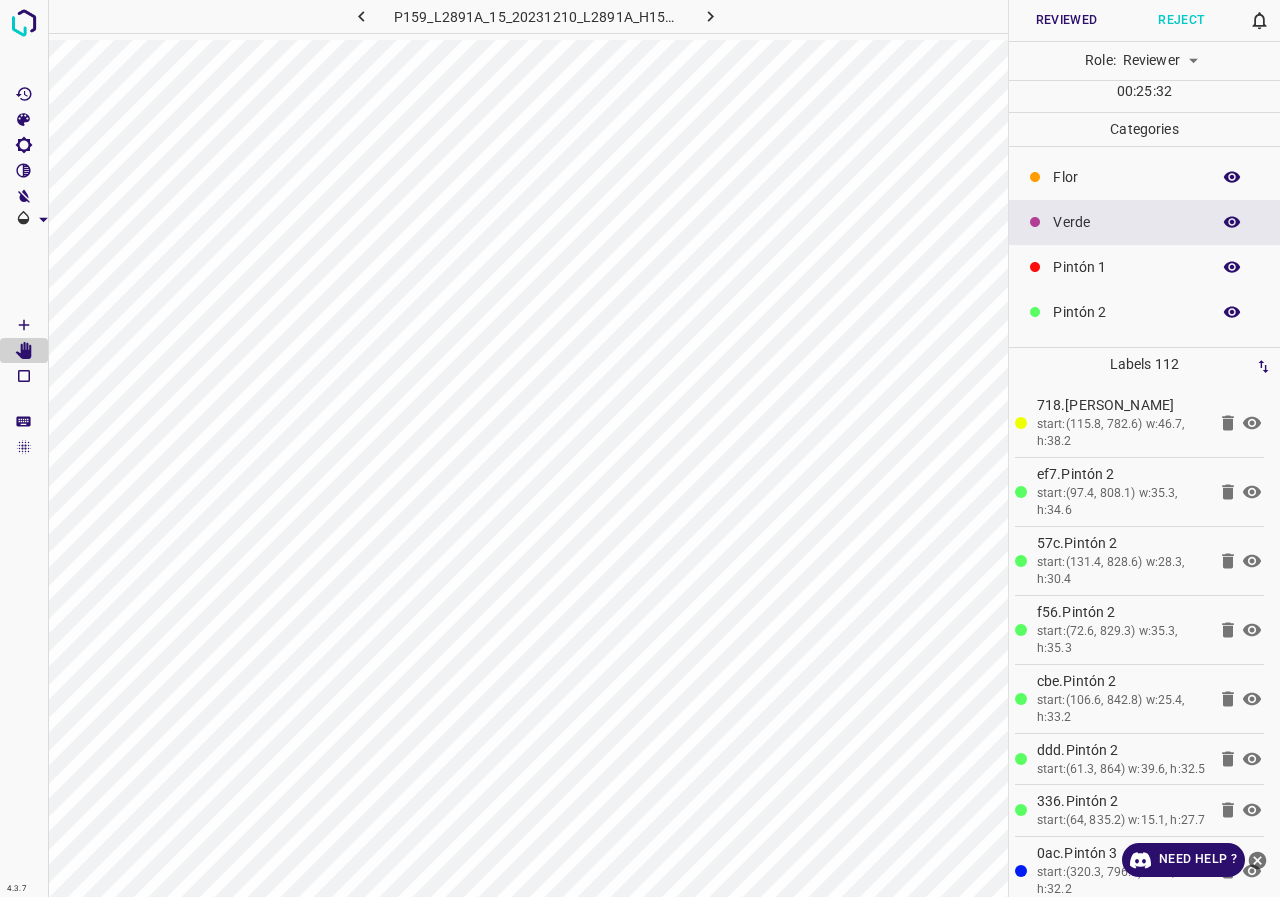 click at bounding box center (1232, 312) 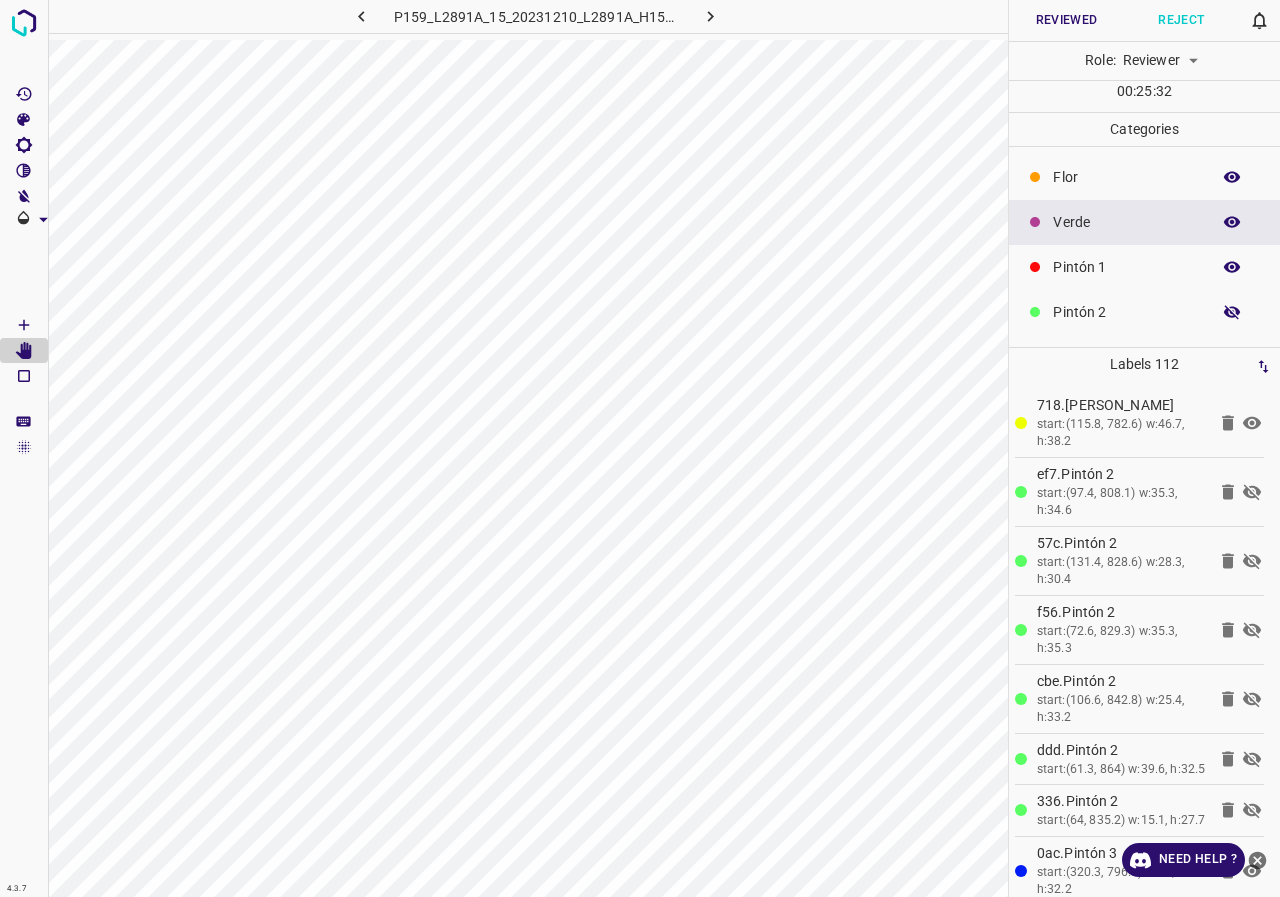 click at bounding box center (1232, 312) 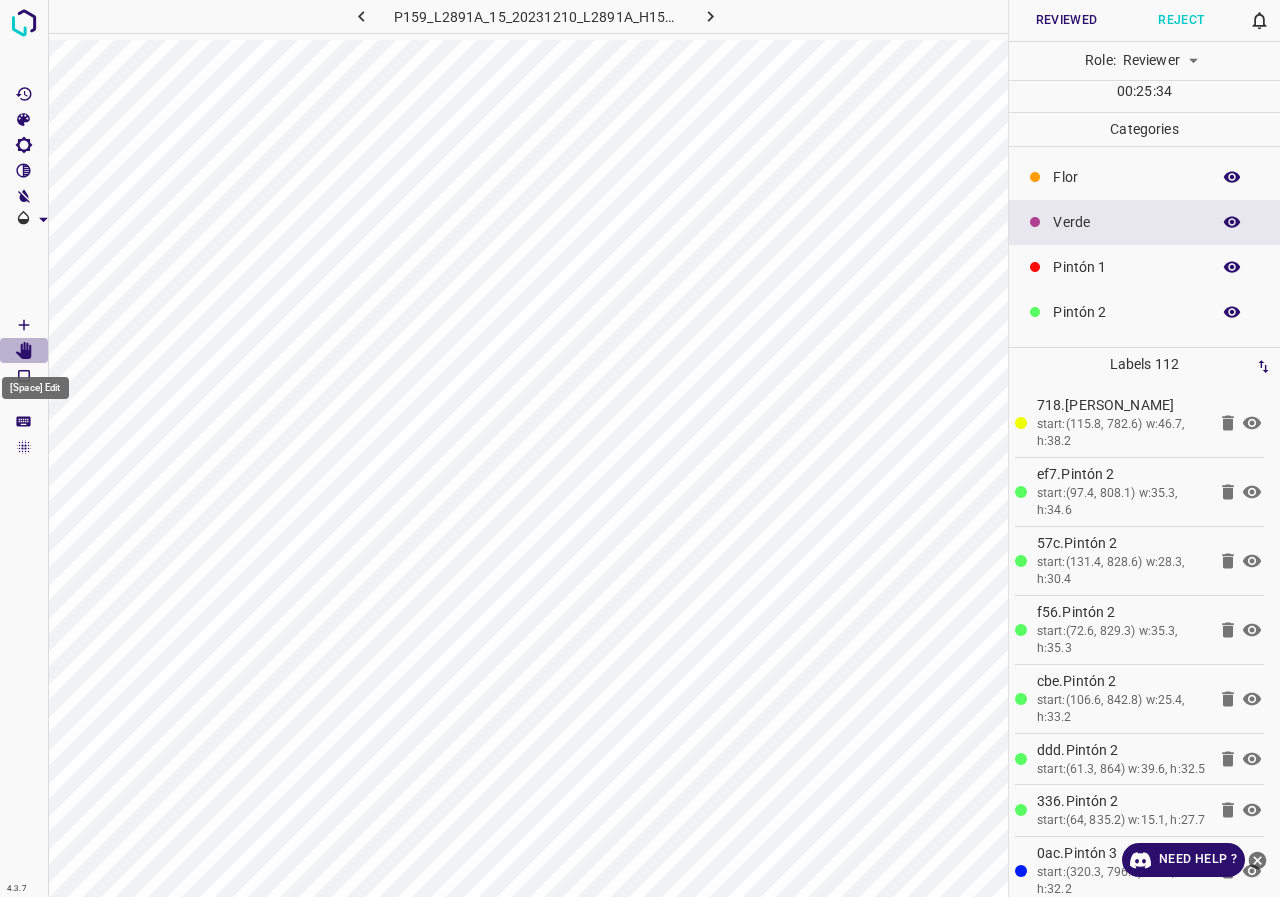 click 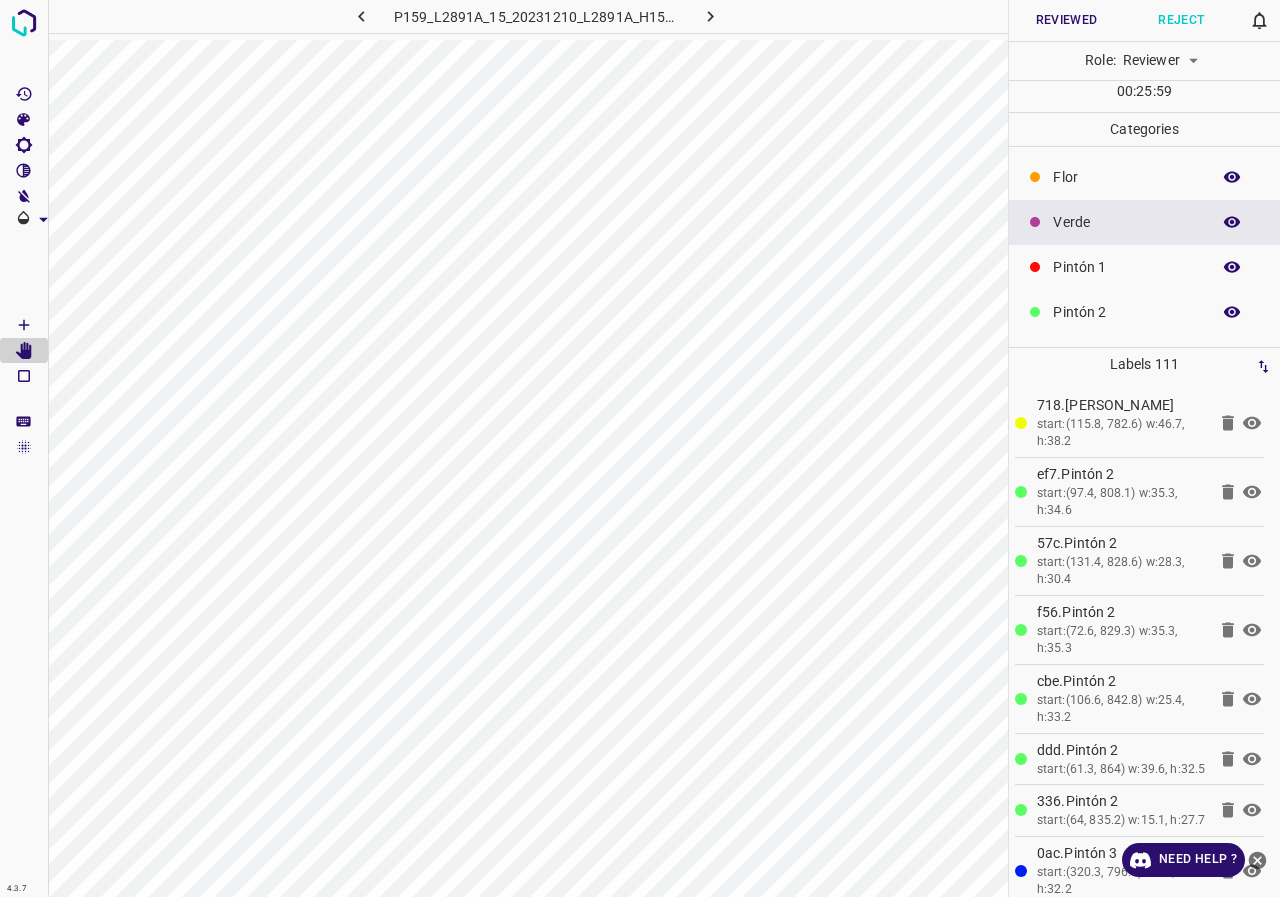 click 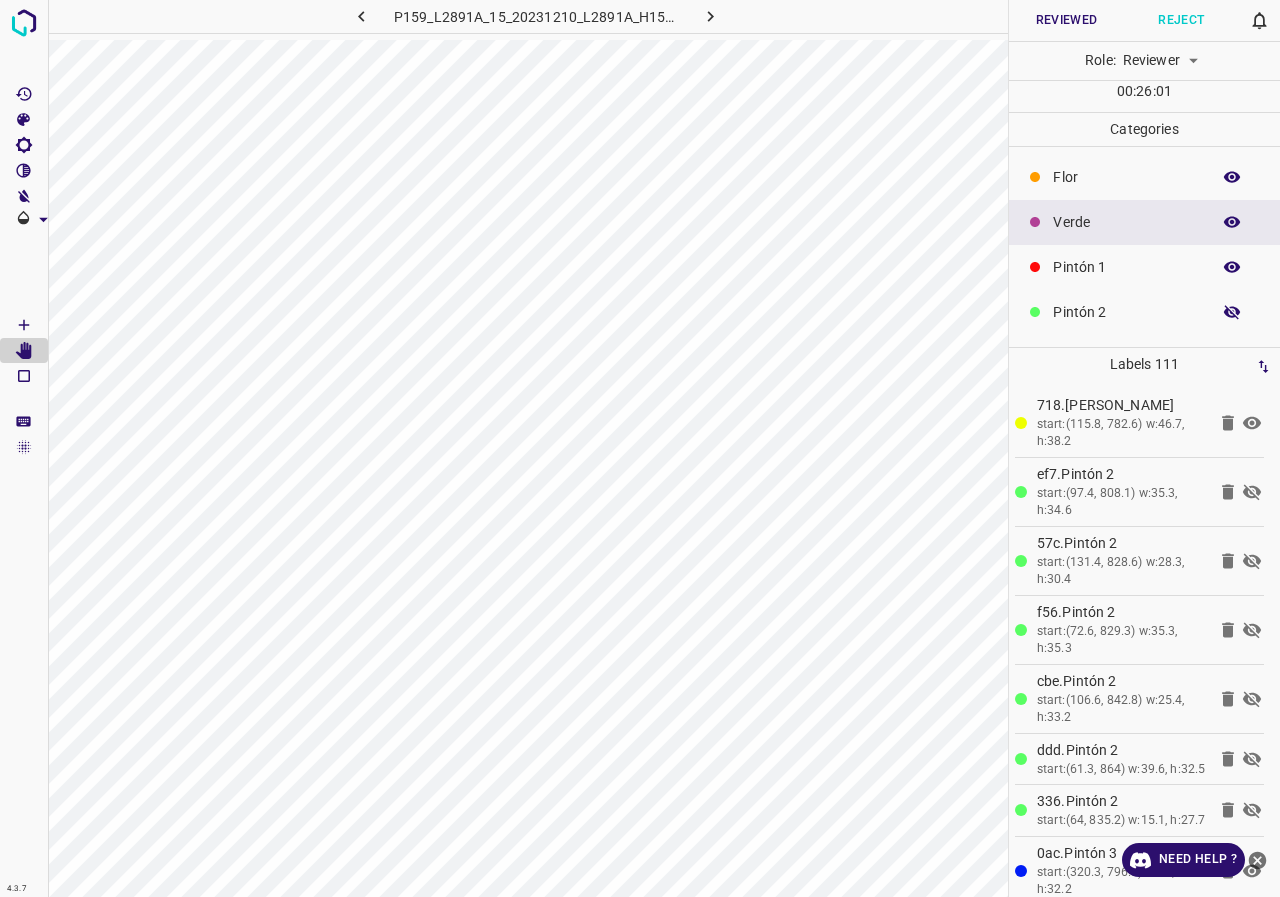 click 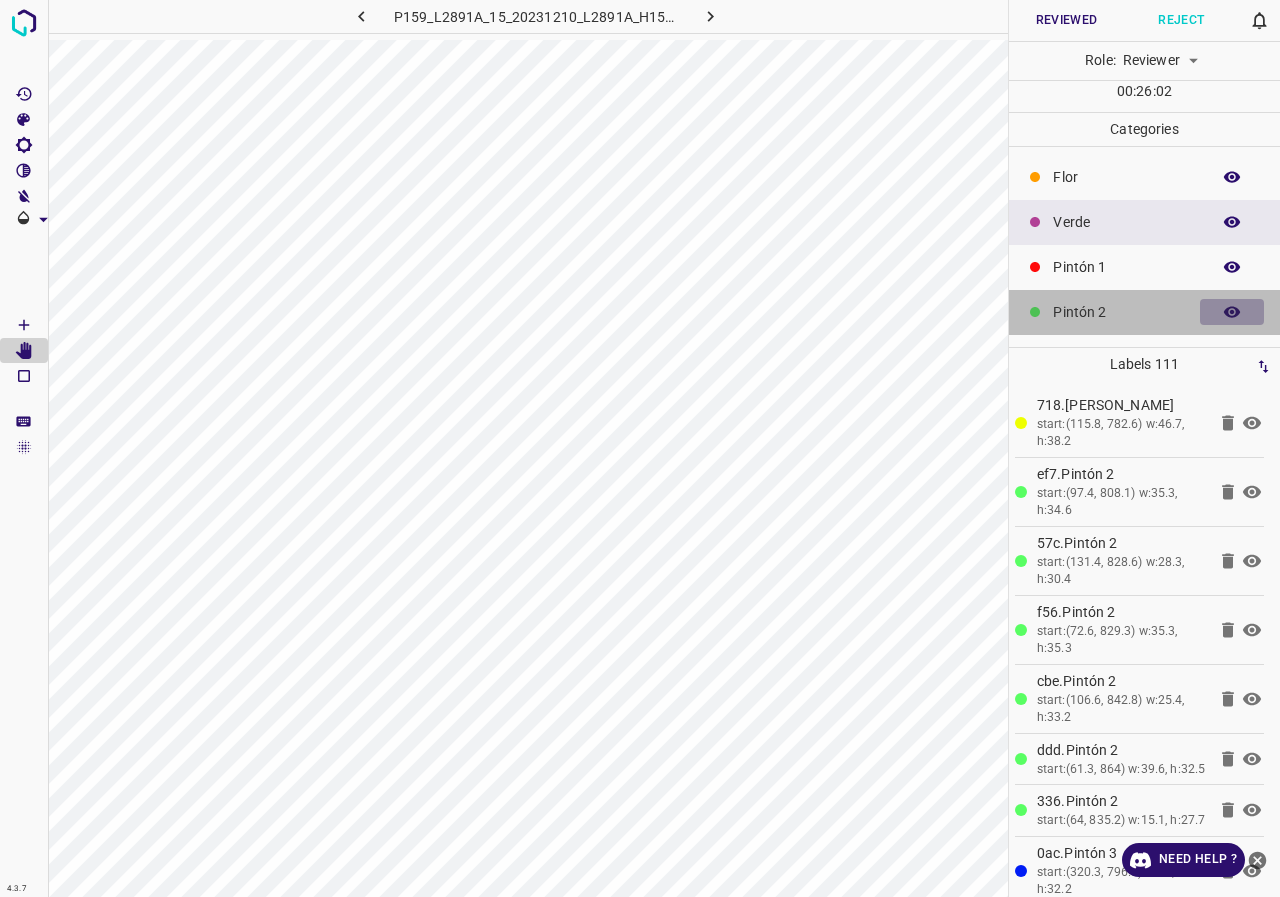 click 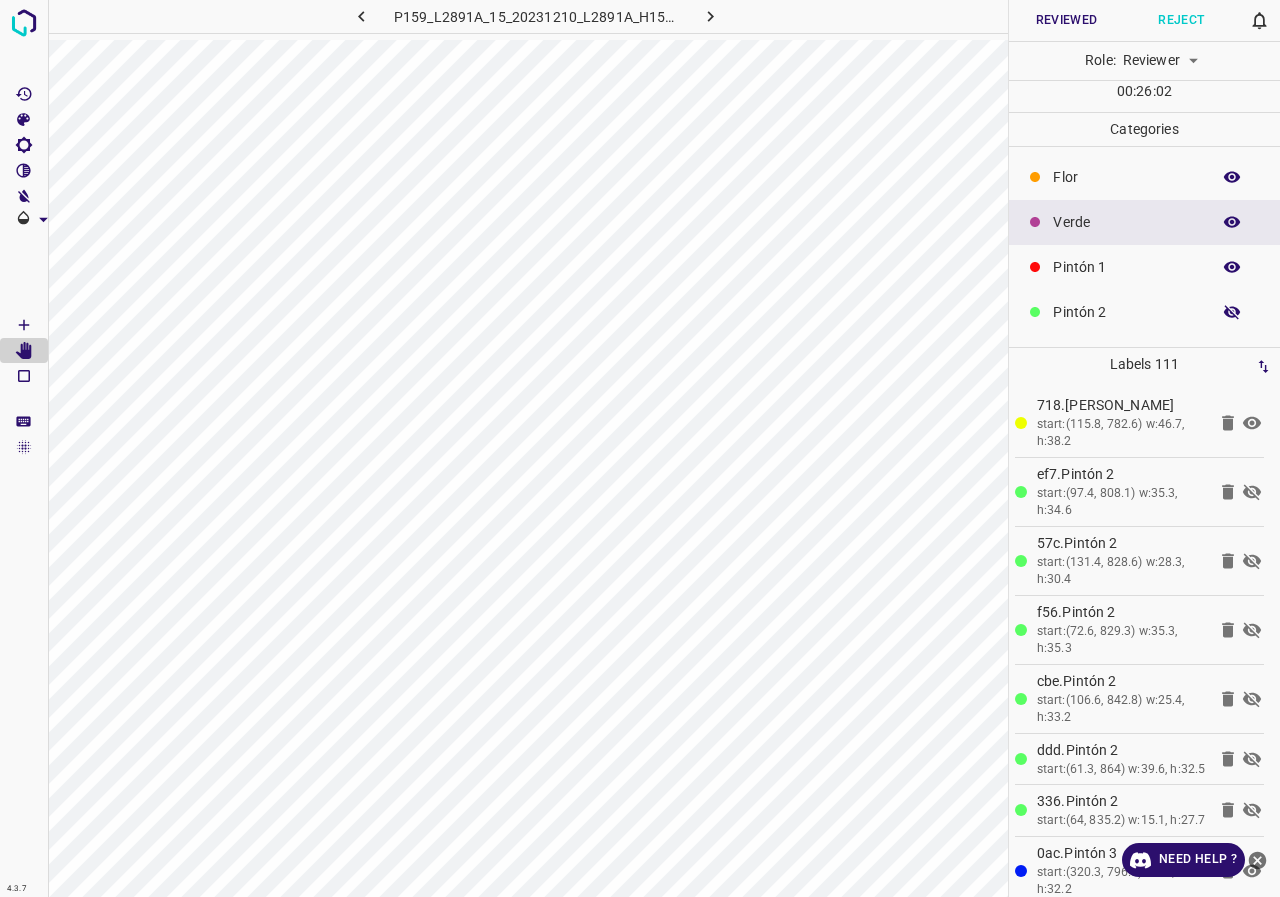 click 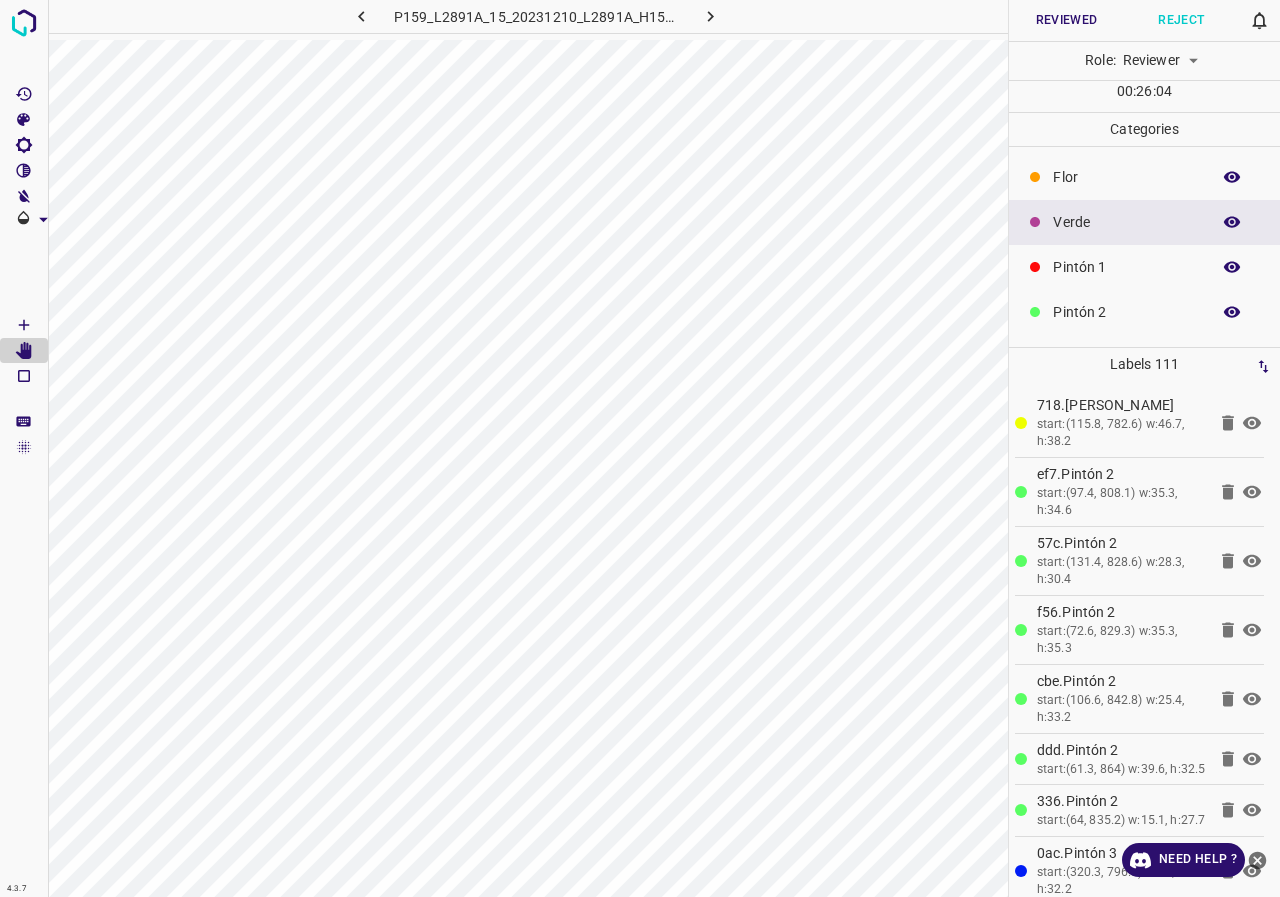 click on "Verde" at bounding box center [1126, 222] 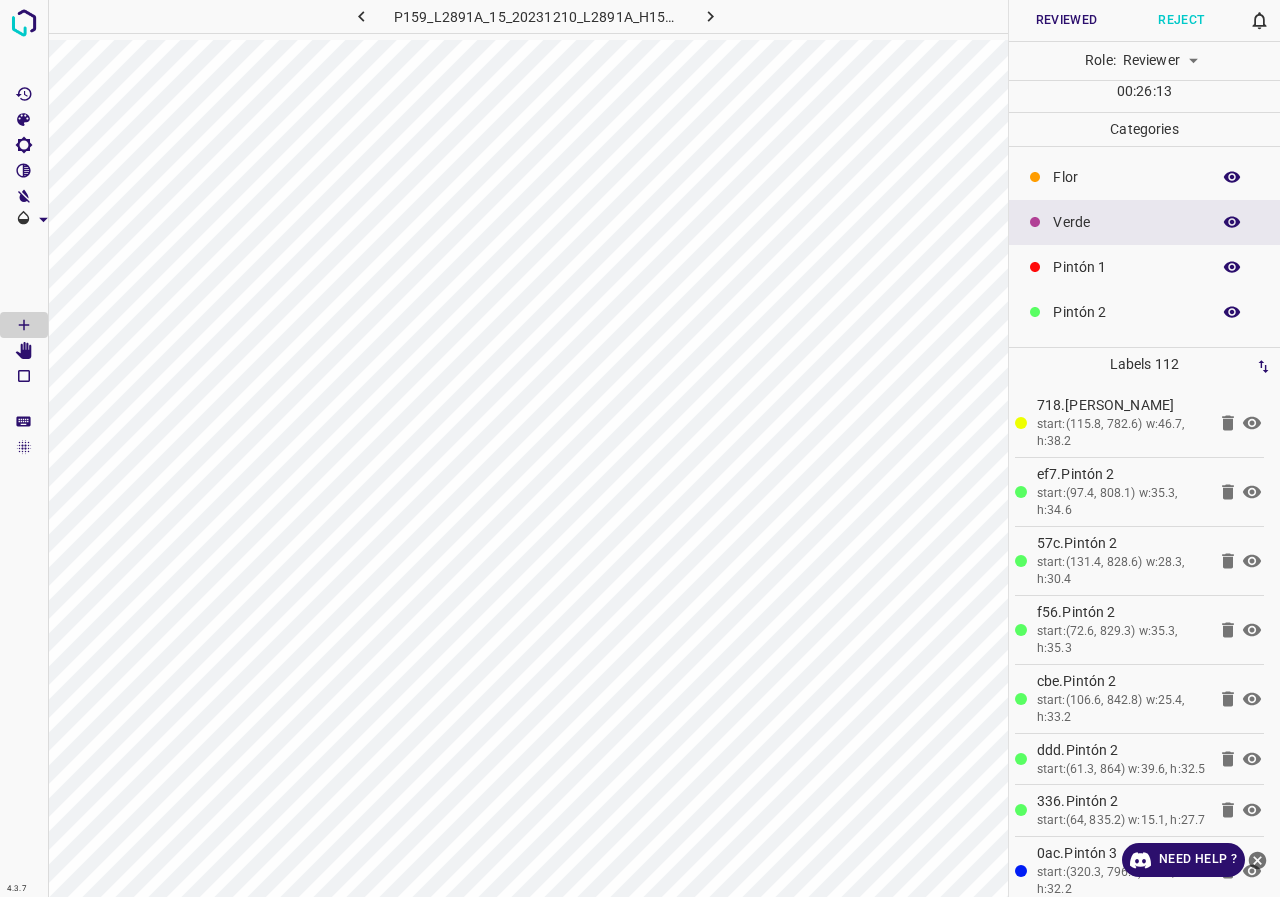 click 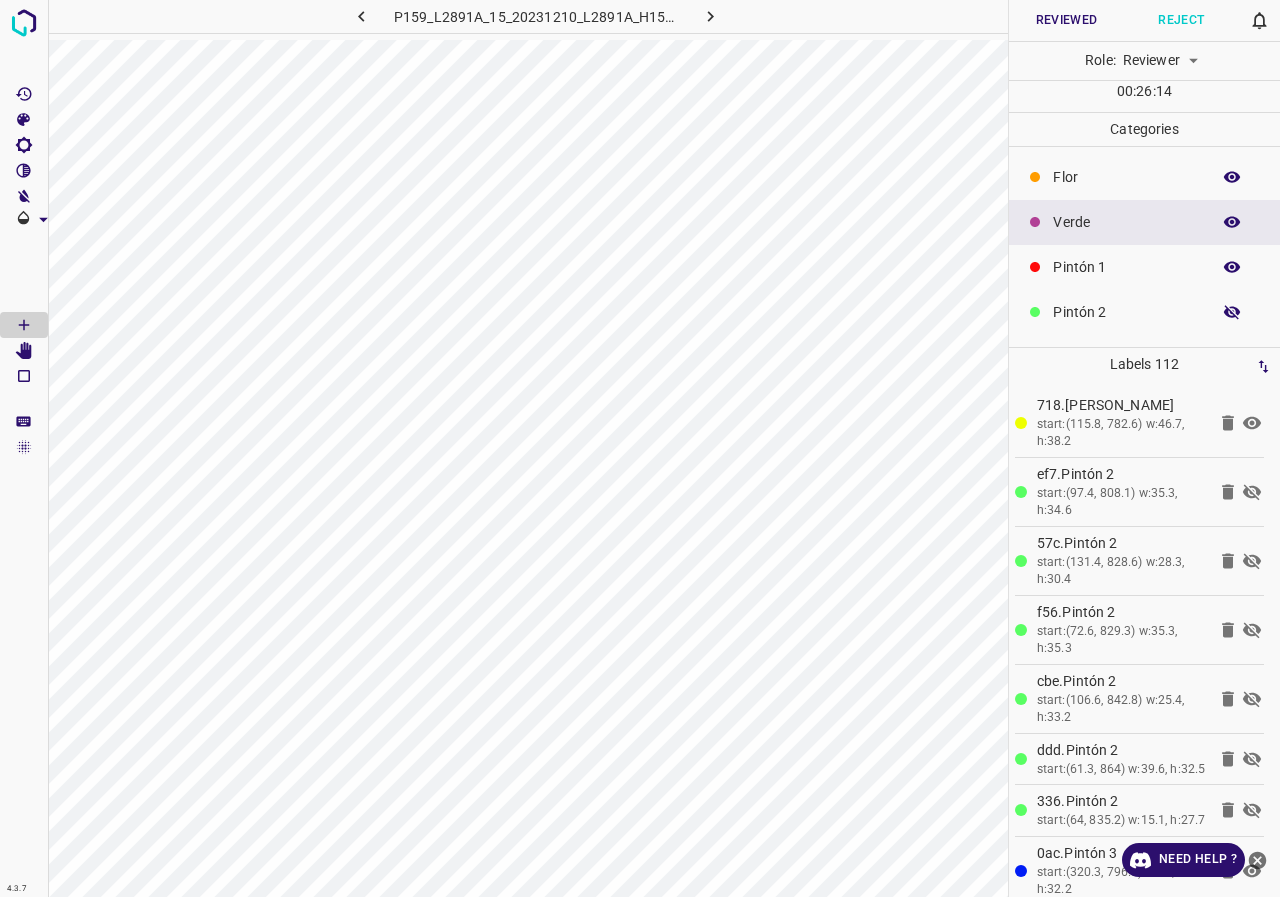 click 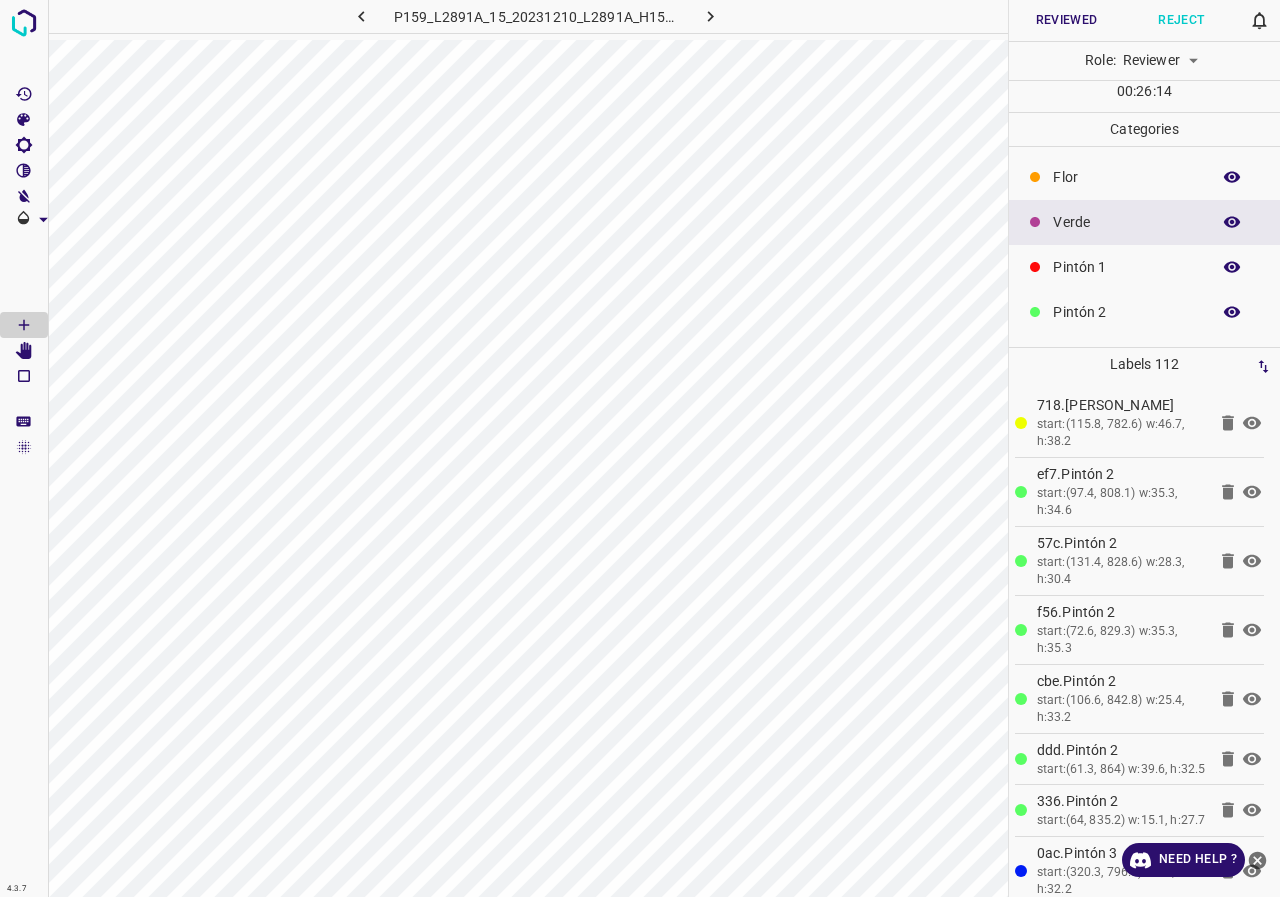click 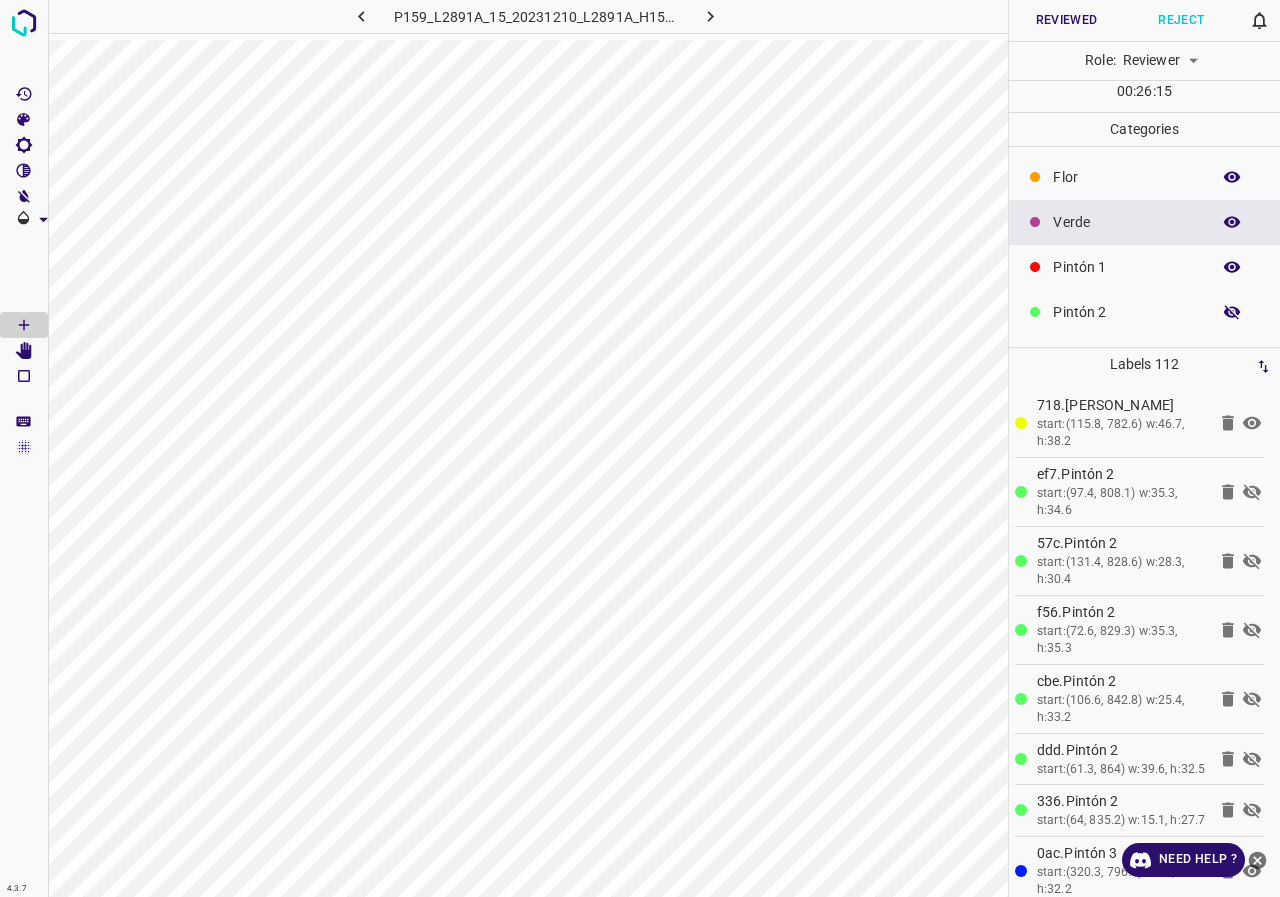 click 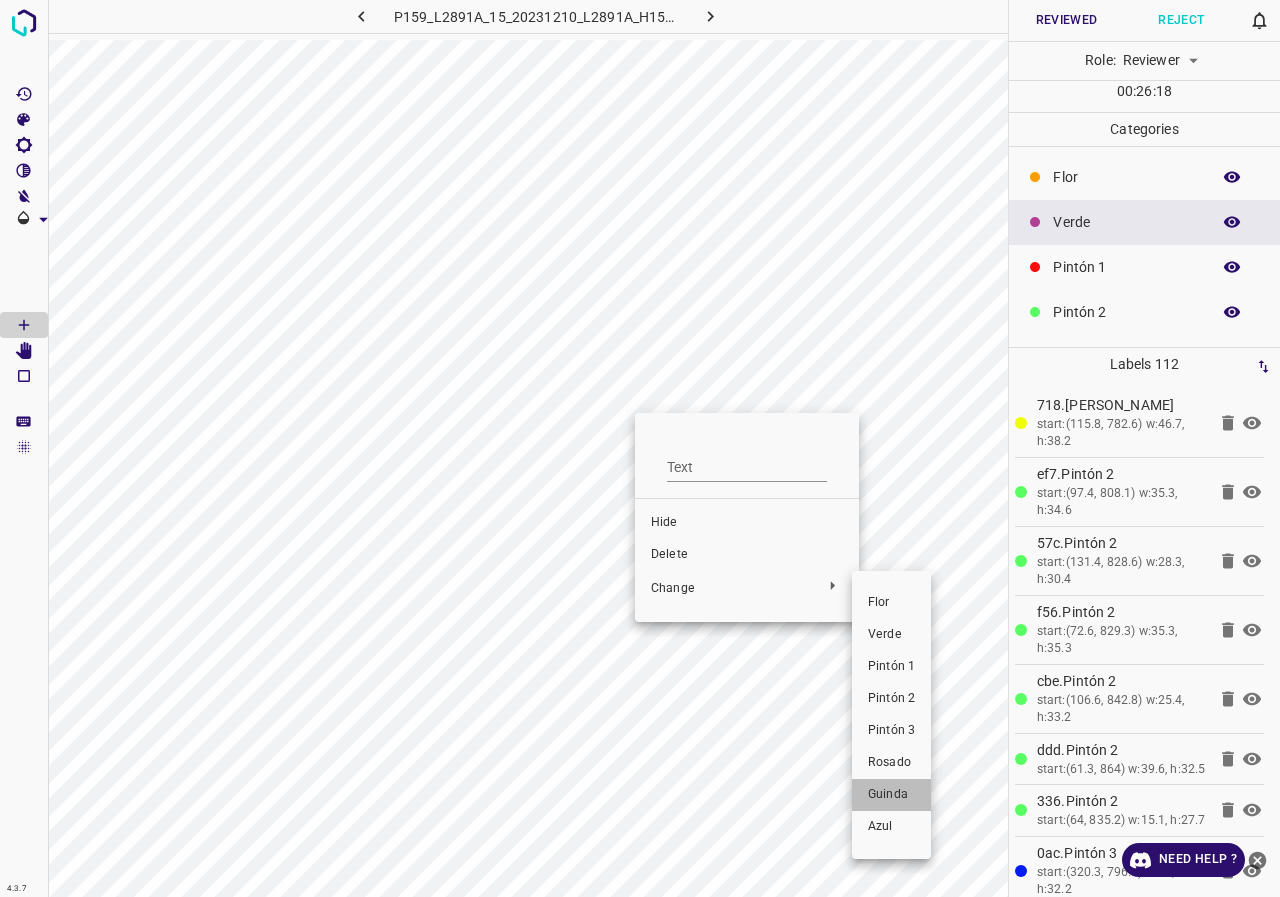 click on "Guinda" at bounding box center (891, 795) 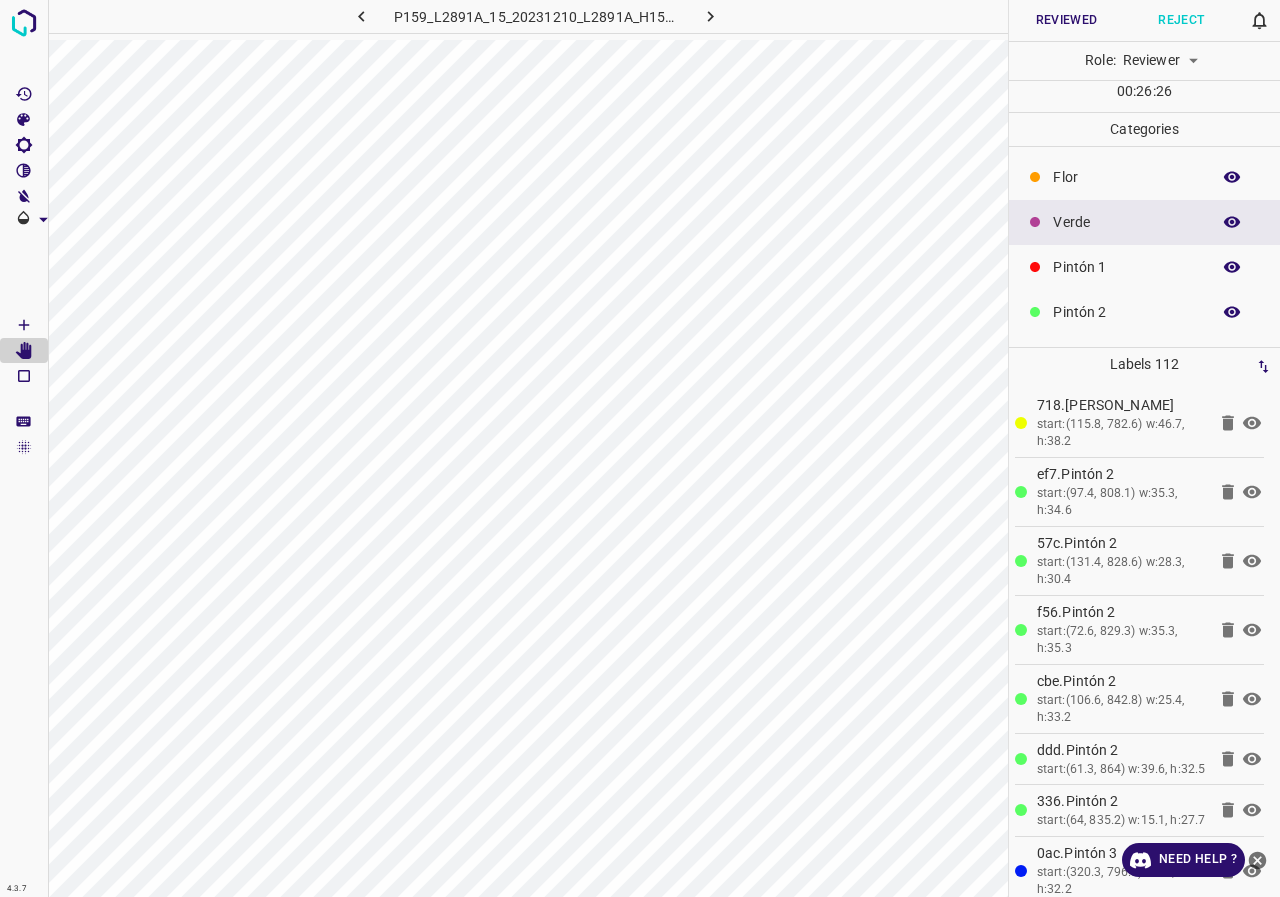 click at bounding box center [1232, 312] 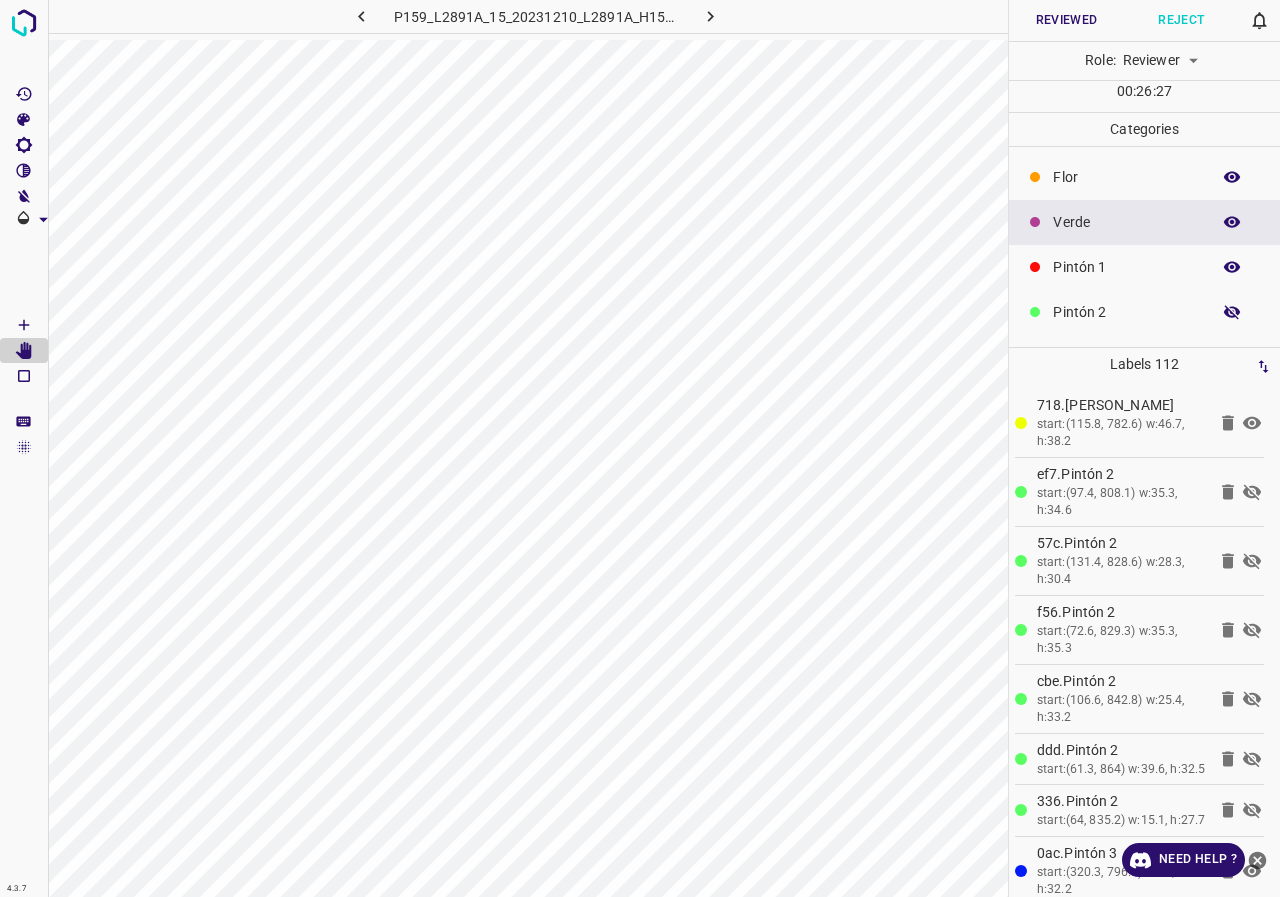 click at bounding box center (1232, 312) 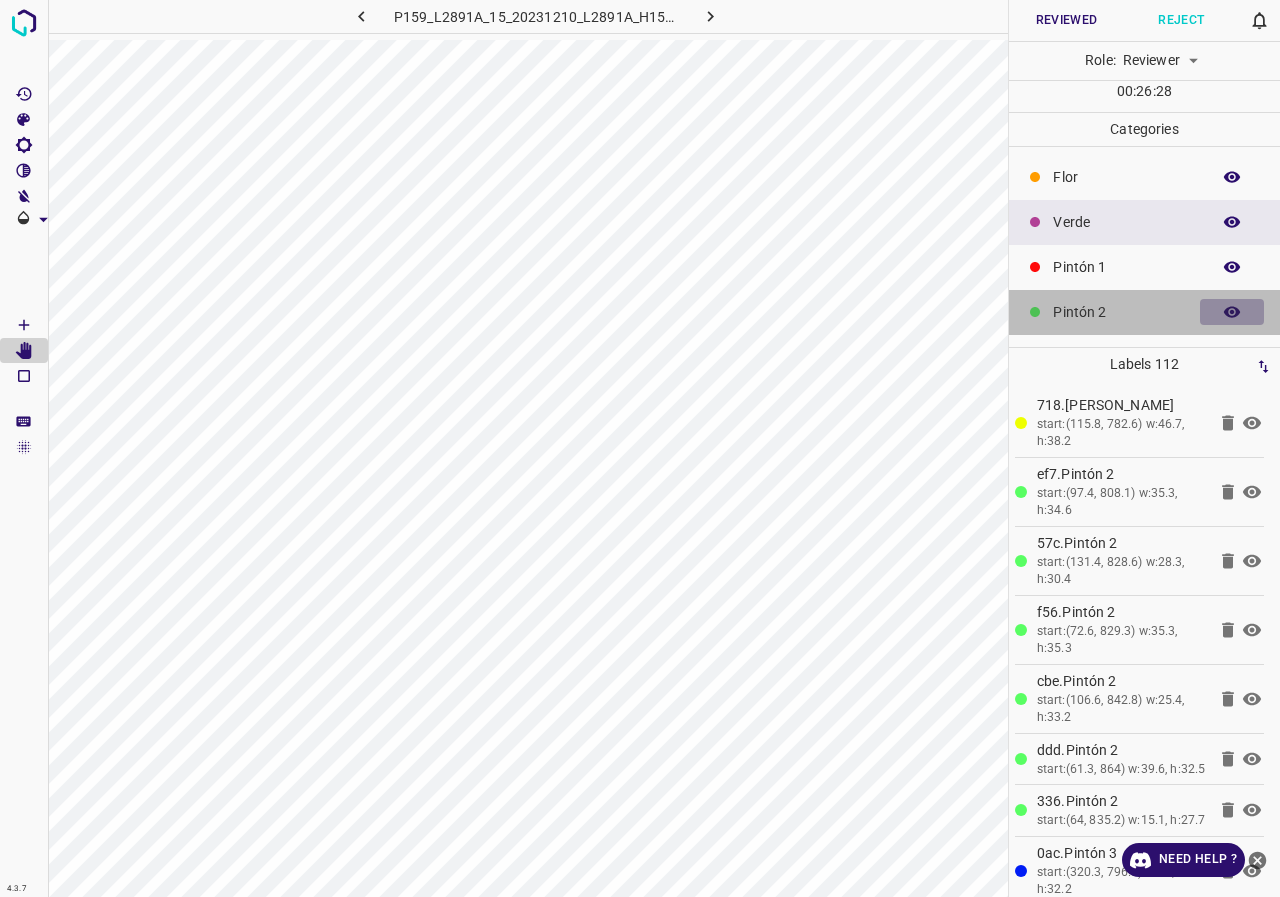 click at bounding box center [1232, 312] 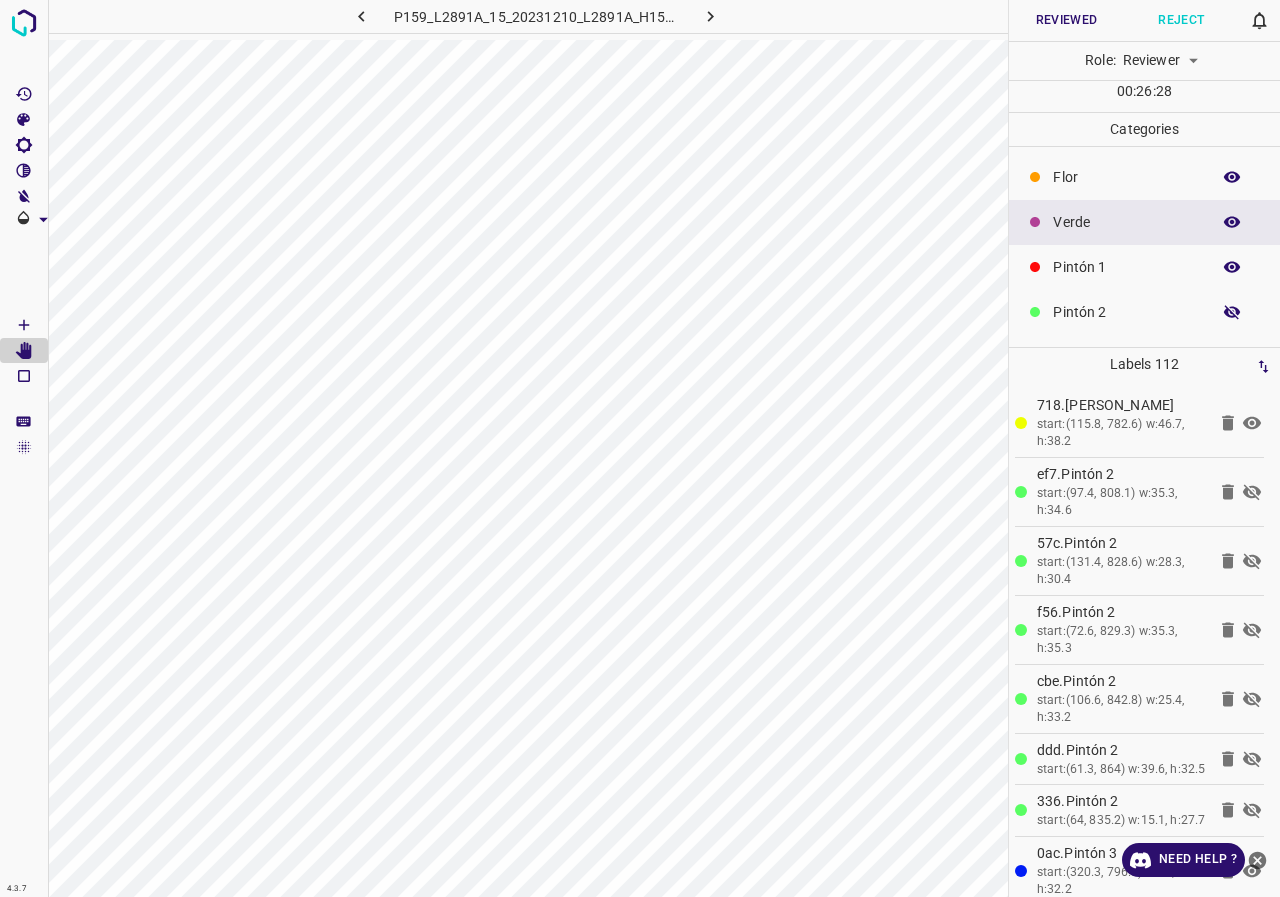click at bounding box center [1232, 312] 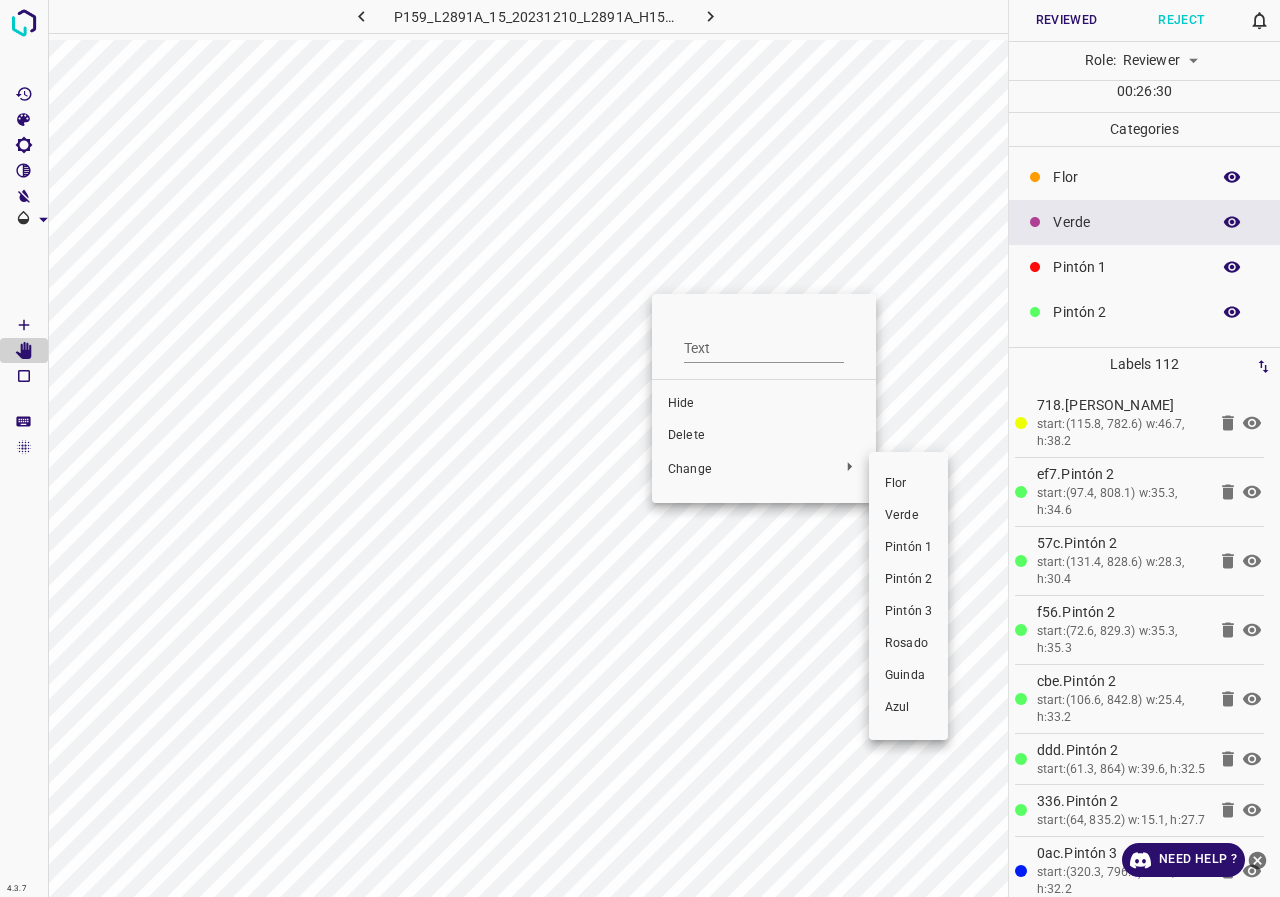 click on "Verde" at bounding box center (908, 516) 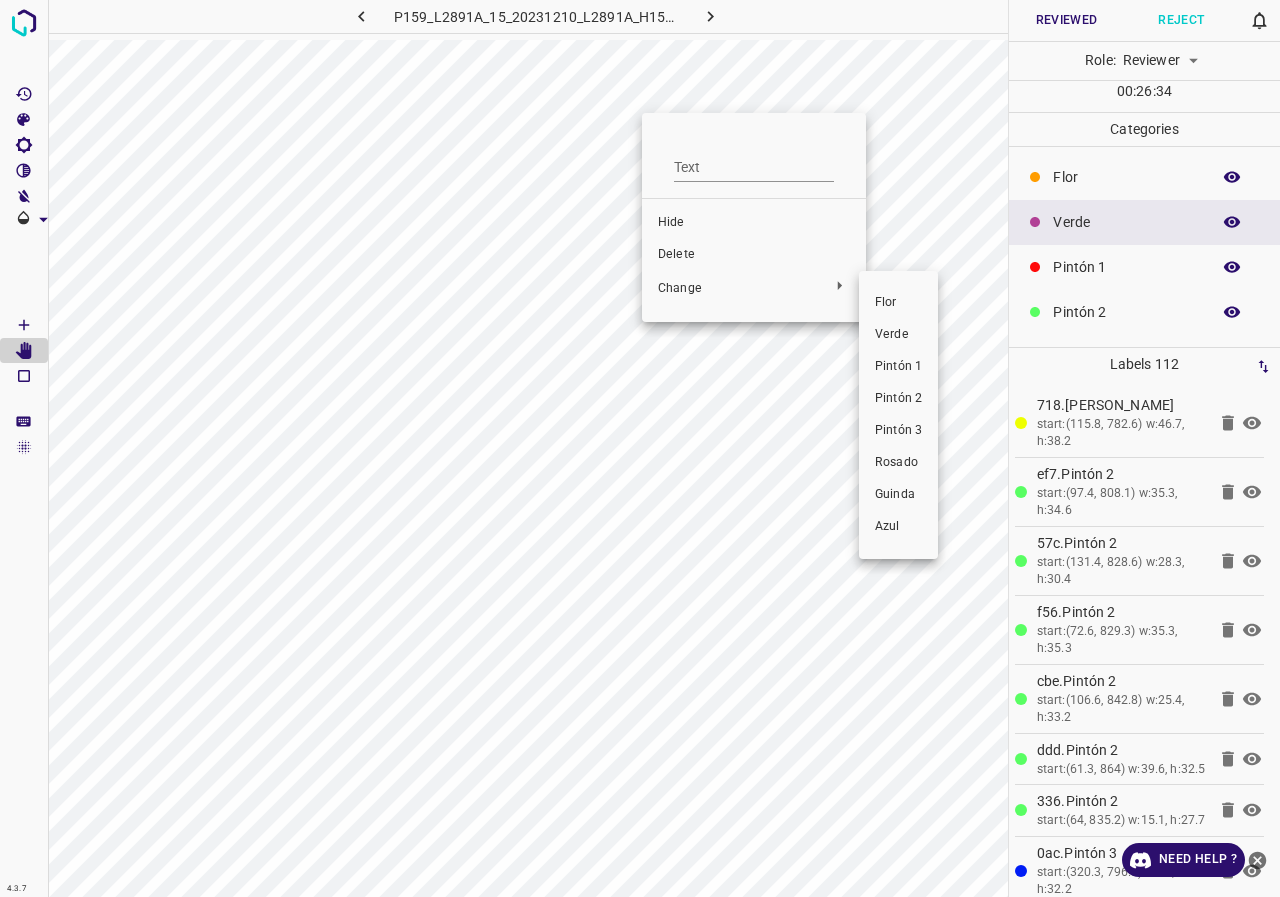 click on "Verde" at bounding box center (898, 335) 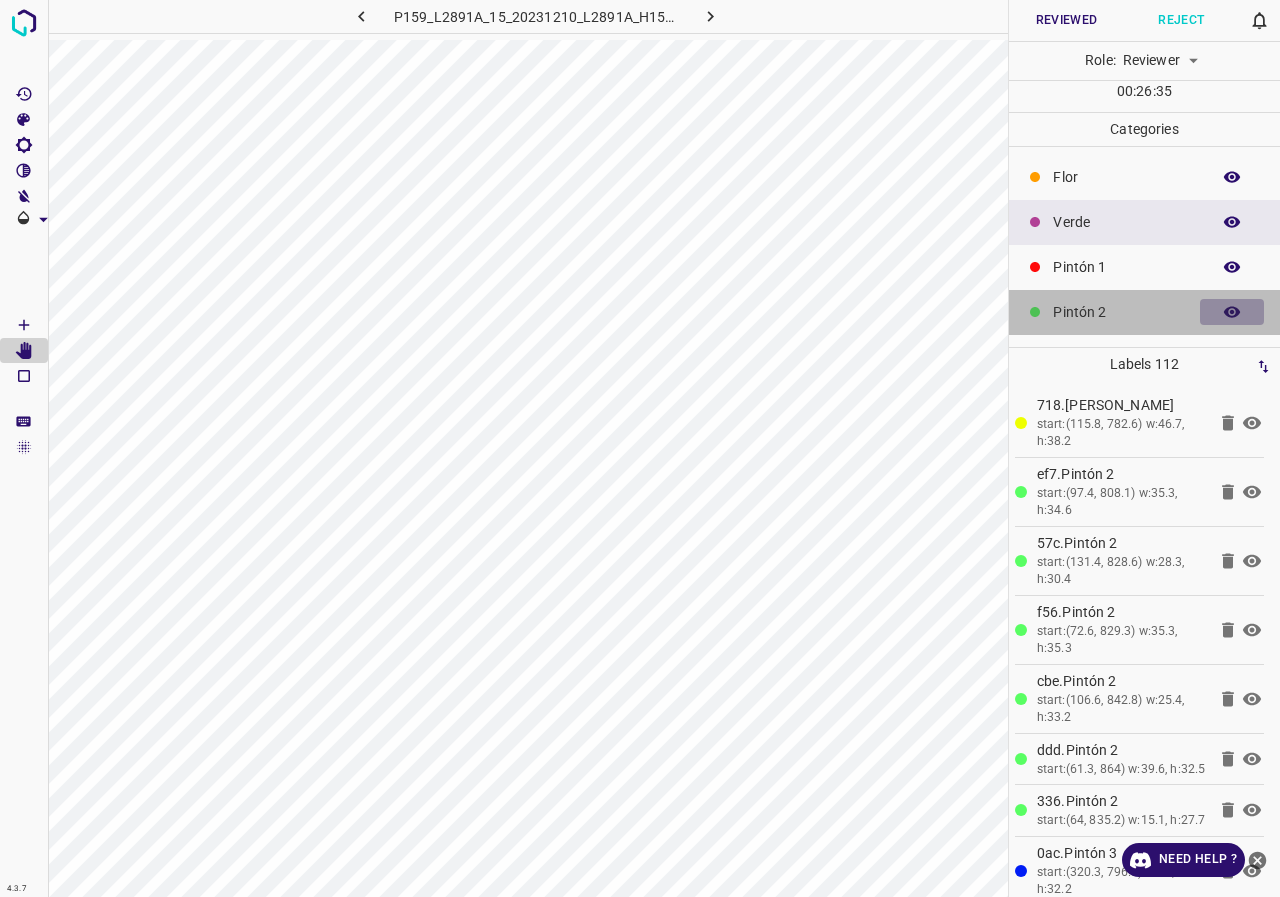 click 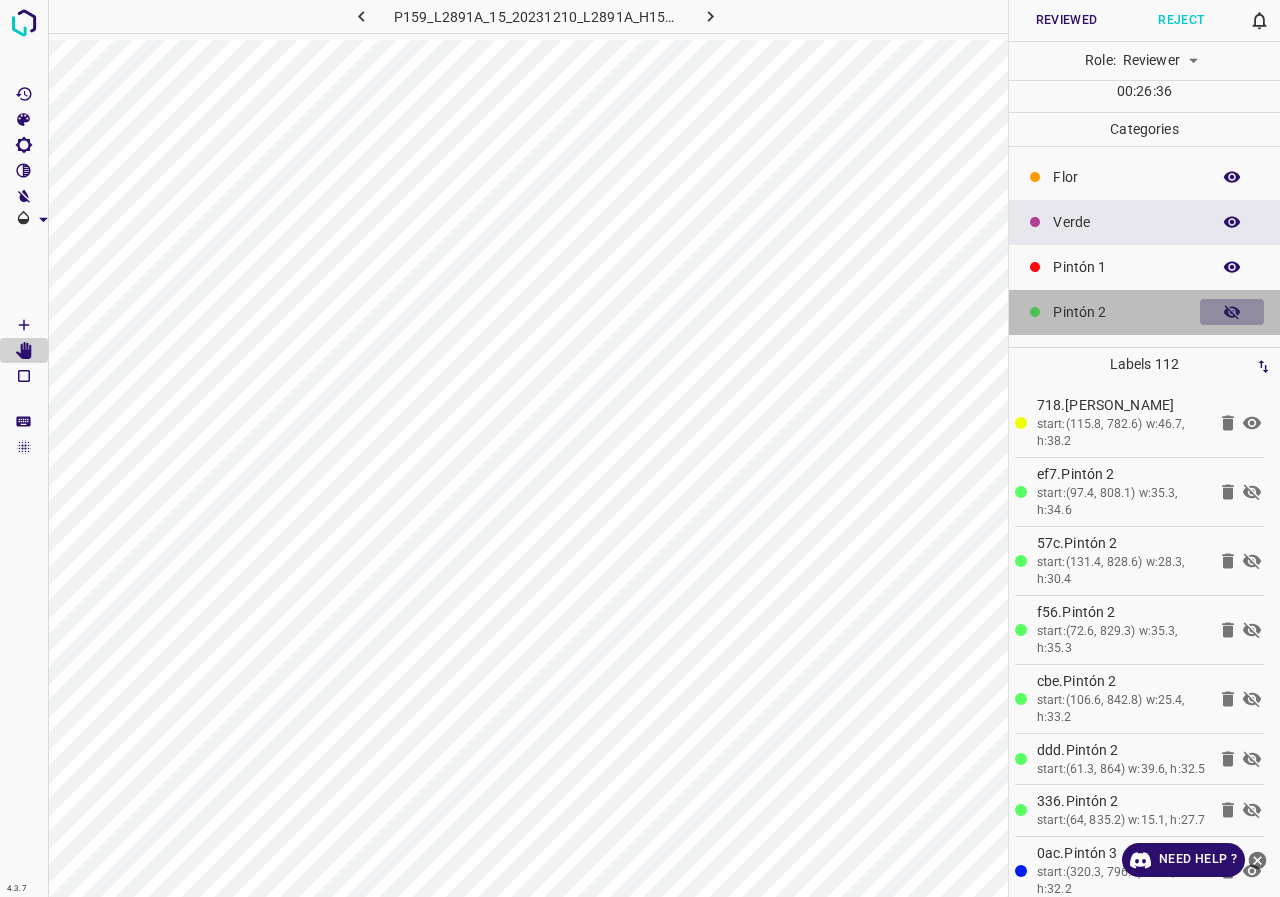 click 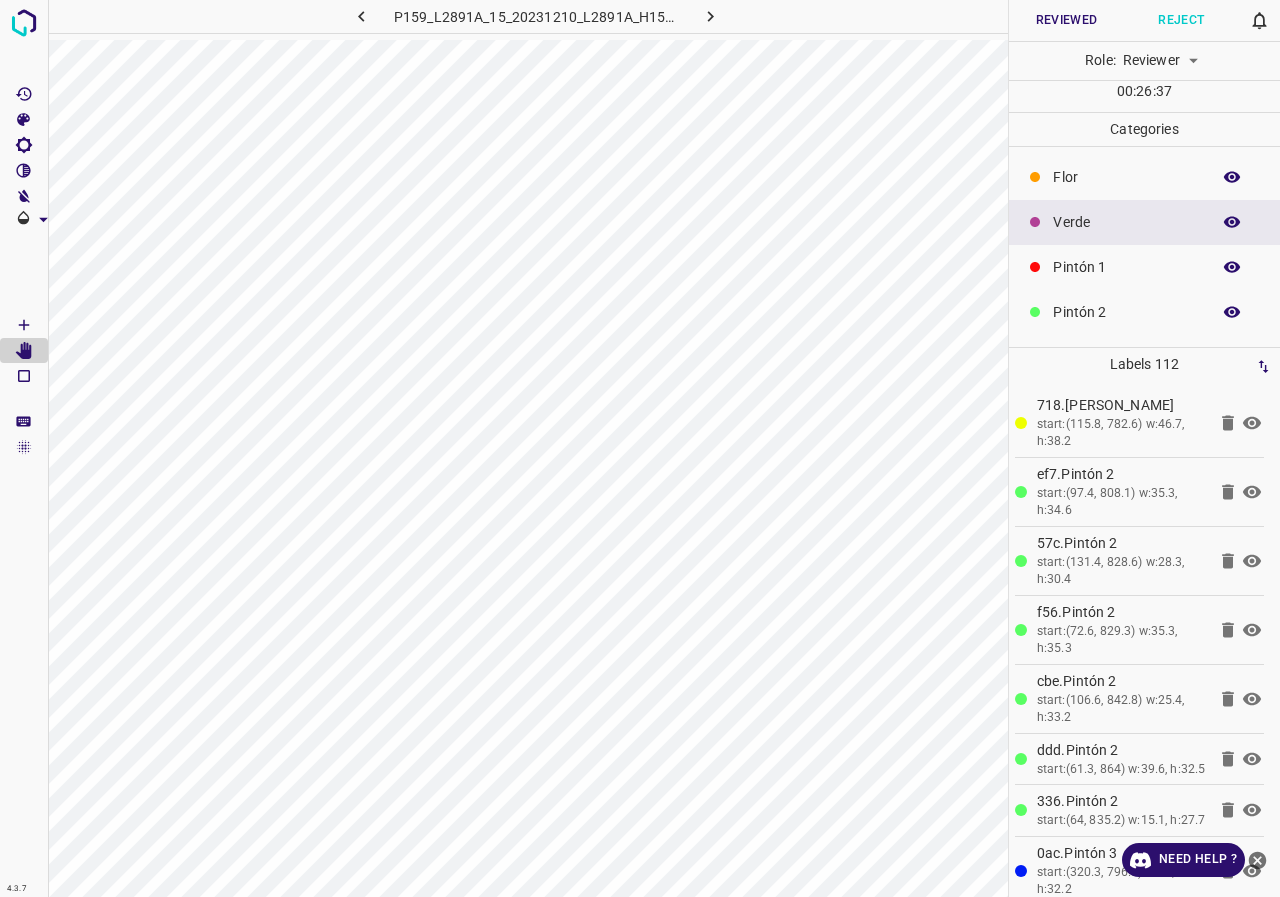 click 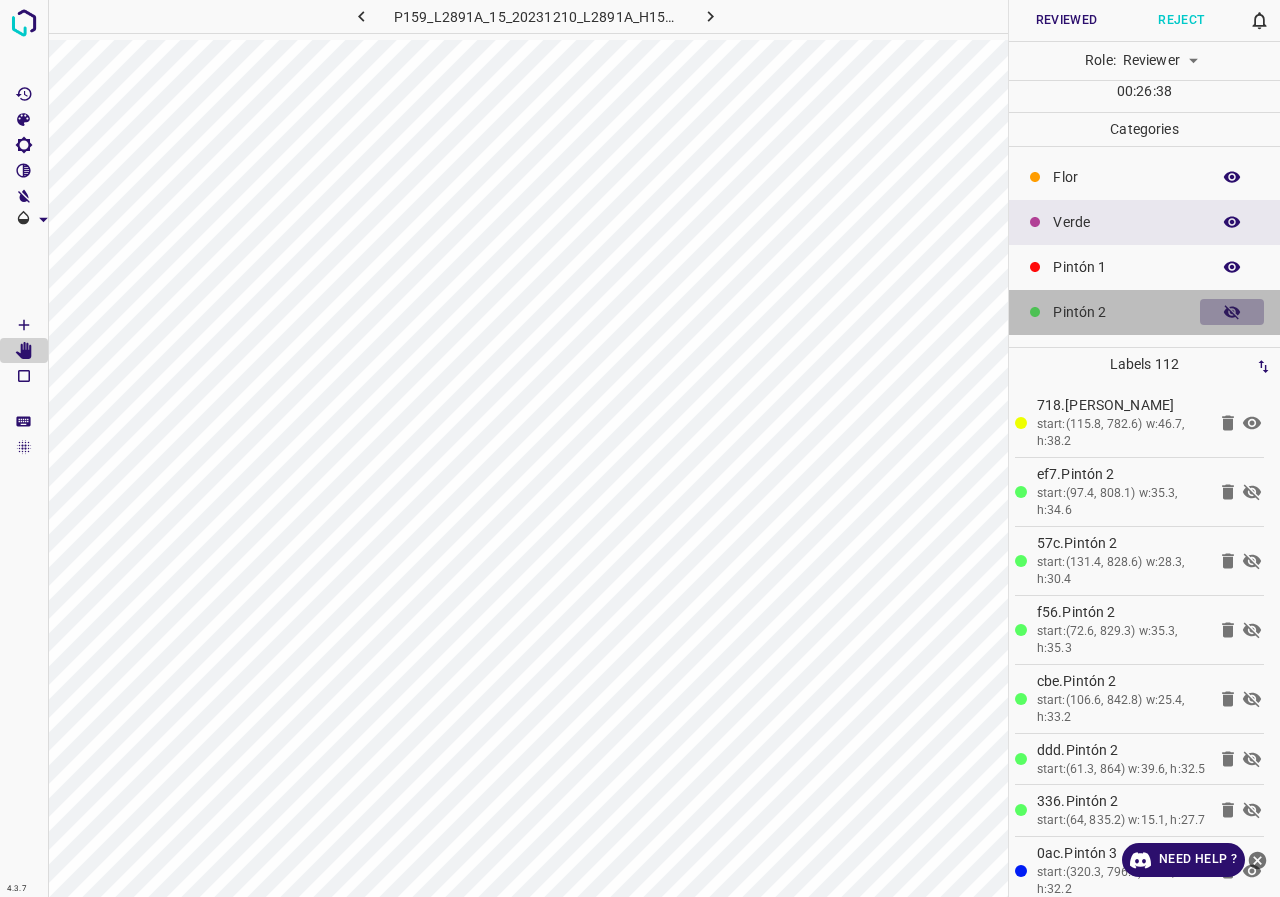 click 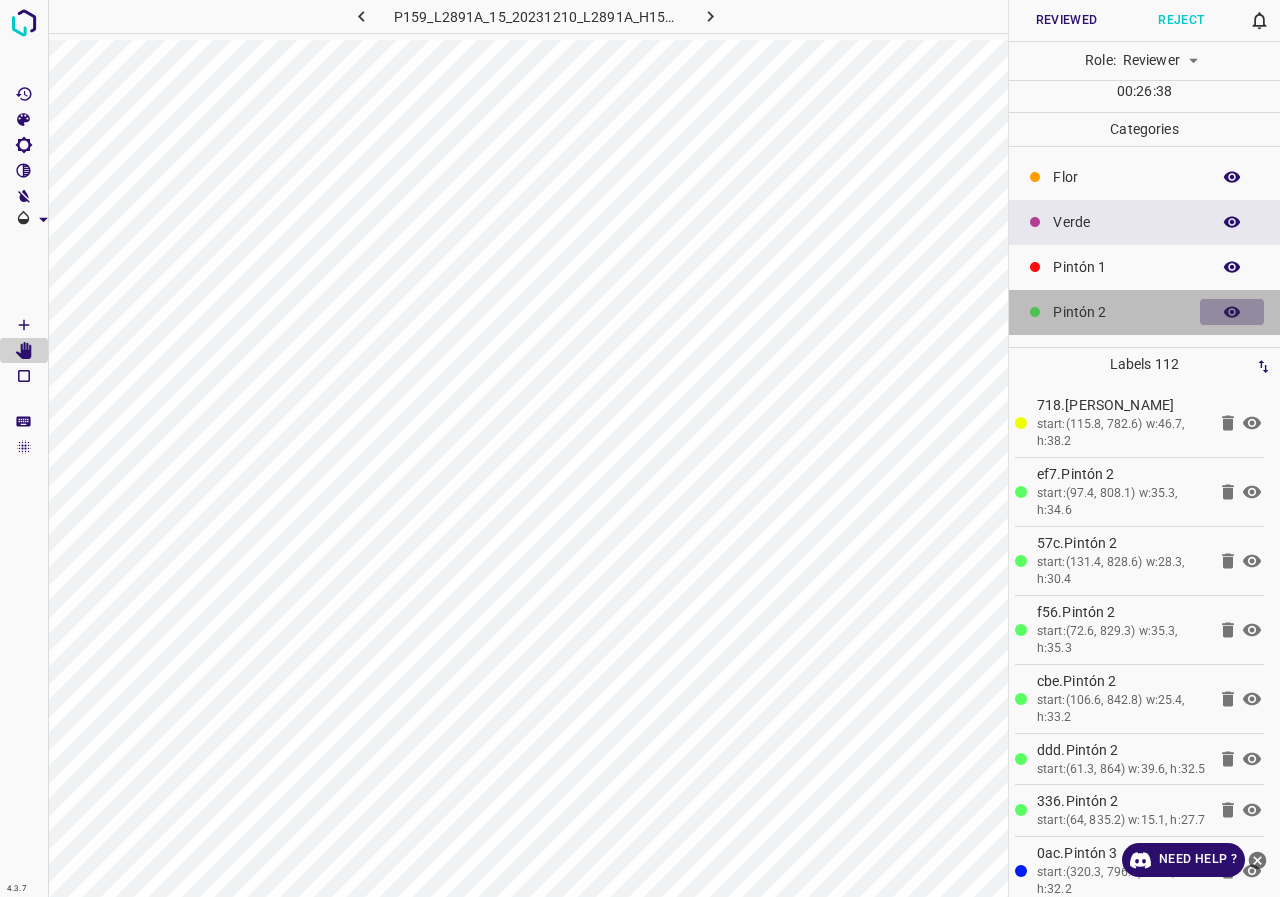 click 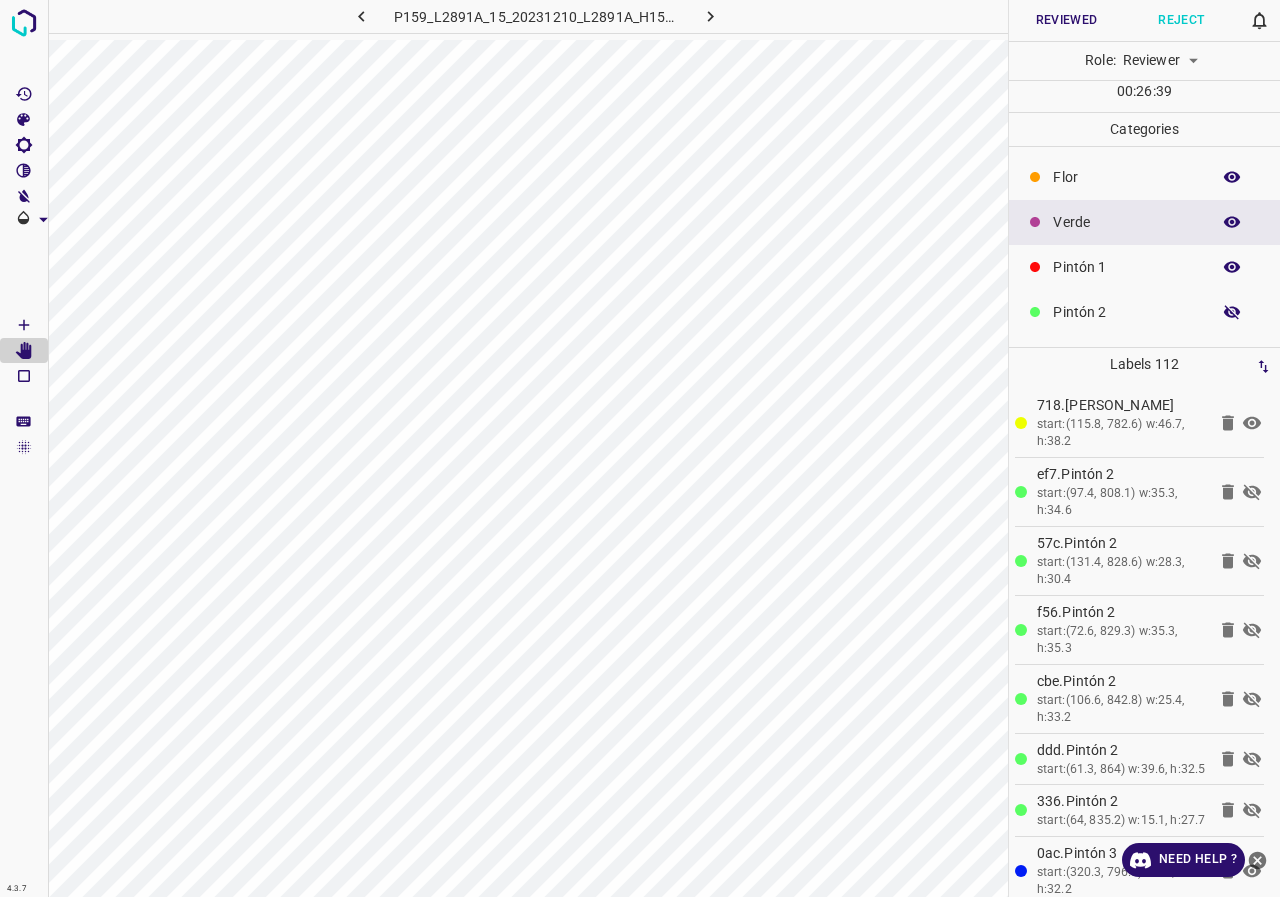 click 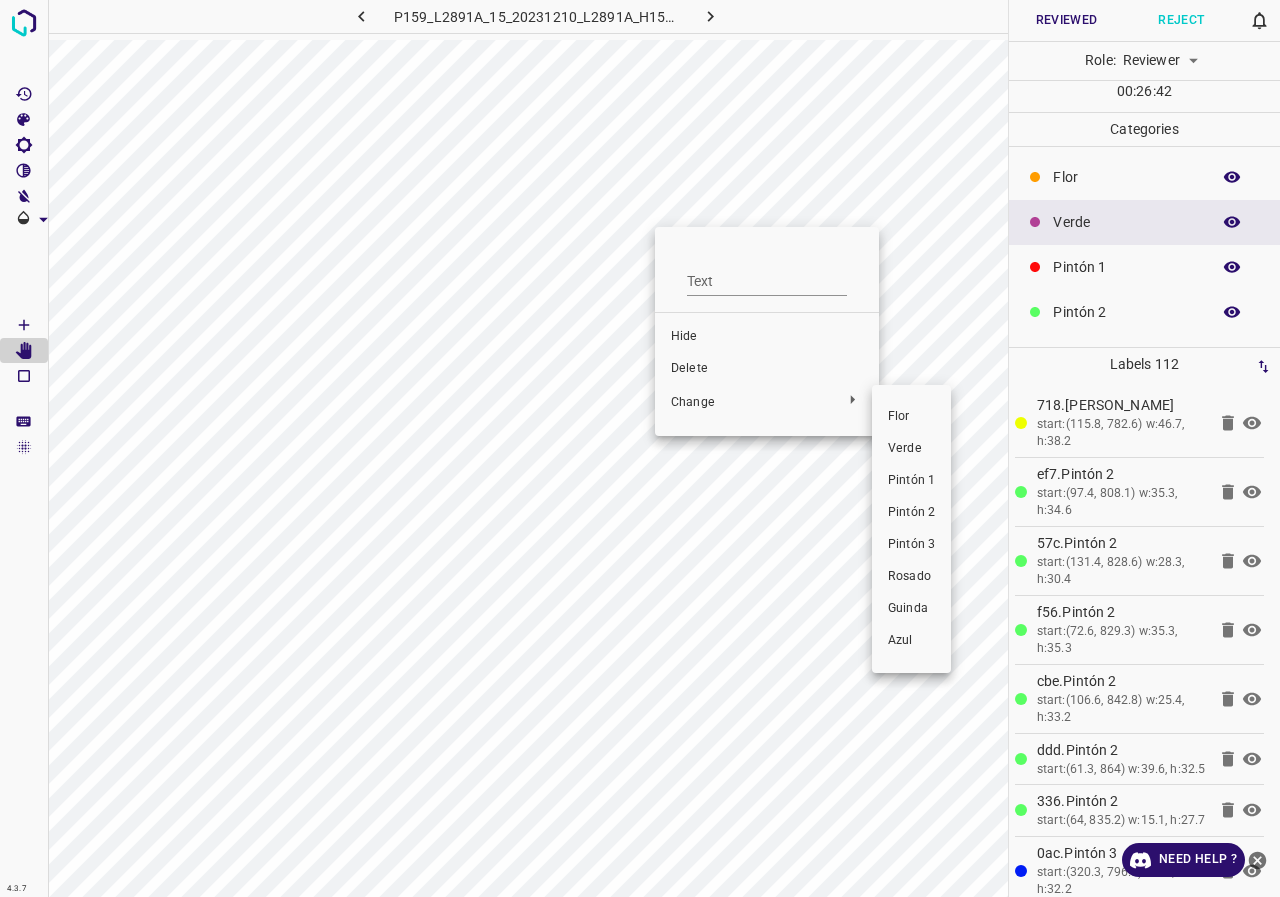 click on "Verde" at bounding box center [911, 449] 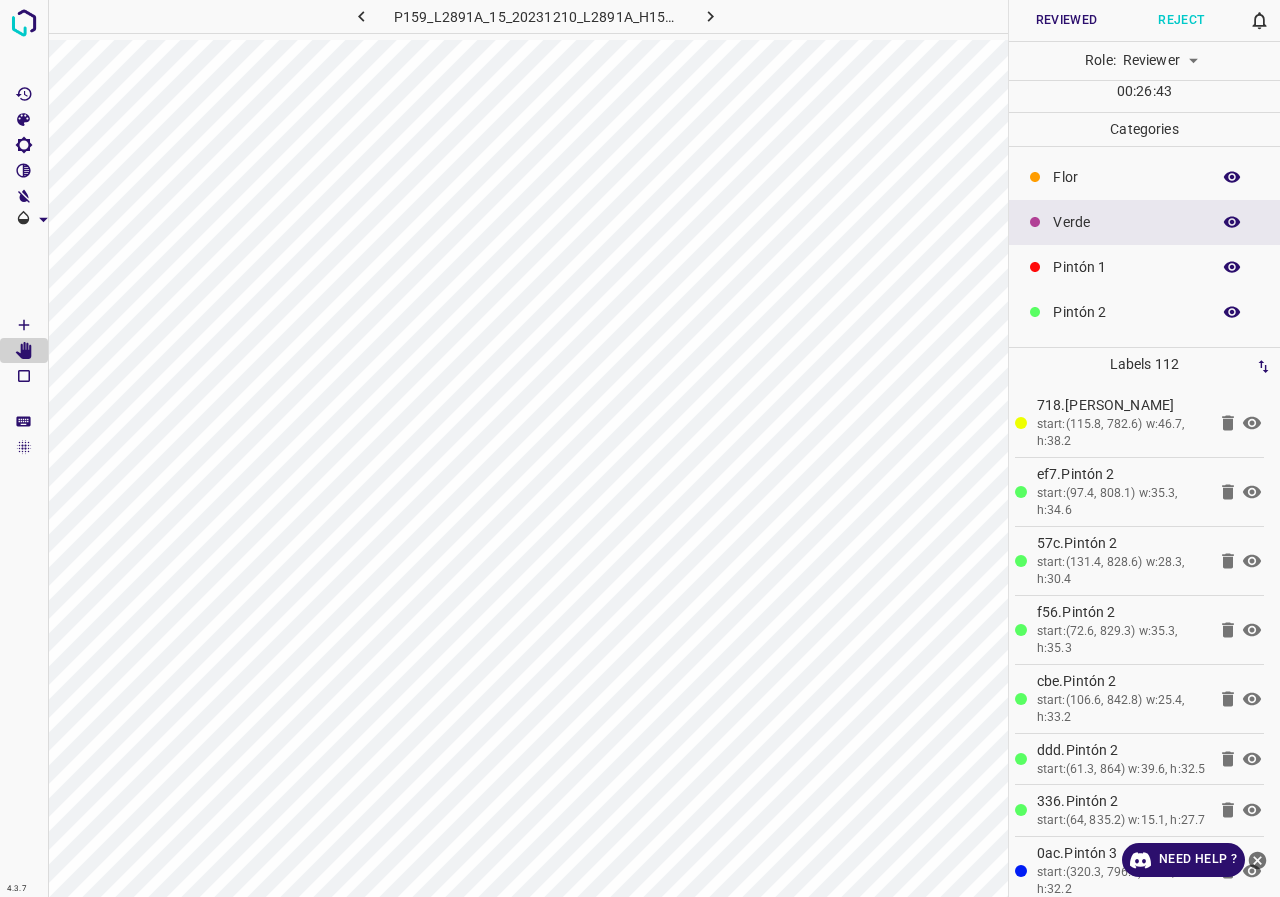 click 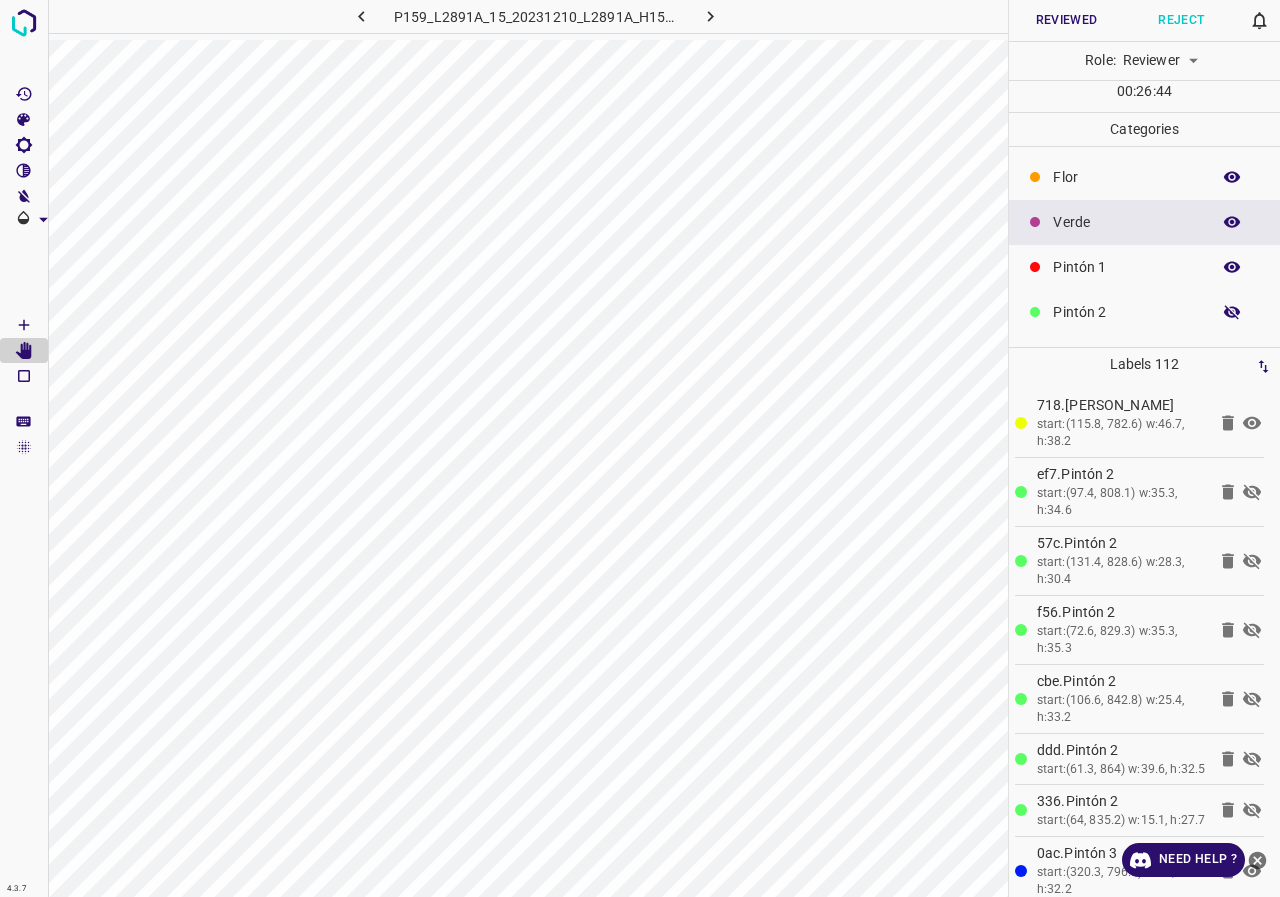 click 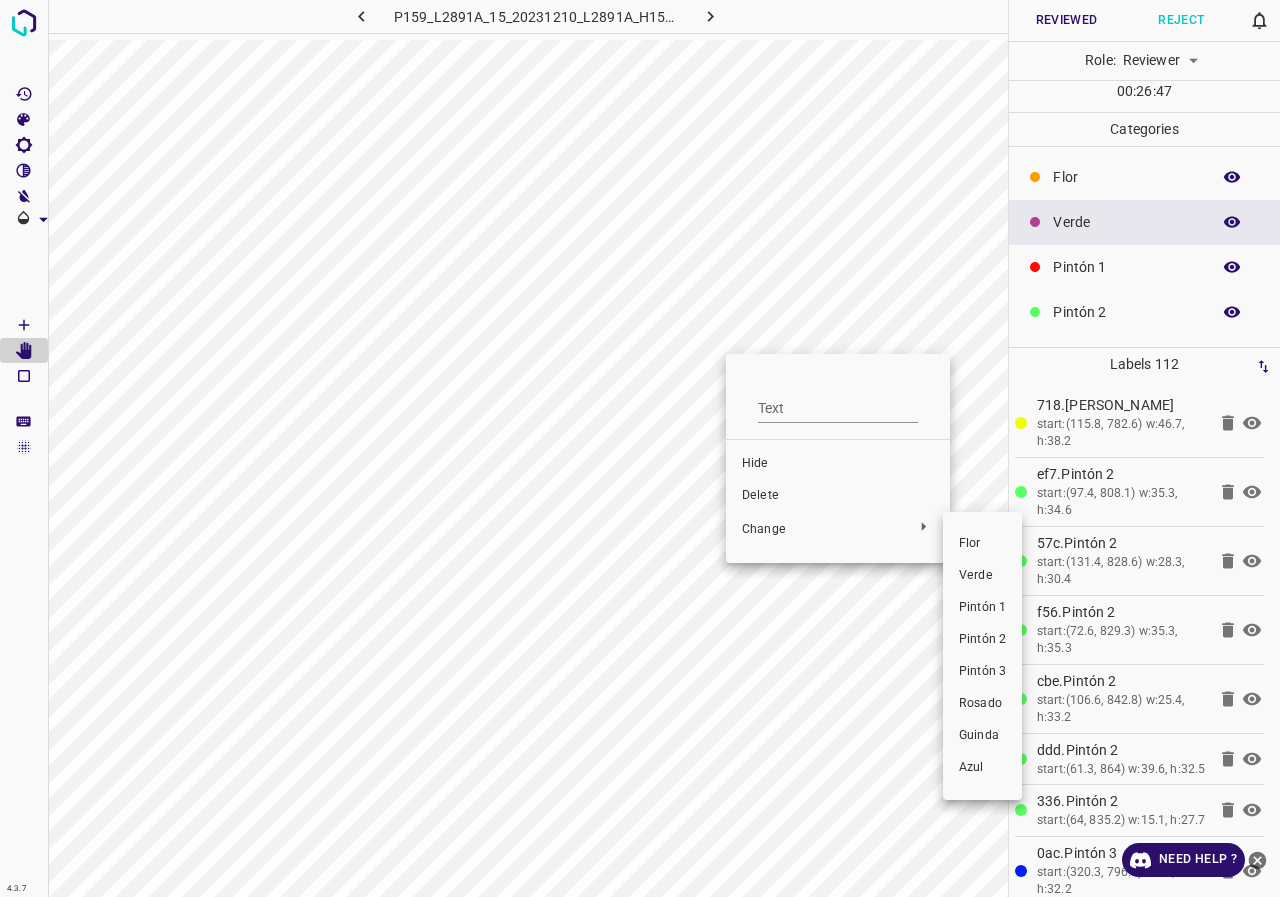 click on "Verde" at bounding box center [982, 576] 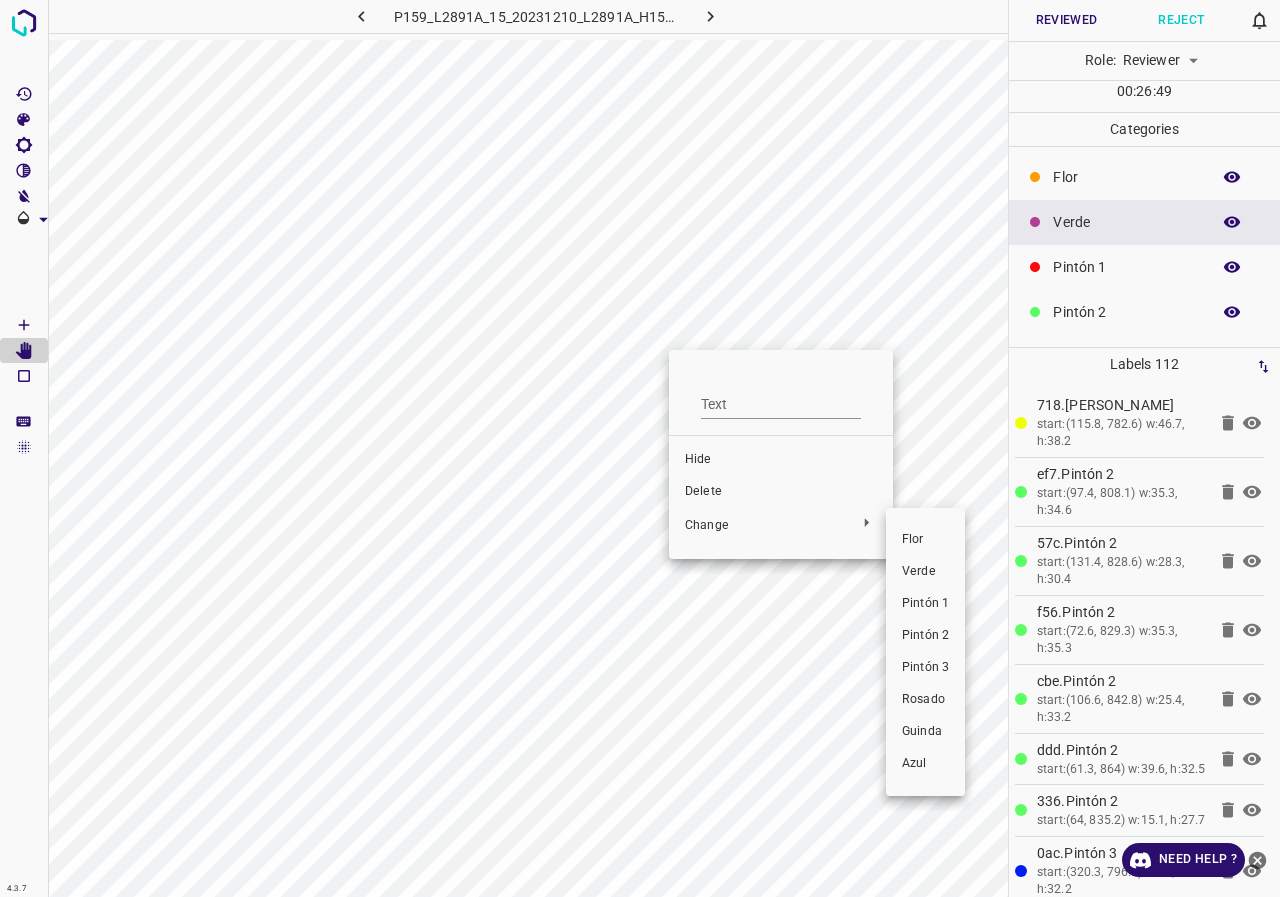 drag, startPoint x: 915, startPoint y: 556, endPoint x: 898, endPoint y: 543, distance: 21.400934 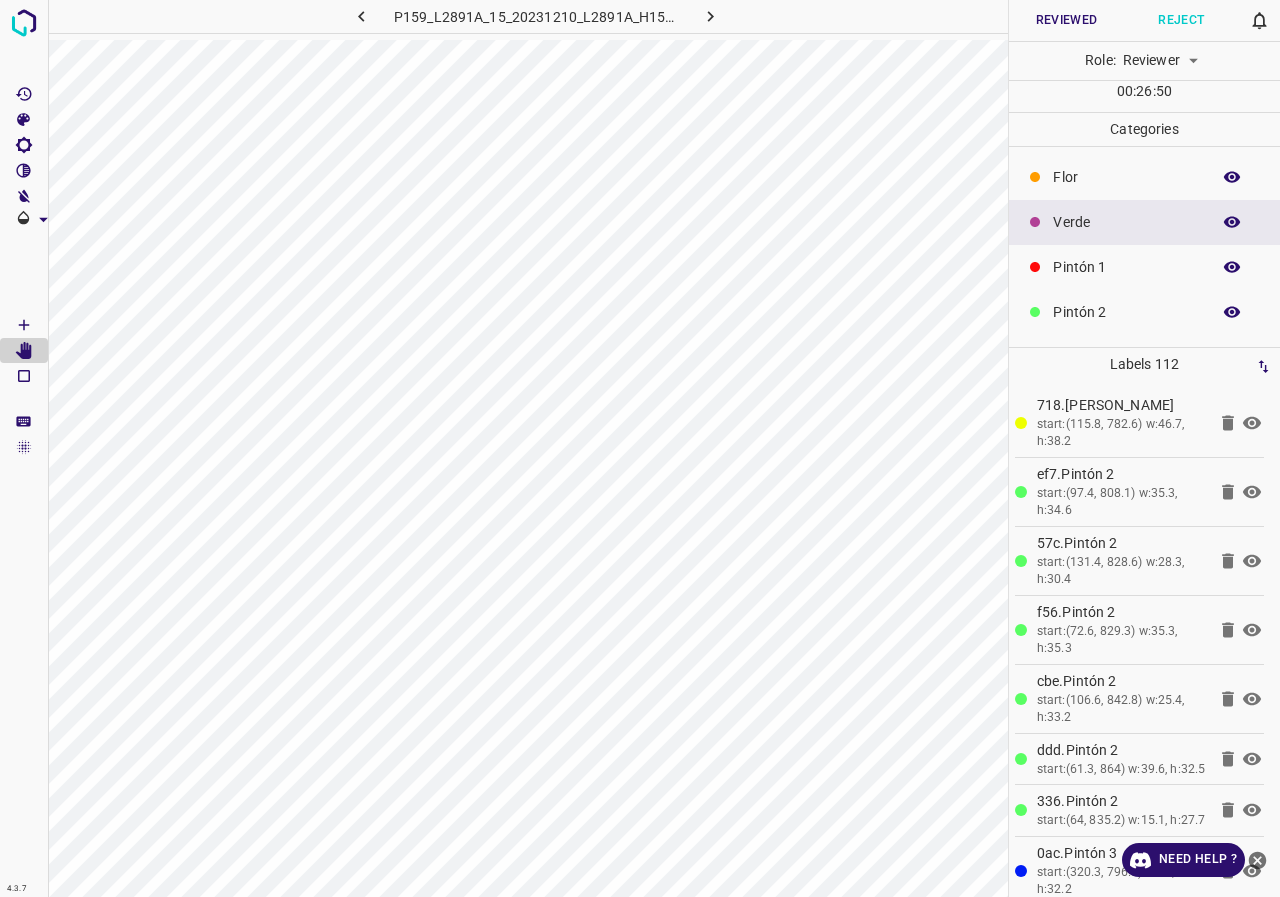 click at bounding box center (1232, 312) 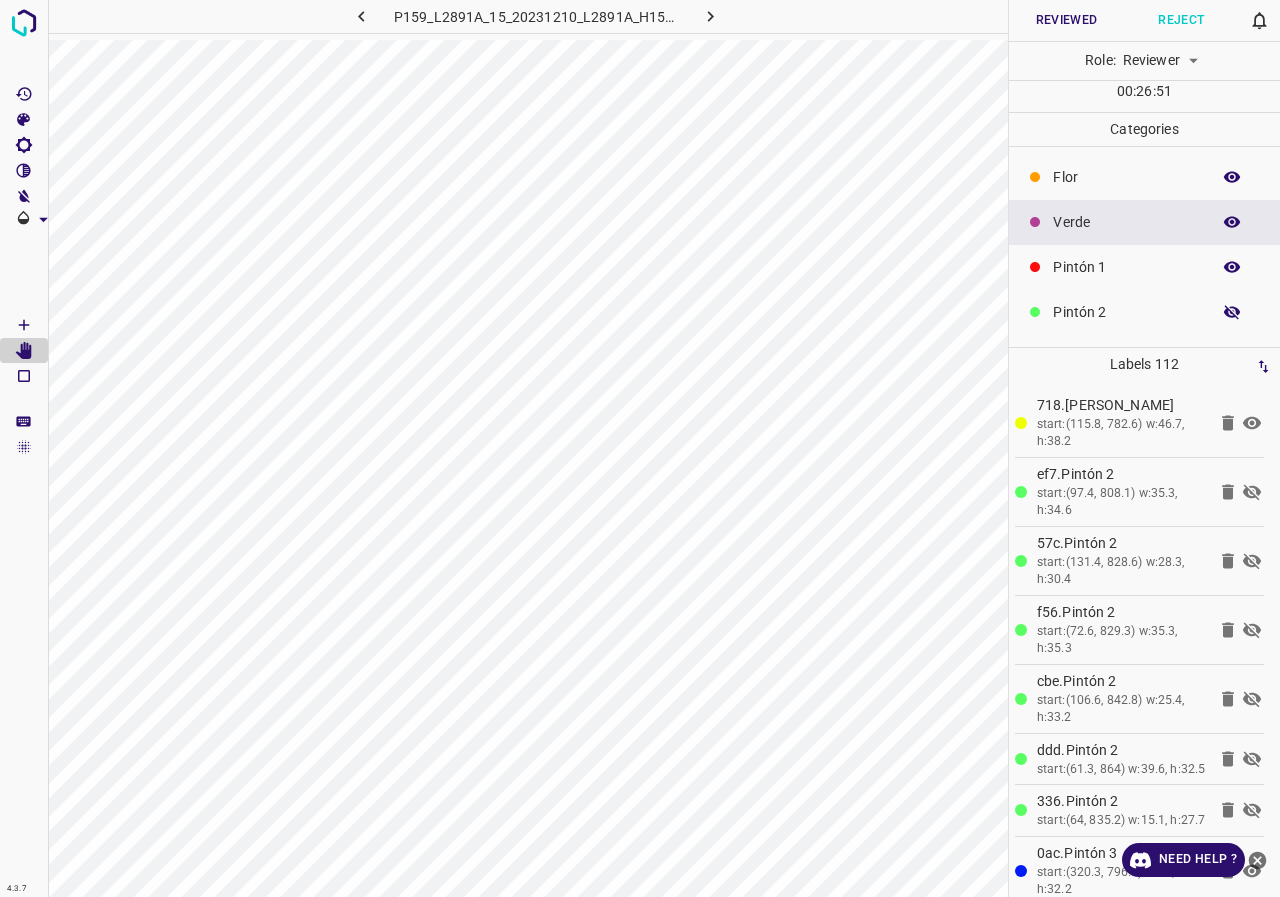 click at bounding box center (1232, 312) 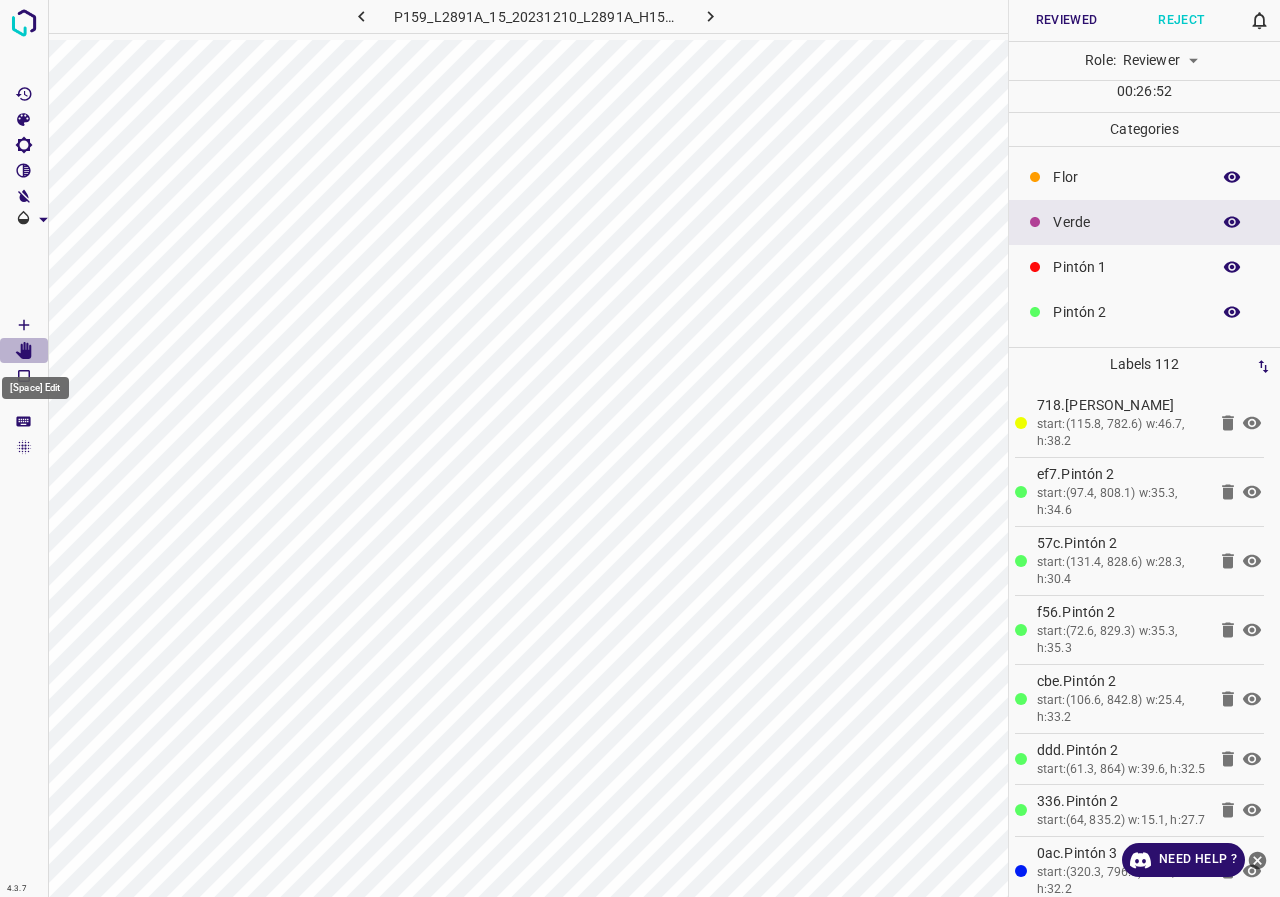 click at bounding box center (24, 351) 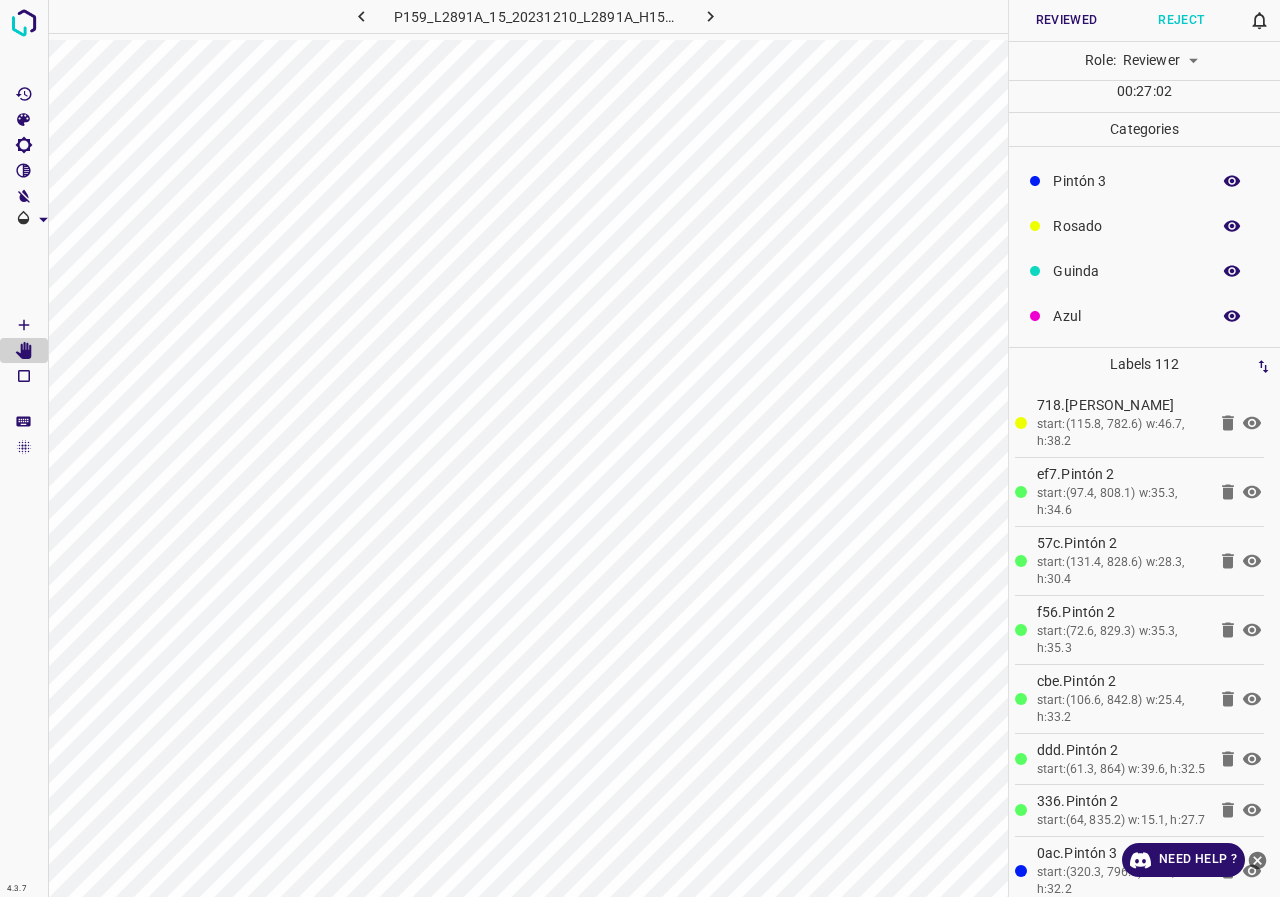 scroll, scrollTop: 0, scrollLeft: 0, axis: both 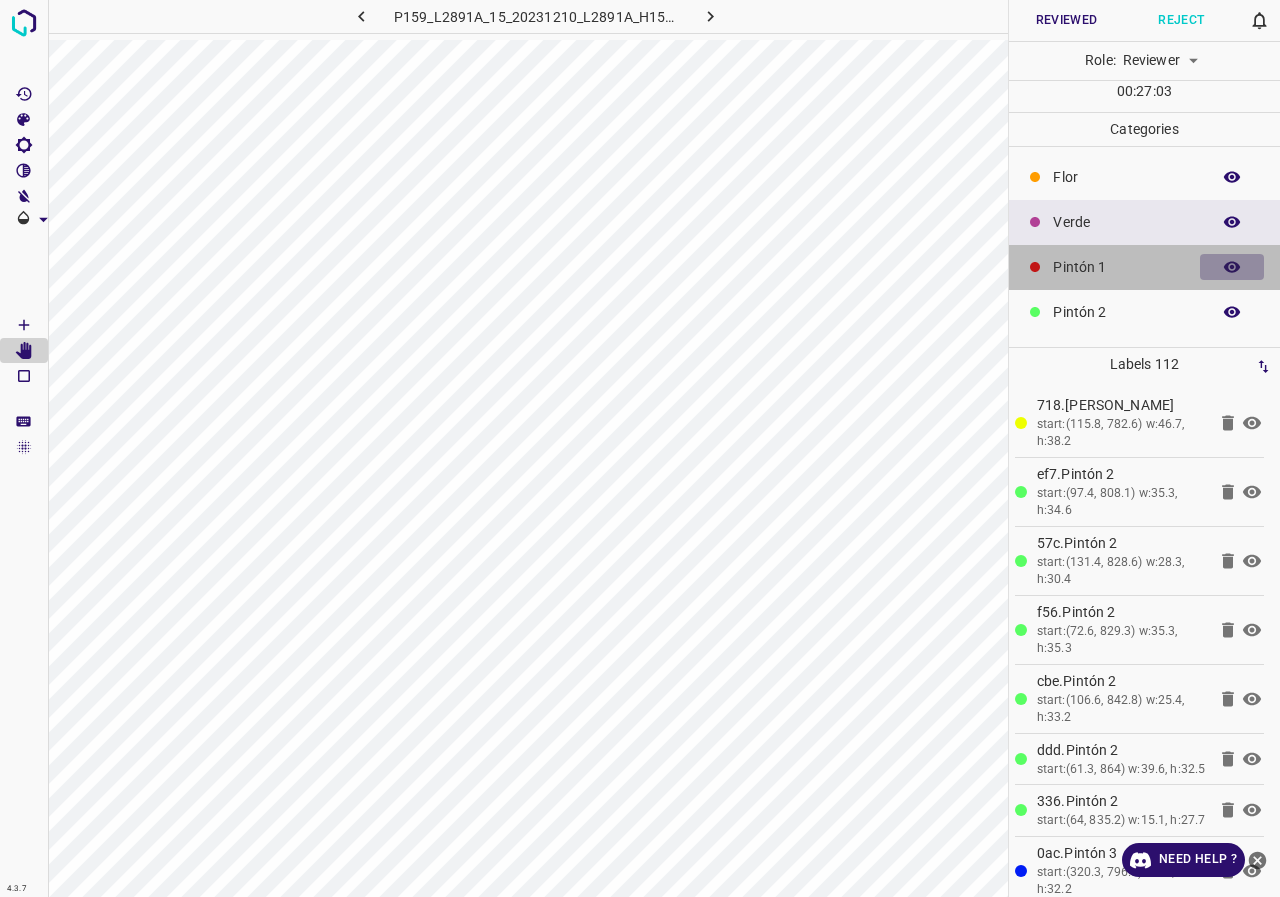 click 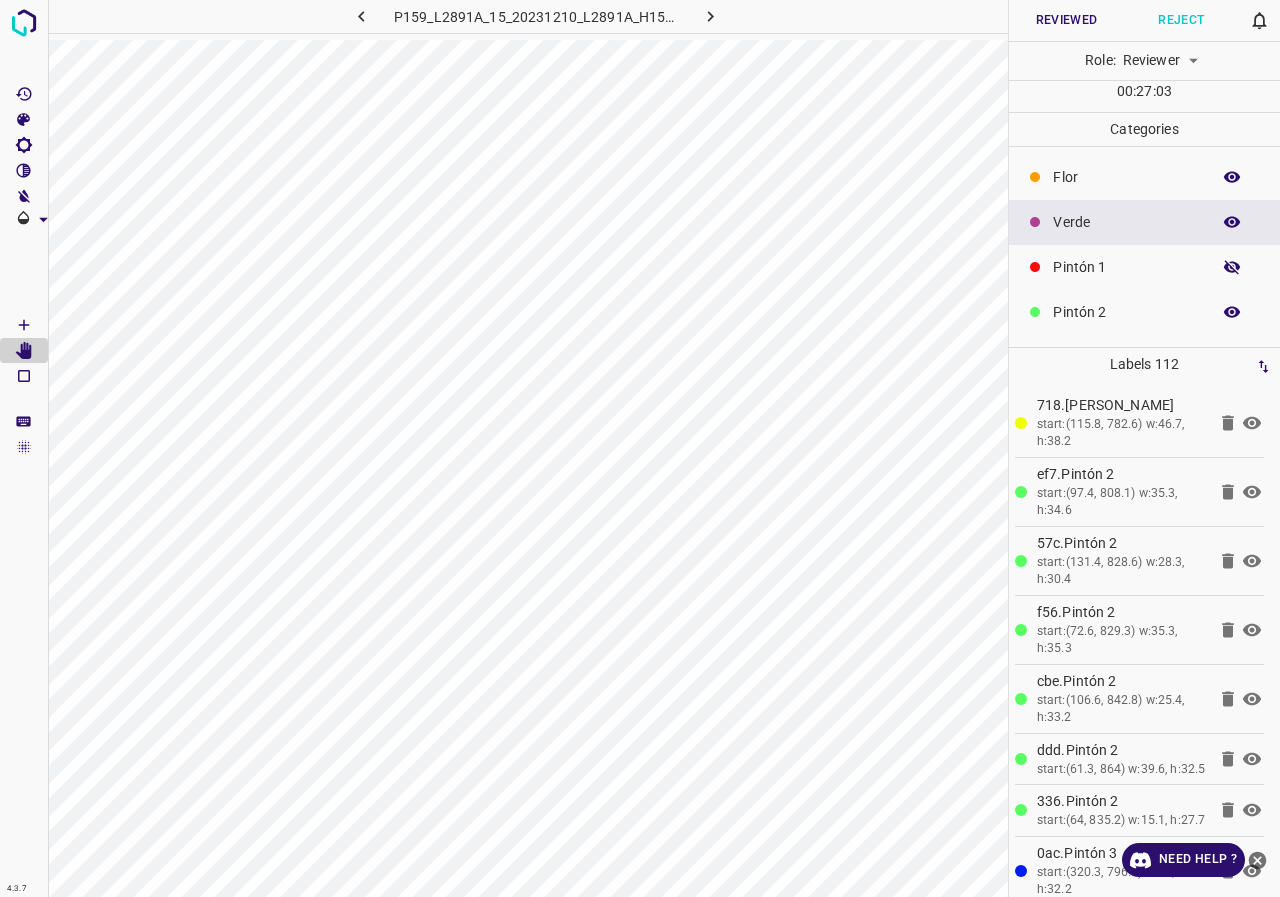 click 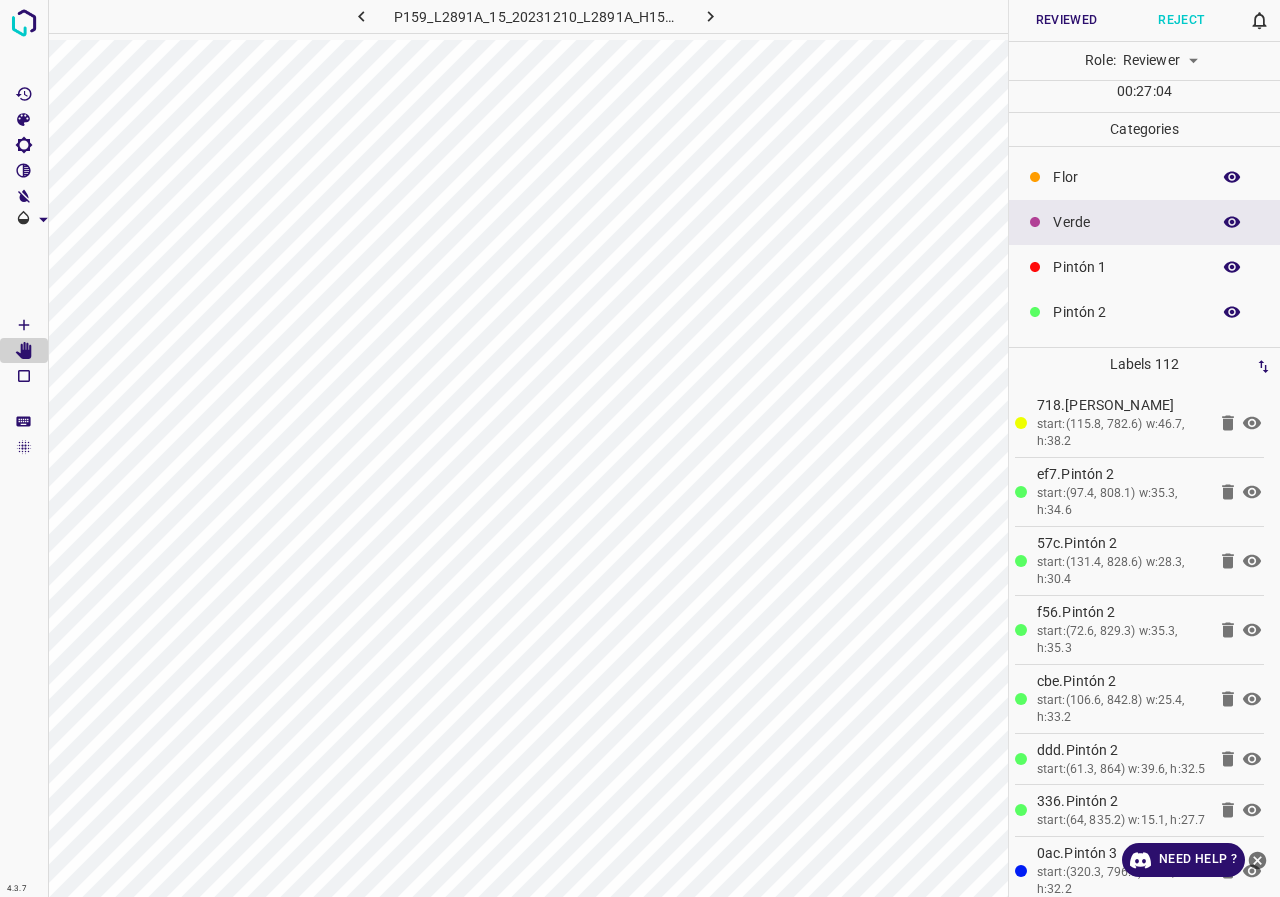 click at bounding box center (1232, 222) 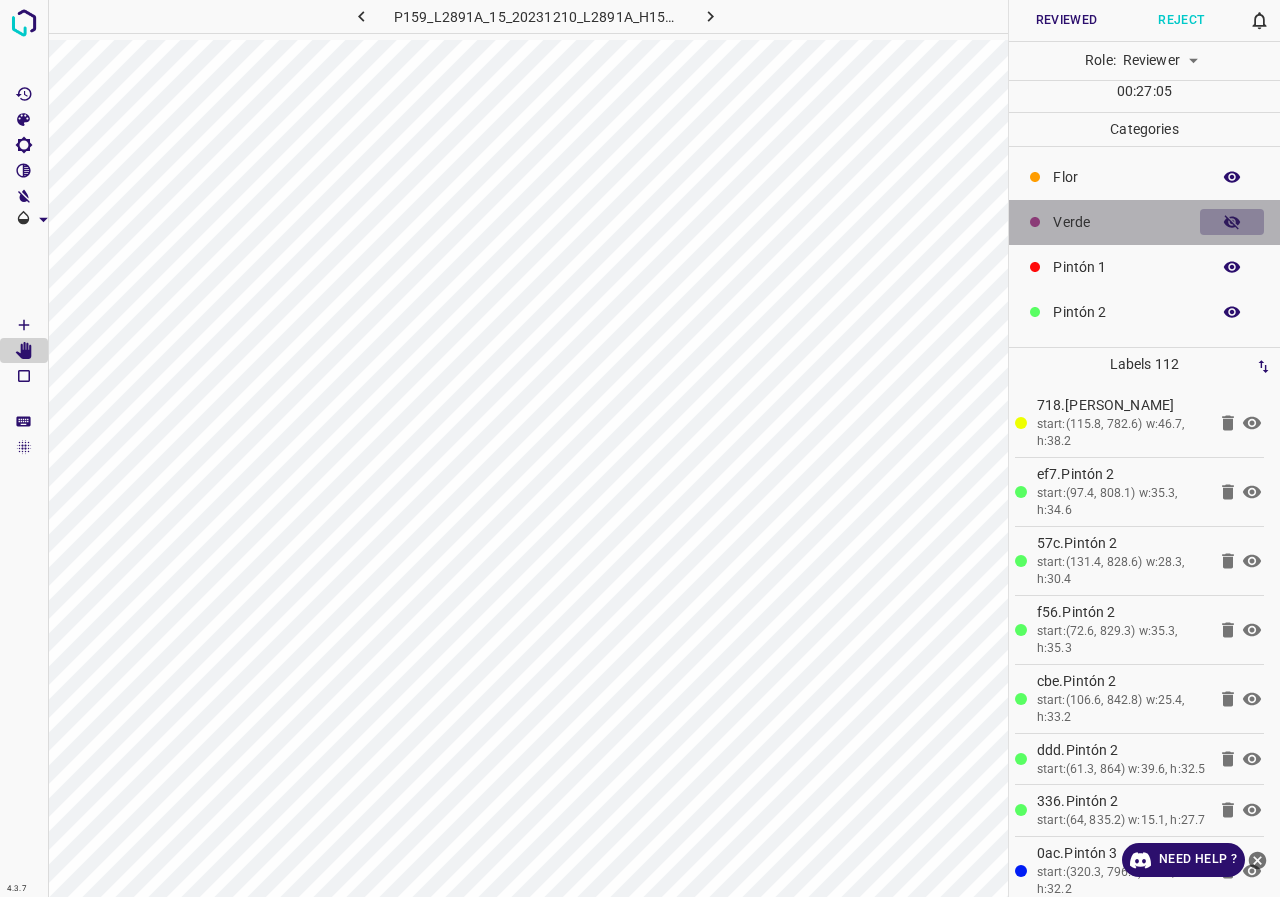 click at bounding box center [1232, 222] 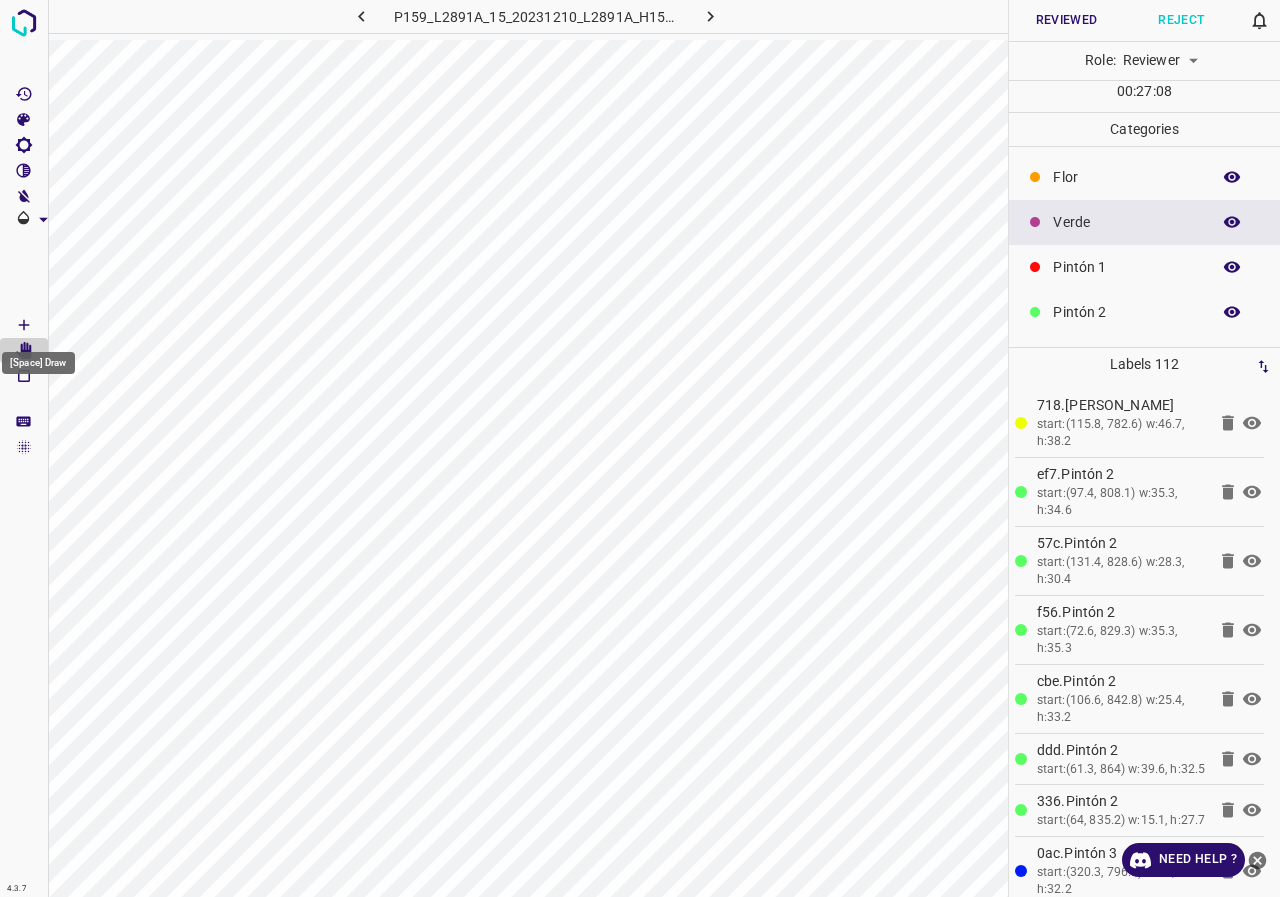 click 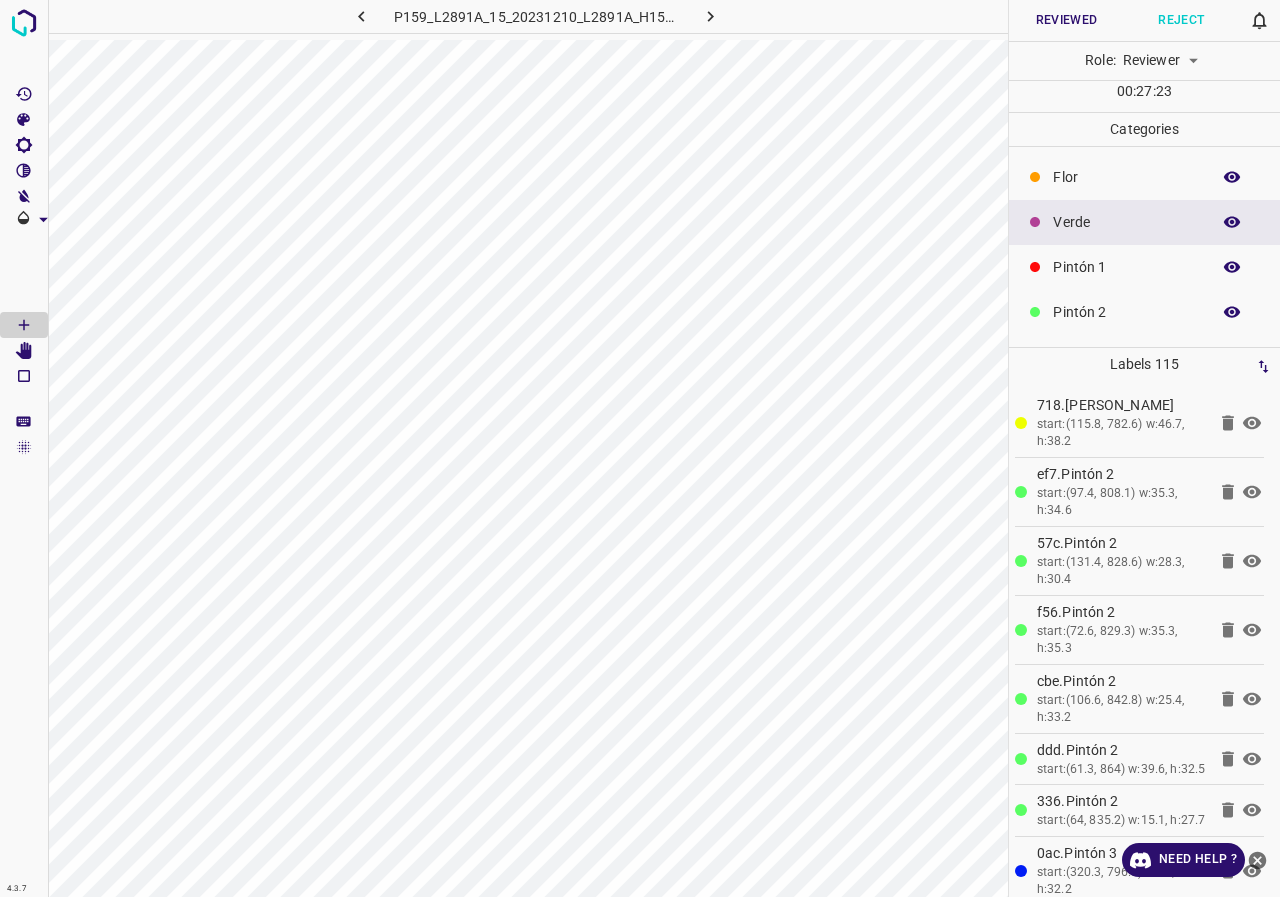 click at bounding box center [1232, 312] 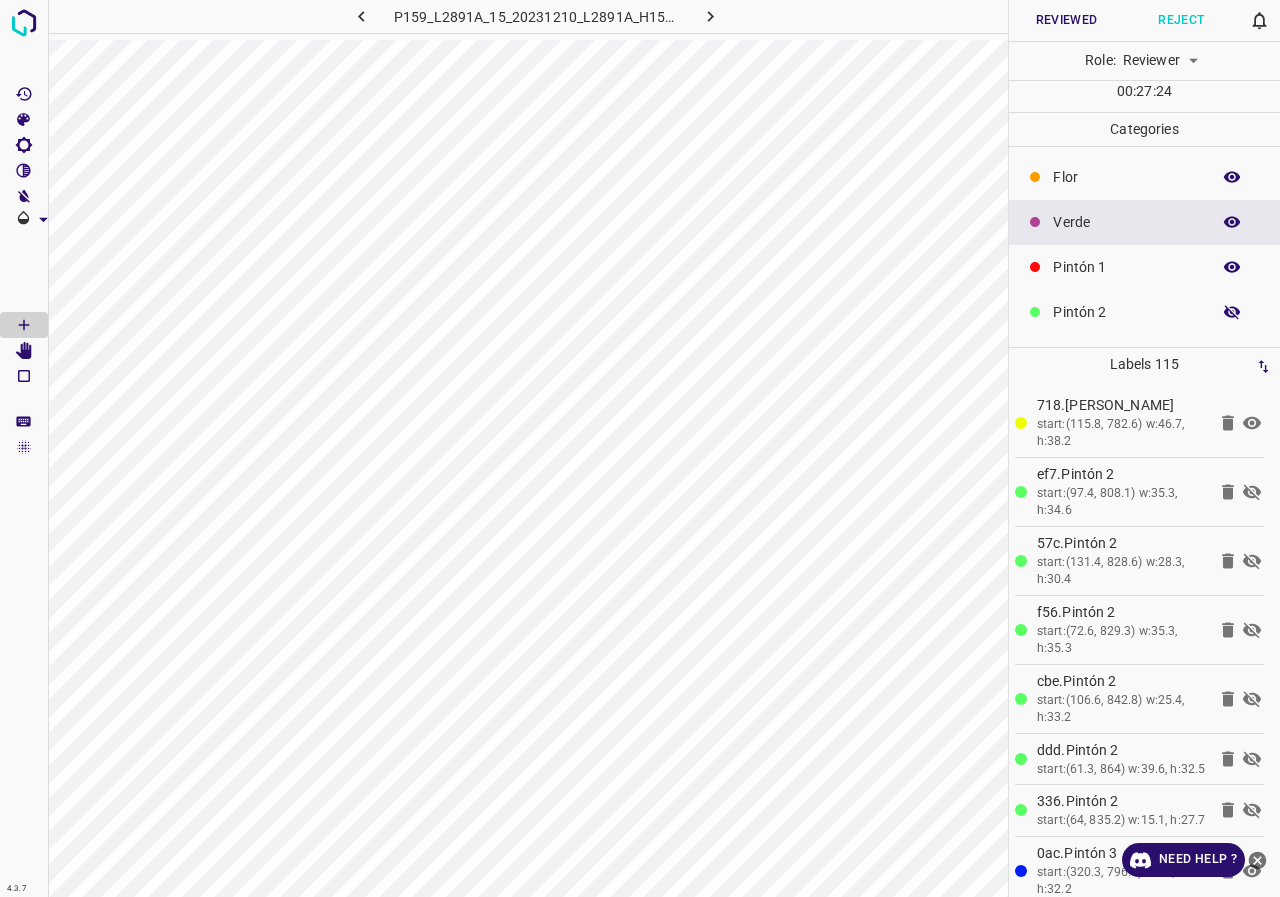 click at bounding box center [1232, 312] 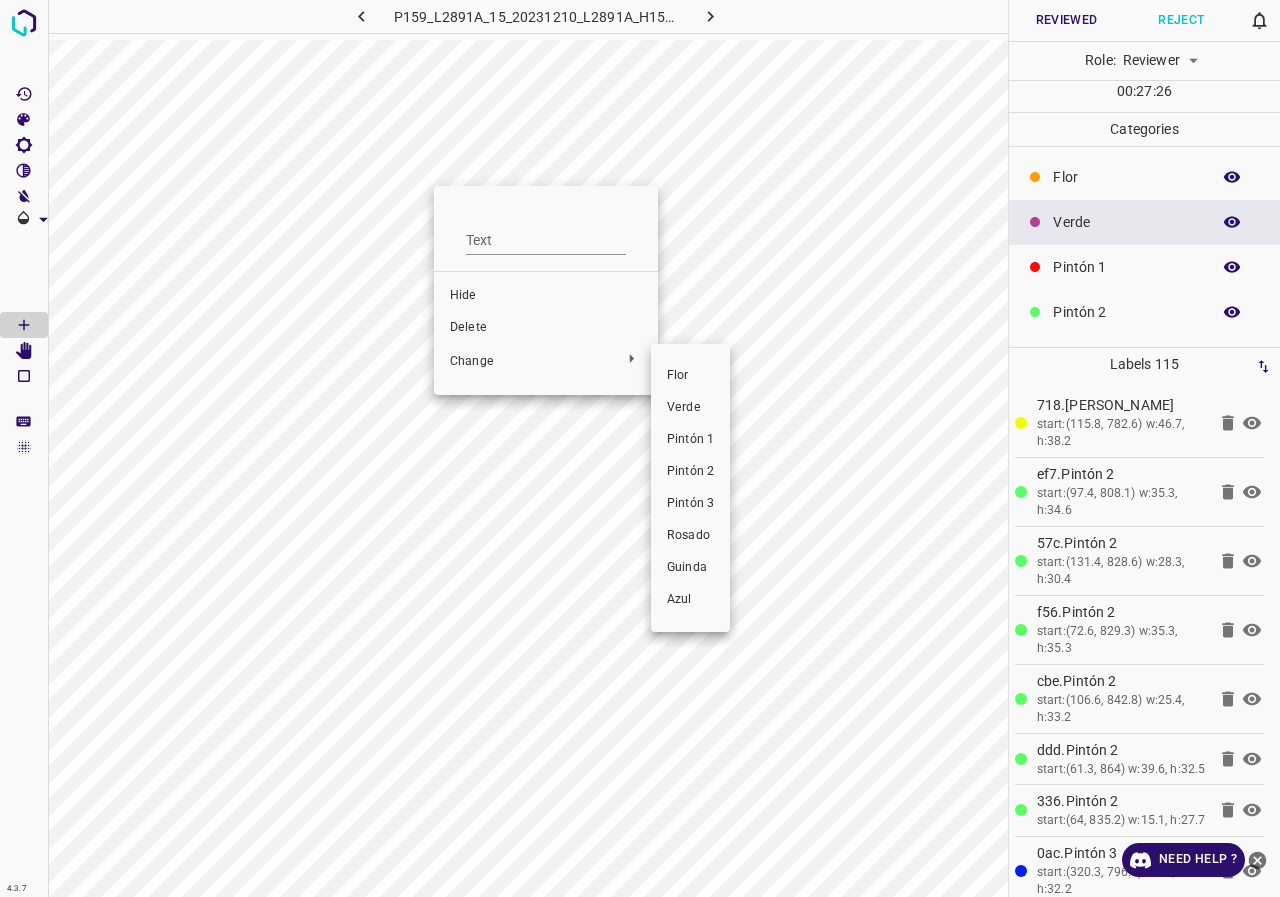 click on "Verde" at bounding box center [690, 408] 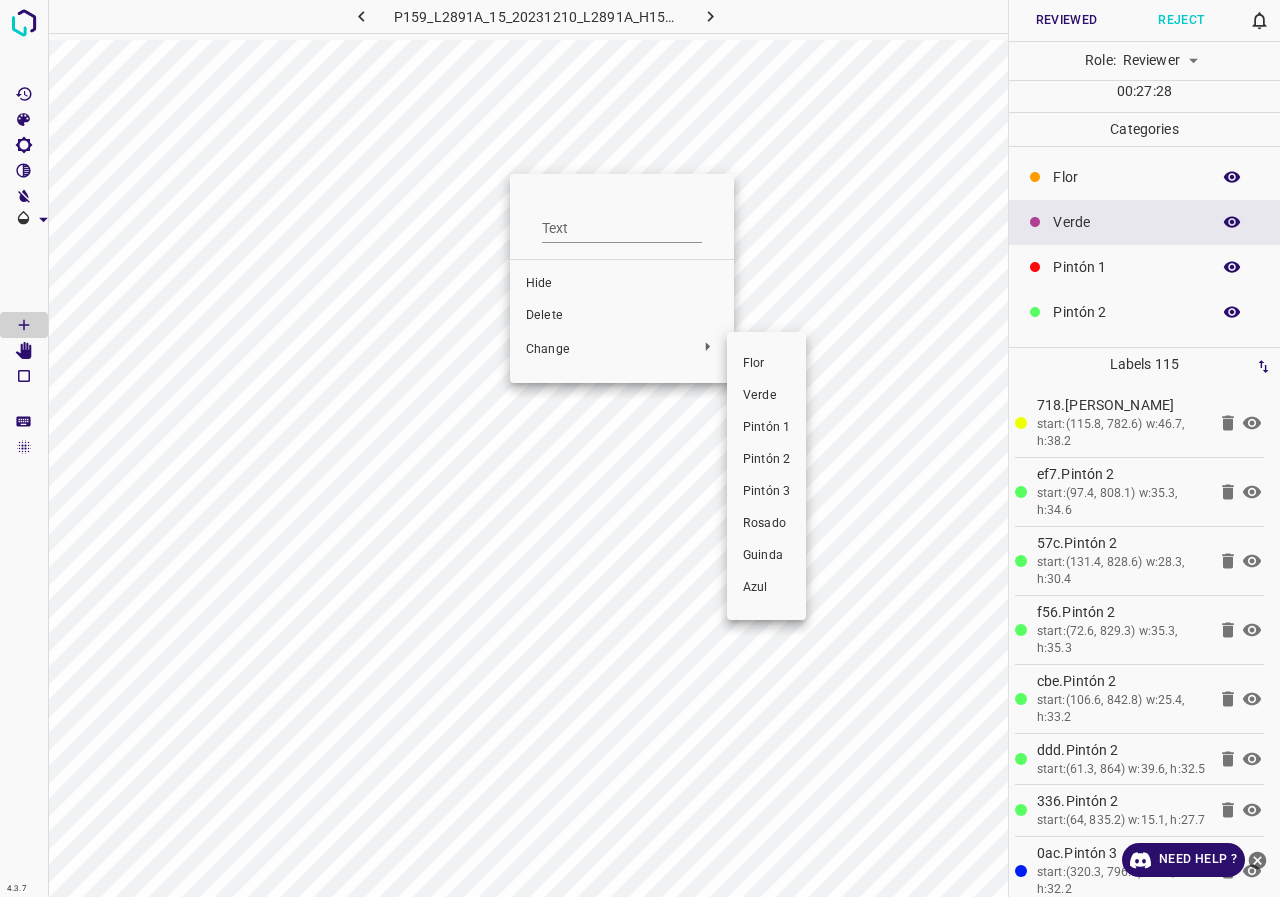 click on "Verde" at bounding box center (766, 396) 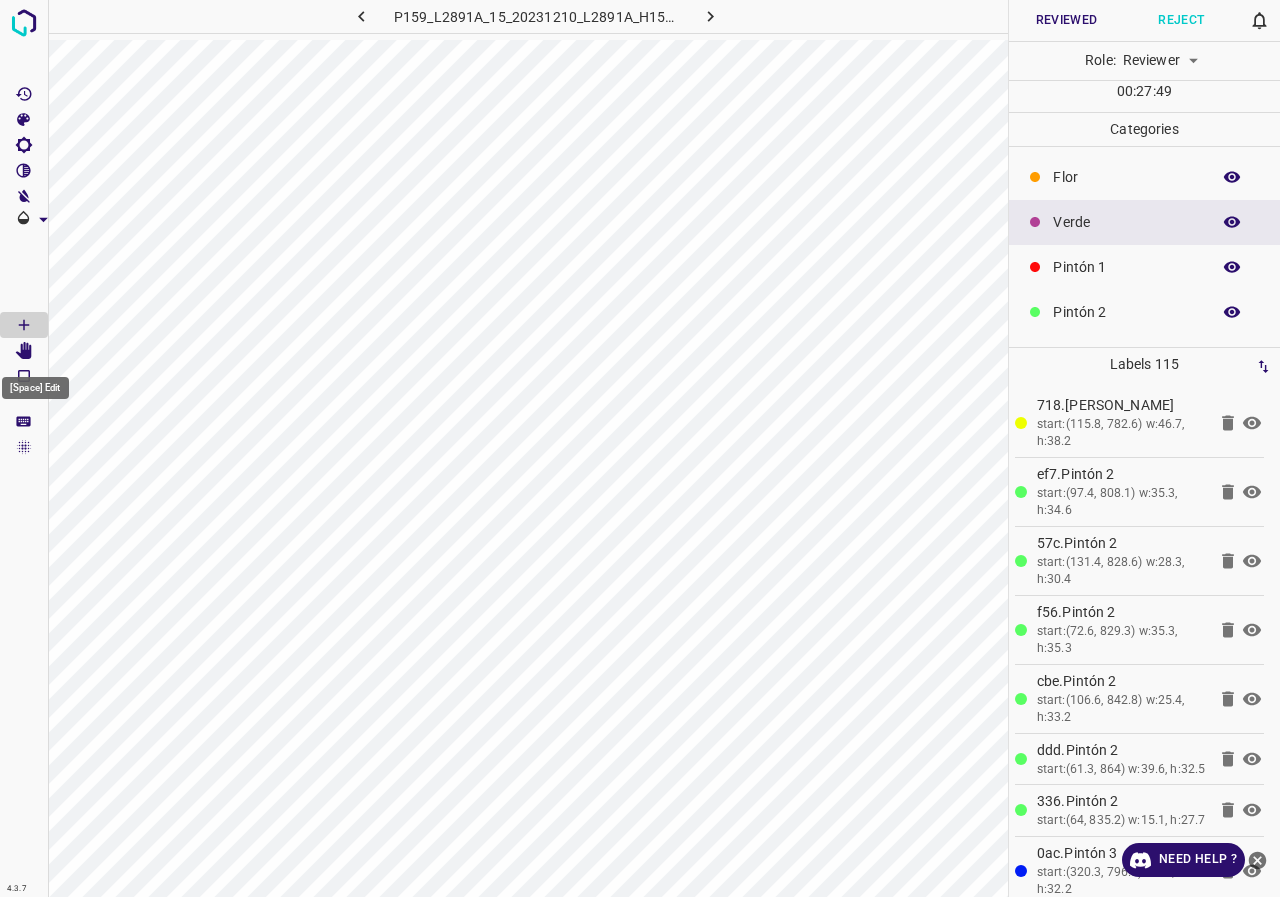 click at bounding box center (24, 351) 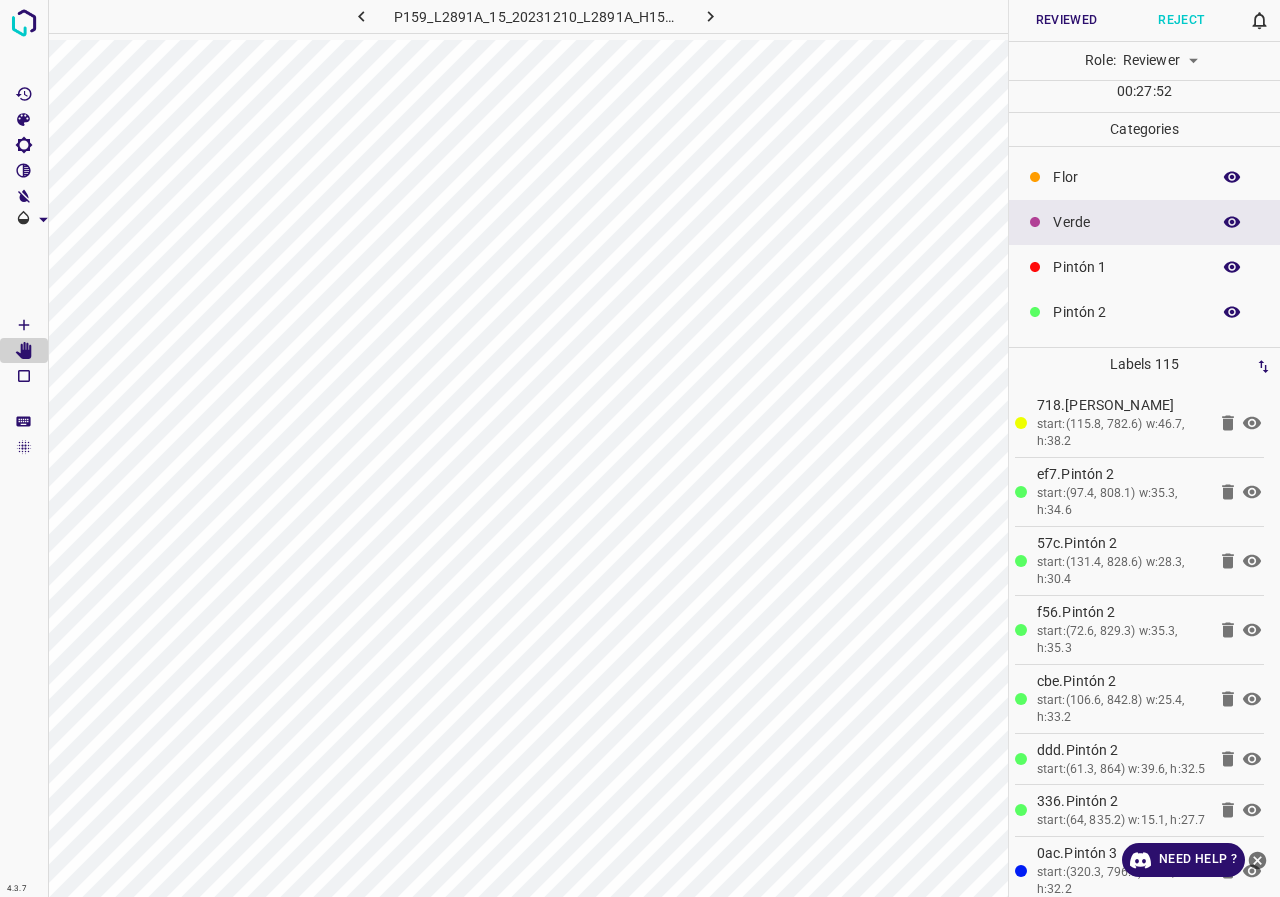 scroll, scrollTop: 176, scrollLeft: 0, axis: vertical 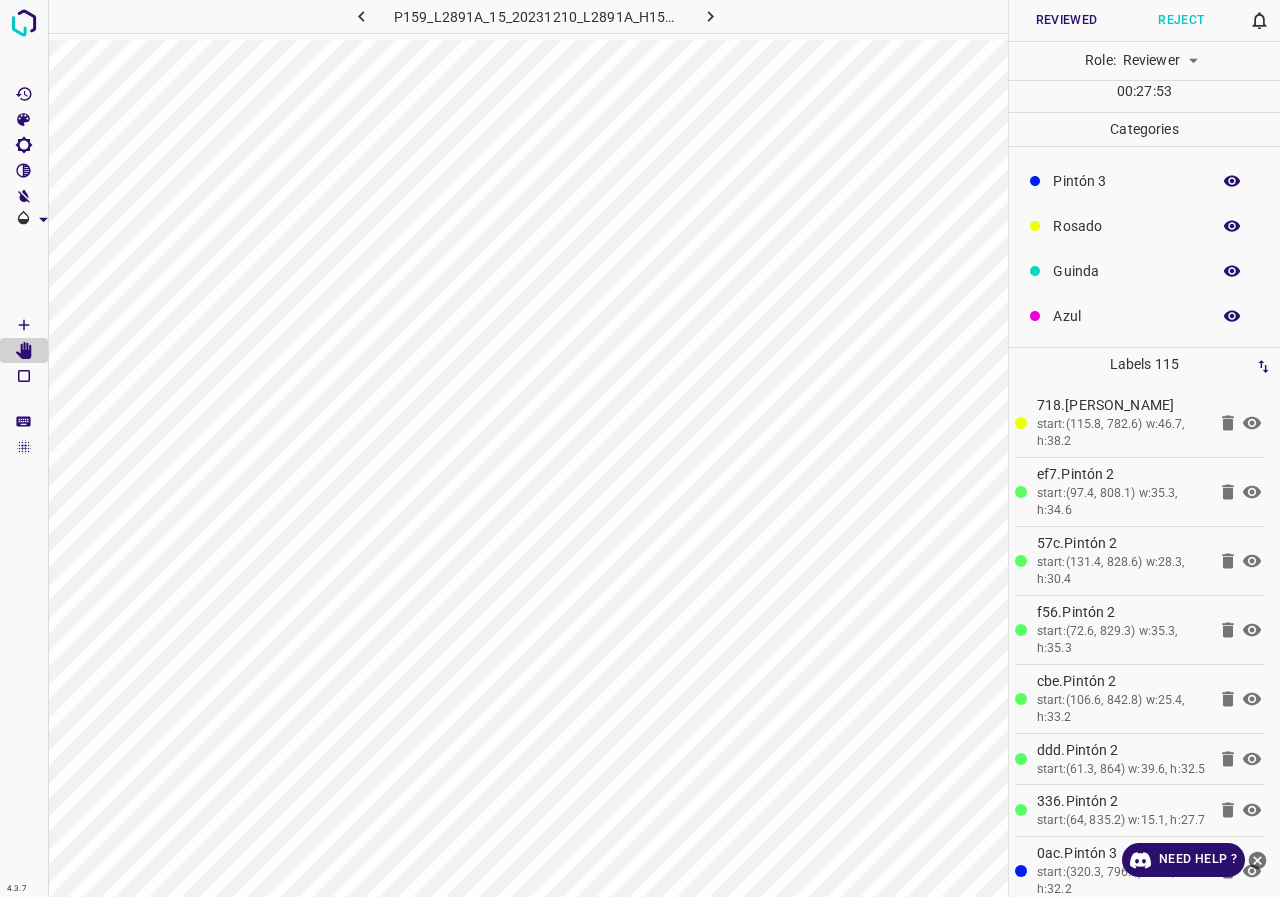 click 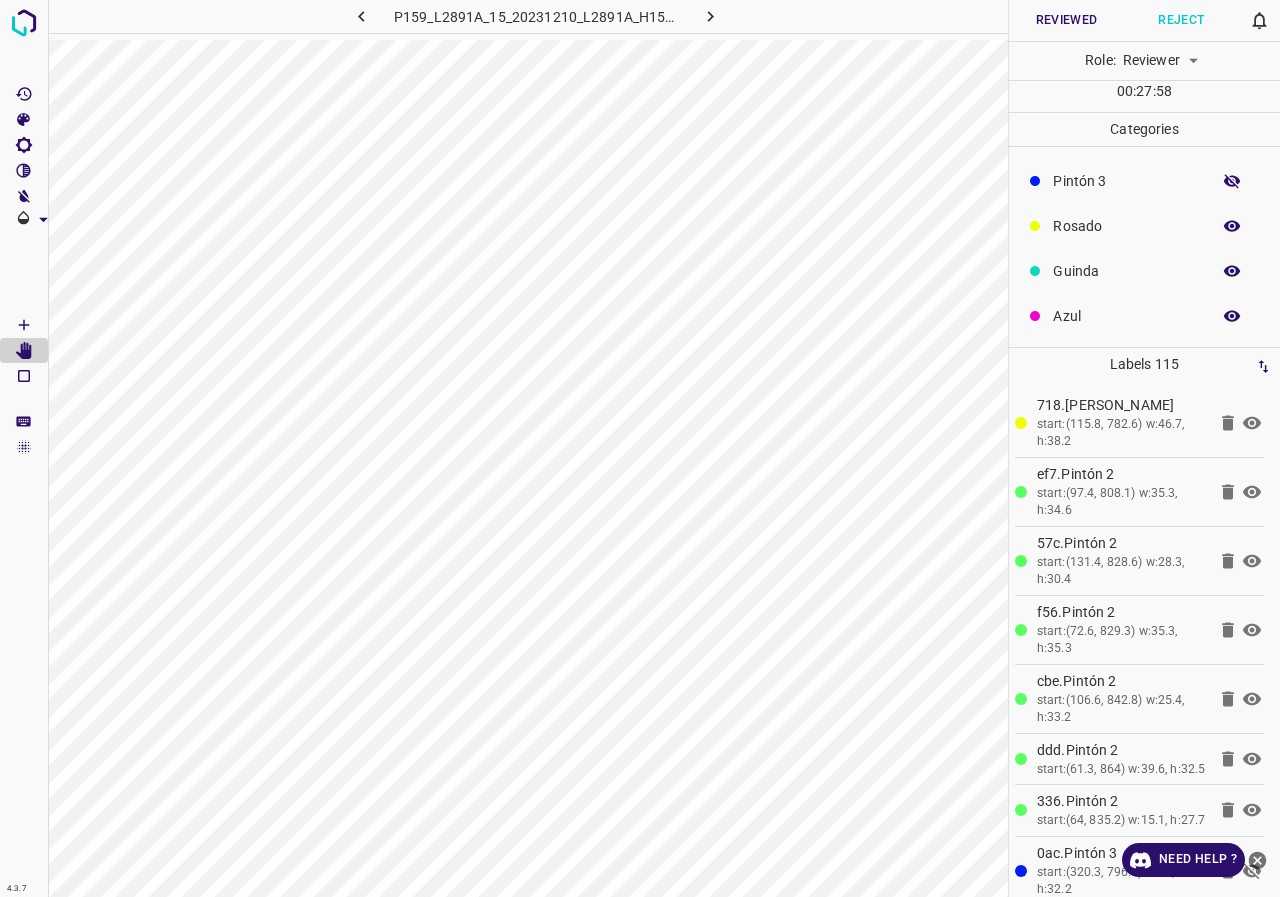 click at bounding box center (1232, 181) 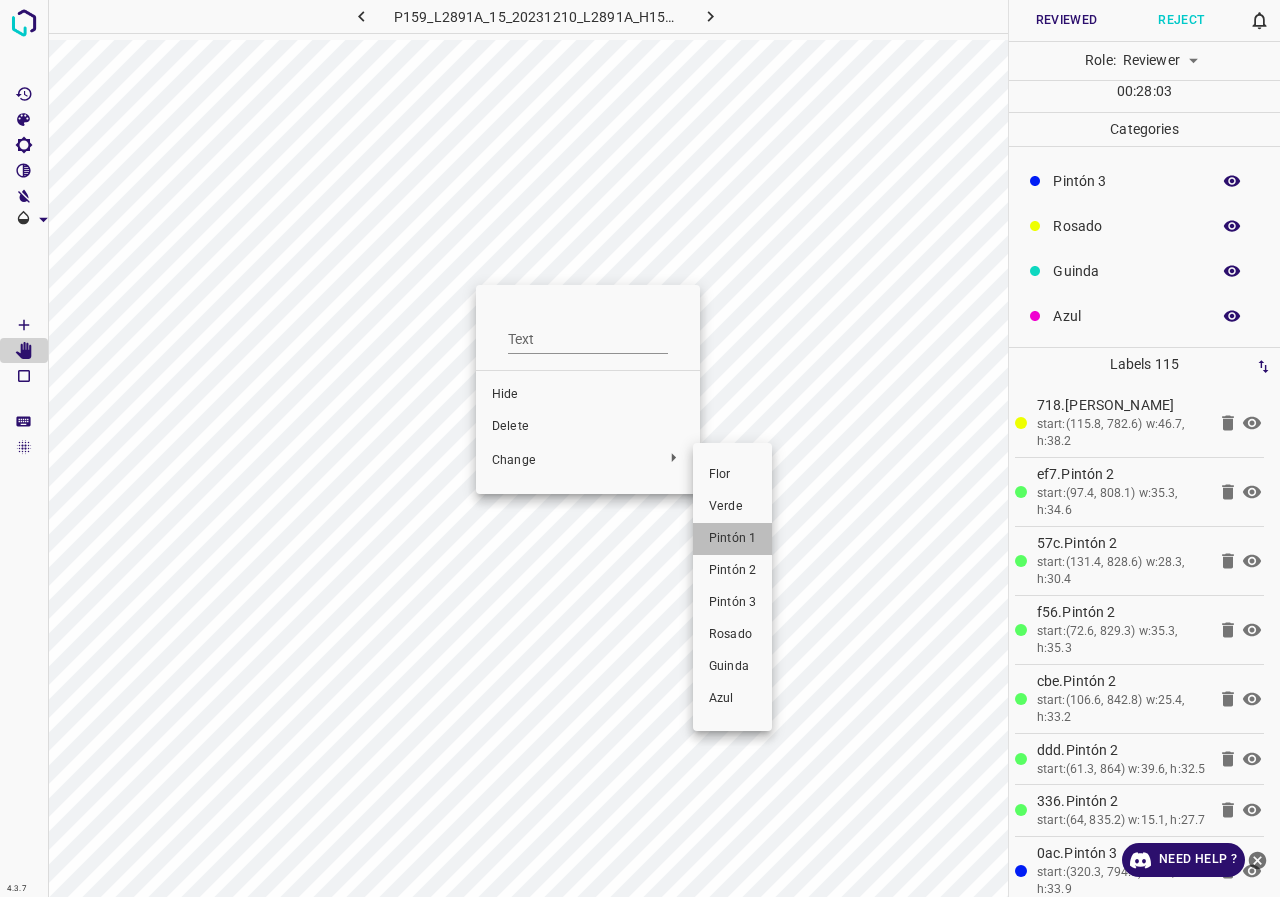 drag, startPoint x: 728, startPoint y: 529, endPoint x: 580, endPoint y: 424, distance: 181.4635 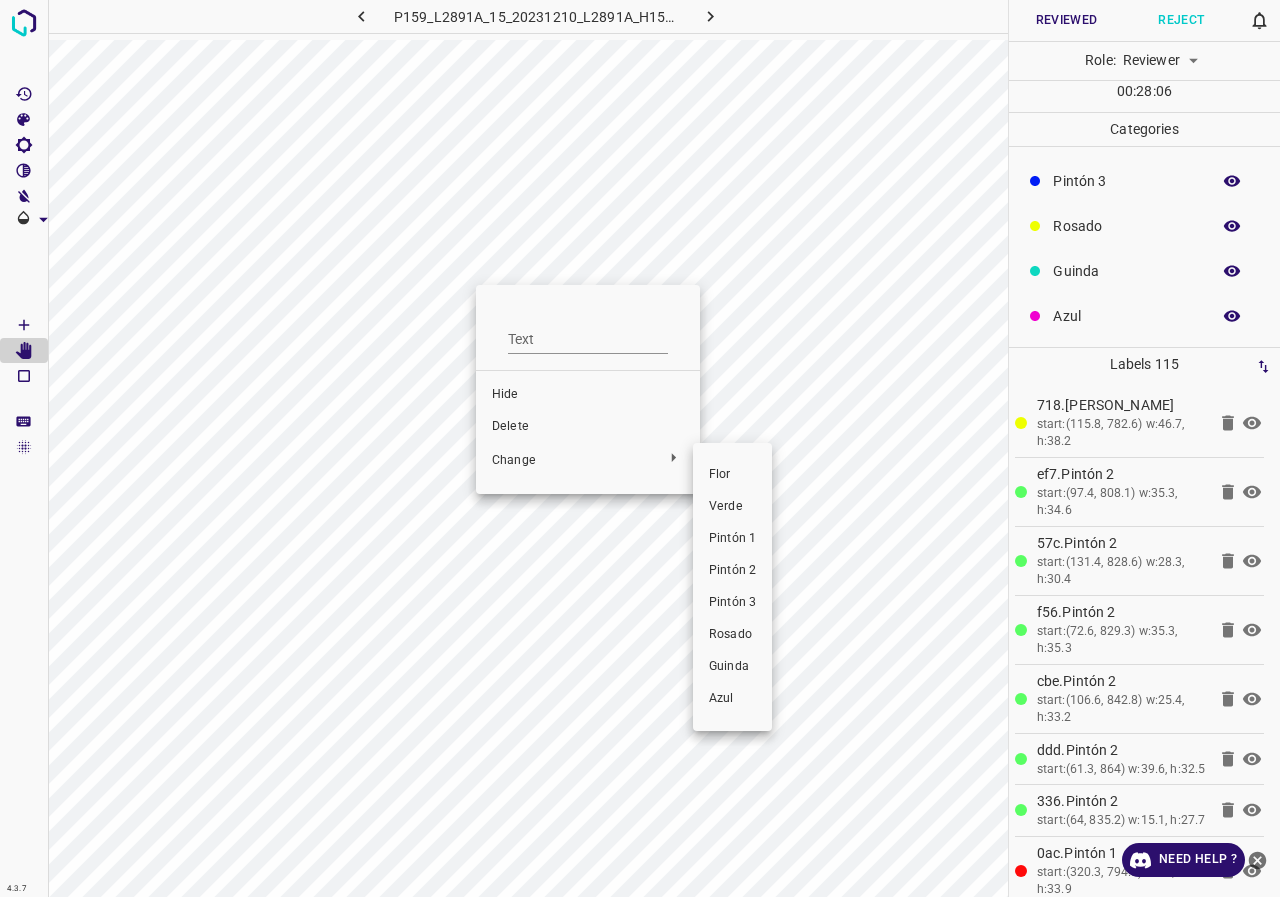 drag, startPoint x: 724, startPoint y: 471, endPoint x: 729, endPoint y: 503, distance: 32.38827 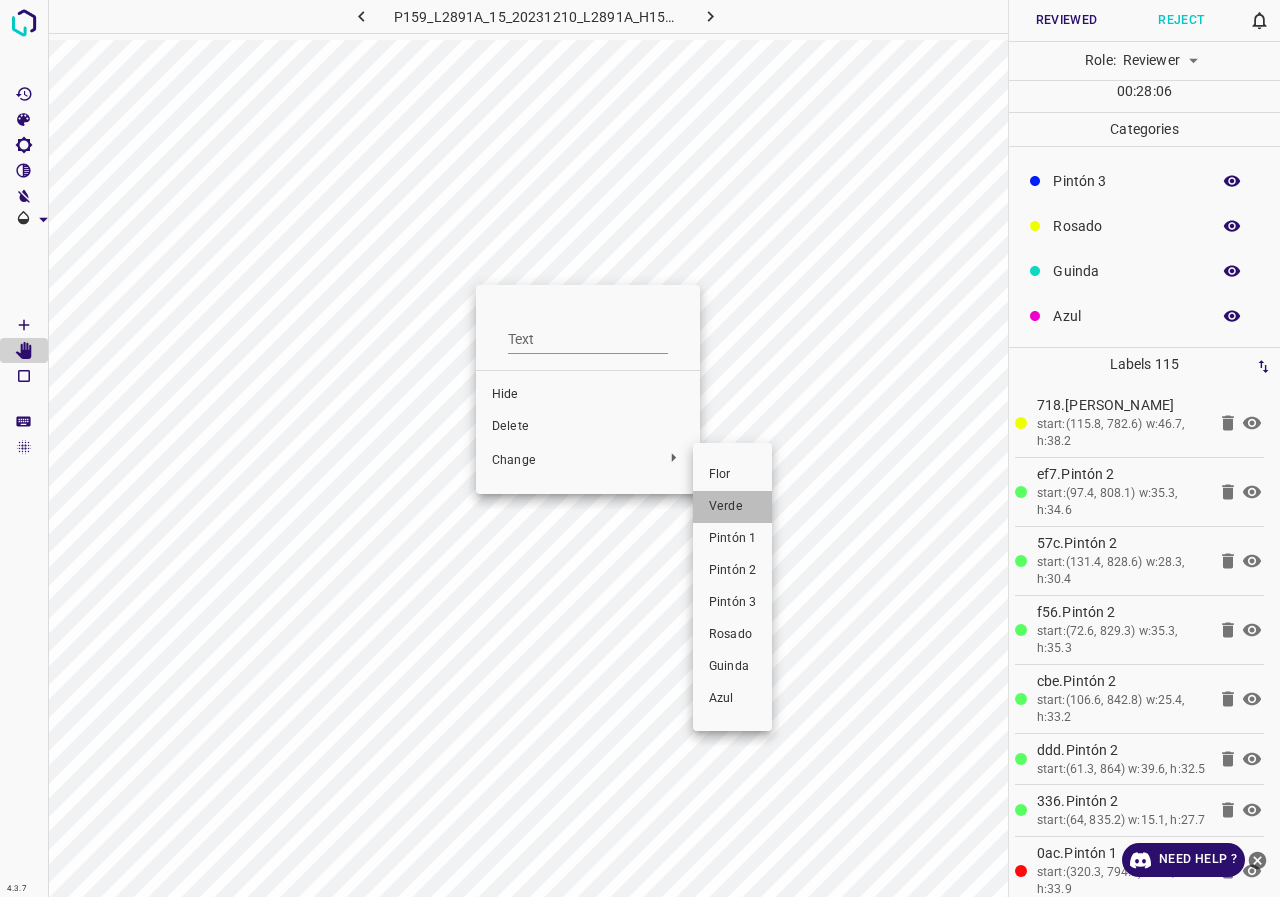 click on "Verde" at bounding box center (732, 507) 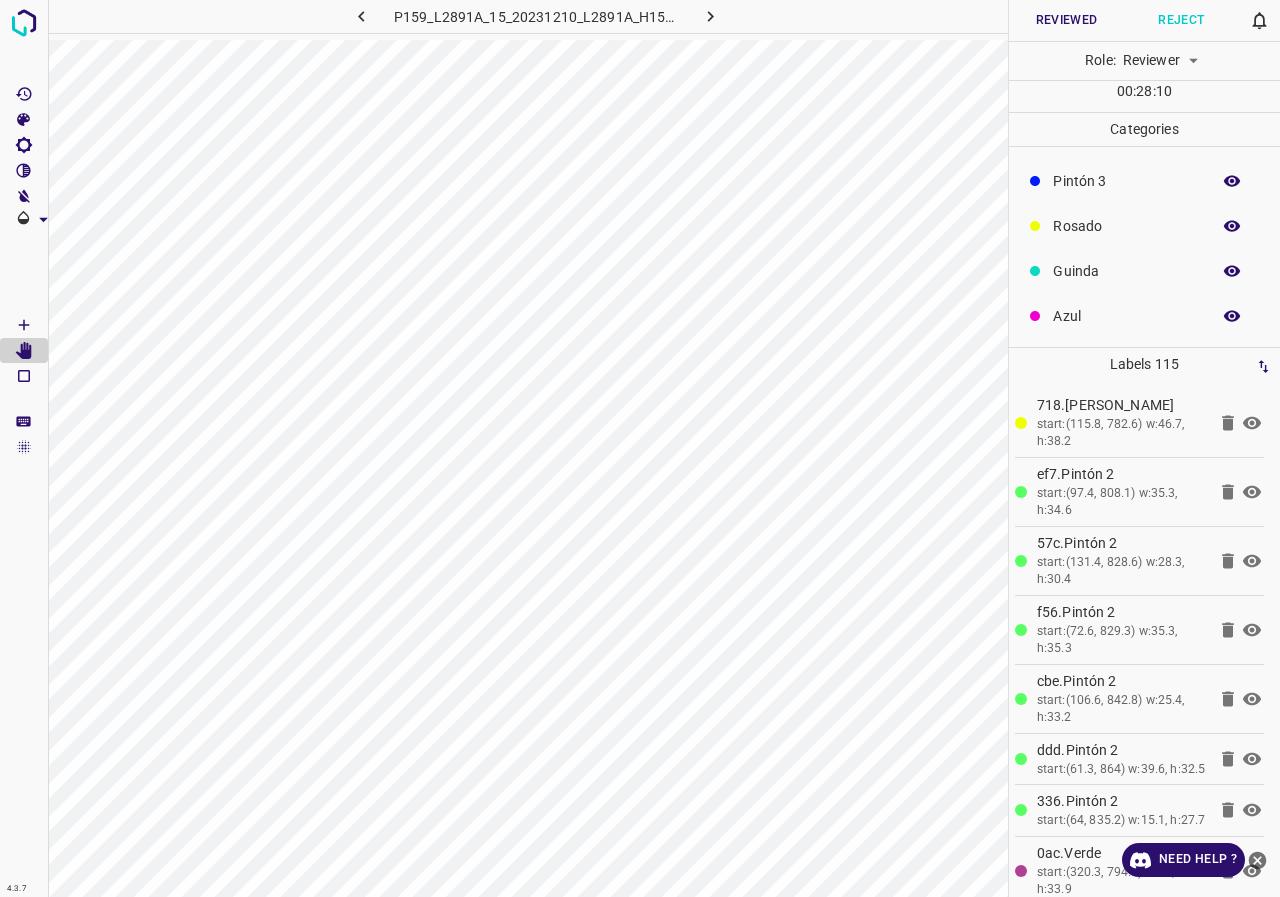 click 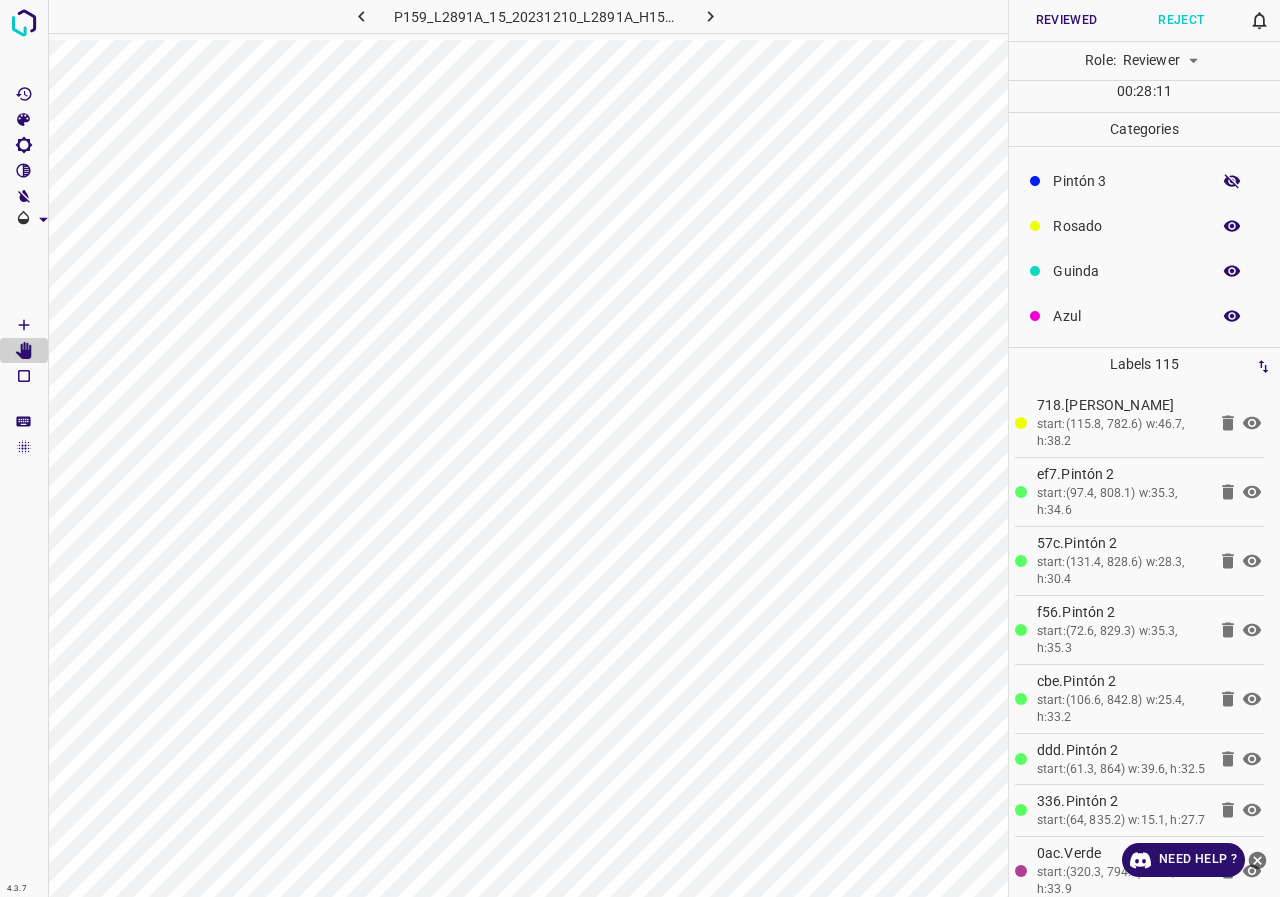 click 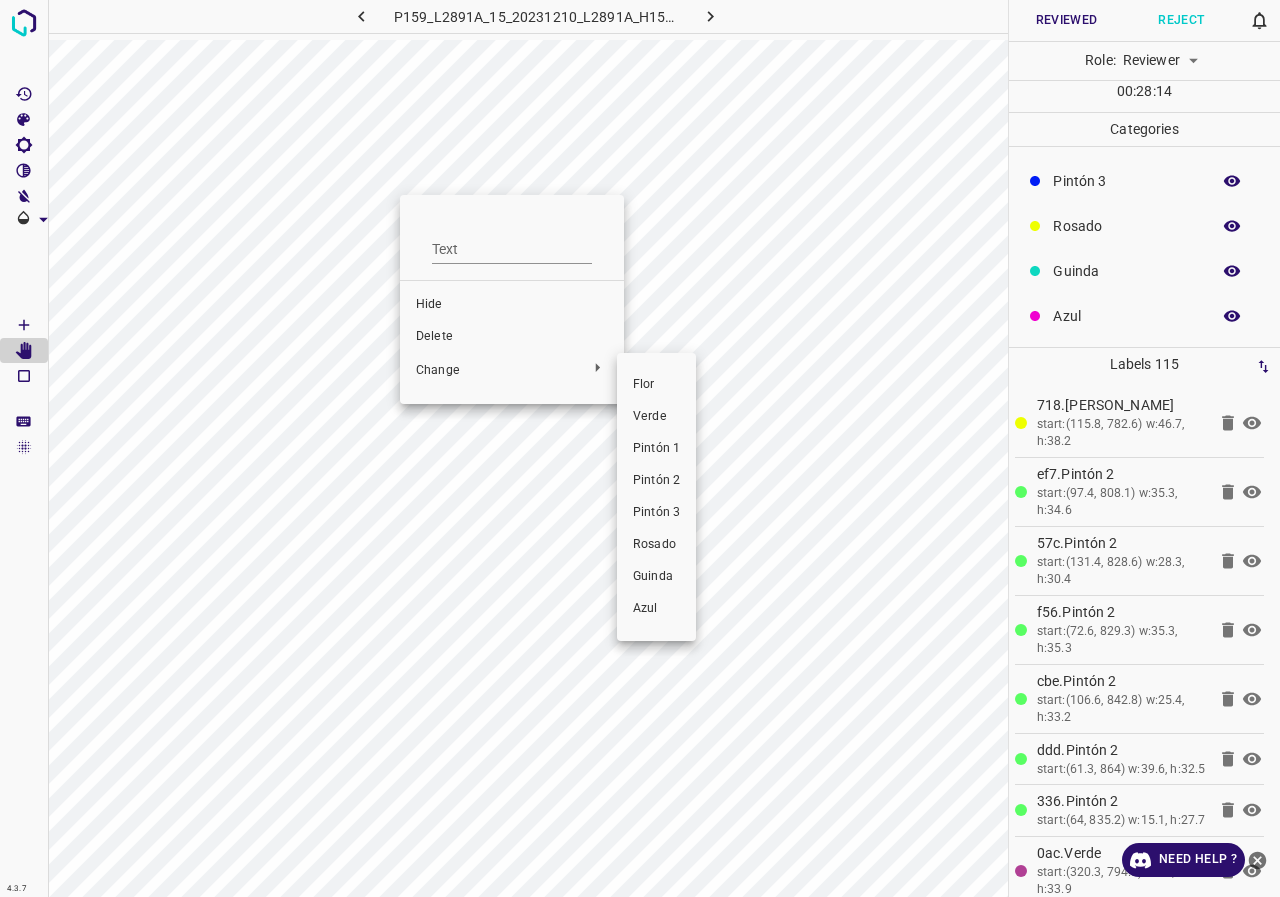 click on "Verde" at bounding box center (656, 417) 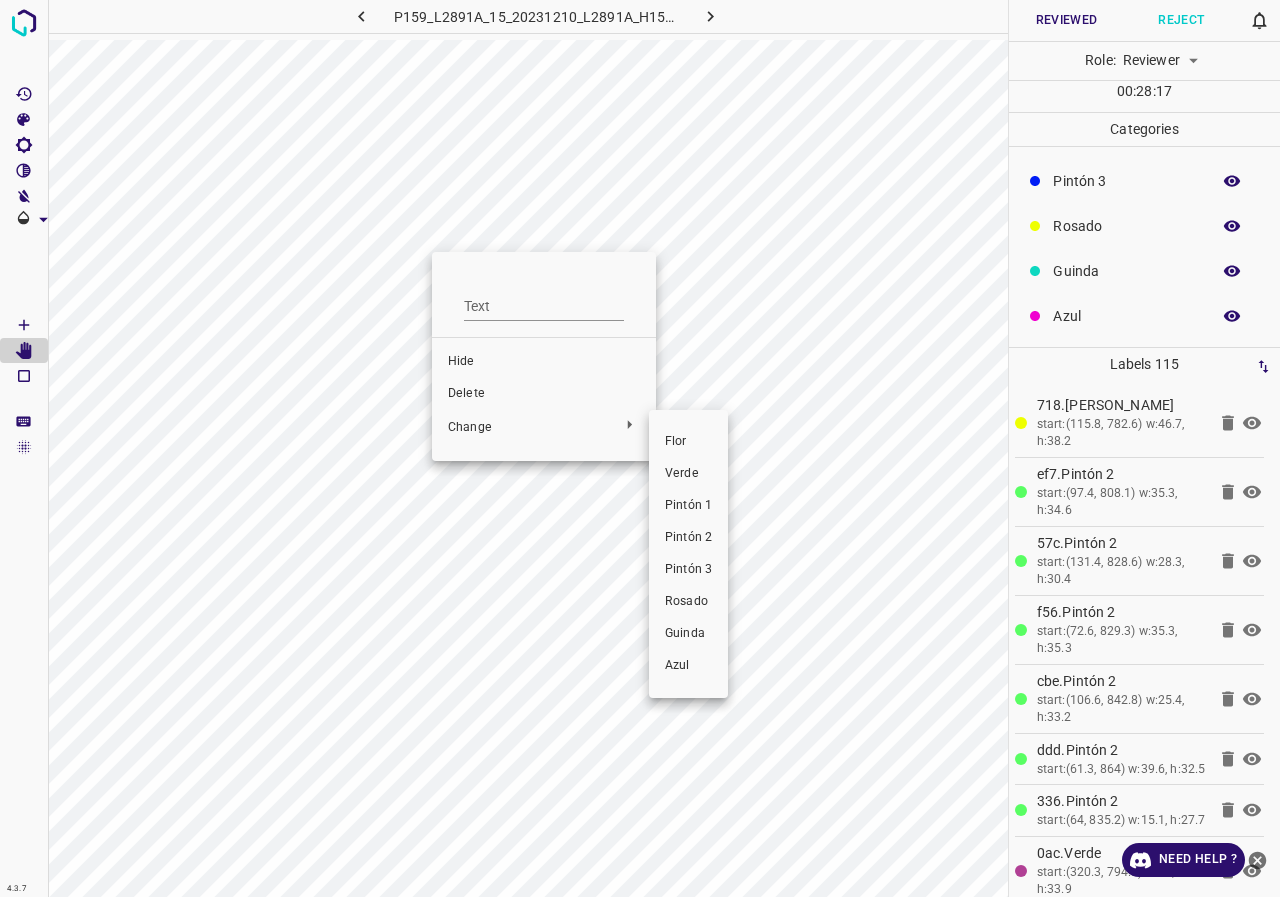 click on "Pintón 1" at bounding box center [688, 506] 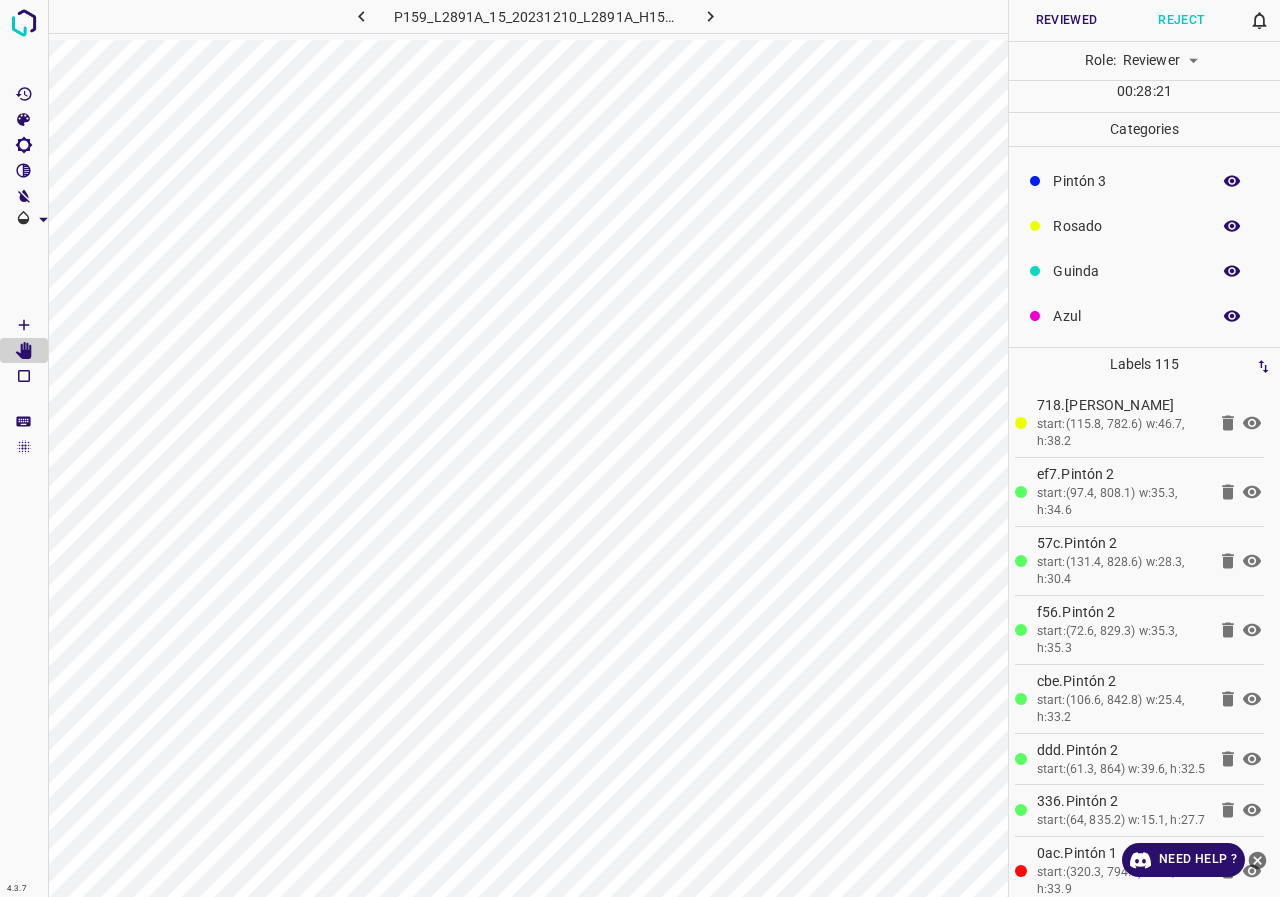 click 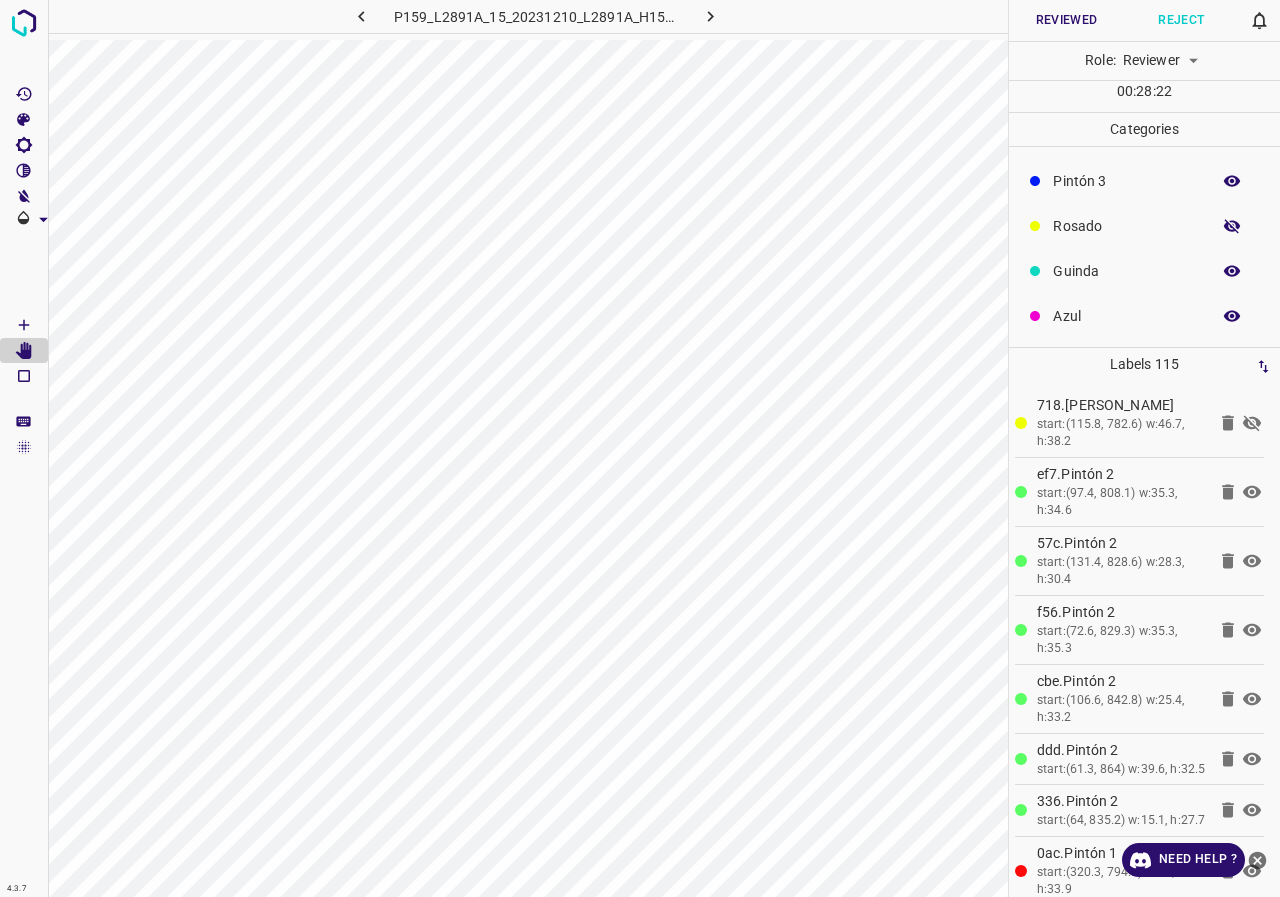 click 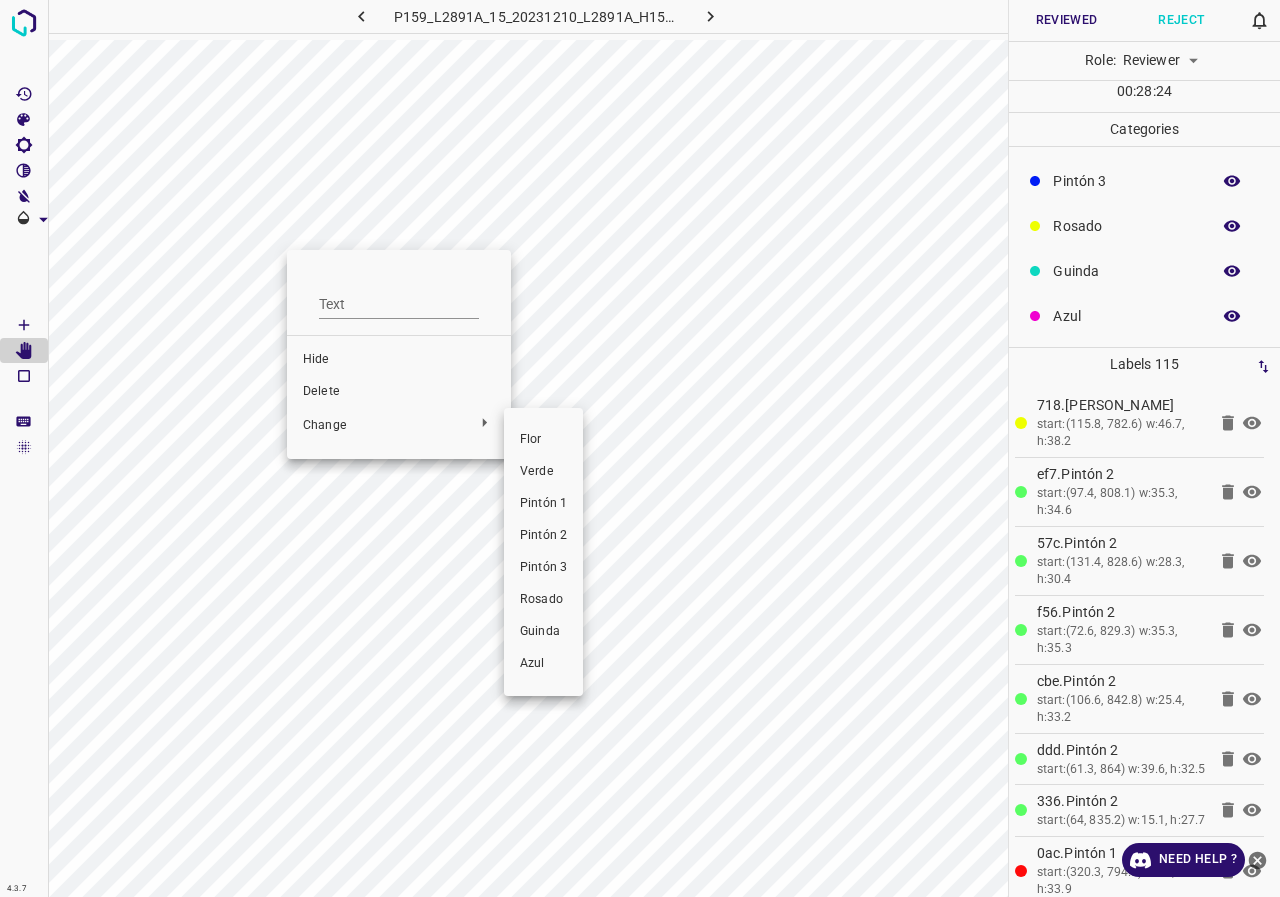 click on "Pintón 3" at bounding box center [543, 568] 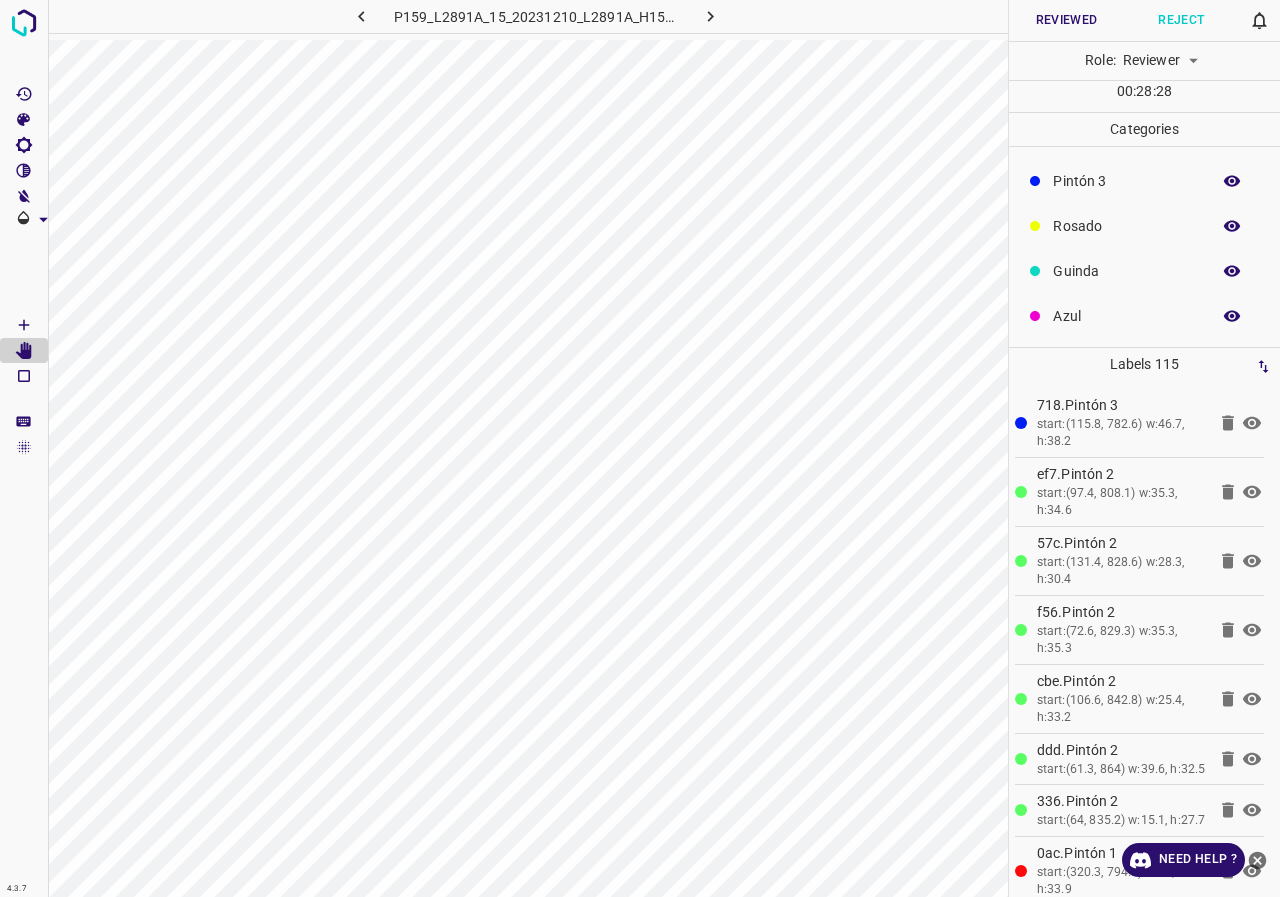 scroll, scrollTop: 0, scrollLeft: 0, axis: both 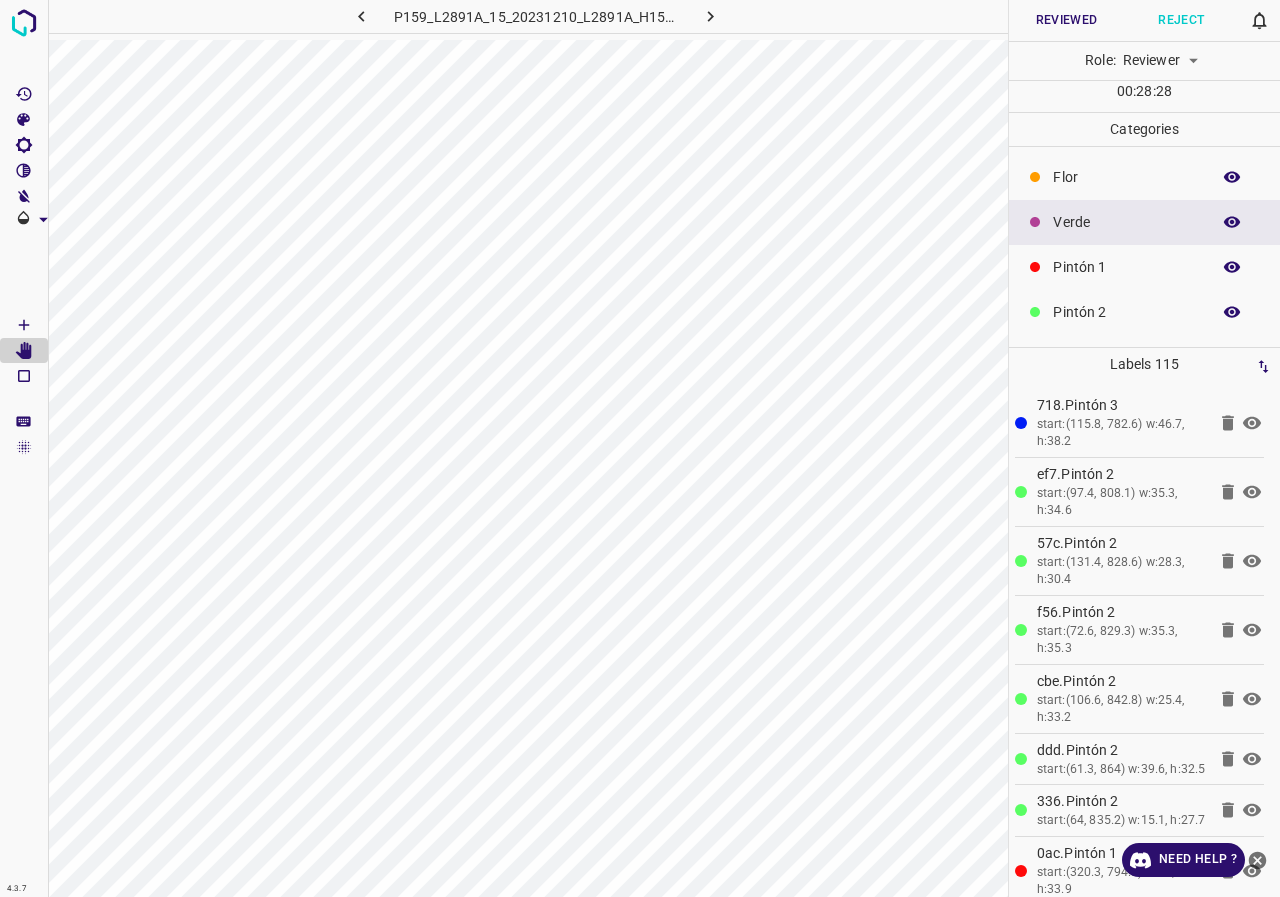 click 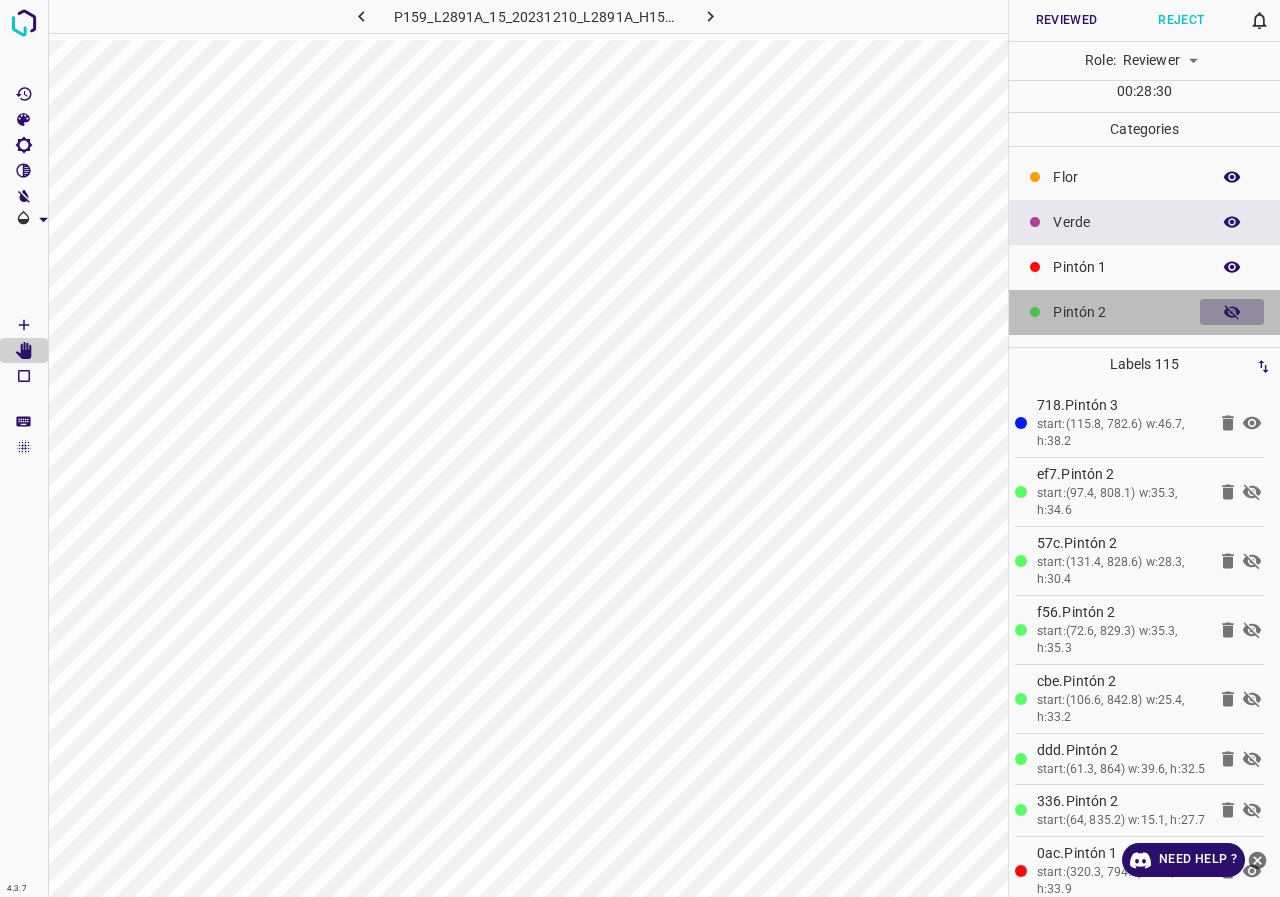 click 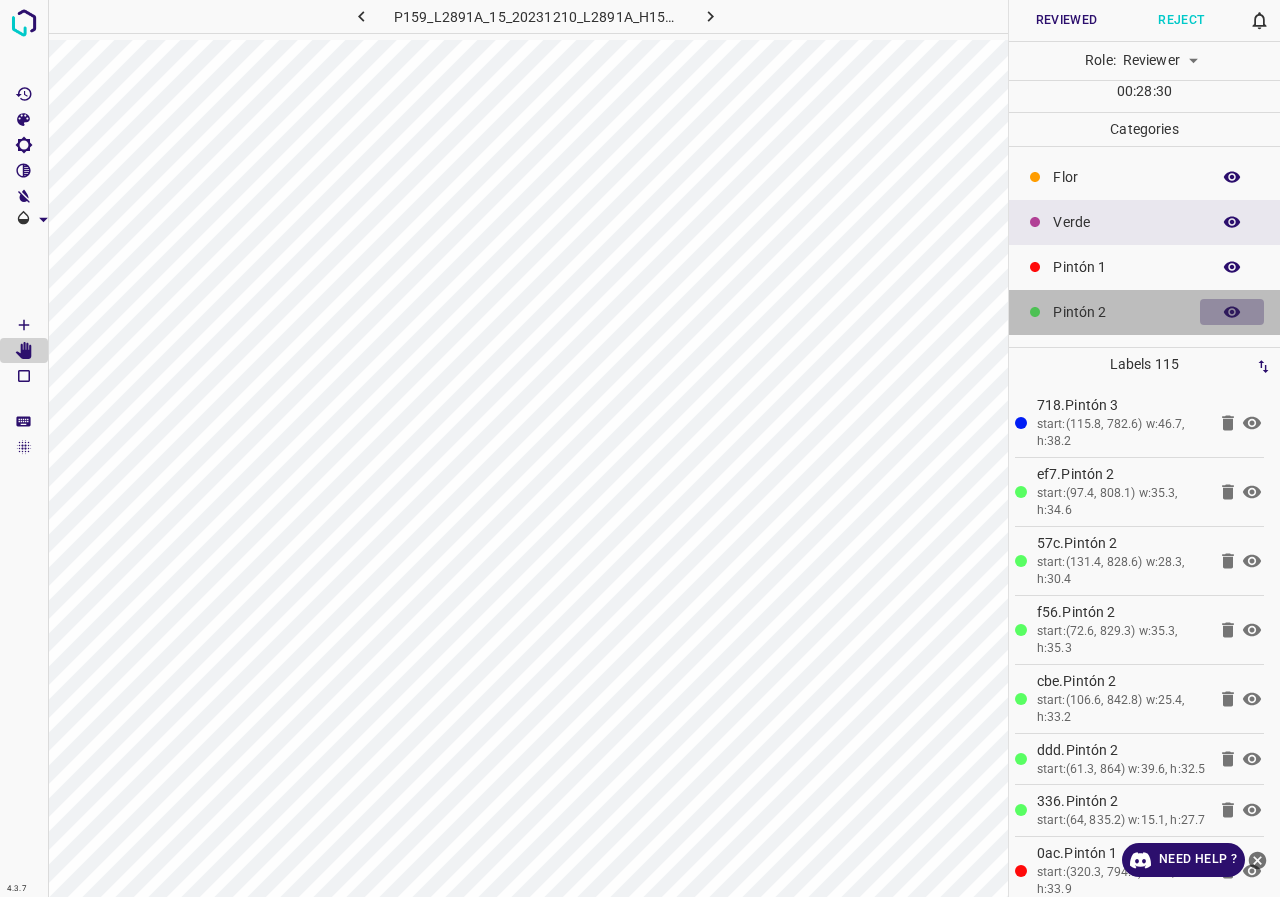 click 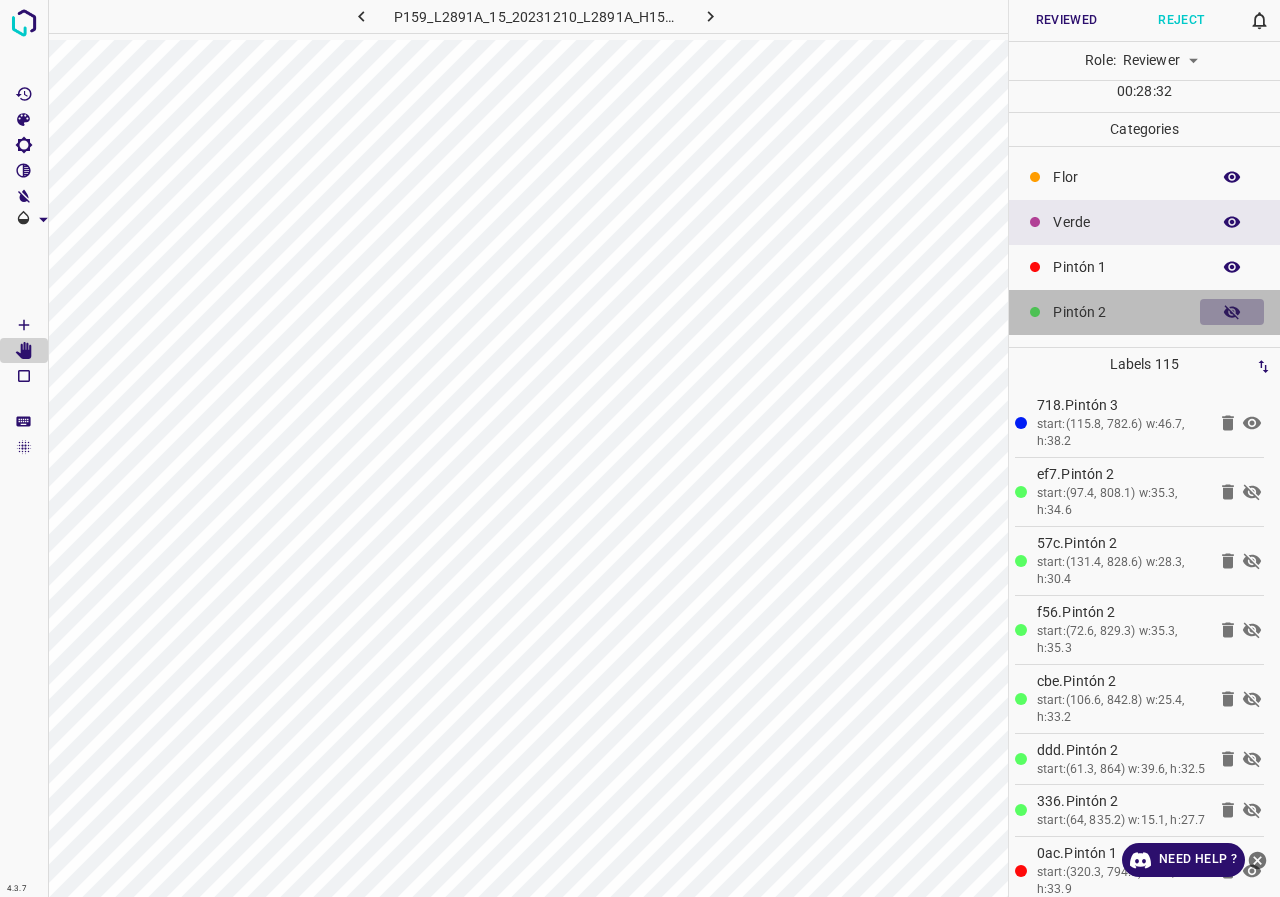 click 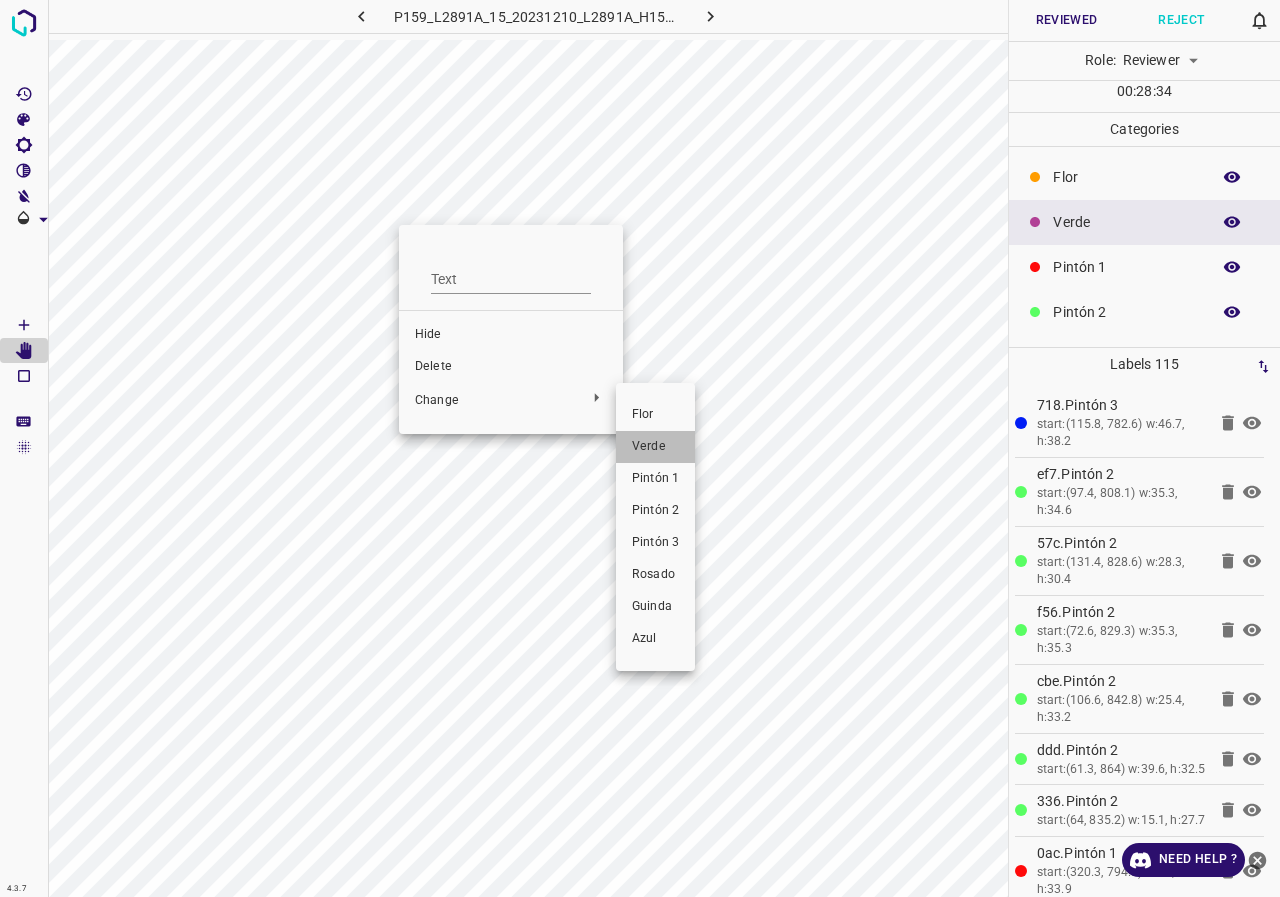 click on "Verde" at bounding box center (655, 447) 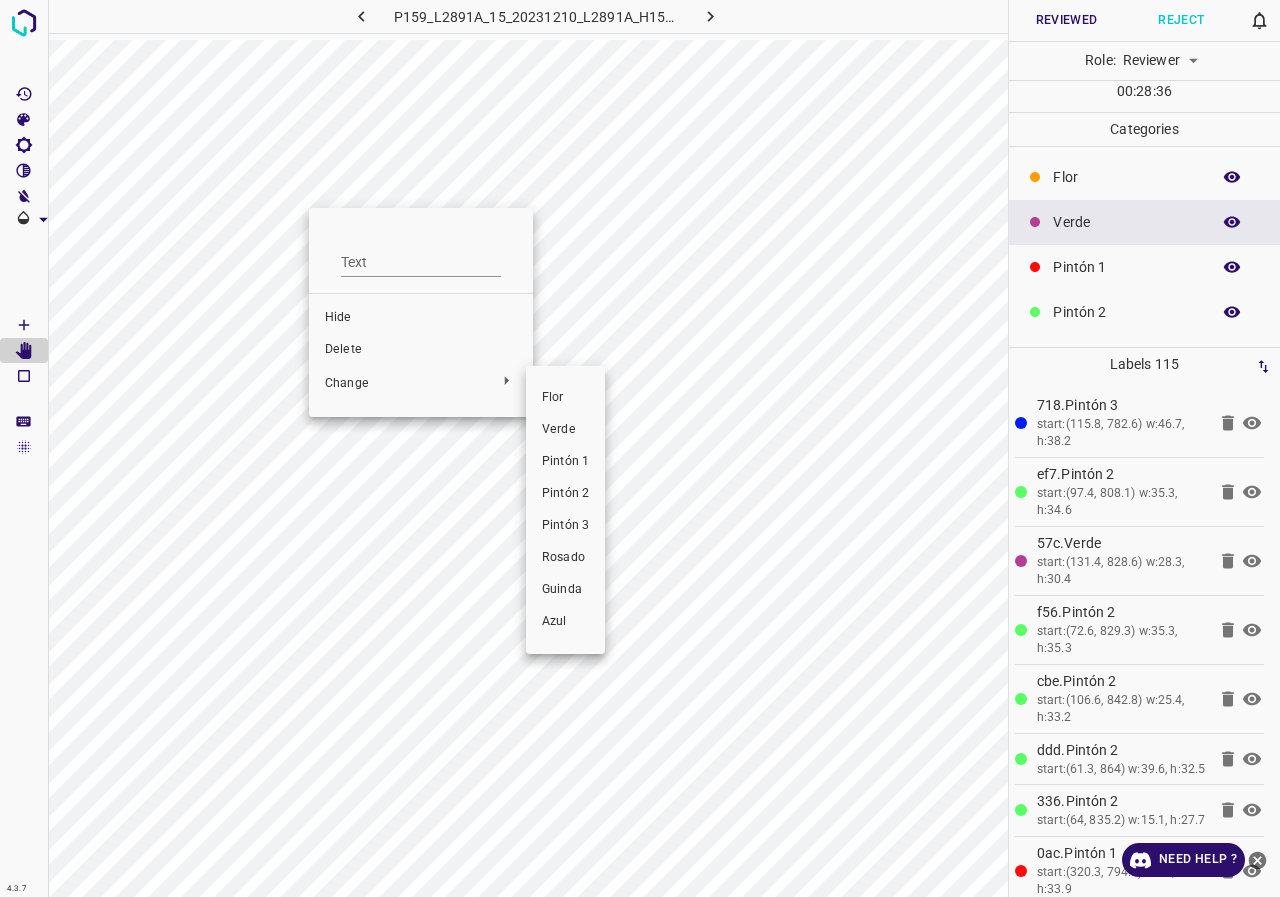 click on "Verde" at bounding box center [565, 430] 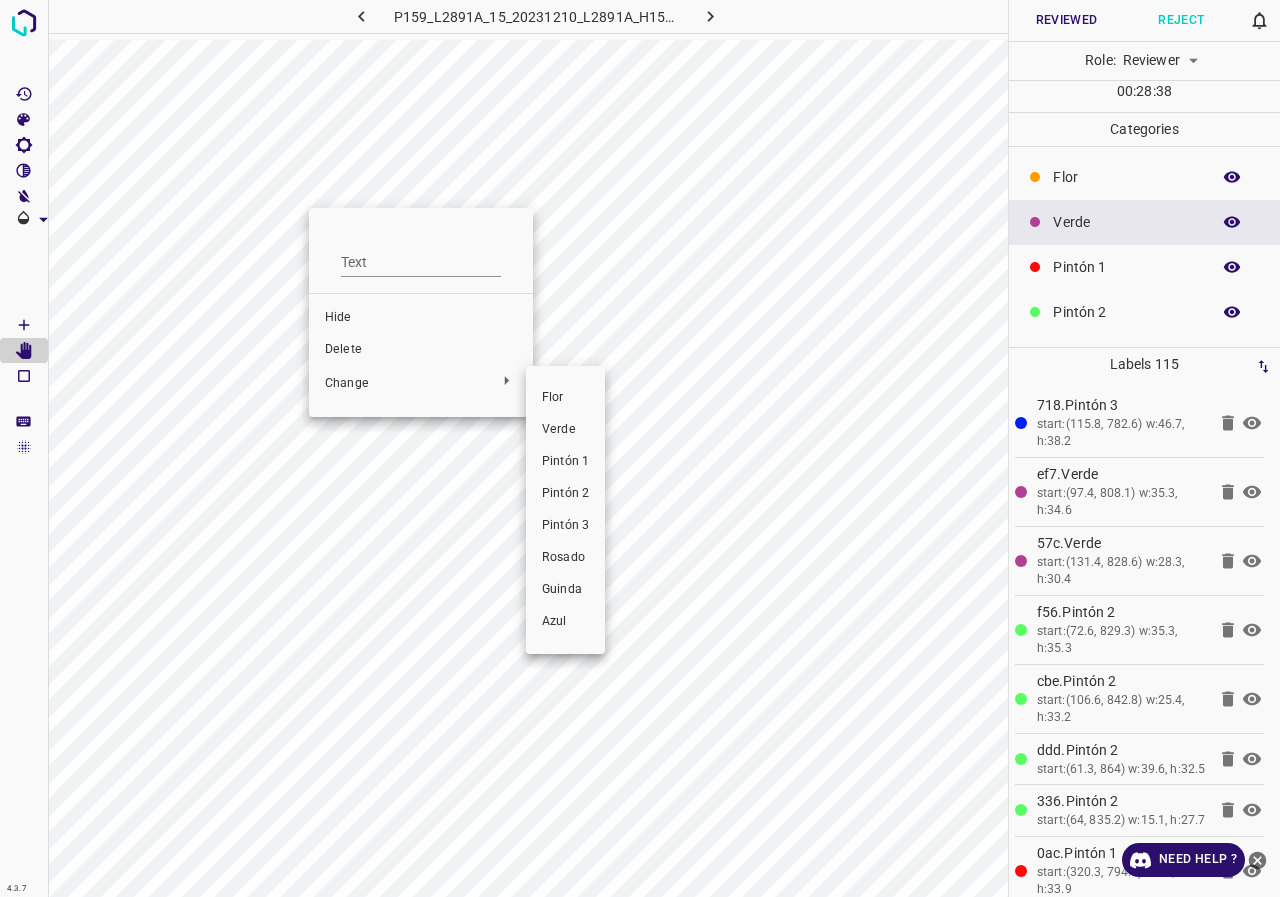 click on "Verde" at bounding box center [565, 430] 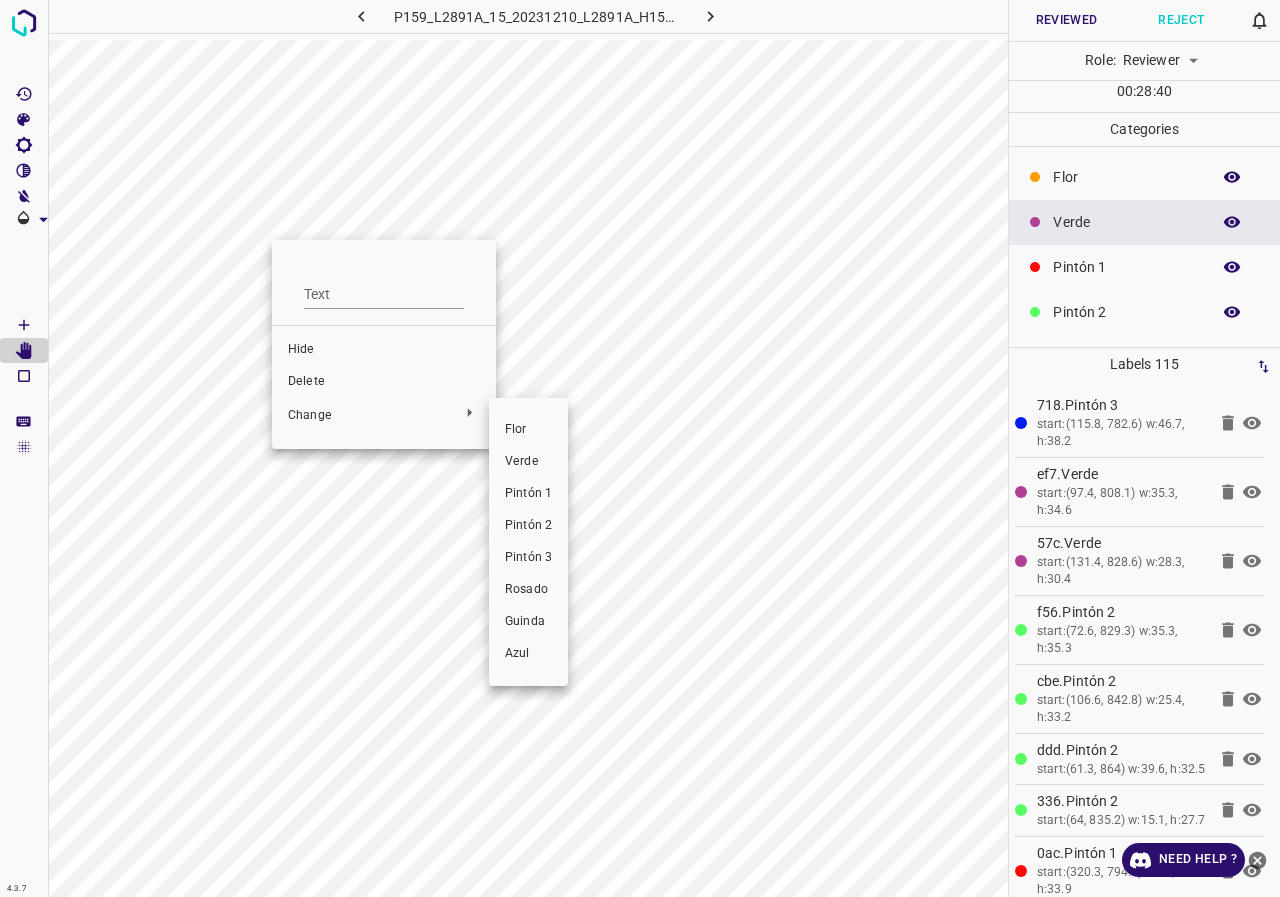 click on "Verde" at bounding box center (528, 462) 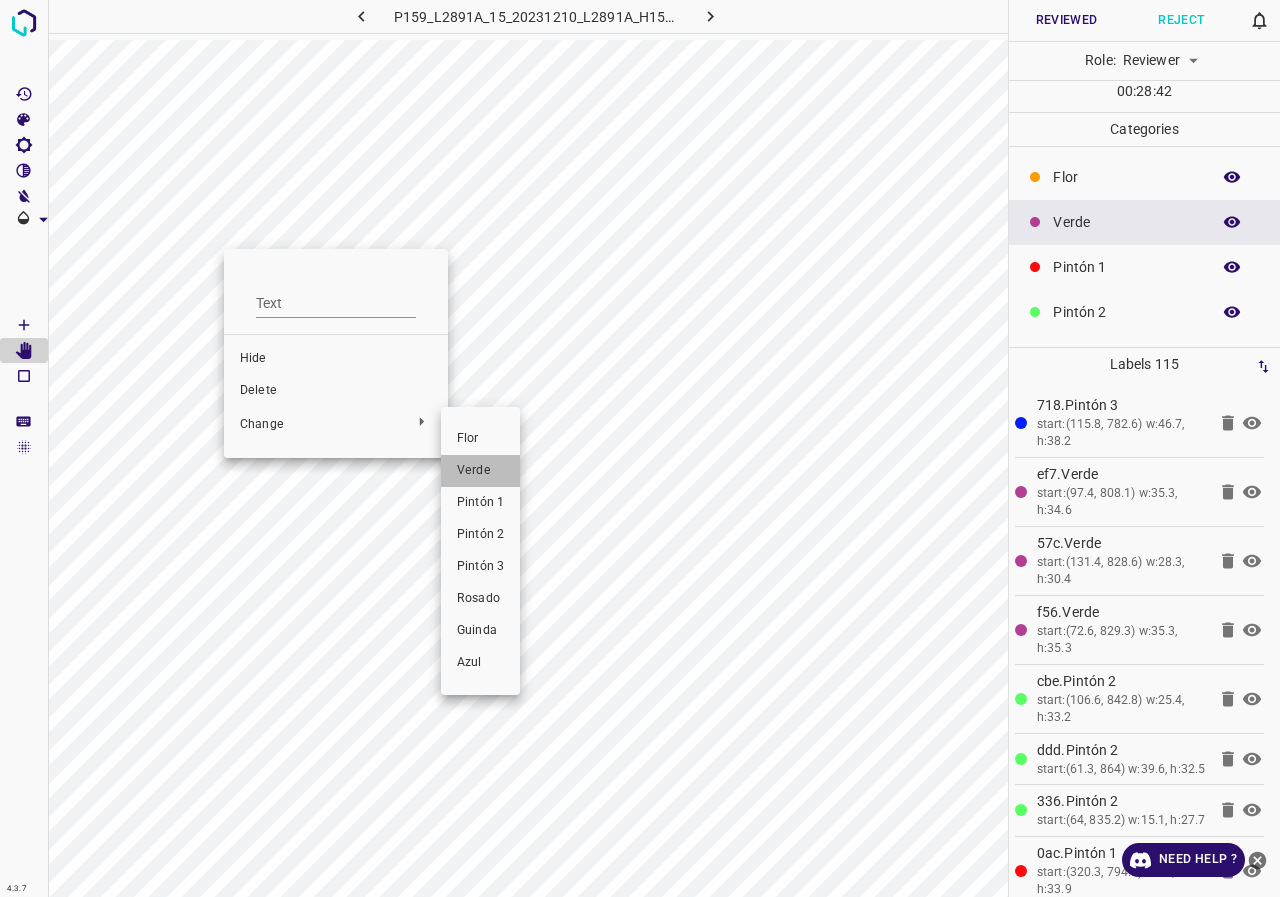 drag, startPoint x: 468, startPoint y: 463, endPoint x: 324, endPoint y: 390, distance: 161.44658 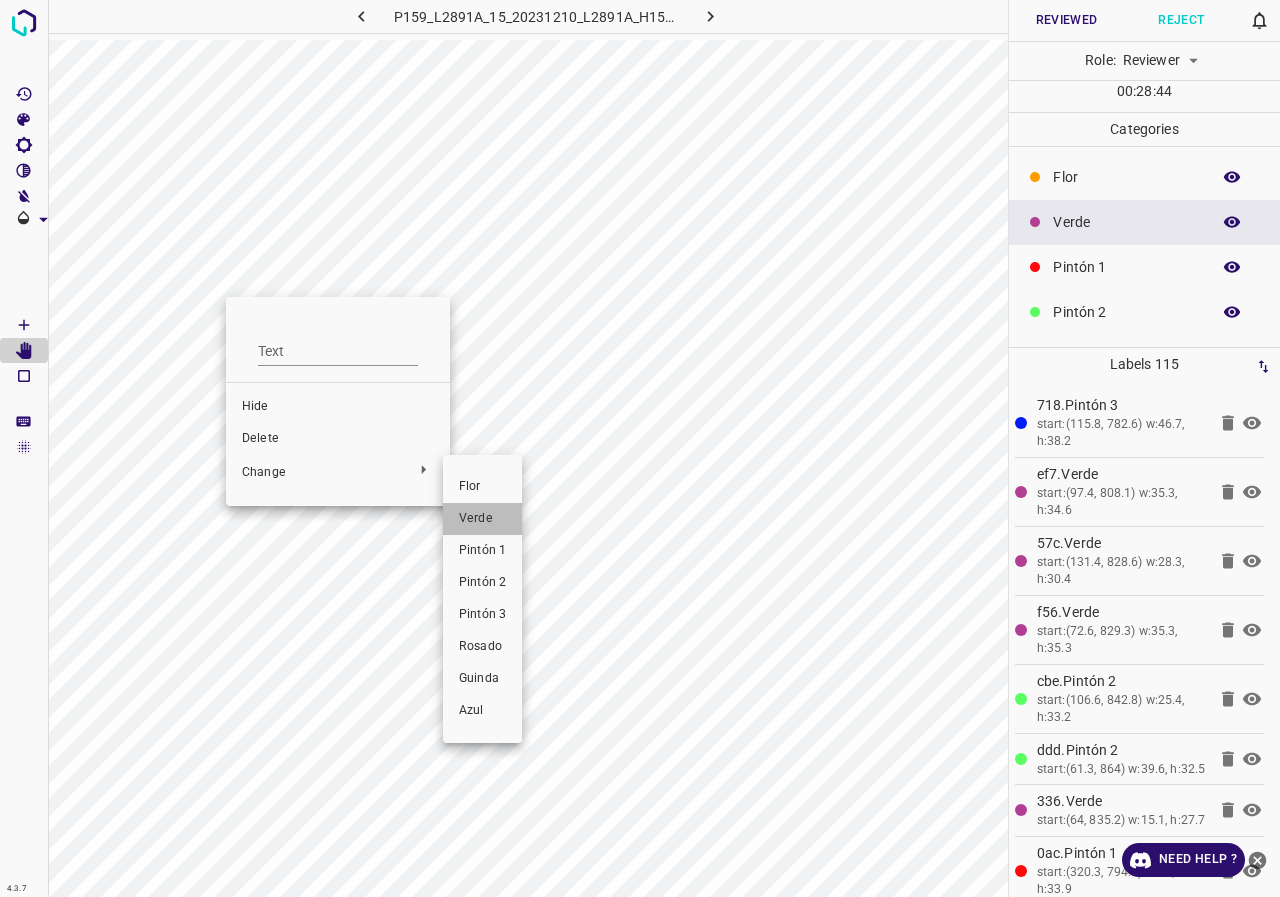 click on "Verde" at bounding box center (482, 519) 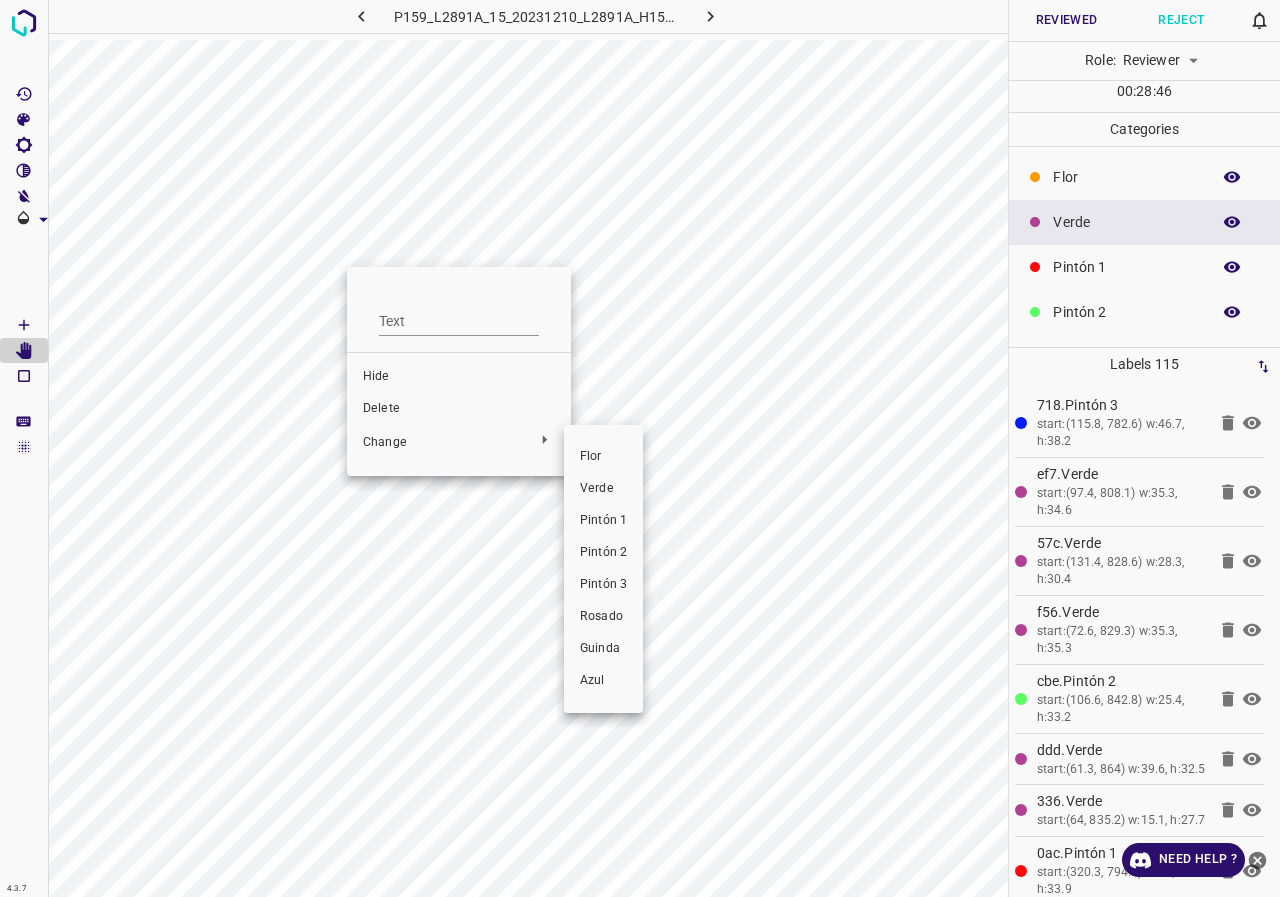 drag, startPoint x: 605, startPoint y: 483, endPoint x: 459, endPoint y: 428, distance: 156.01602 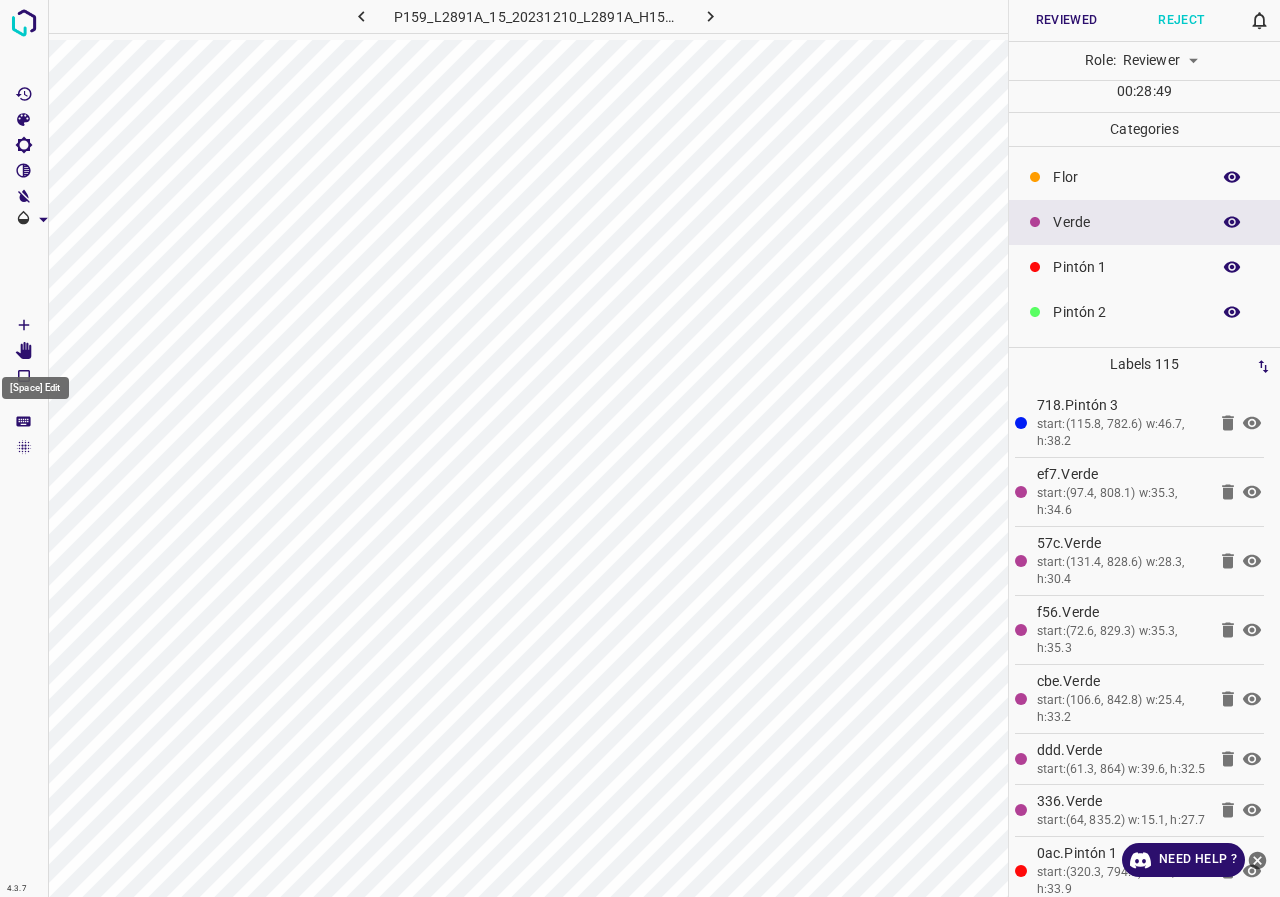click 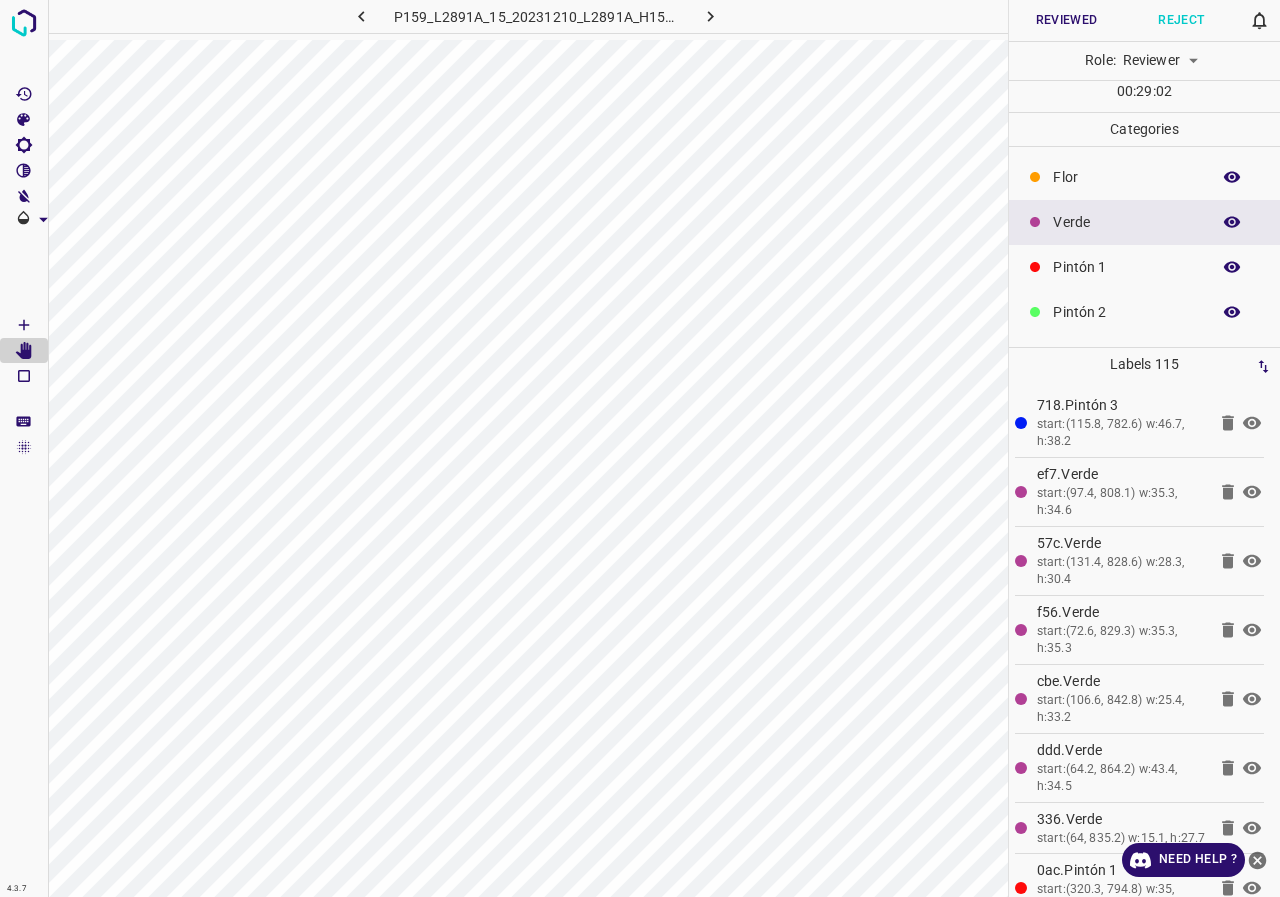 click 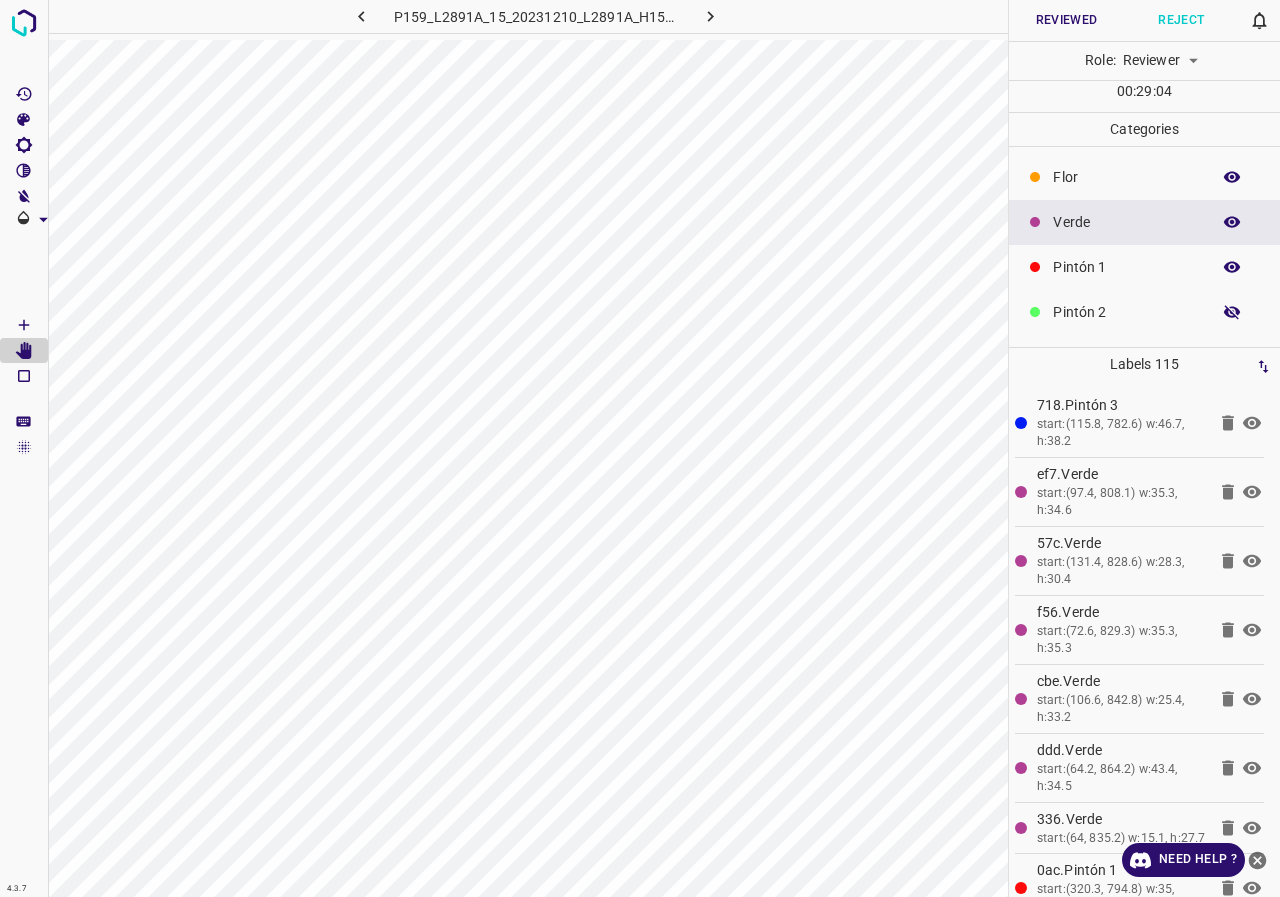 click at bounding box center (1232, 312) 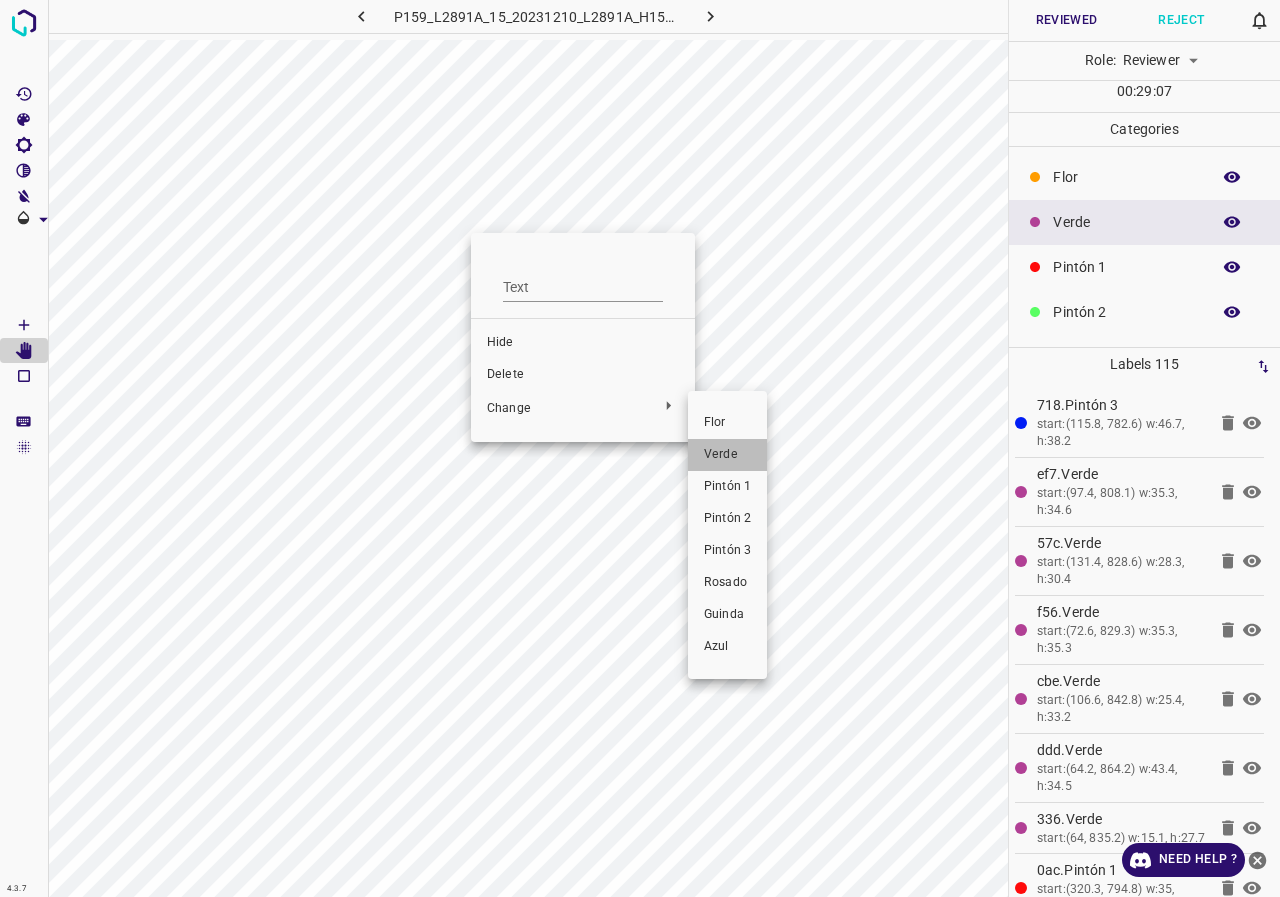 click on "Verde" at bounding box center [727, 455] 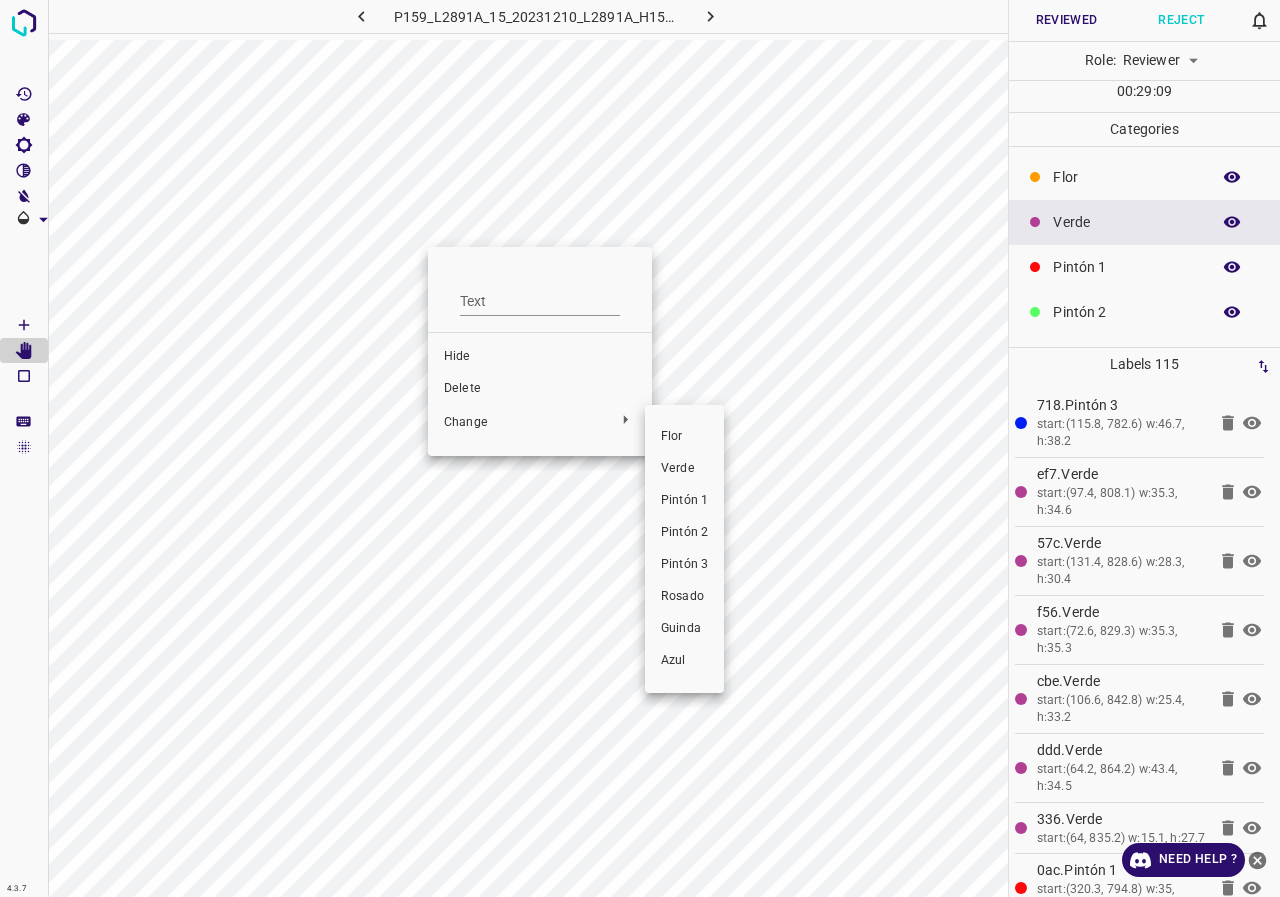 click on "Verde" at bounding box center (684, 469) 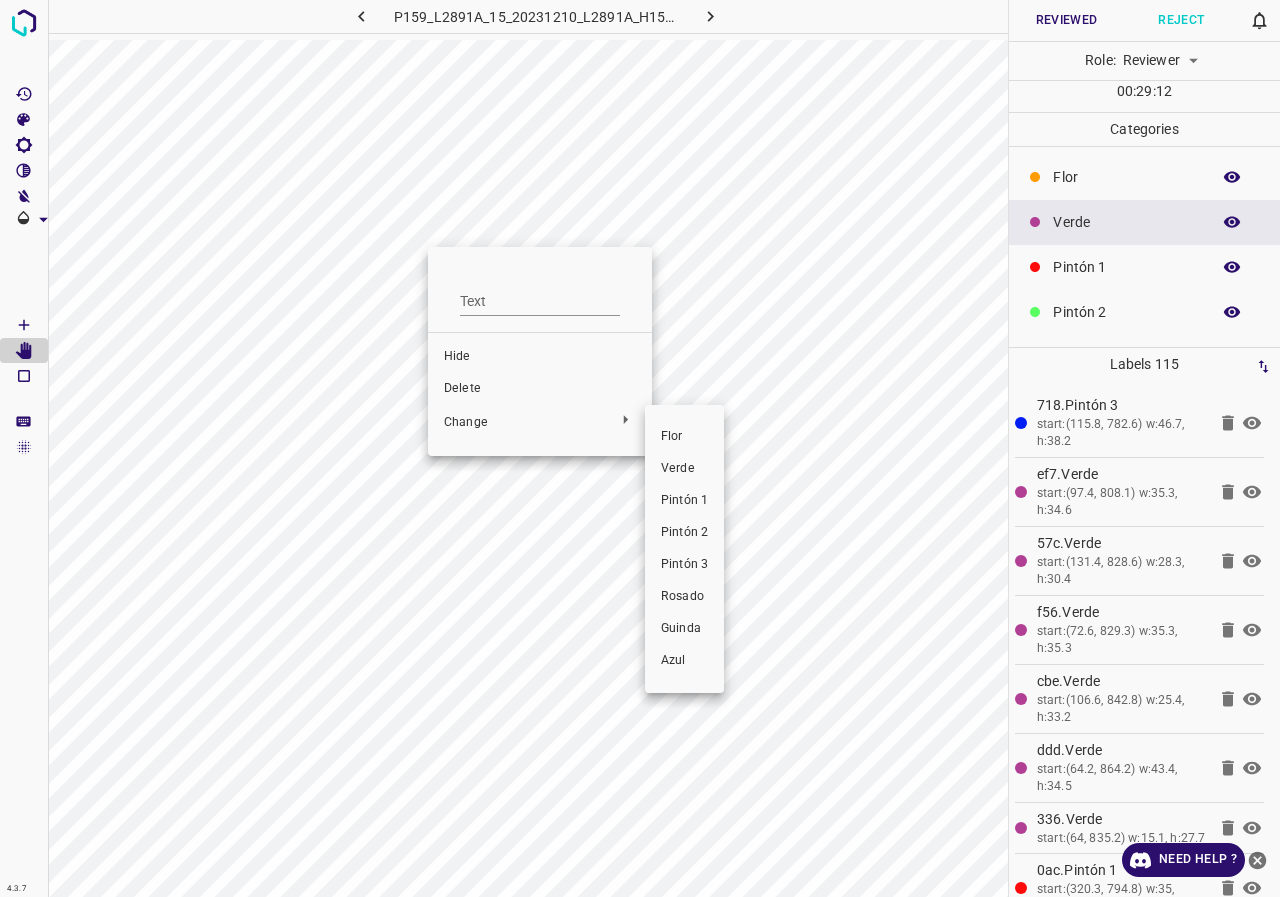 click on "Verde" at bounding box center (684, 469) 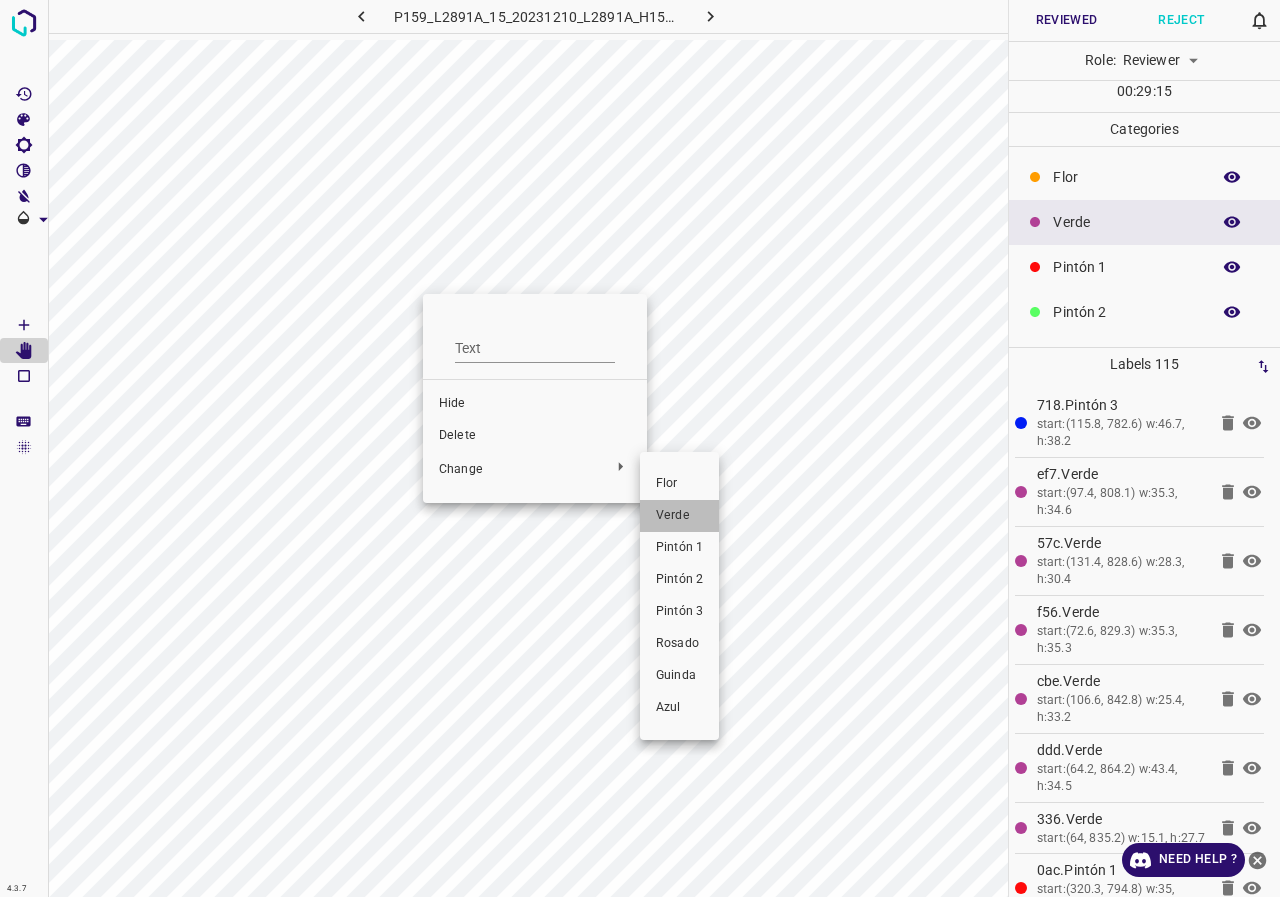 click on "Verde" at bounding box center (679, 516) 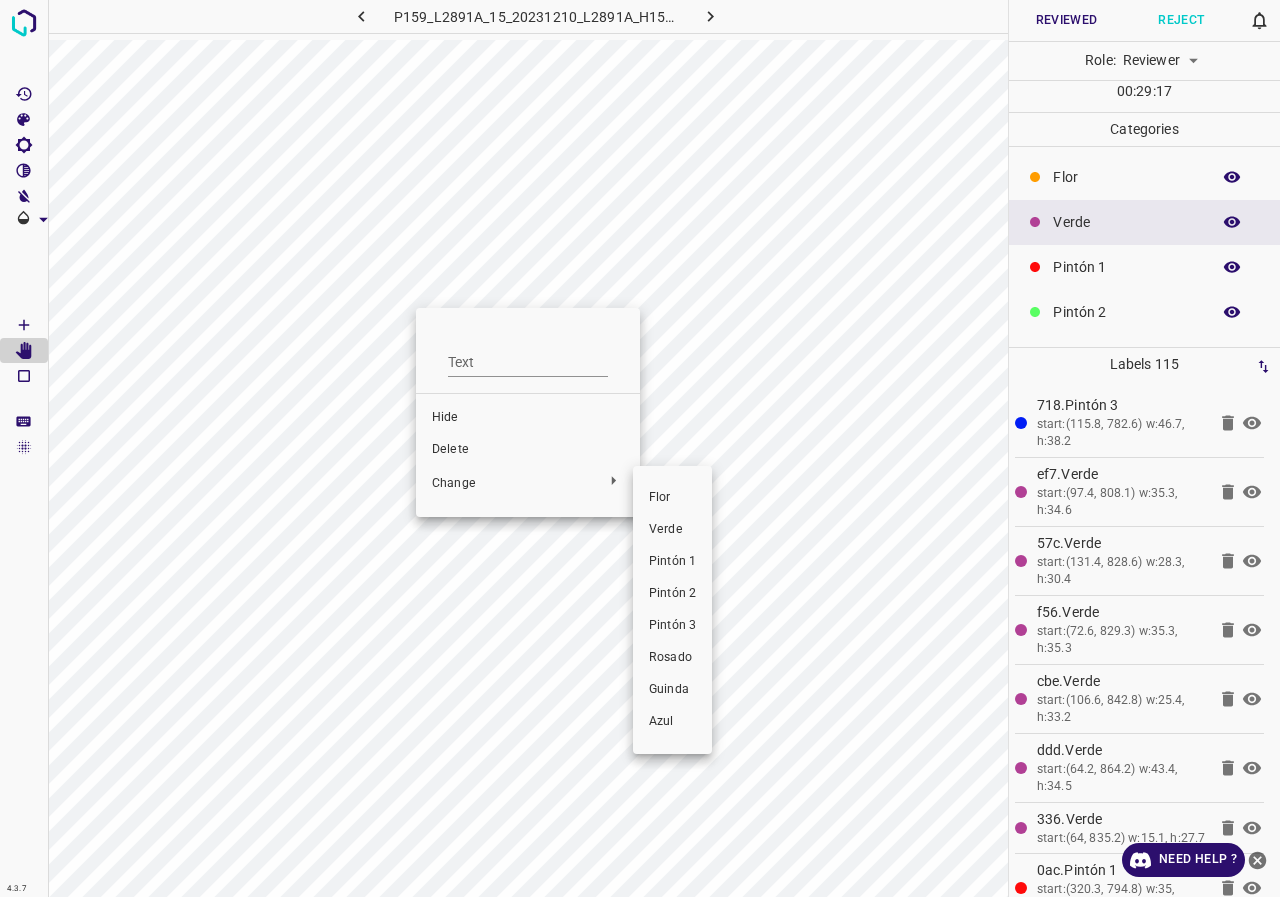 click on "Verde" at bounding box center [672, 530] 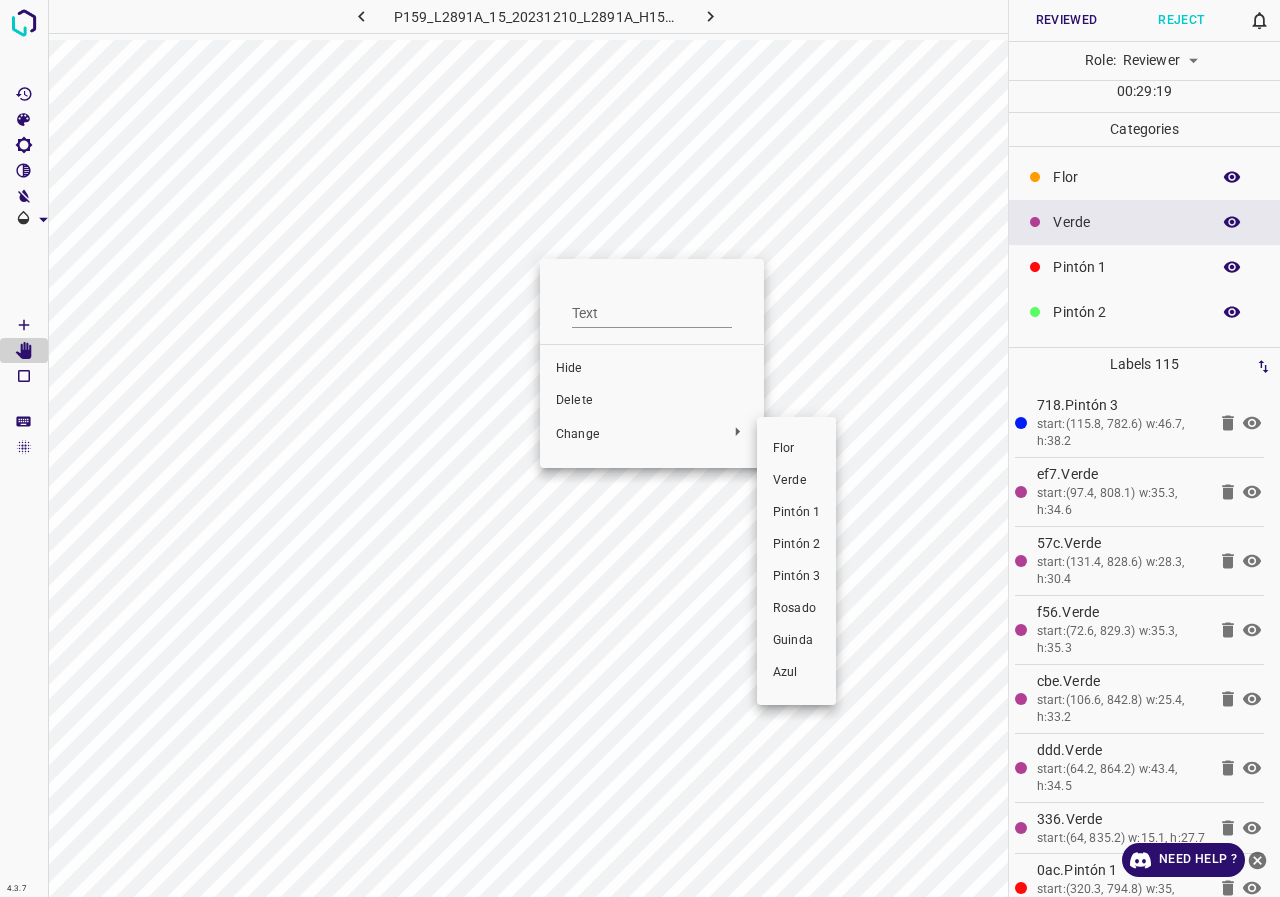 click on "Verde" at bounding box center (796, 481) 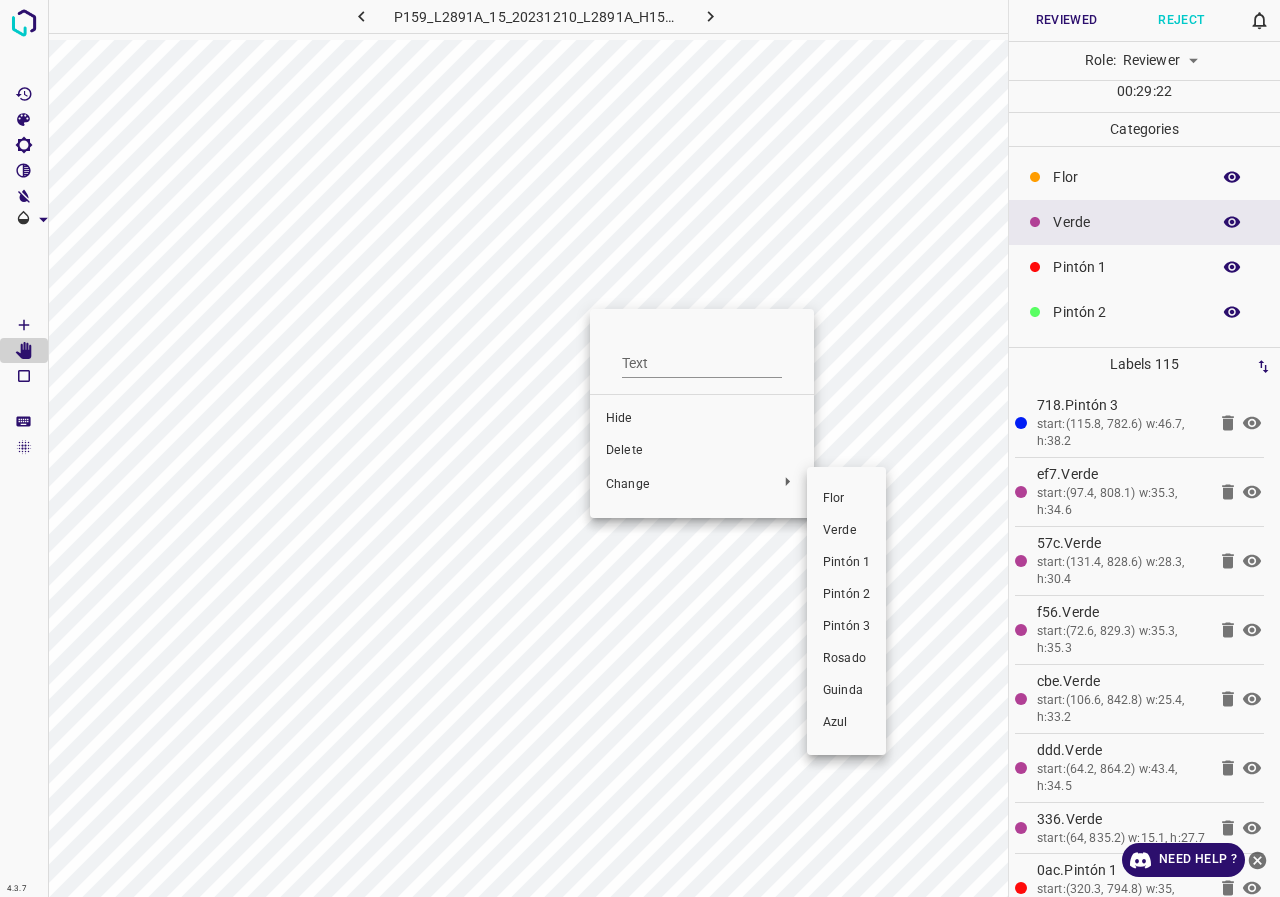click on "Verde" at bounding box center (846, 531) 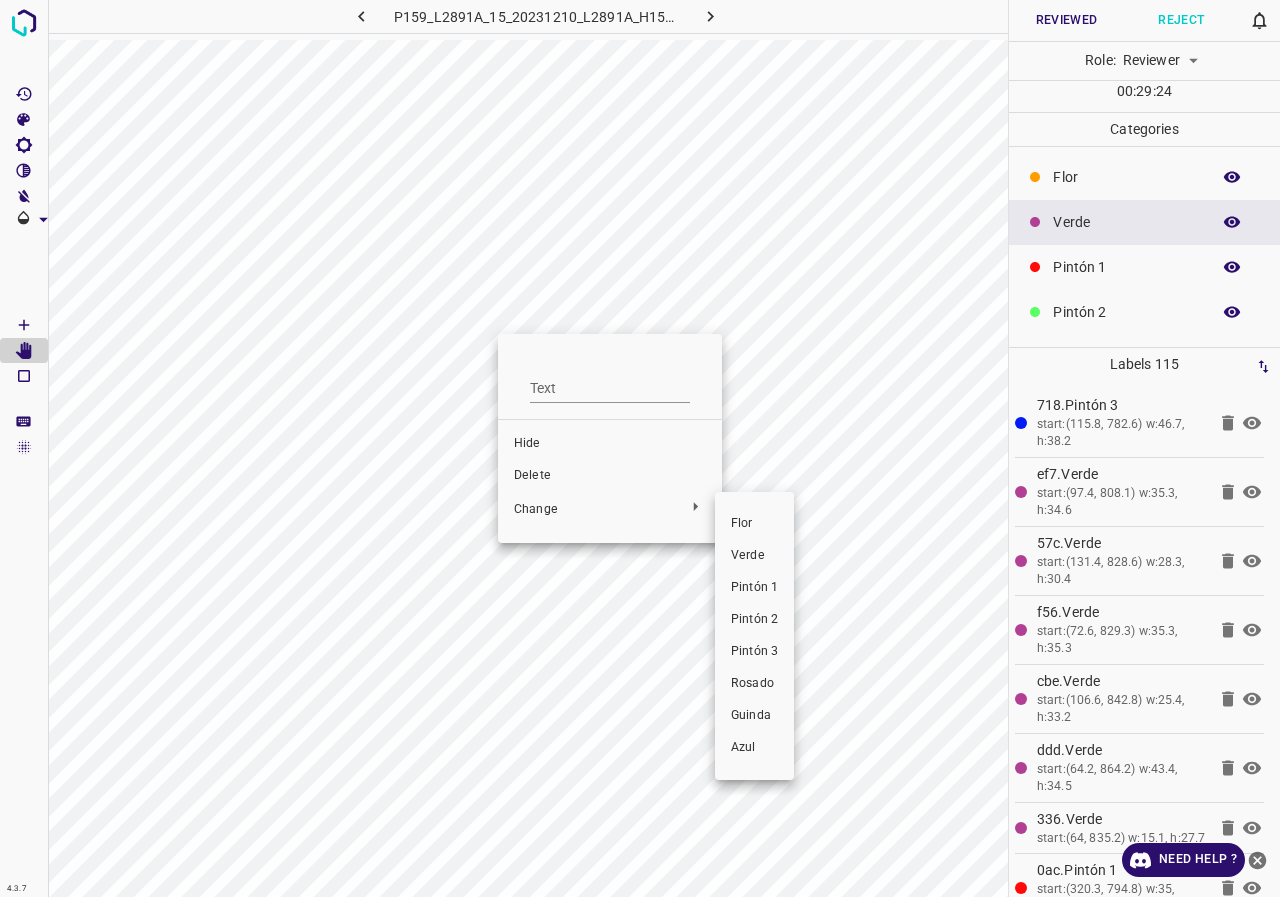 click on "Verde" at bounding box center (754, 556) 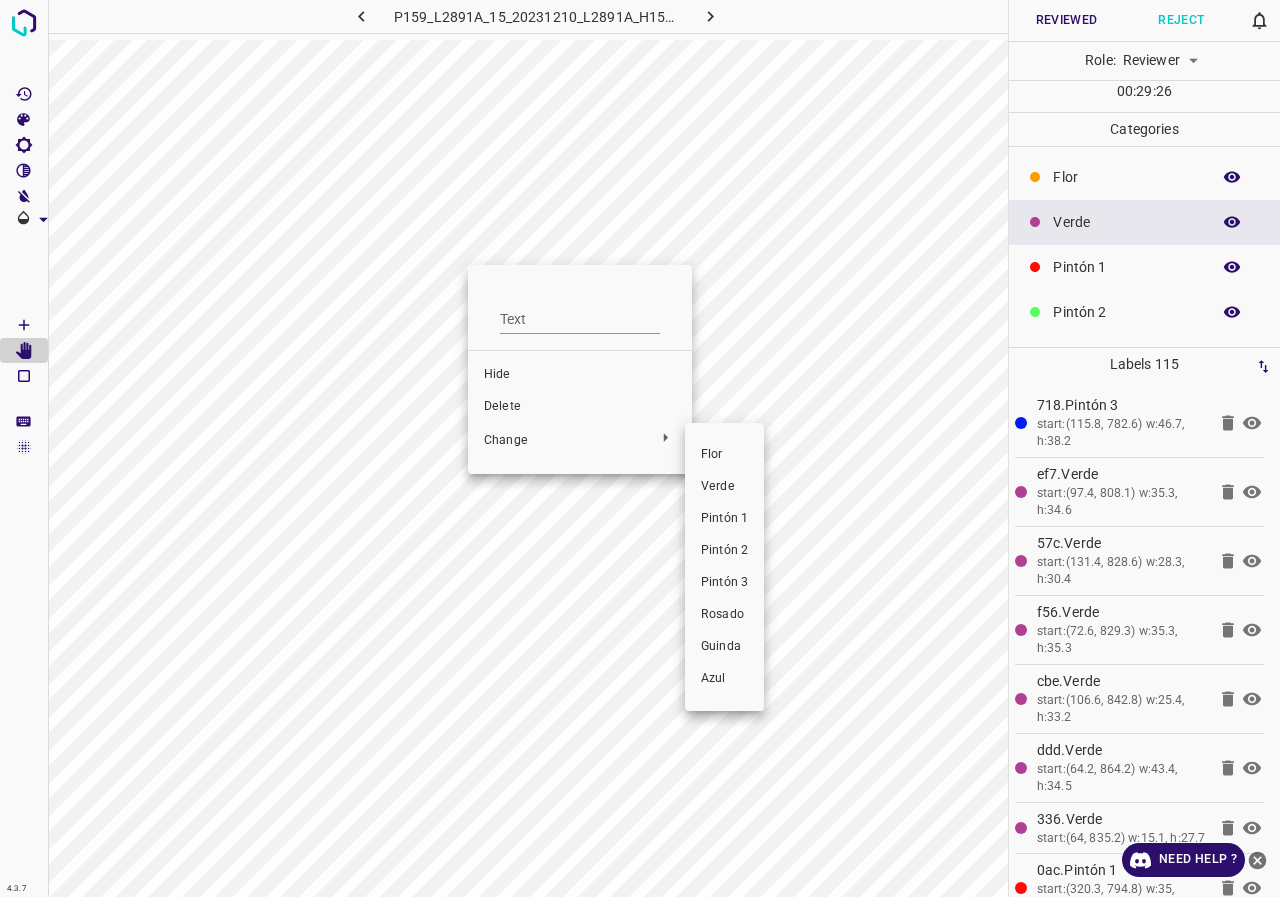 click on "Verde" at bounding box center (724, 487) 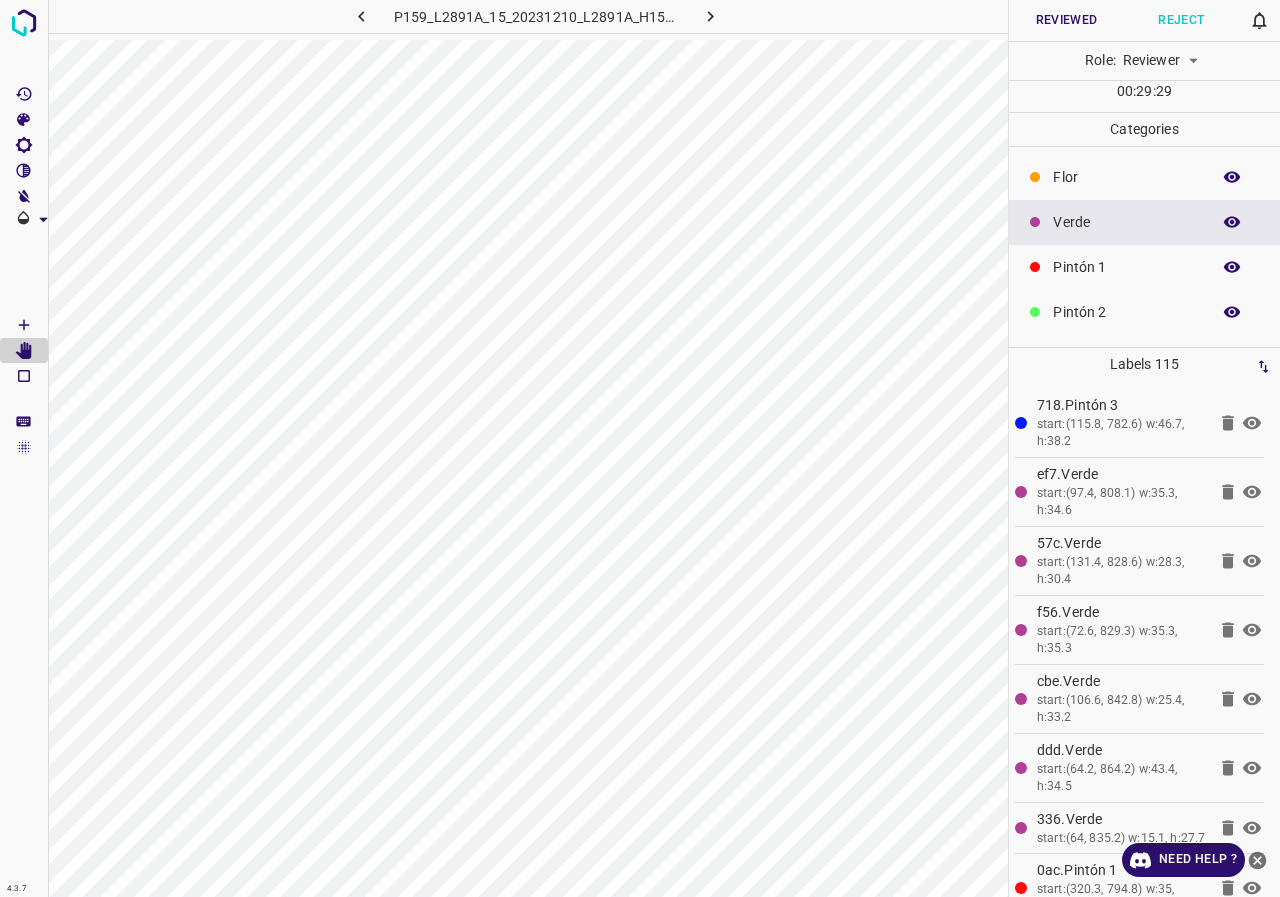 click 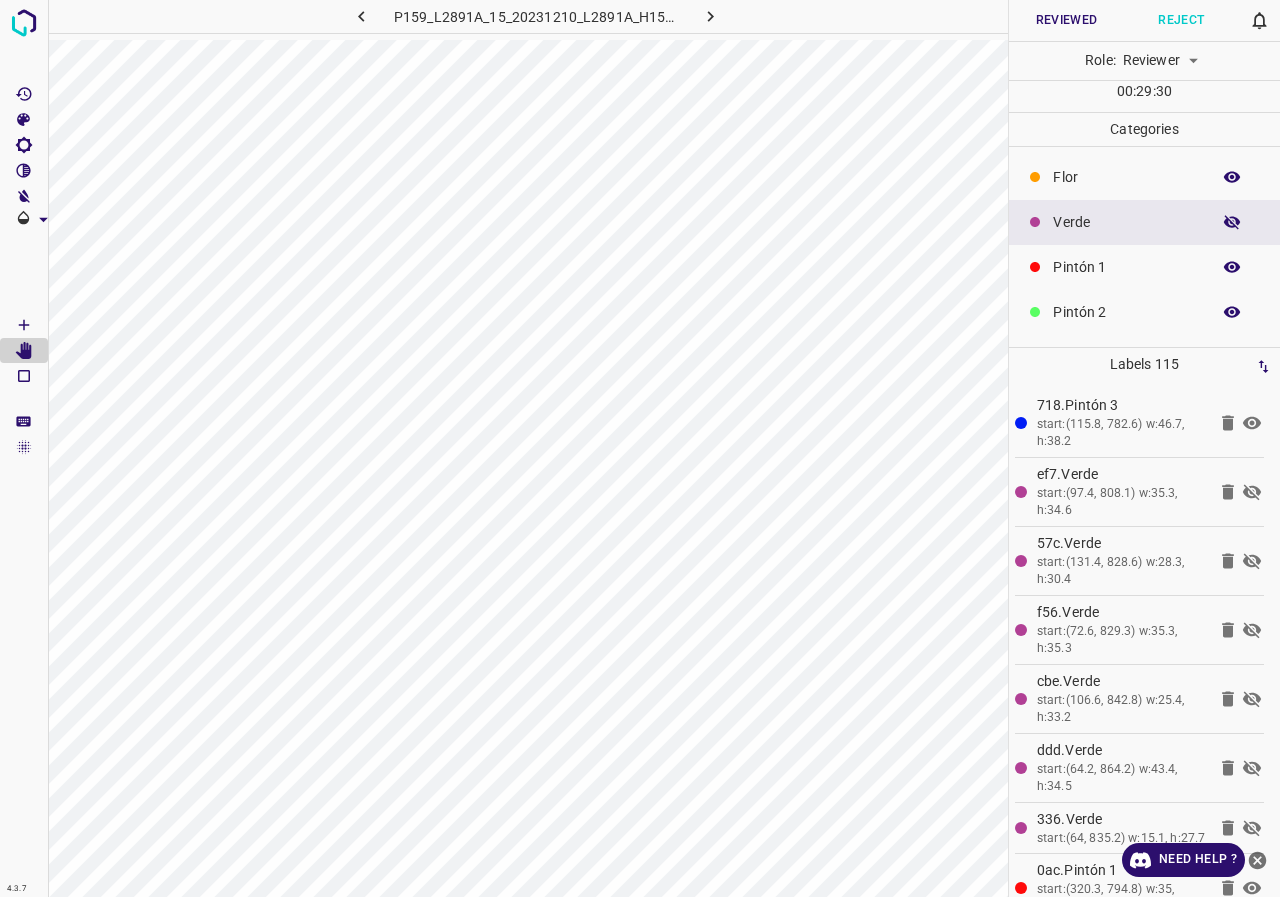 click 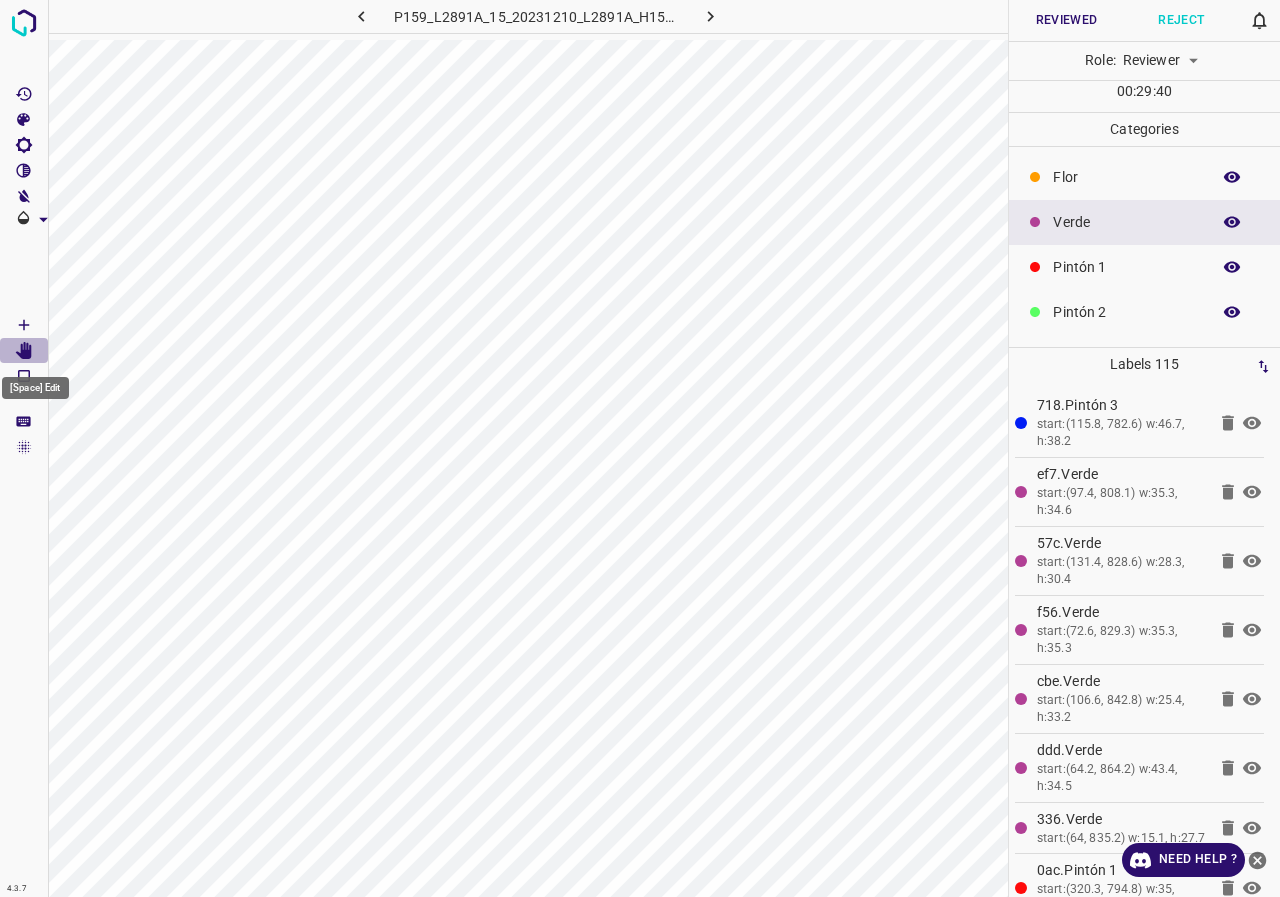 click 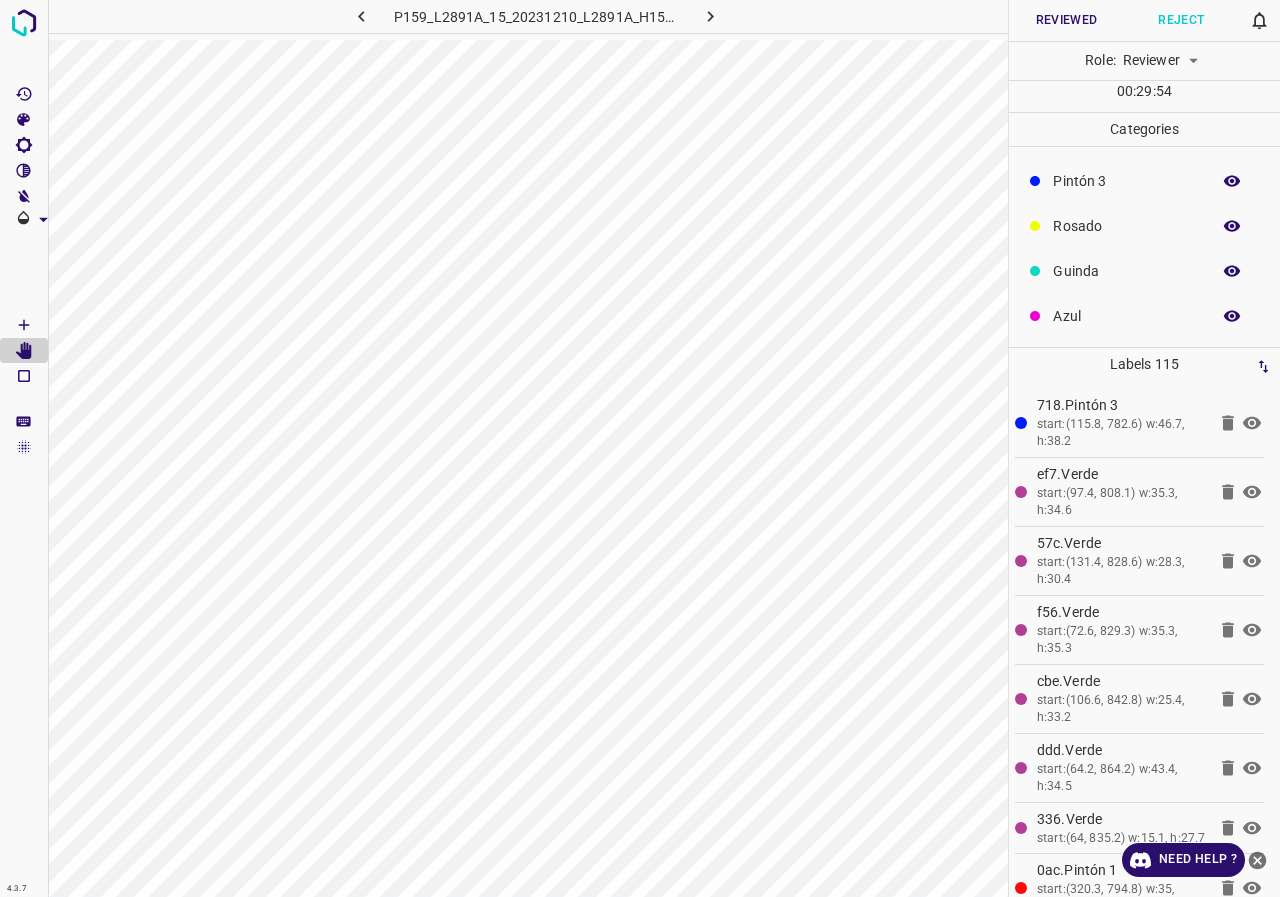 scroll, scrollTop: 176, scrollLeft: 0, axis: vertical 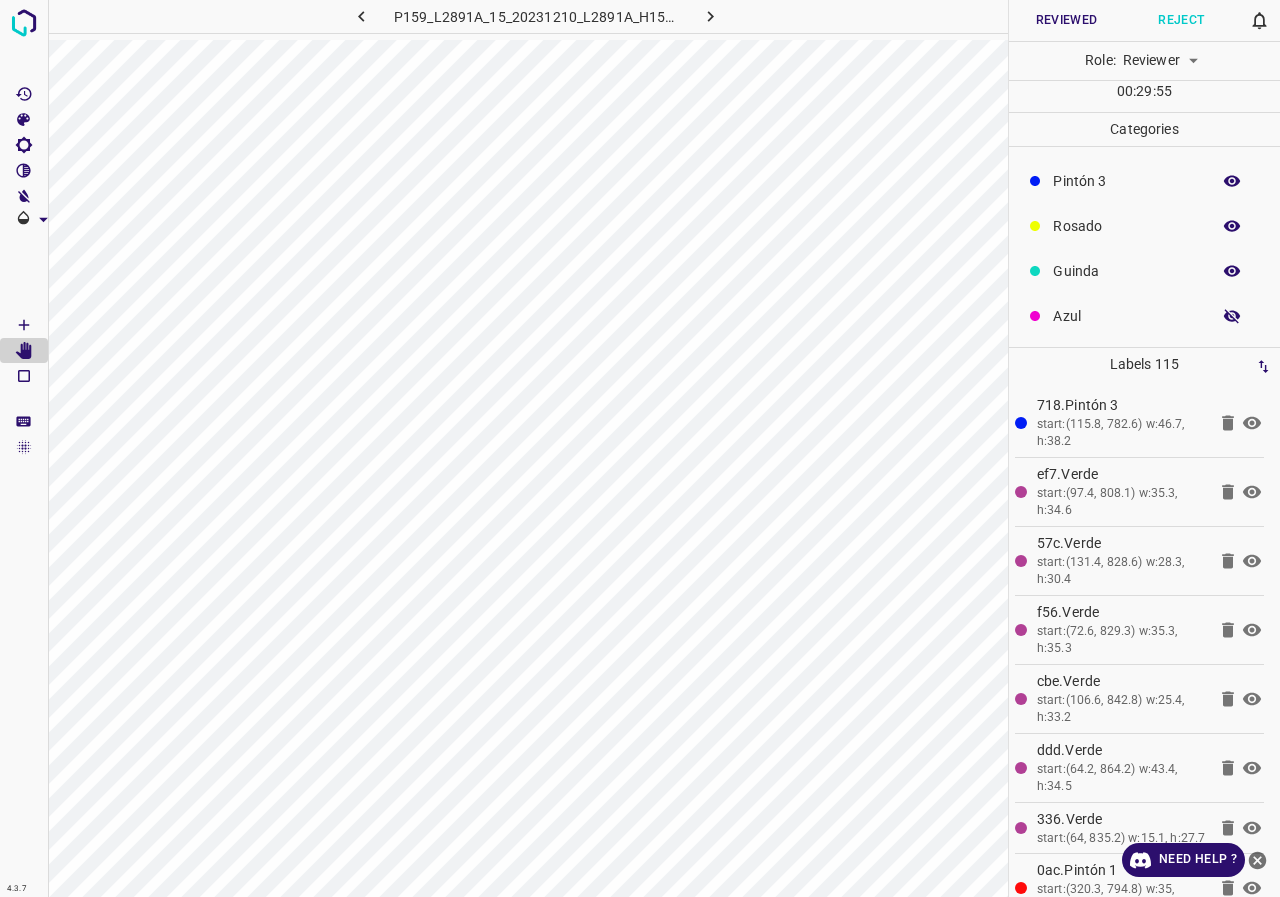 click 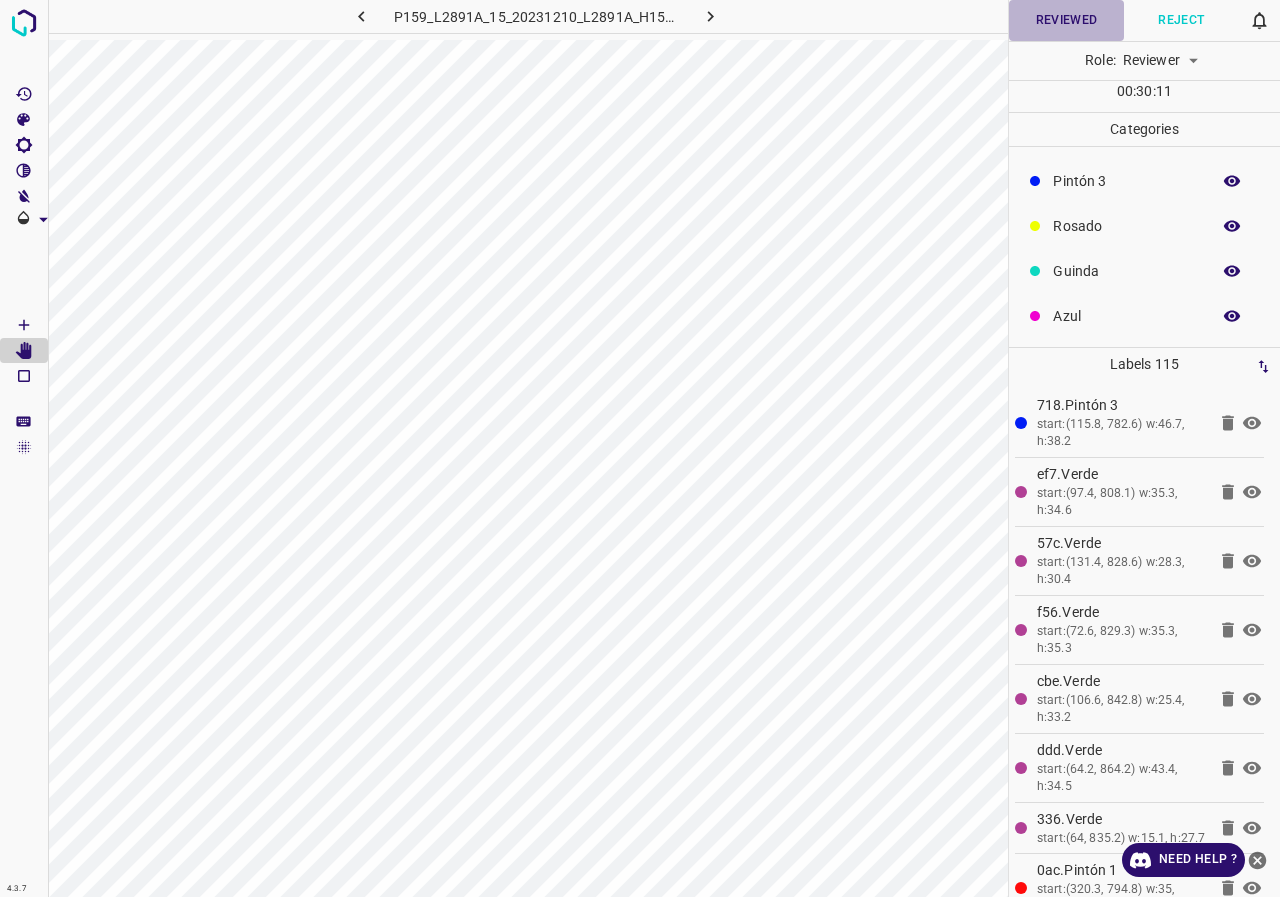 click on "Reviewed" at bounding box center (1066, 20) 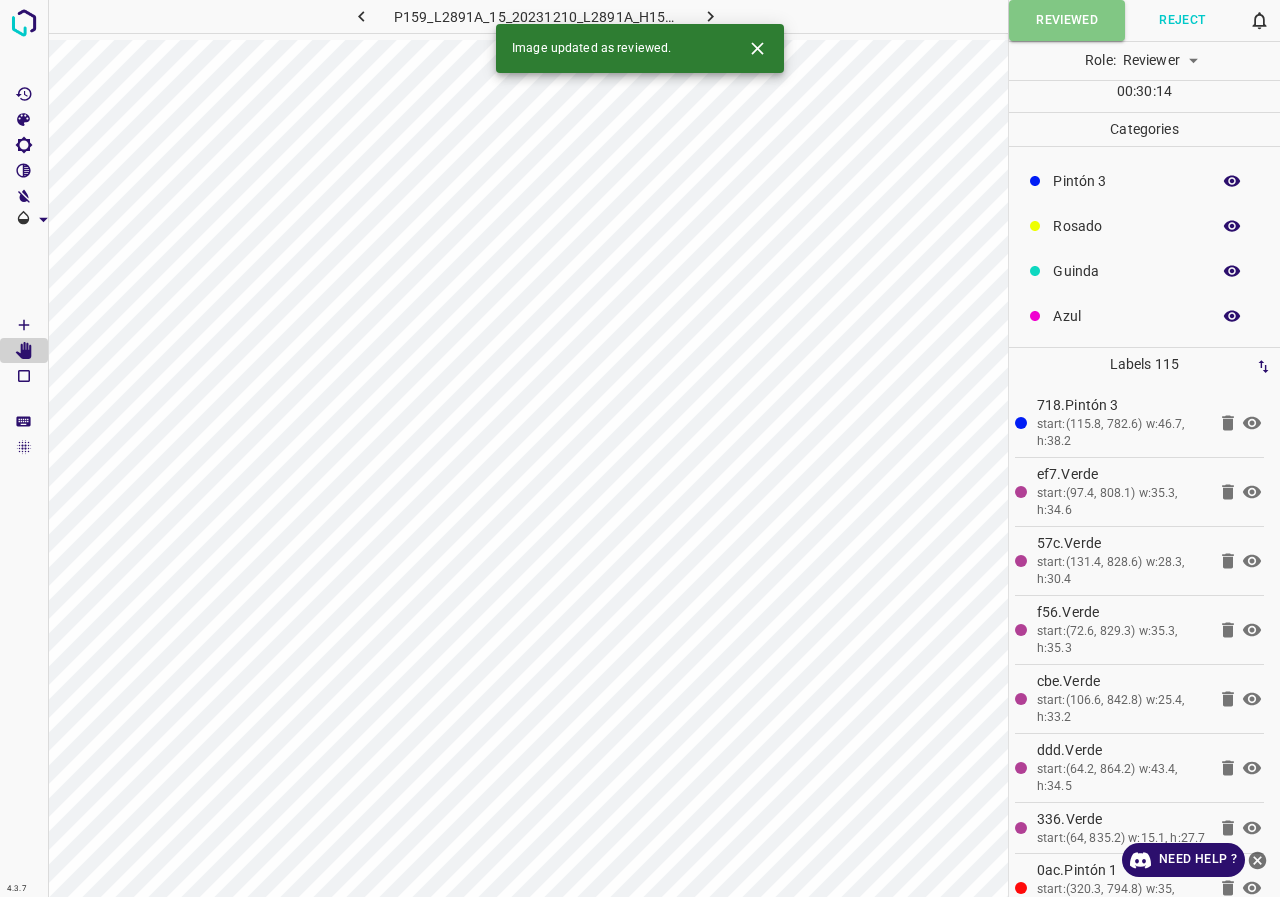click at bounding box center [710, 16] 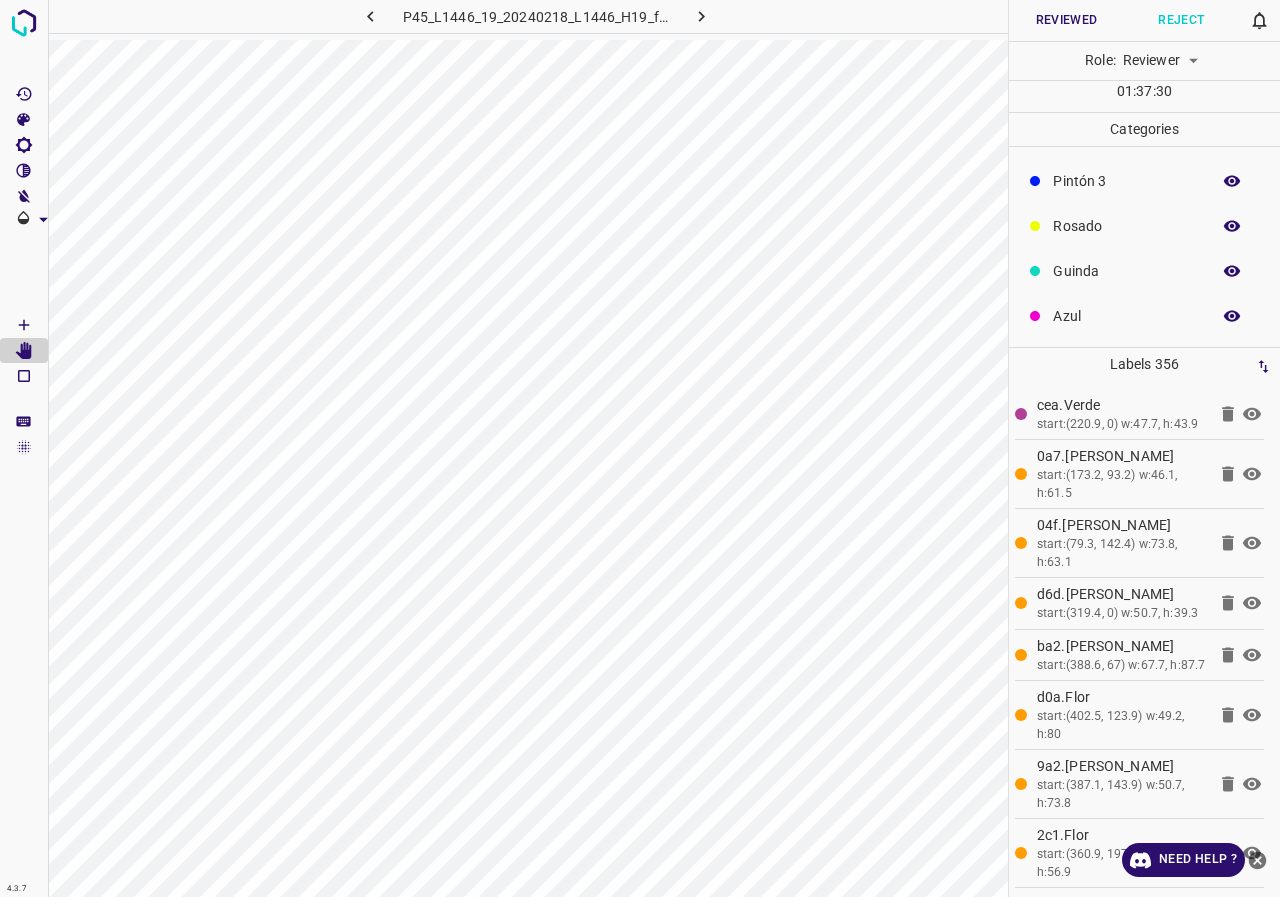 scroll, scrollTop: 76, scrollLeft: 0, axis: vertical 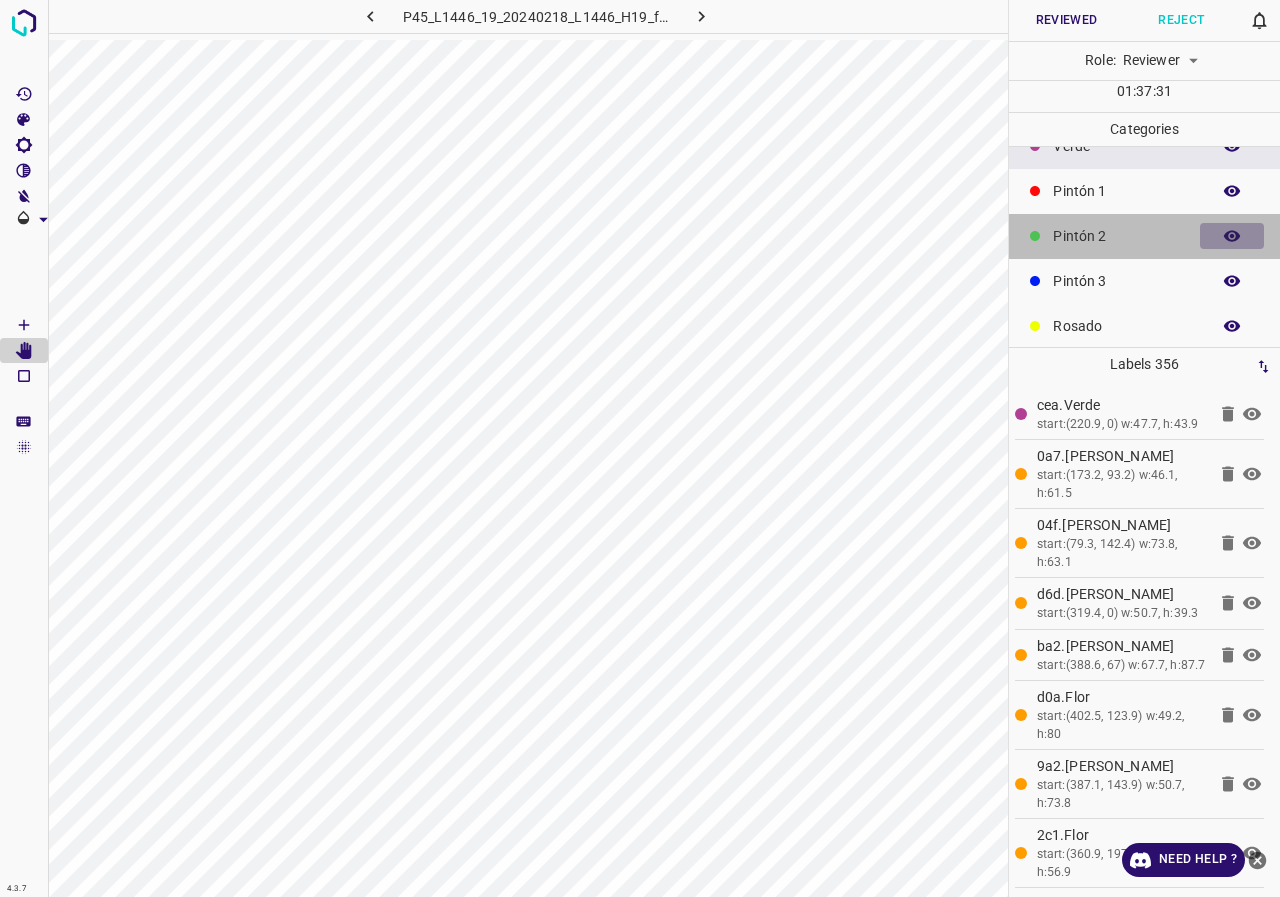 click 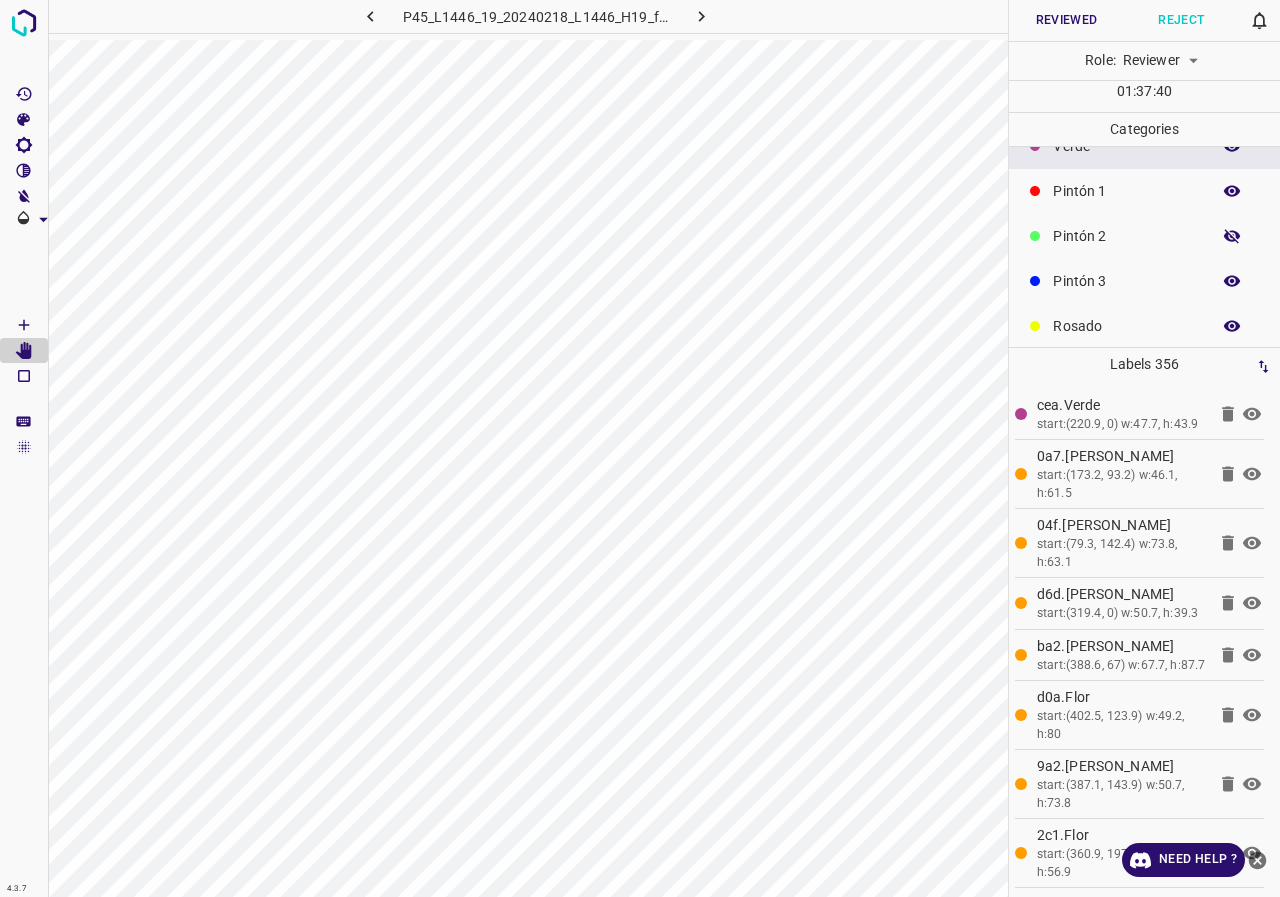 click 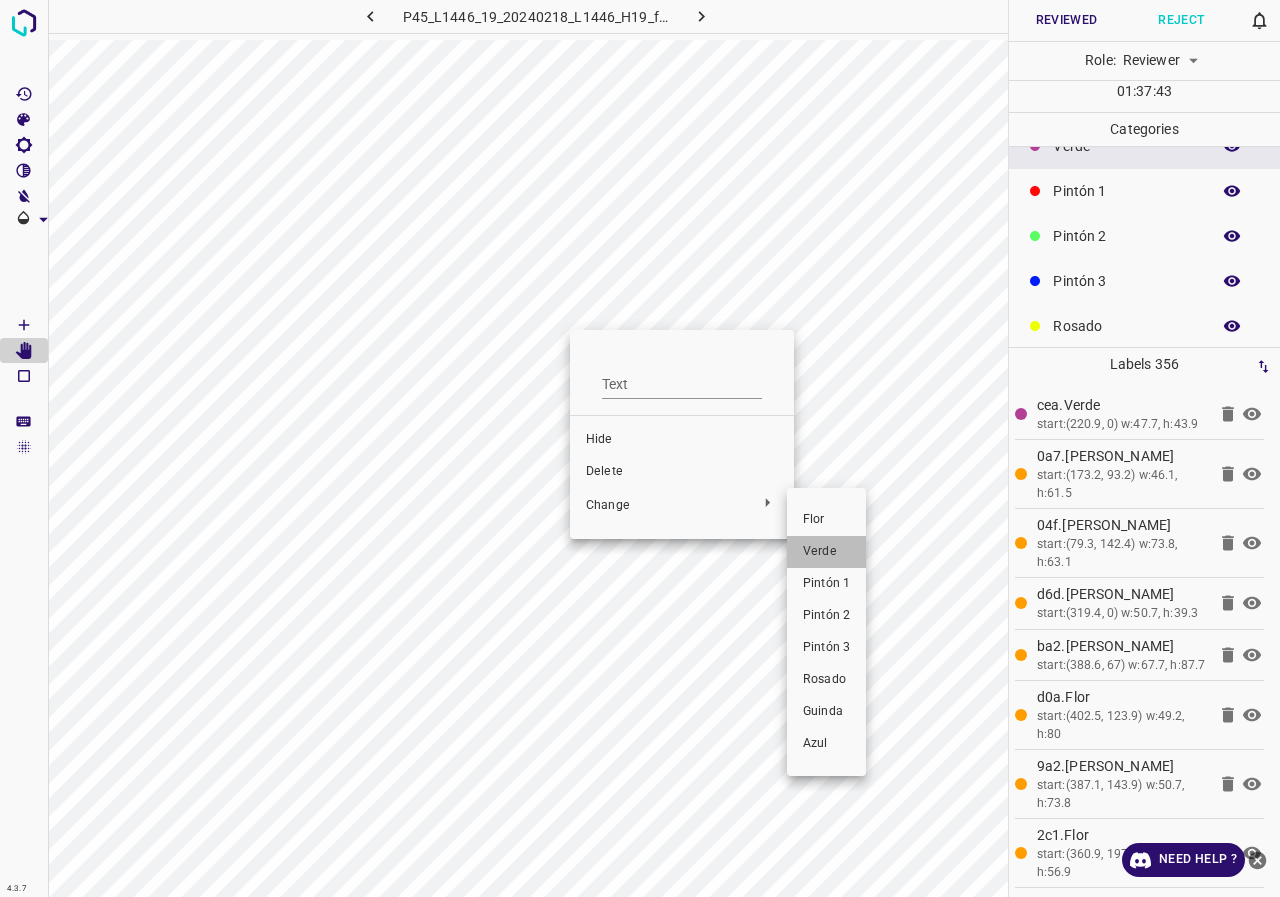 click on "Verde" at bounding box center (826, 552) 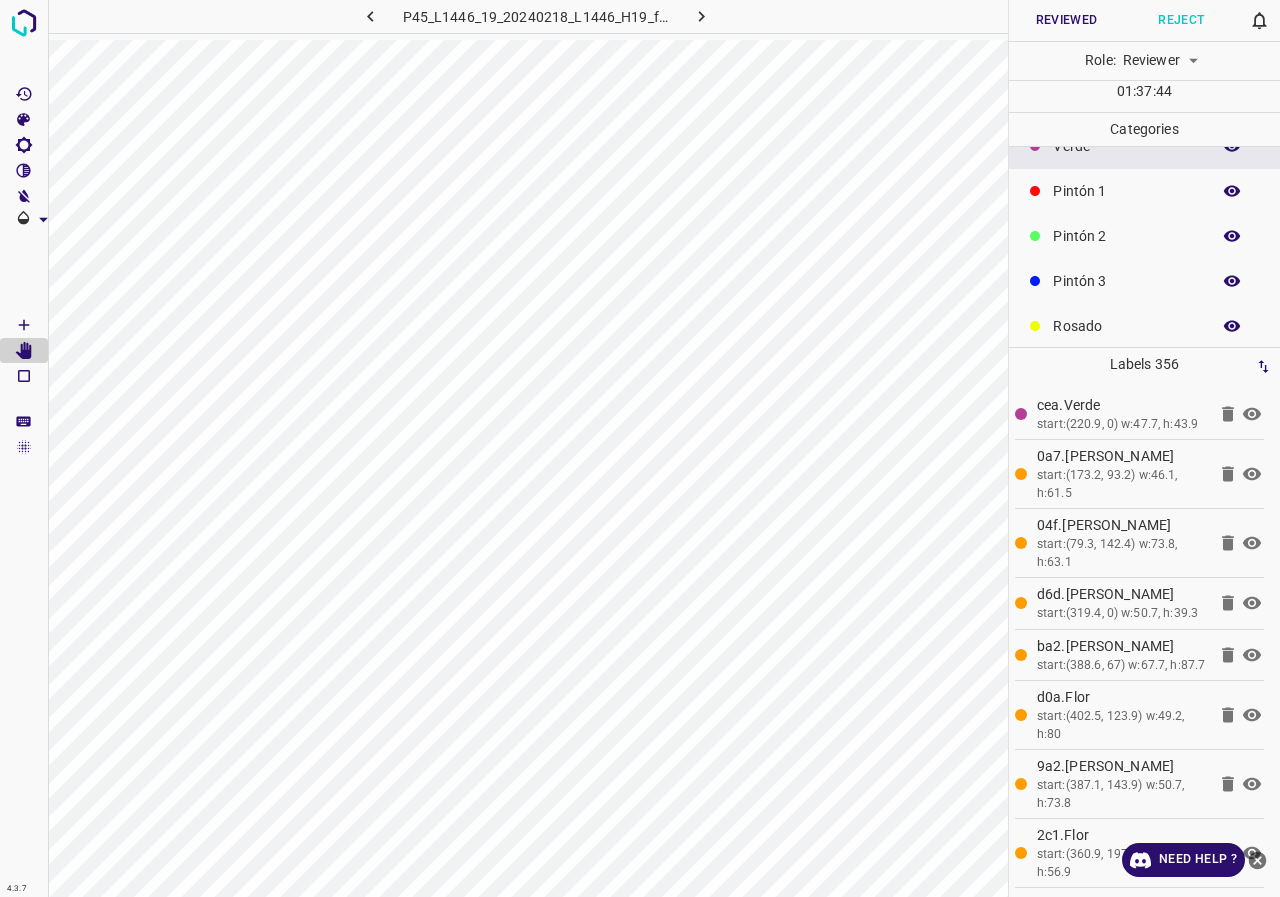 click 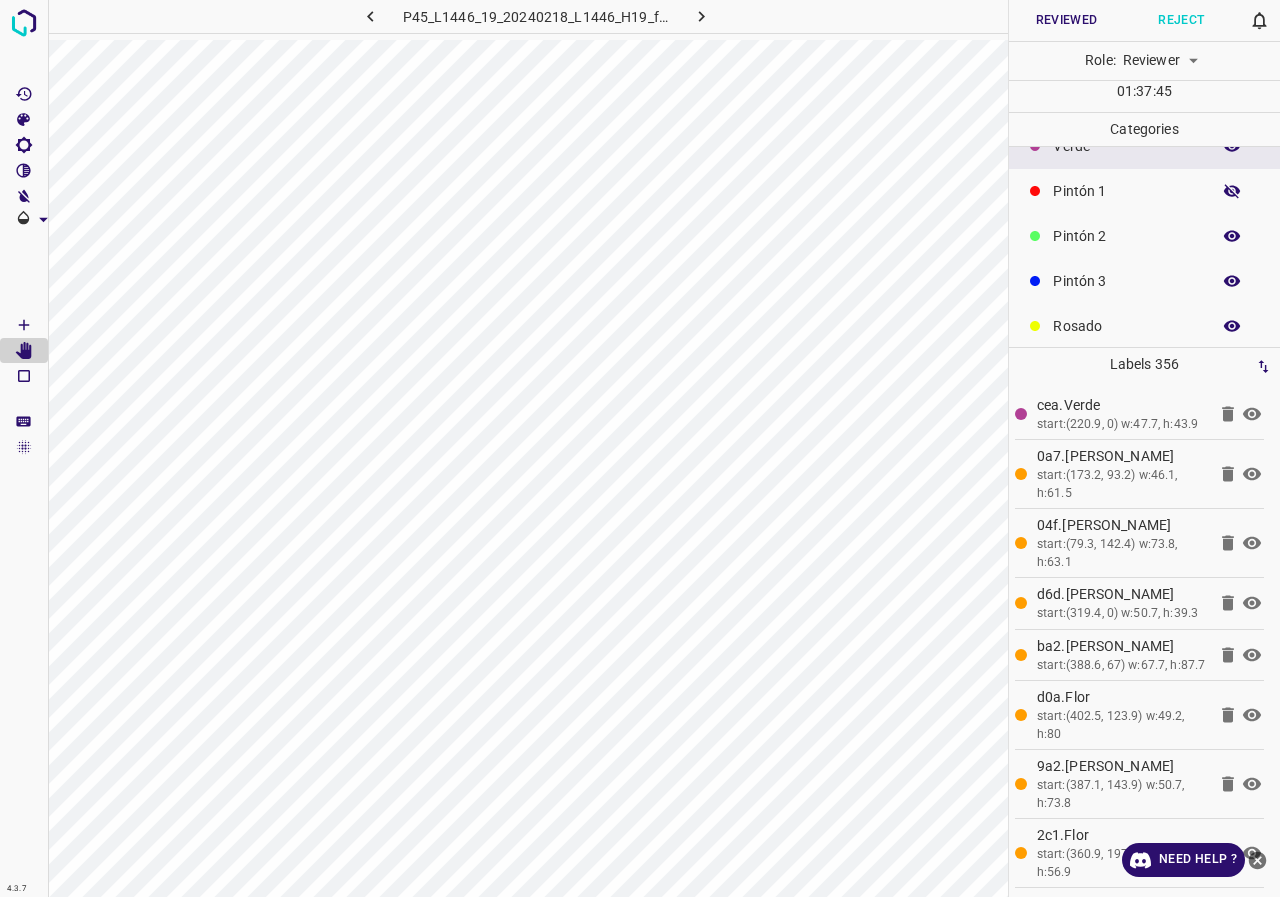 click 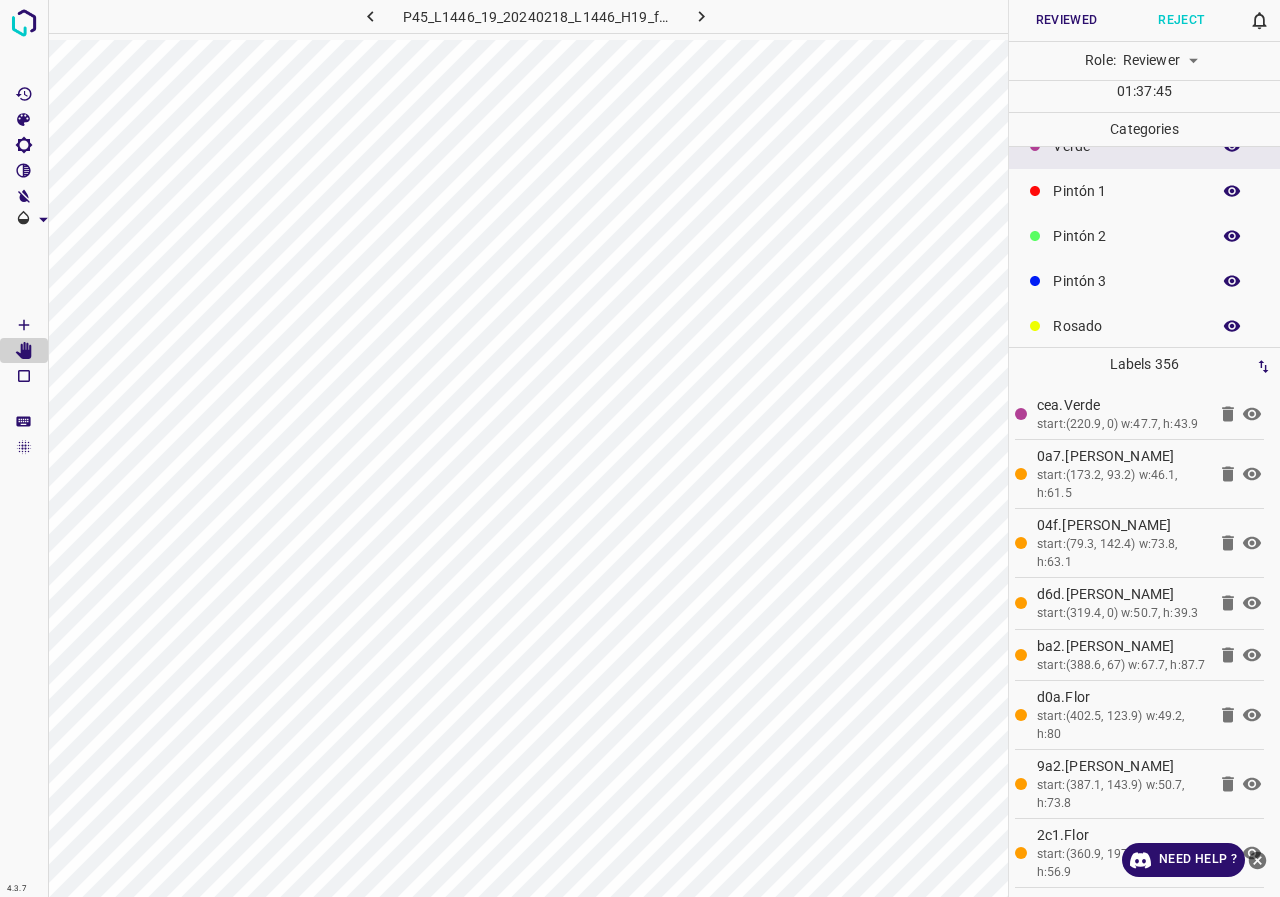 click 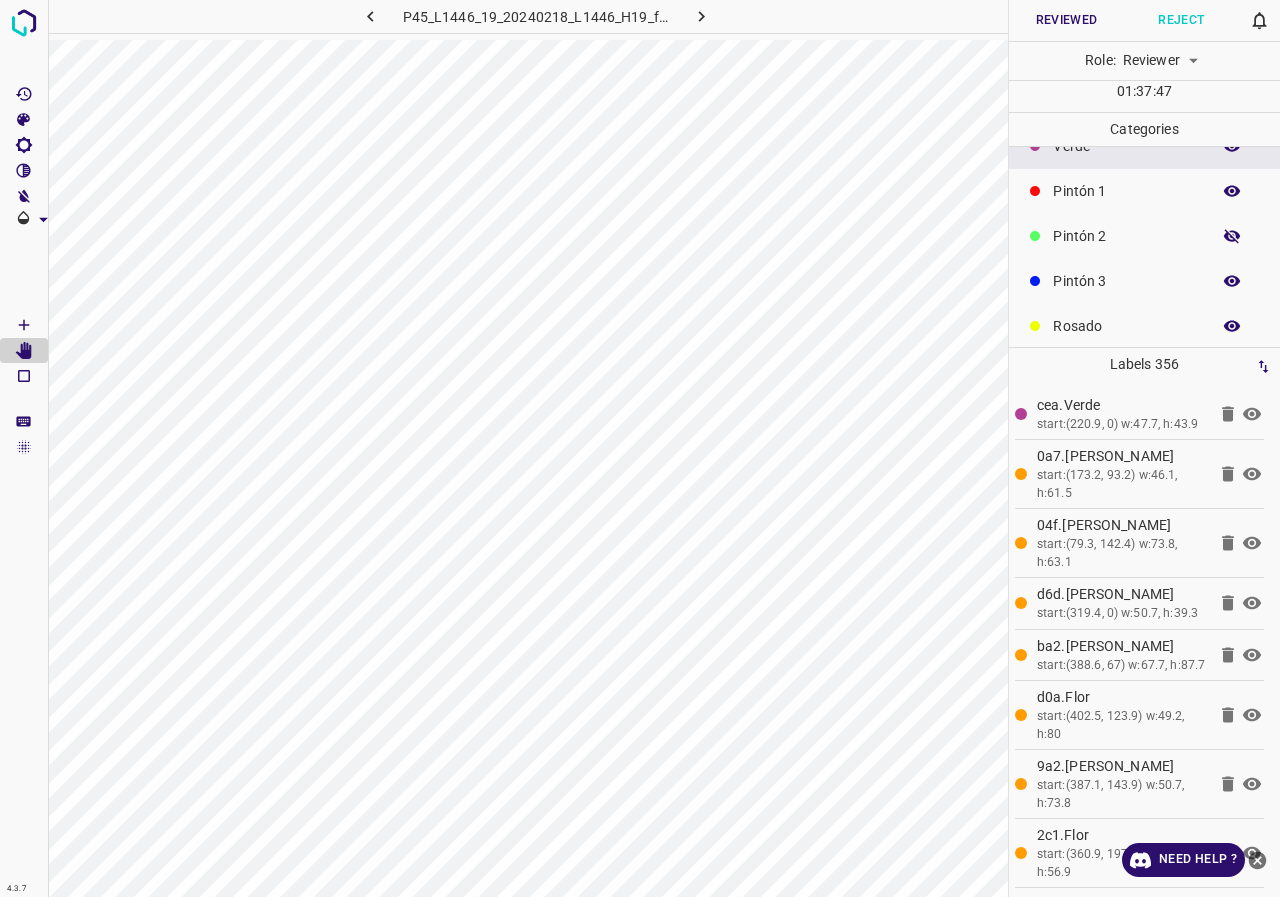 click 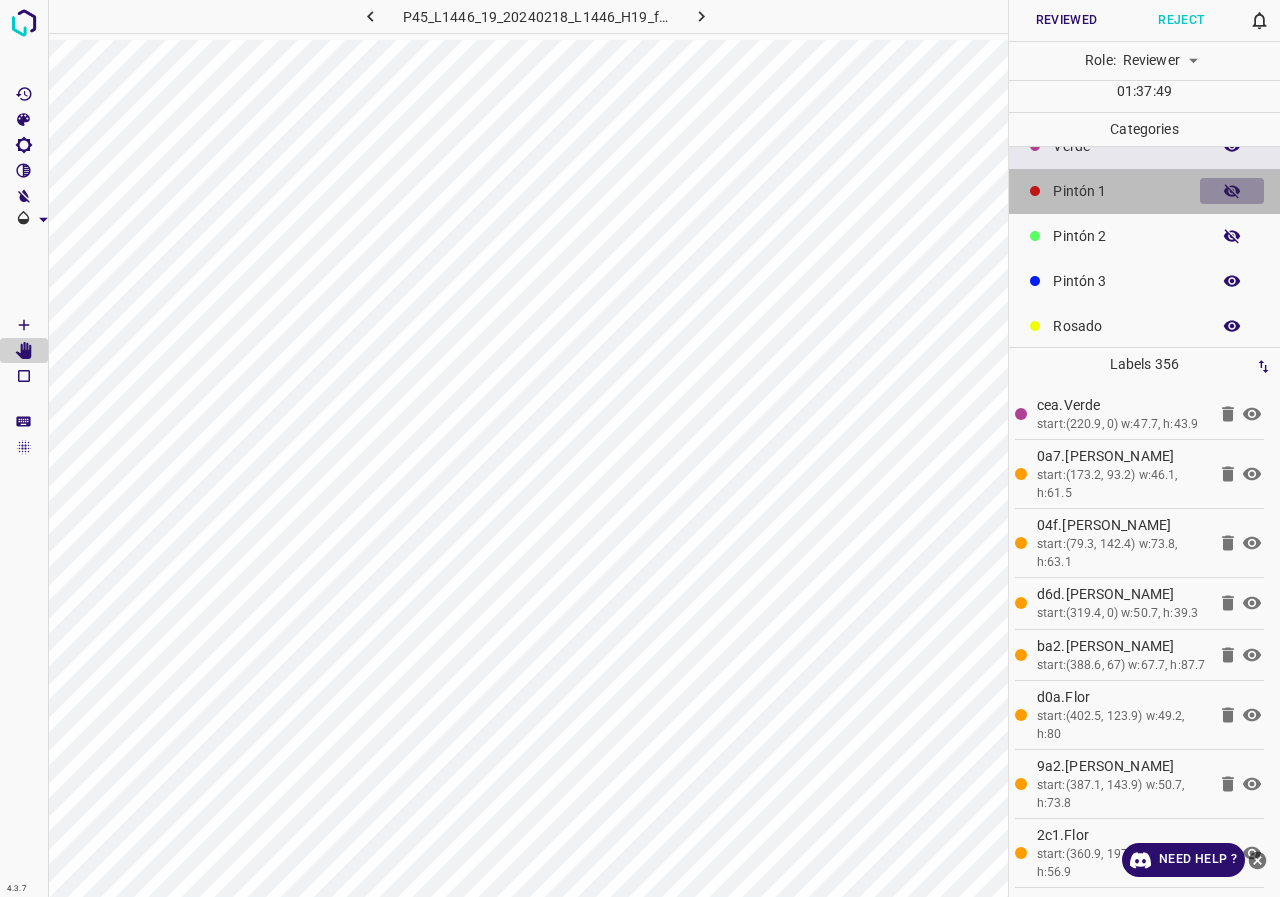 click 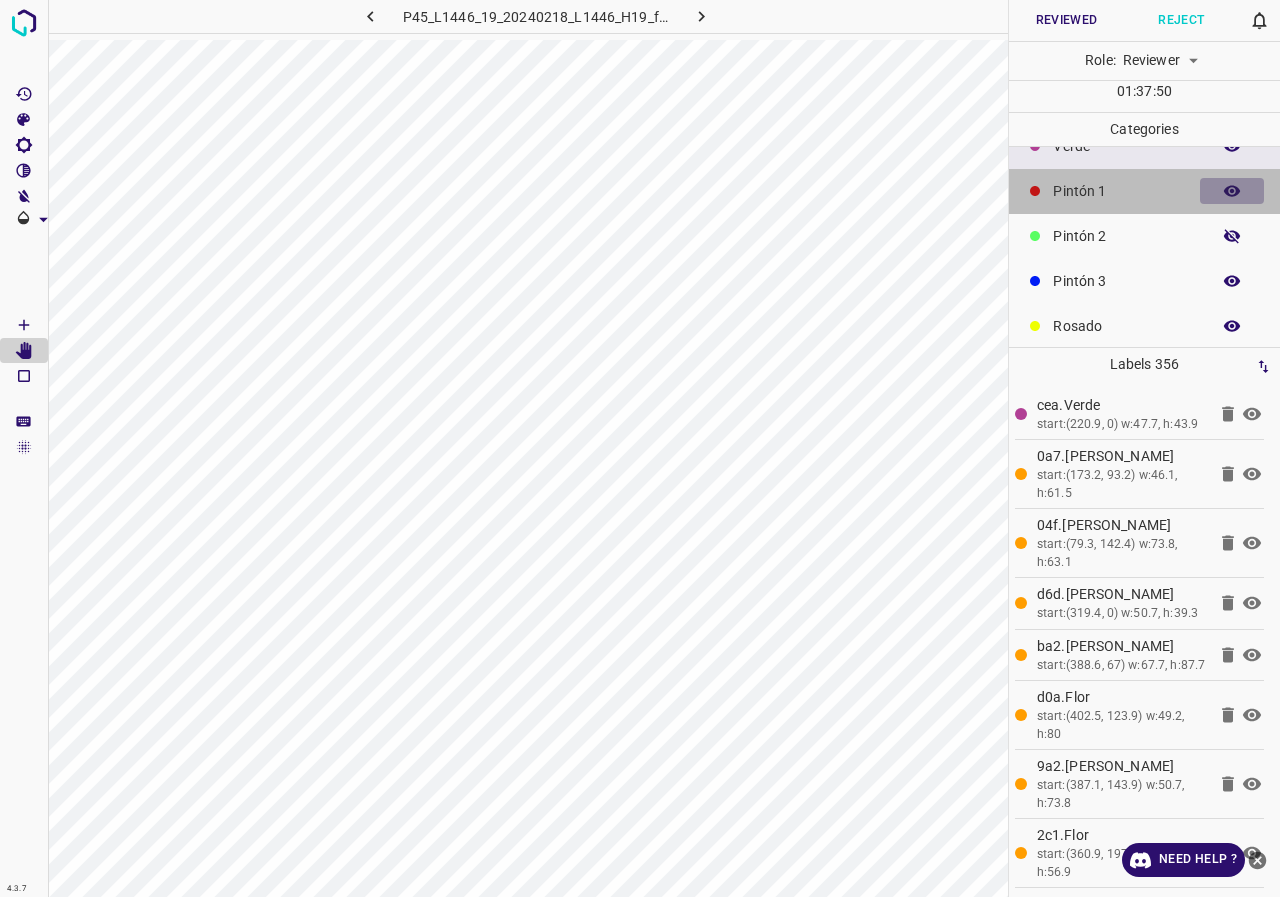 click 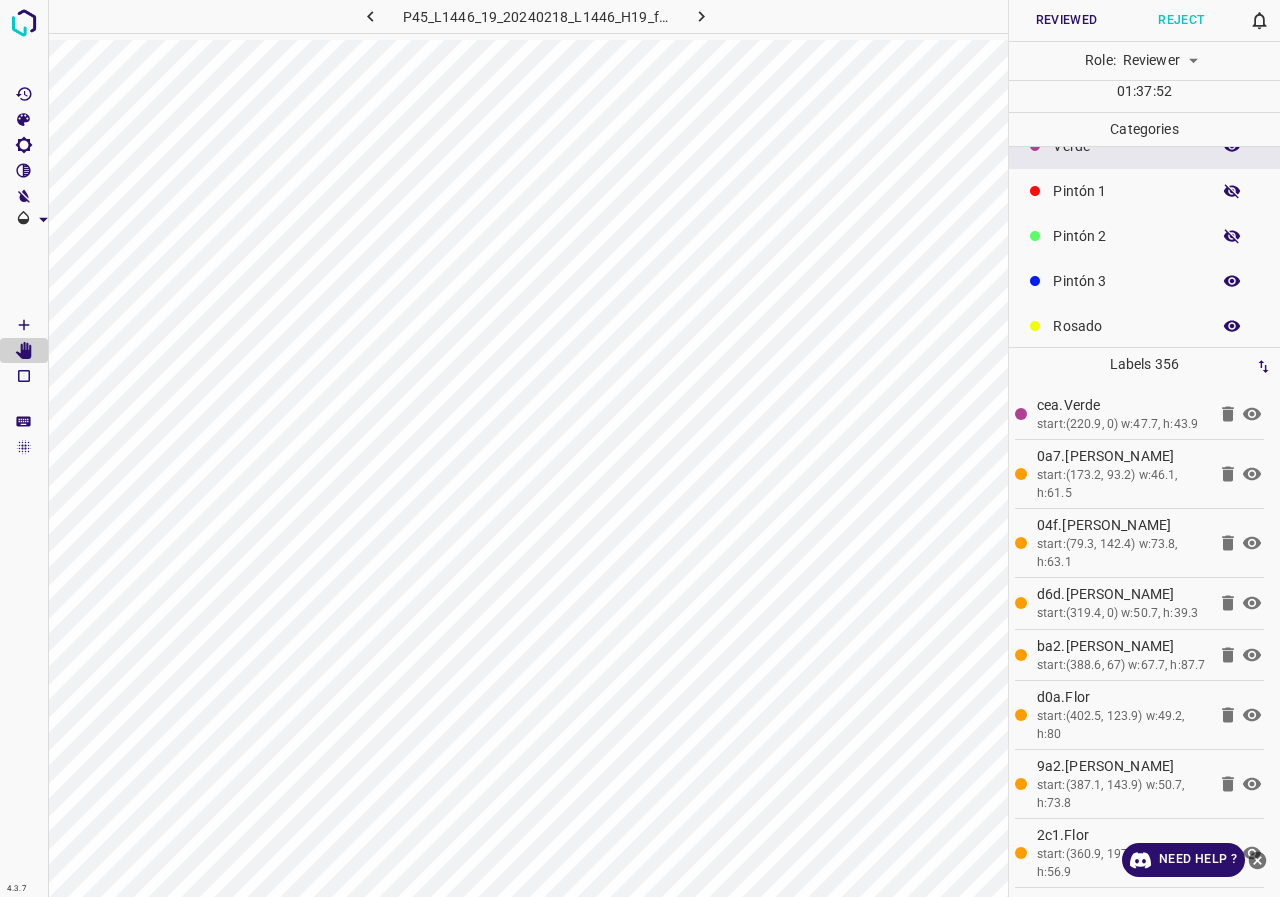 click 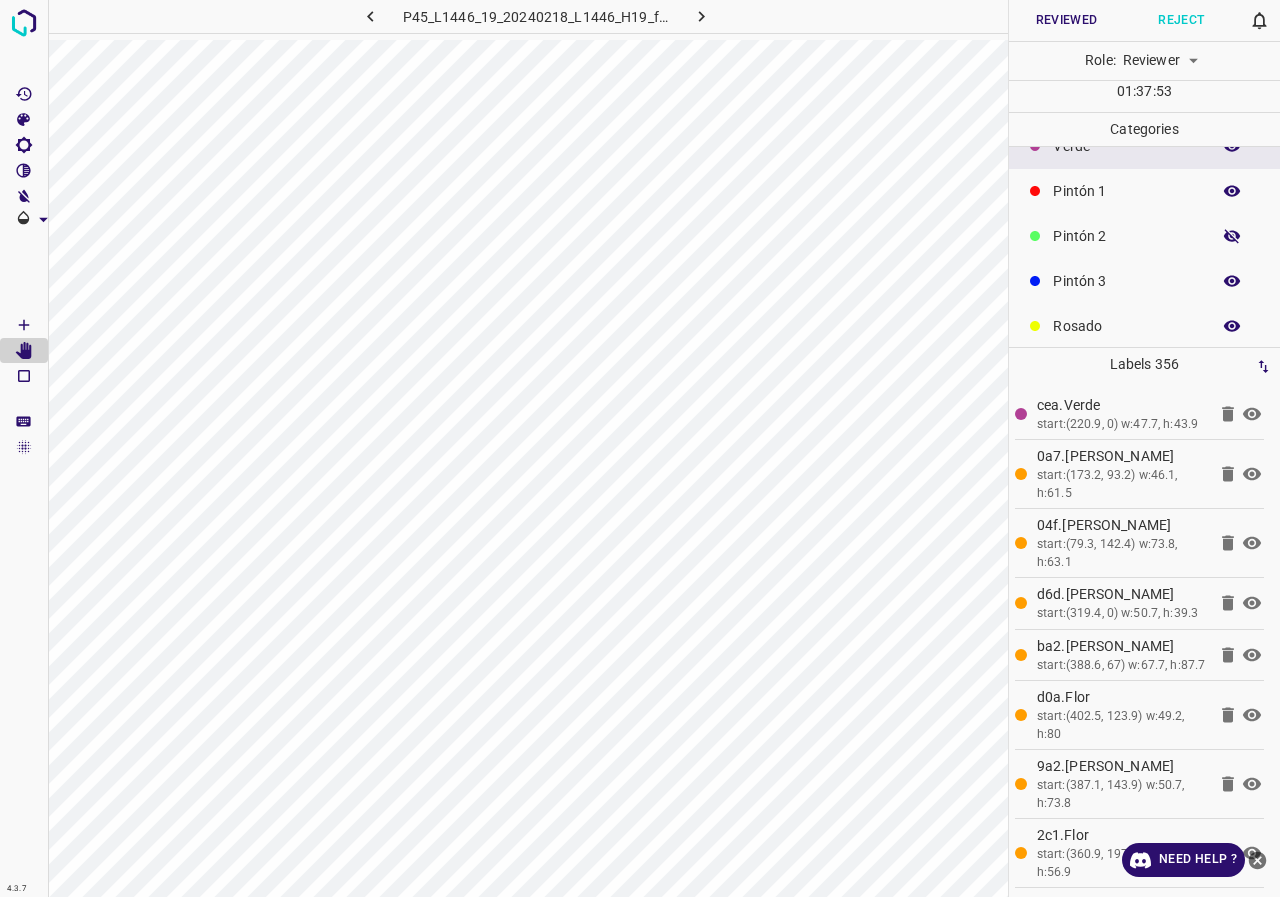 click 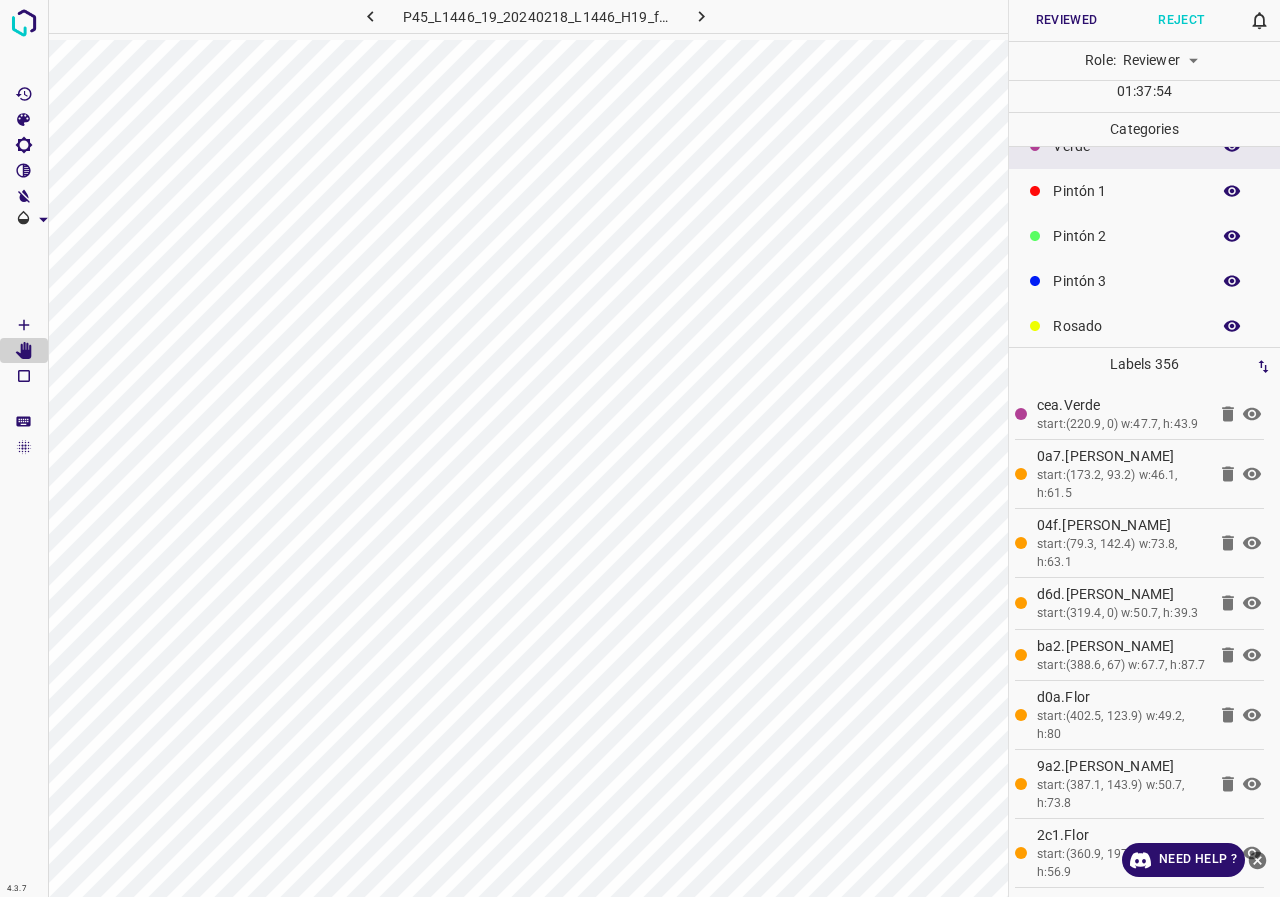 click 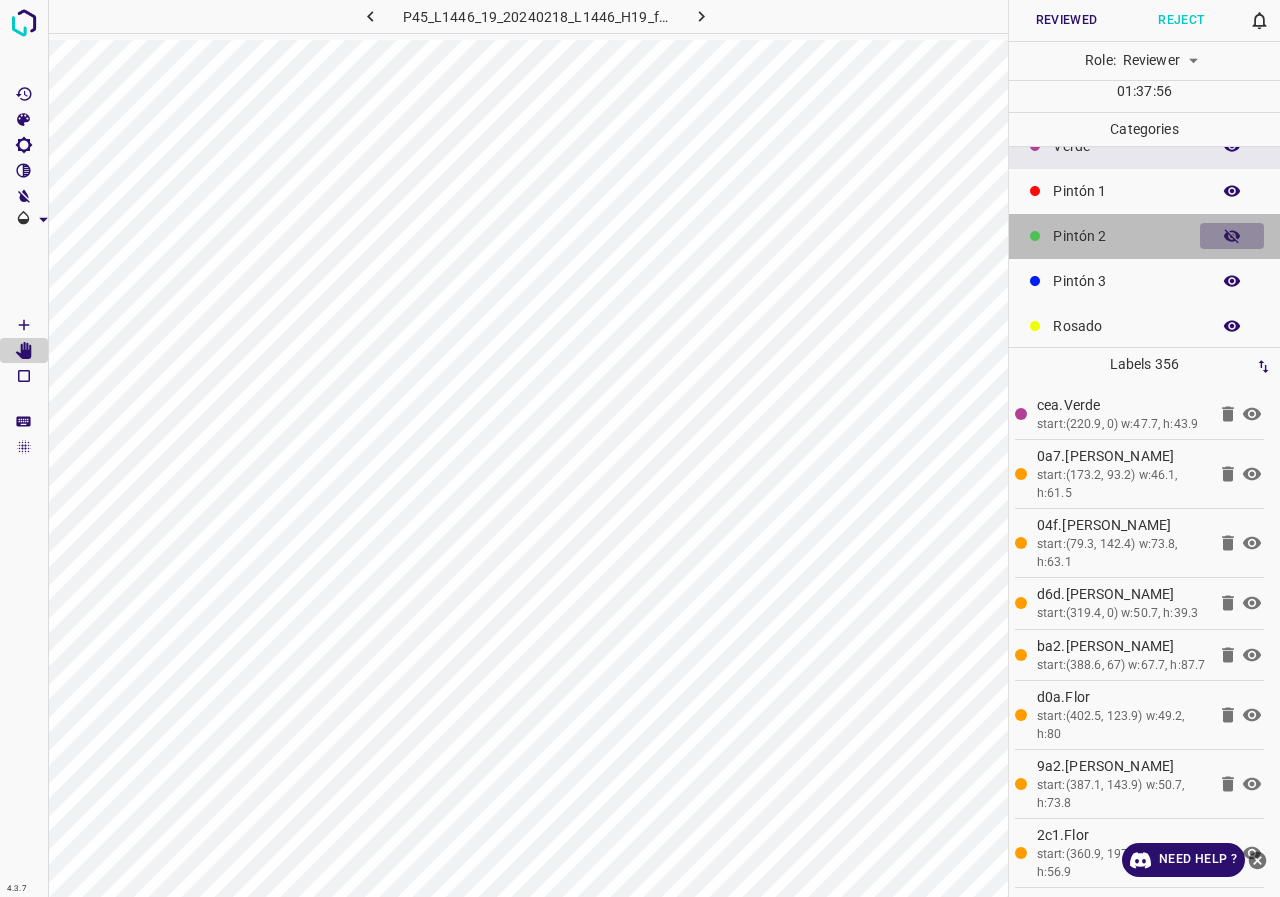 click 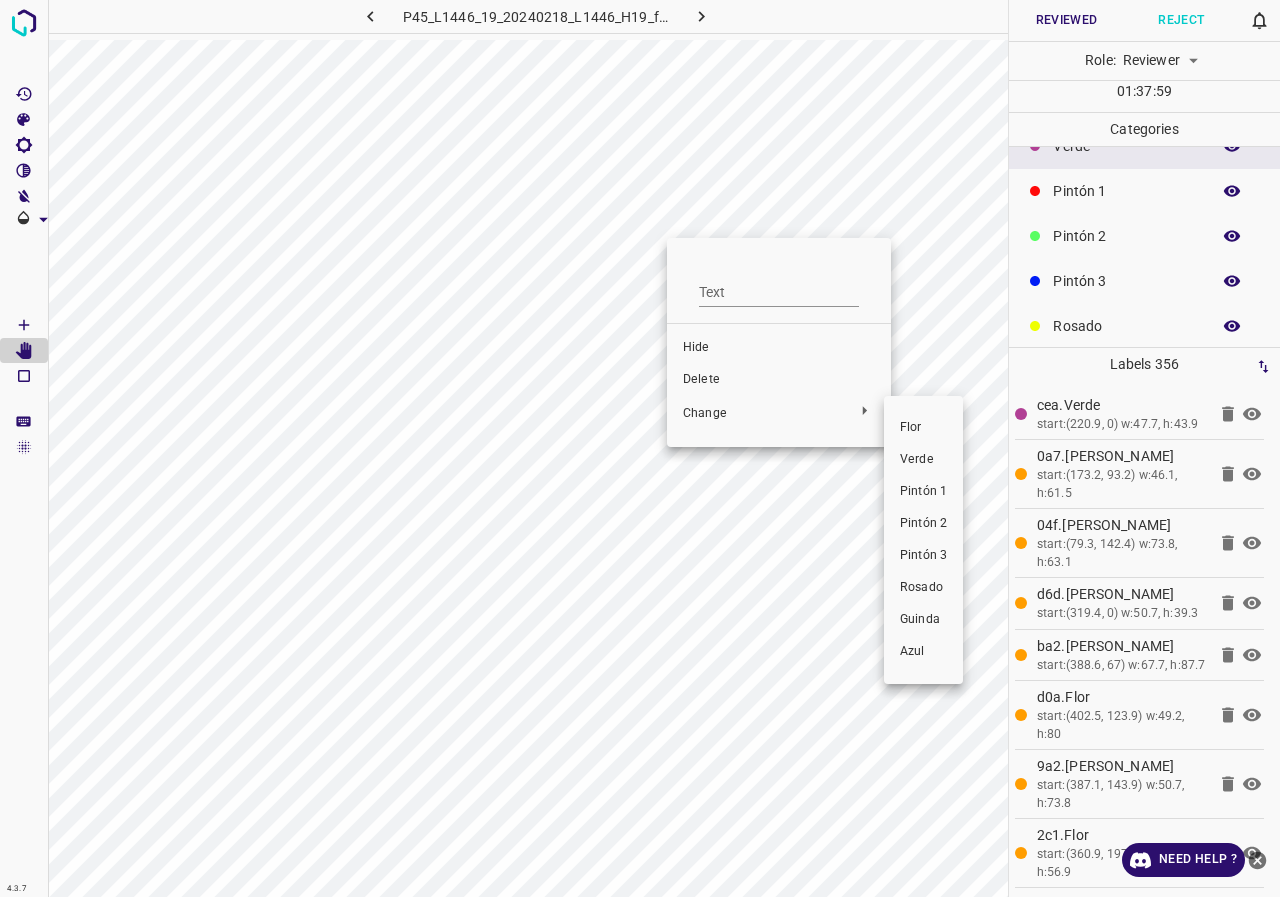 click on "Pintón 1" at bounding box center (923, 492) 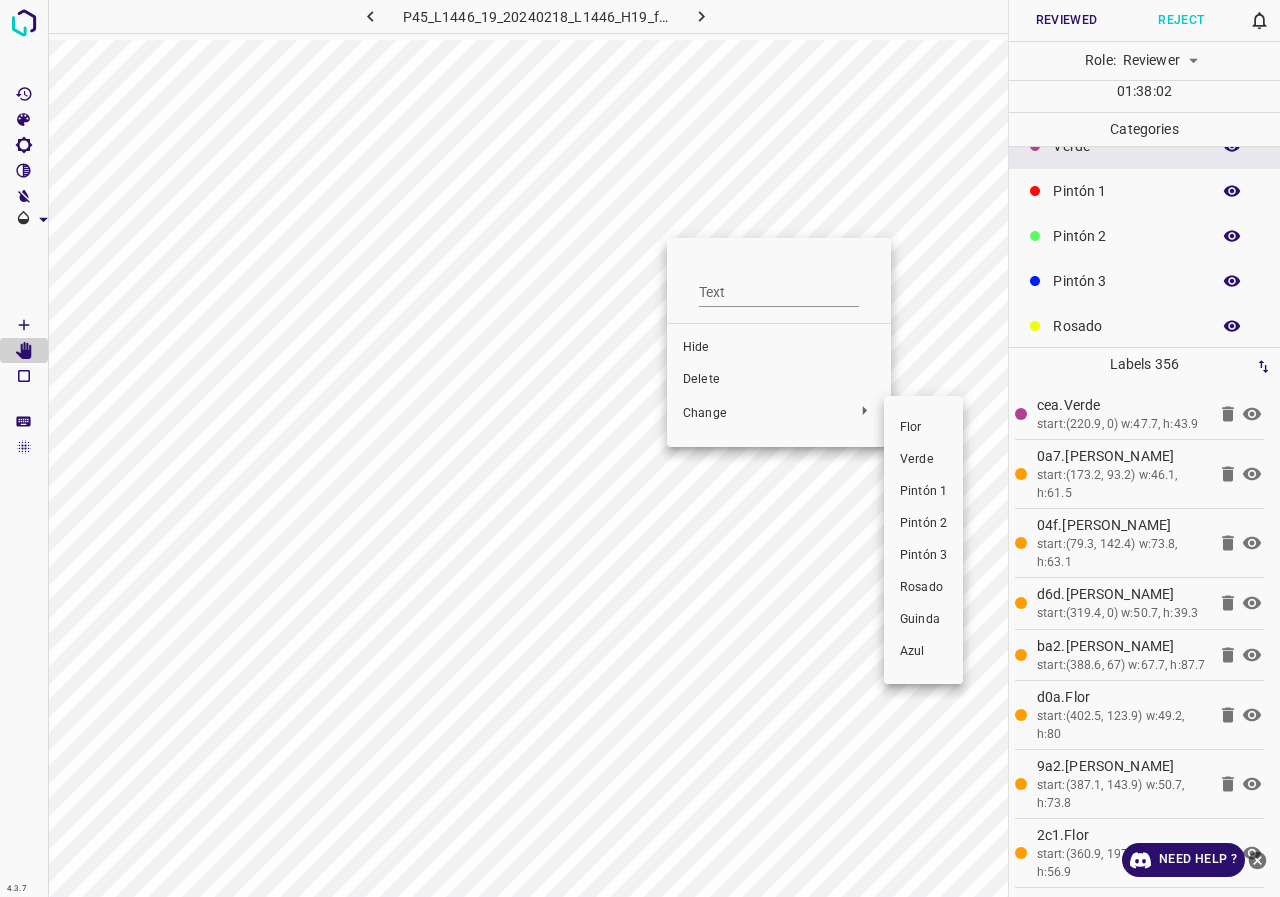 click on "Pintón 1" at bounding box center (923, 492) 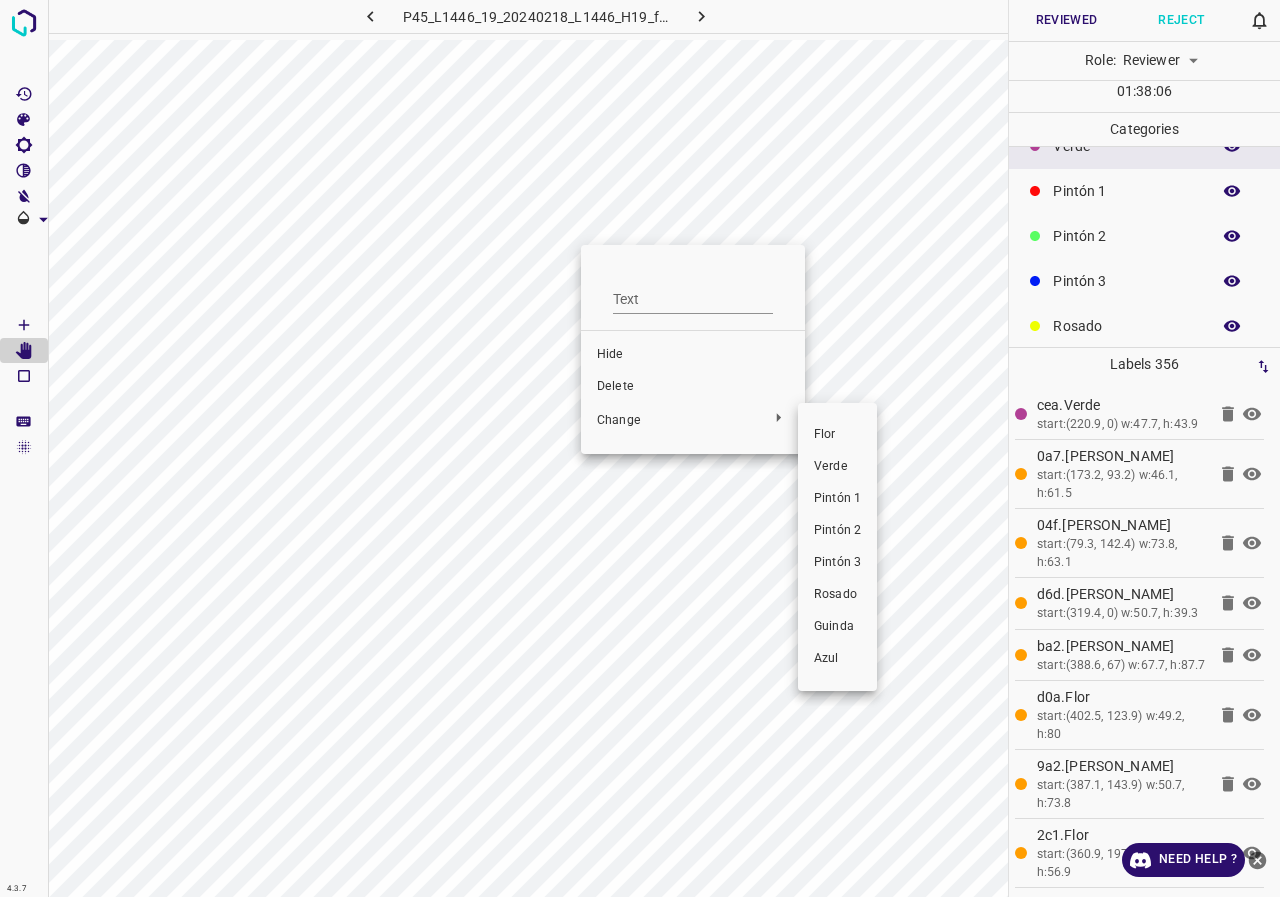 click on "Pintón 1" at bounding box center [837, 499] 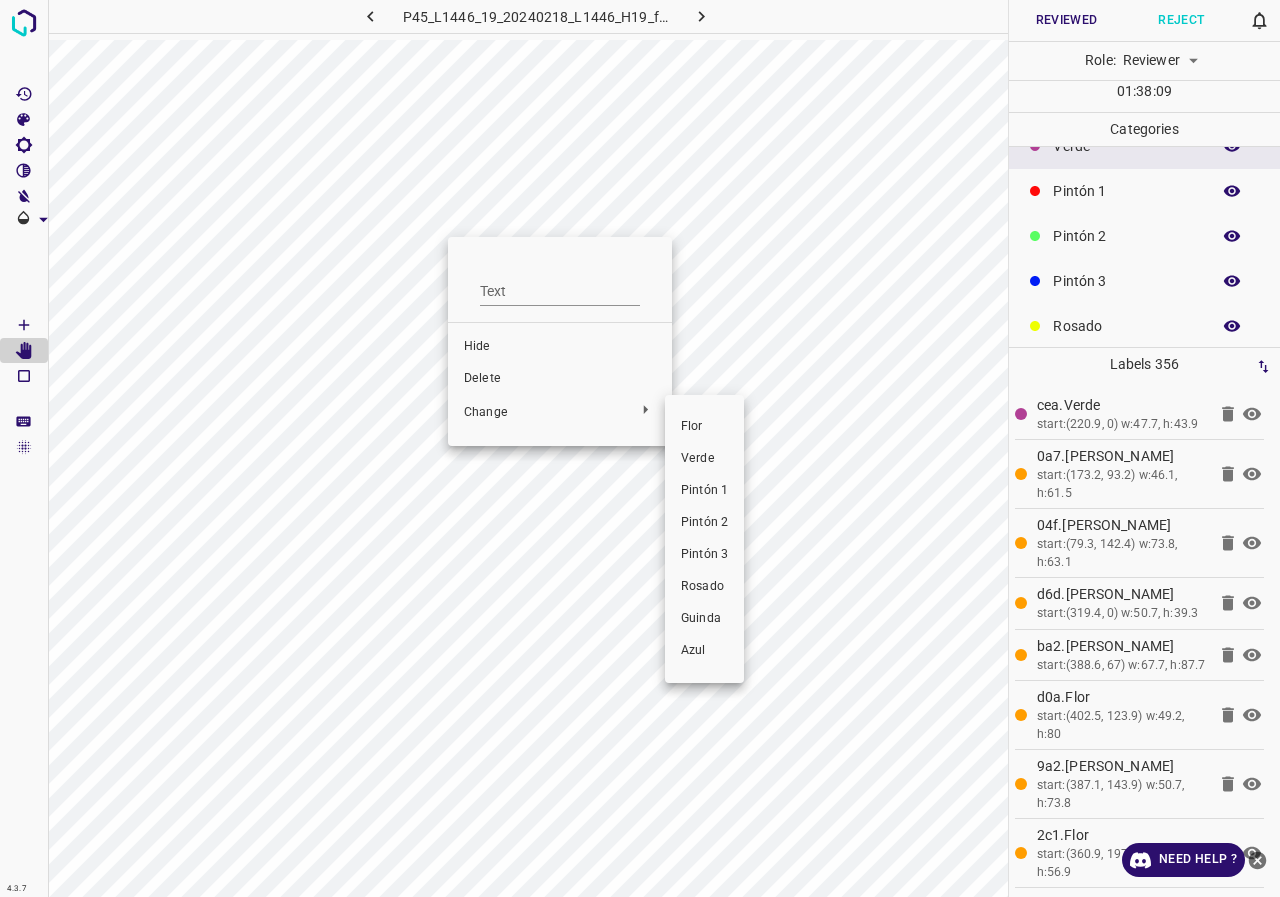 click on "Pintón 1" at bounding box center [704, 491] 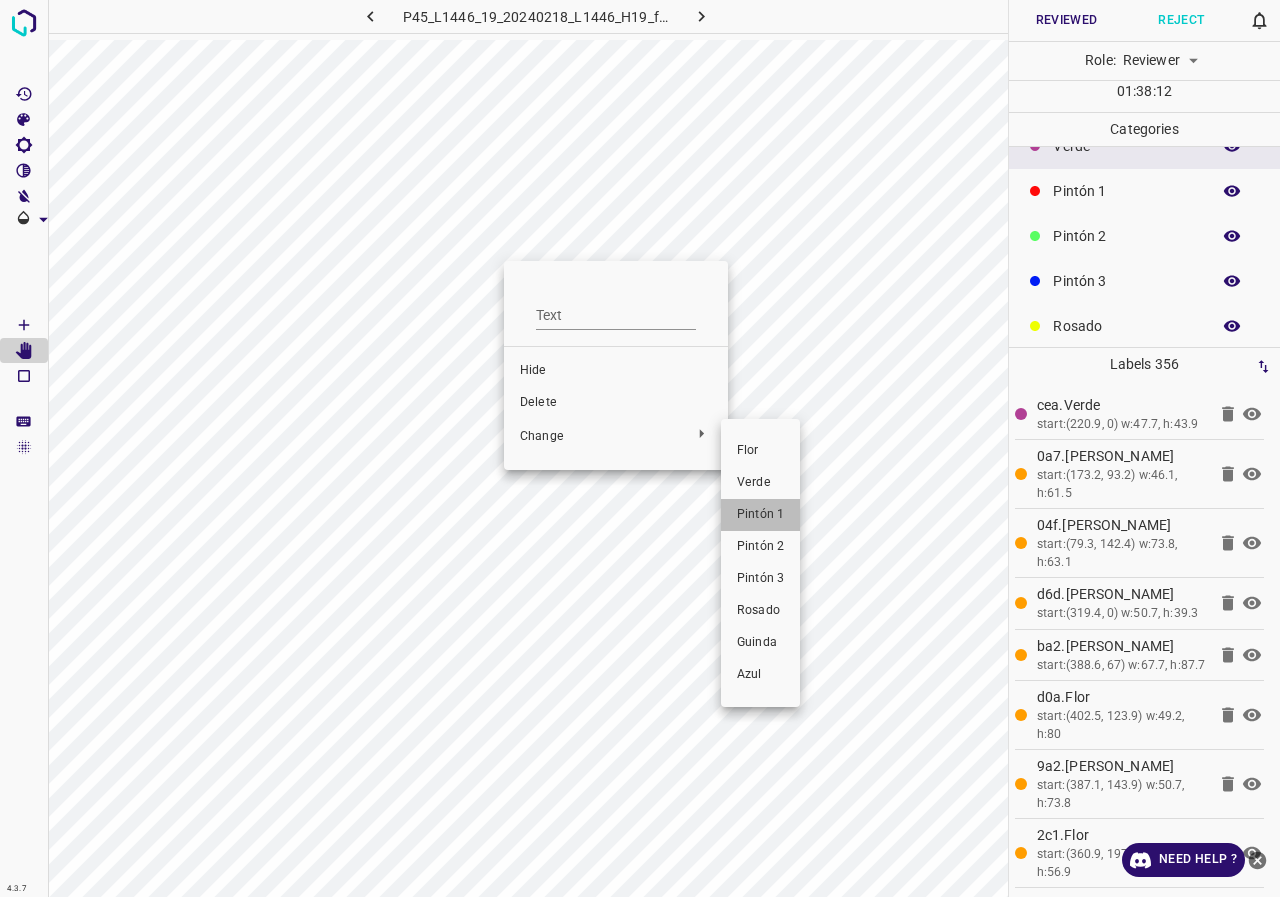 click on "Pintón 1" at bounding box center (760, 515) 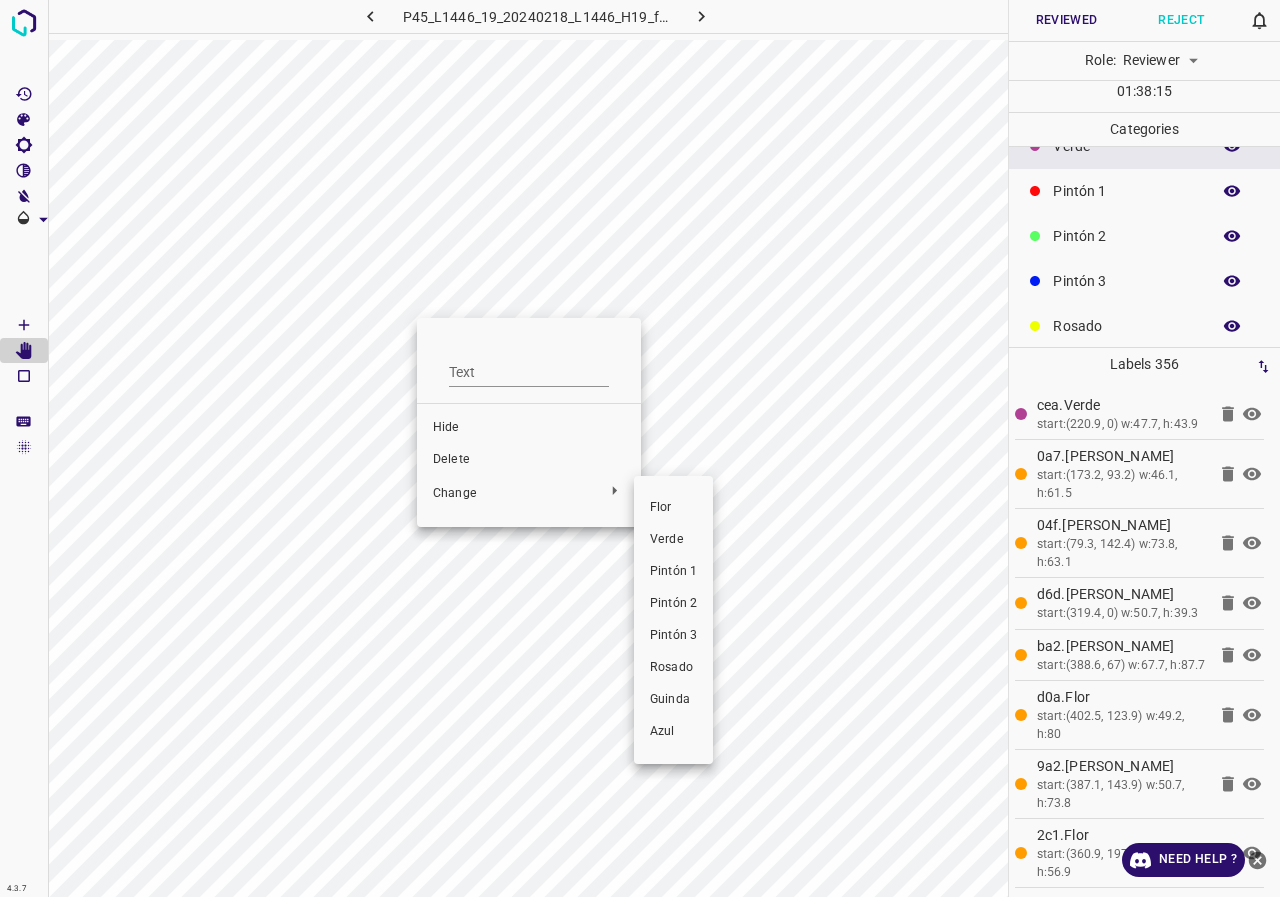 click on "Verde" at bounding box center [673, 540] 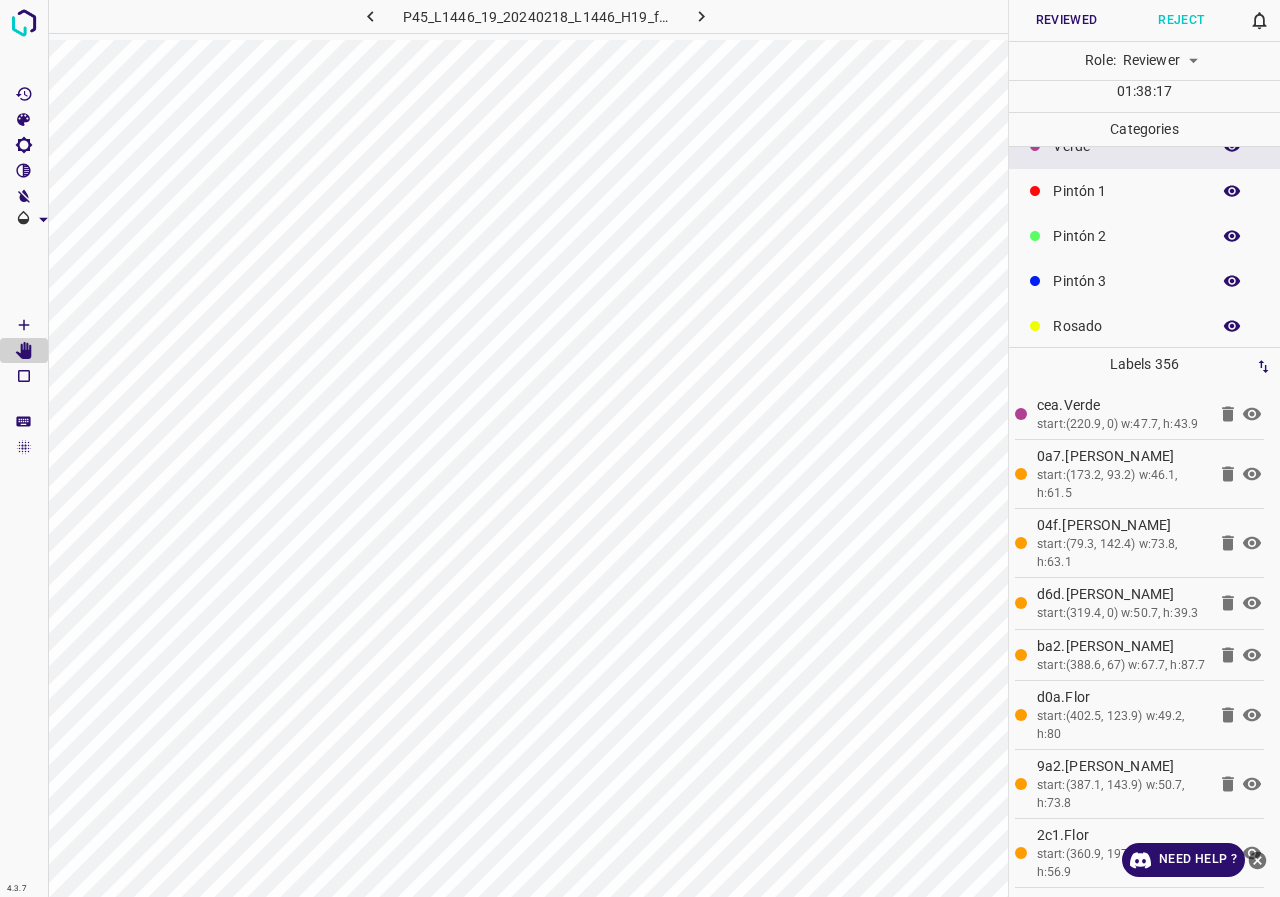 click at bounding box center (1232, 236) 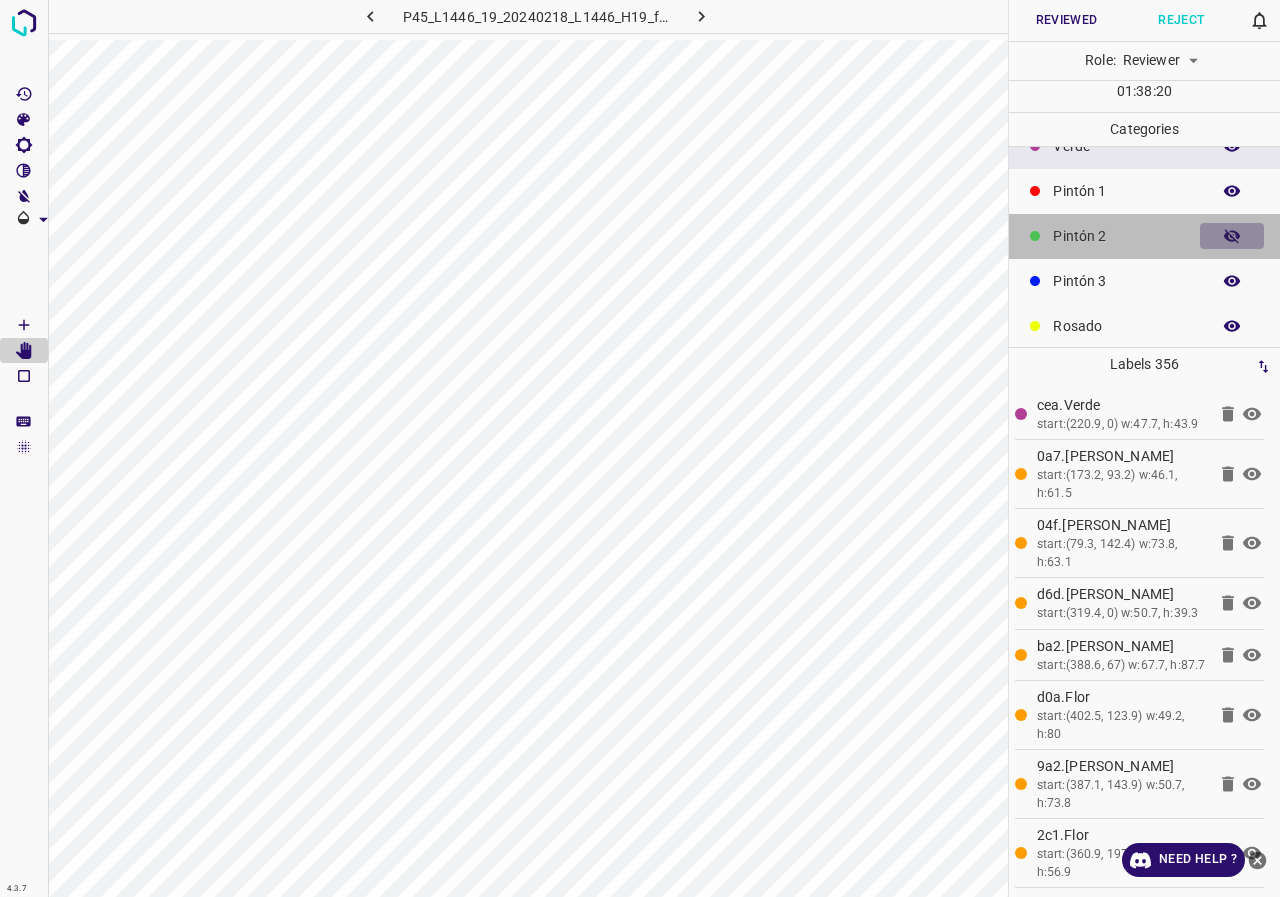 click at bounding box center [1232, 236] 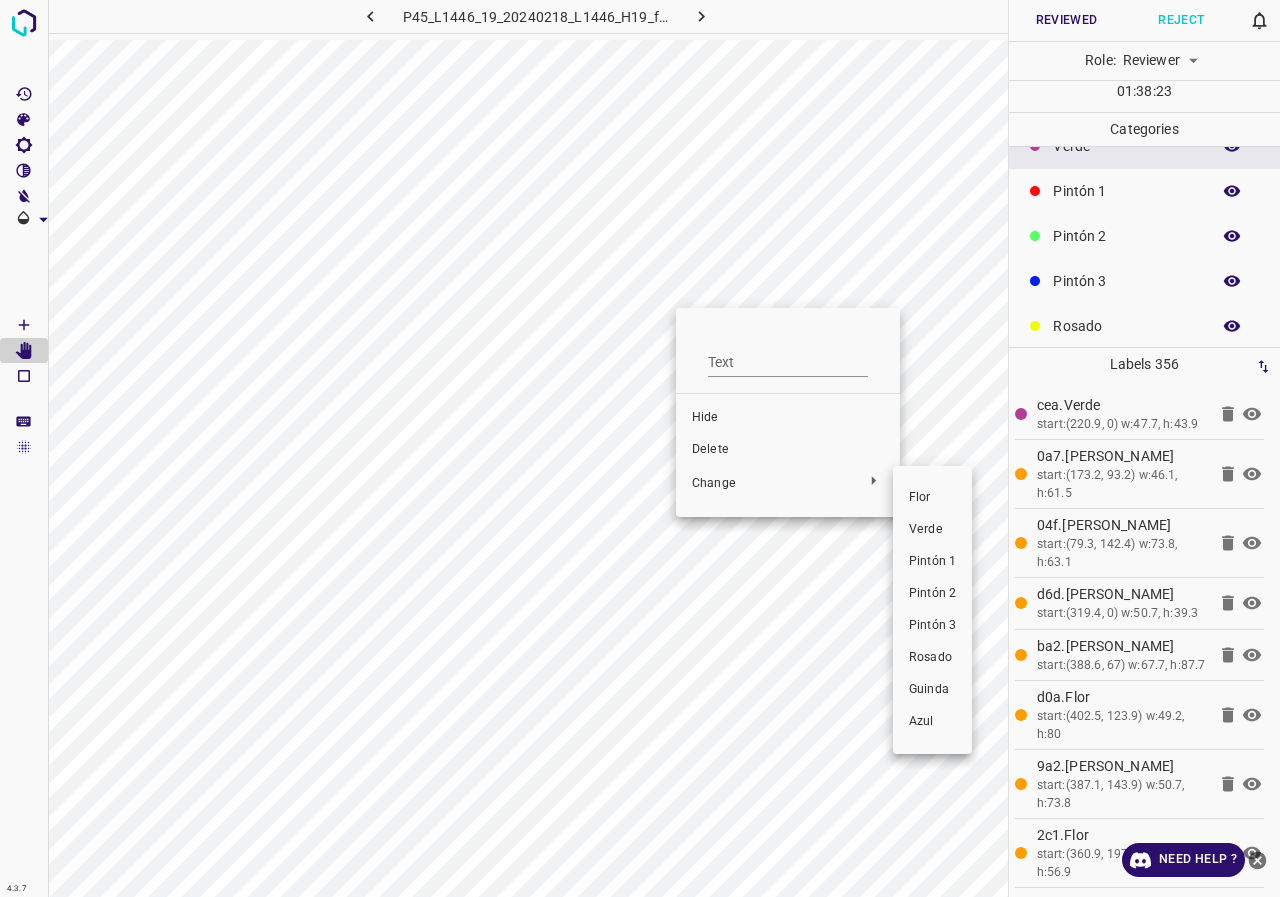 click on "Verde" at bounding box center (932, 530) 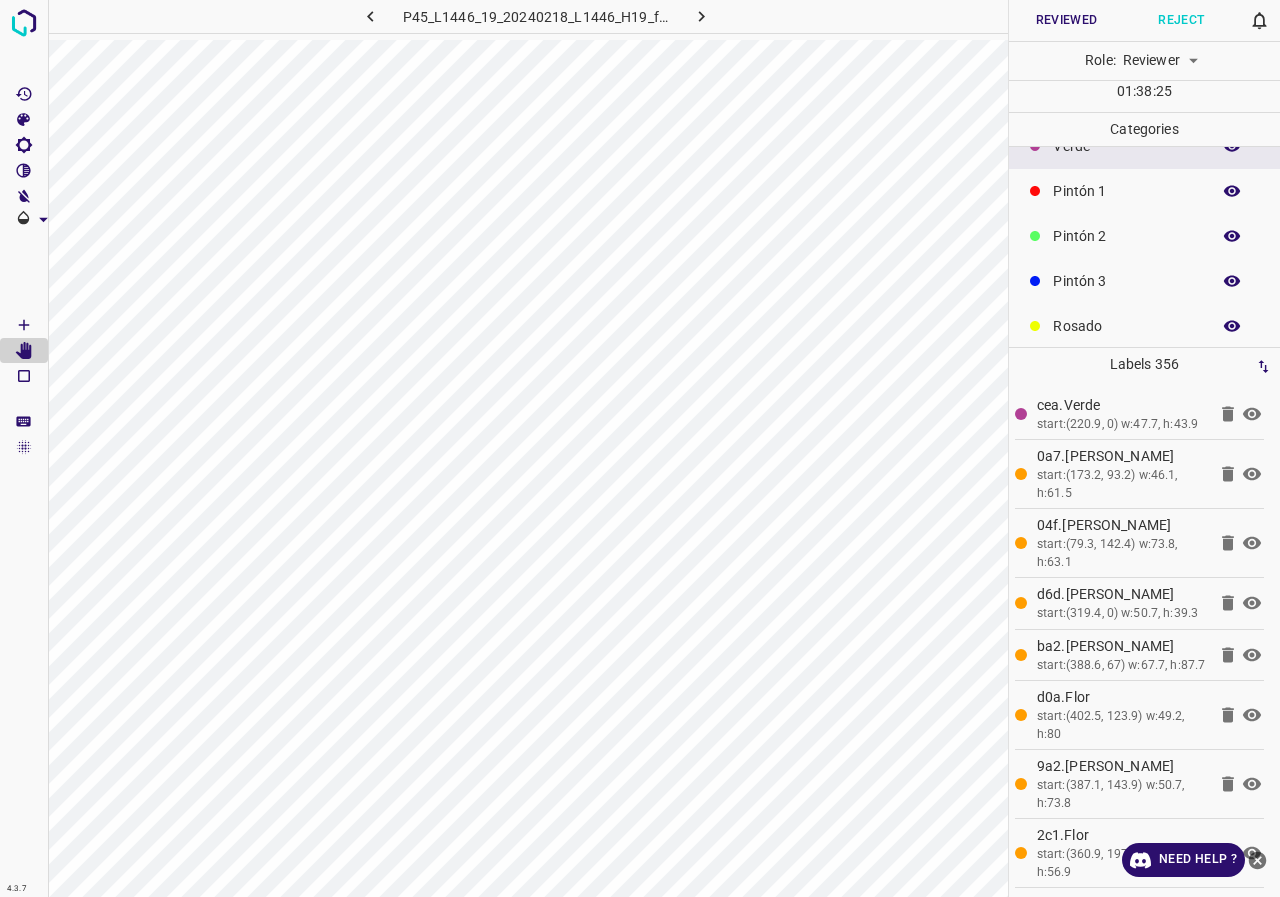 click 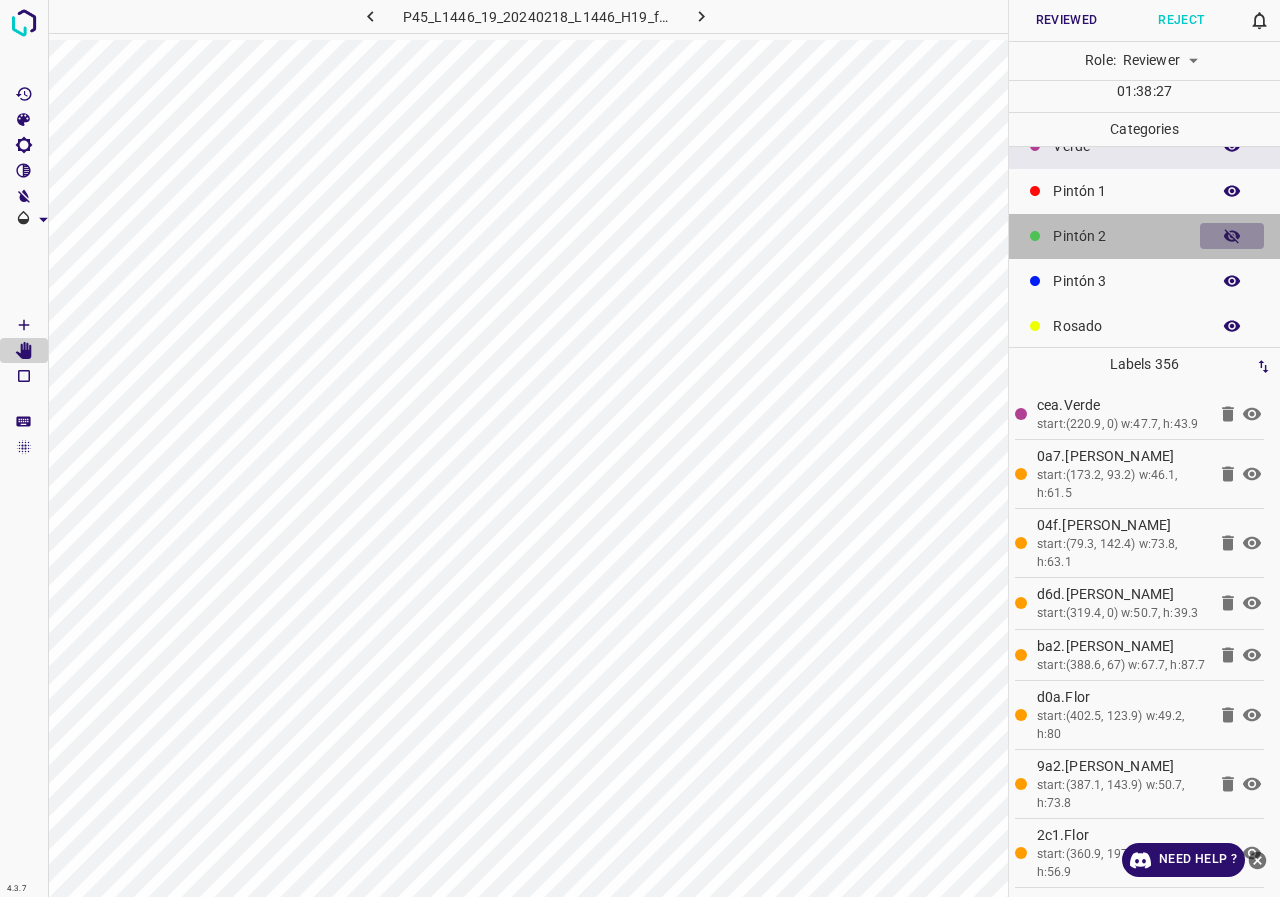 click 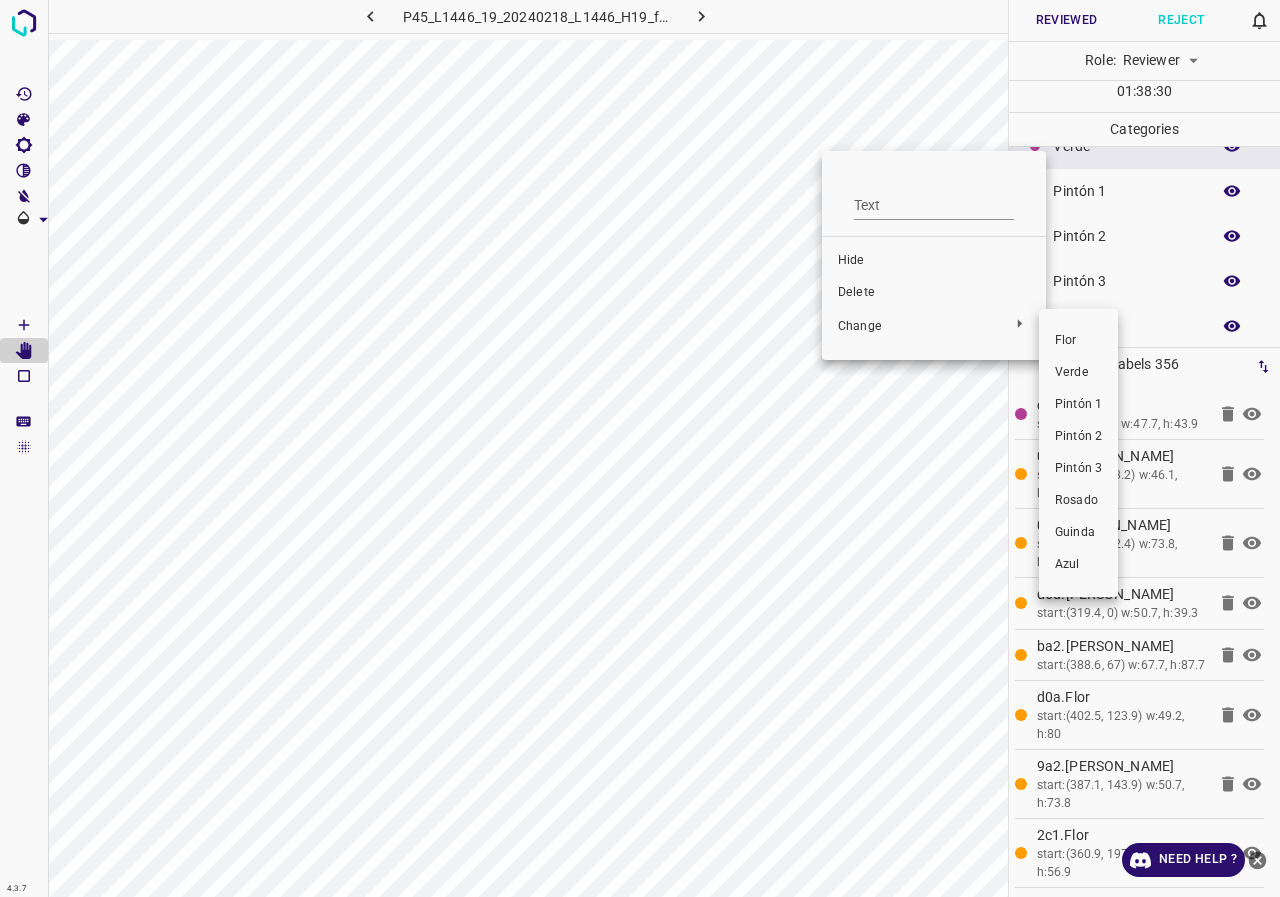 click on "Pintón 1" at bounding box center (1078, 405) 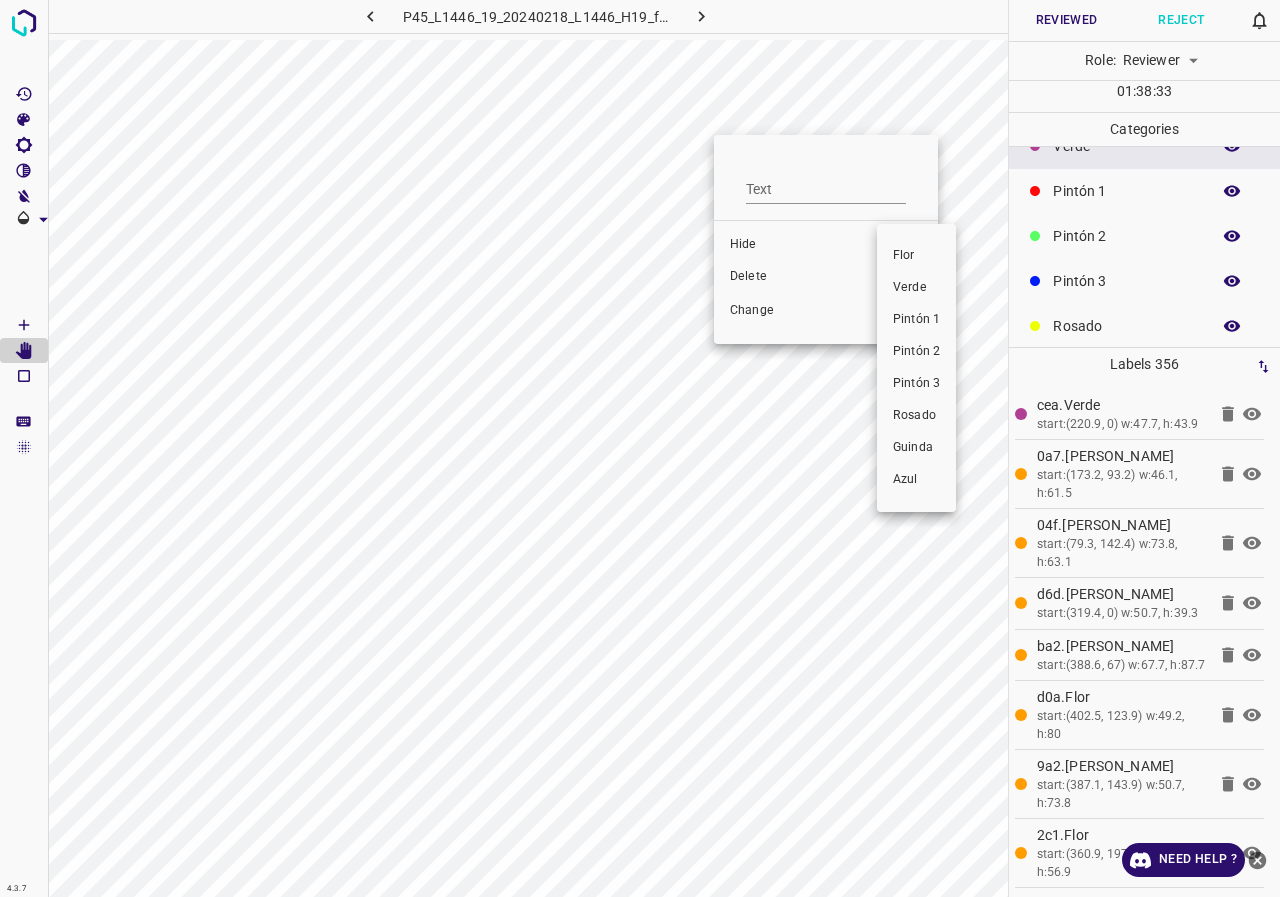 click on "Pintón 1" at bounding box center (916, 320) 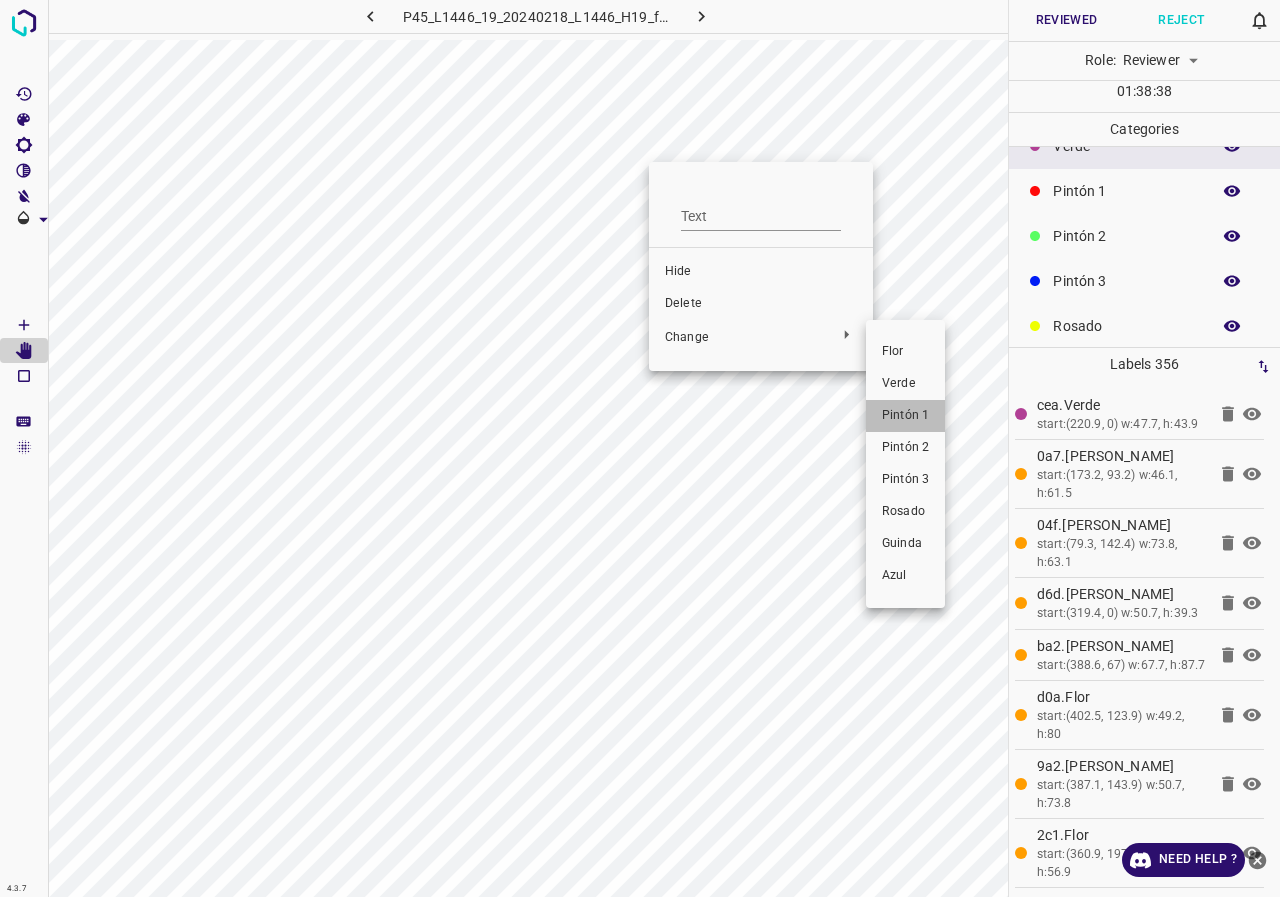 click on "Pintón 1" at bounding box center (905, 416) 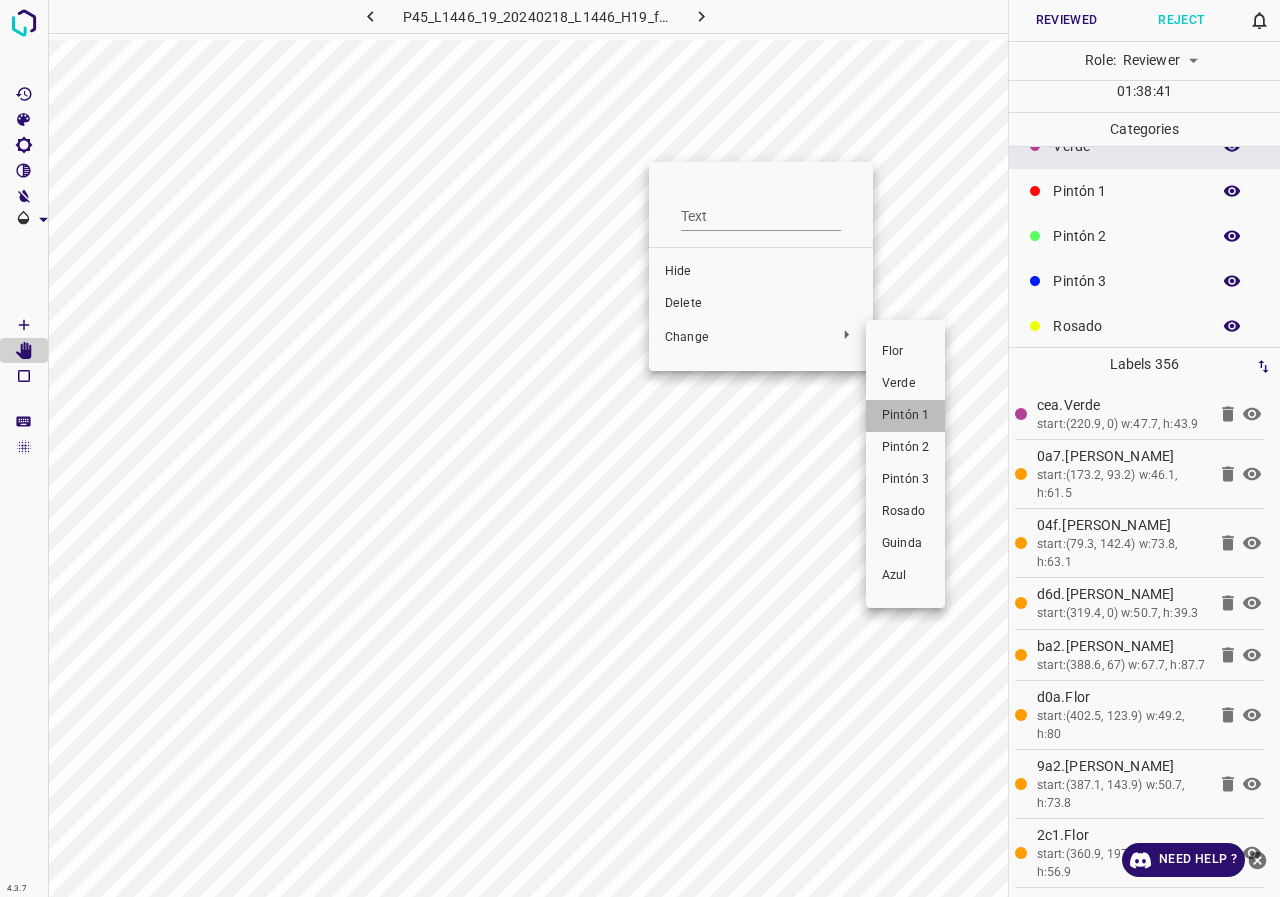 click on "Pintón 1" at bounding box center (905, 416) 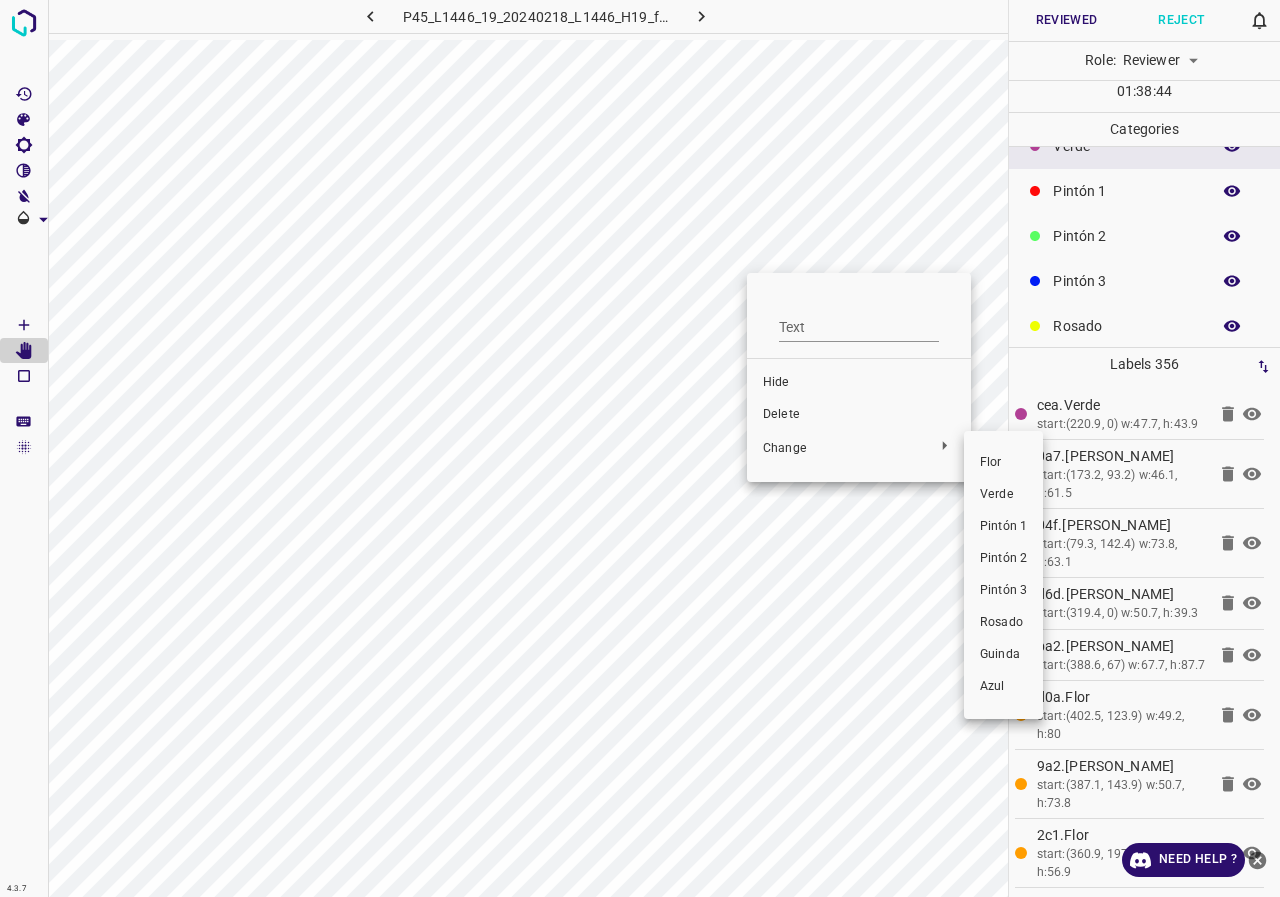 drag, startPoint x: 1002, startPoint y: 519, endPoint x: 905, endPoint y: 441, distance: 124.47088 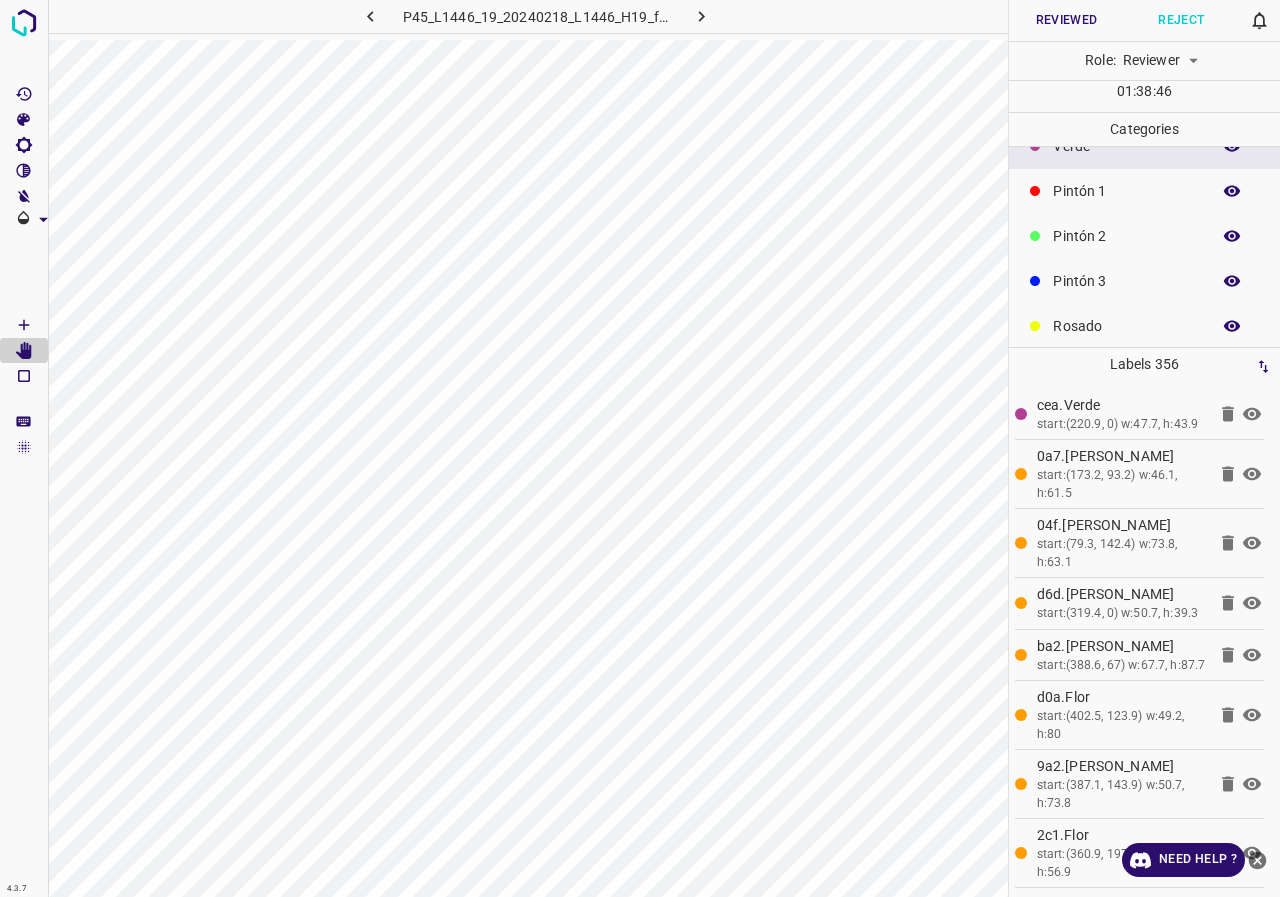 click at bounding box center [1232, 236] 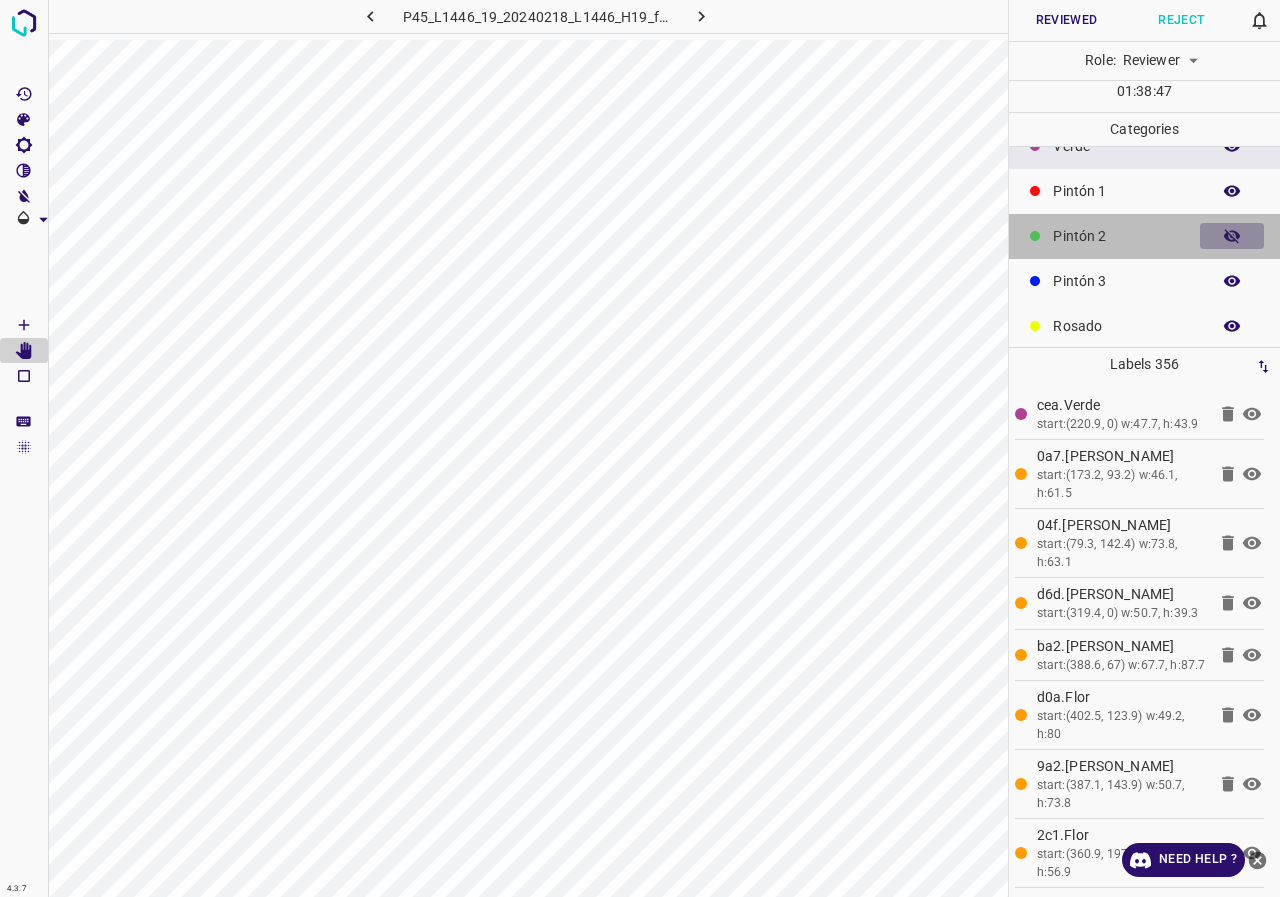 click 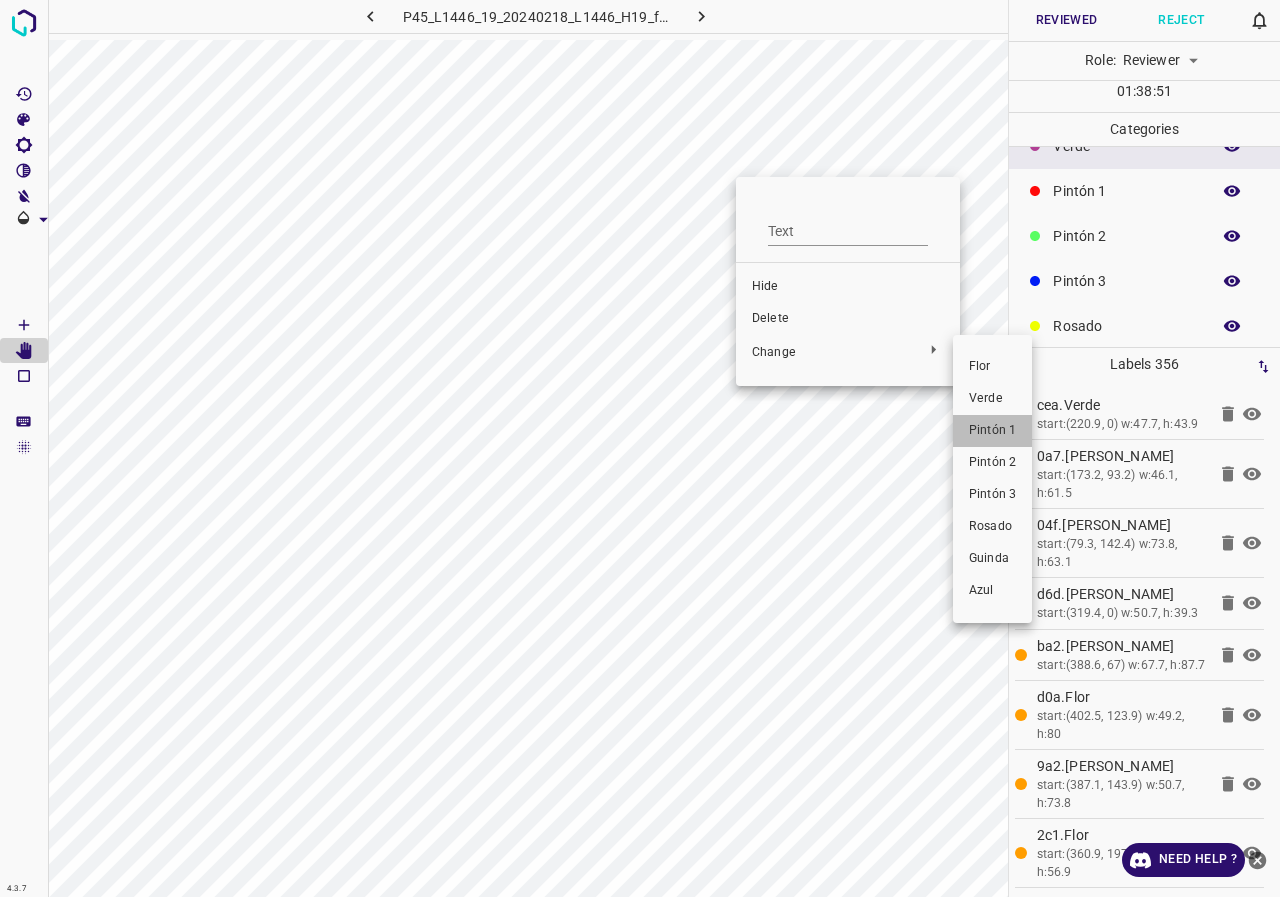 click on "Pintón 1" at bounding box center [992, 431] 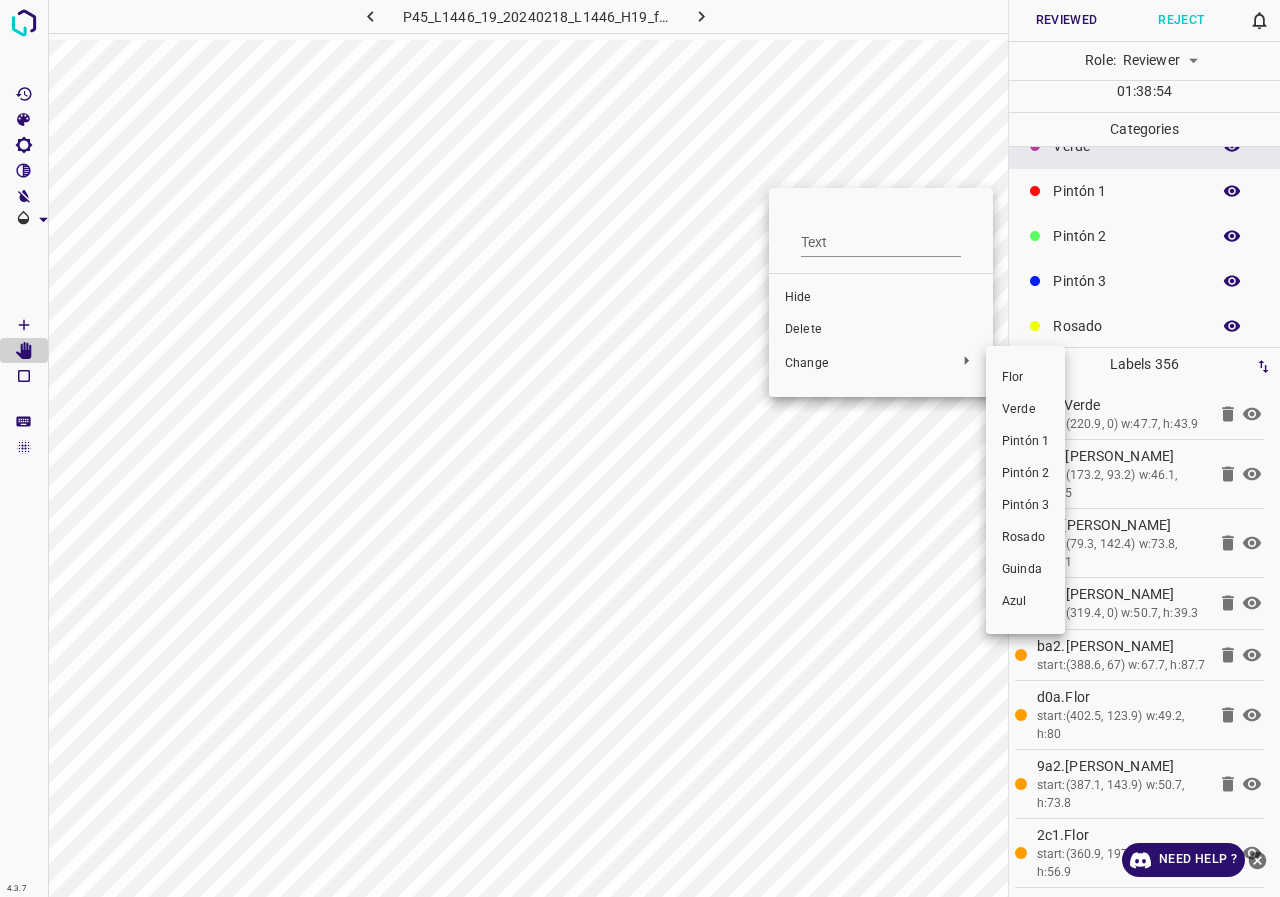 click on "Verde" at bounding box center [1025, 410] 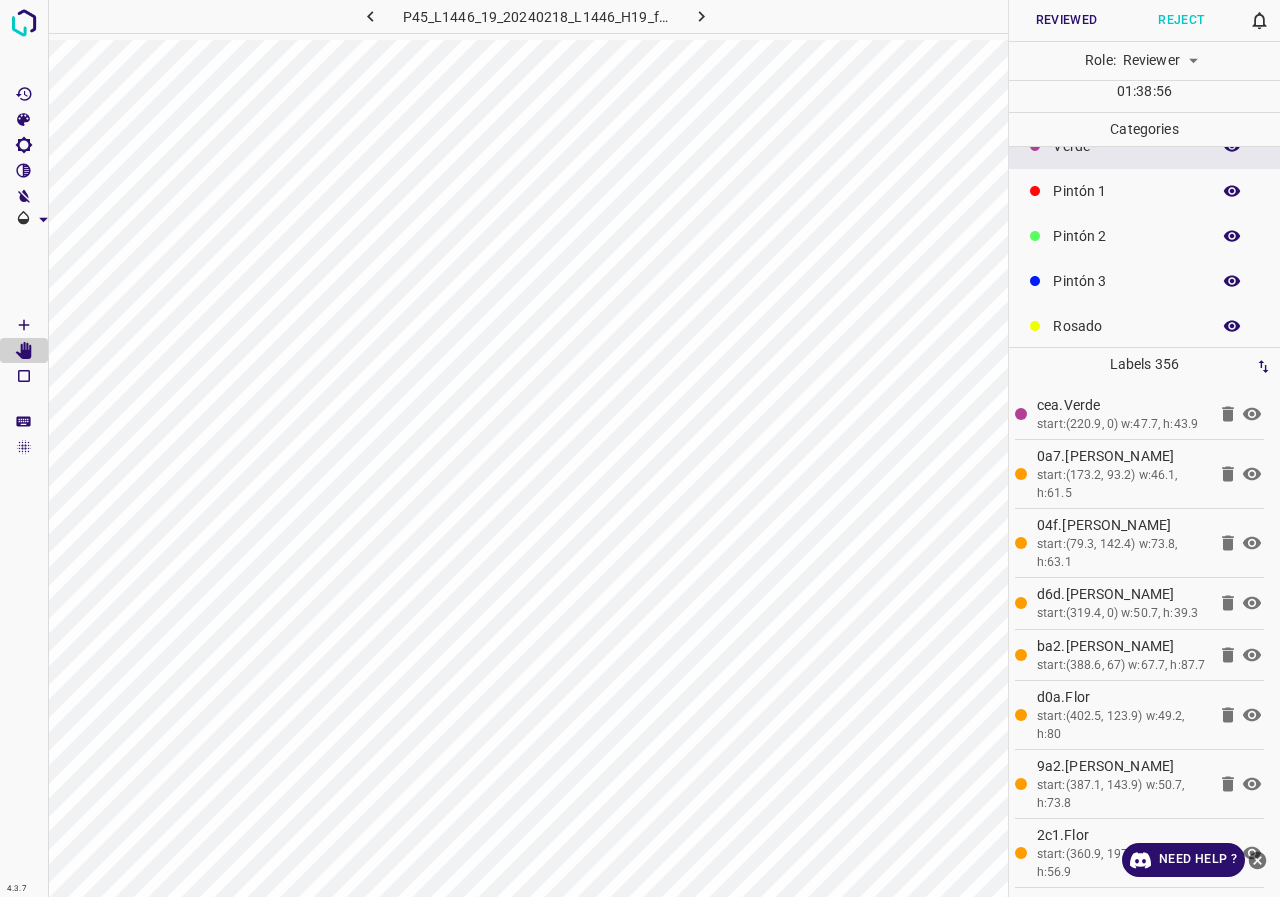 click 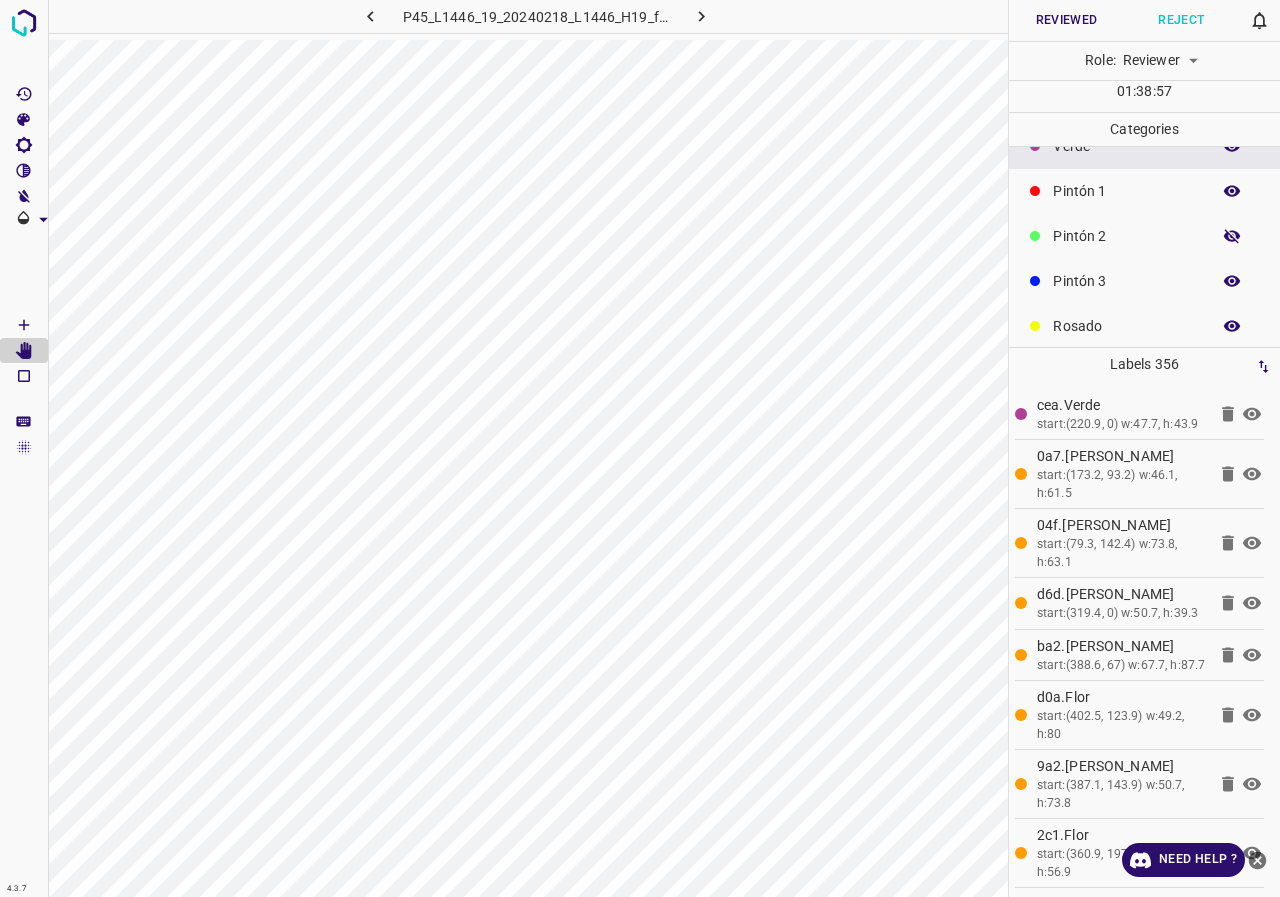 click 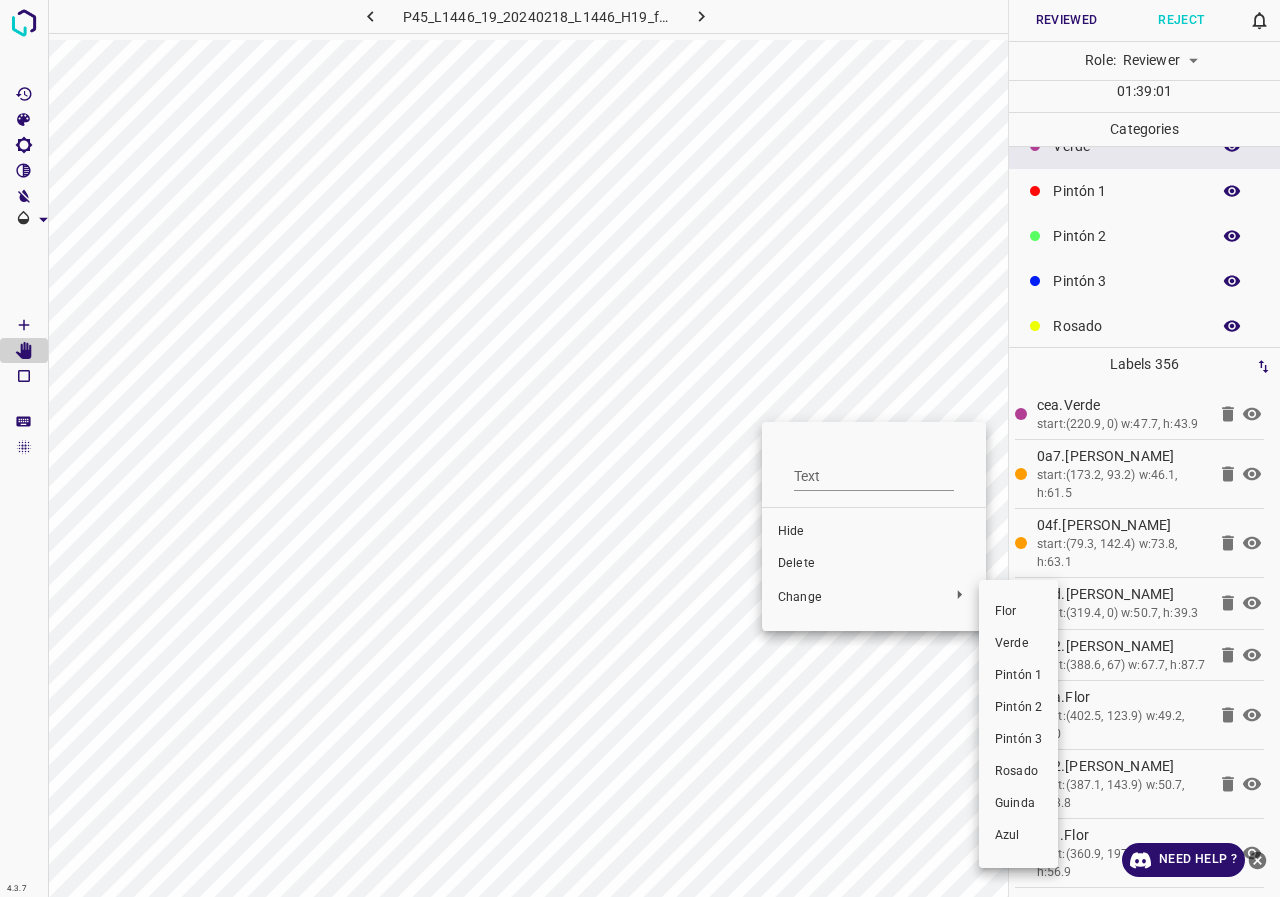 click on "Pintón 1" at bounding box center (1018, 676) 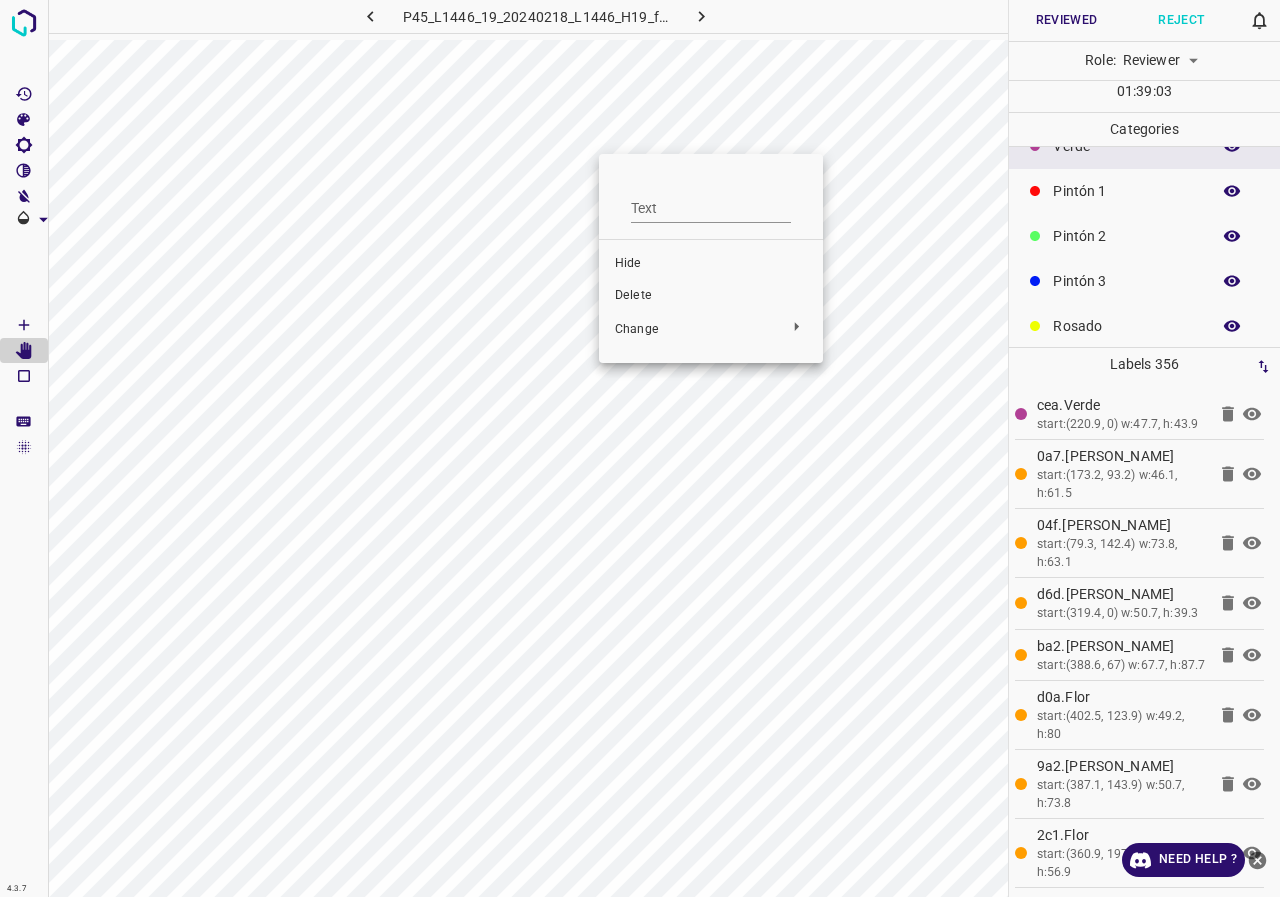 click at bounding box center [640, 448] 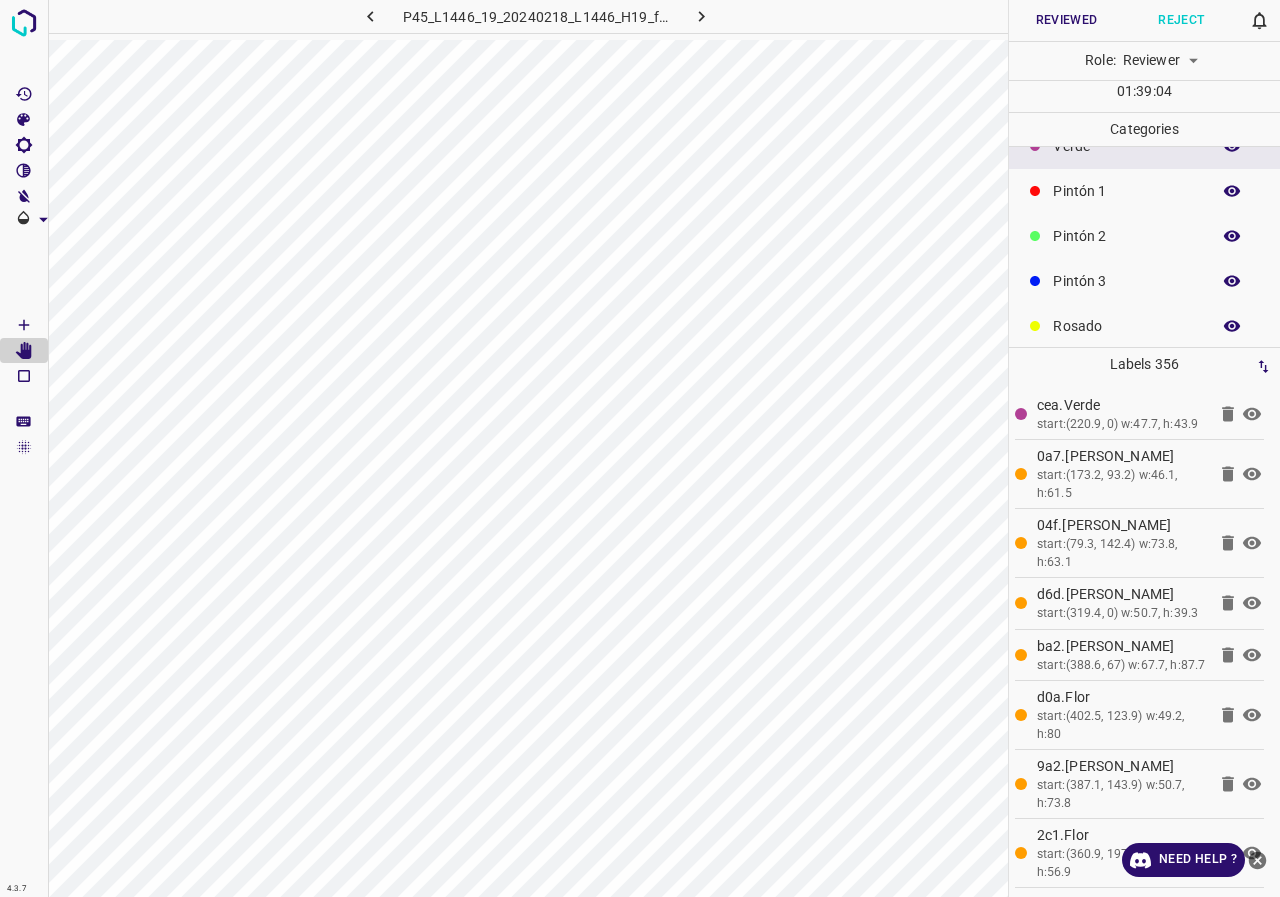 click 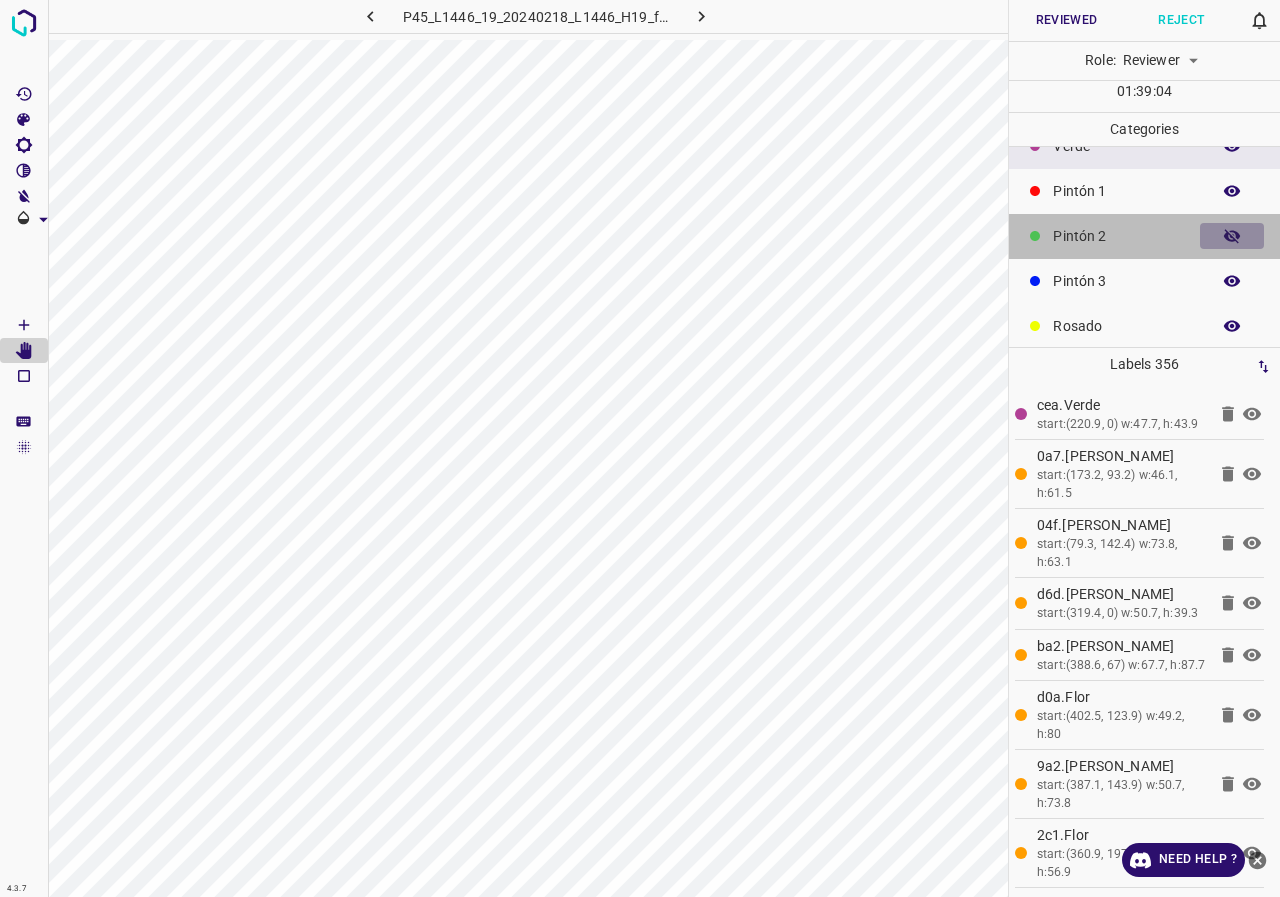 click 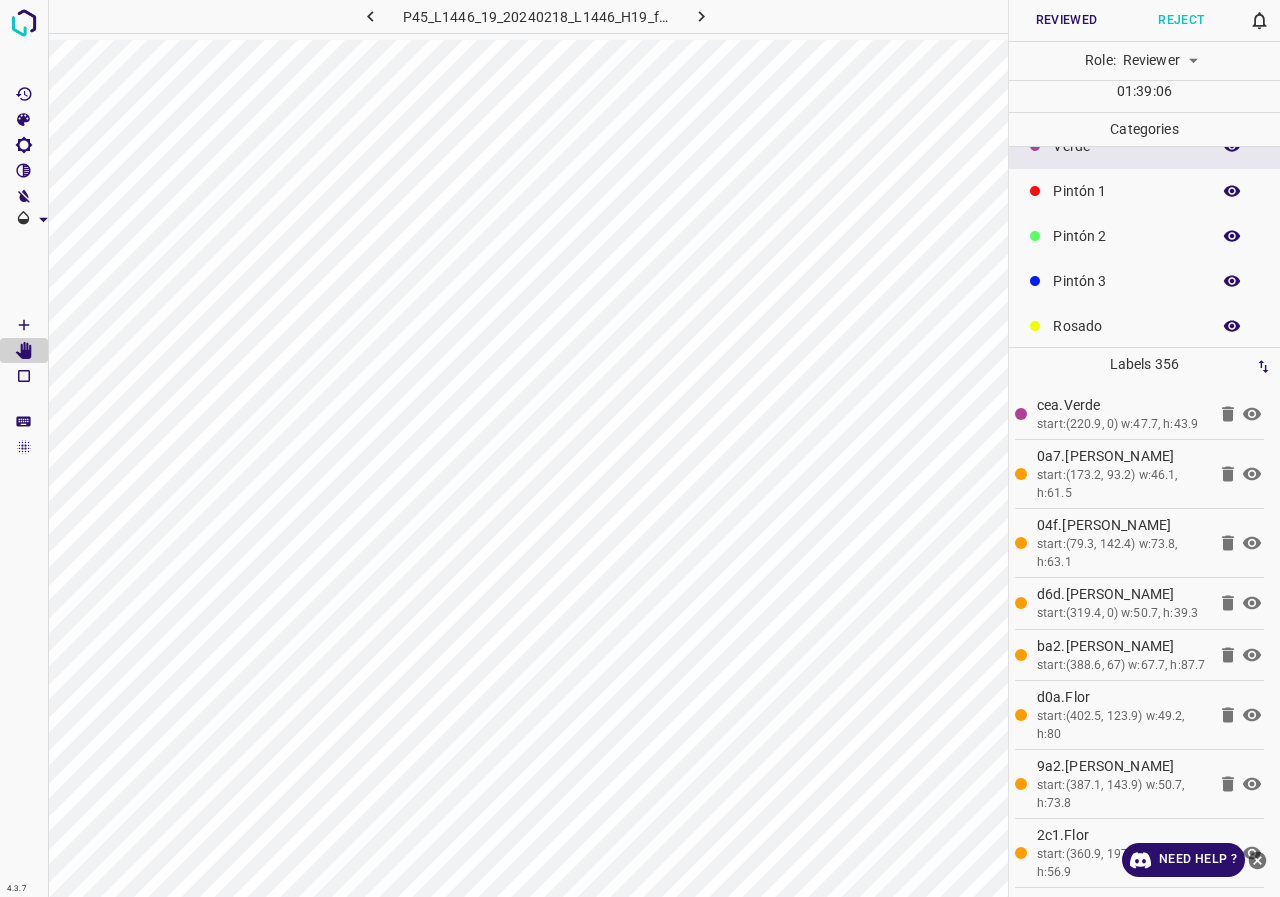 click 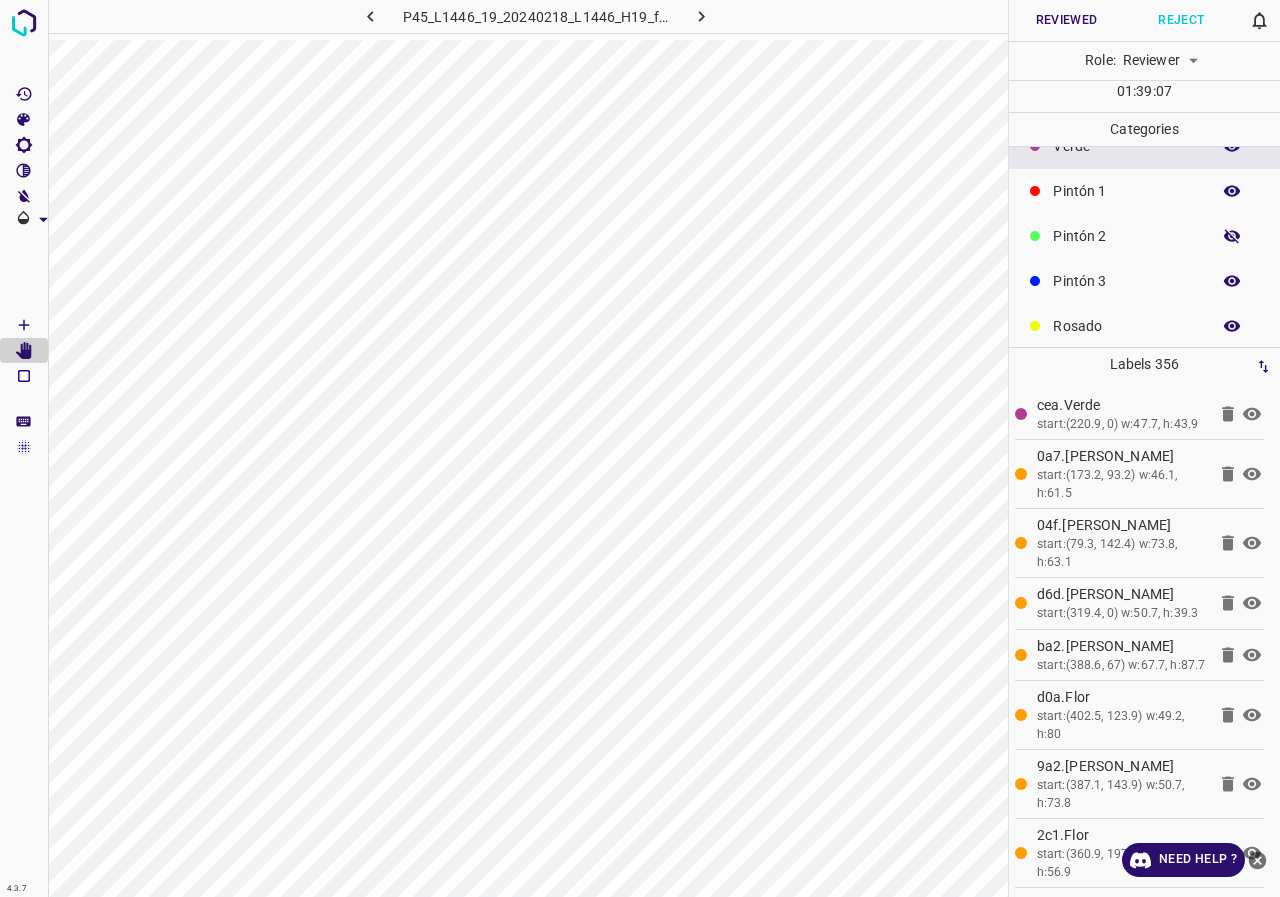 click 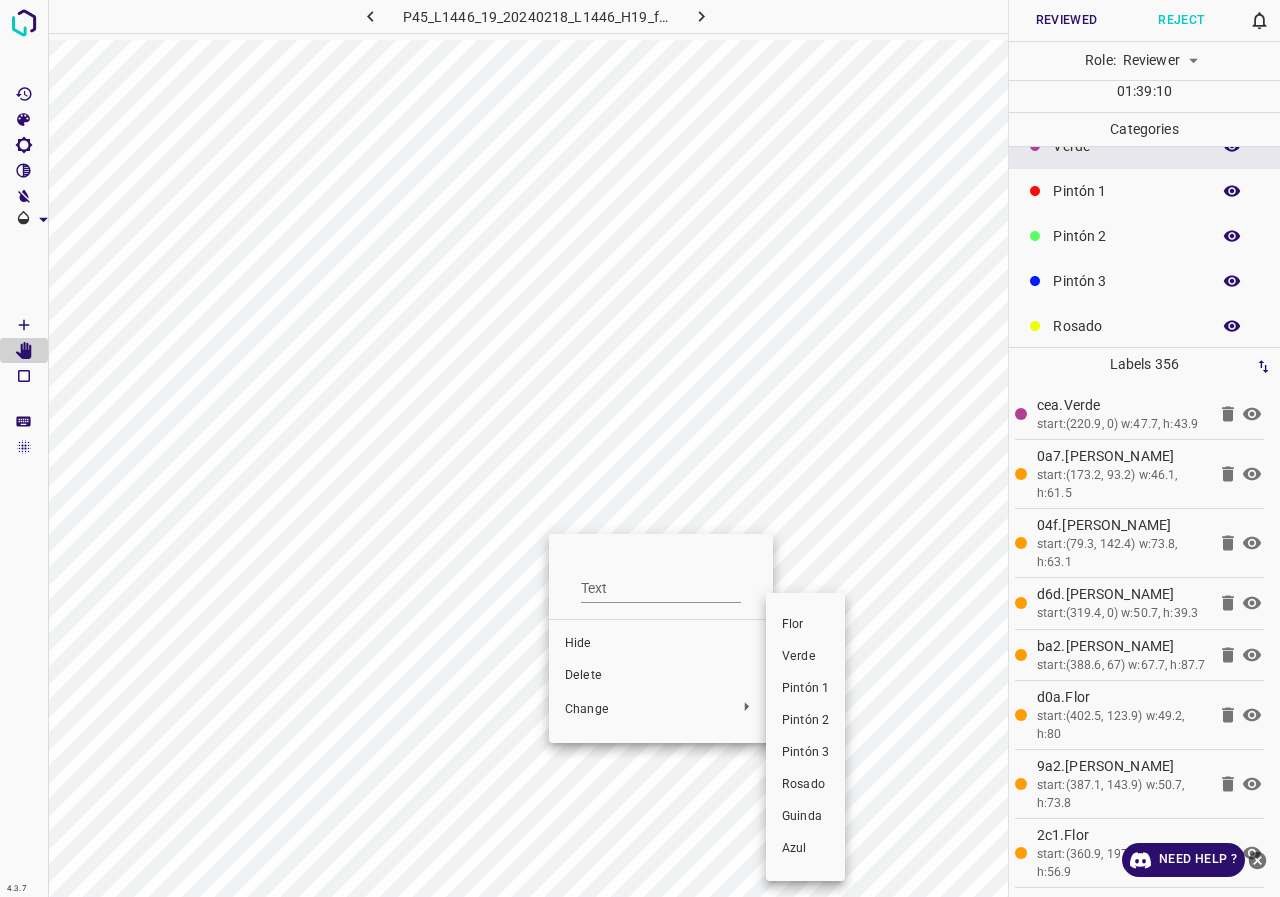 click on "Pintón 1" at bounding box center [805, 689] 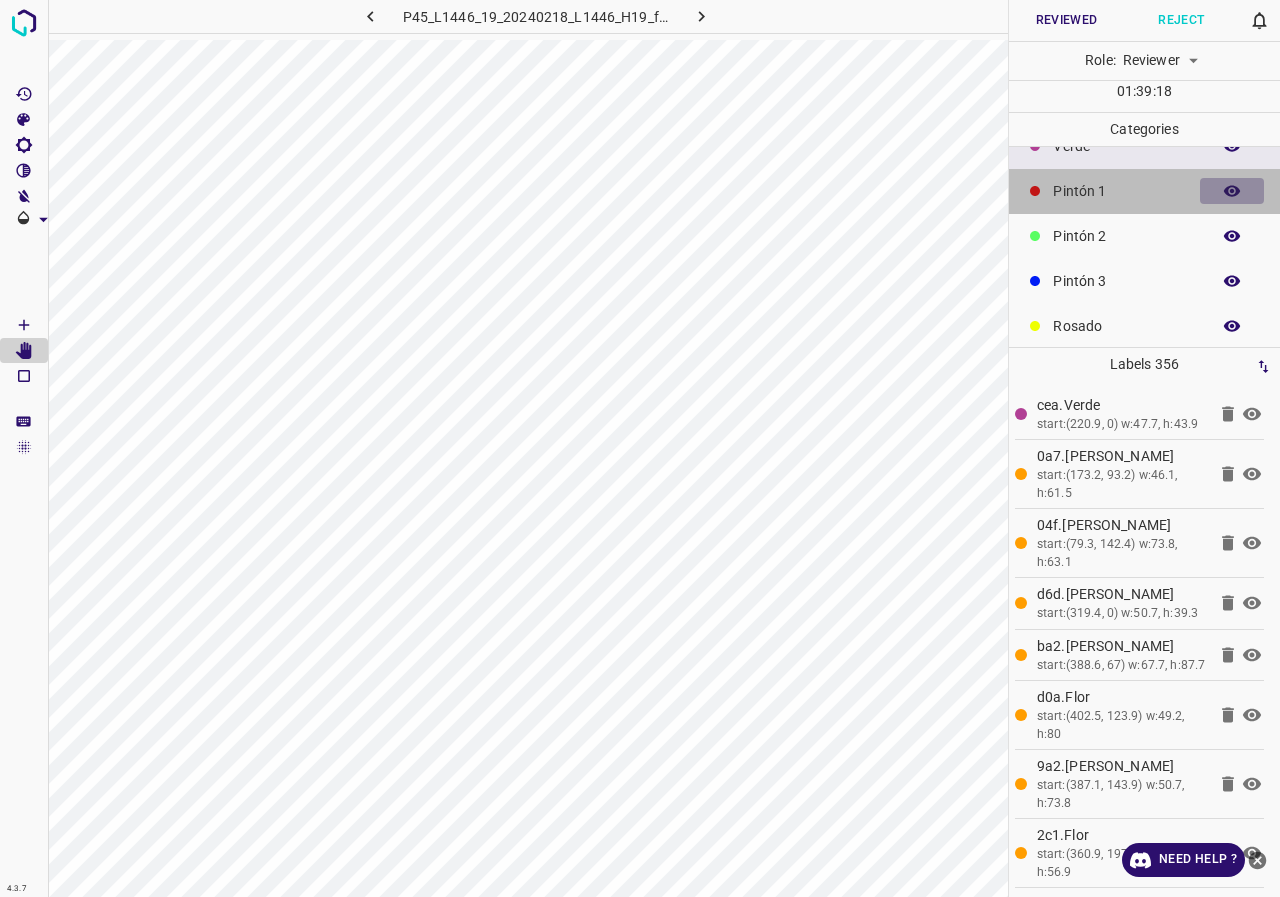 click 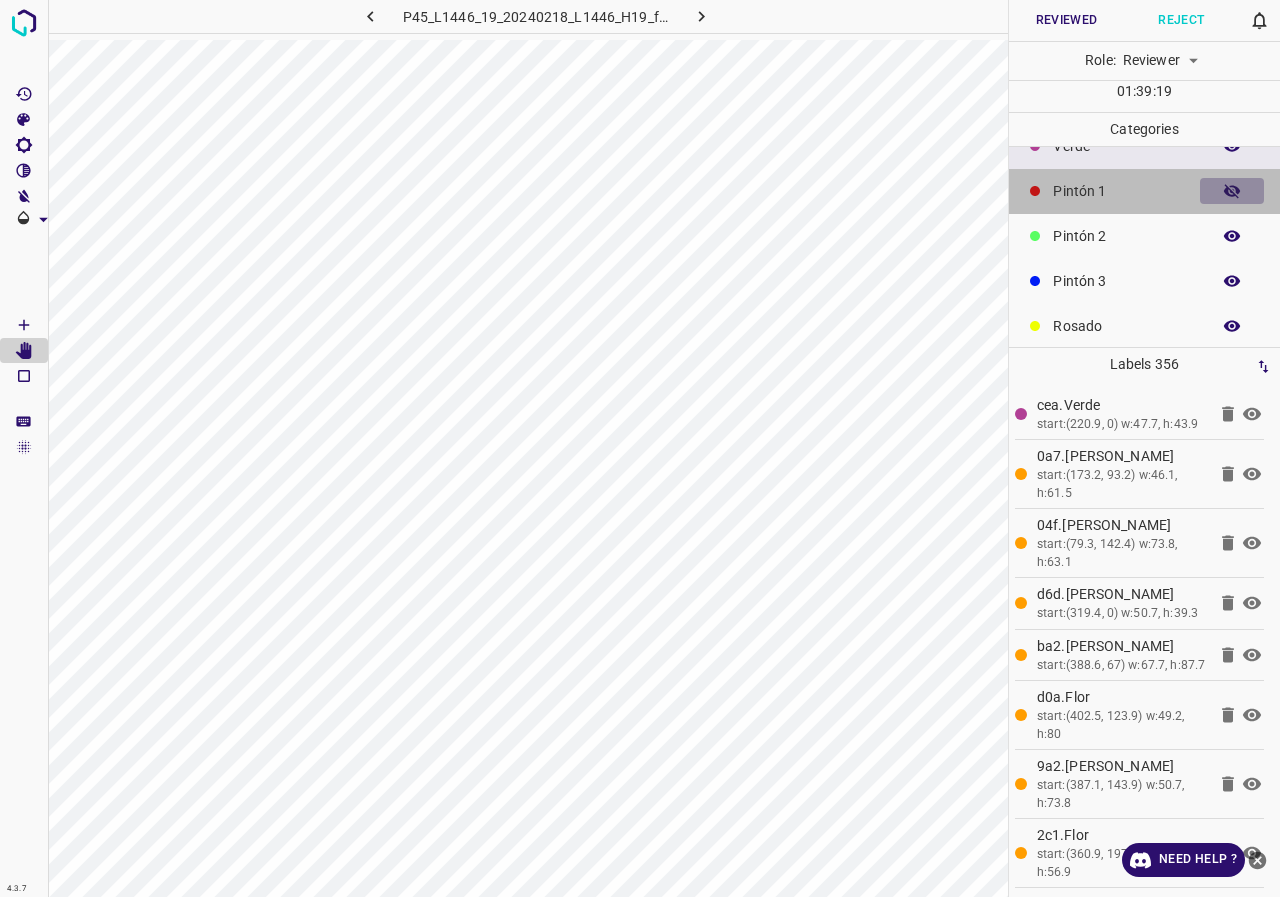 click 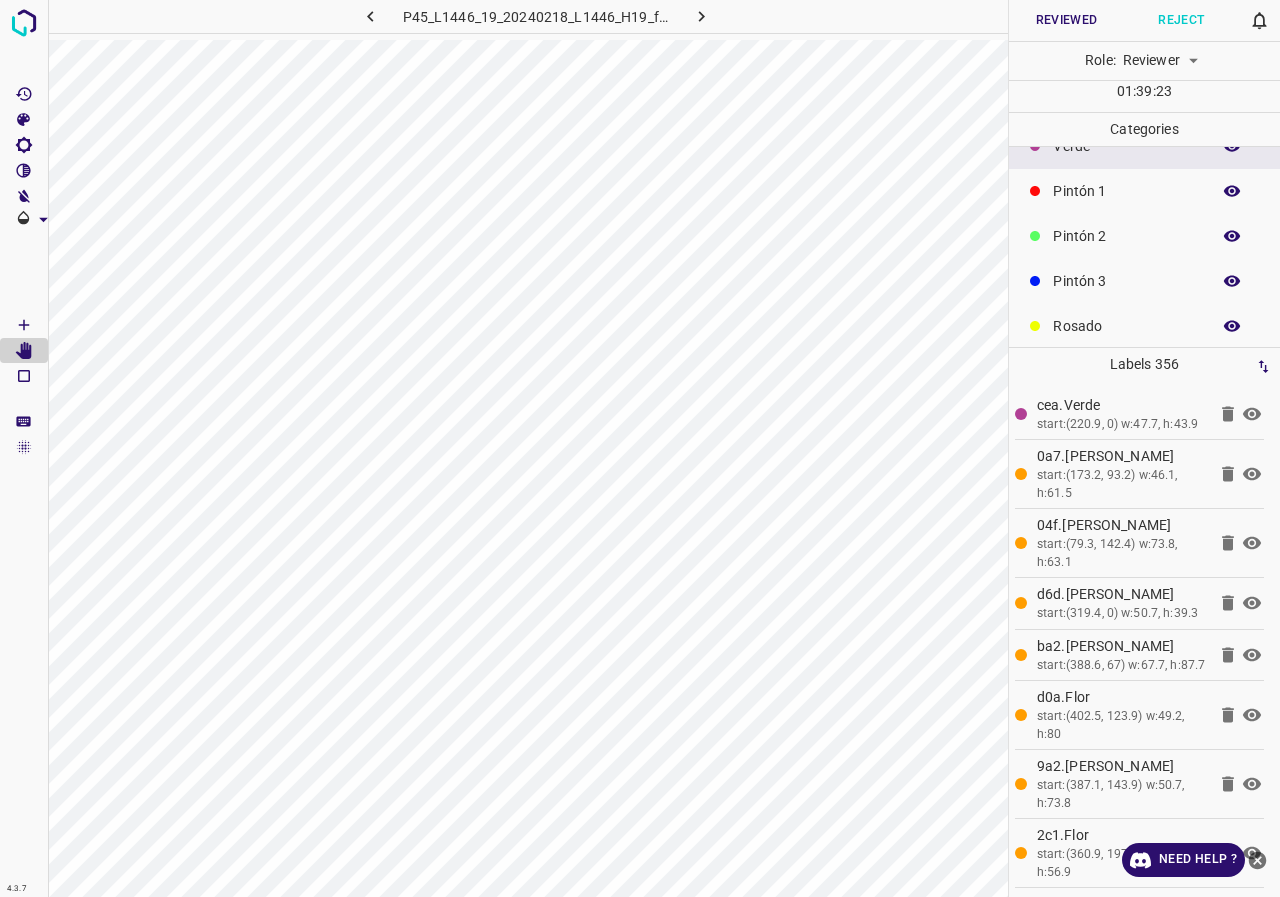 click 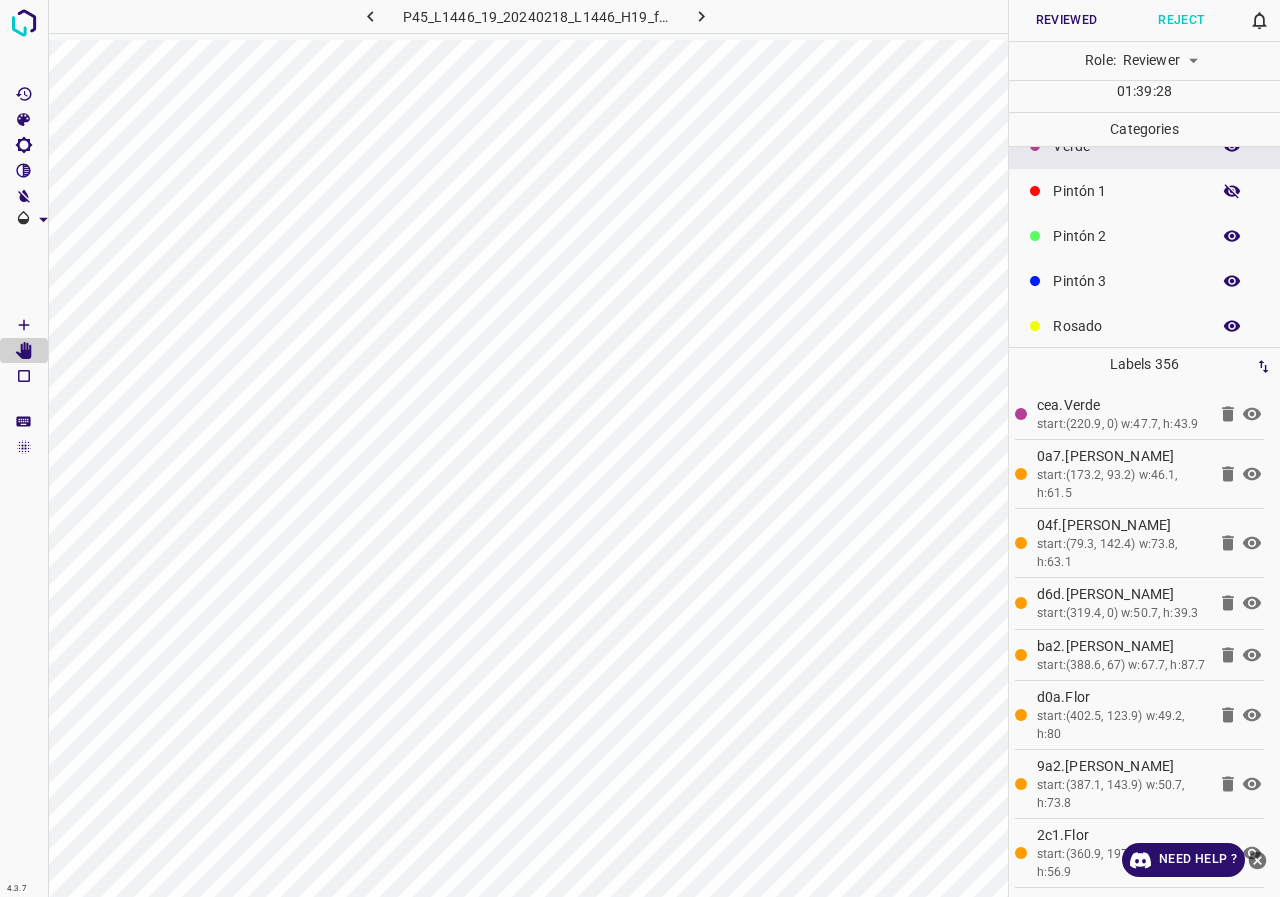 click 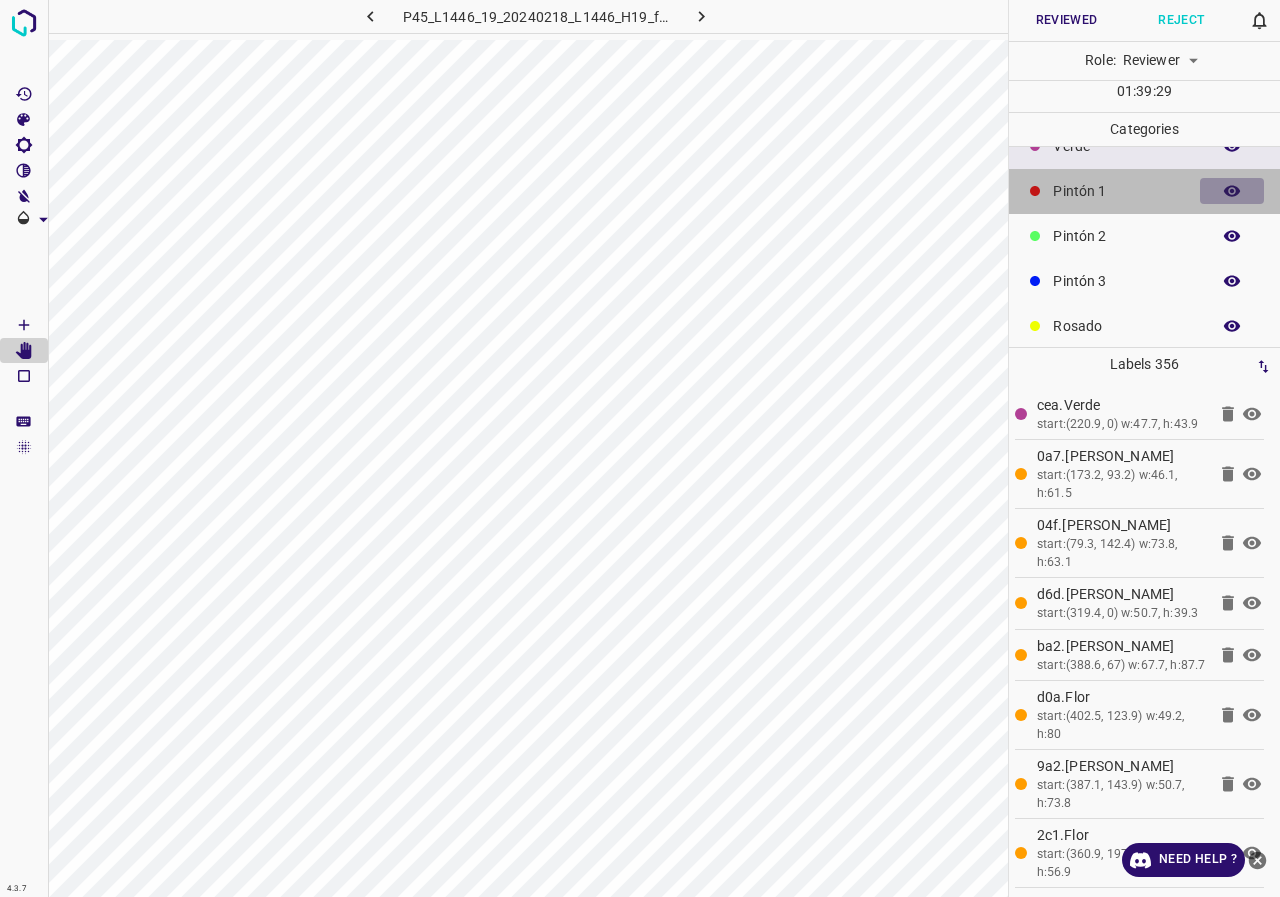 click 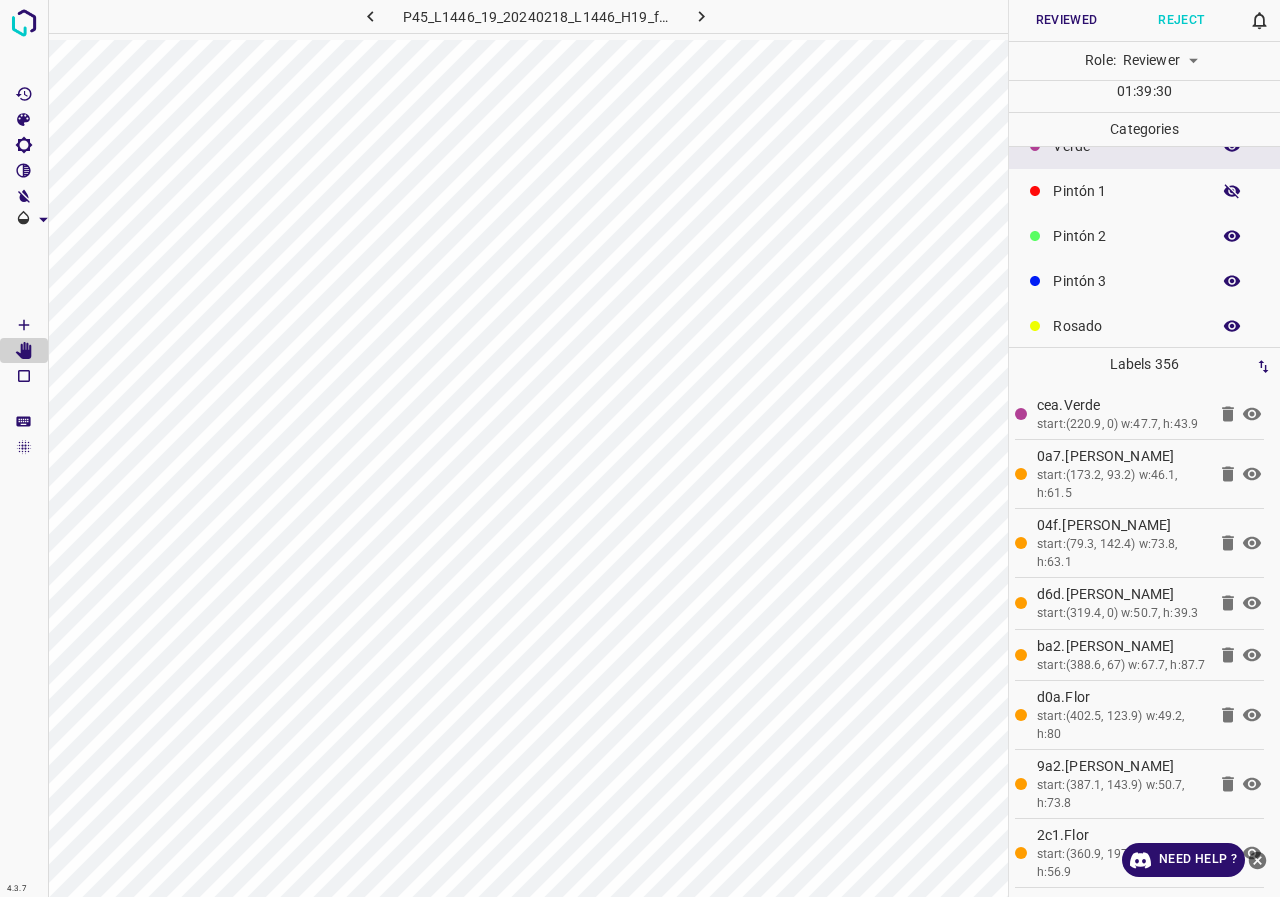 click 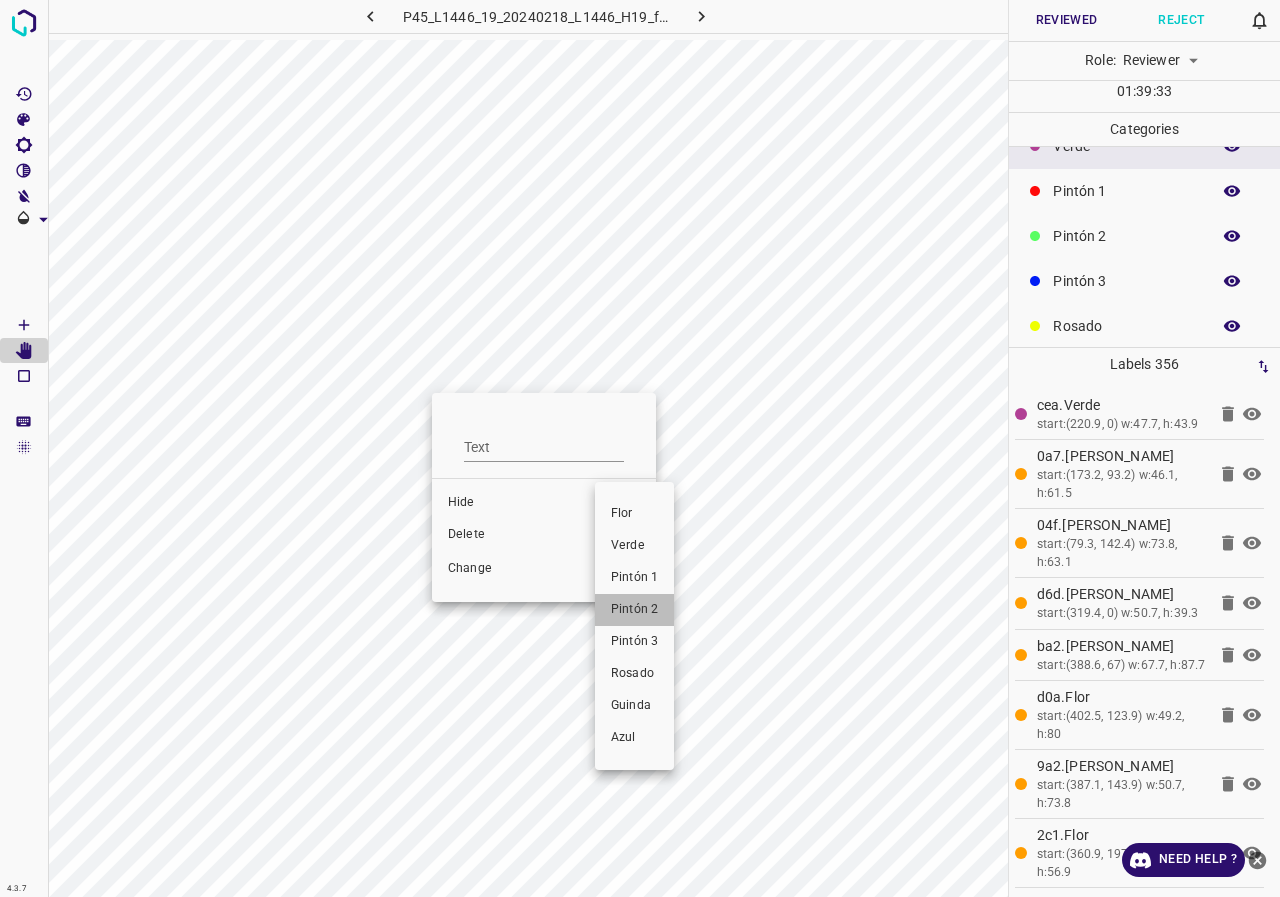 click on "Pintón 2" at bounding box center (634, 610) 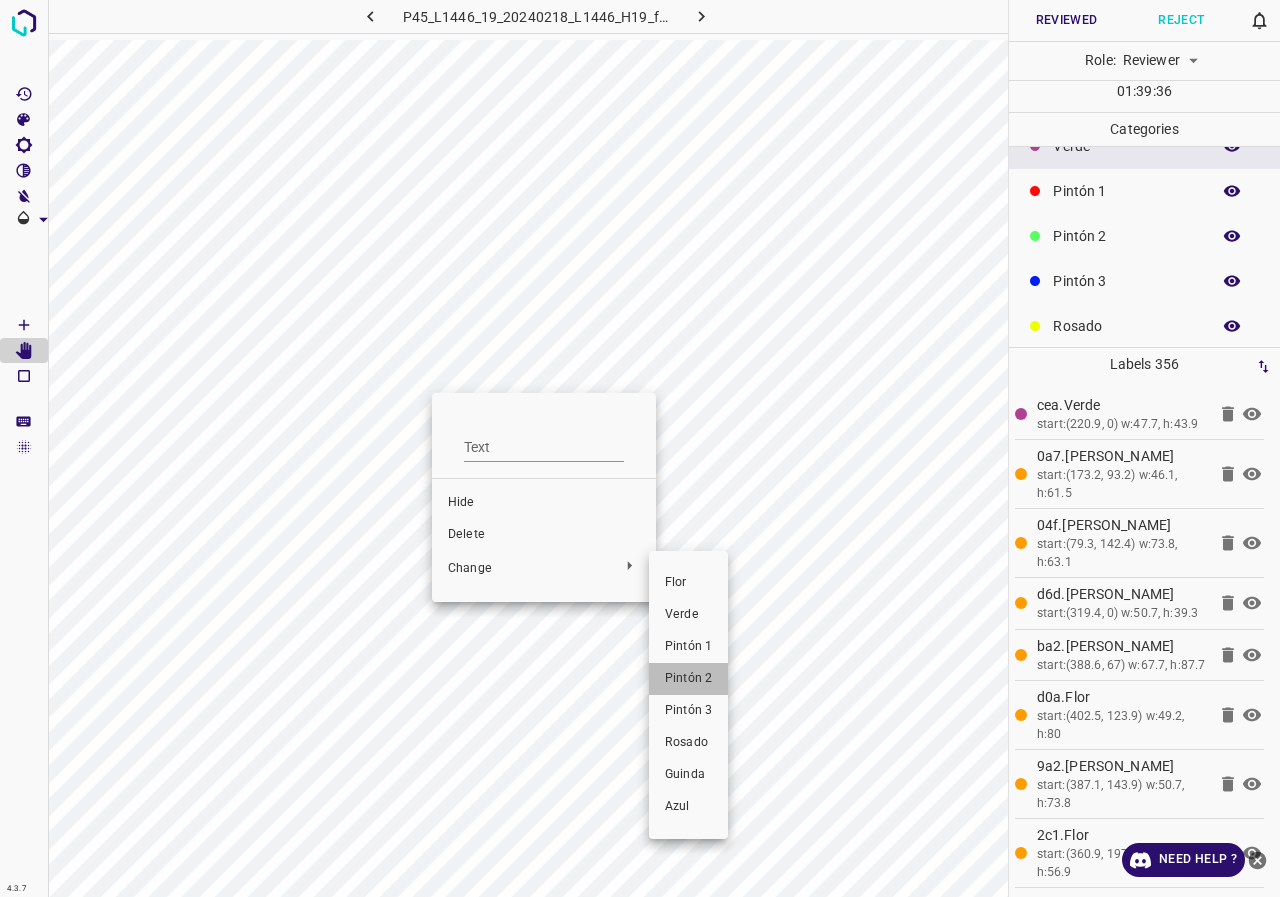 drag, startPoint x: 692, startPoint y: 668, endPoint x: 634, endPoint y: 491, distance: 186.26057 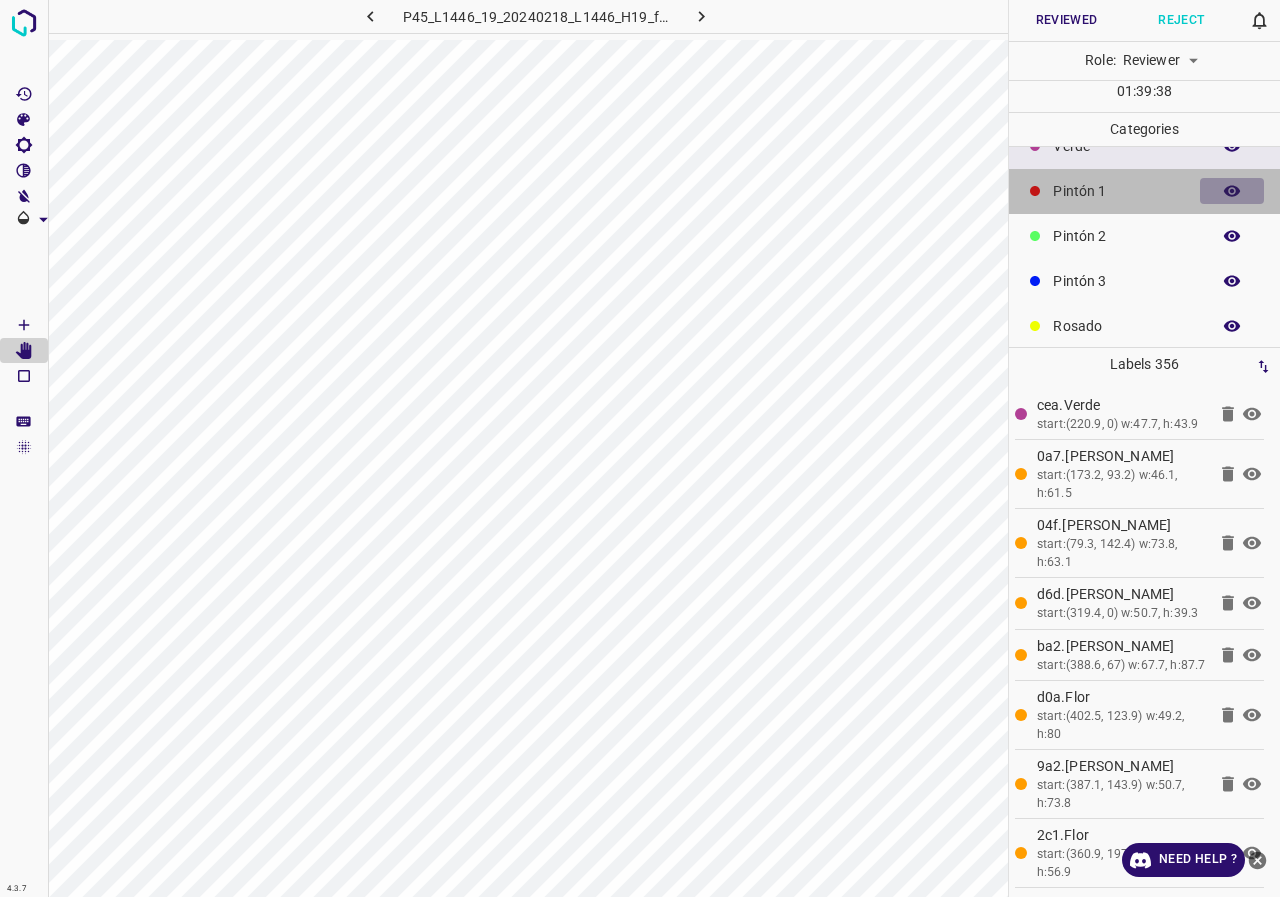 click 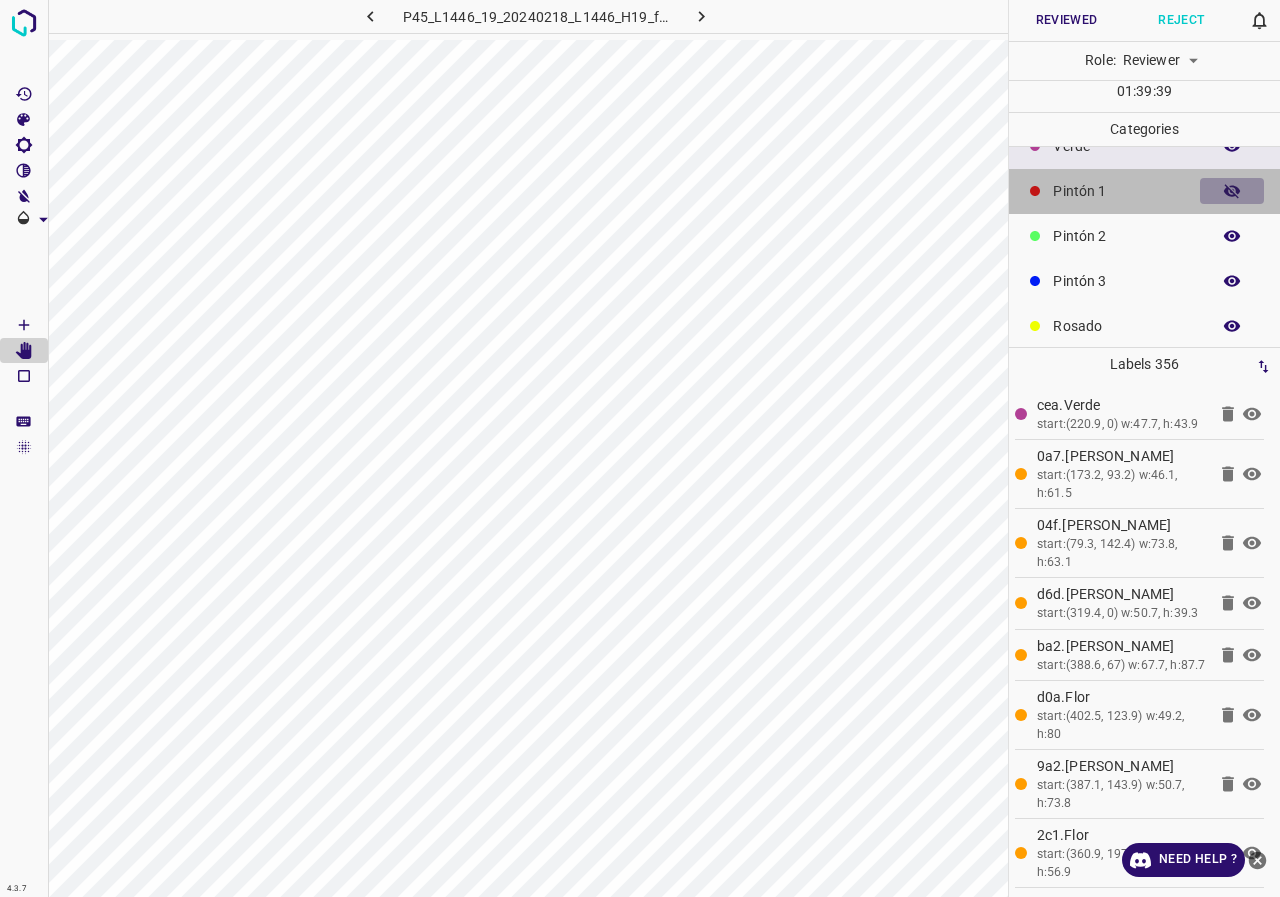 click 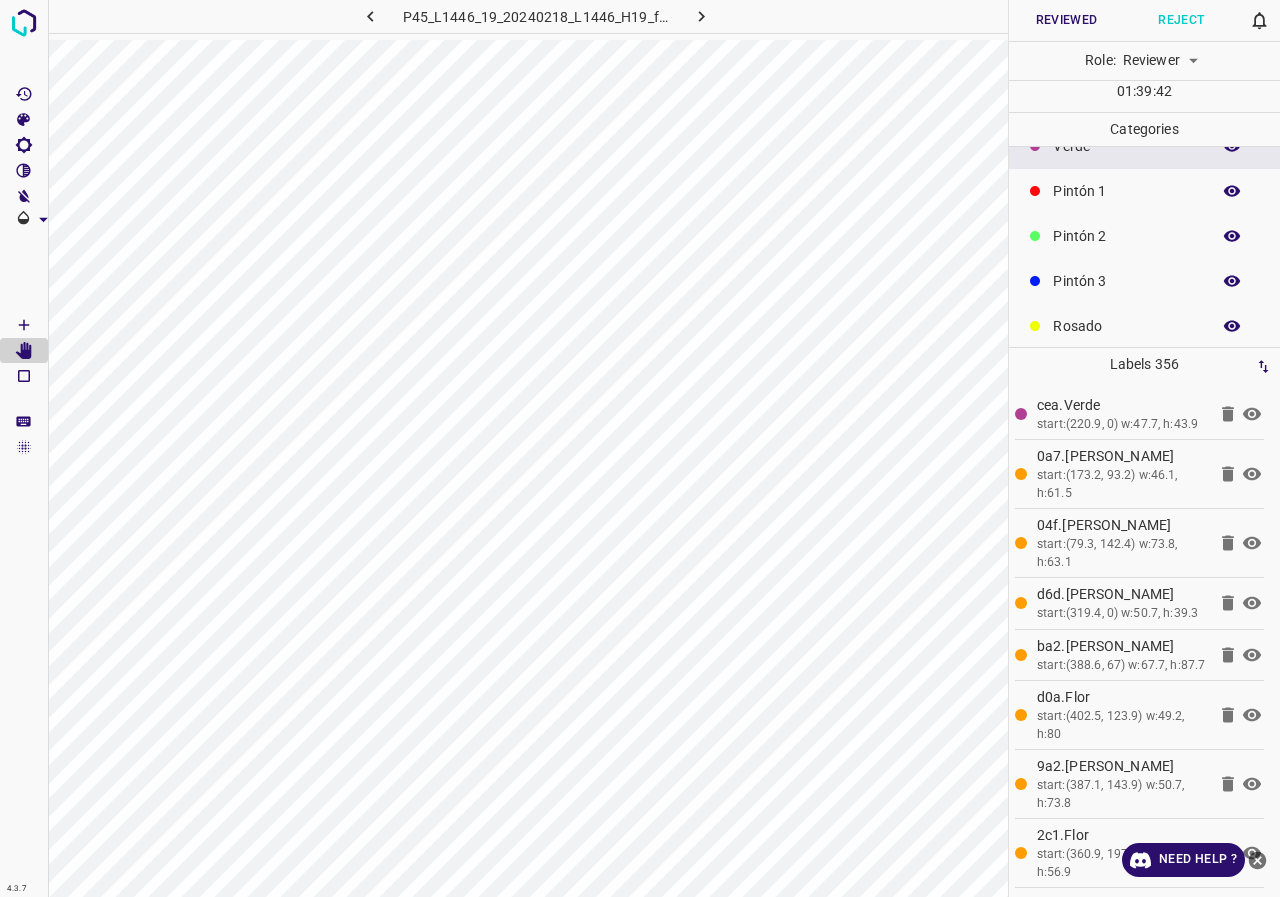 scroll, scrollTop: 176, scrollLeft: 0, axis: vertical 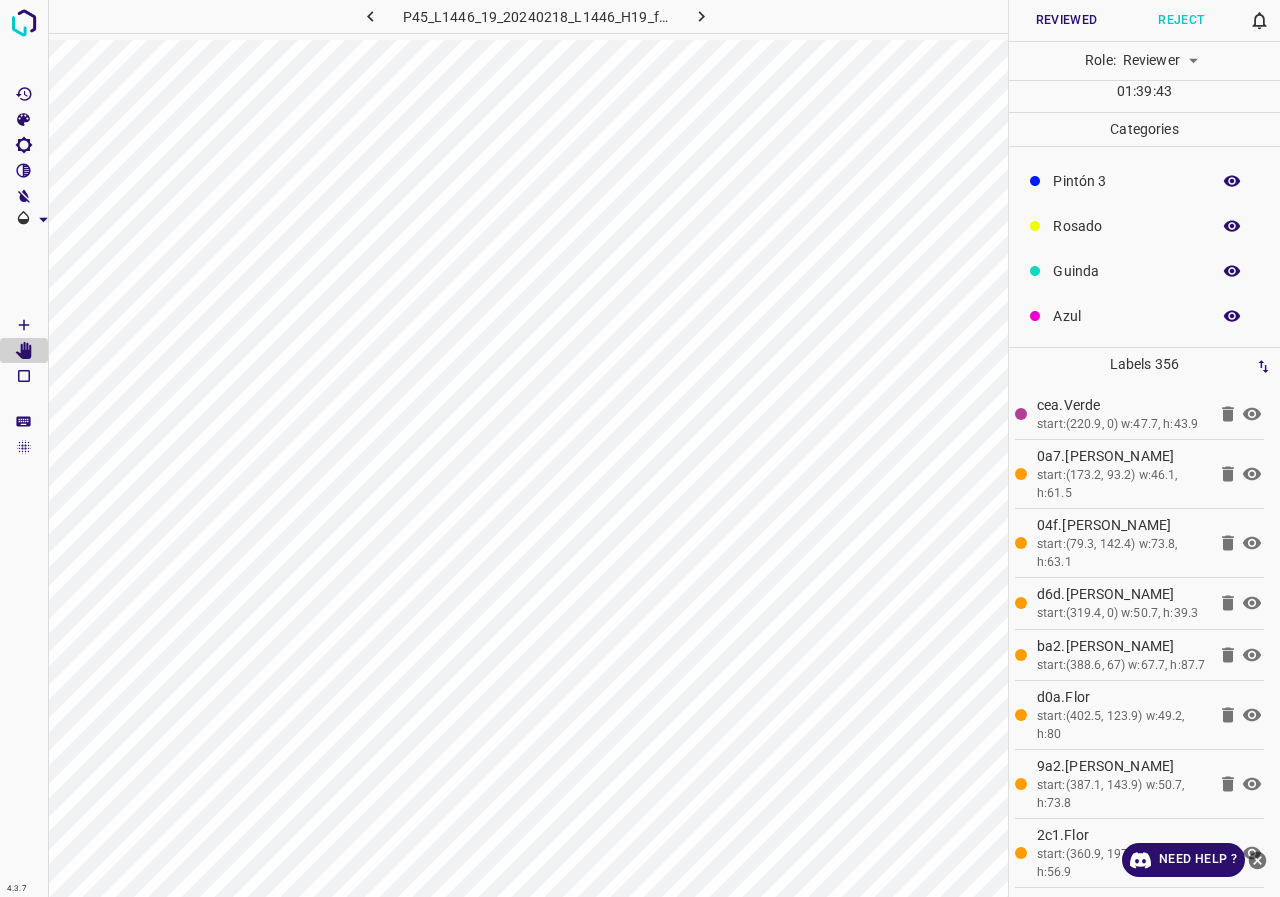 click at bounding box center (1232, 271) 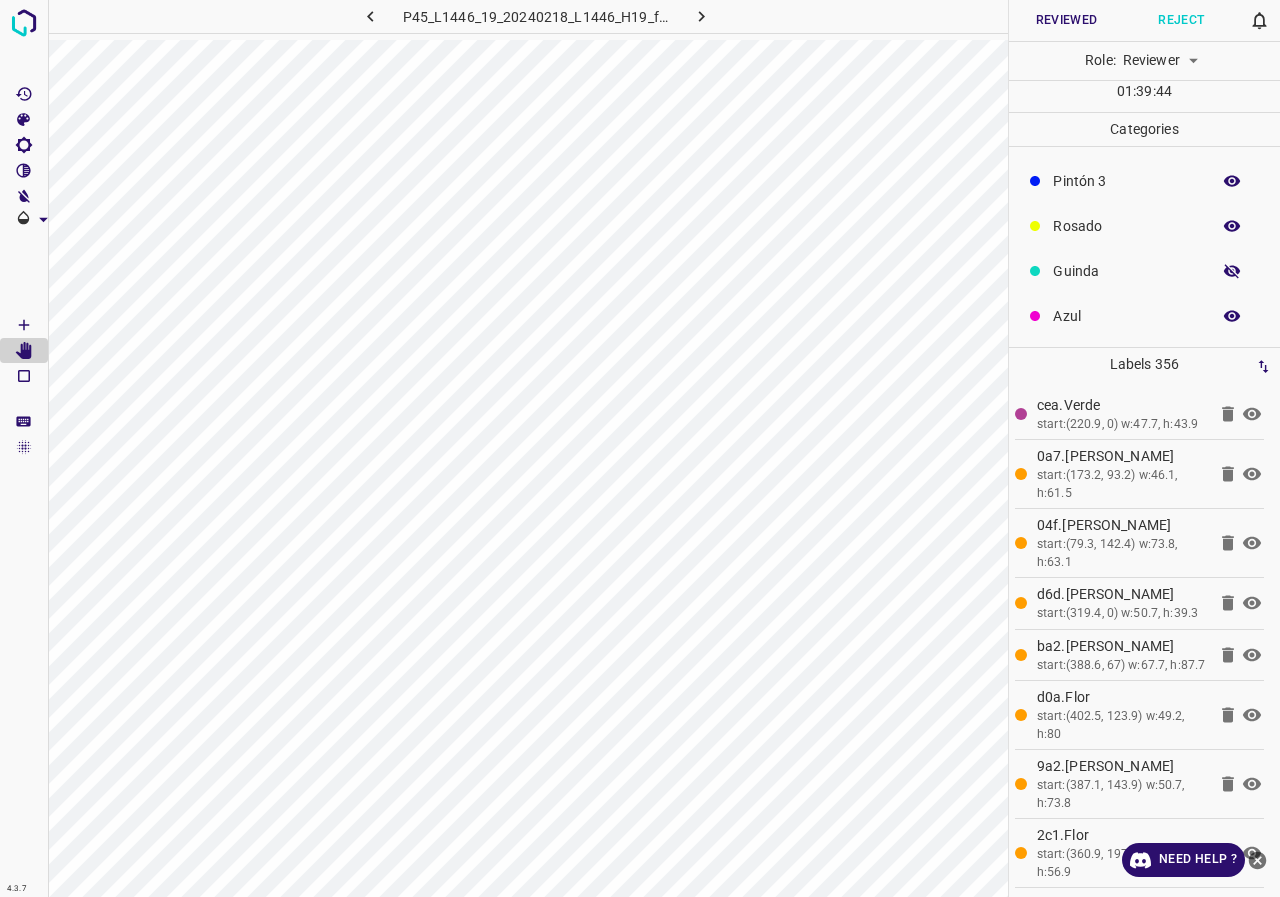 click at bounding box center [1232, 271] 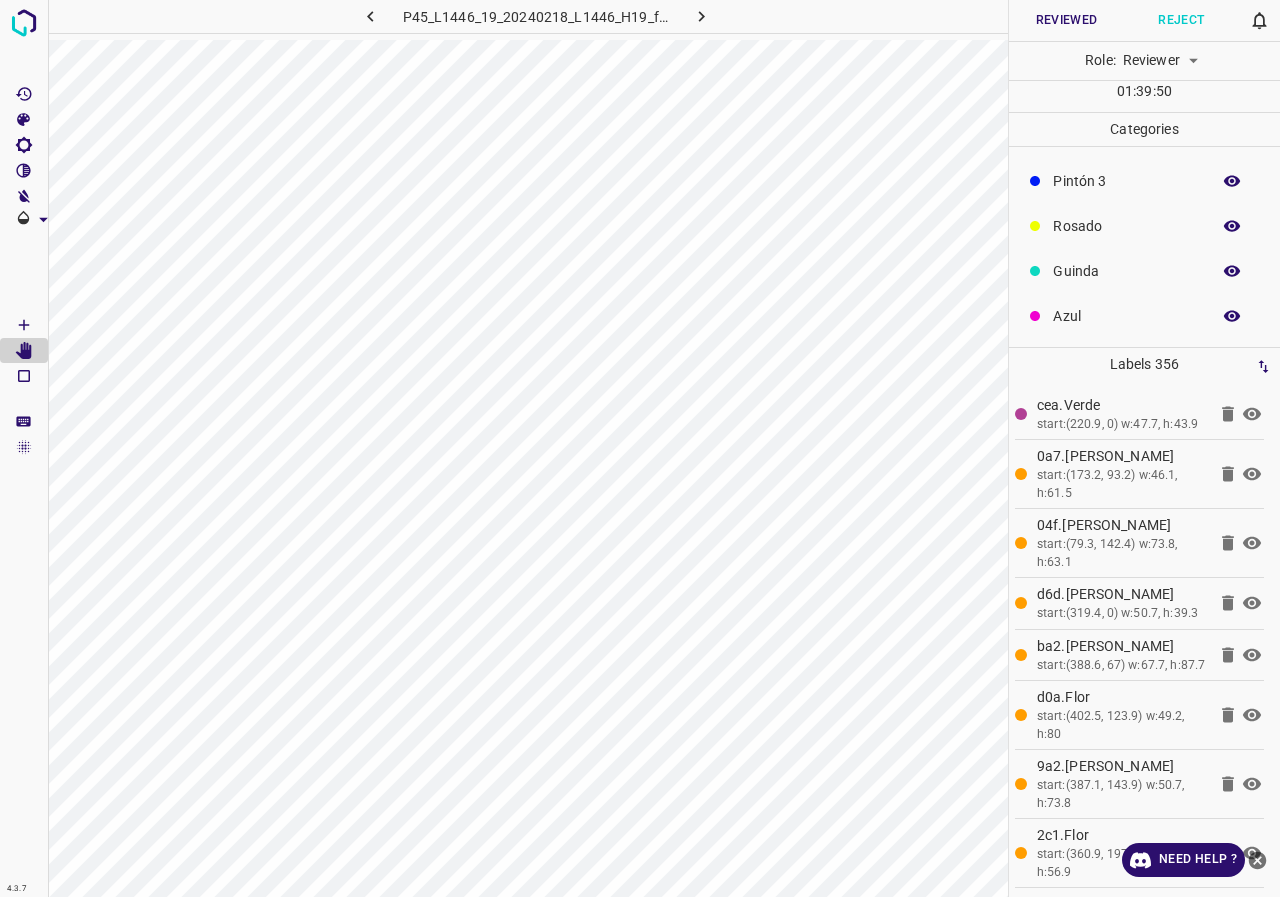 scroll, scrollTop: 100, scrollLeft: 0, axis: vertical 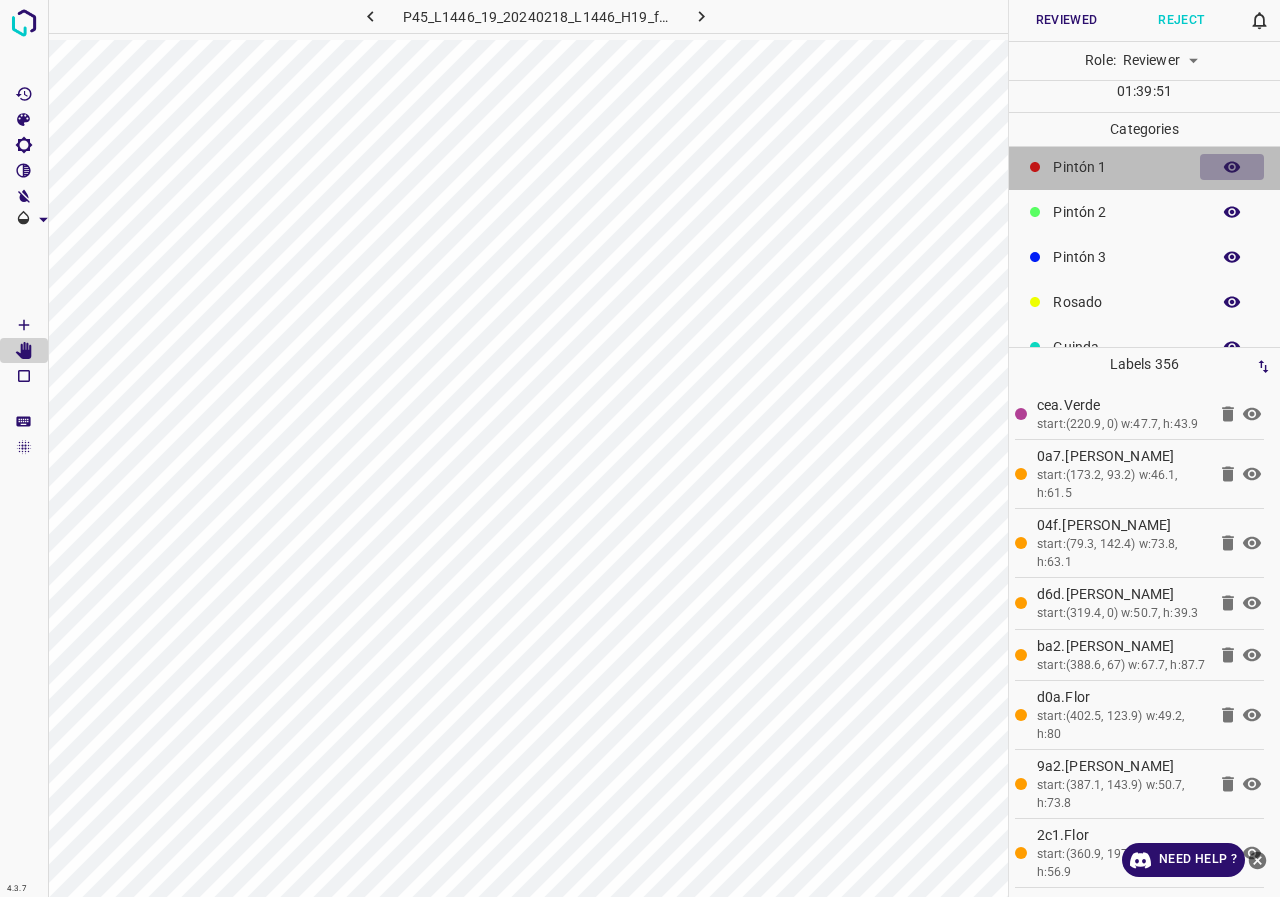 click 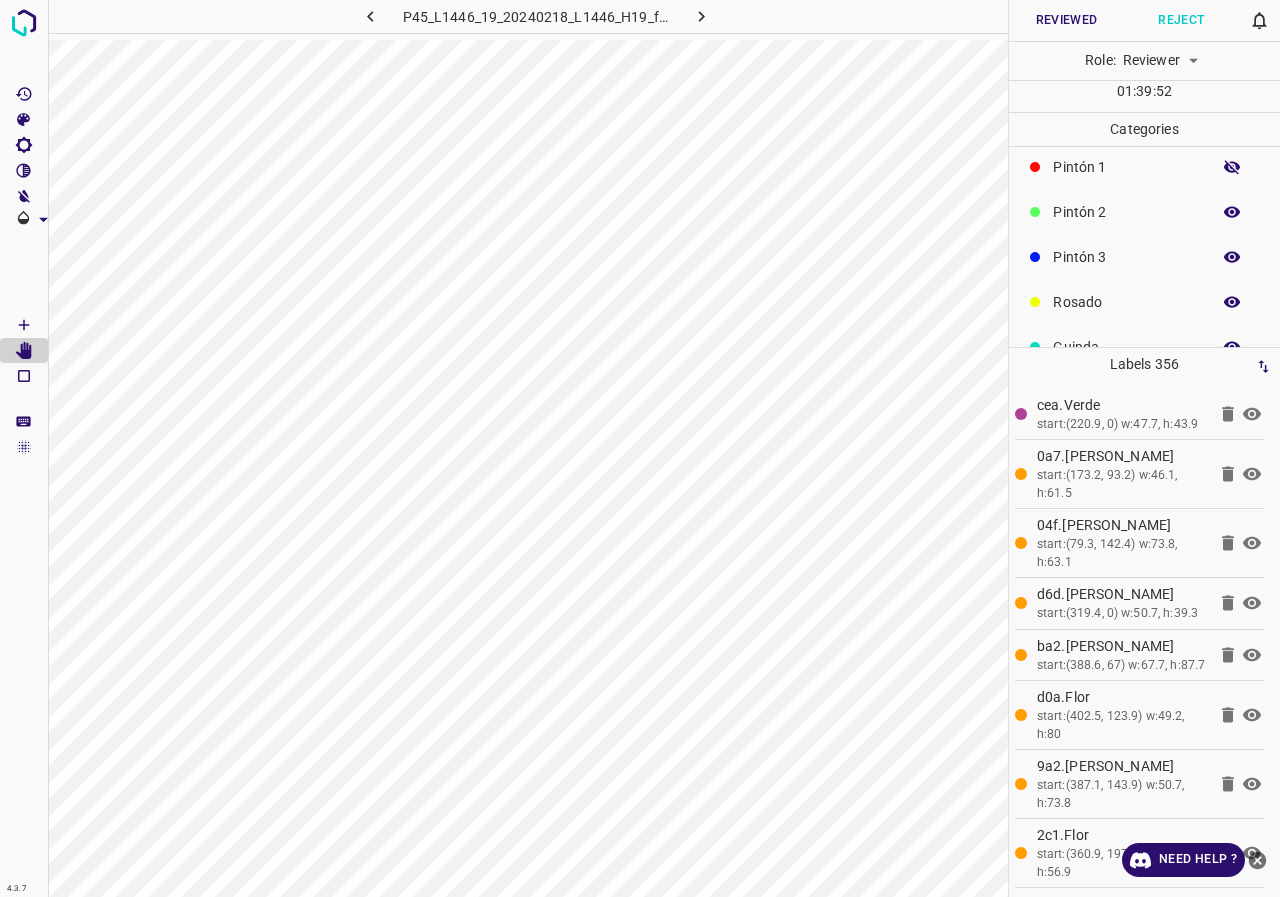 click 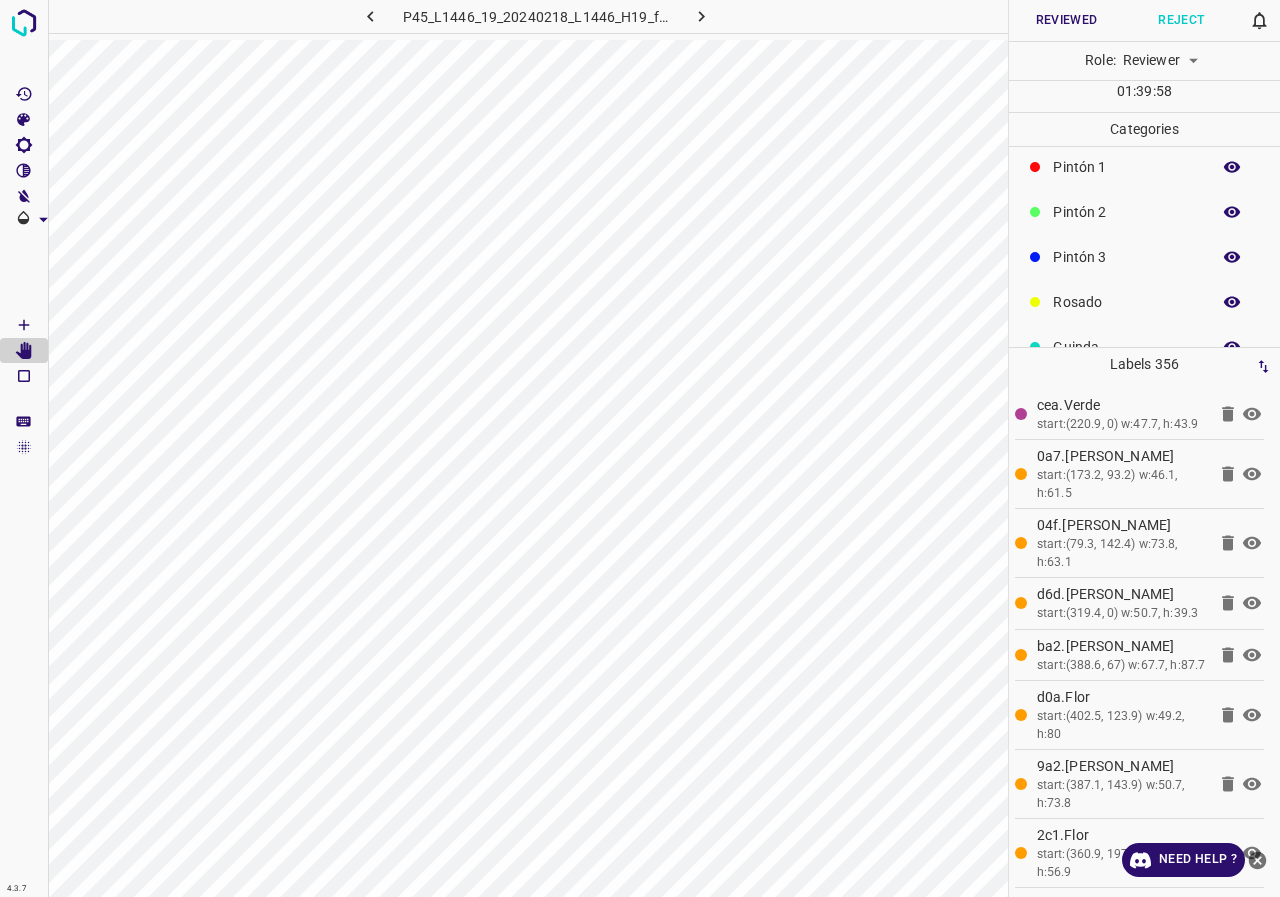 scroll, scrollTop: 176, scrollLeft: 0, axis: vertical 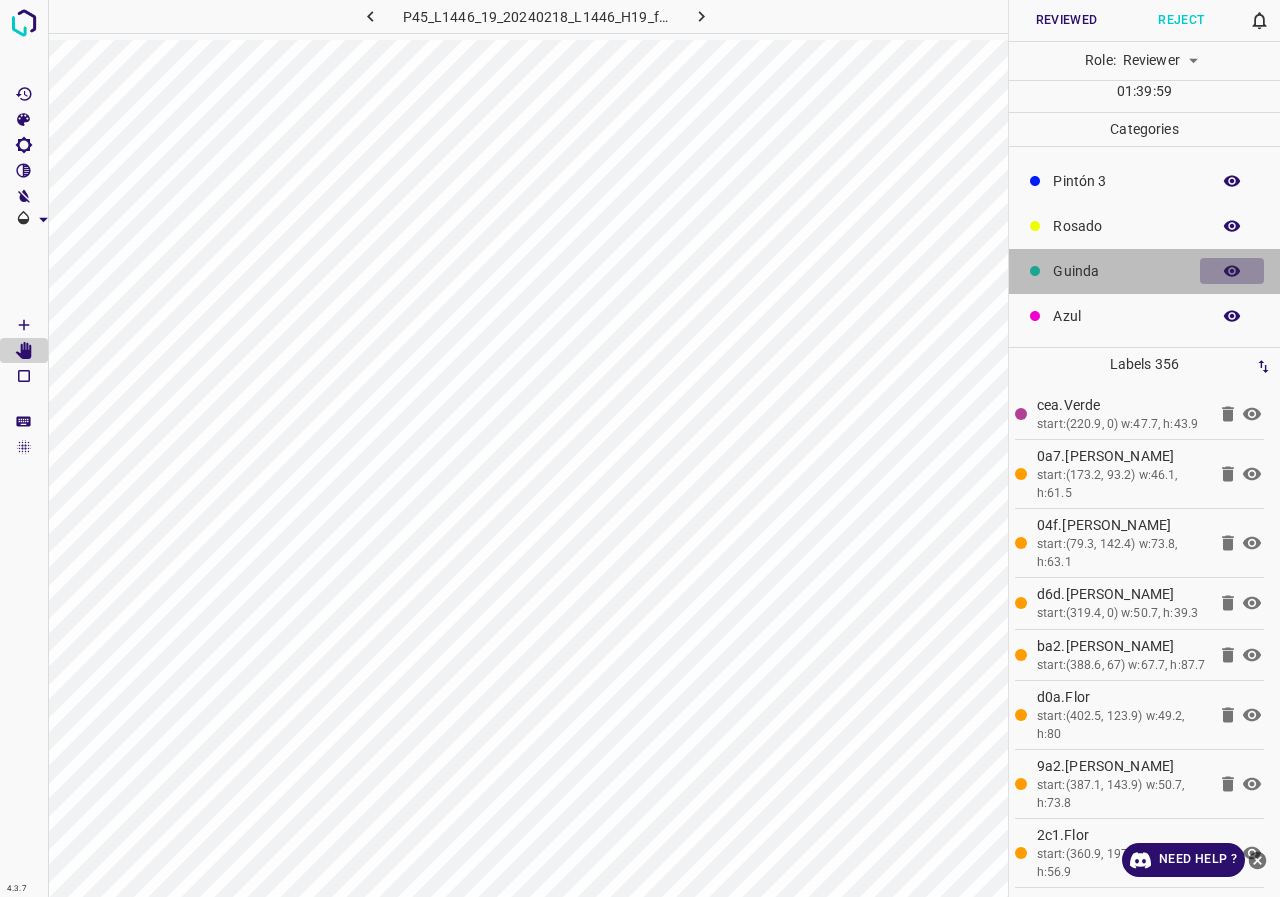 click 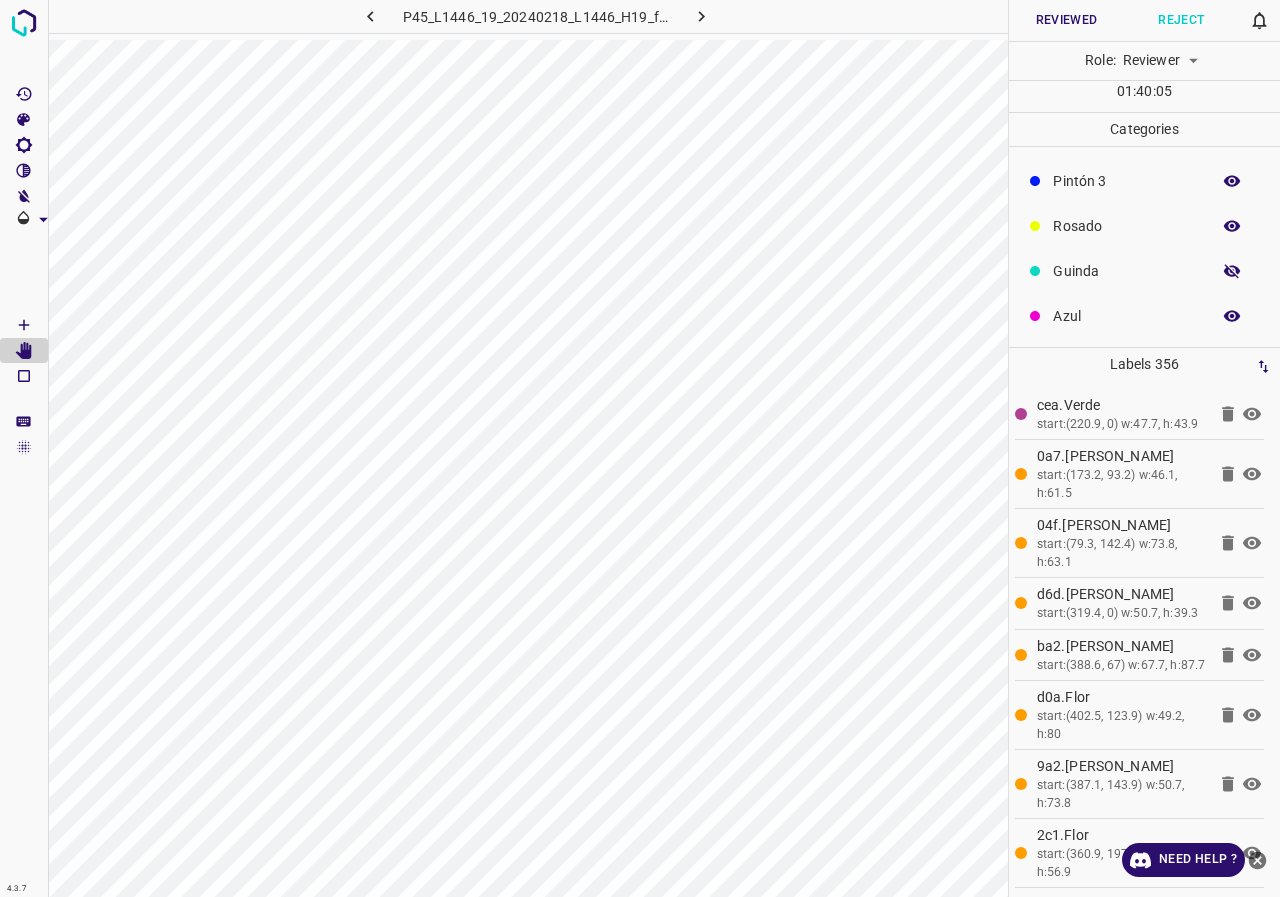 click at bounding box center (1232, 271) 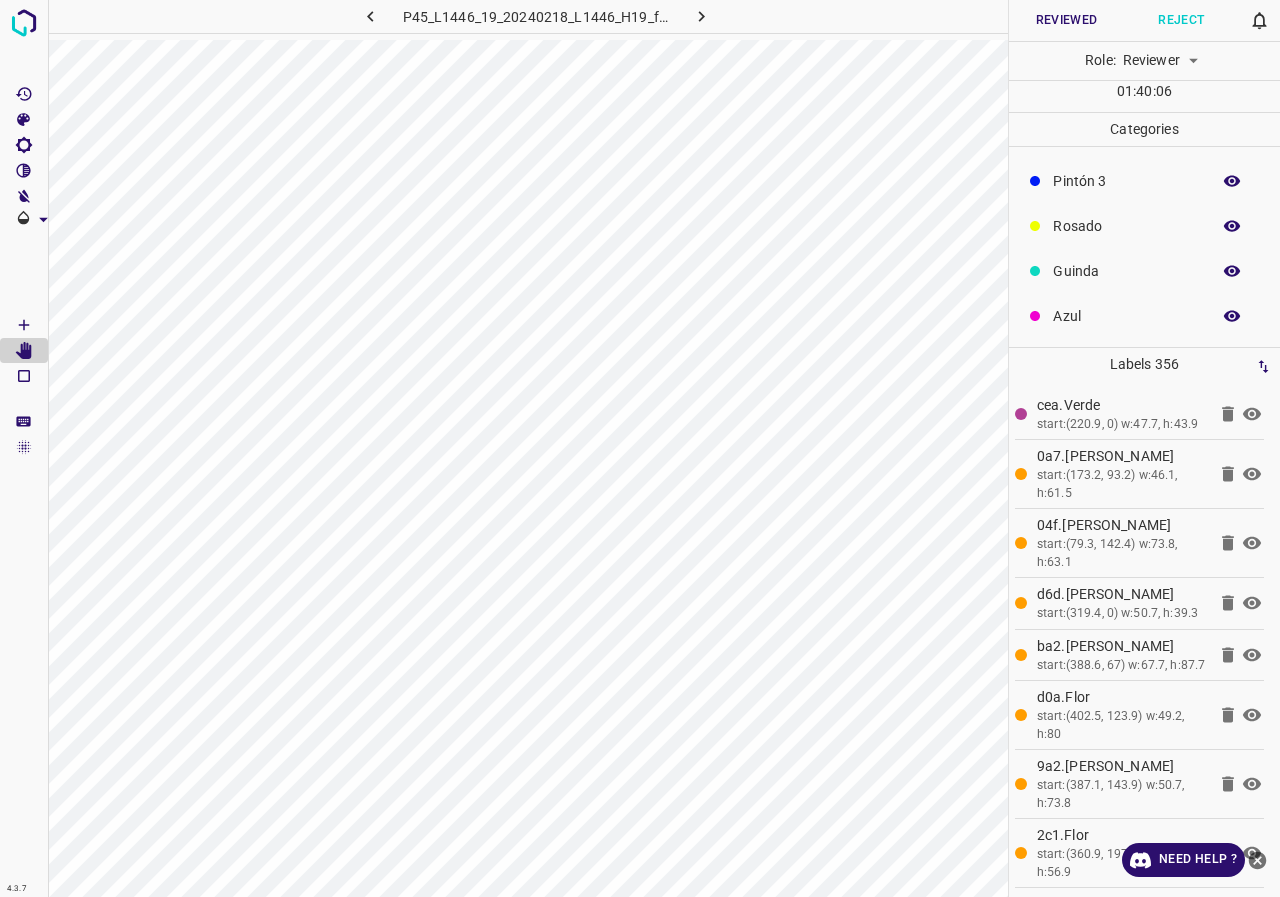 click at bounding box center [1232, 271] 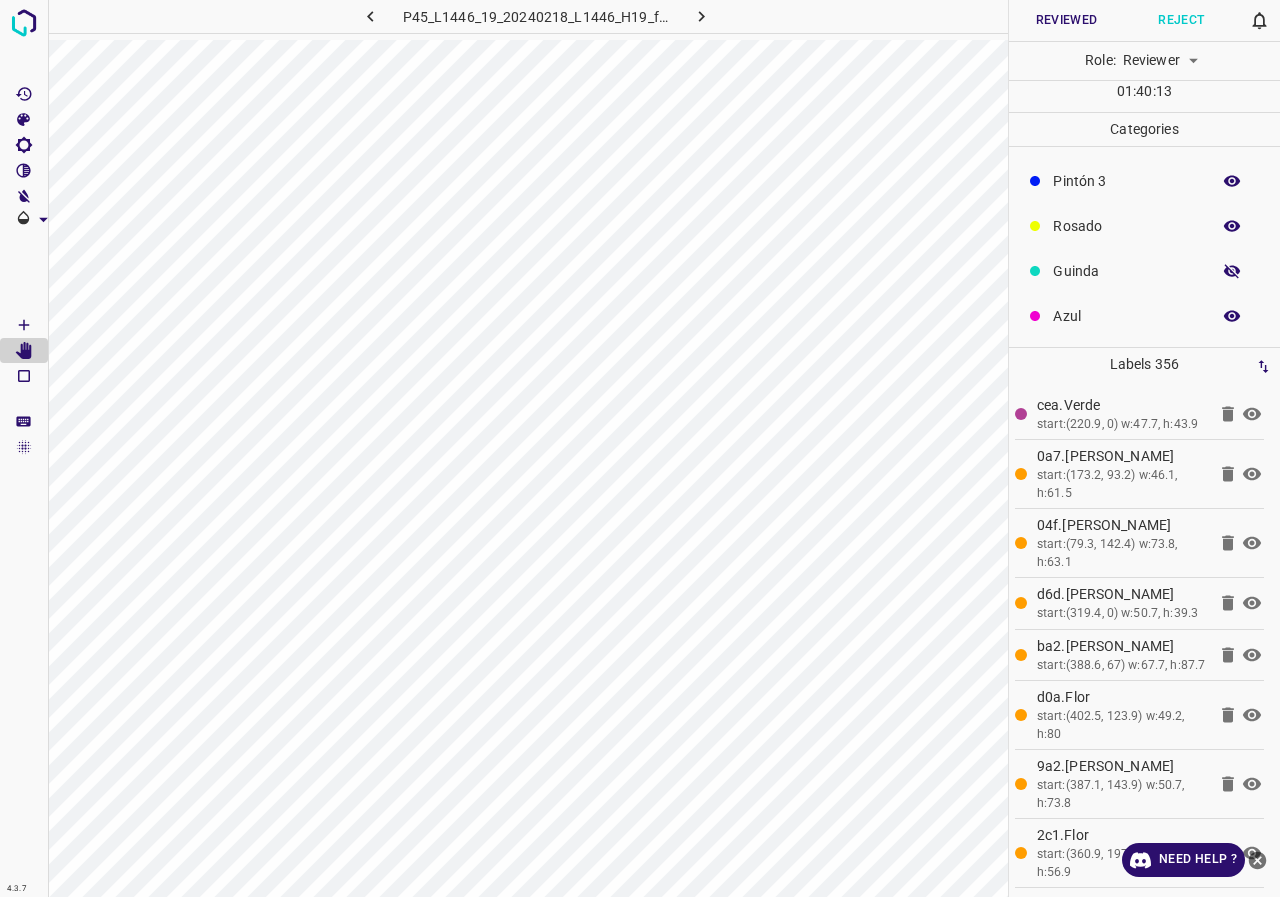 click at bounding box center (1232, 271) 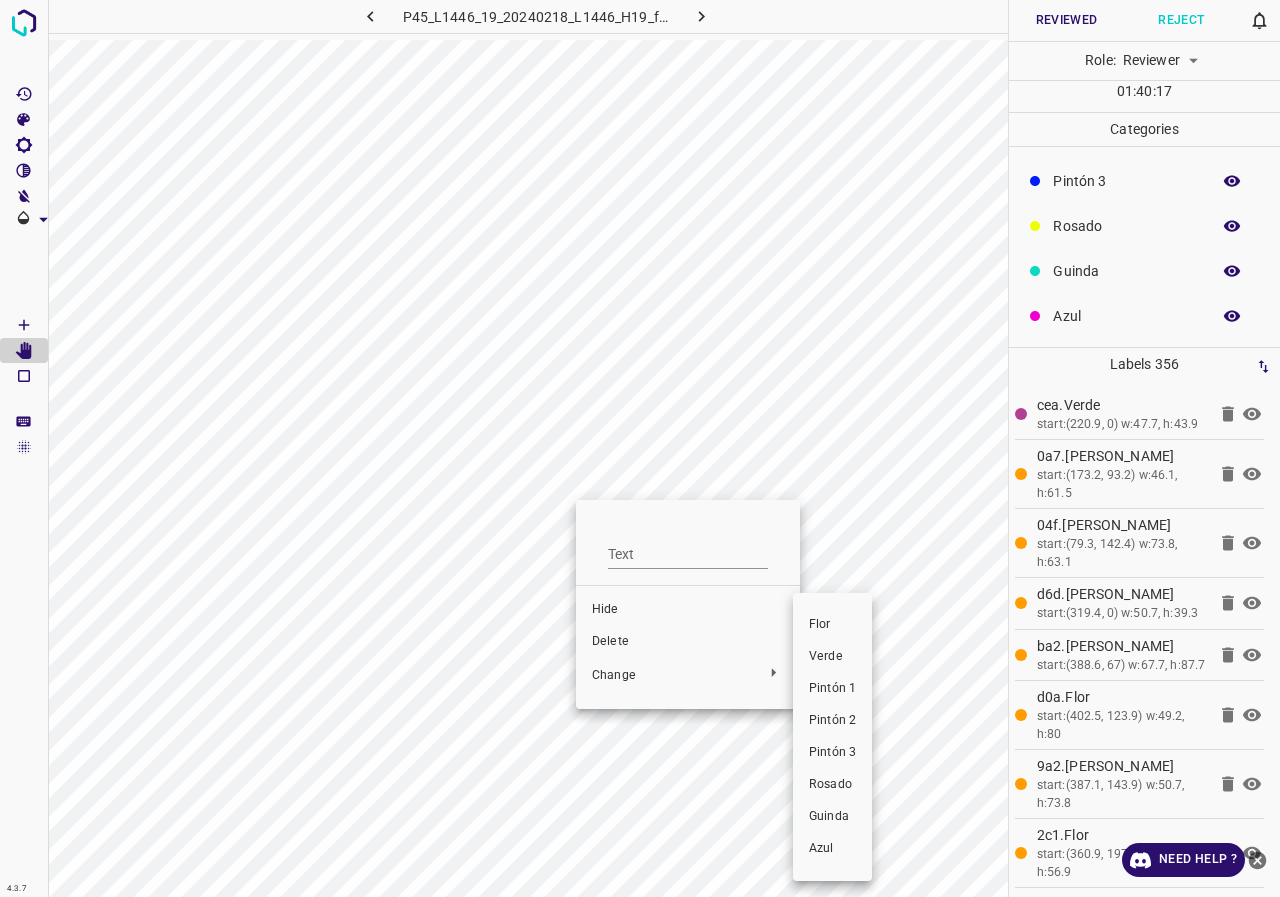 drag, startPoint x: 828, startPoint y: 793, endPoint x: 576, endPoint y: 570, distance: 336.50113 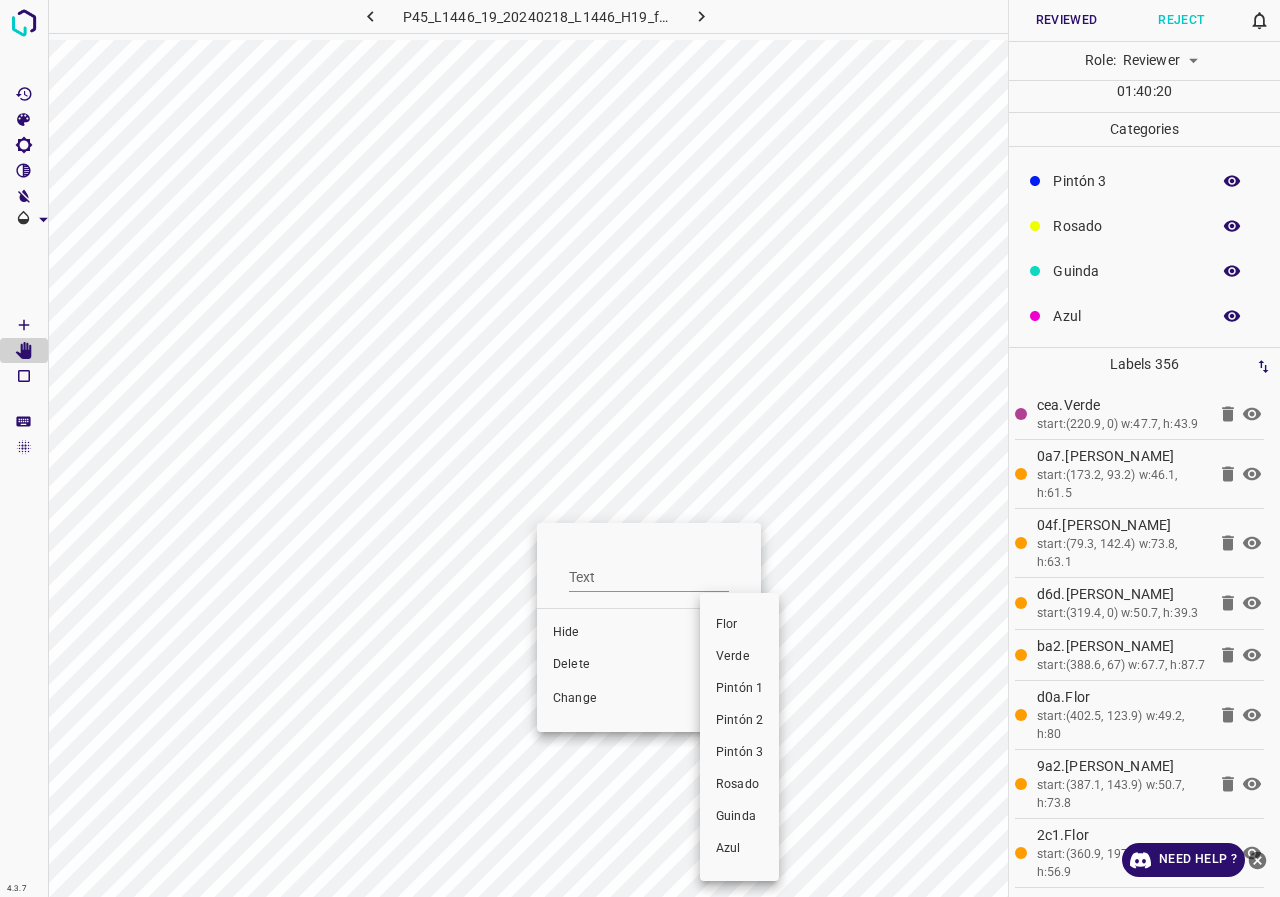 click on "Rosado" at bounding box center [739, 785] 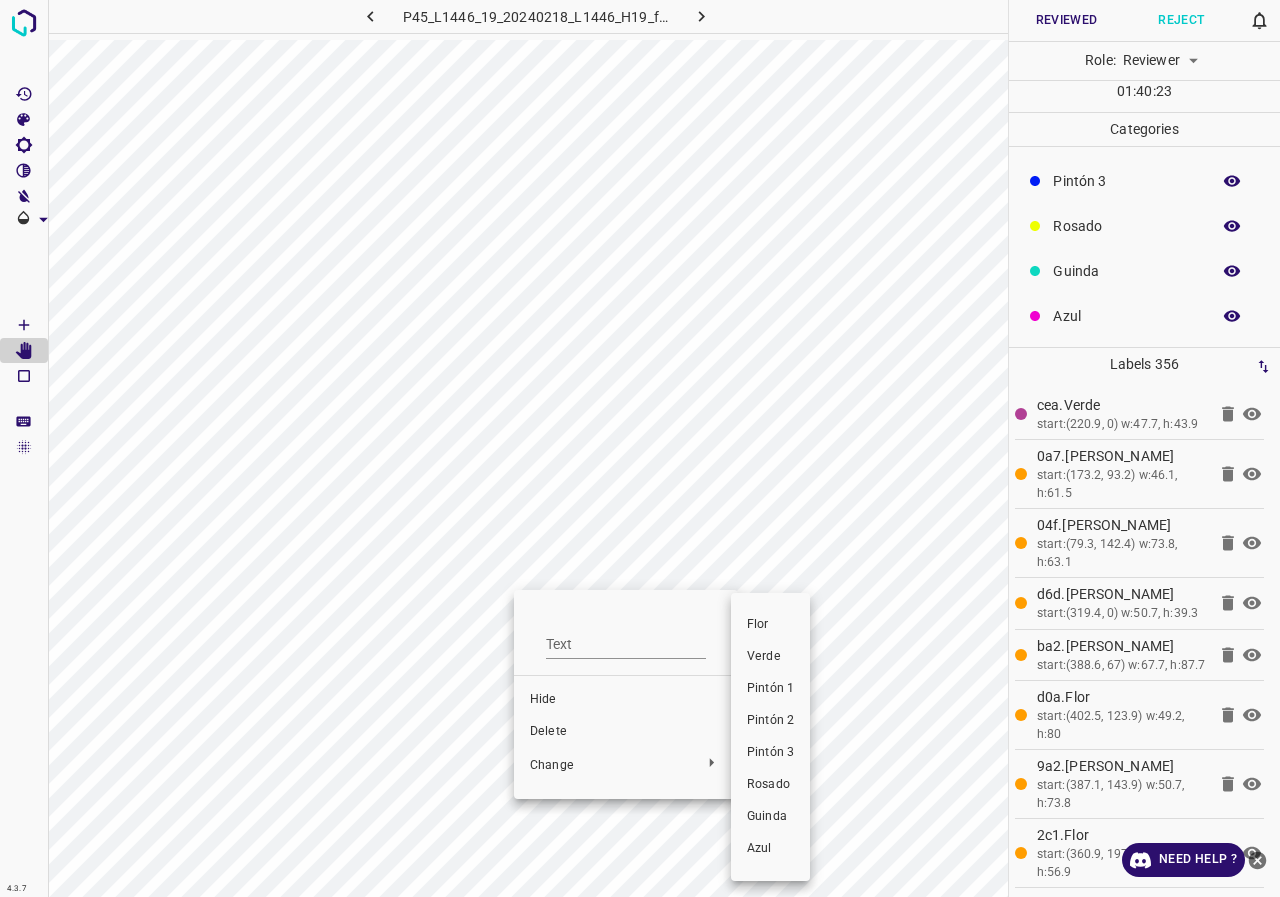 click on "Rosado" at bounding box center (770, 785) 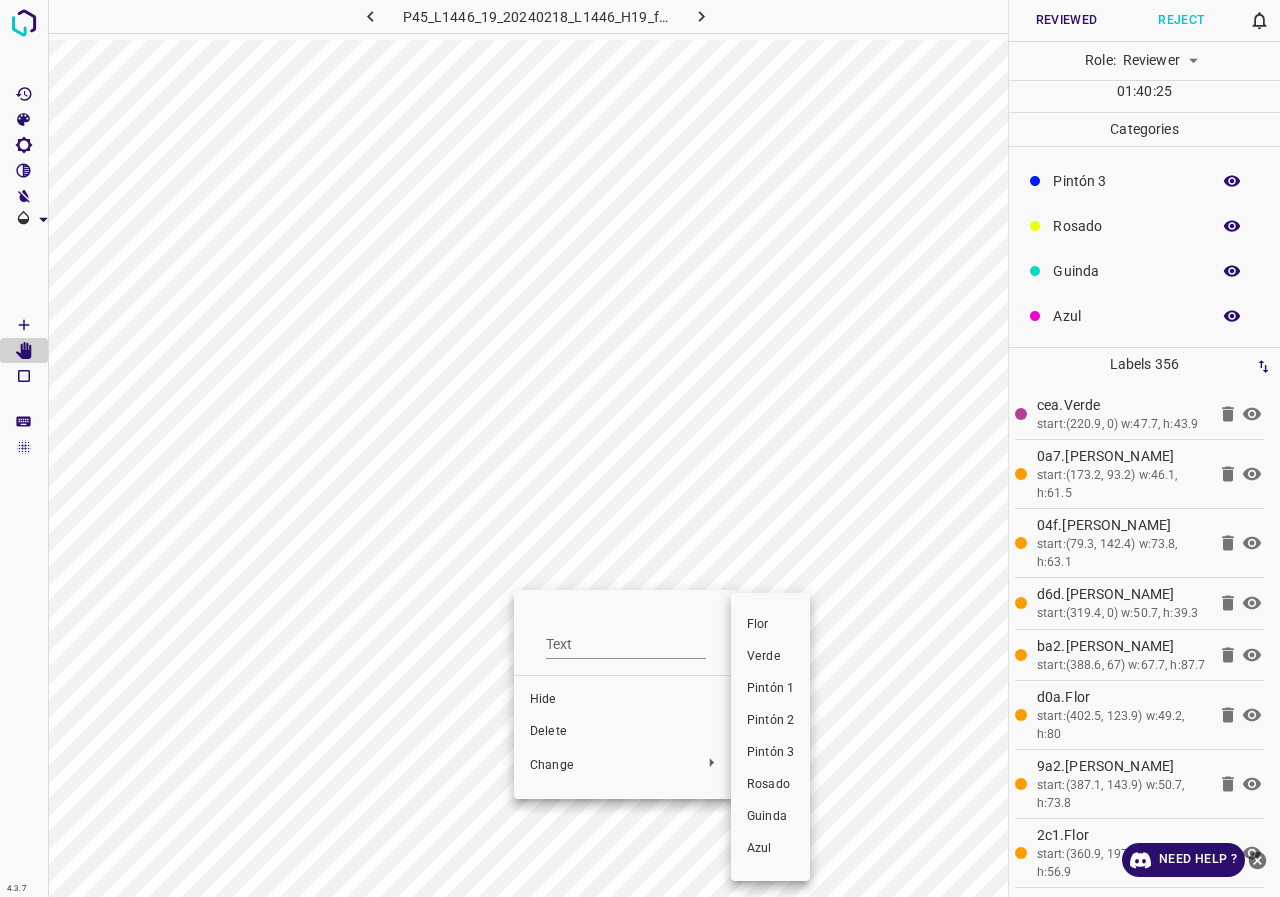 click on "Rosado" at bounding box center (770, 785) 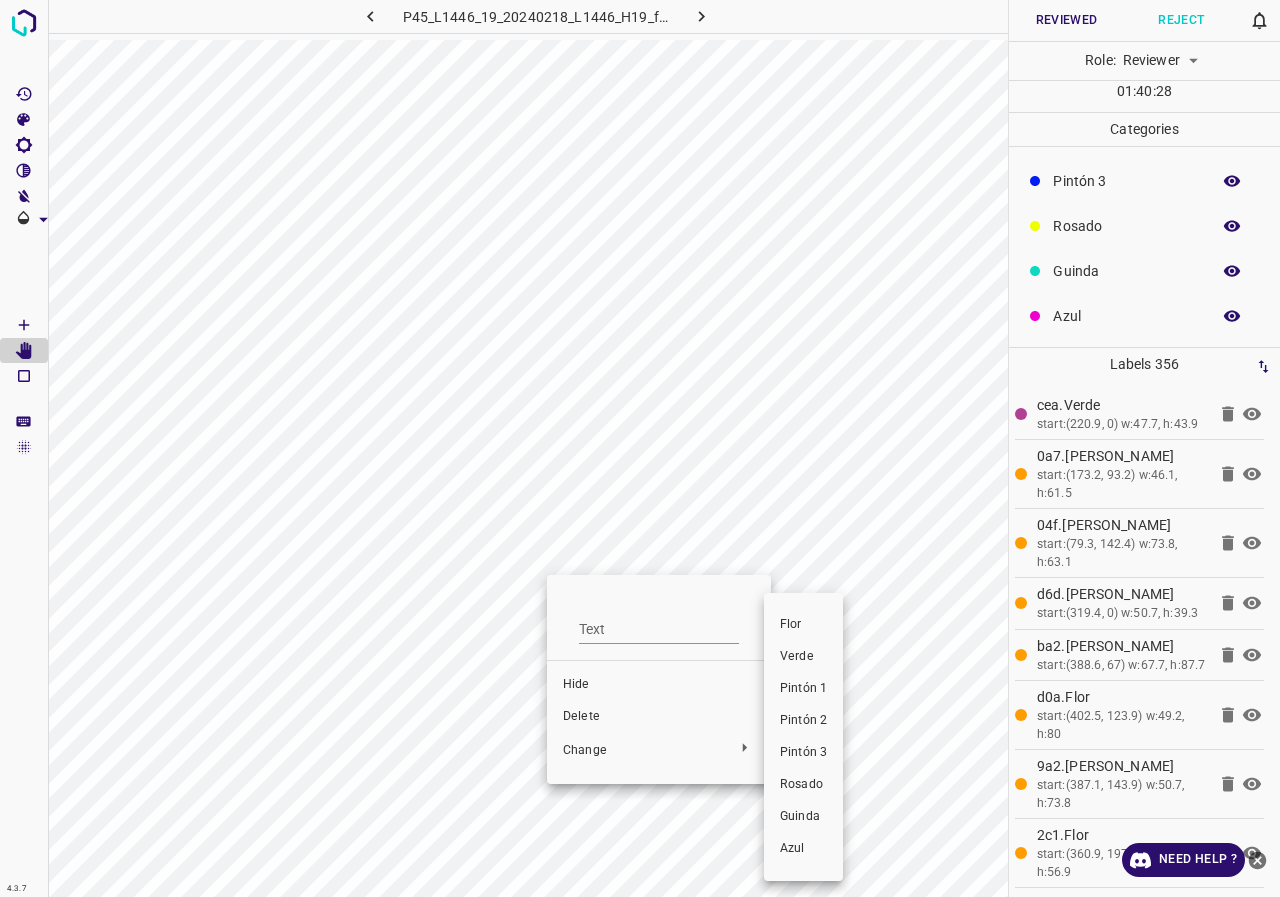 click on "Rosado" at bounding box center (803, 785) 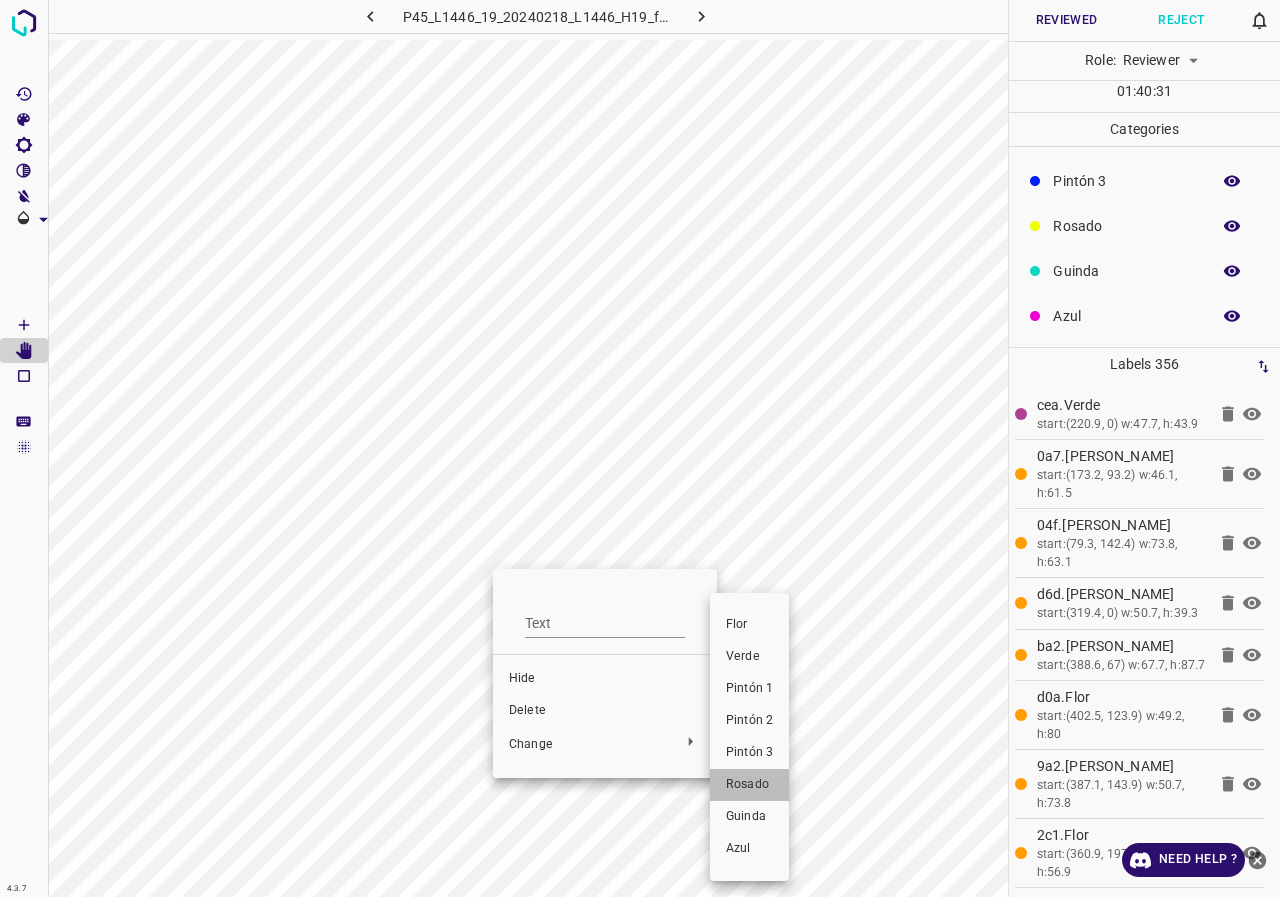 click on "Rosado" at bounding box center [749, 785] 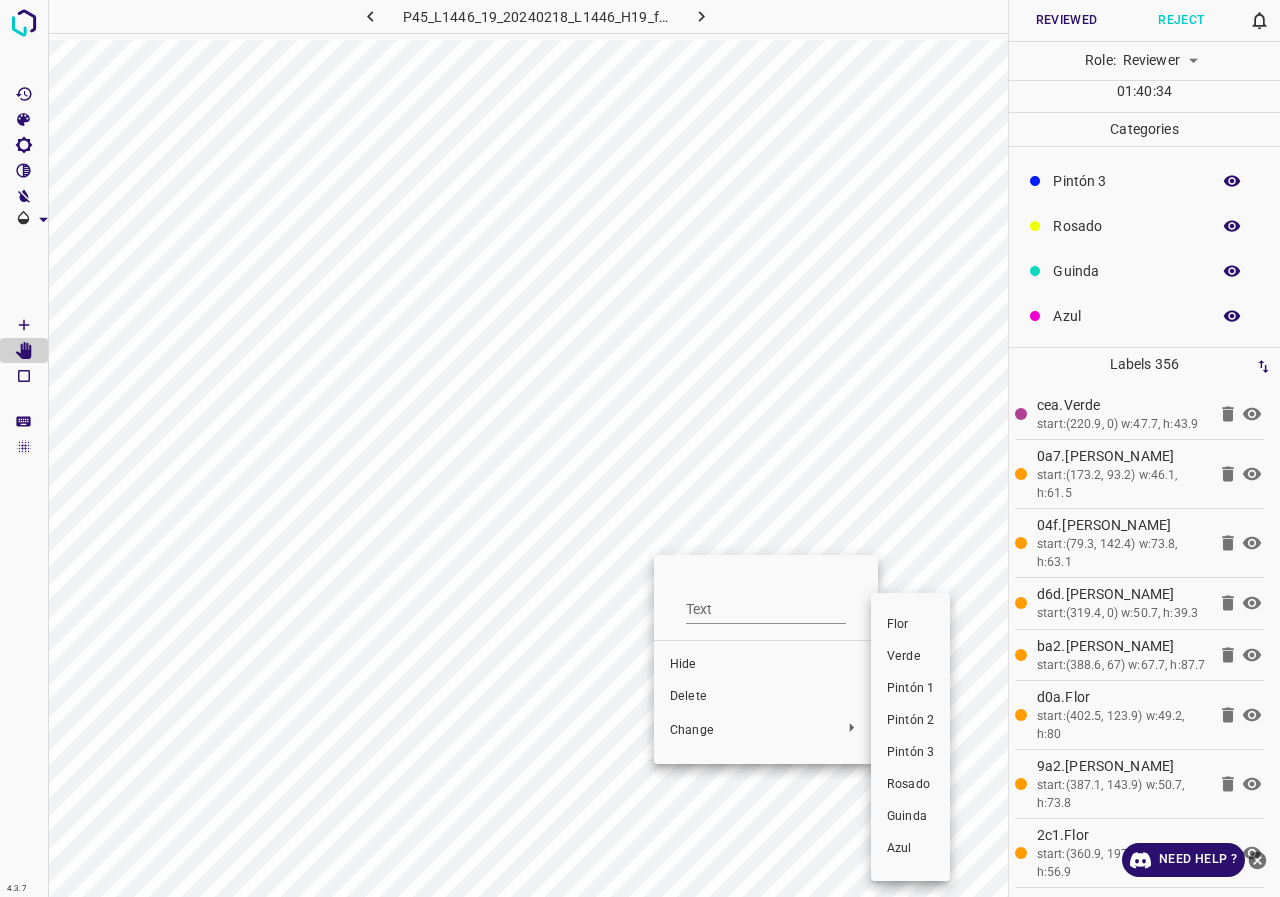 click on "Rosado" at bounding box center [910, 785] 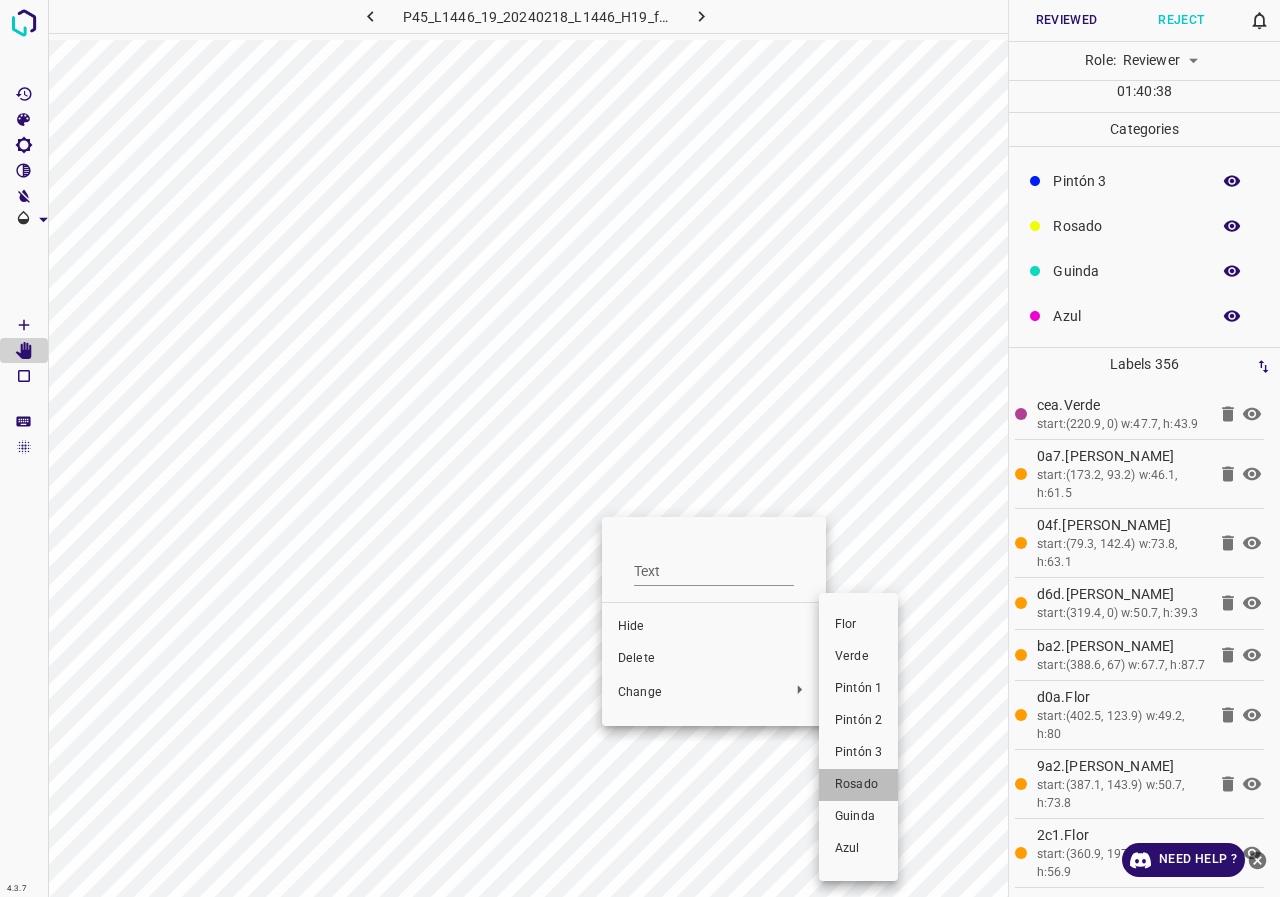 click on "Rosado" at bounding box center (858, 785) 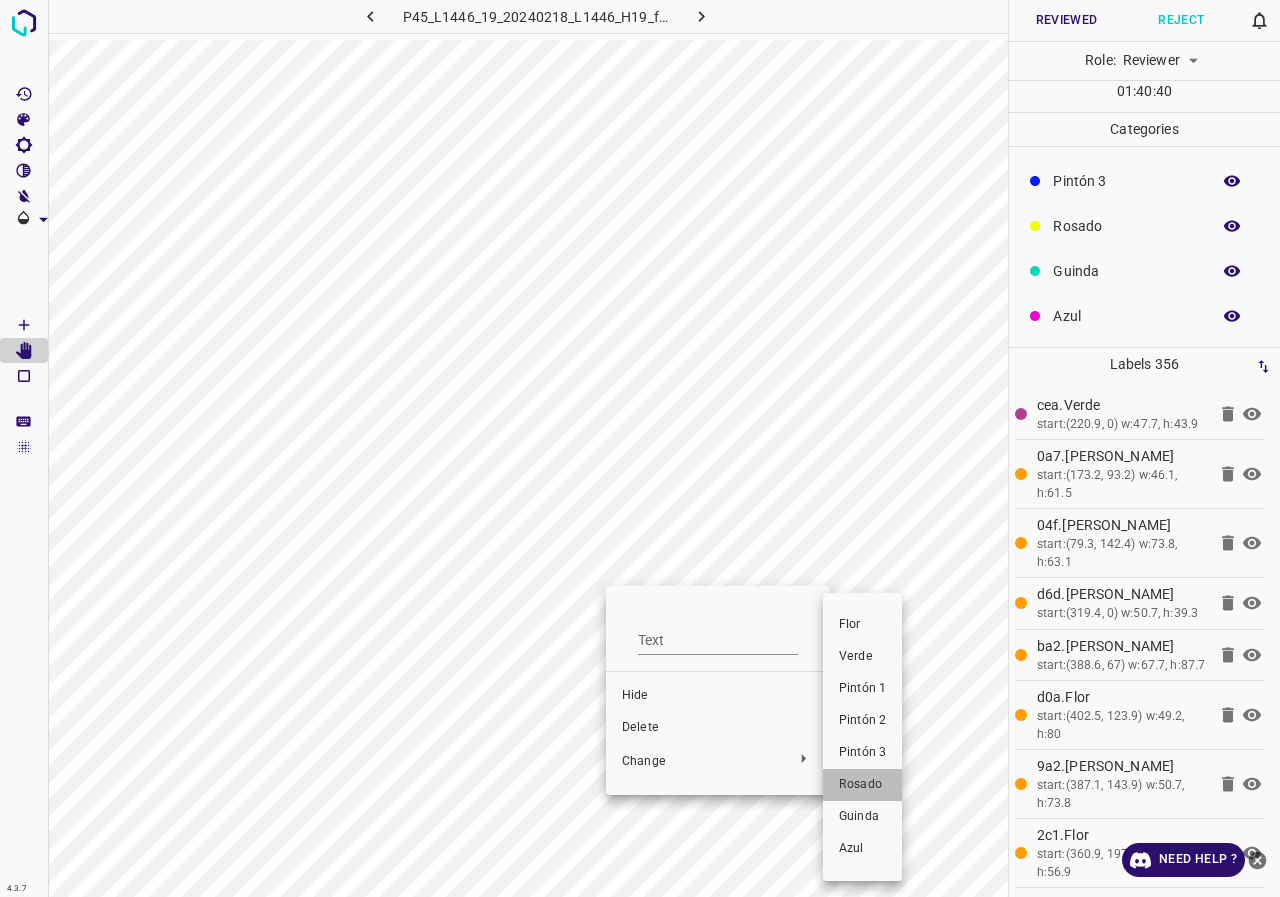 click on "Rosado" at bounding box center (862, 785) 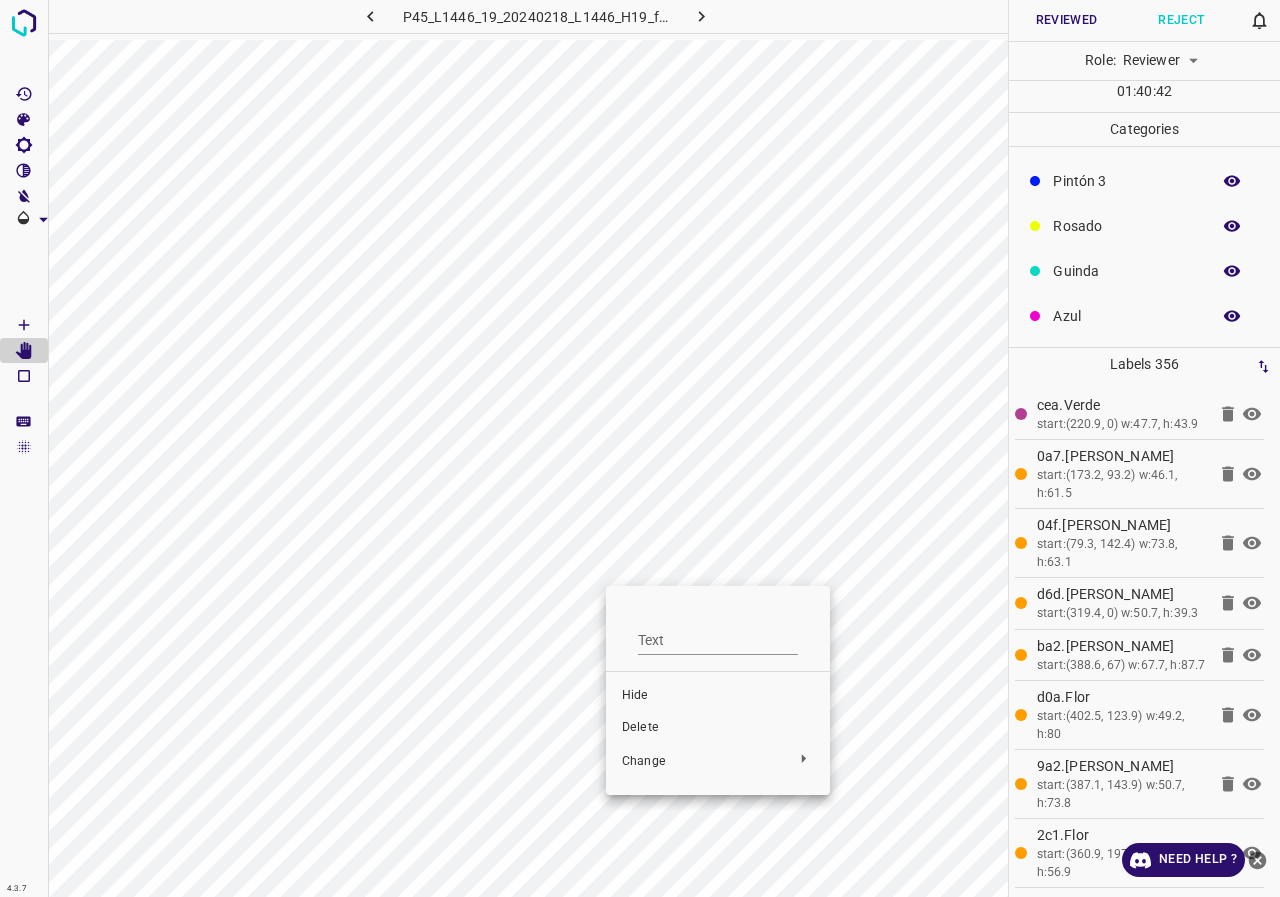click at bounding box center [640, 448] 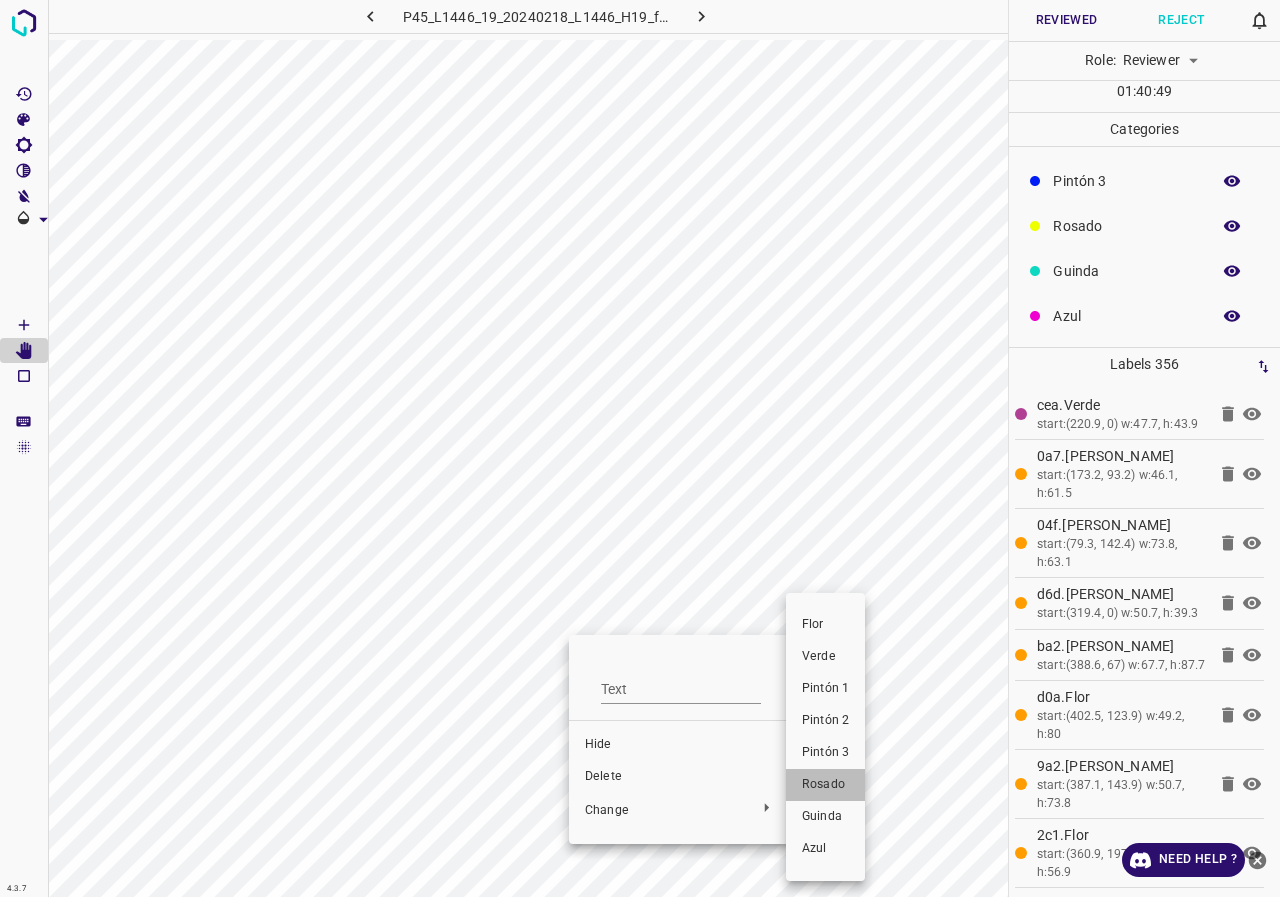 click on "Rosado" at bounding box center [825, 785] 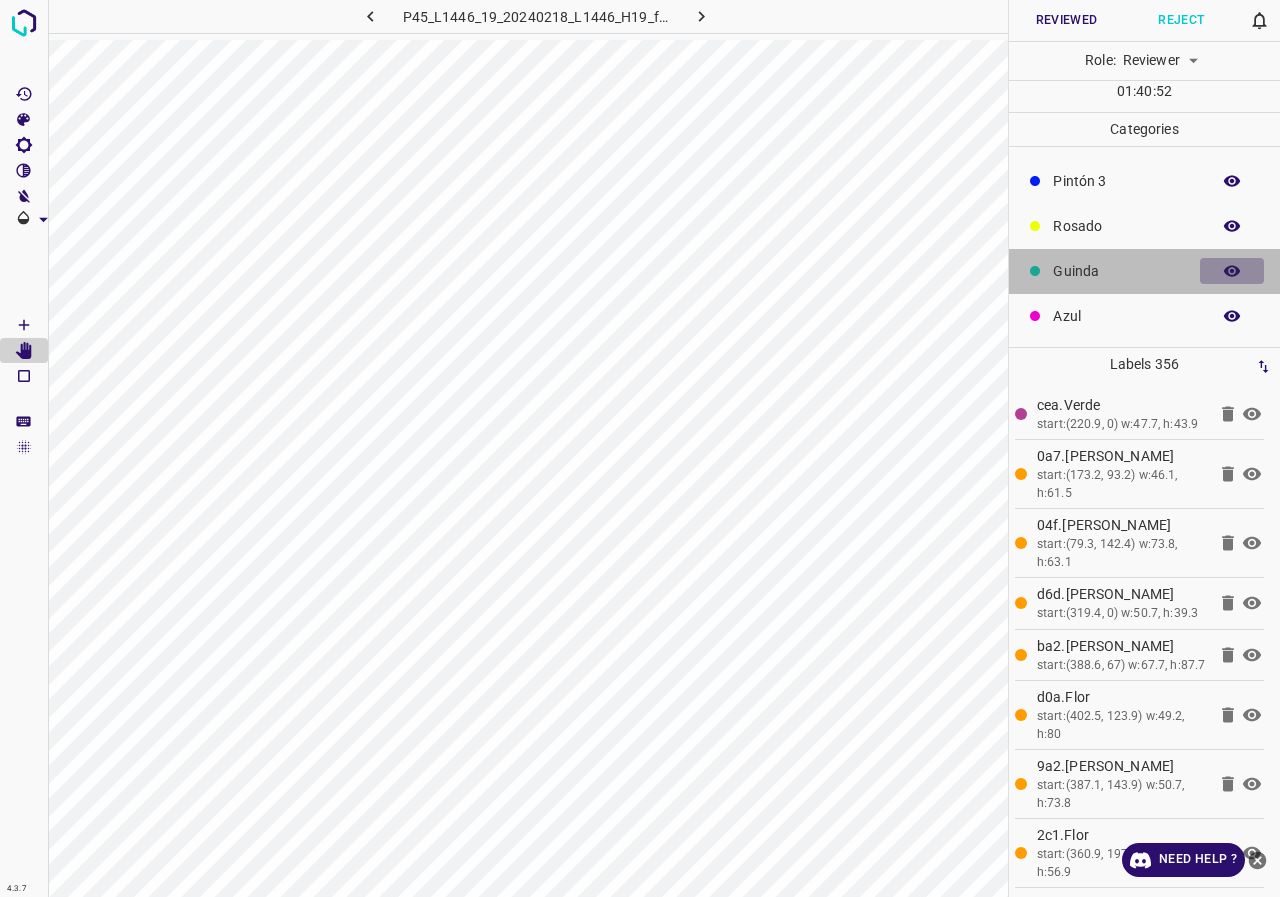 click 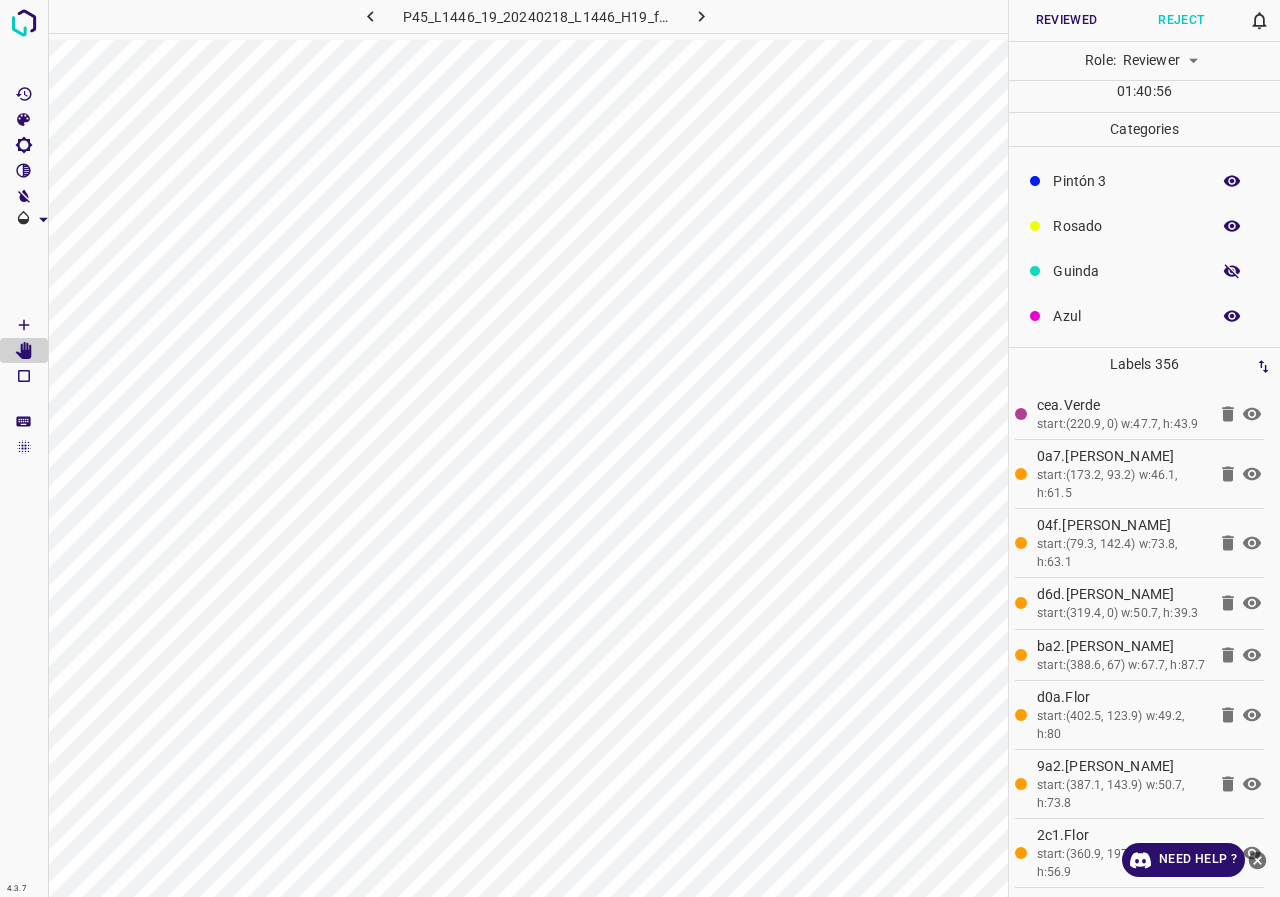 click 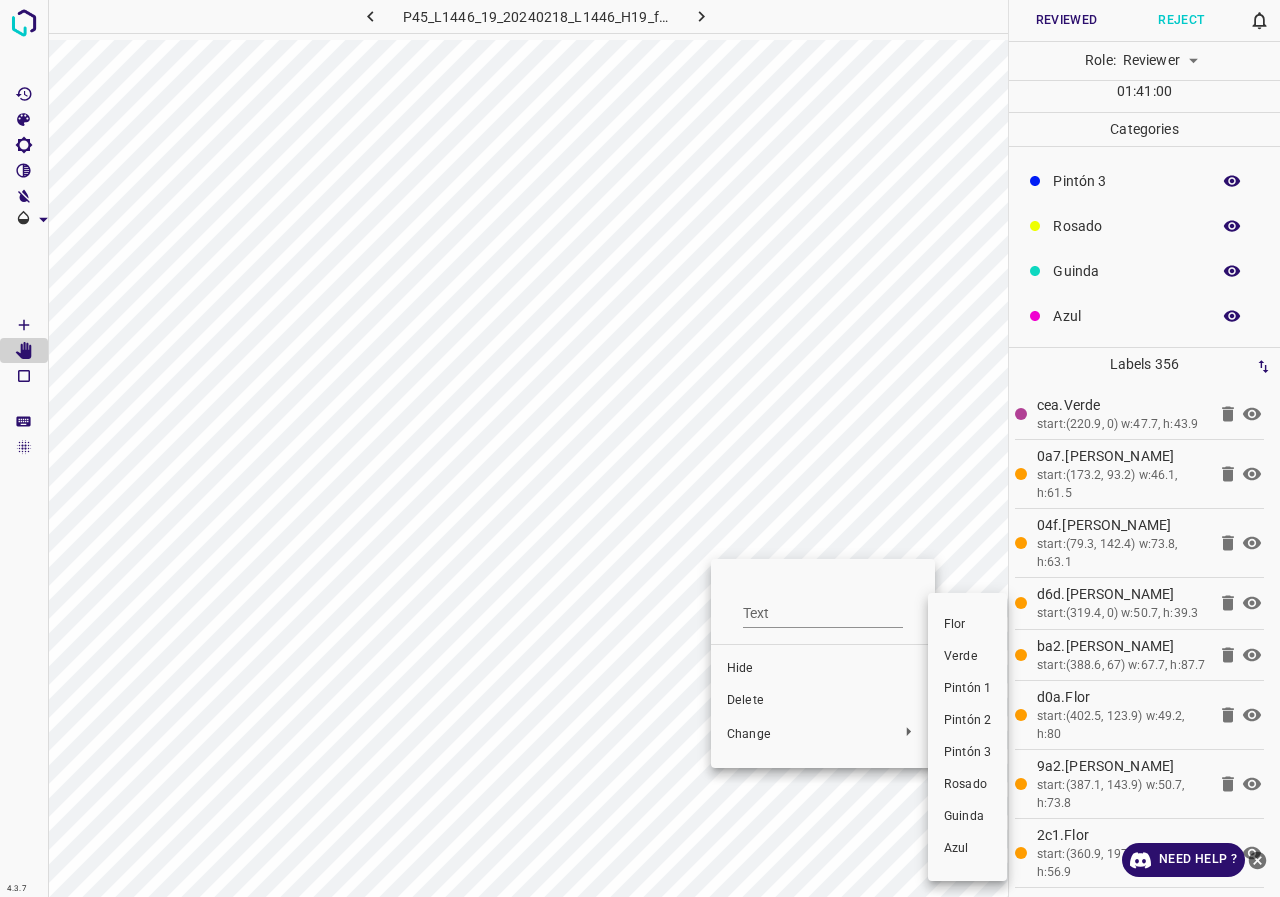 click on "Rosado" at bounding box center (967, 785) 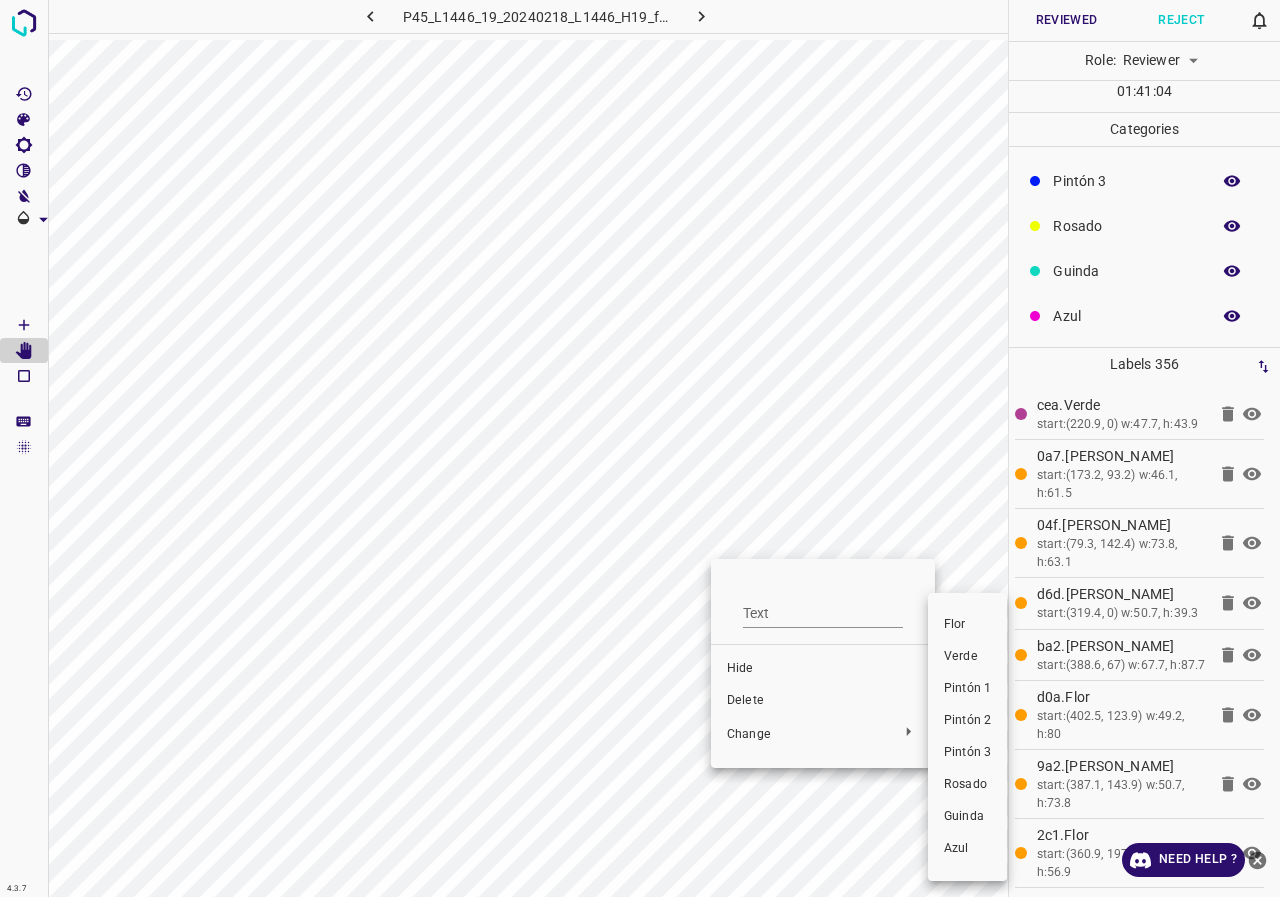 click on "Rosado" at bounding box center (967, 785) 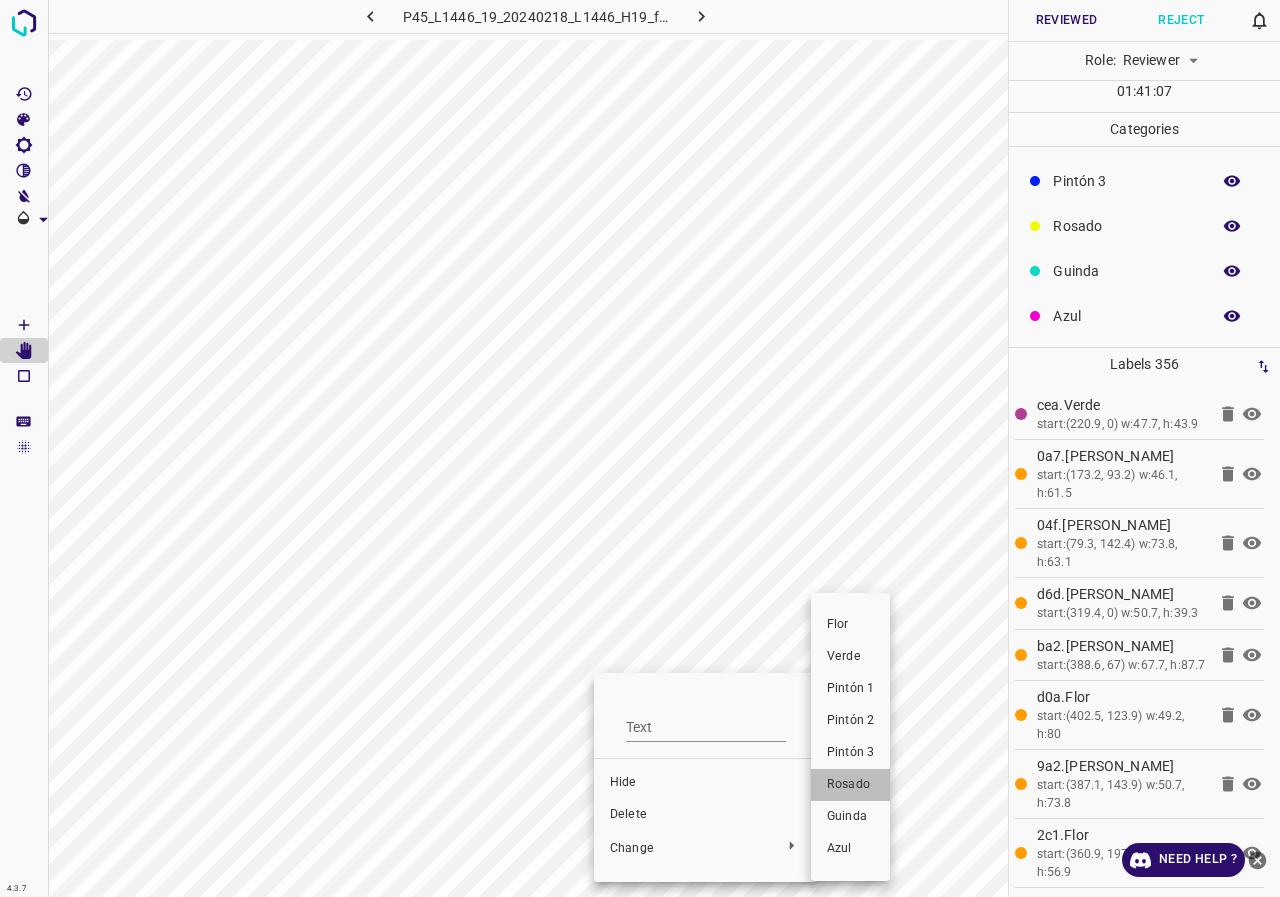 click on "Rosado" at bounding box center (850, 785) 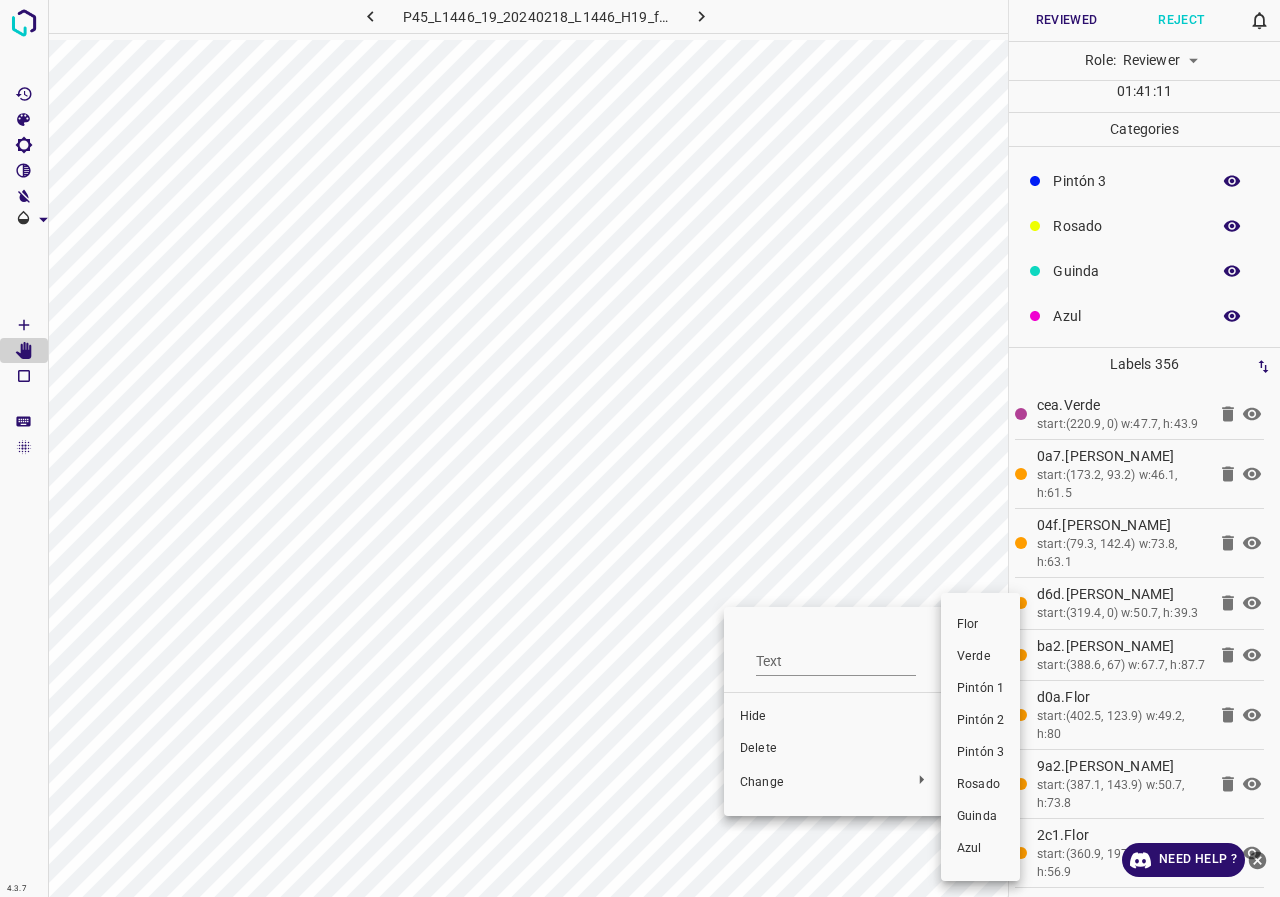 click on "Rosado" at bounding box center (980, 785) 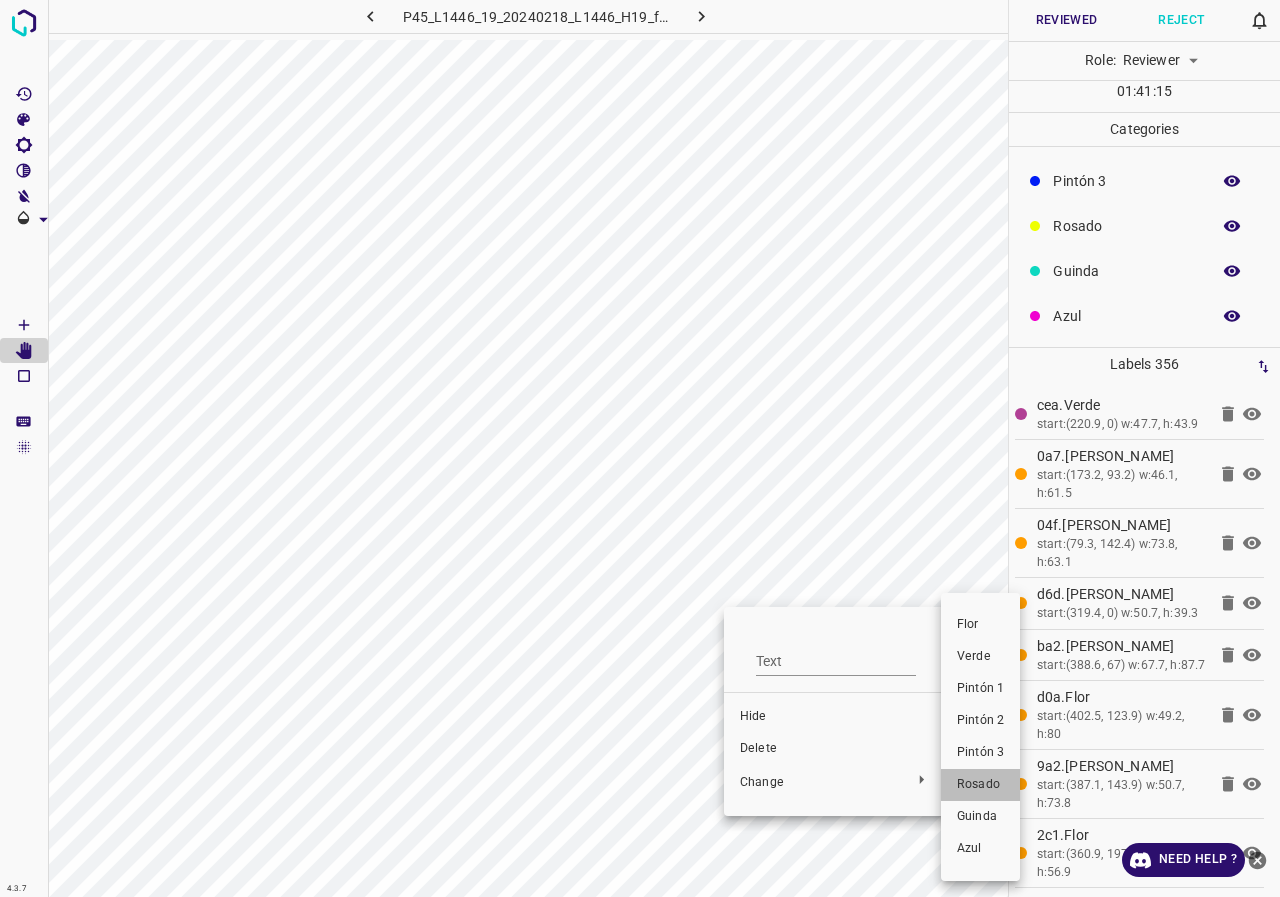click on "Rosado" at bounding box center [980, 785] 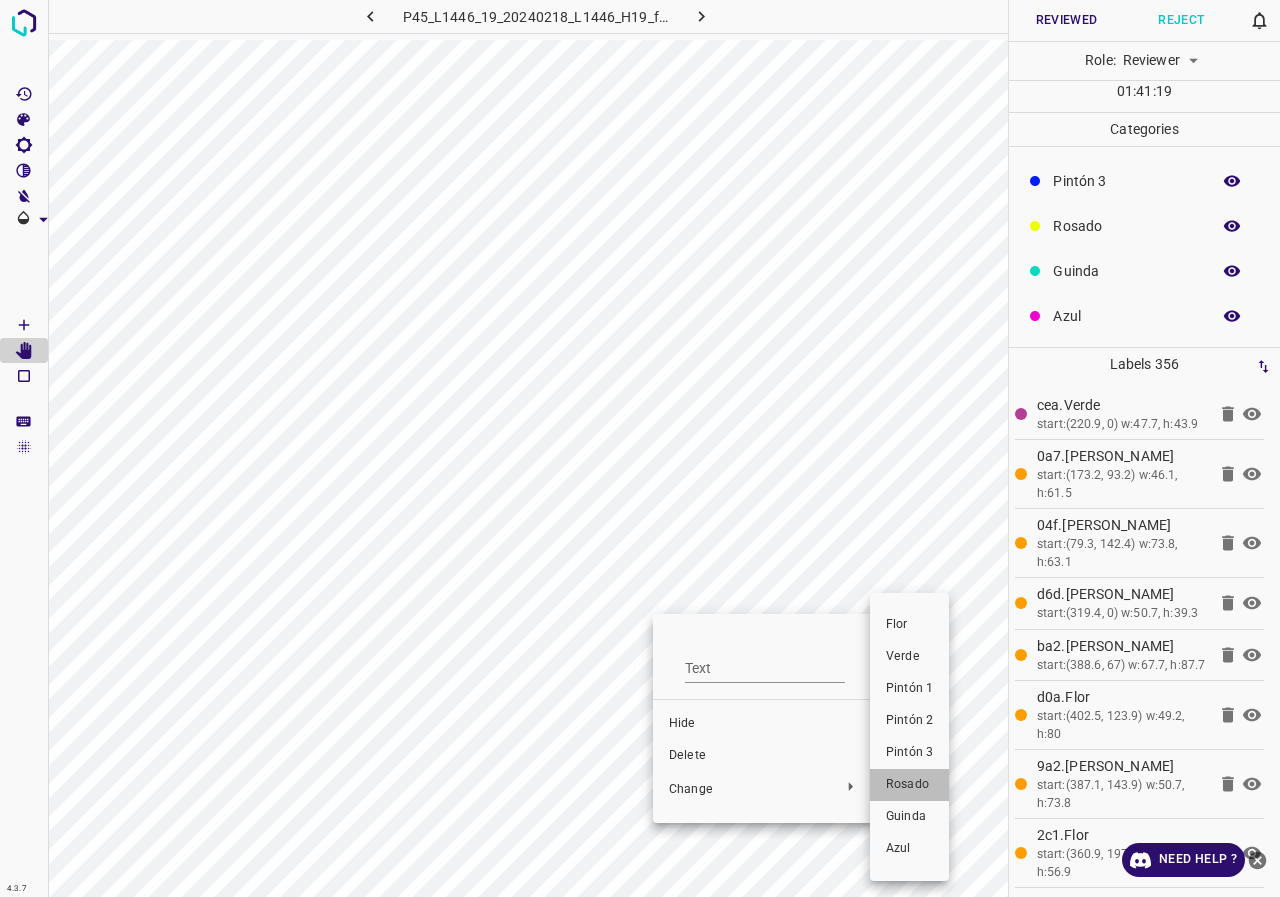 click on "Rosado" at bounding box center [909, 785] 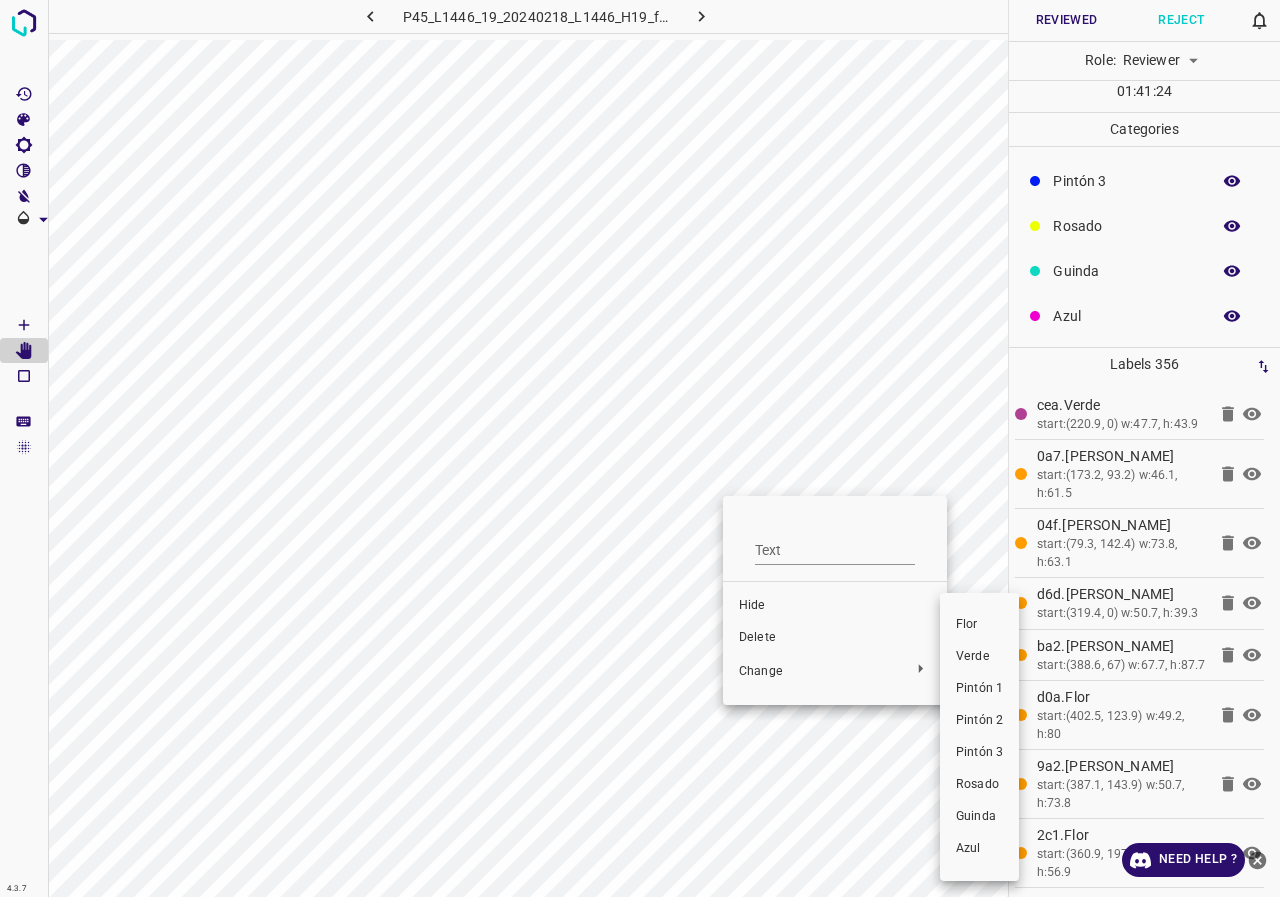 click on "Rosado" at bounding box center [979, 785] 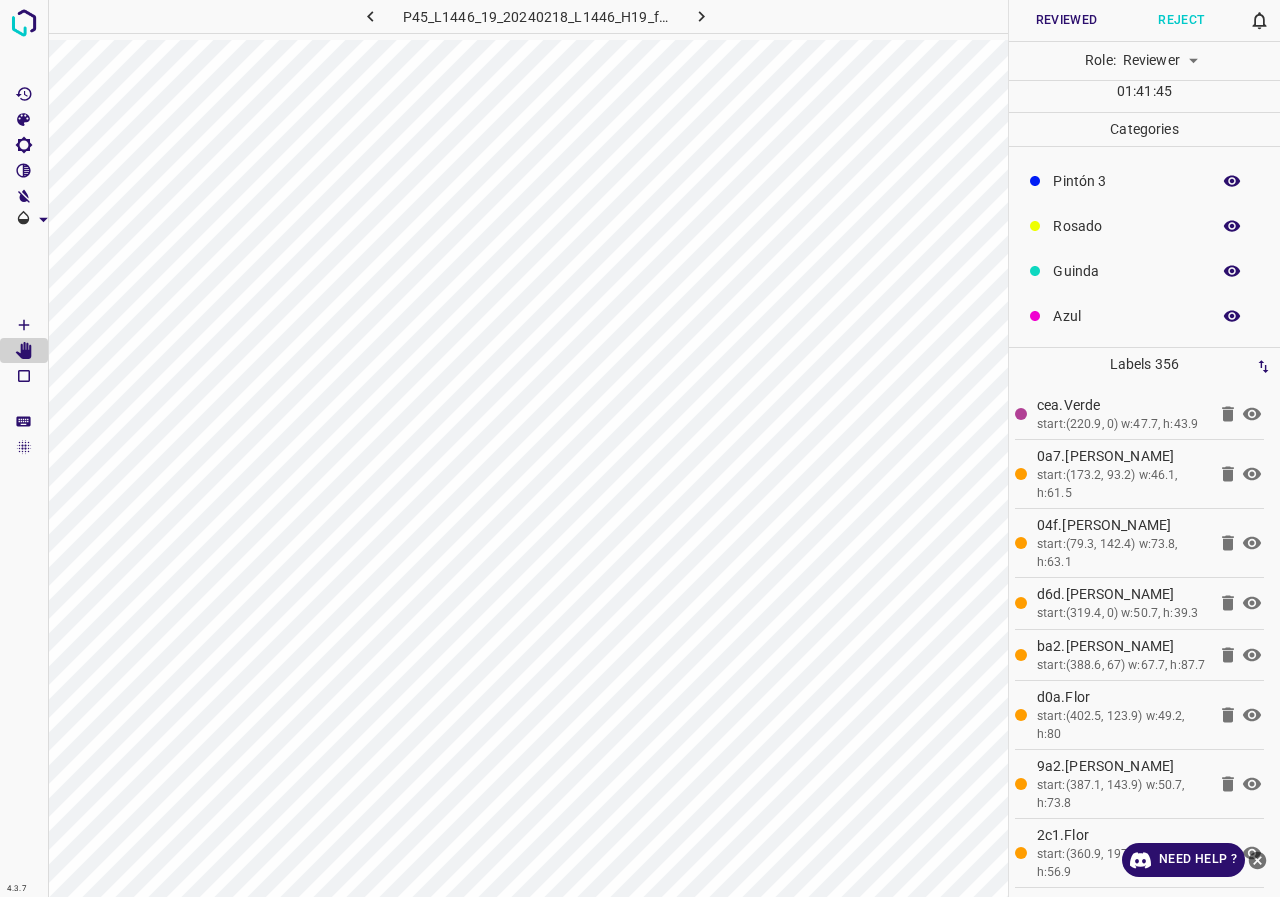 scroll, scrollTop: 300, scrollLeft: 0, axis: vertical 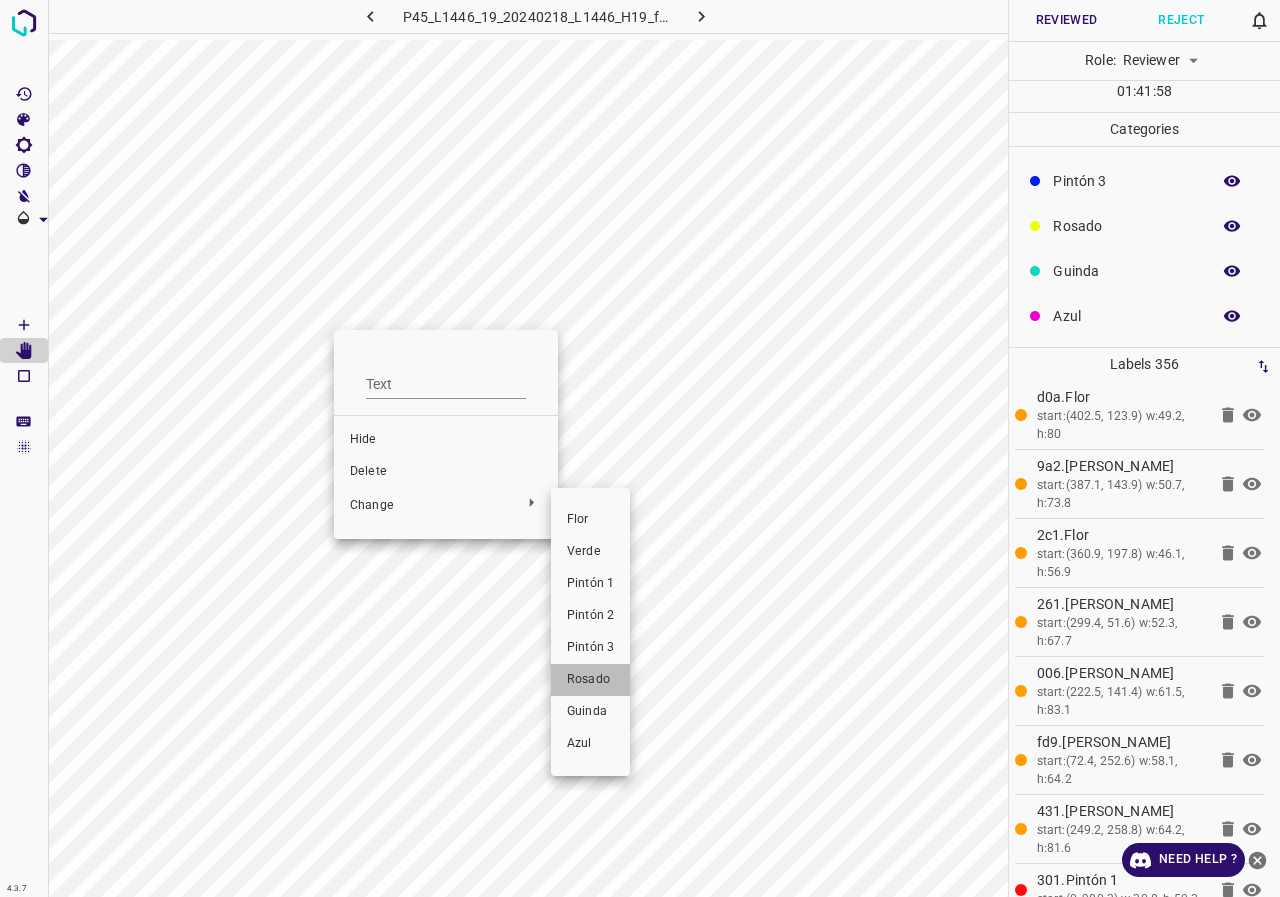 click on "Rosado" at bounding box center [590, 680] 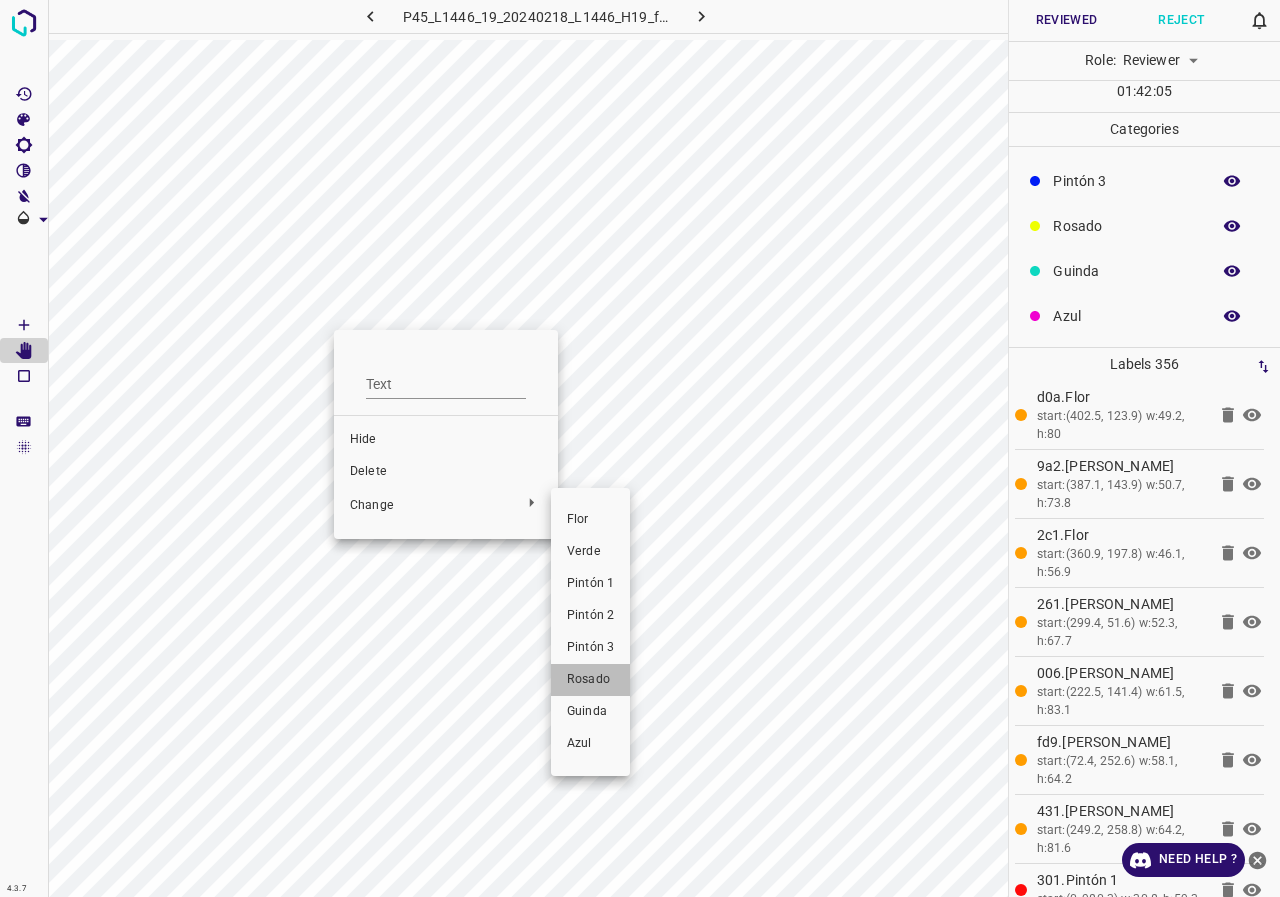 click on "Rosado" at bounding box center [590, 680] 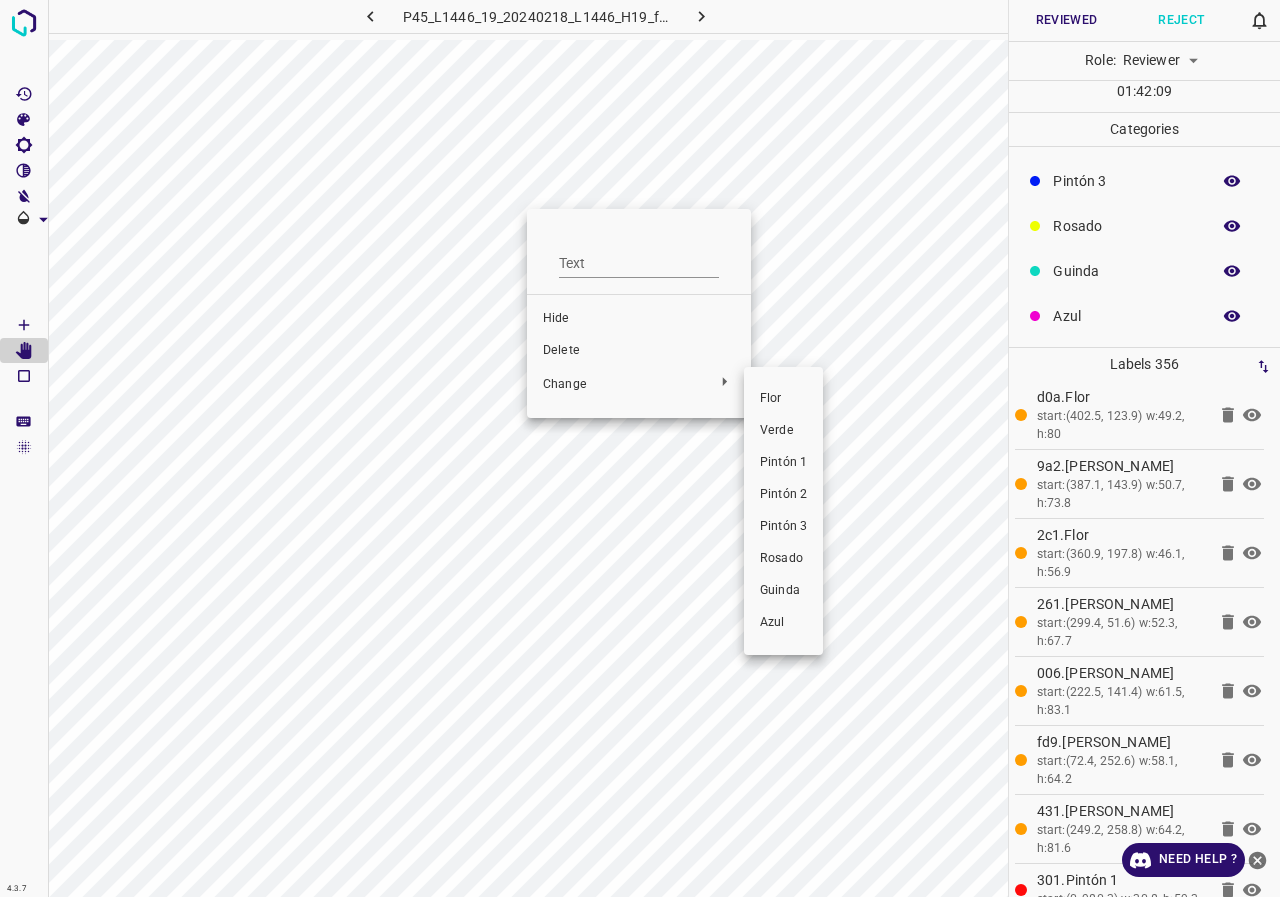click on "Rosado" at bounding box center (783, 559) 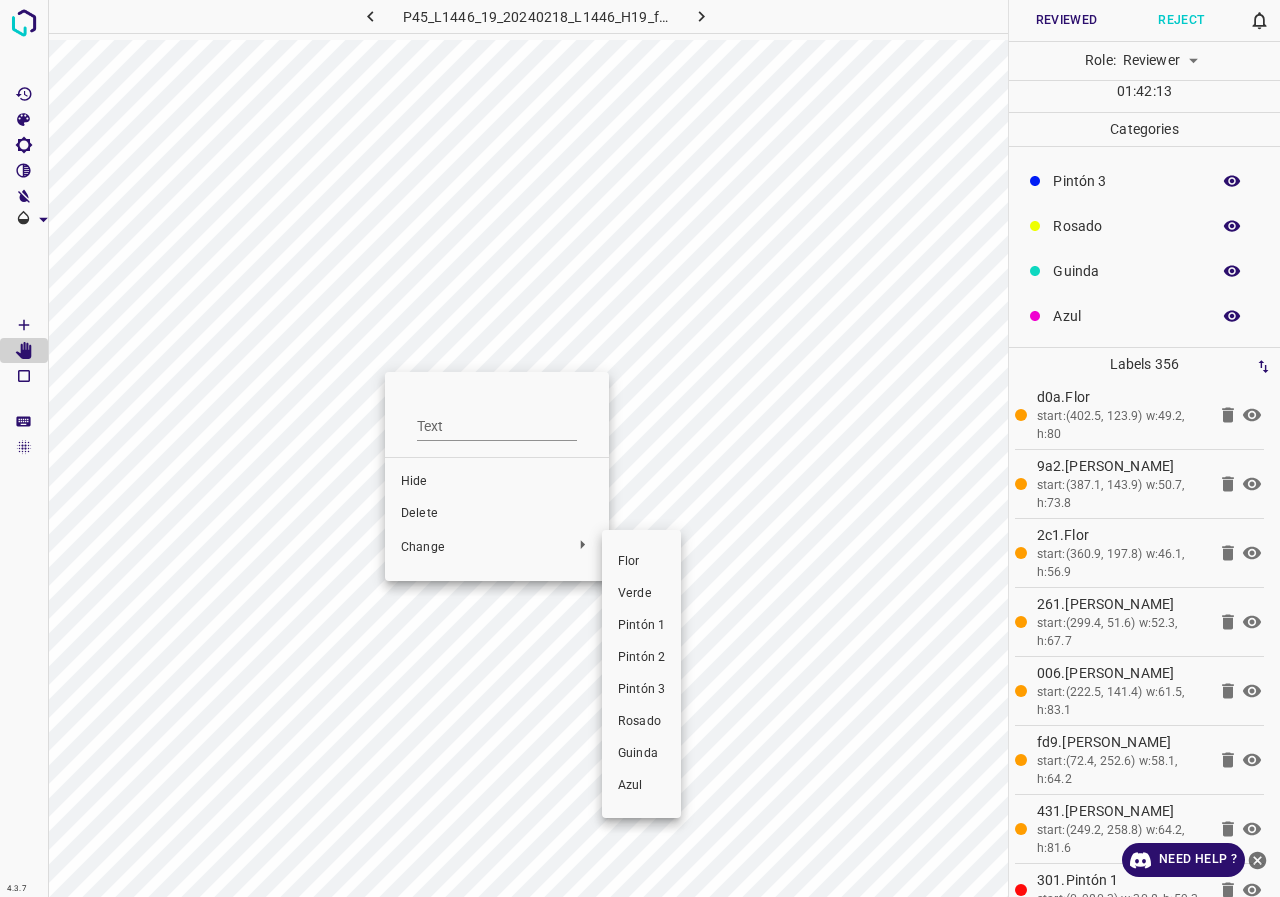drag, startPoint x: 644, startPoint y: 723, endPoint x: 619, endPoint y: 493, distance: 231.3547 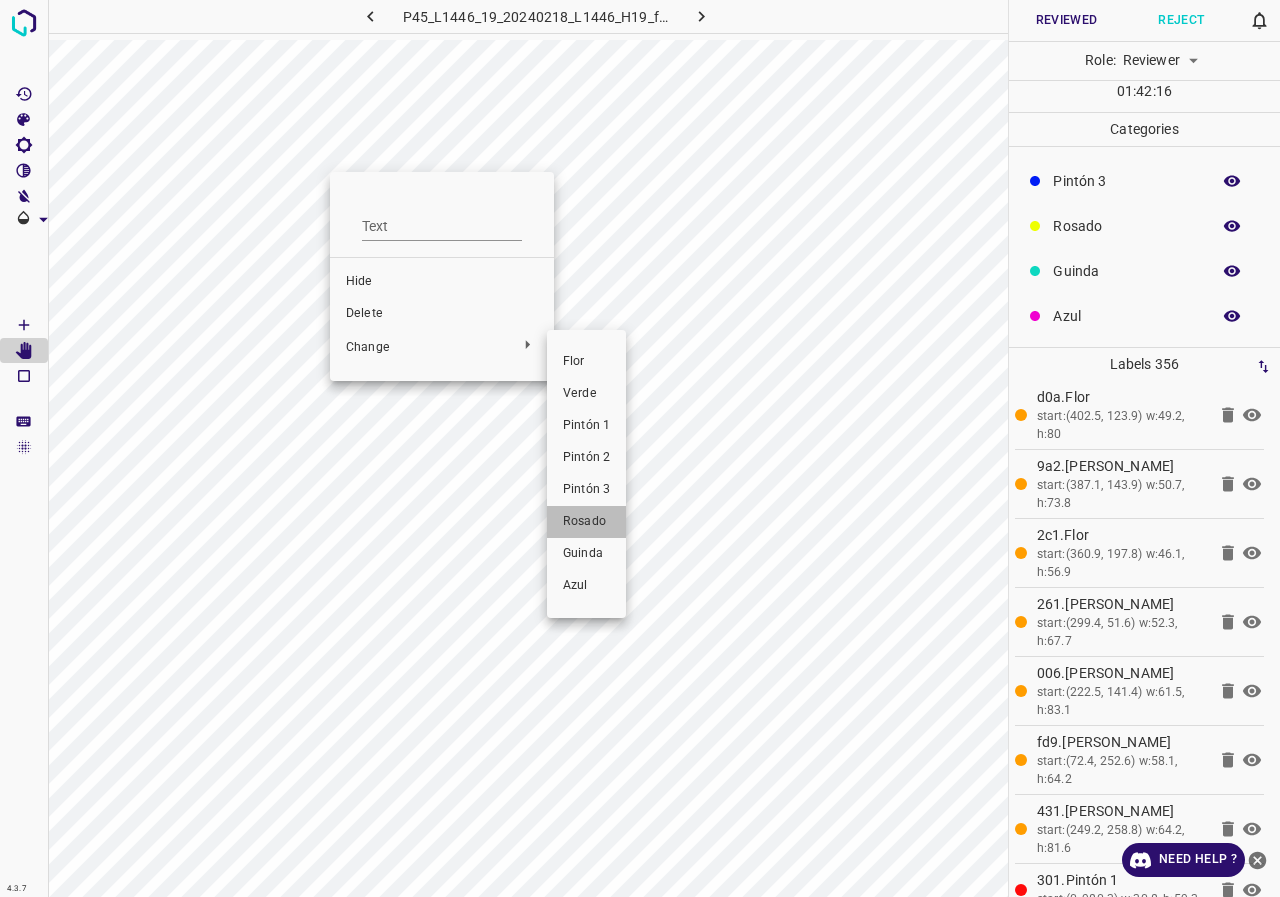 click on "Rosado" at bounding box center (586, 522) 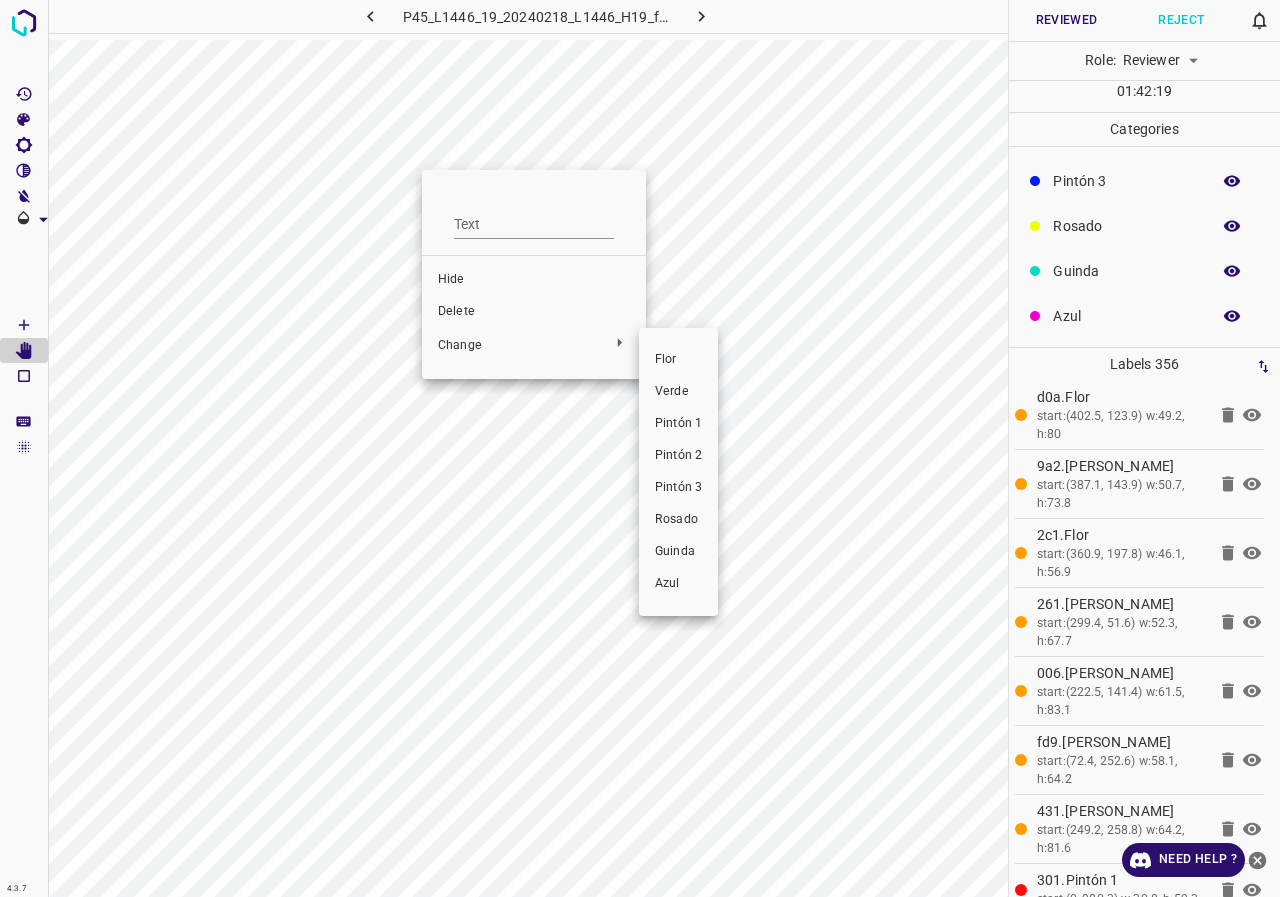 click on "Rosado" at bounding box center [678, 520] 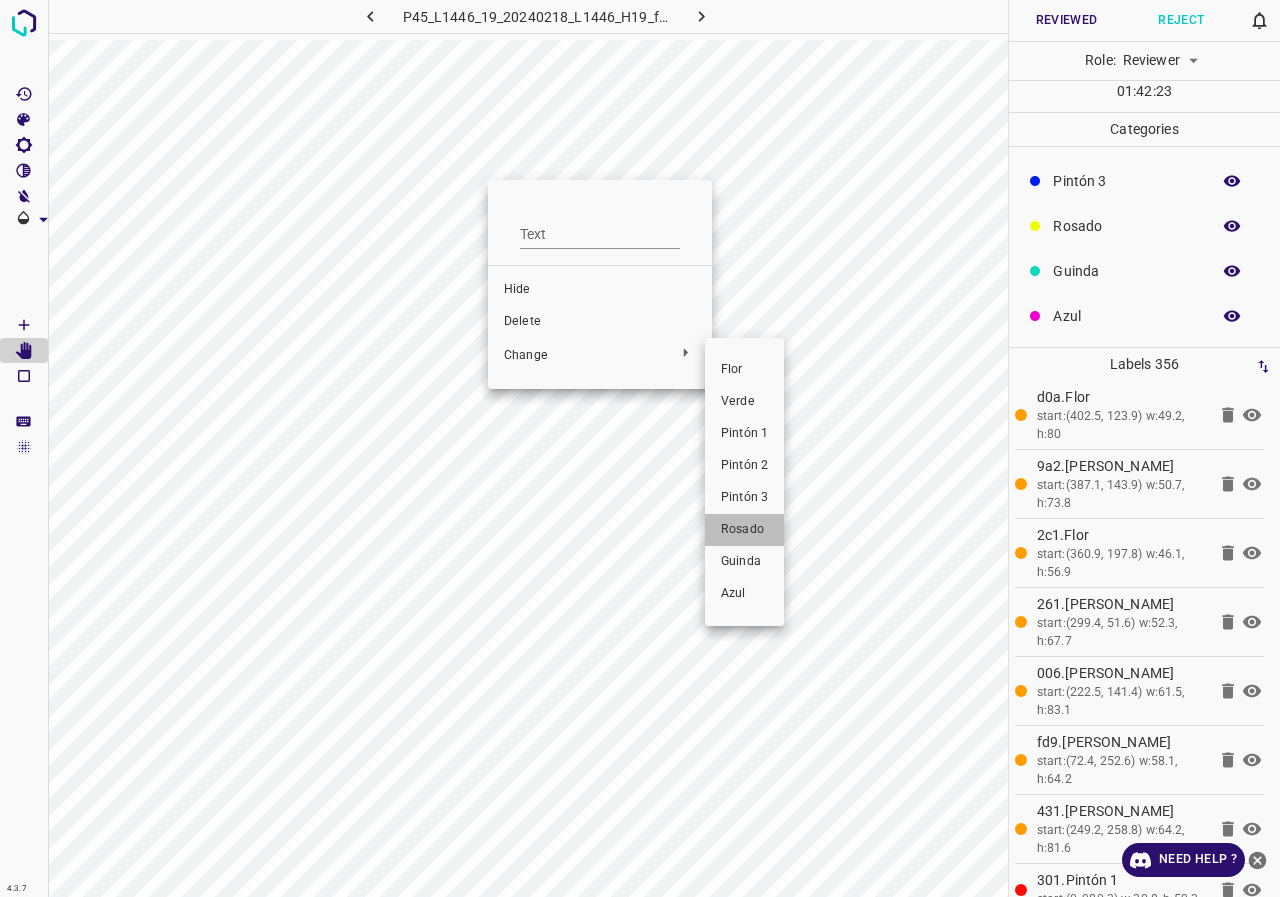 click on "Rosado" at bounding box center [744, 530] 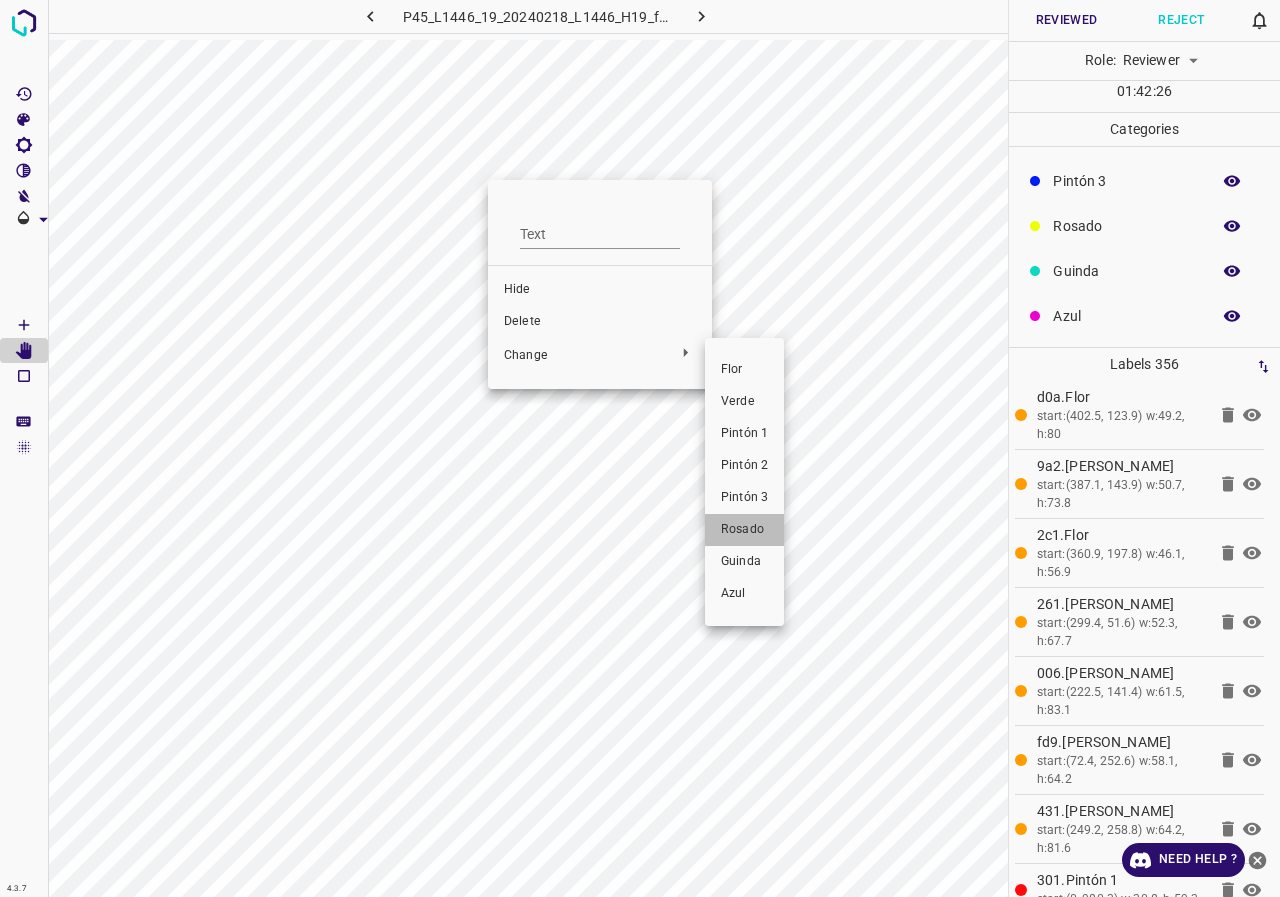 click on "Rosado" at bounding box center [744, 530] 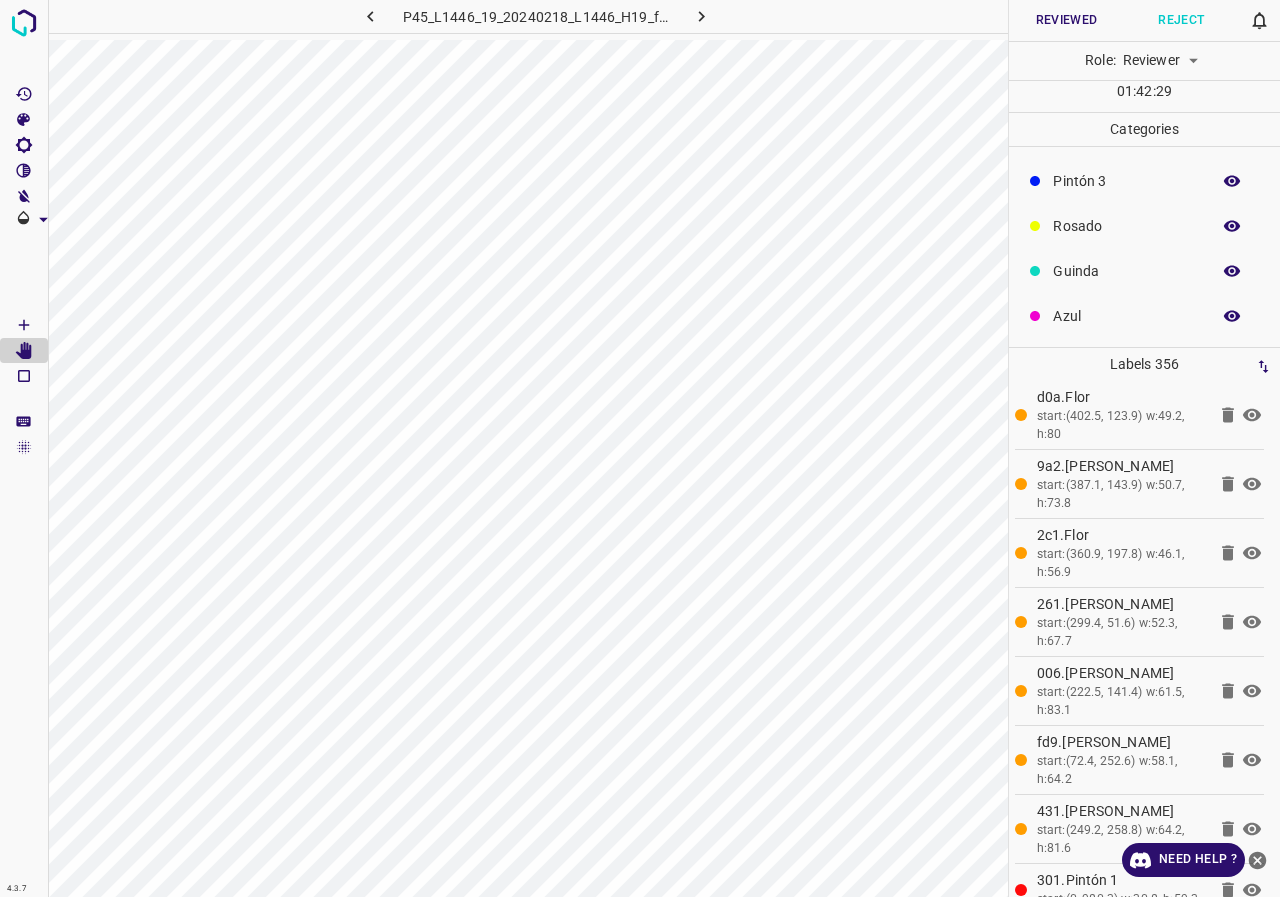 scroll, scrollTop: 0, scrollLeft: 0, axis: both 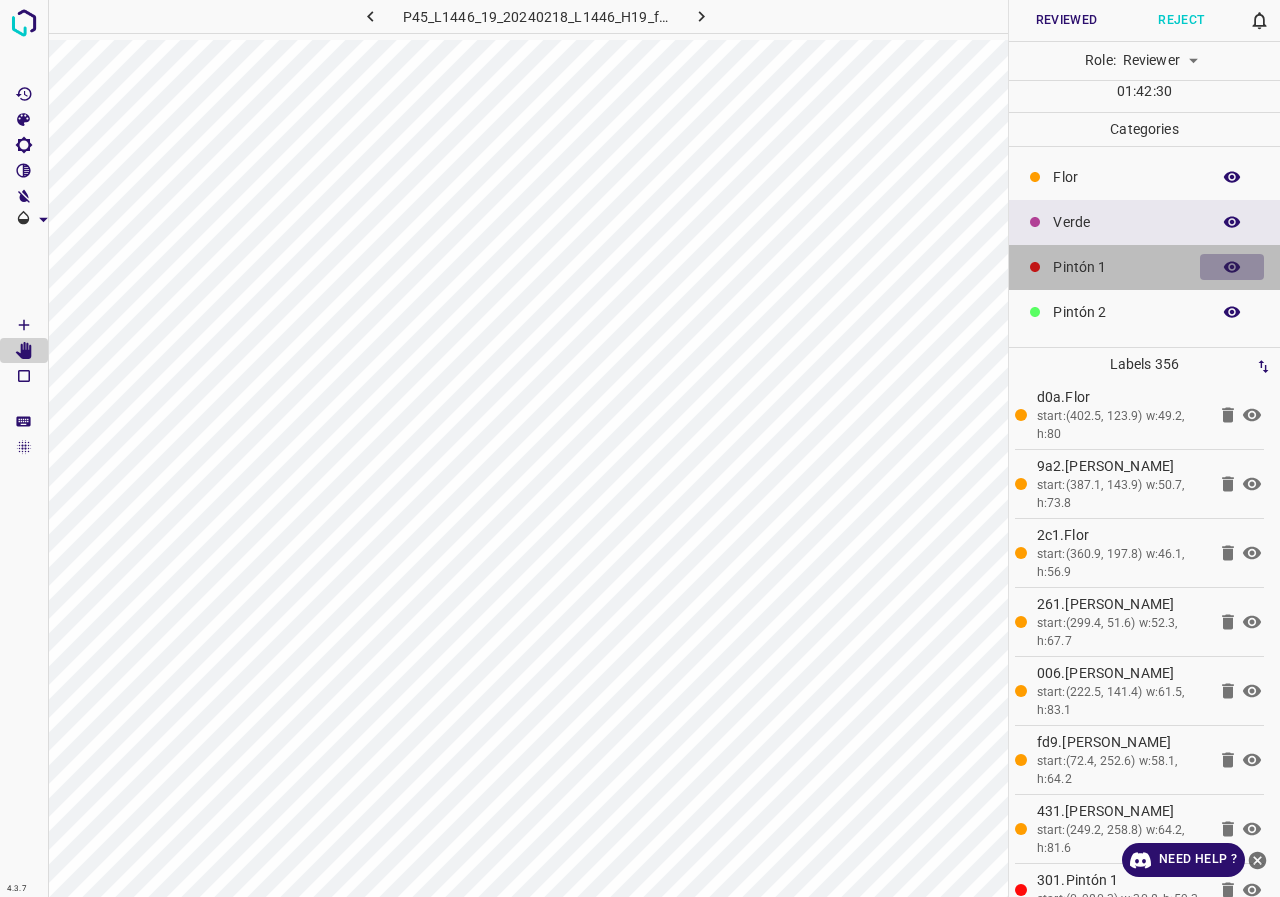 click 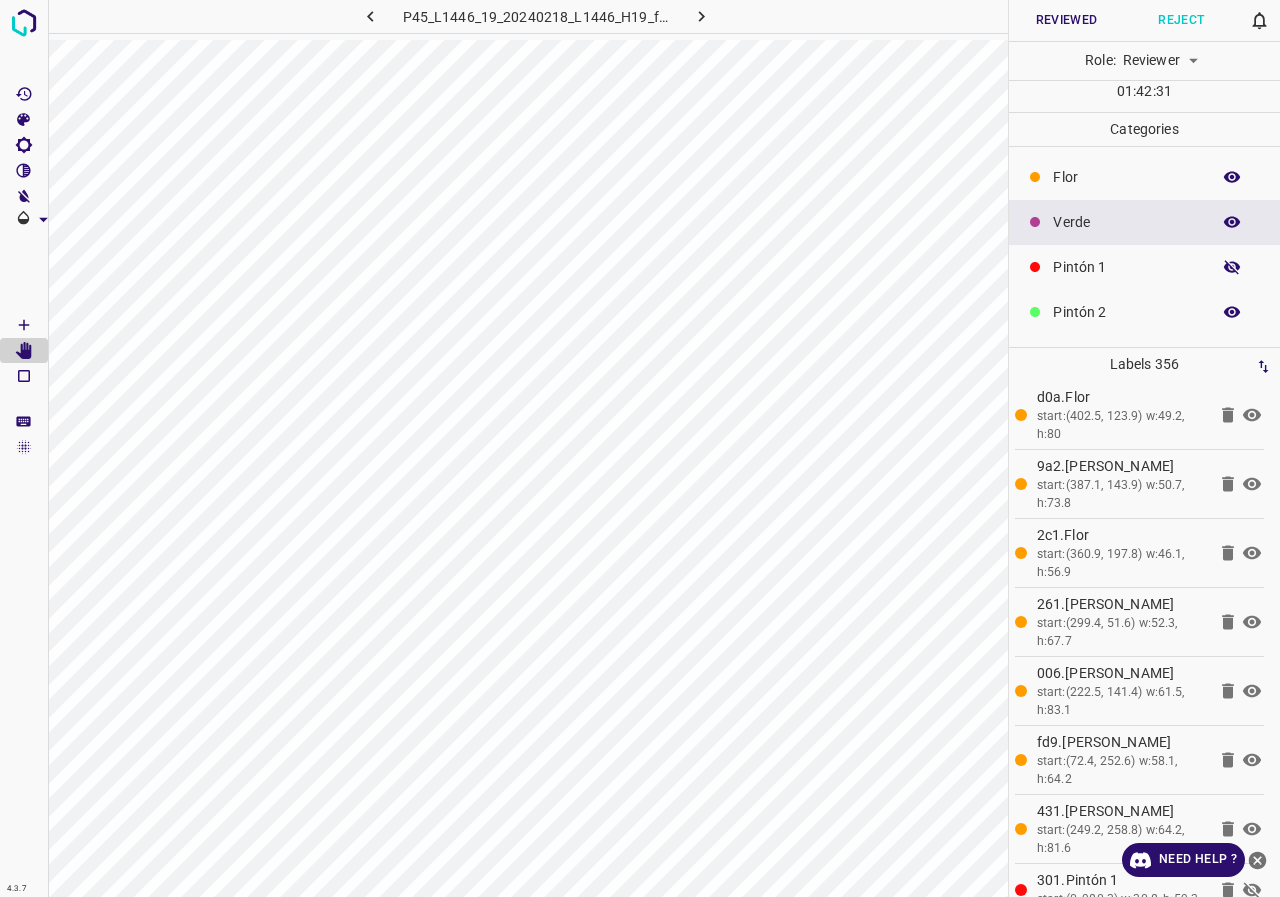 click 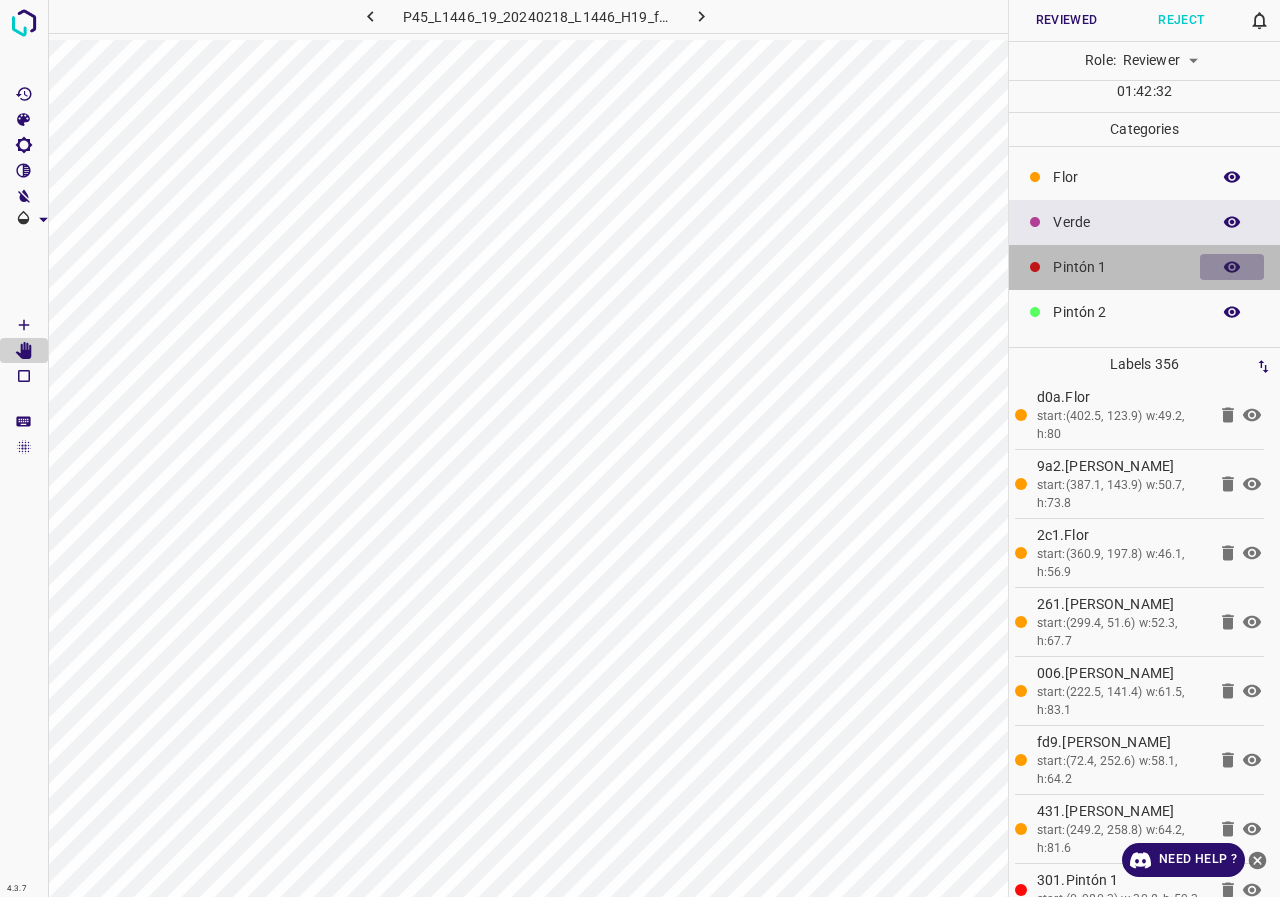 click 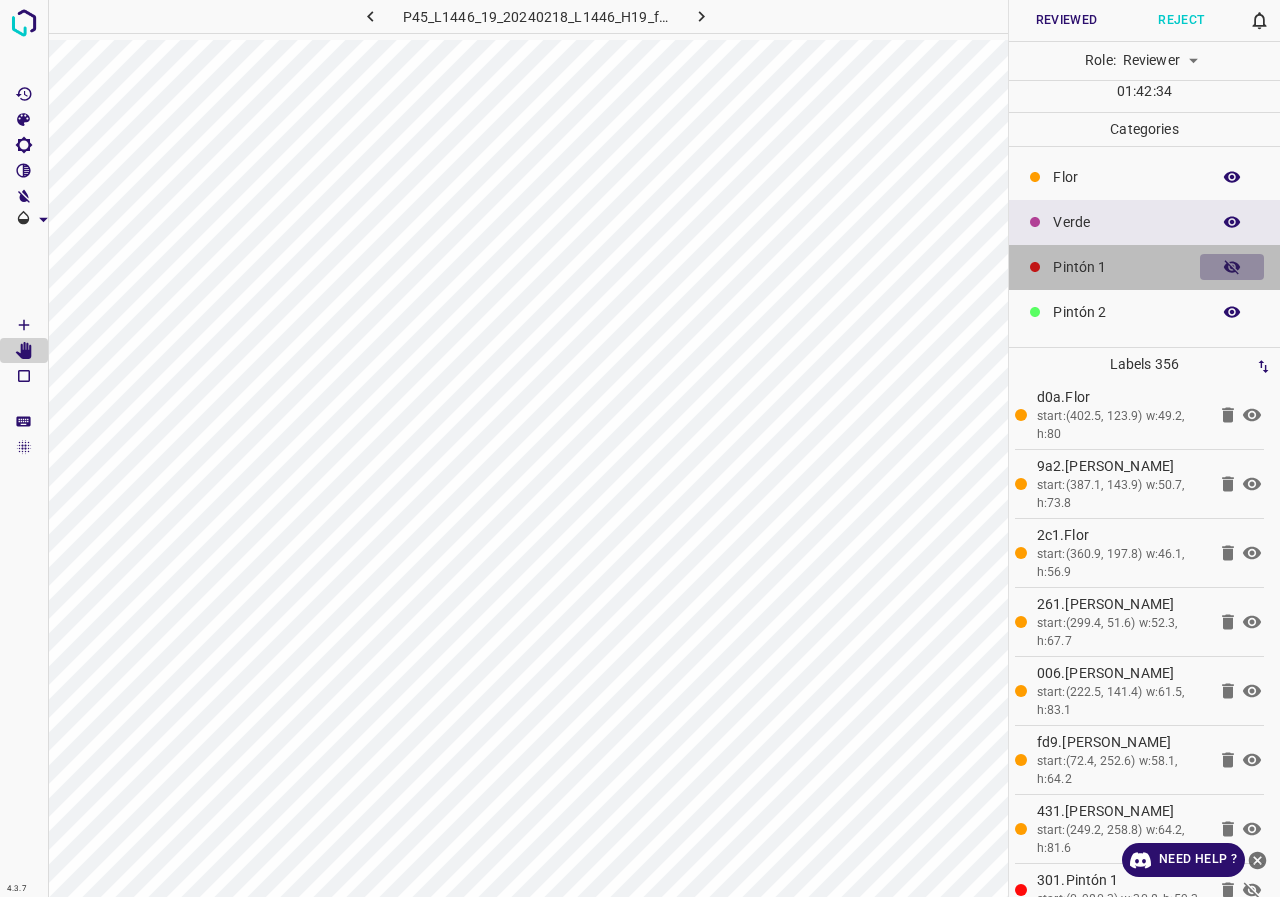 click 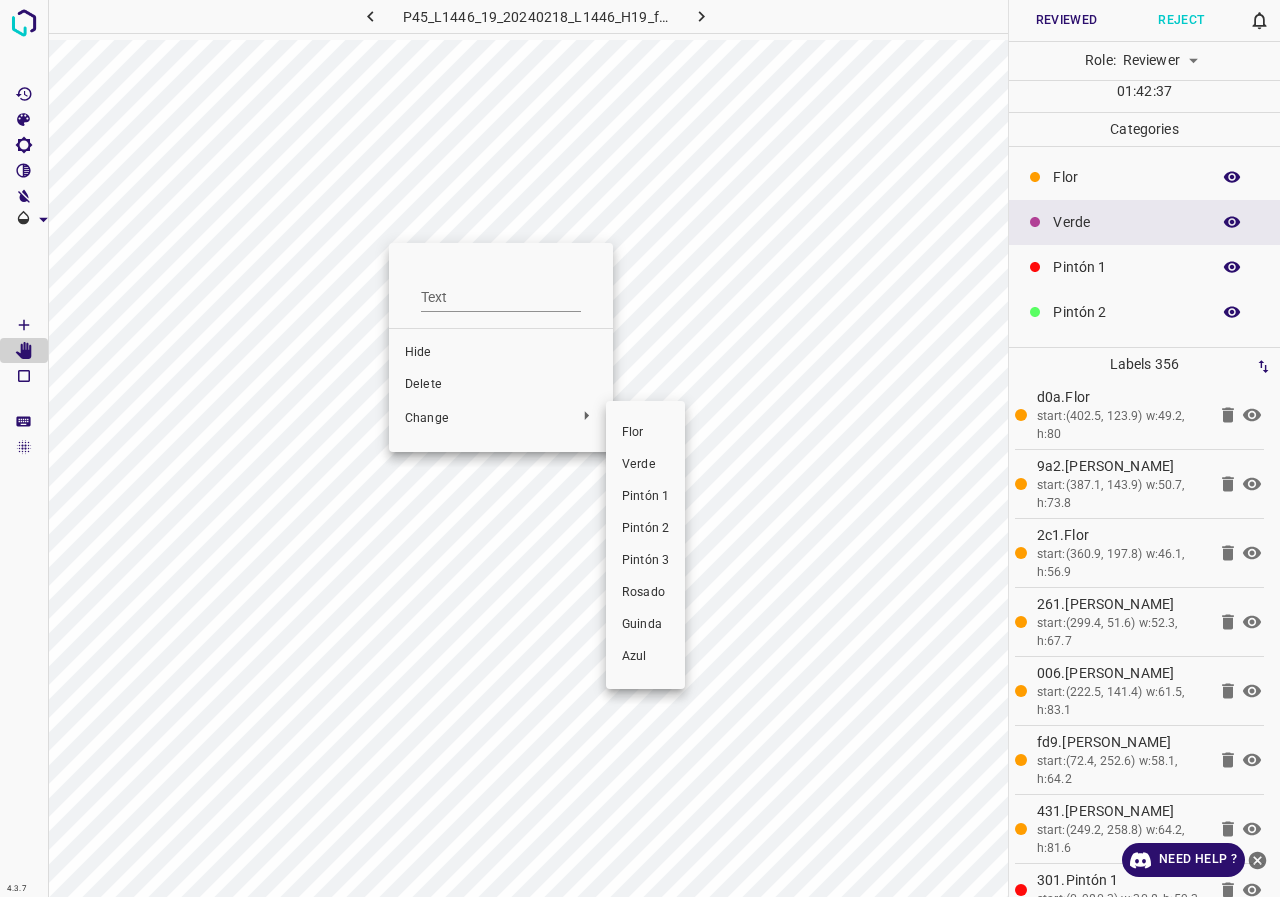 click on "Rosado" at bounding box center (645, 593) 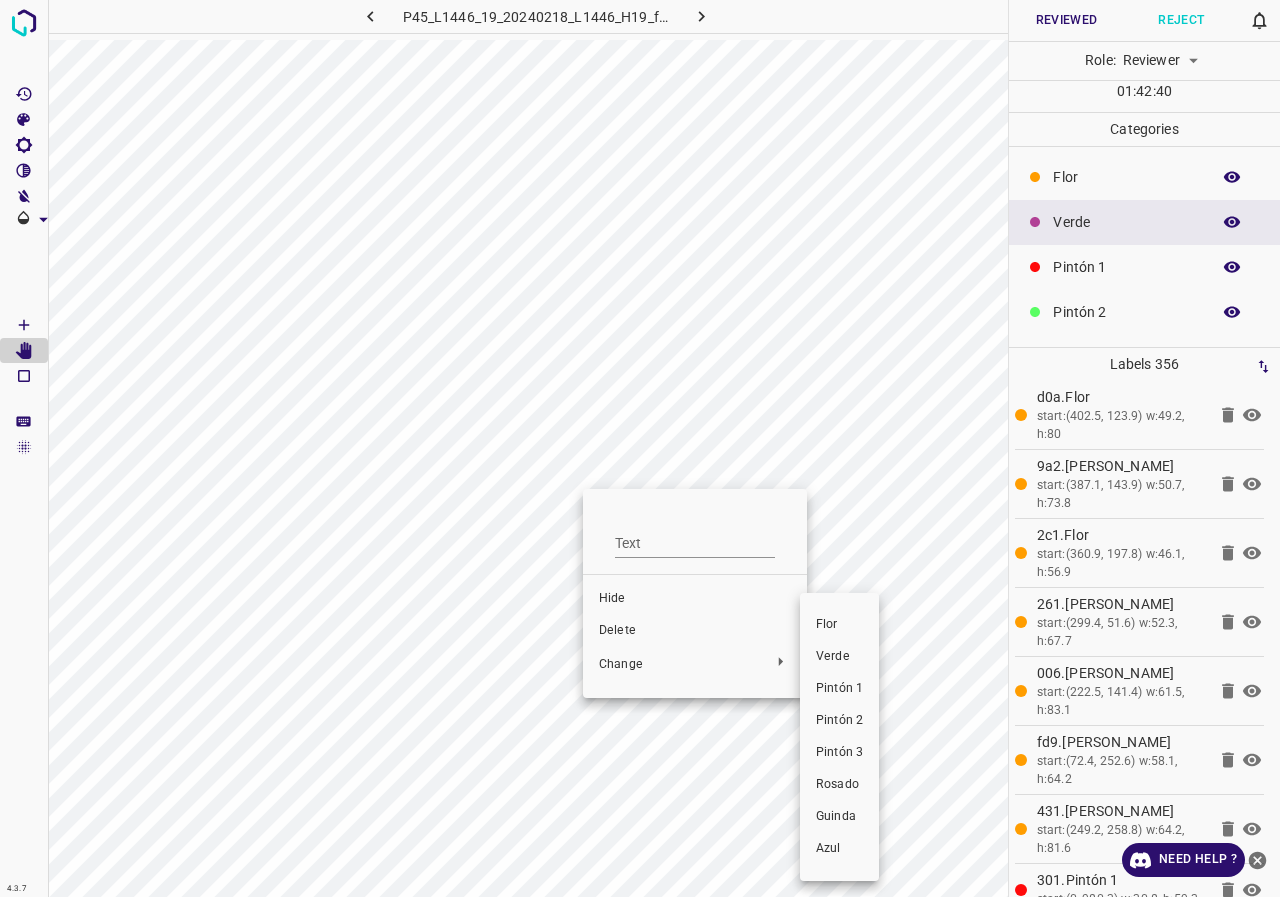 click on "Rosado" at bounding box center (839, 785) 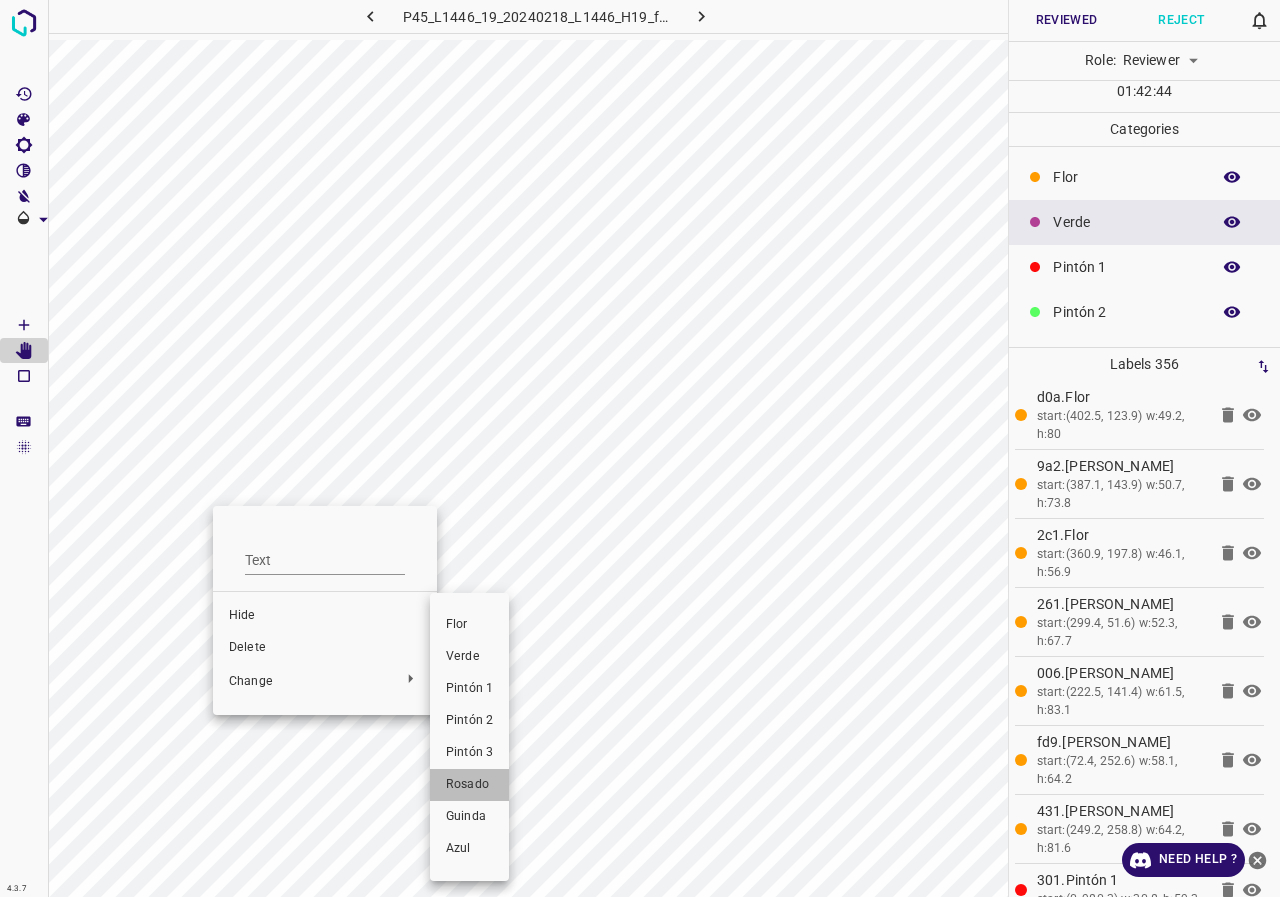 click on "Rosado" at bounding box center (469, 785) 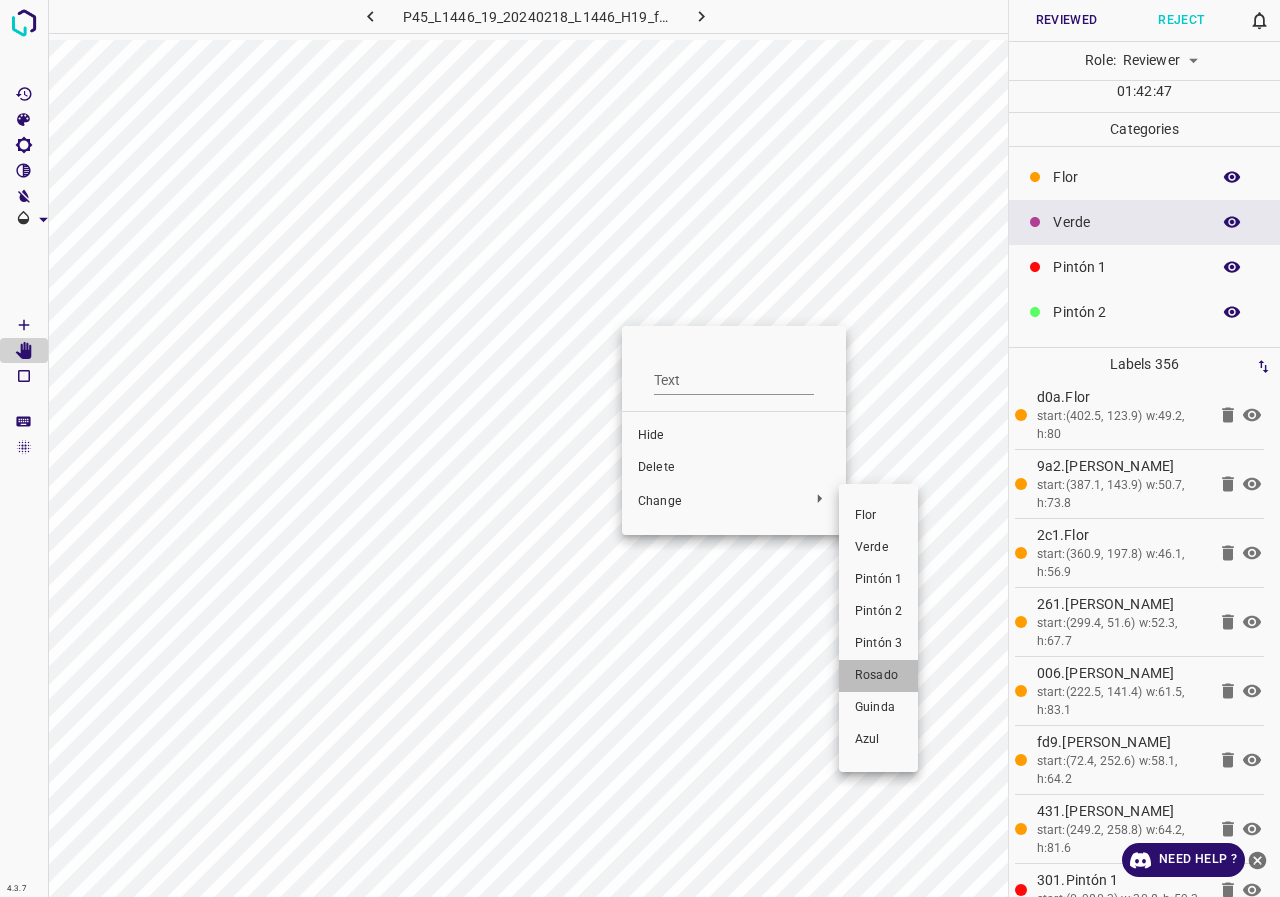 click on "Rosado" at bounding box center (878, 676) 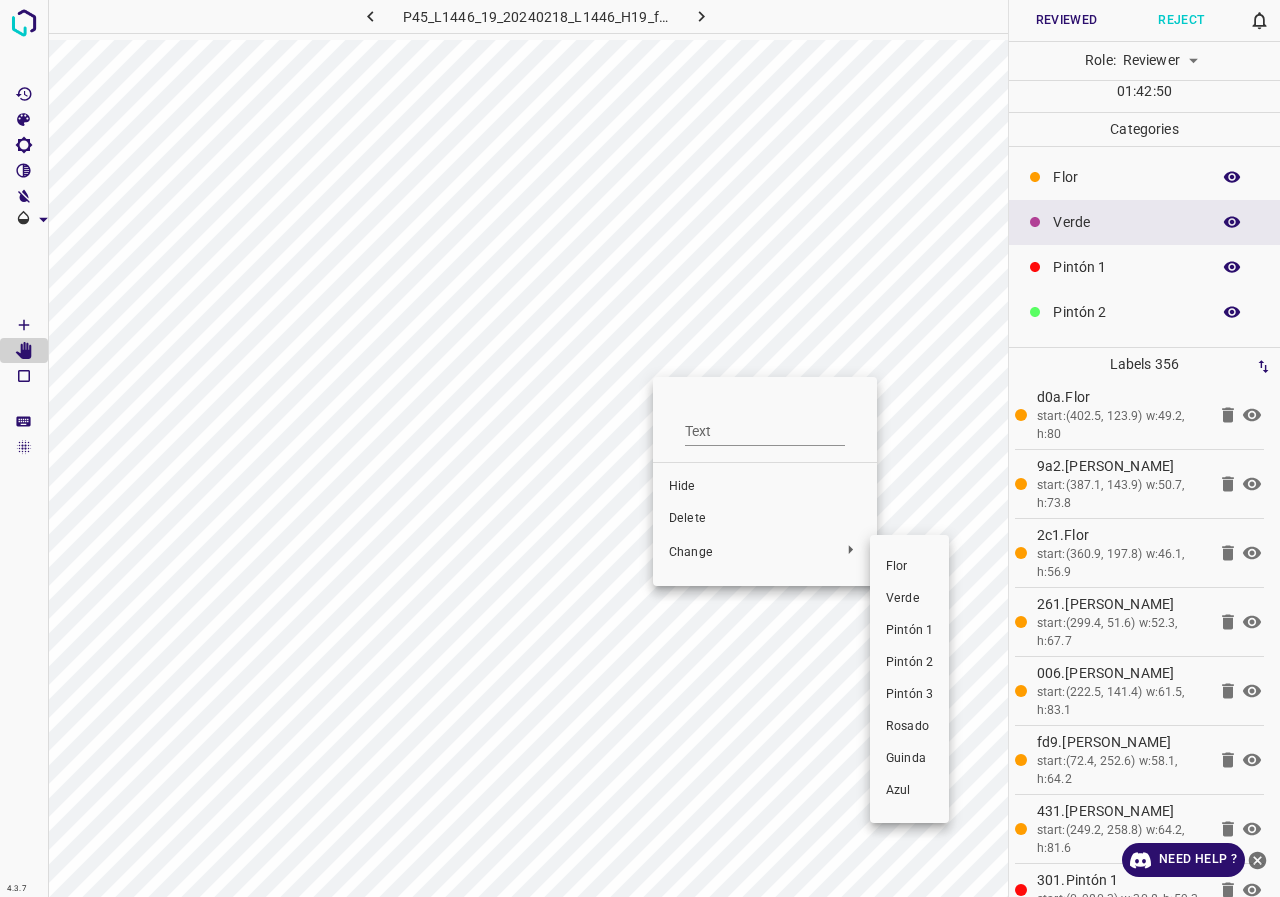 click on "Rosado" at bounding box center [909, 727] 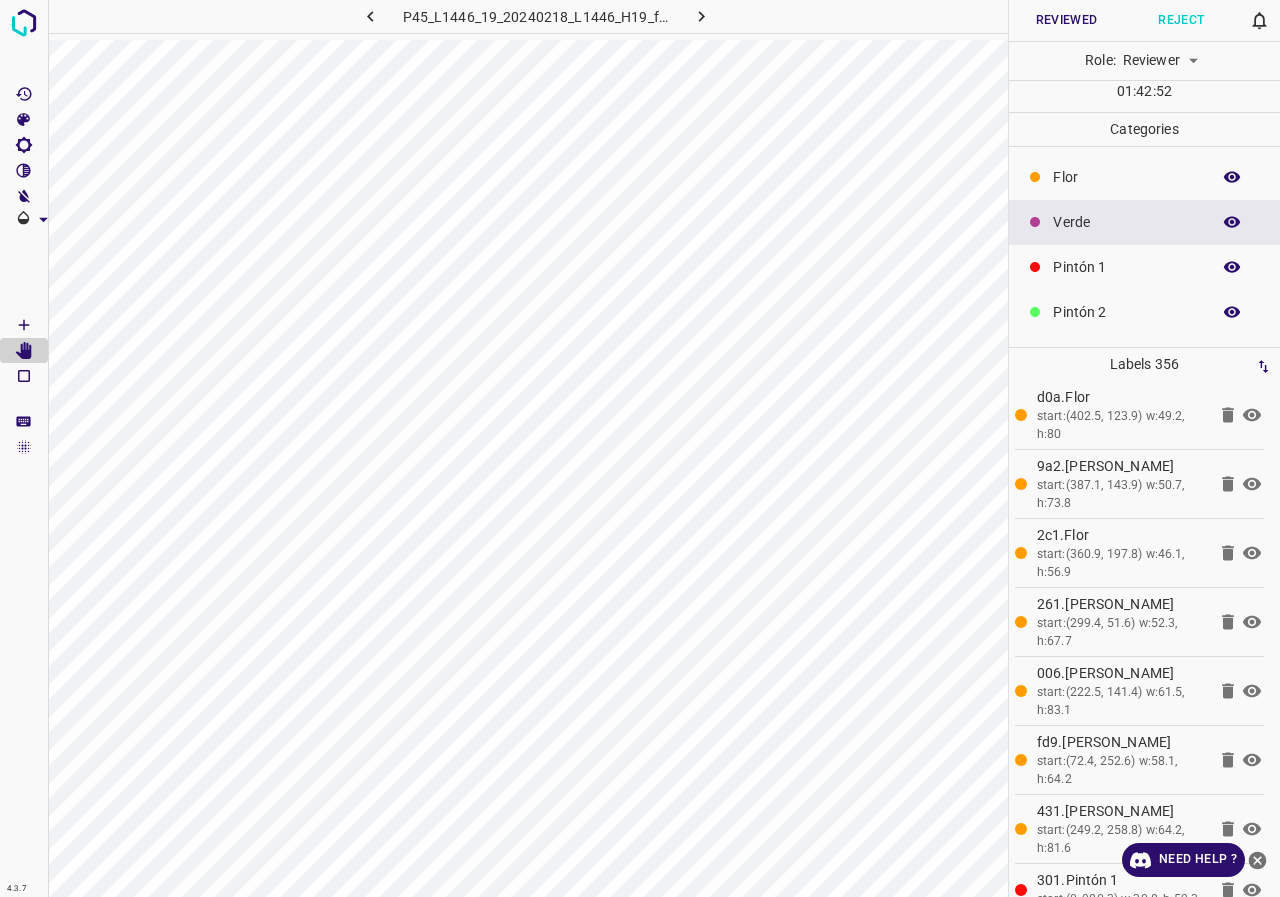 click at bounding box center [1232, 267] 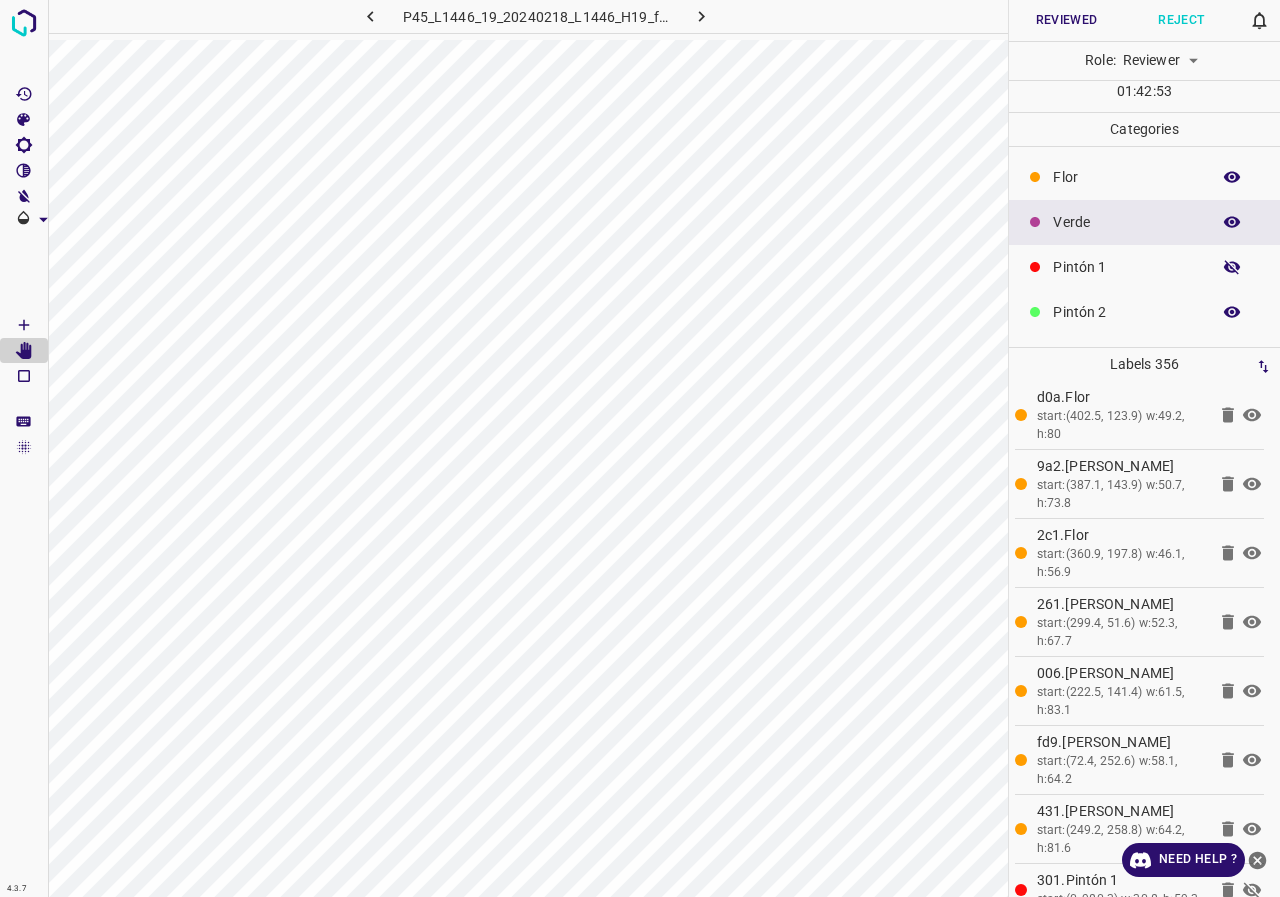 click at bounding box center (1232, 267) 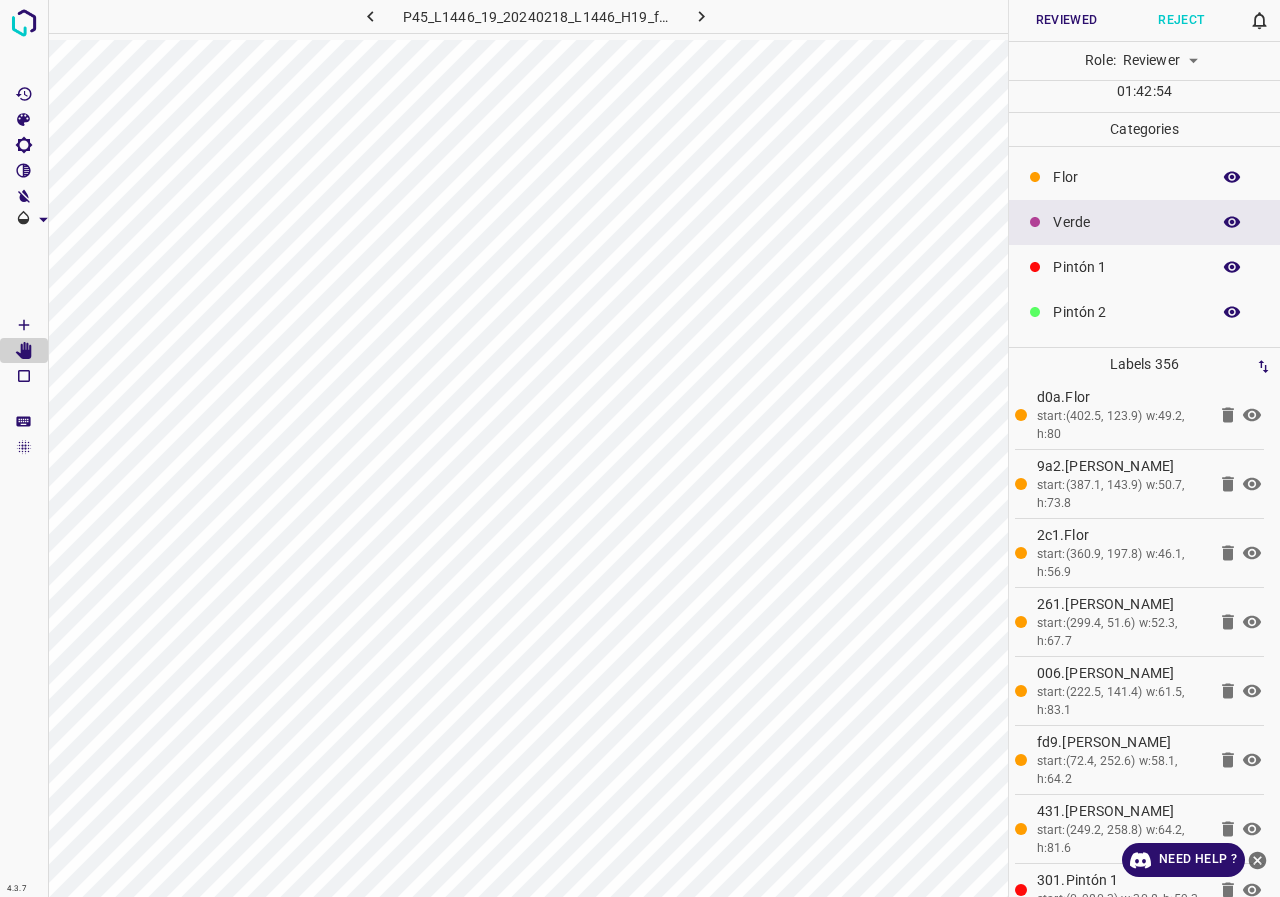 click at bounding box center [1232, 267] 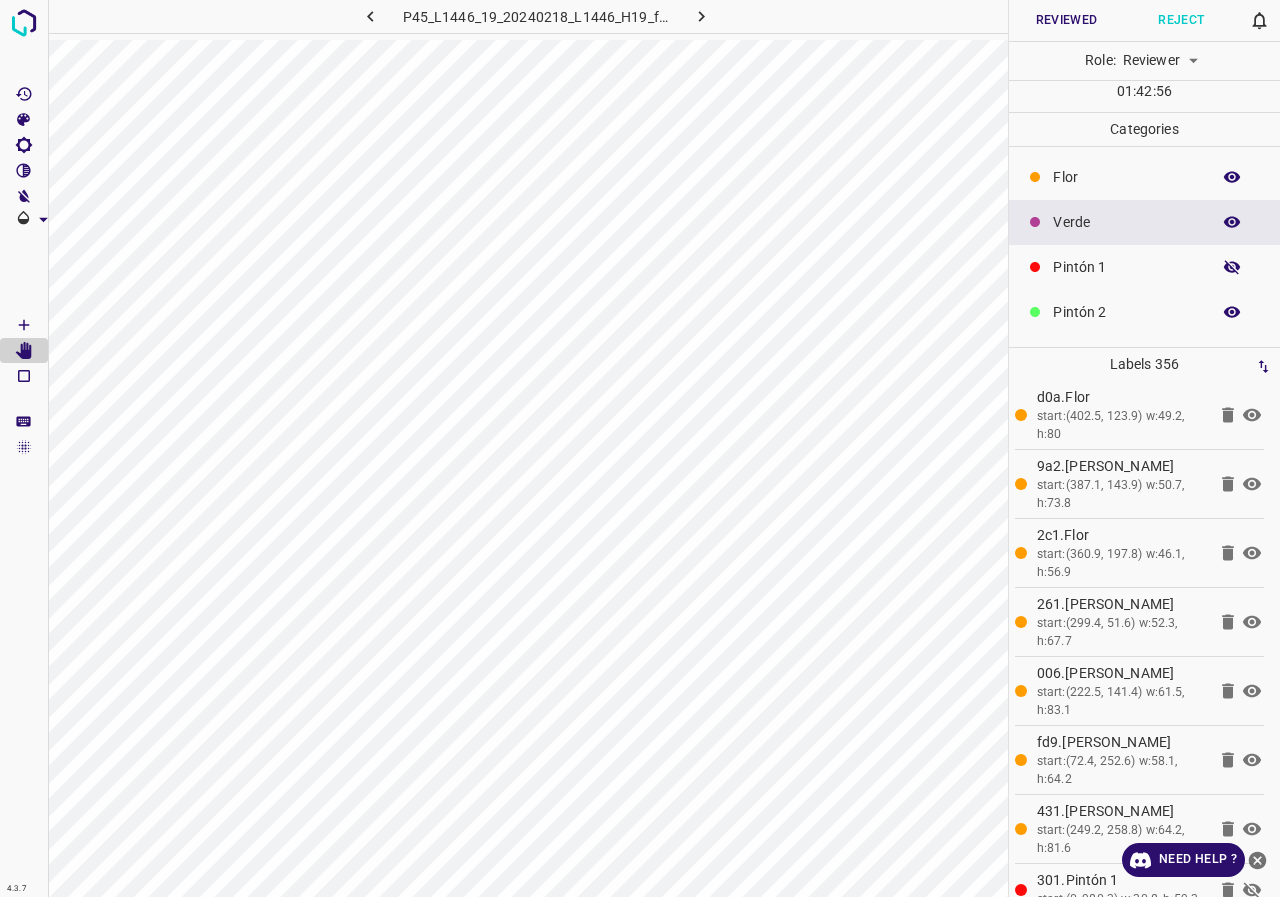 click at bounding box center [1232, 267] 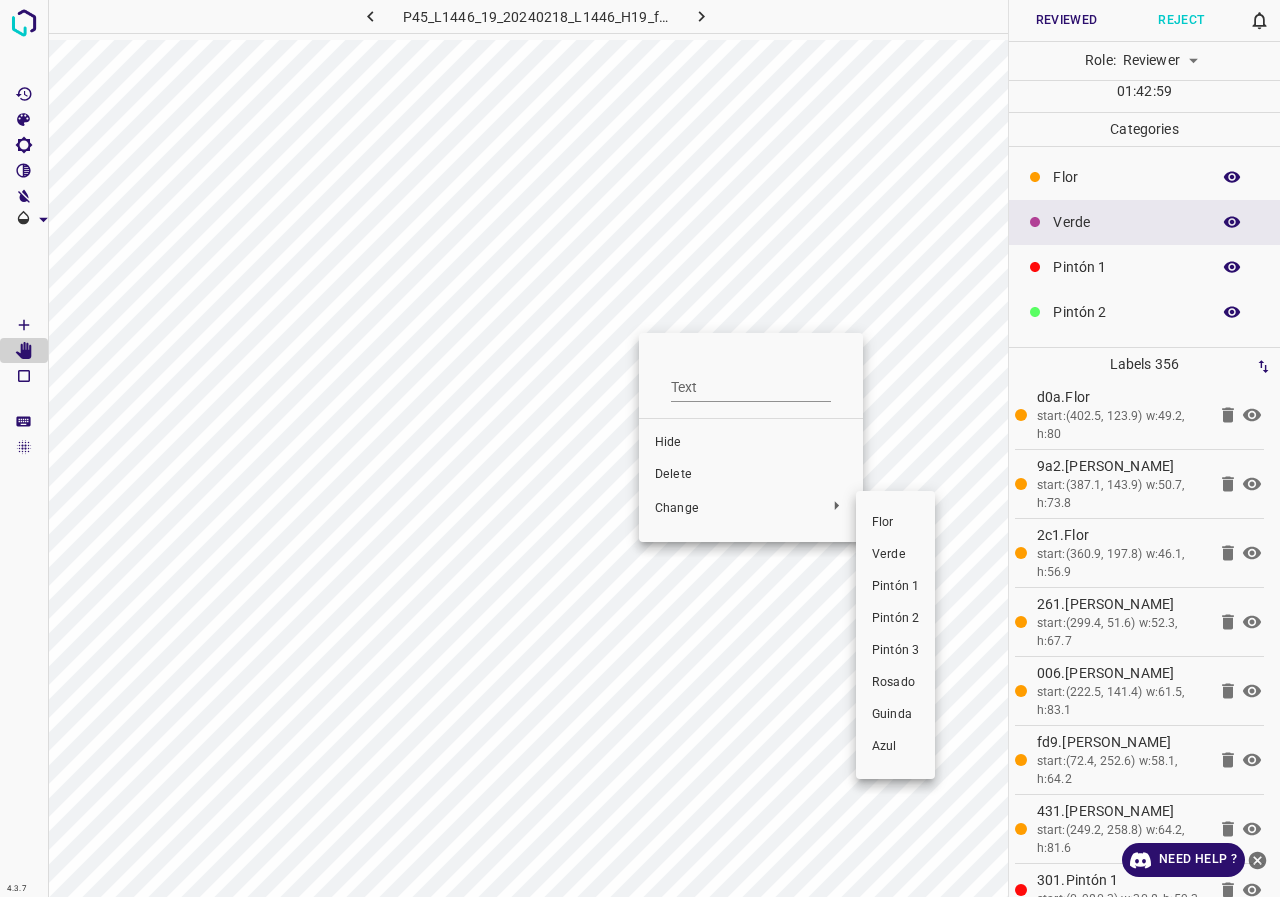 click on "Rosado" at bounding box center (895, 683) 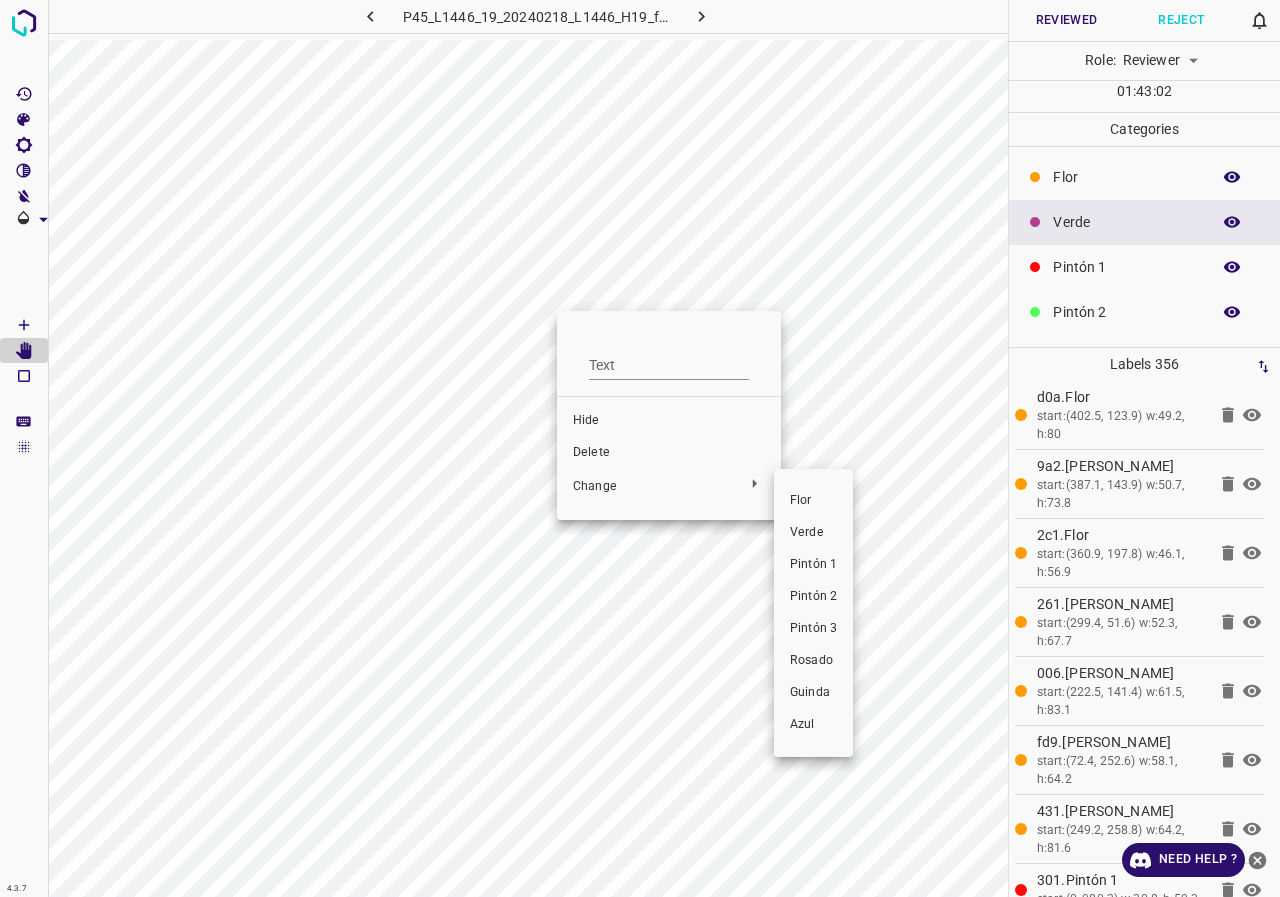click on "Rosado" at bounding box center (813, 661) 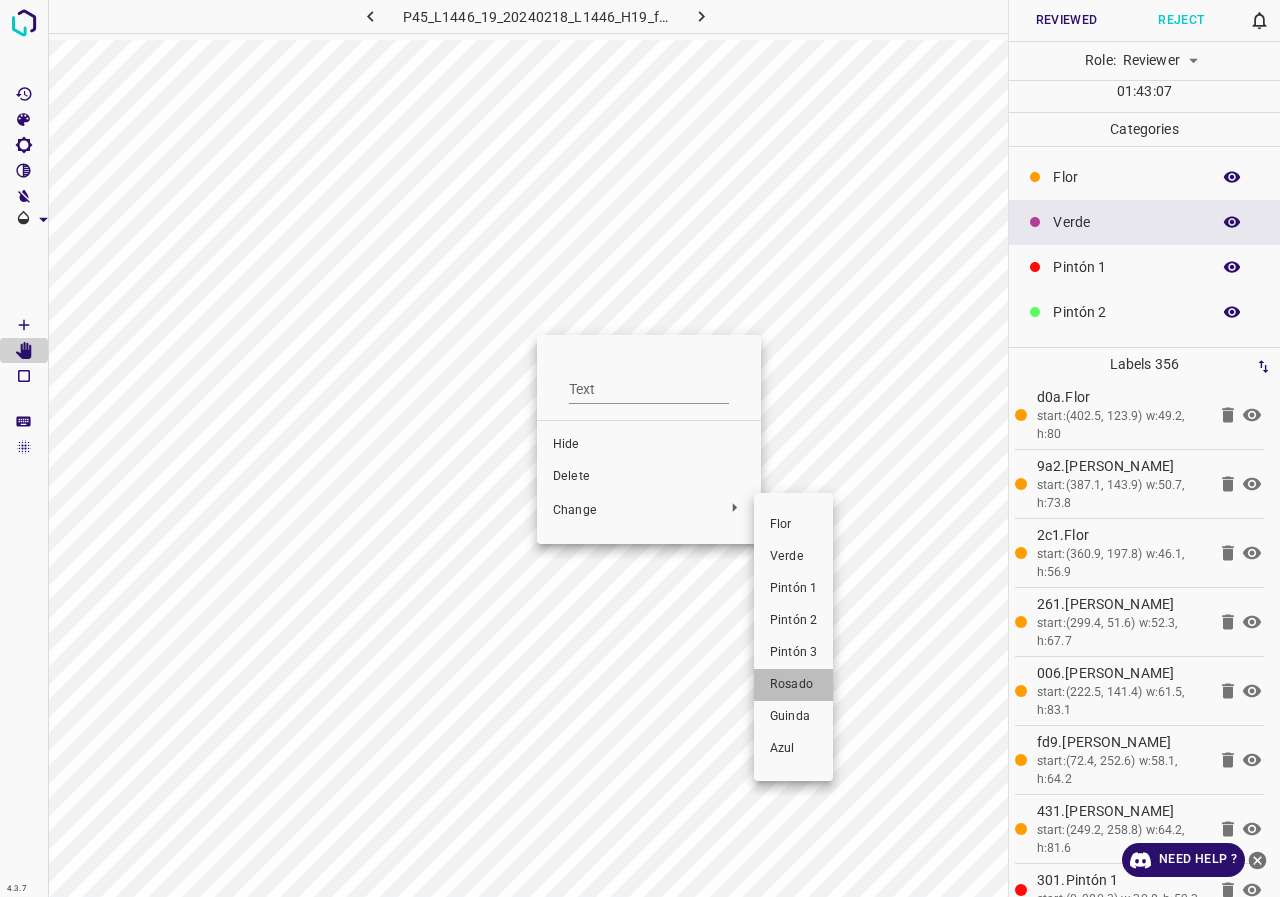 click on "Rosado" at bounding box center (793, 685) 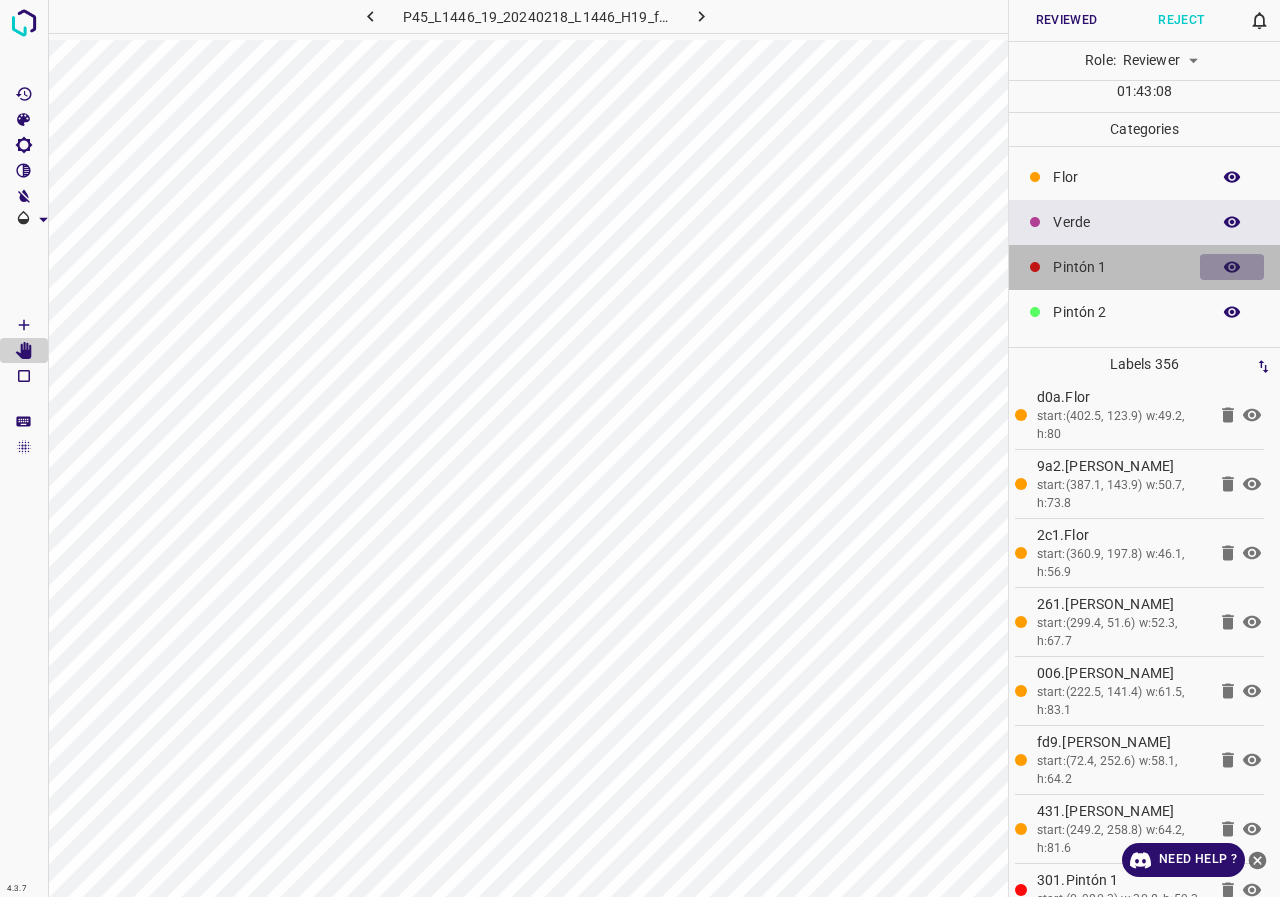 click 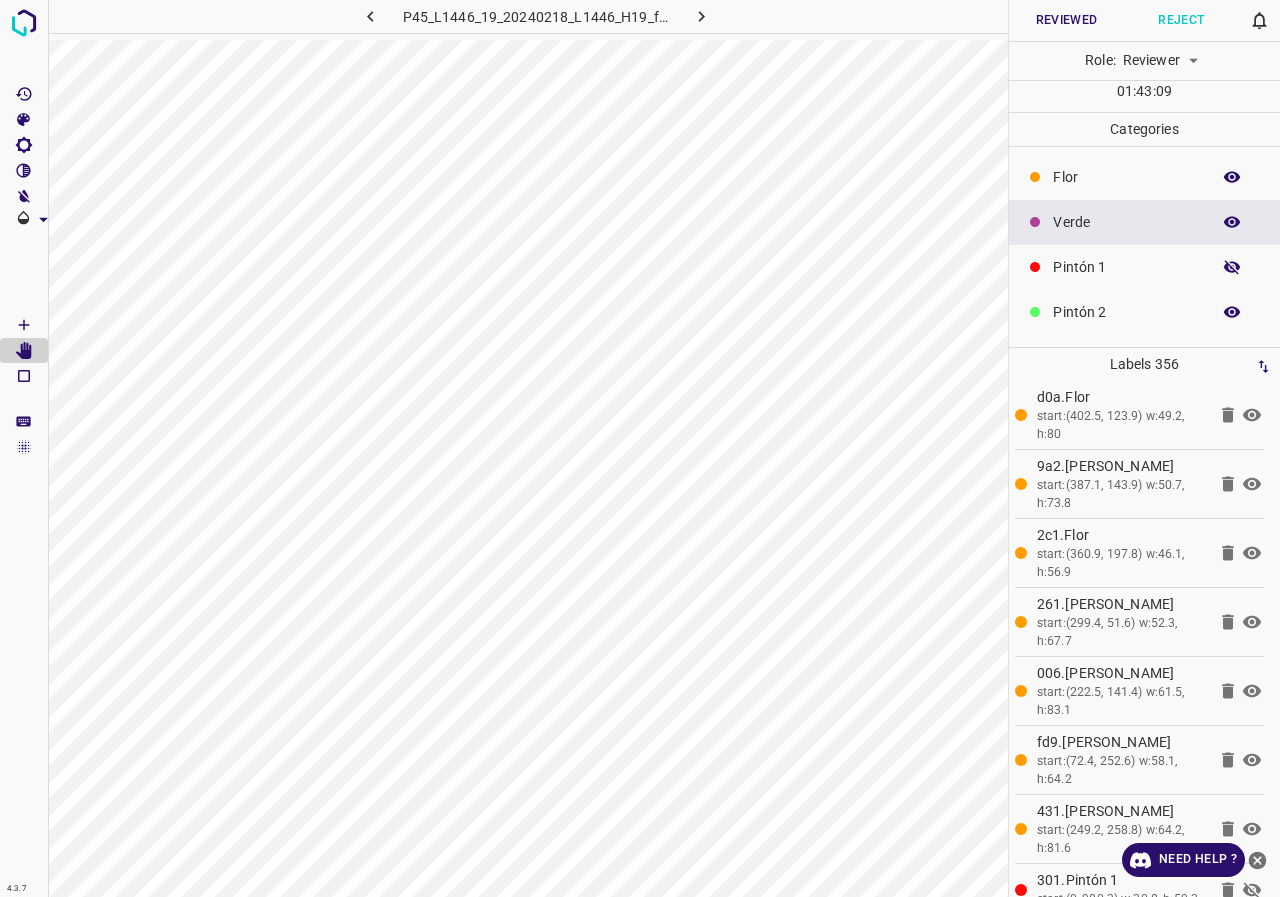click 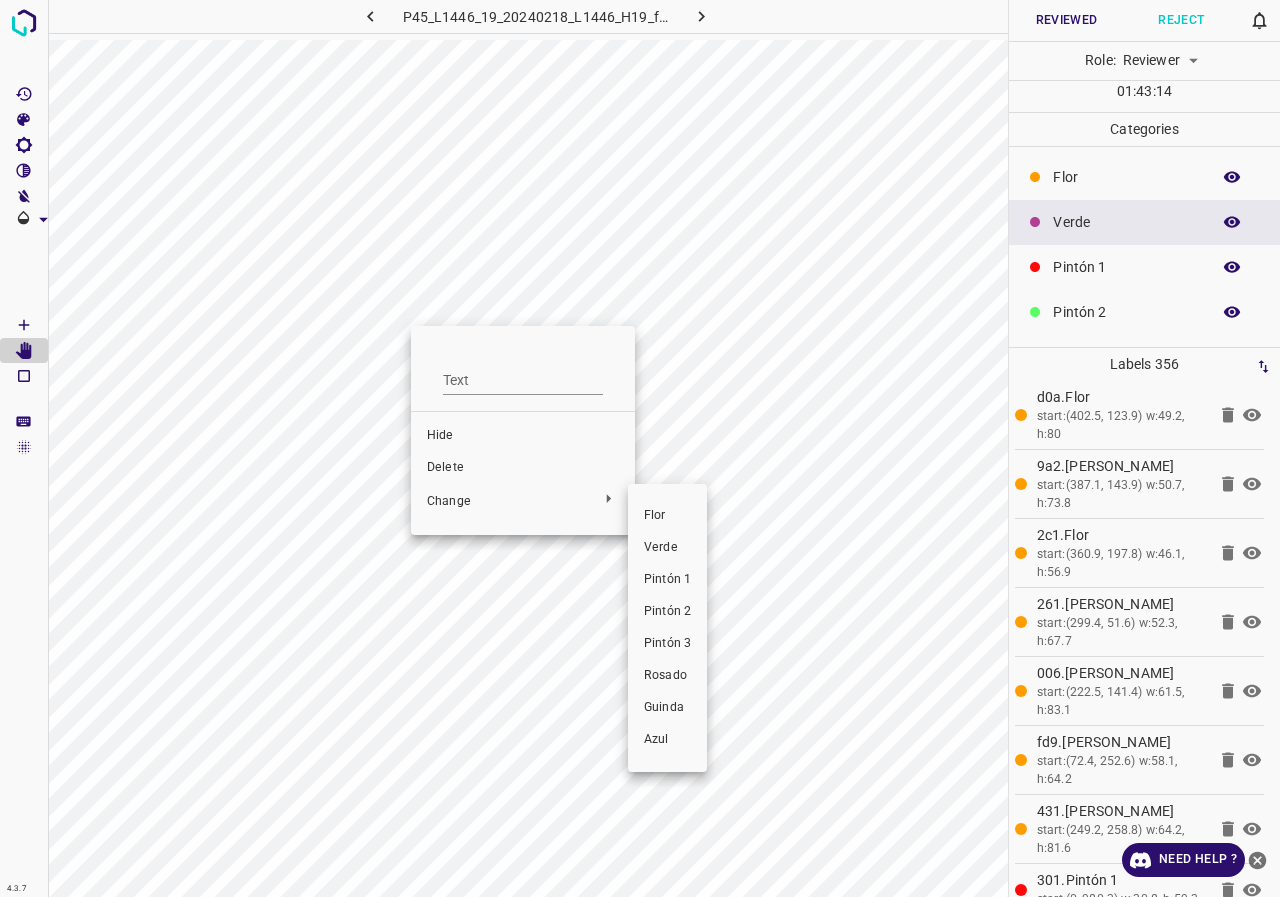 click on "Rosado" at bounding box center [667, 676] 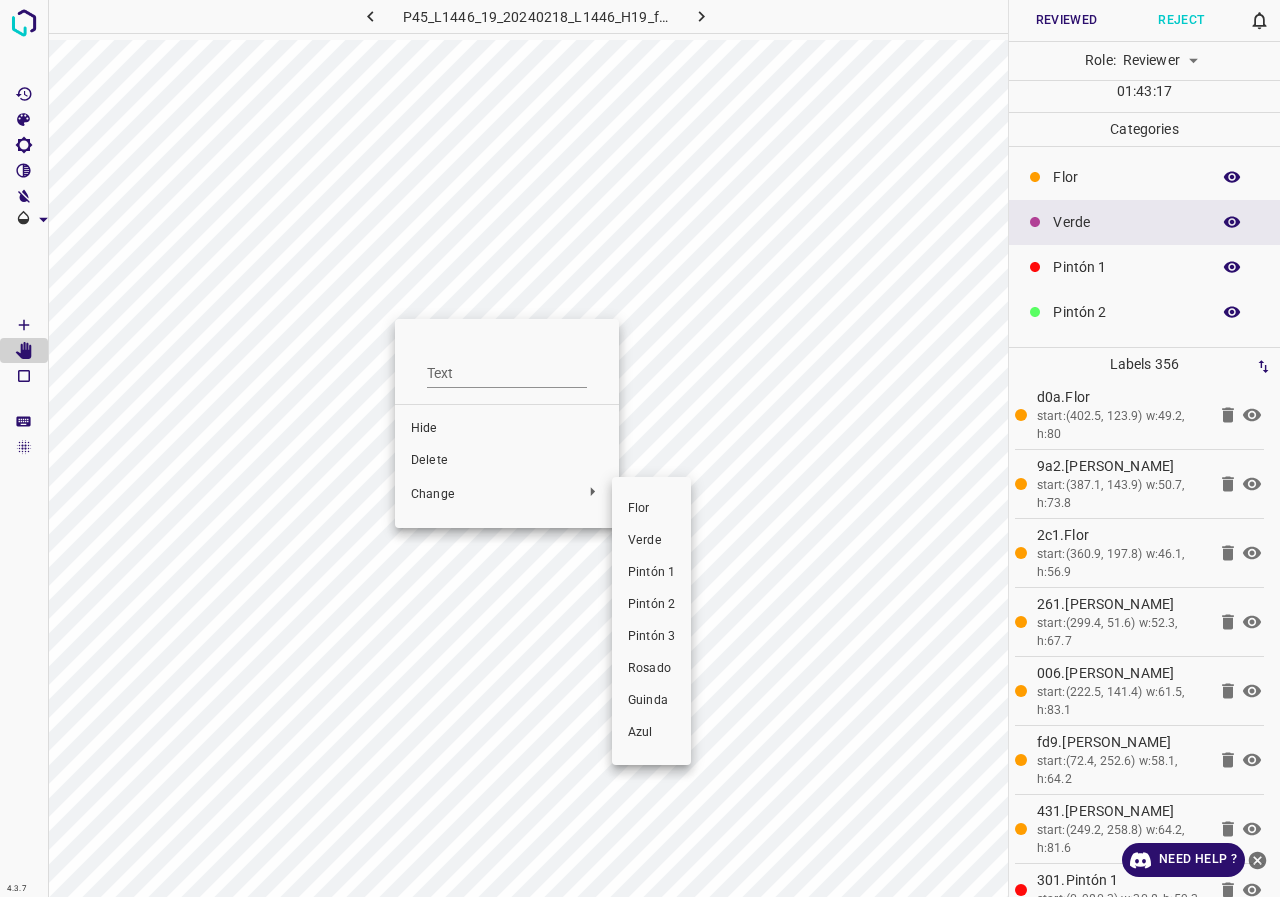 click on "Rosado" at bounding box center [651, 669] 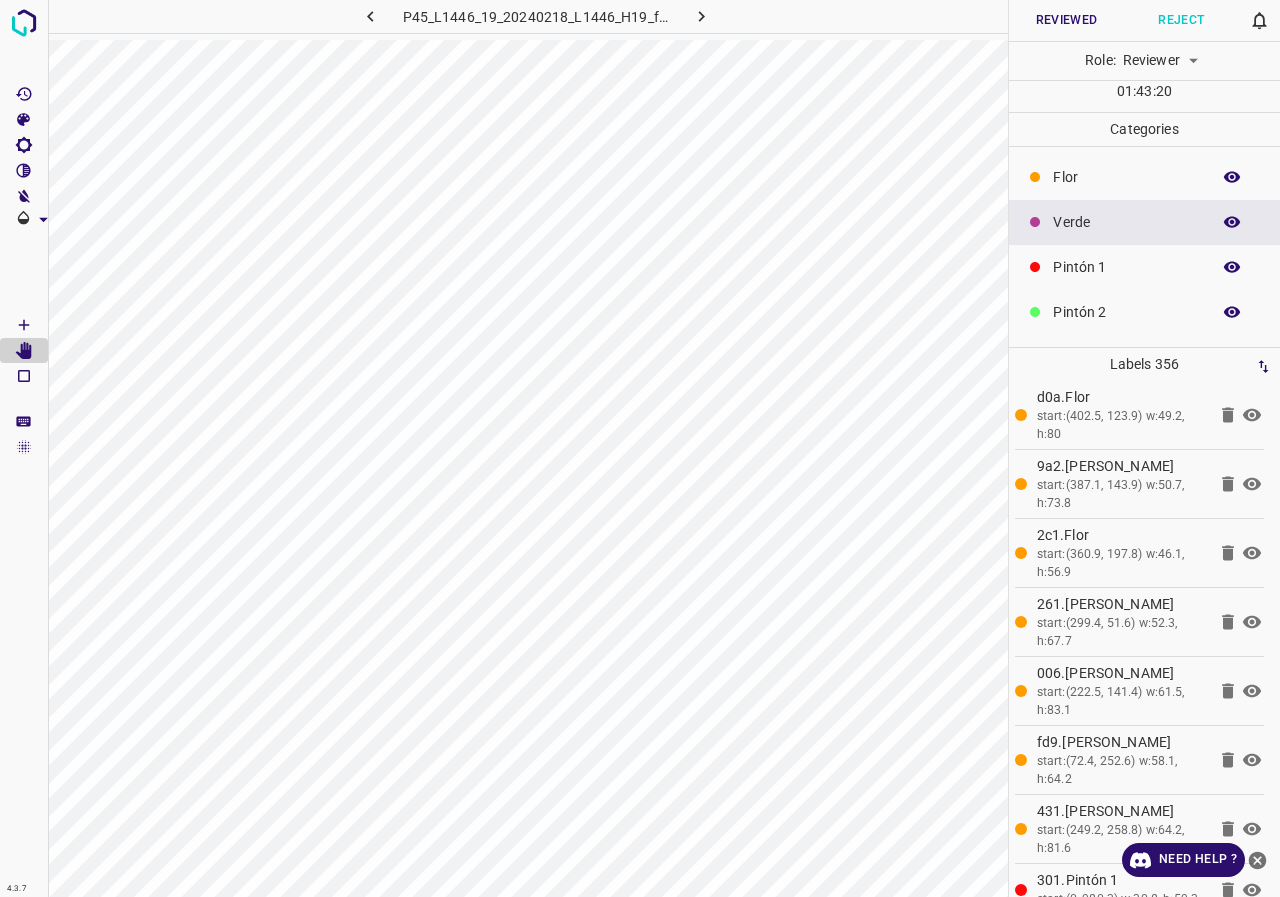 scroll, scrollTop: 100, scrollLeft: 0, axis: vertical 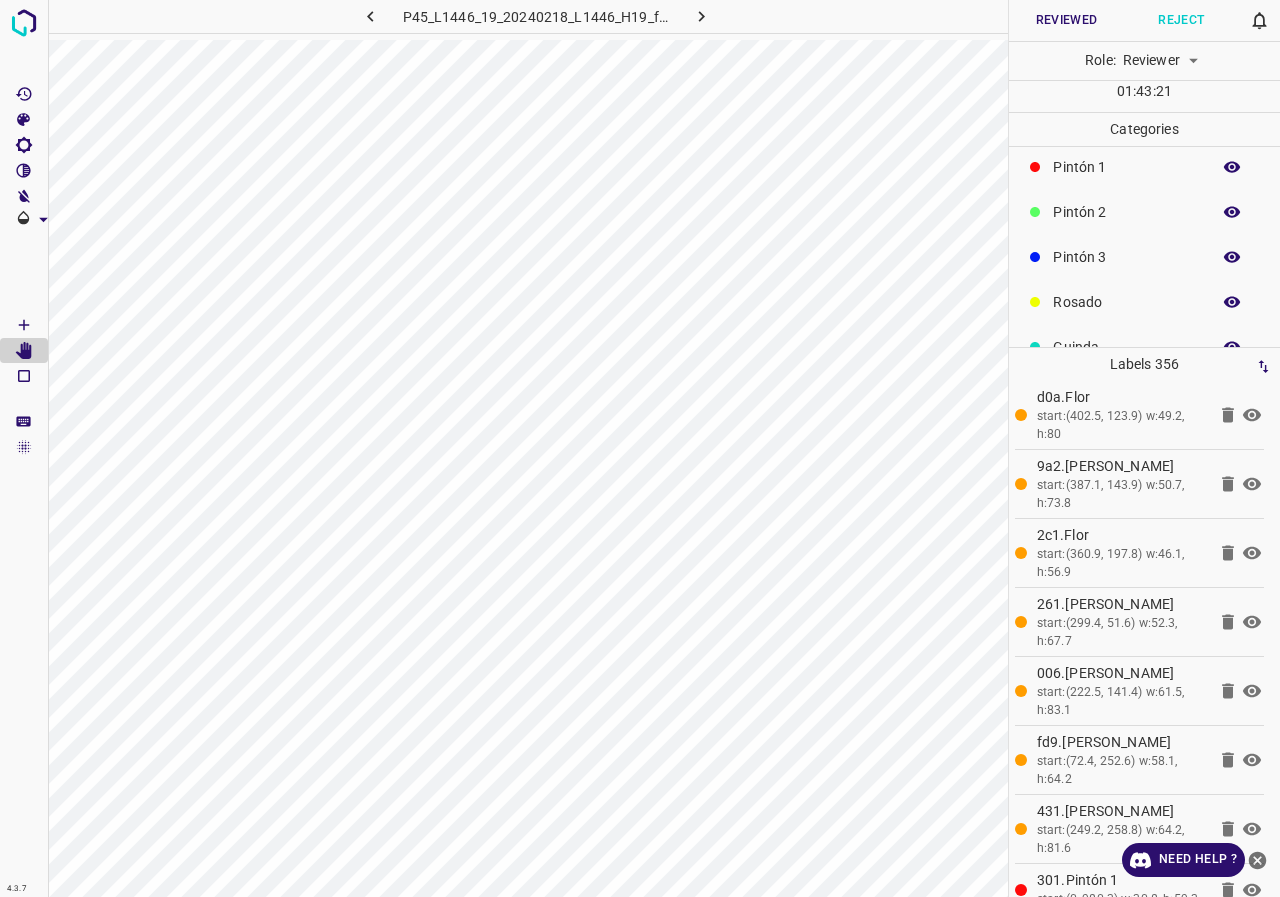click 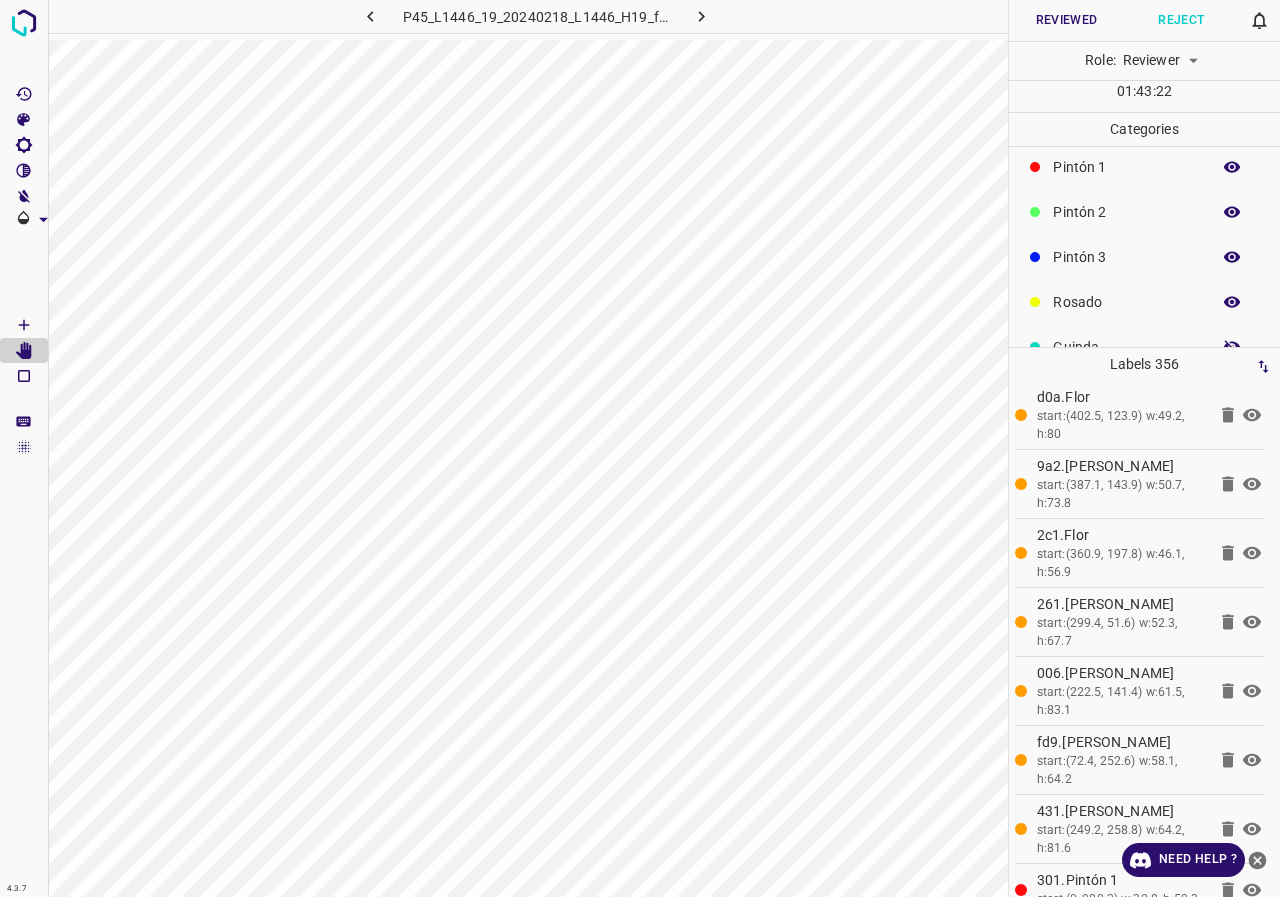 click 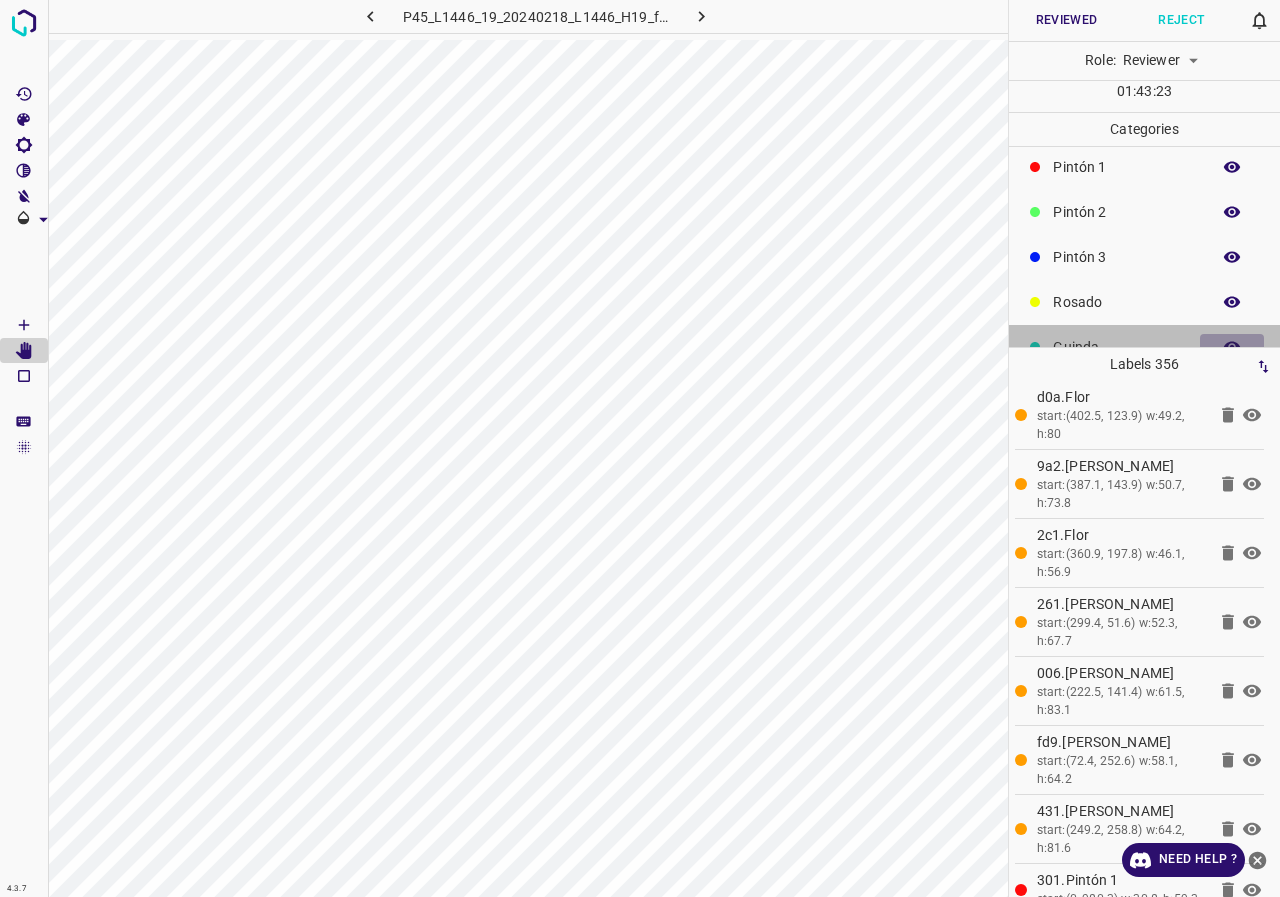 click 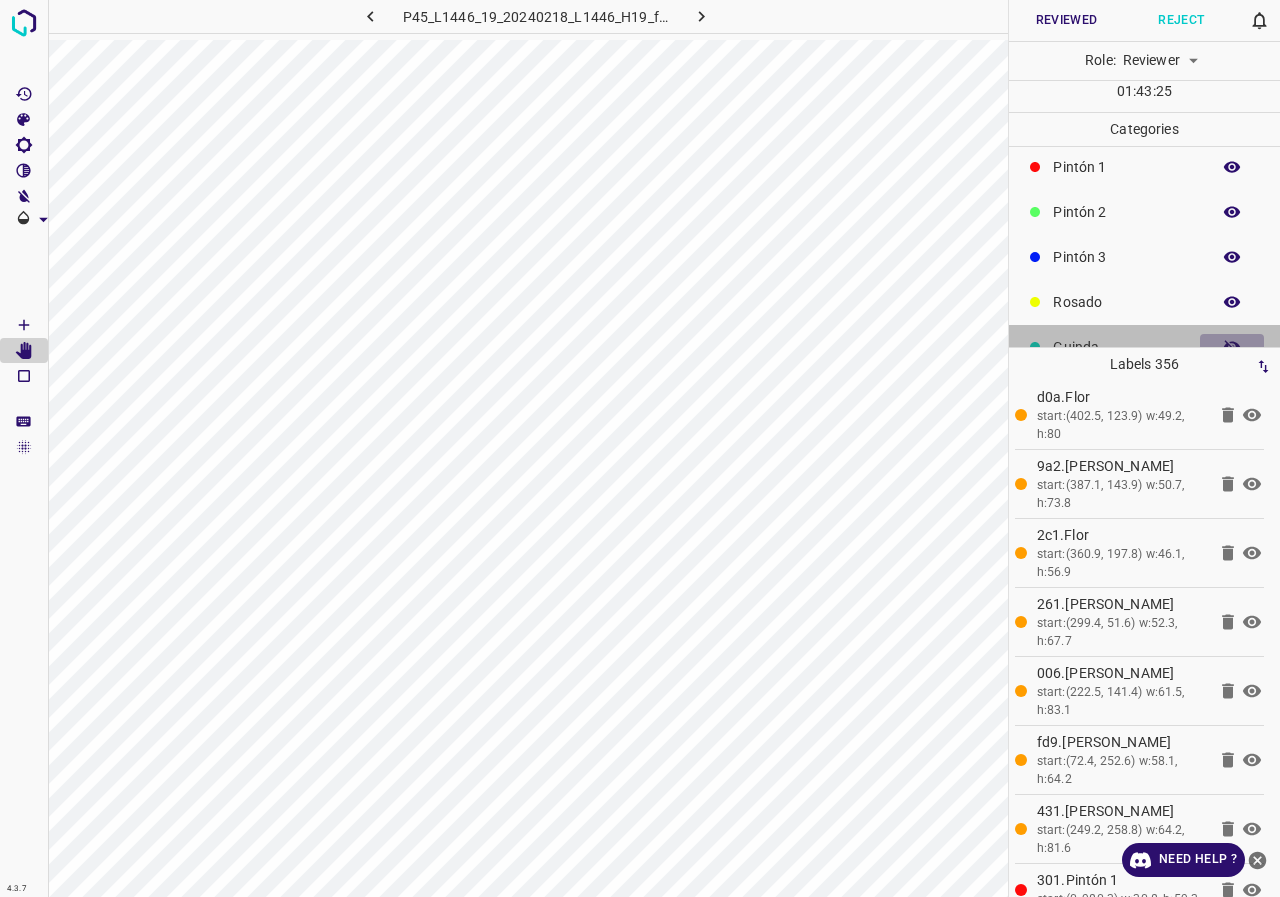 click 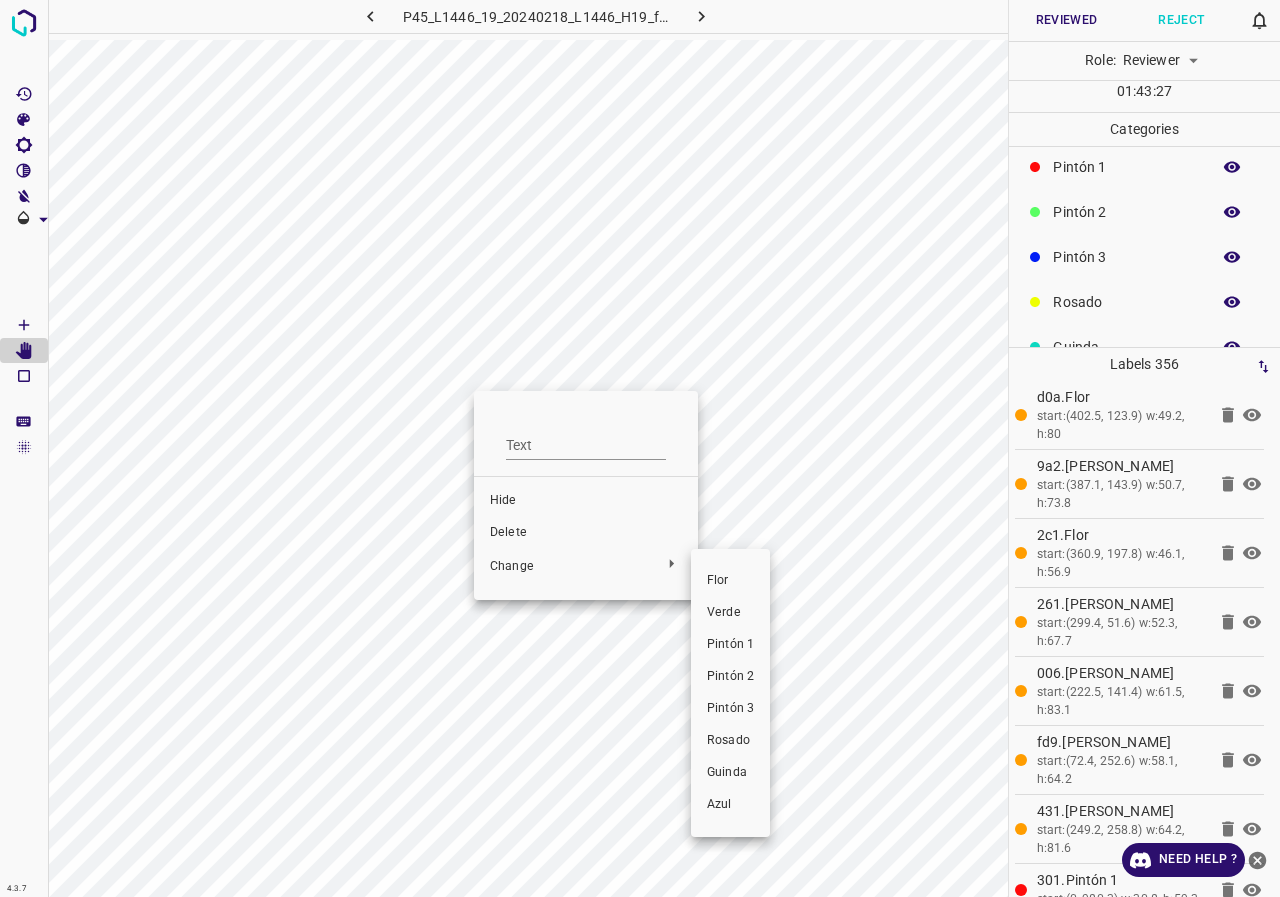 click on "Rosado" at bounding box center (730, 741) 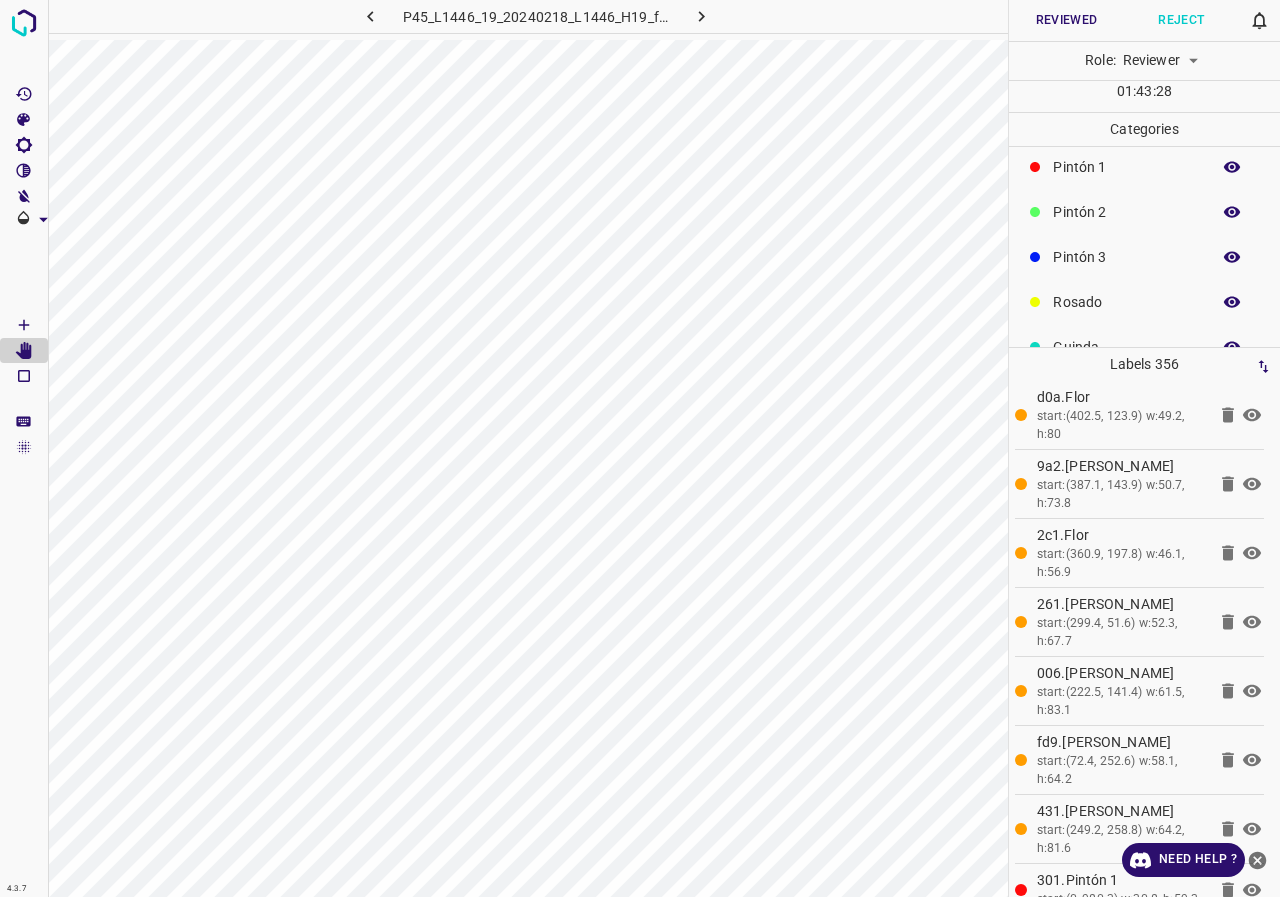 scroll, scrollTop: 113, scrollLeft: 0, axis: vertical 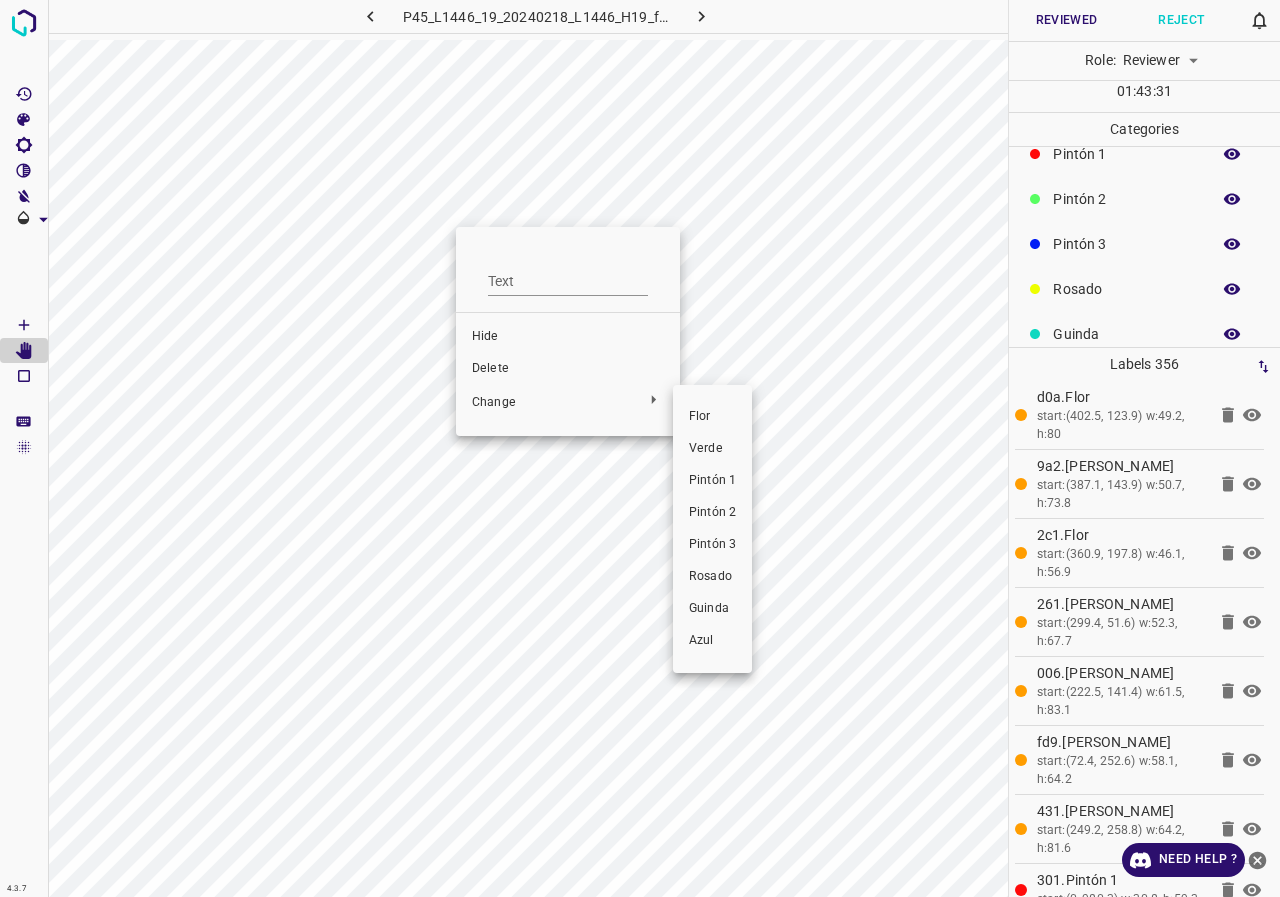 click on "Rosado" at bounding box center [712, 577] 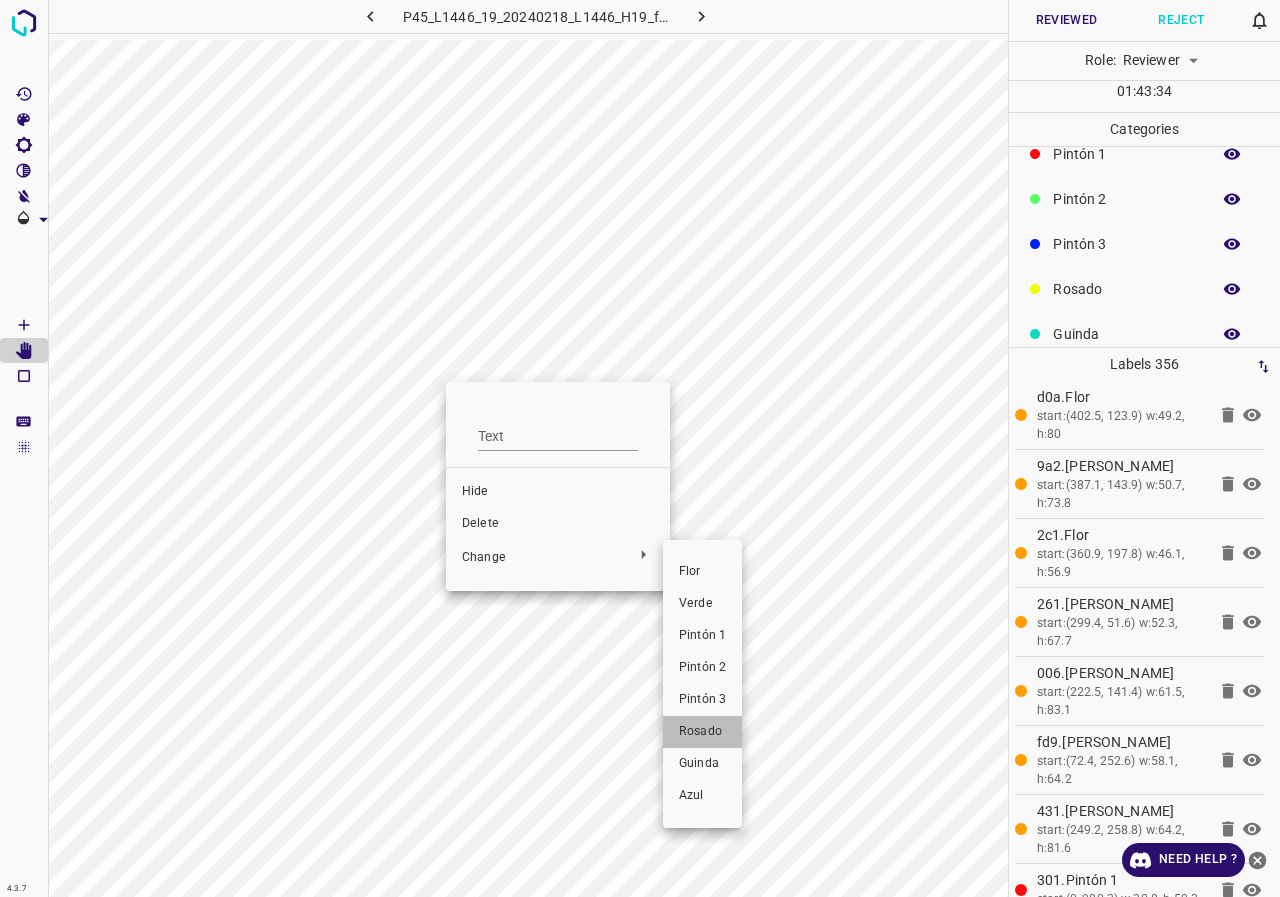 click on "Rosado" at bounding box center [702, 732] 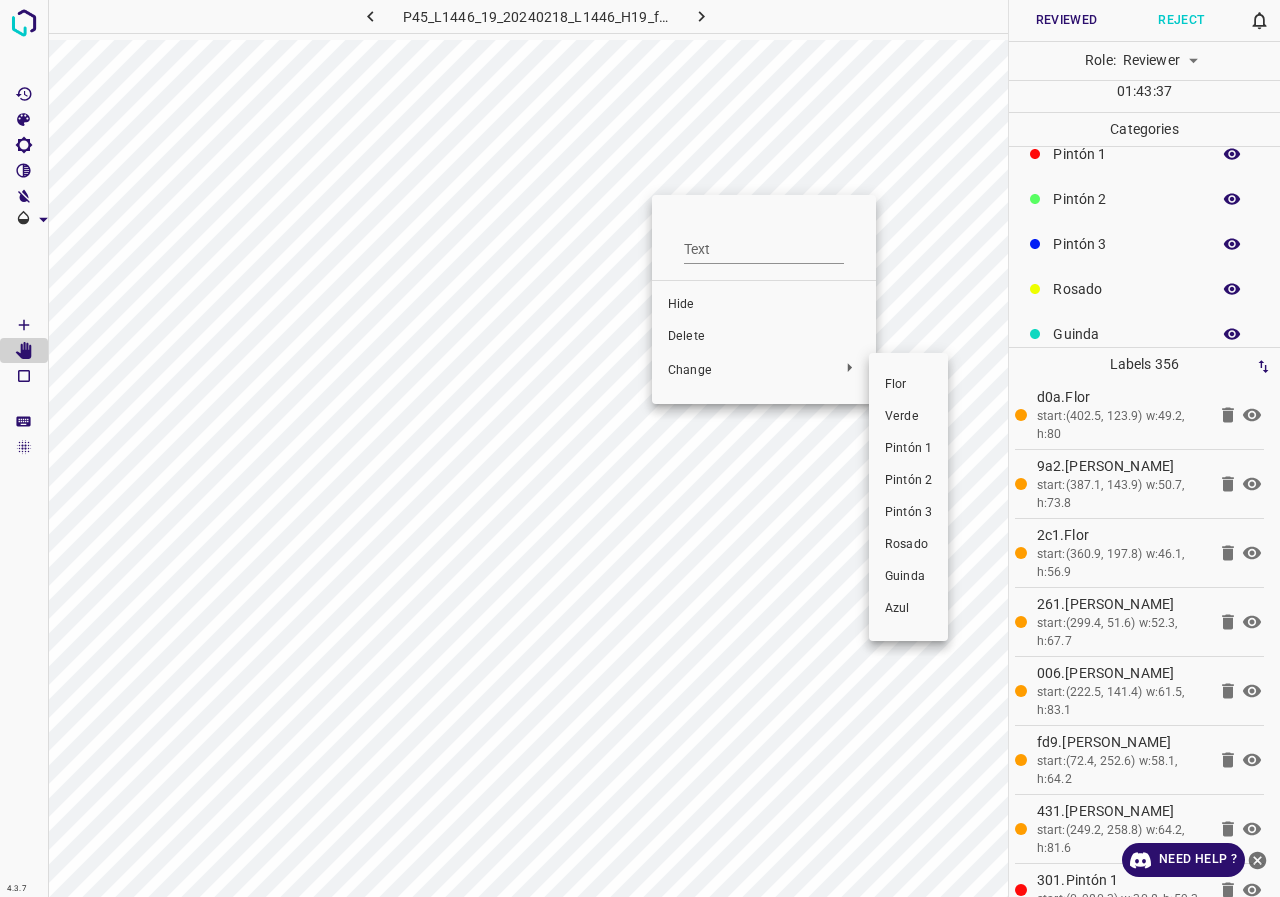 click on "Rosado" at bounding box center (908, 545) 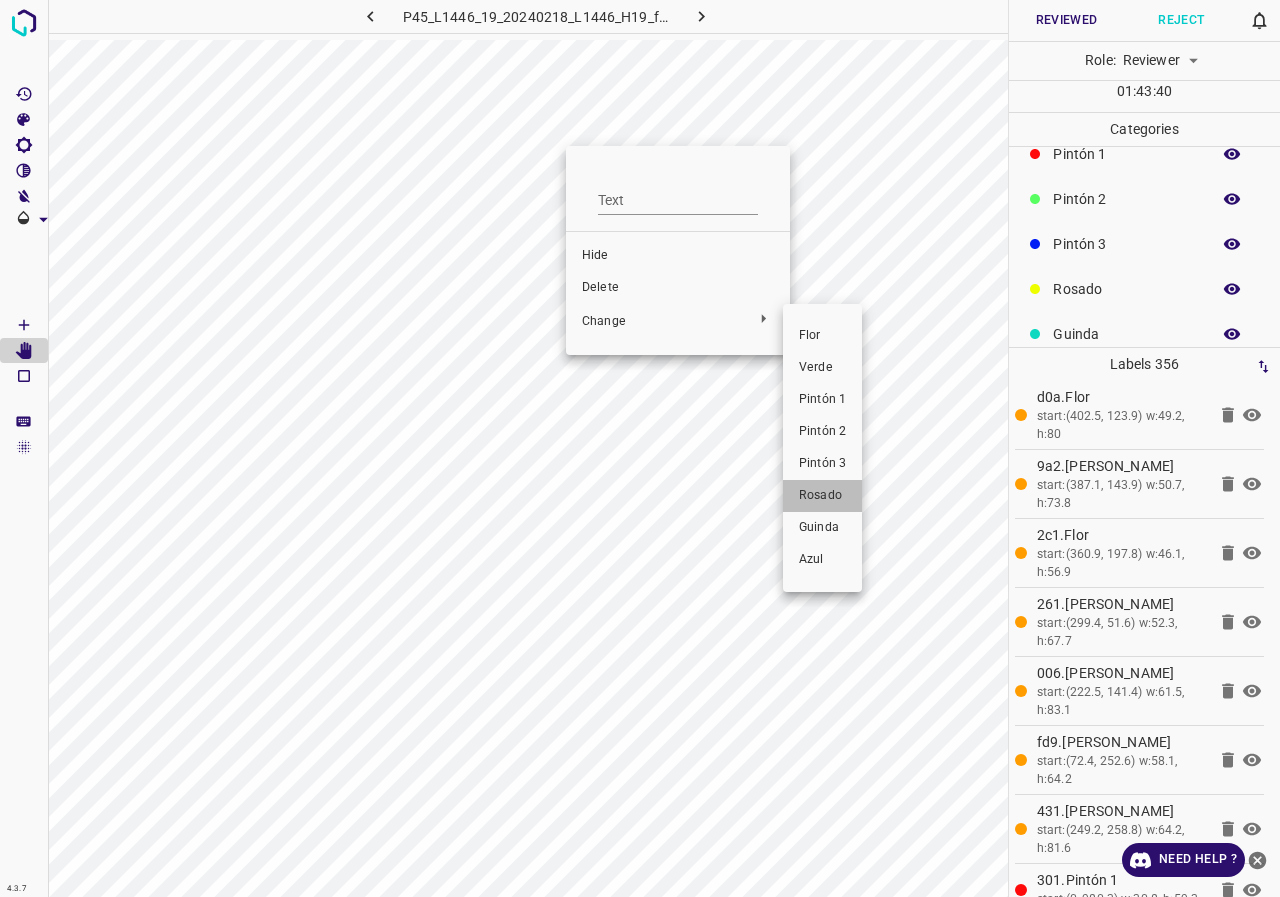click on "Rosado" at bounding box center (822, 496) 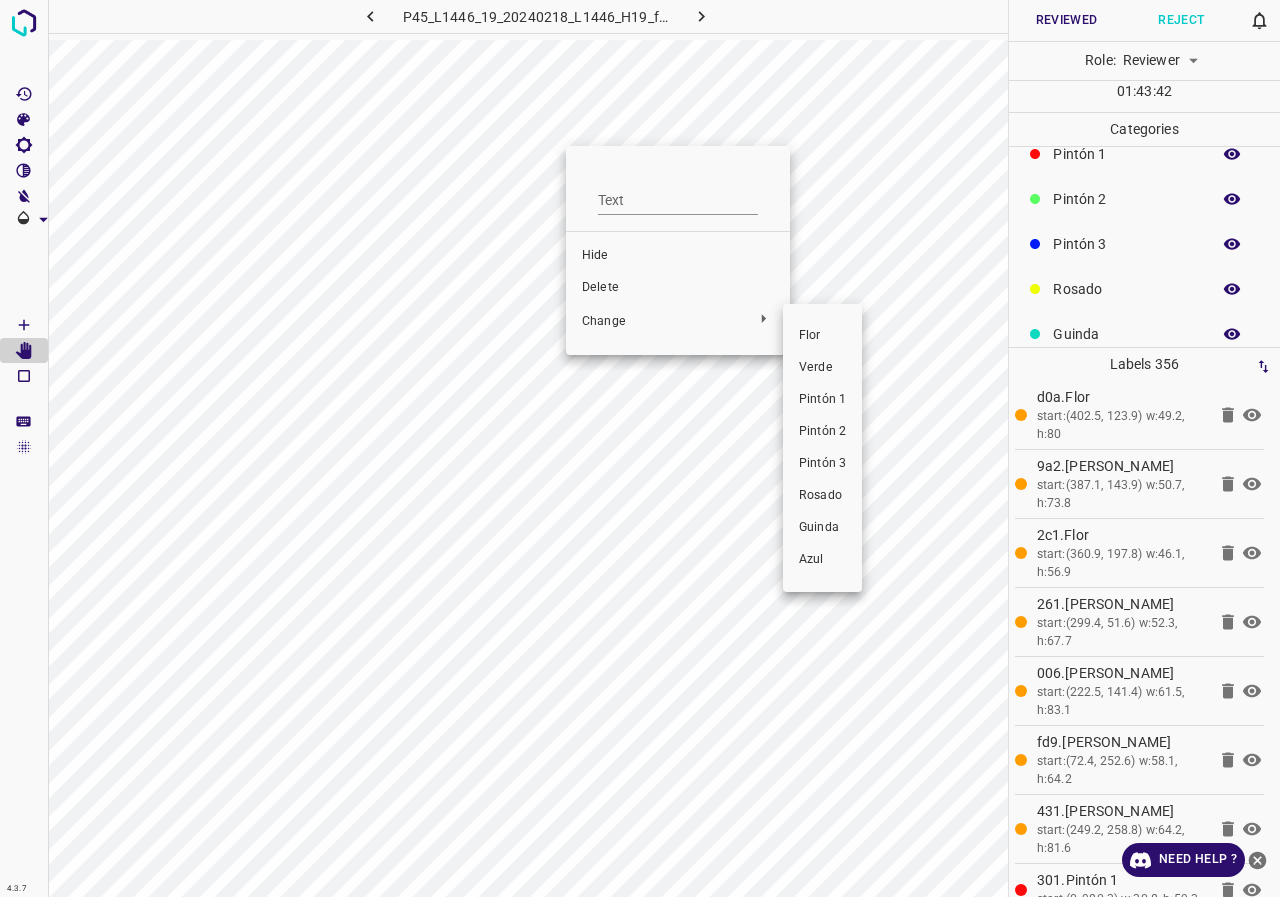 click on "Rosado" at bounding box center (822, 496) 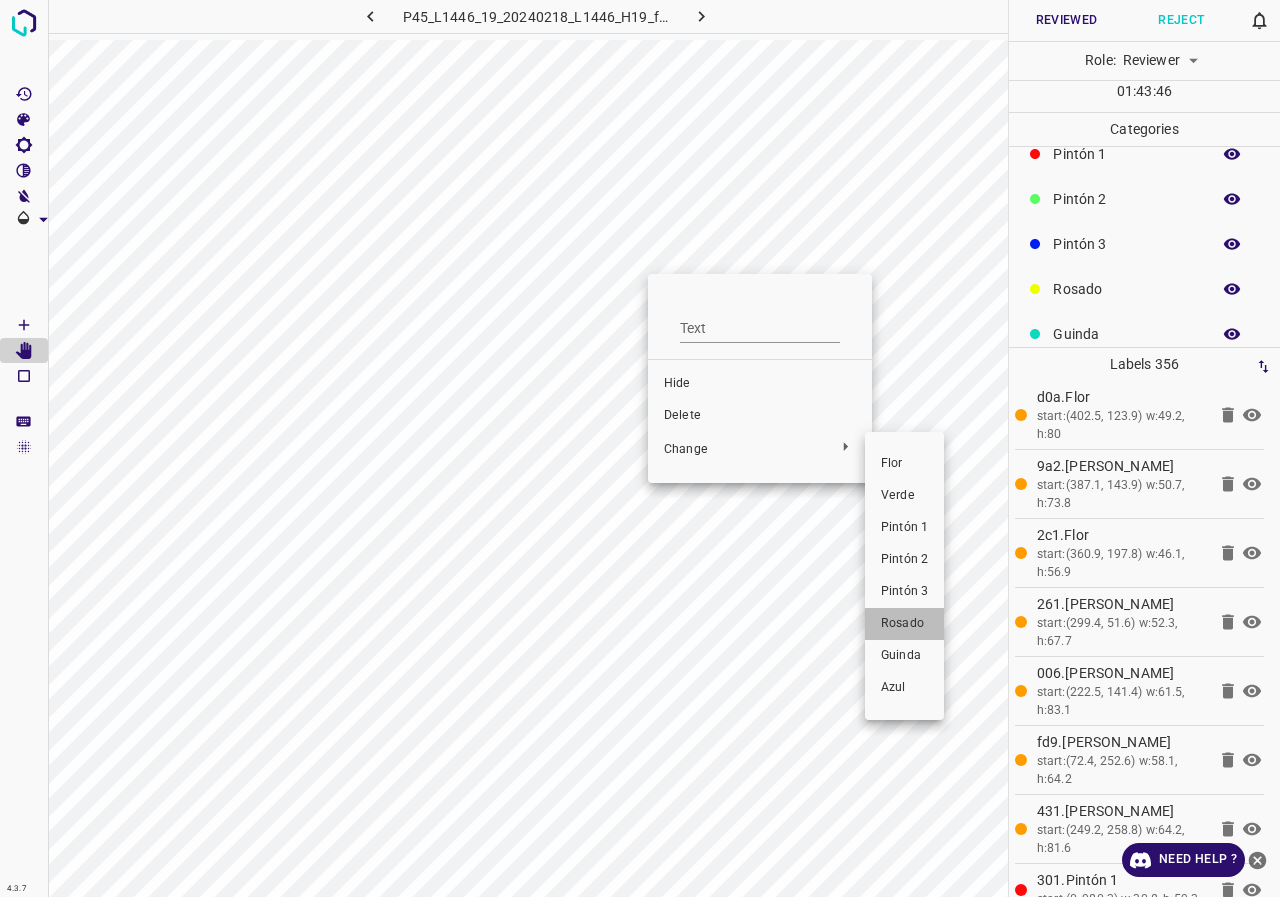 click on "Rosado" at bounding box center (904, 624) 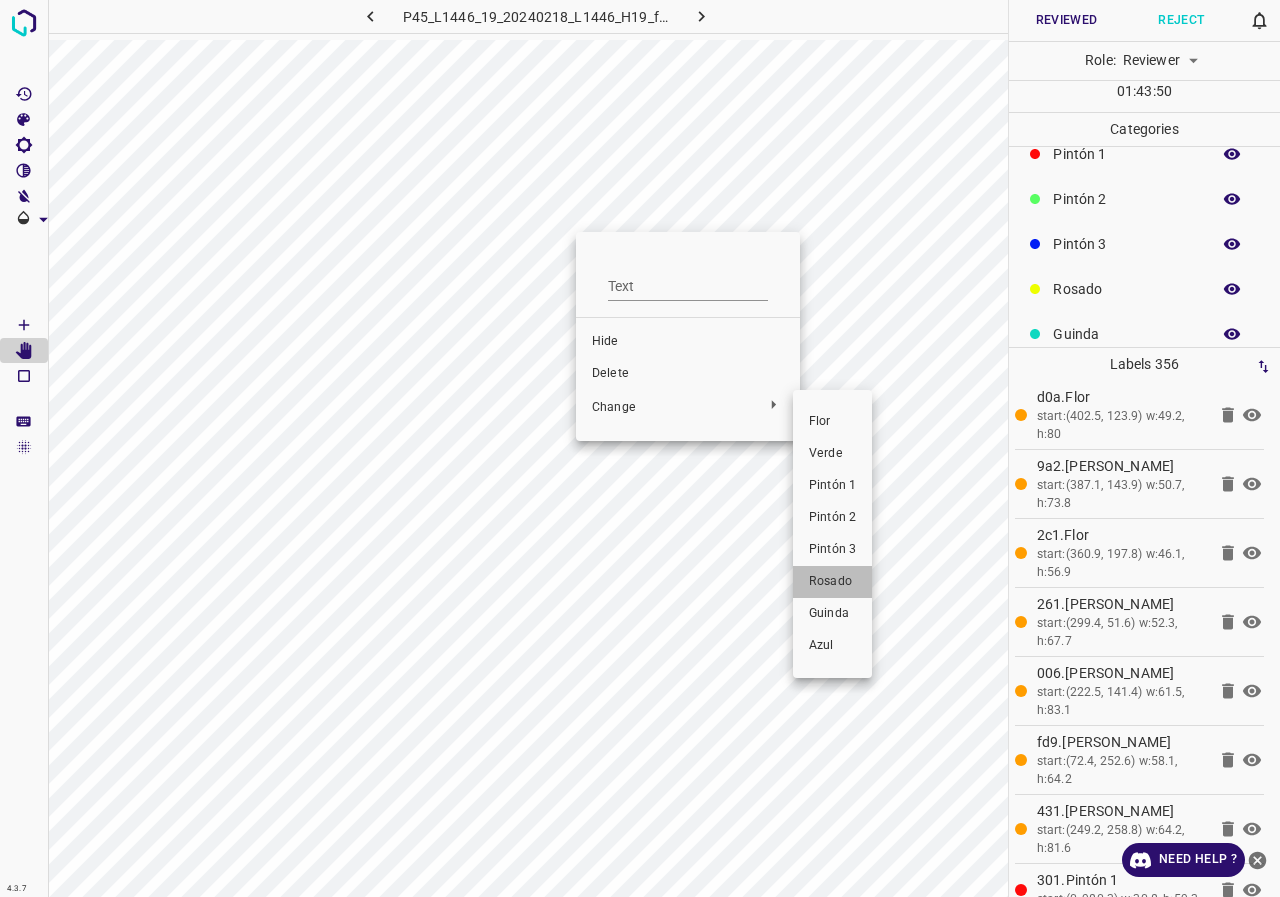 click on "Rosado" at bounding box center (832, 582) 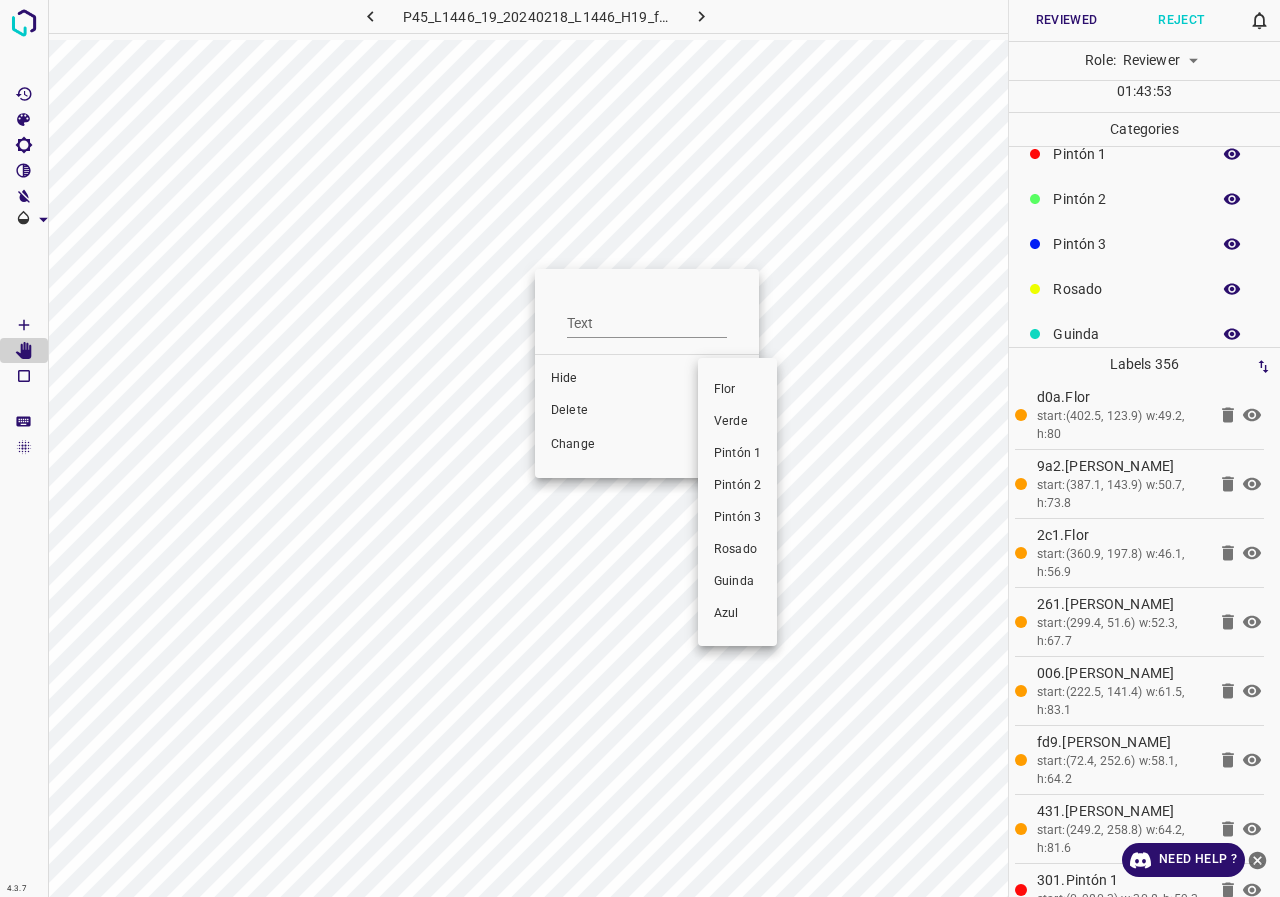 click on "Rosado" at bounding box center [737, 550] 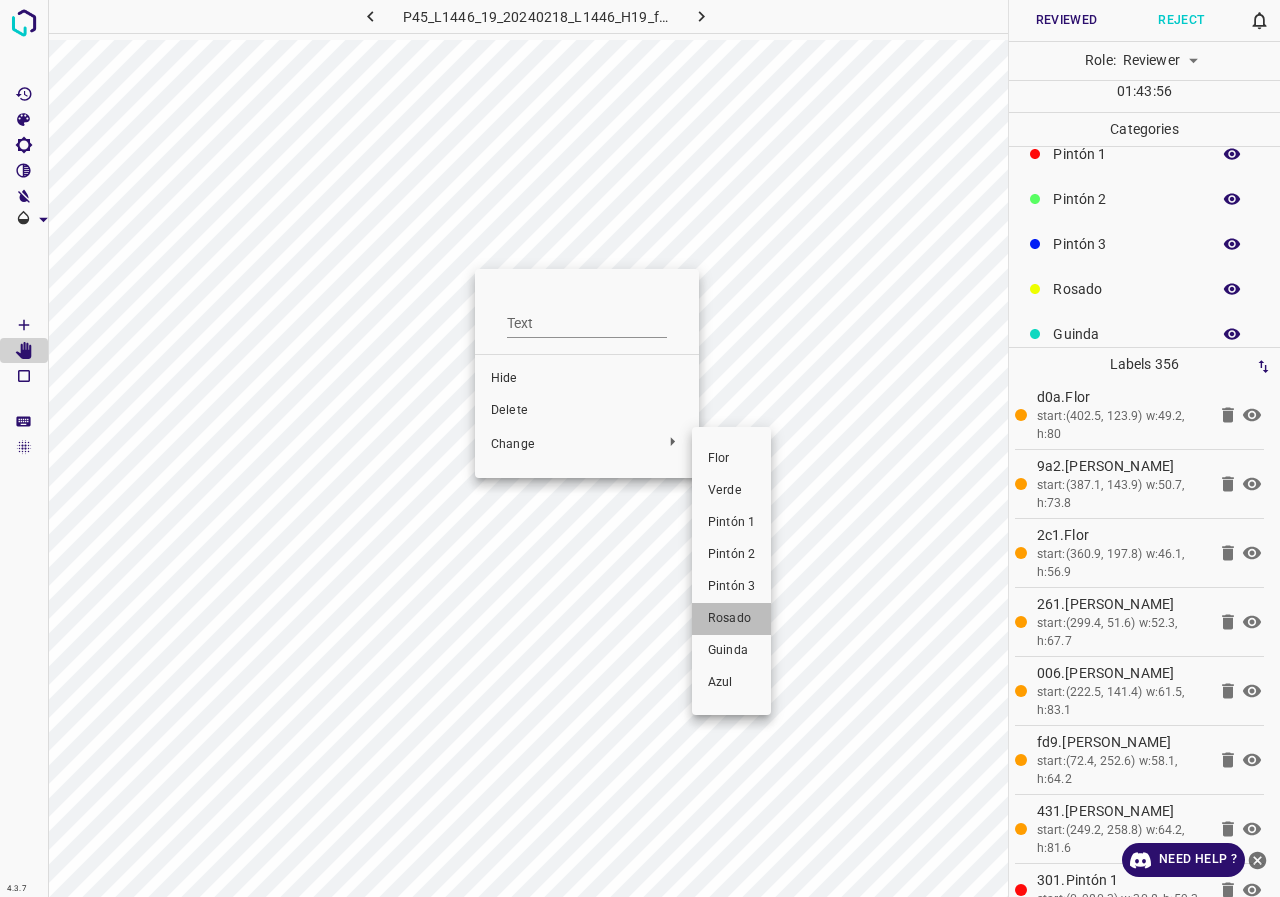 click on "Rosado" at bounding box center [731, 619] 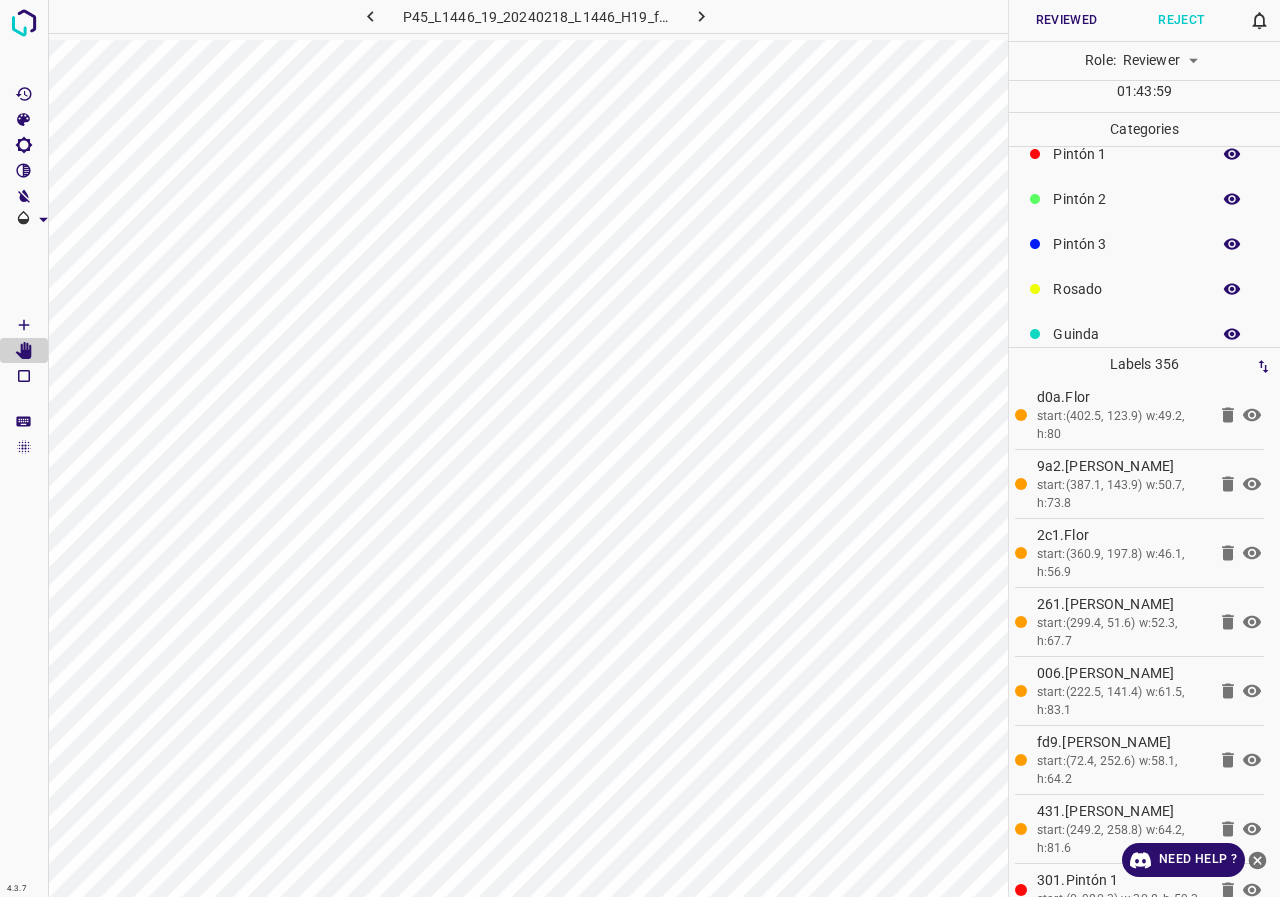 click at bounding box center (1232, 289) 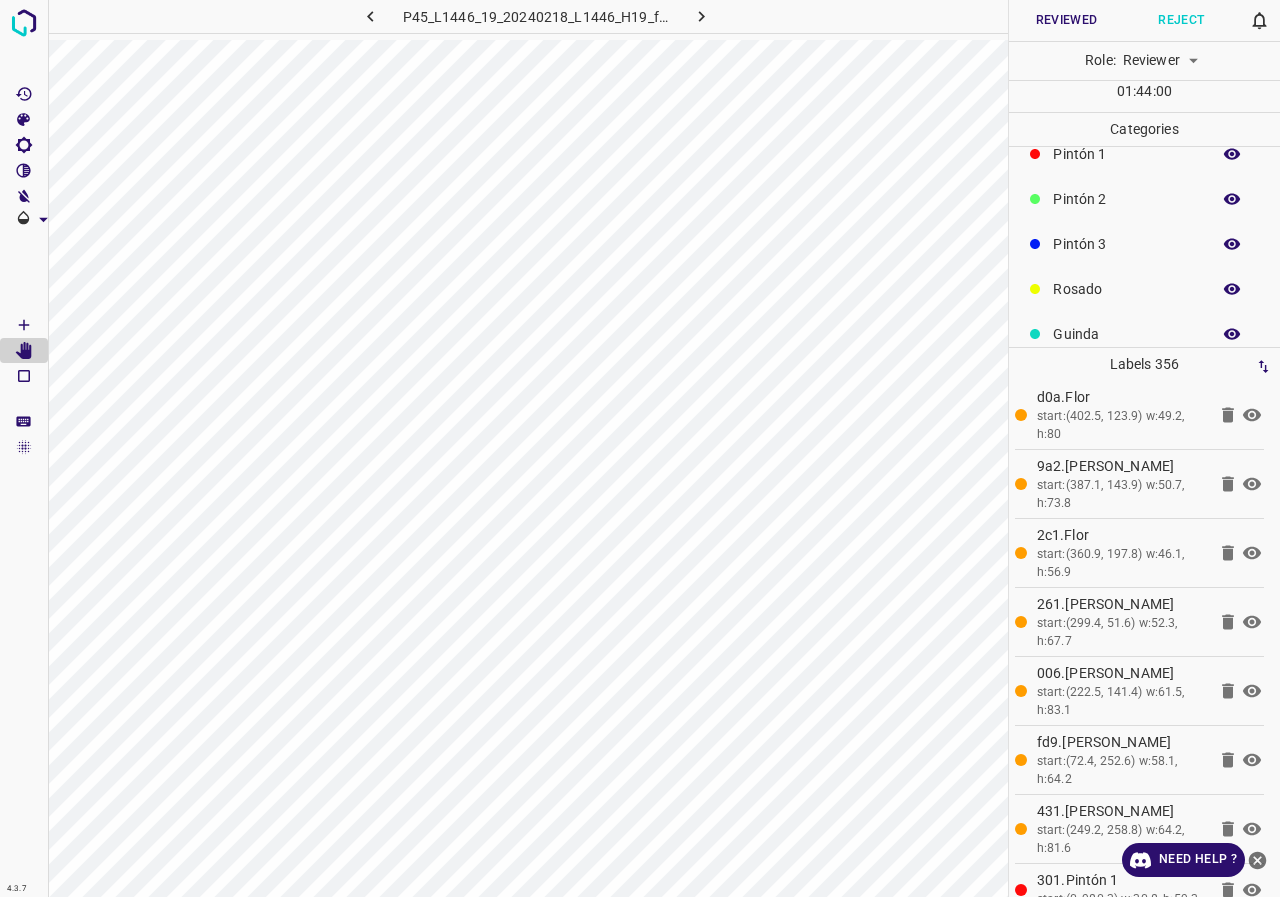 click 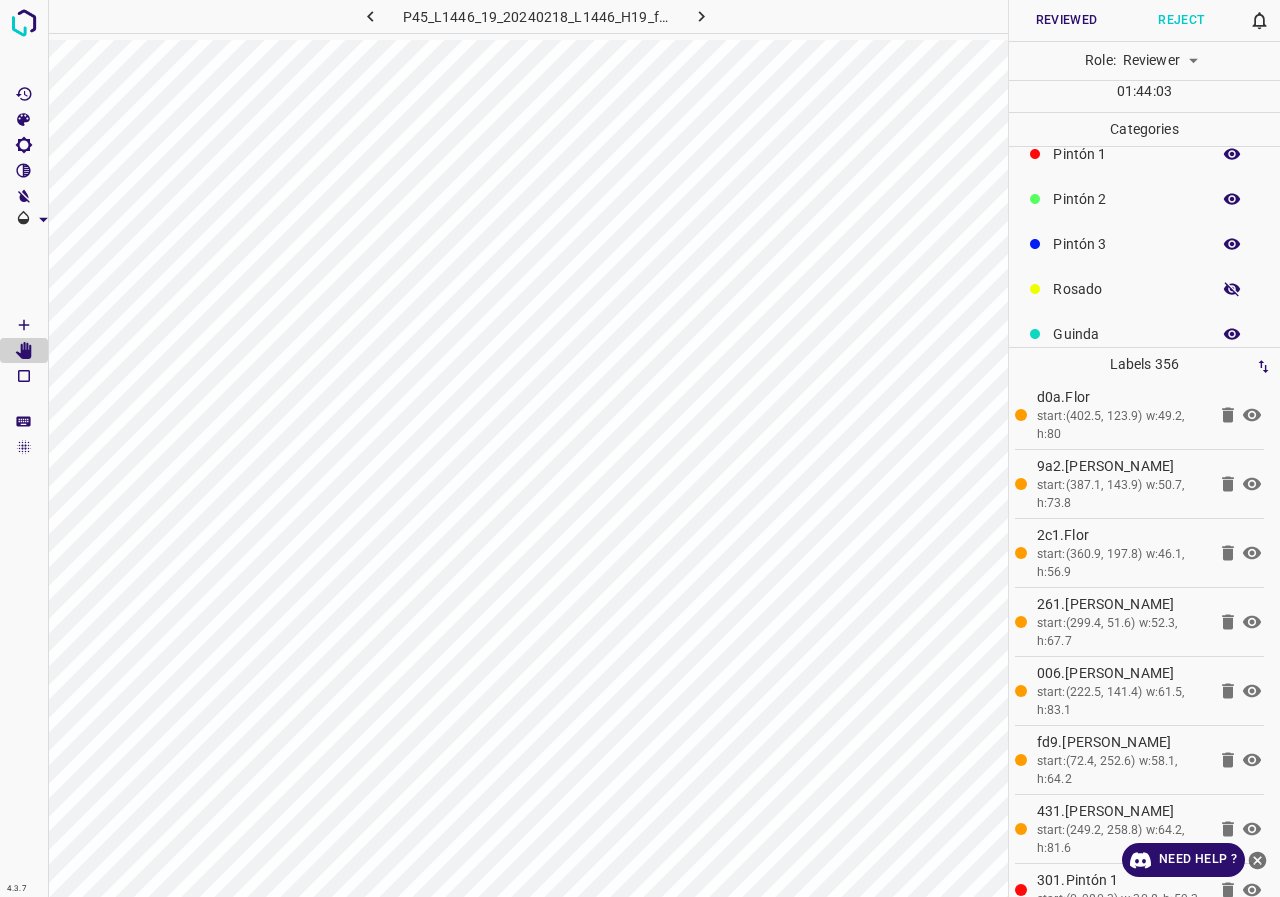 click 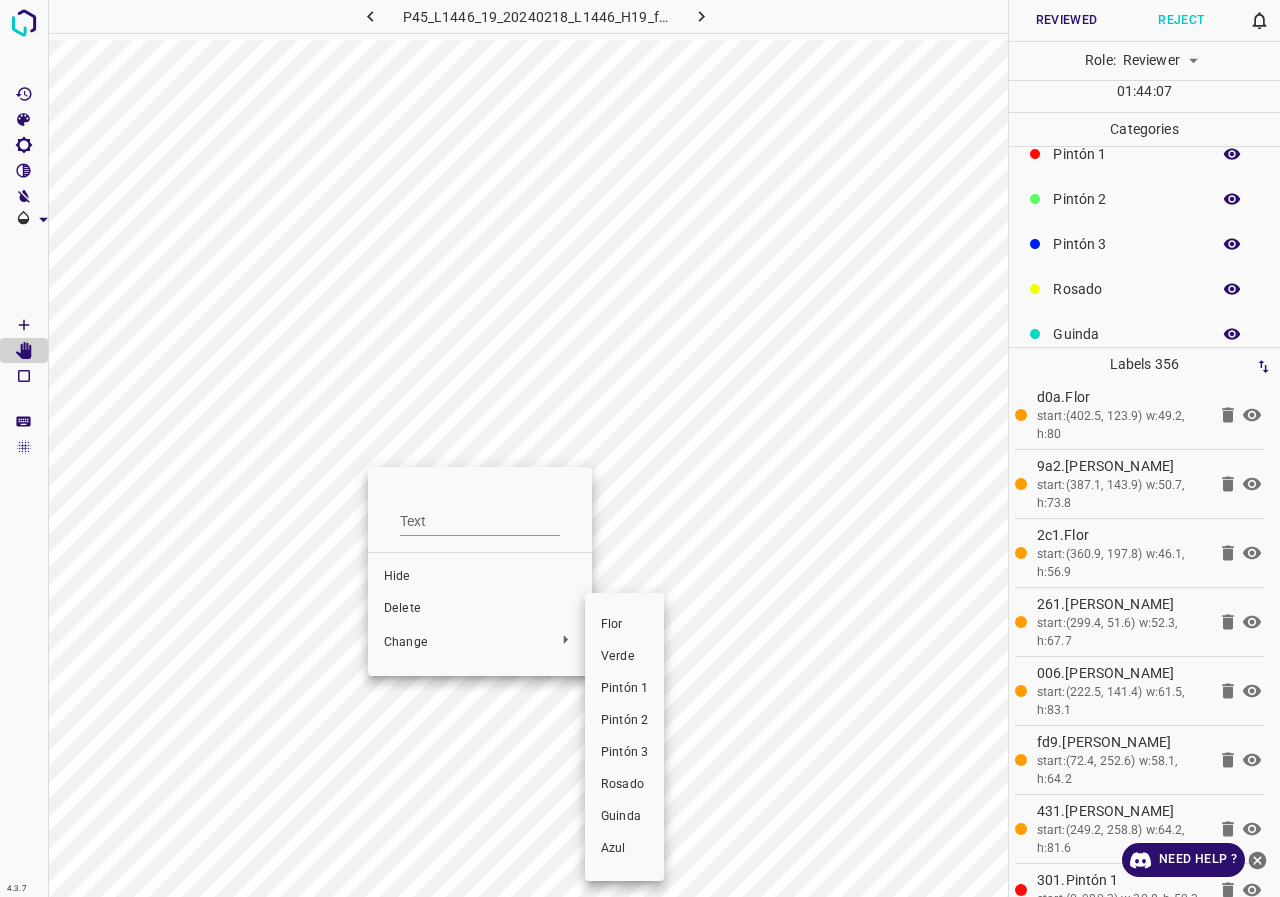 click on "Rosado" at bounding box center [624, 785] 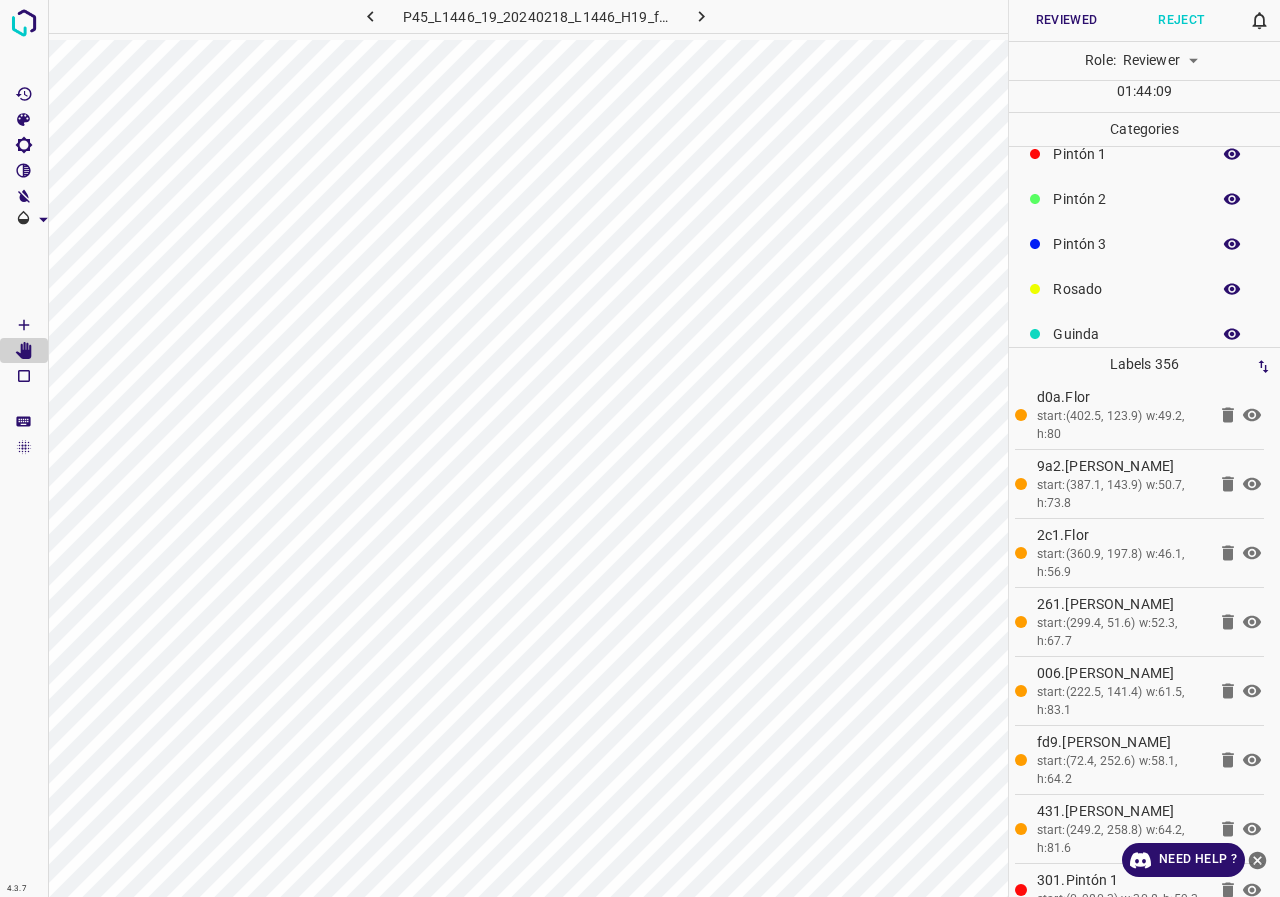click 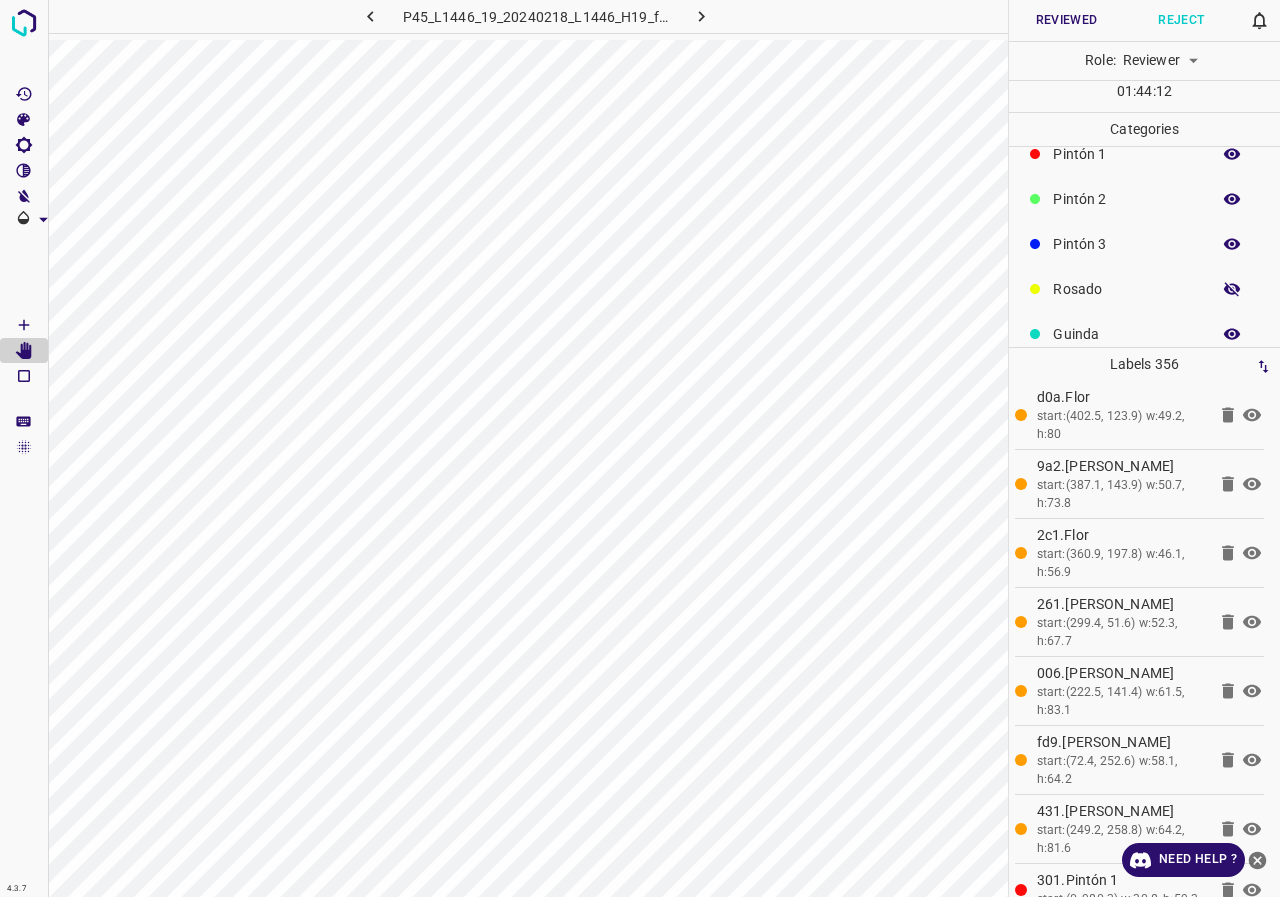click 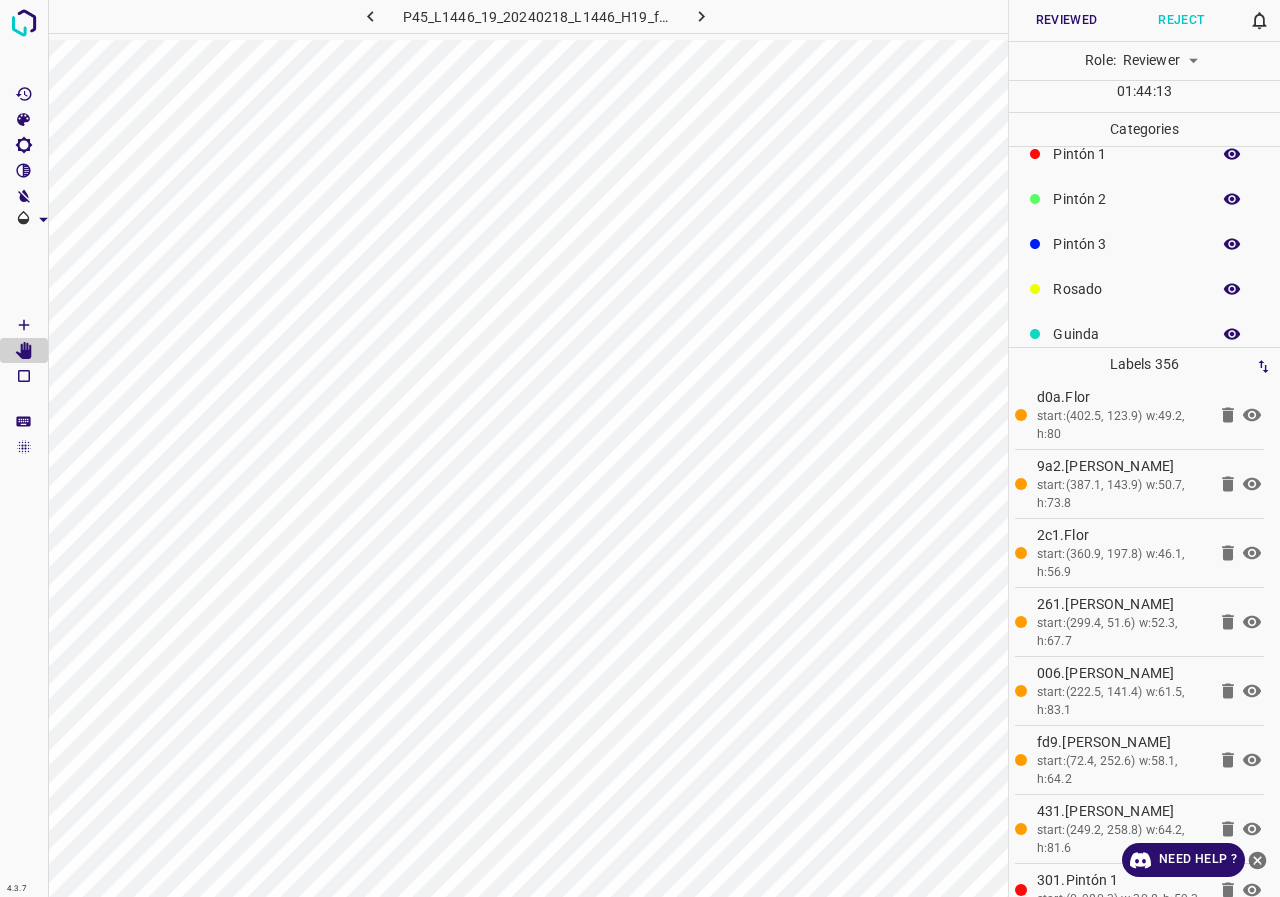click 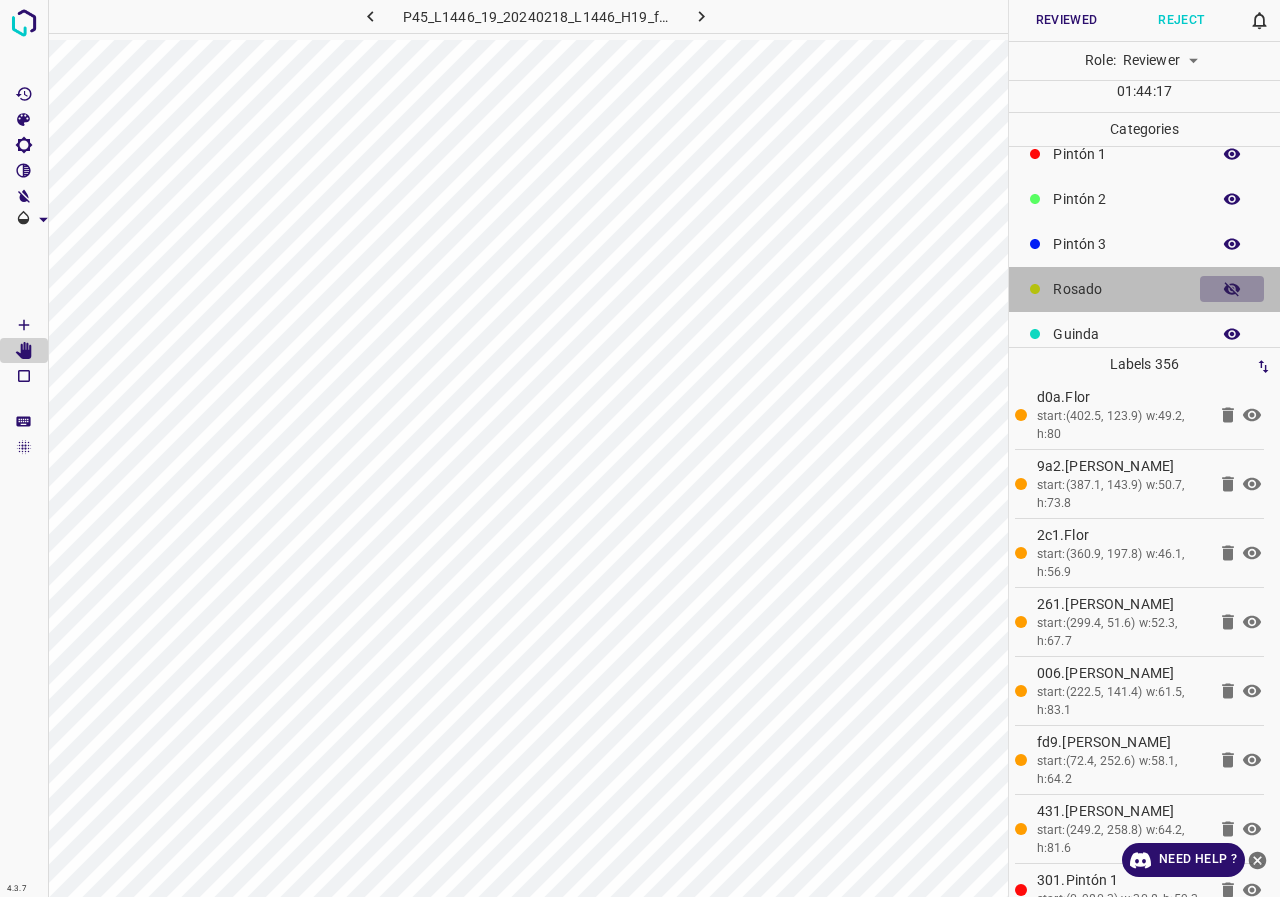 click 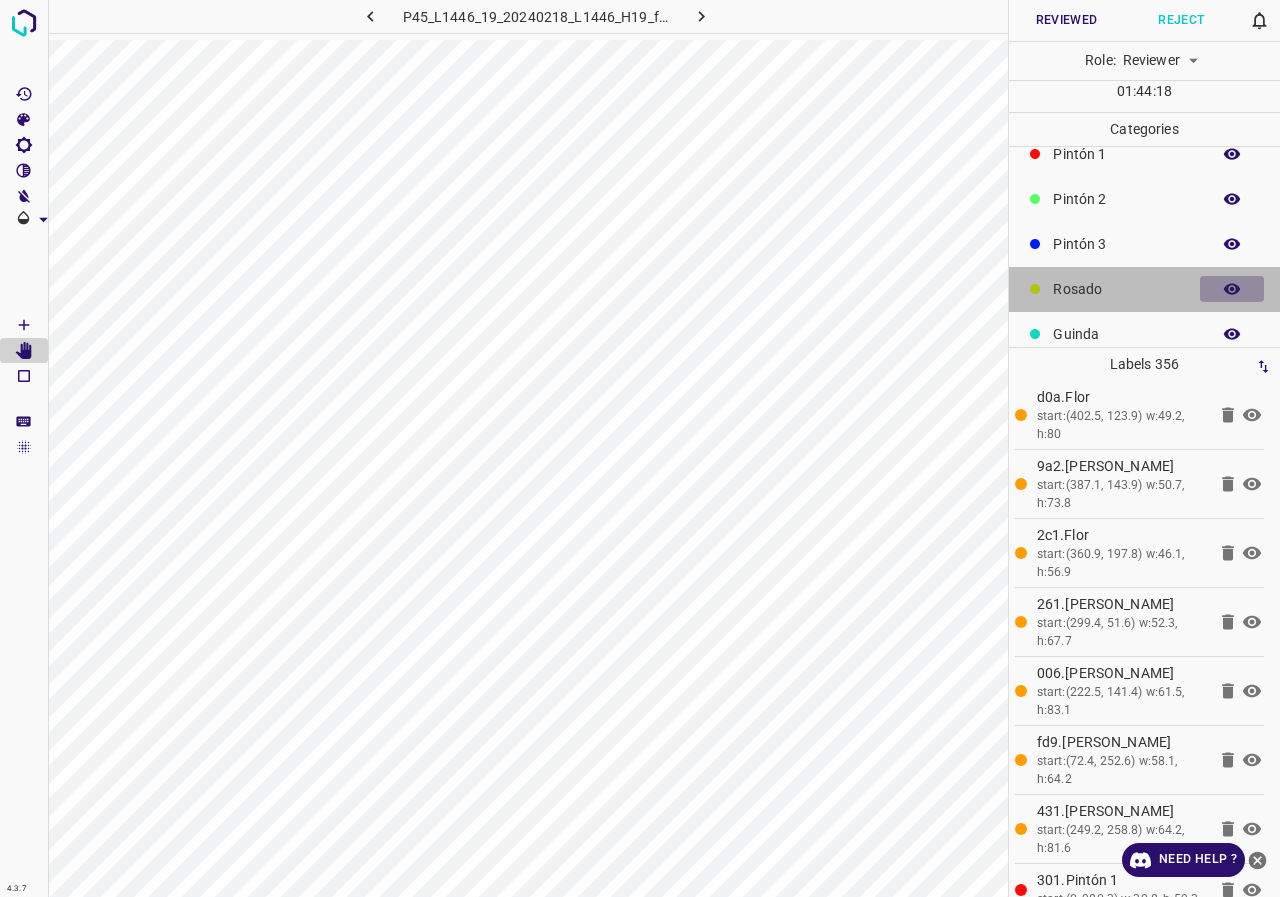 click 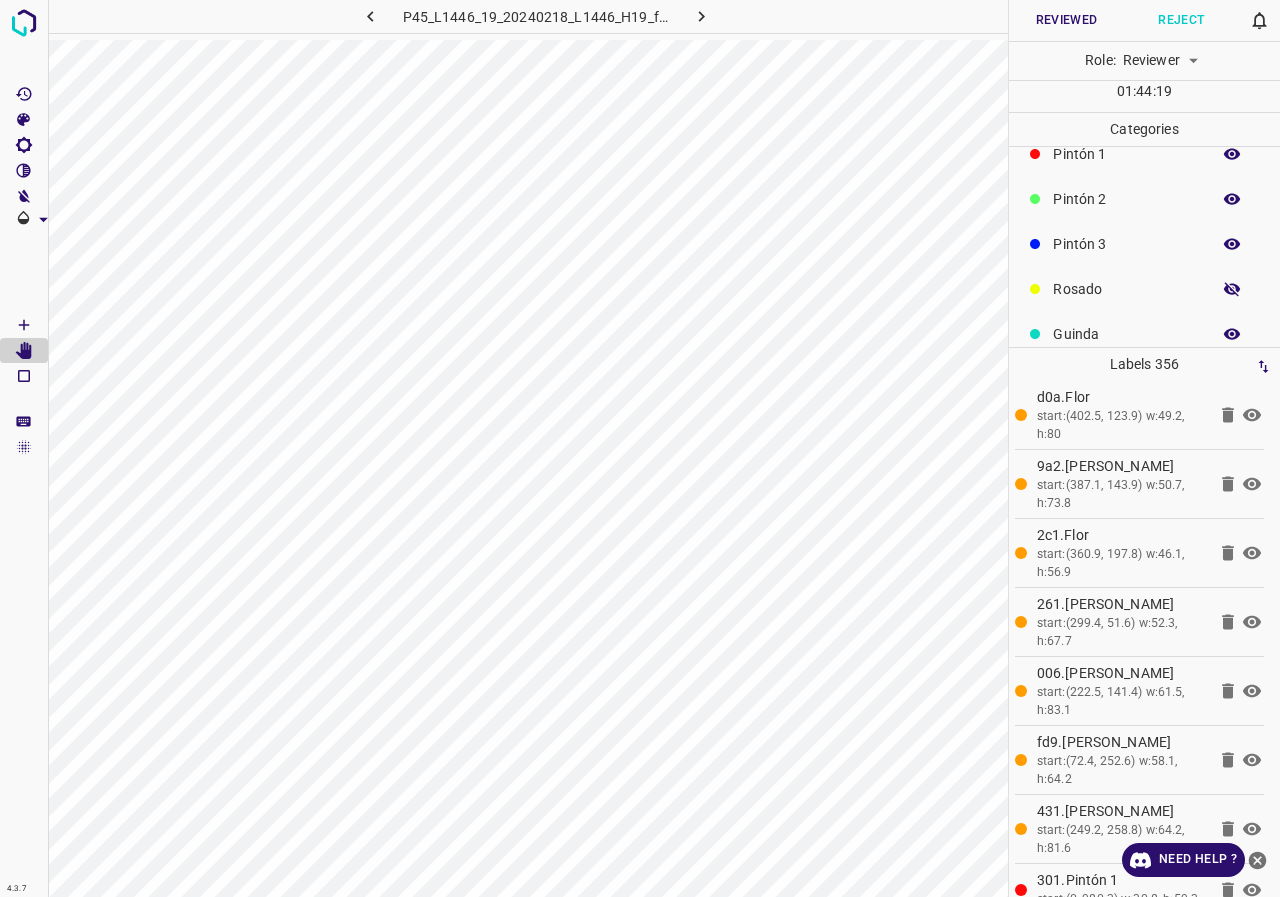 click 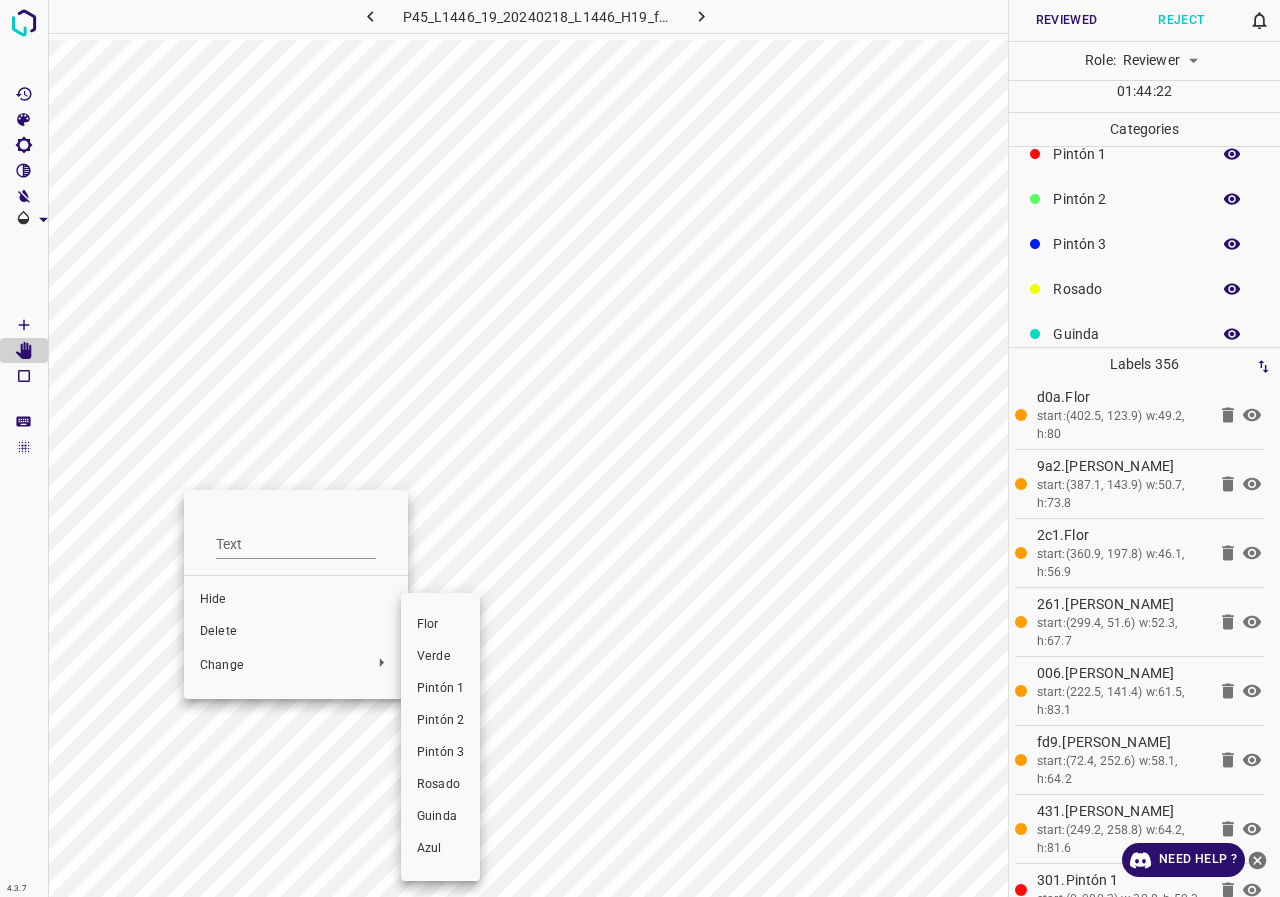 click on "Pintón 3" at bounding box center [440, 753] 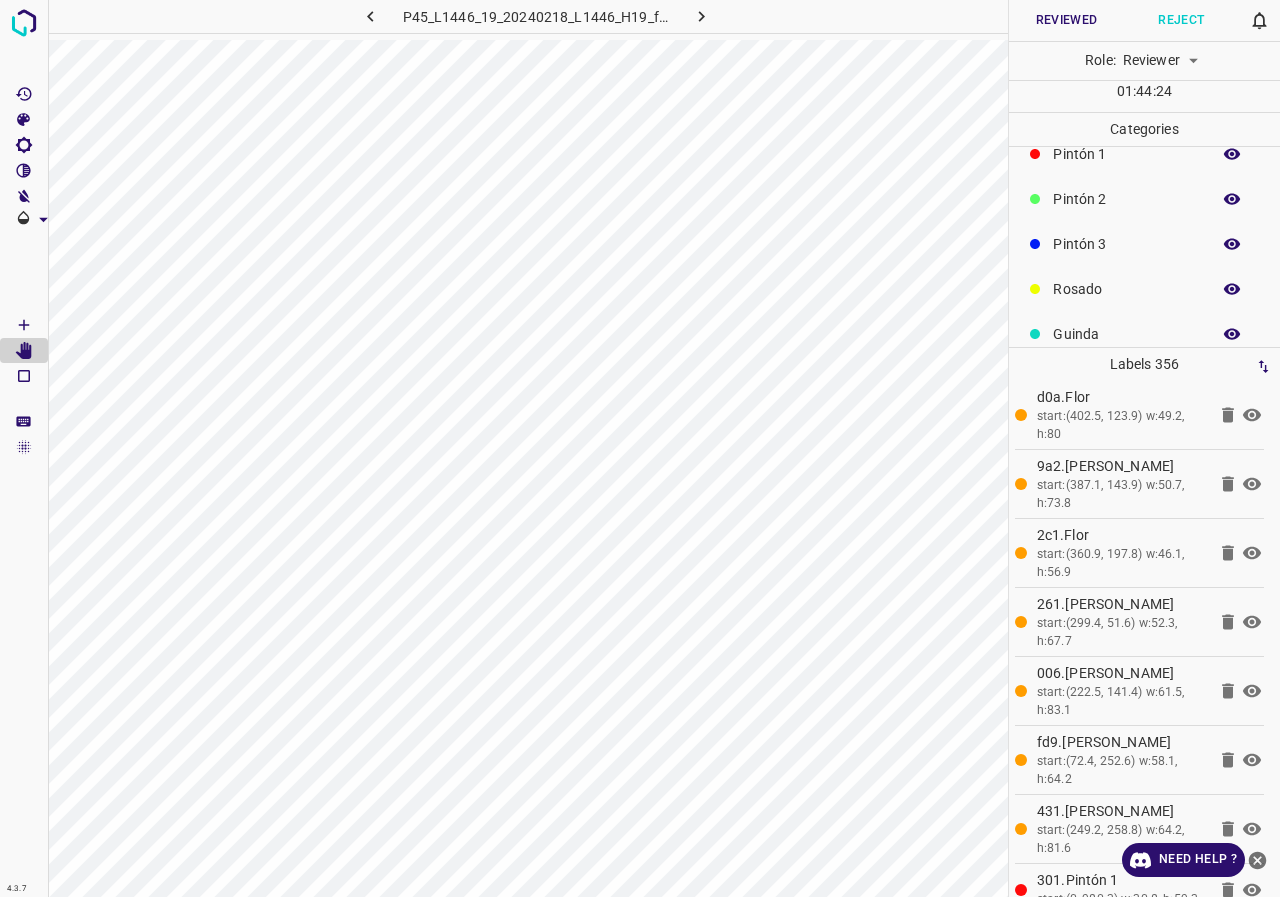 click 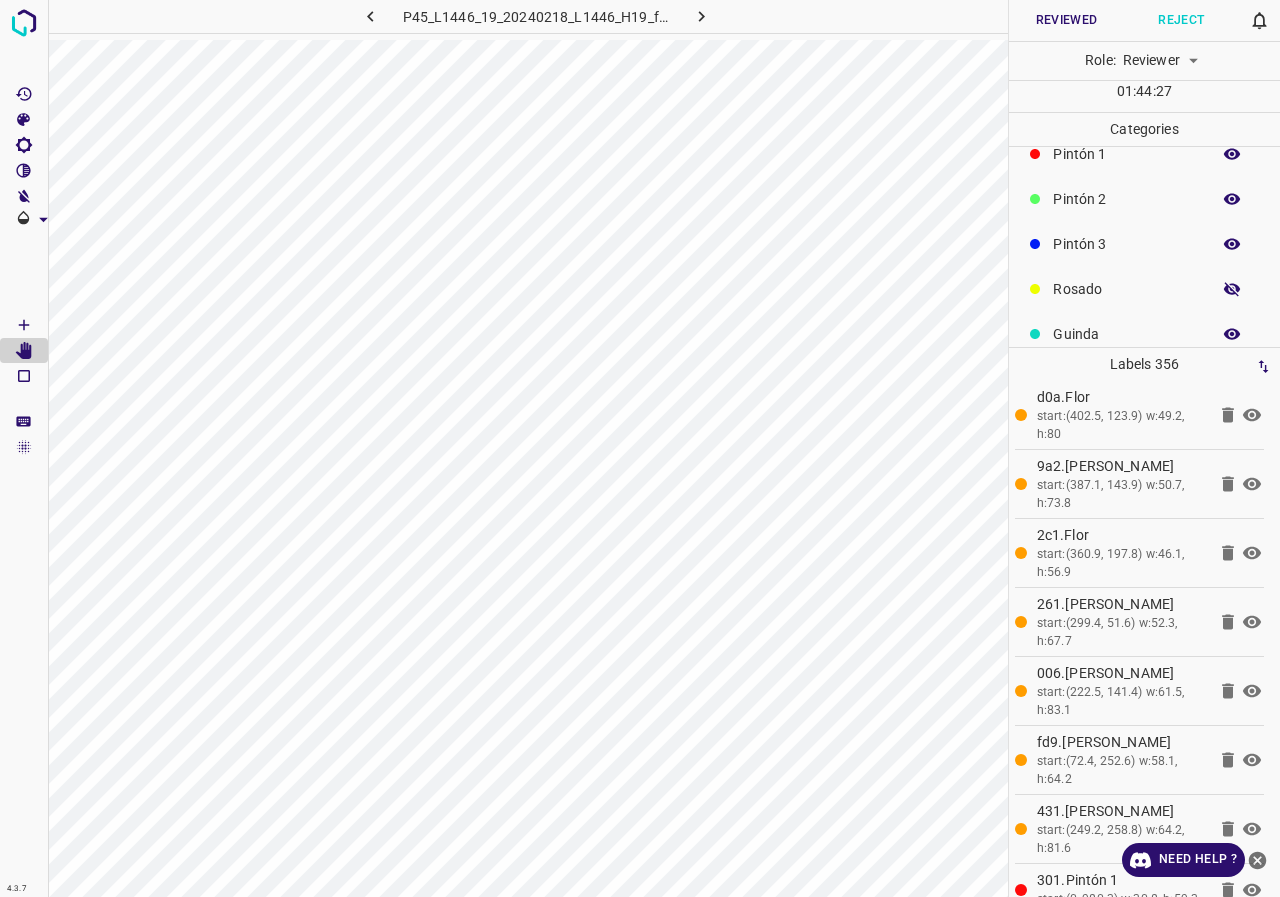 click 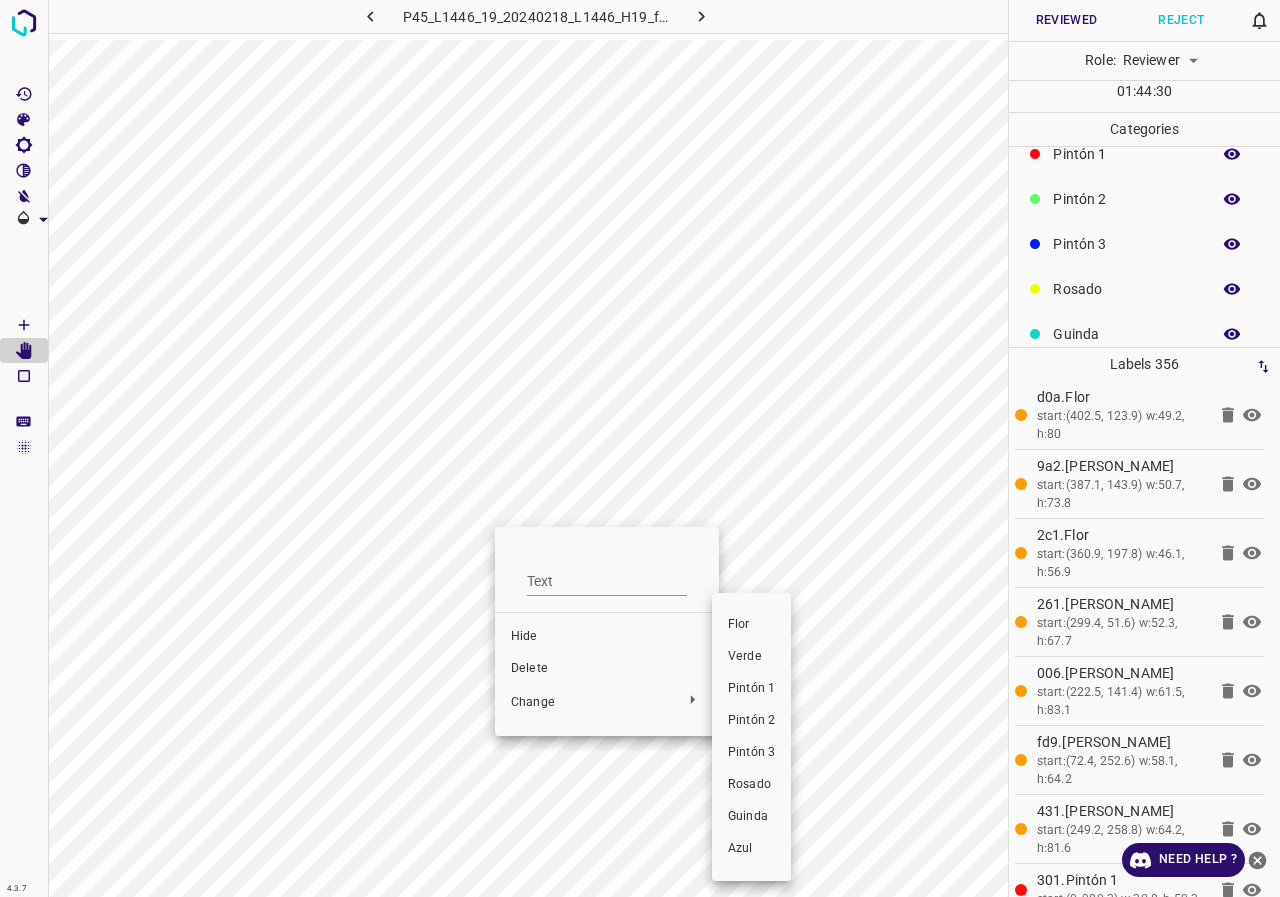 click on "Pintón 3" at bounding box center (751, 753) 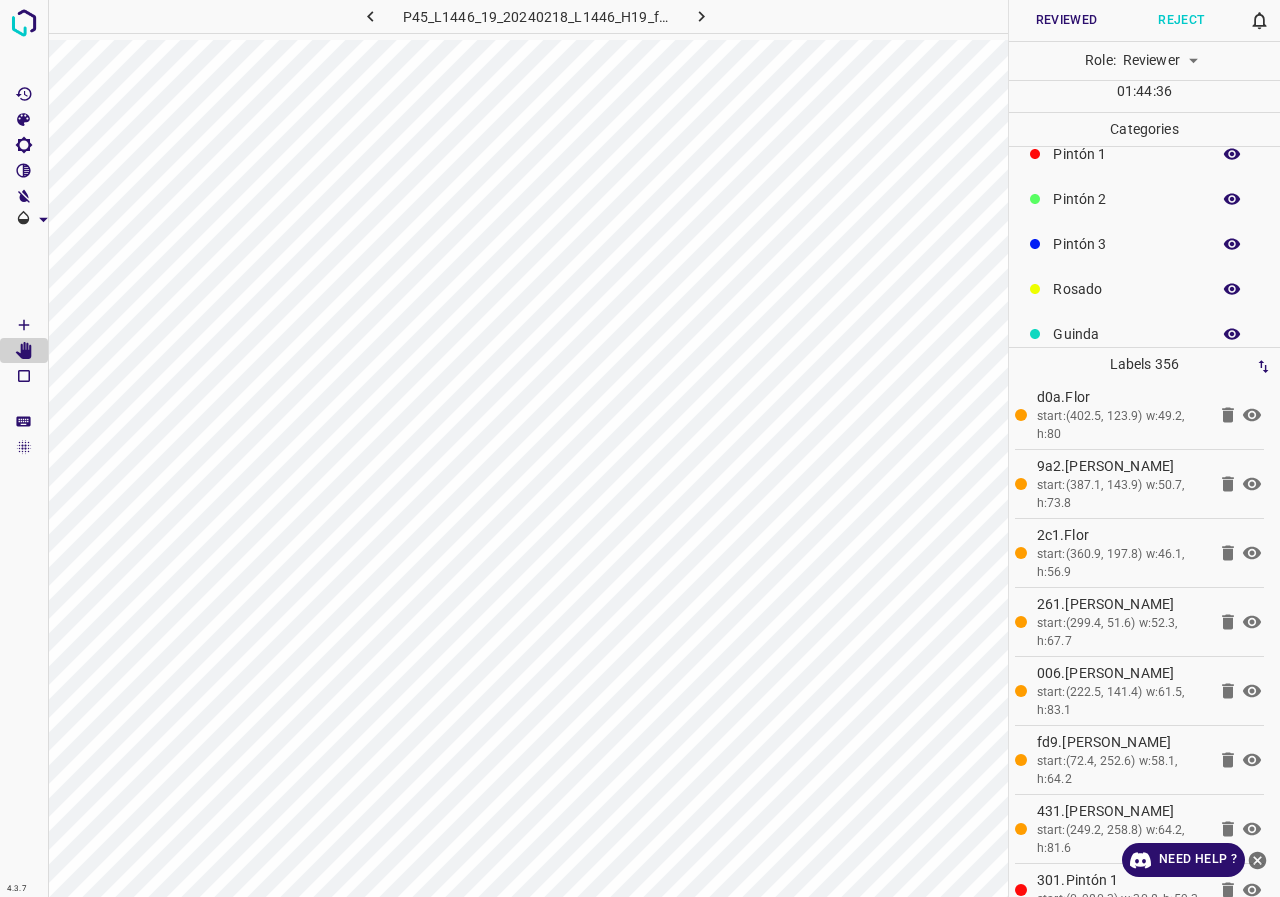 click 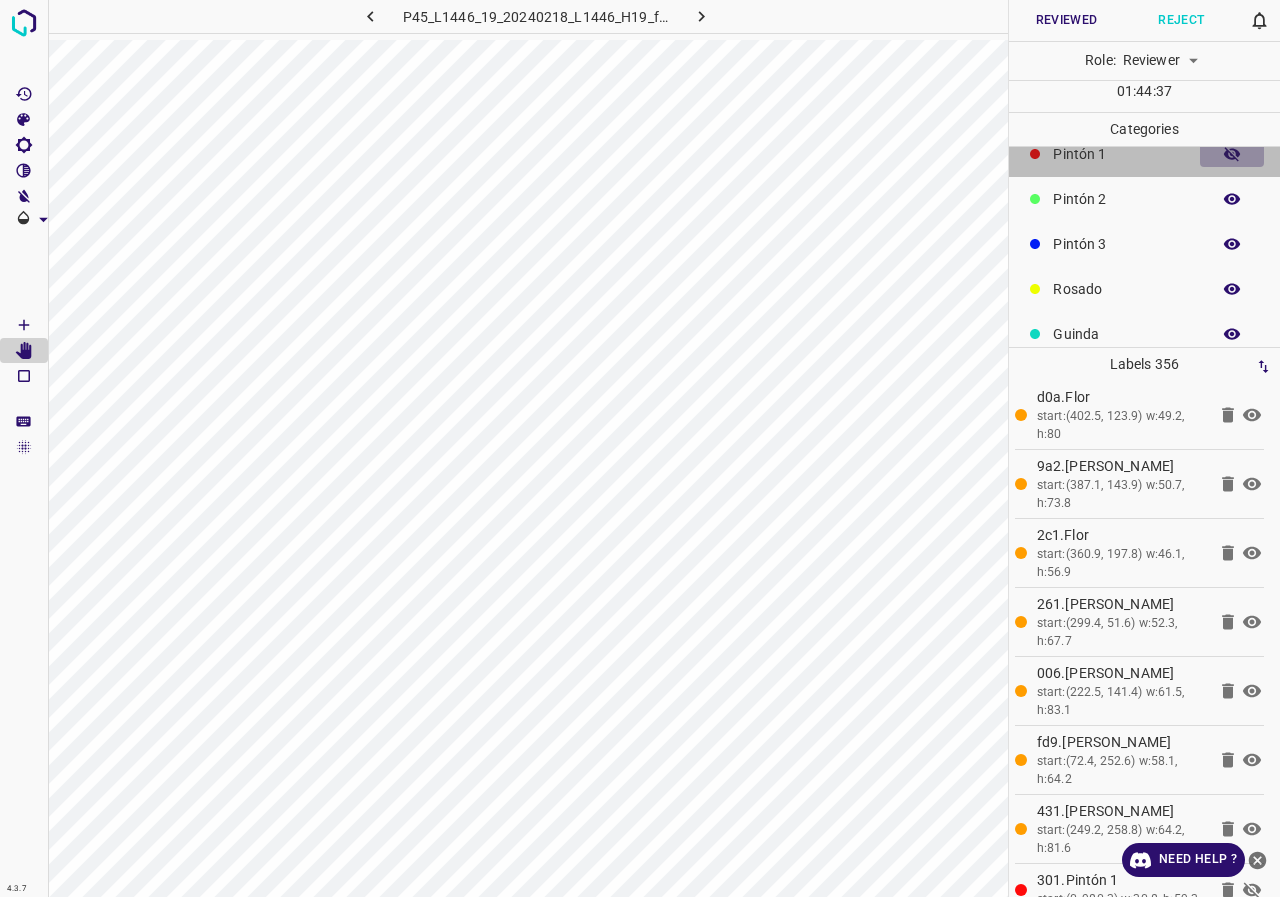 click 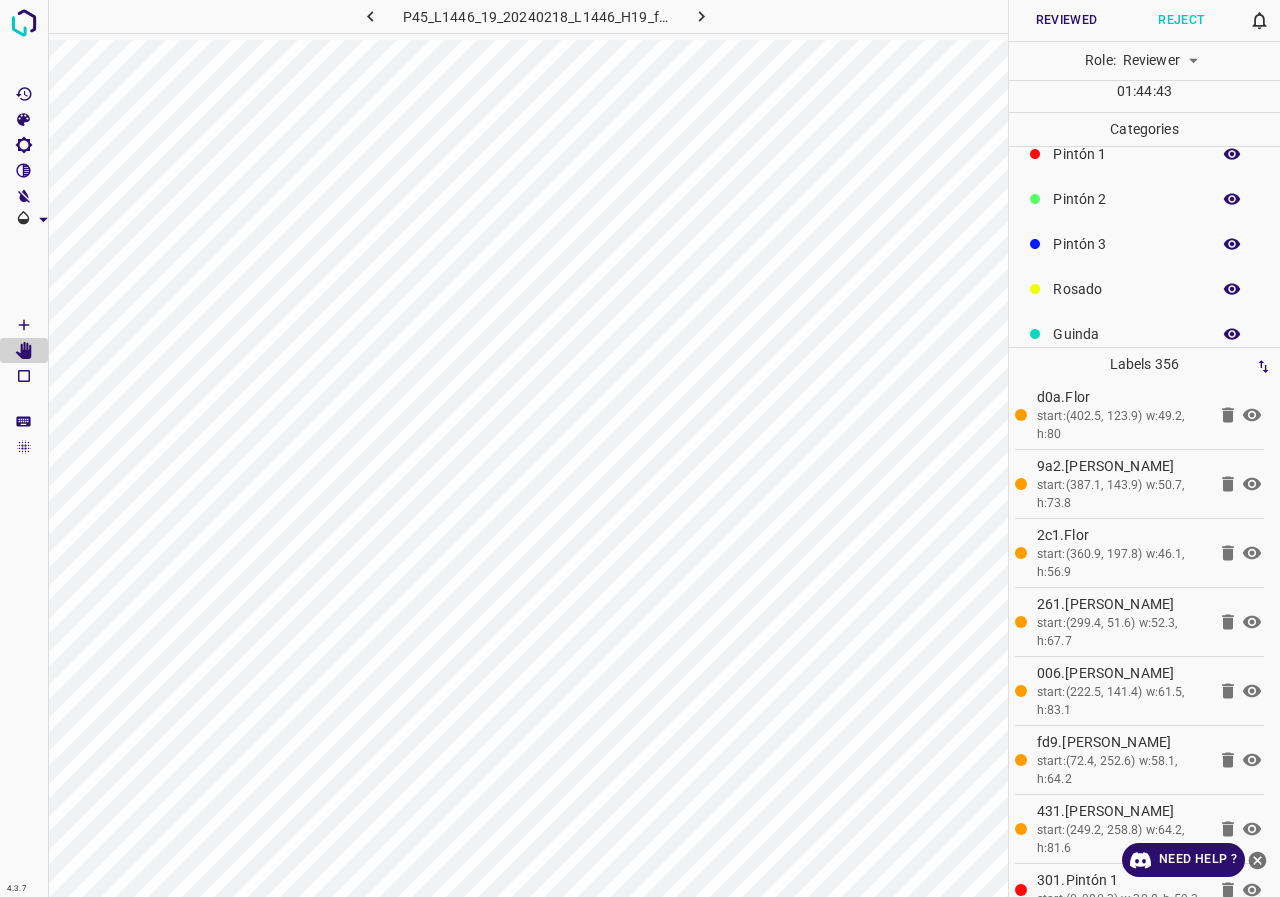 scroll, scrollTop: 176, scrollLeft: 0, axis: vertical 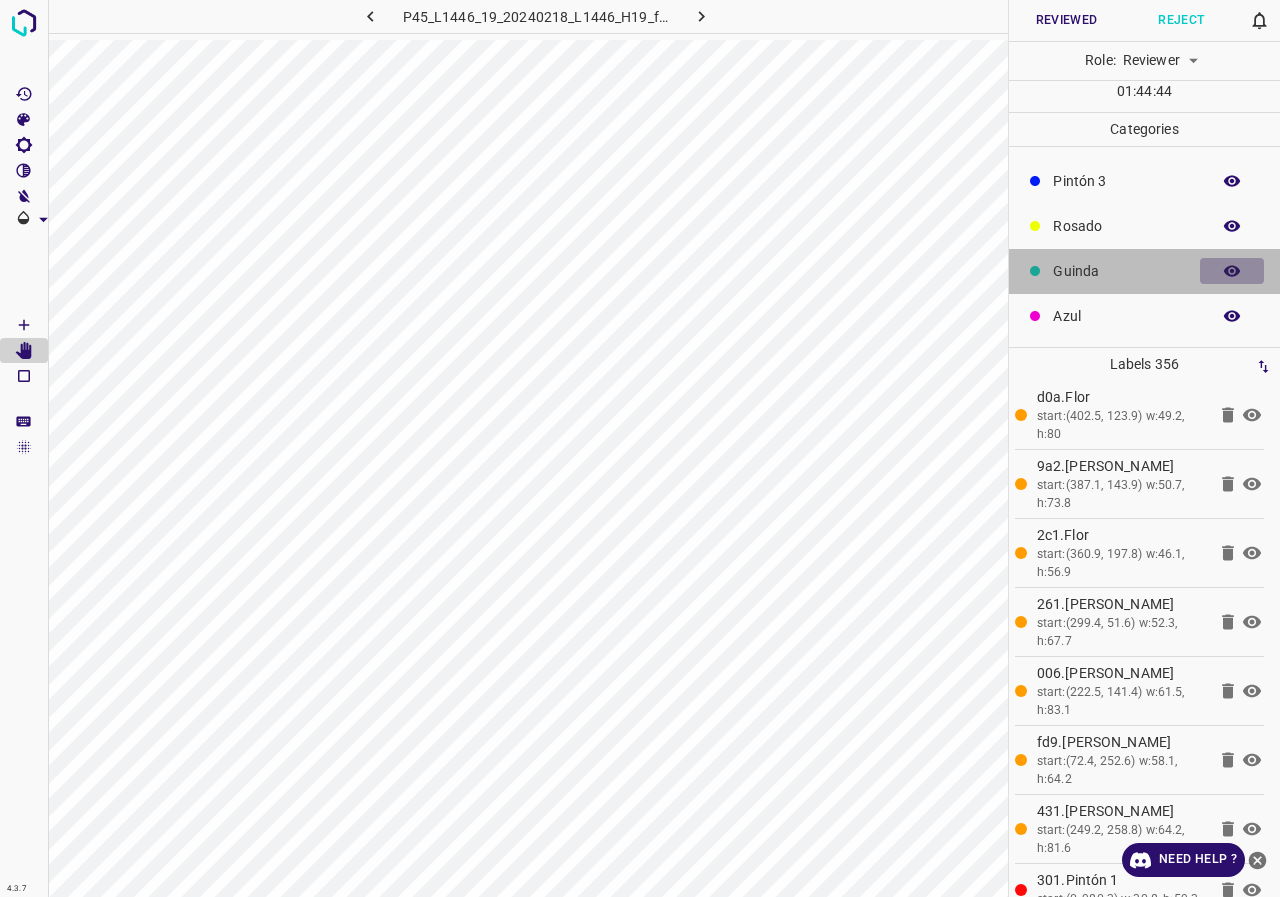 click 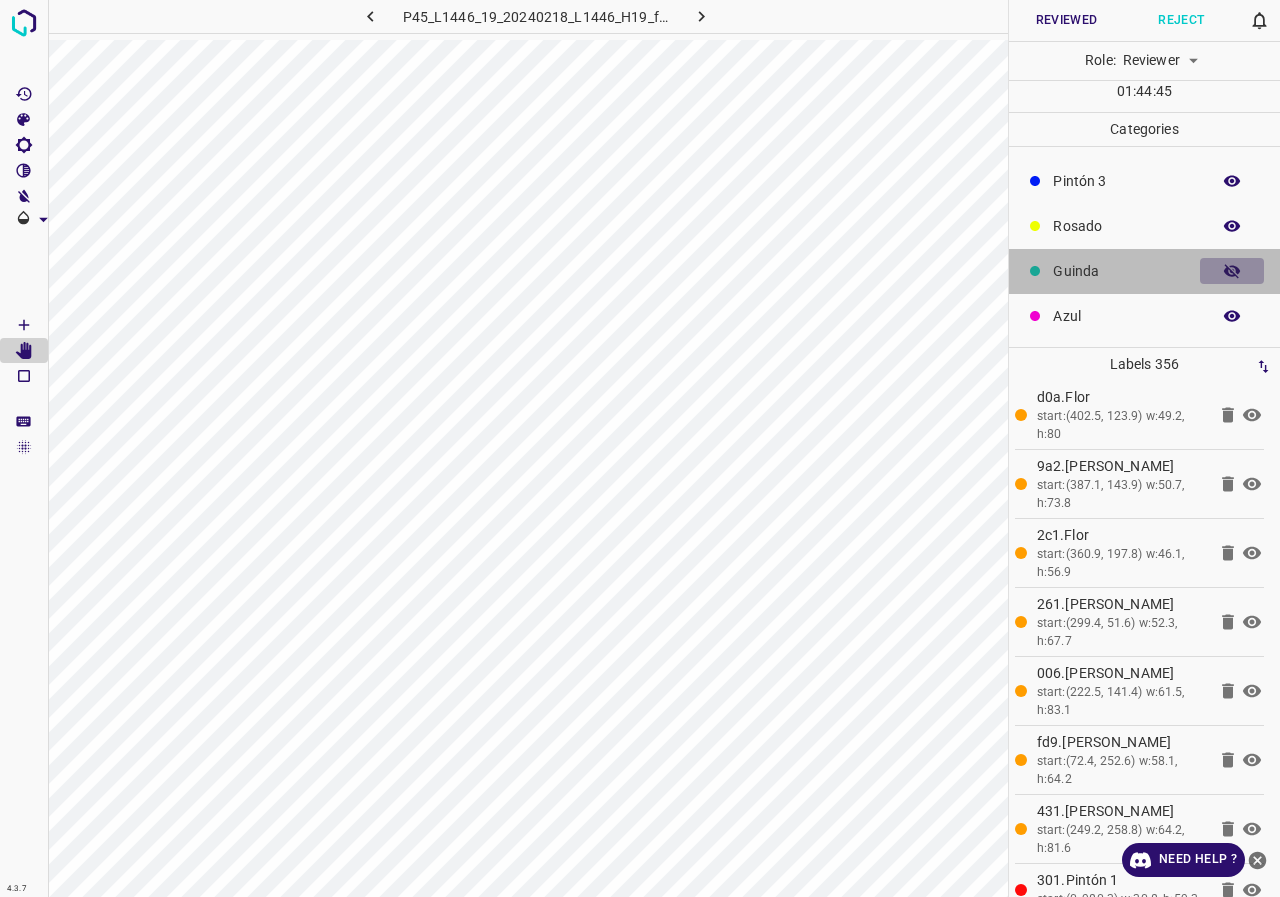 click 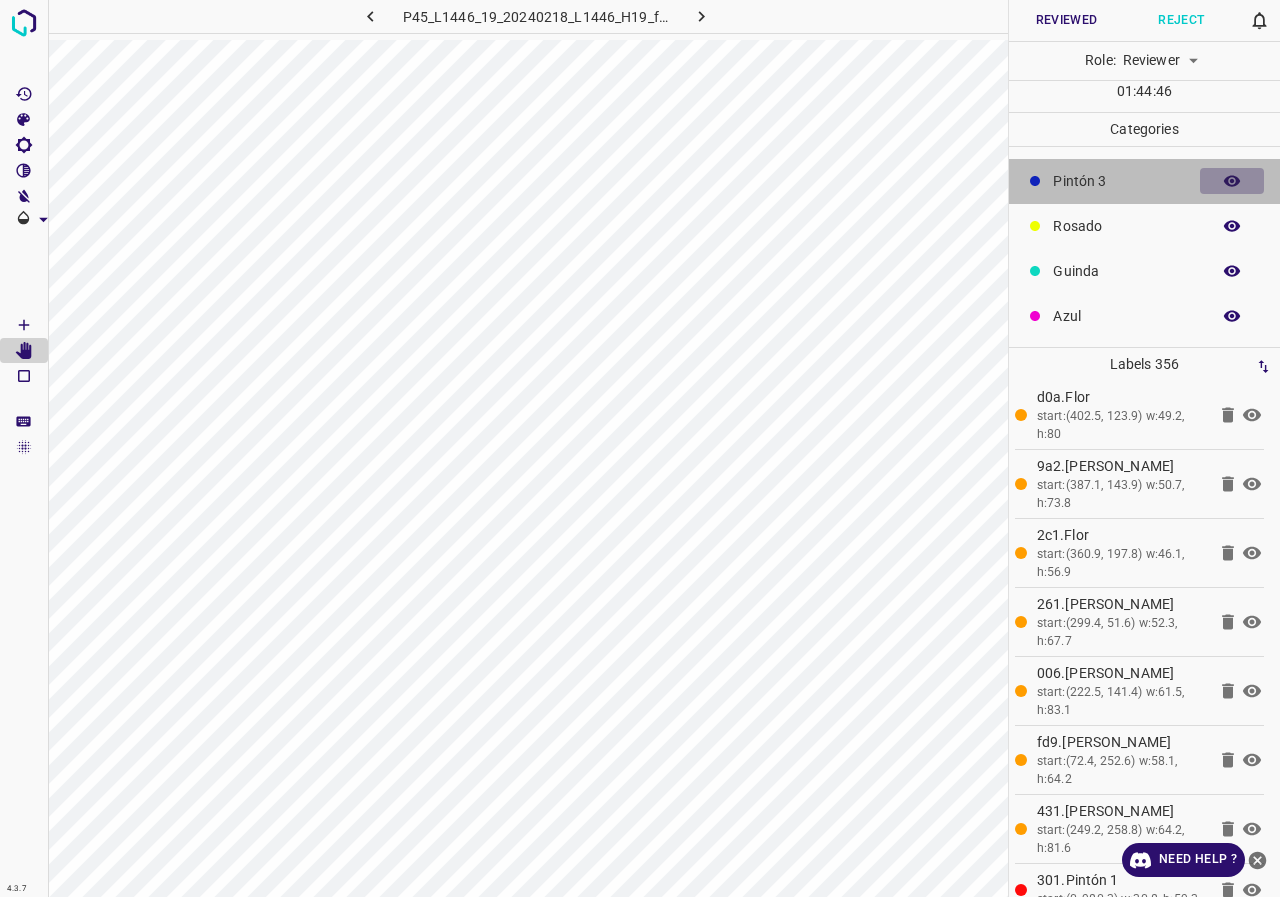 click at bounding box center (1232, 181) 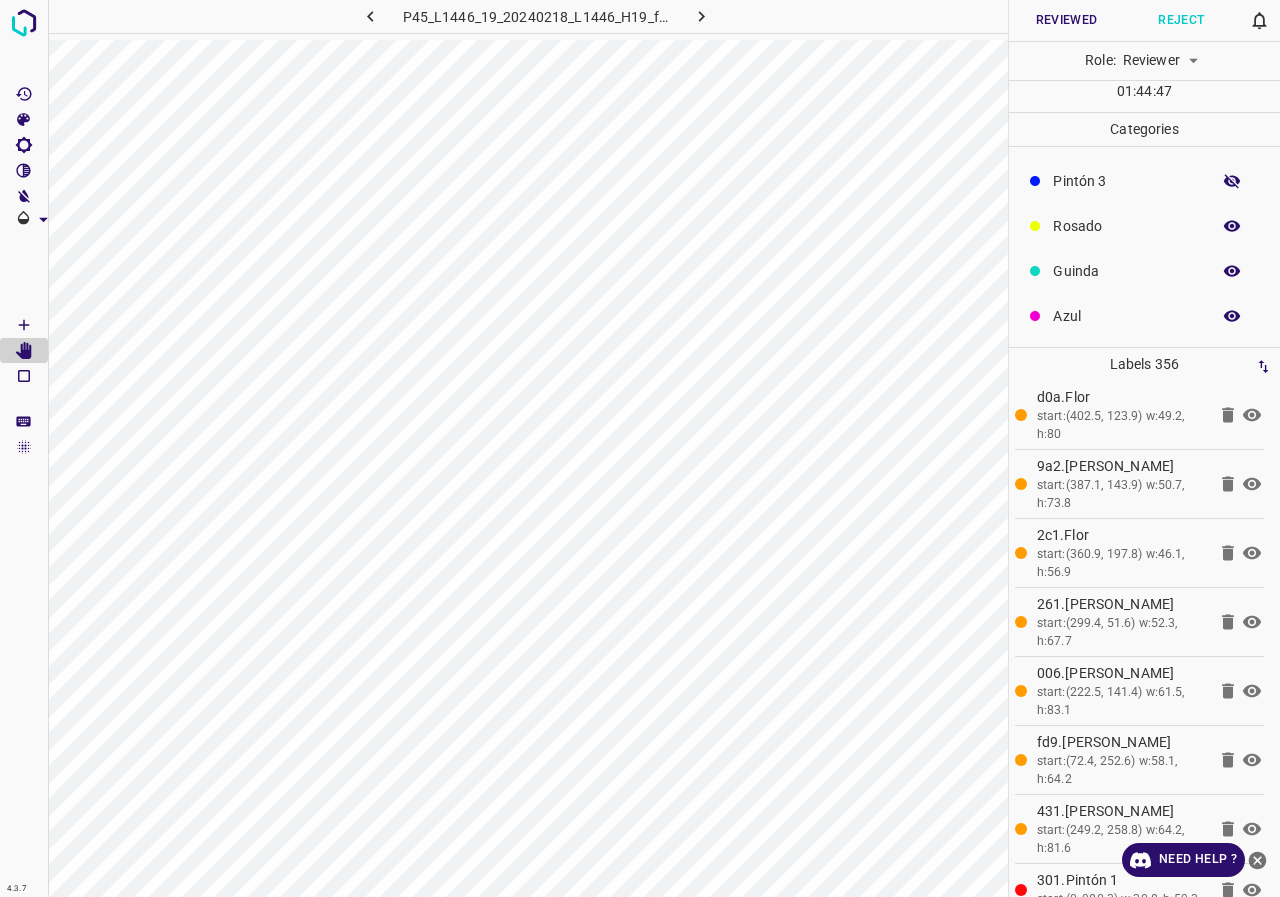 click at bounding box center [1232, 181] 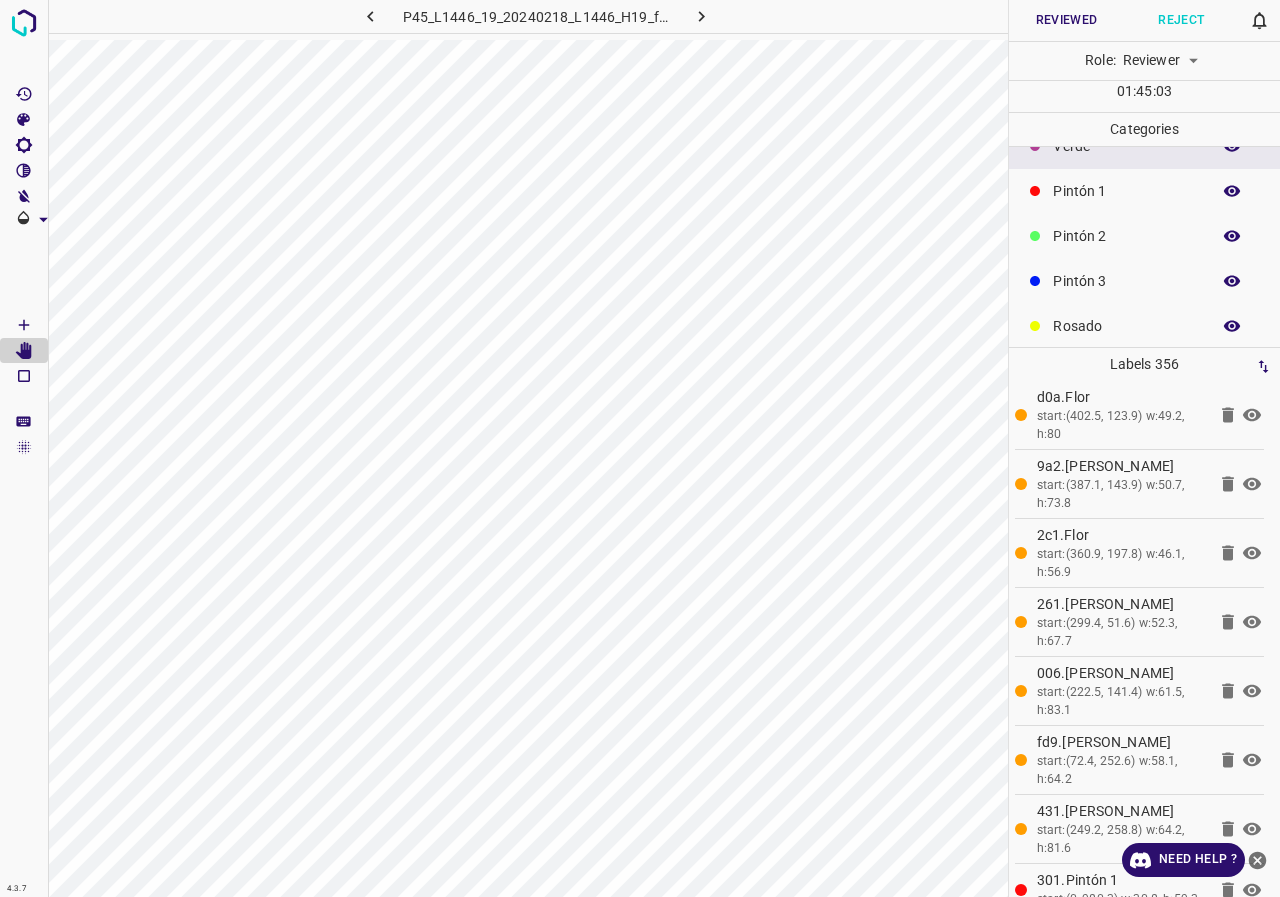 scroll, scrollTop: 0, scrollLeft: 0, axis: both 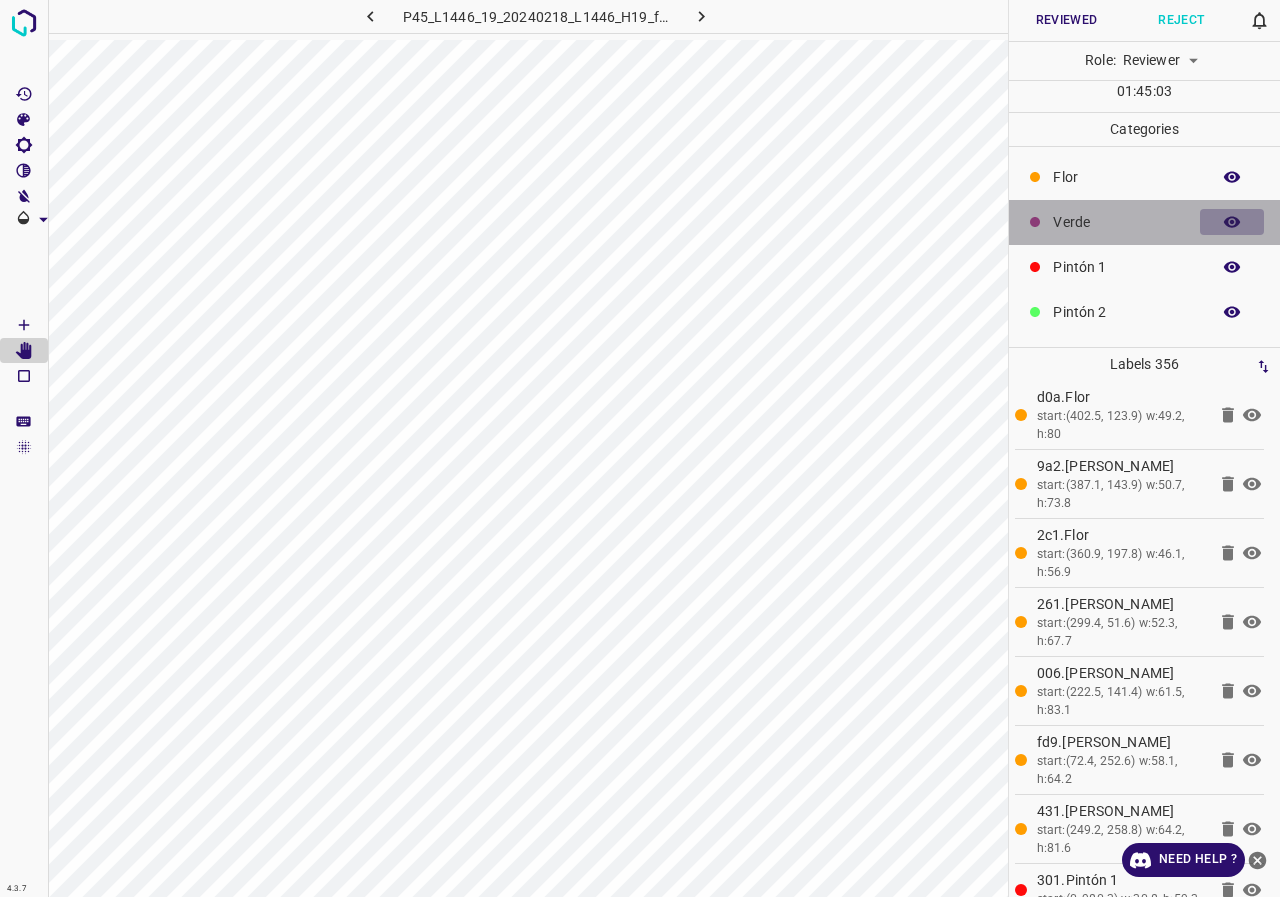 click 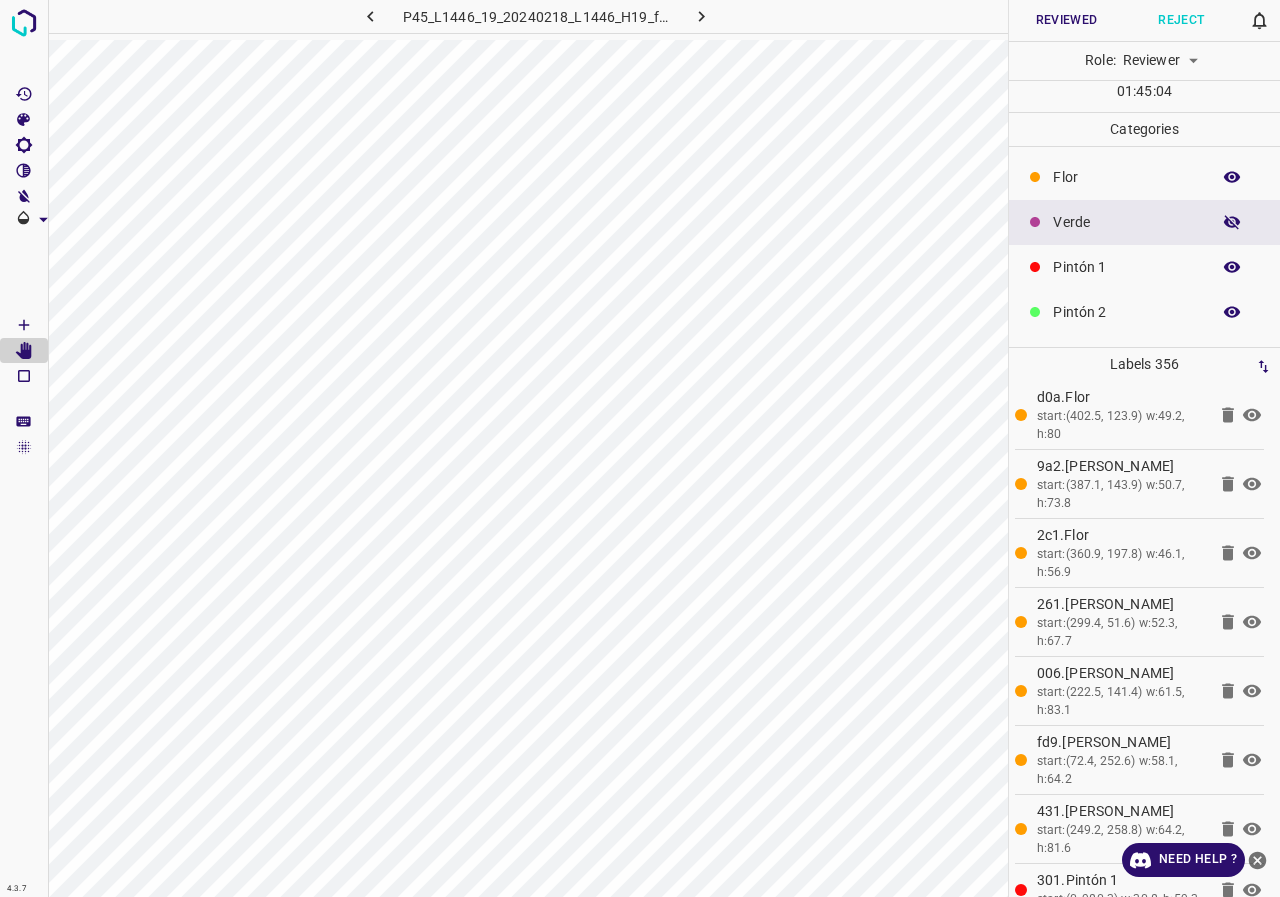 click 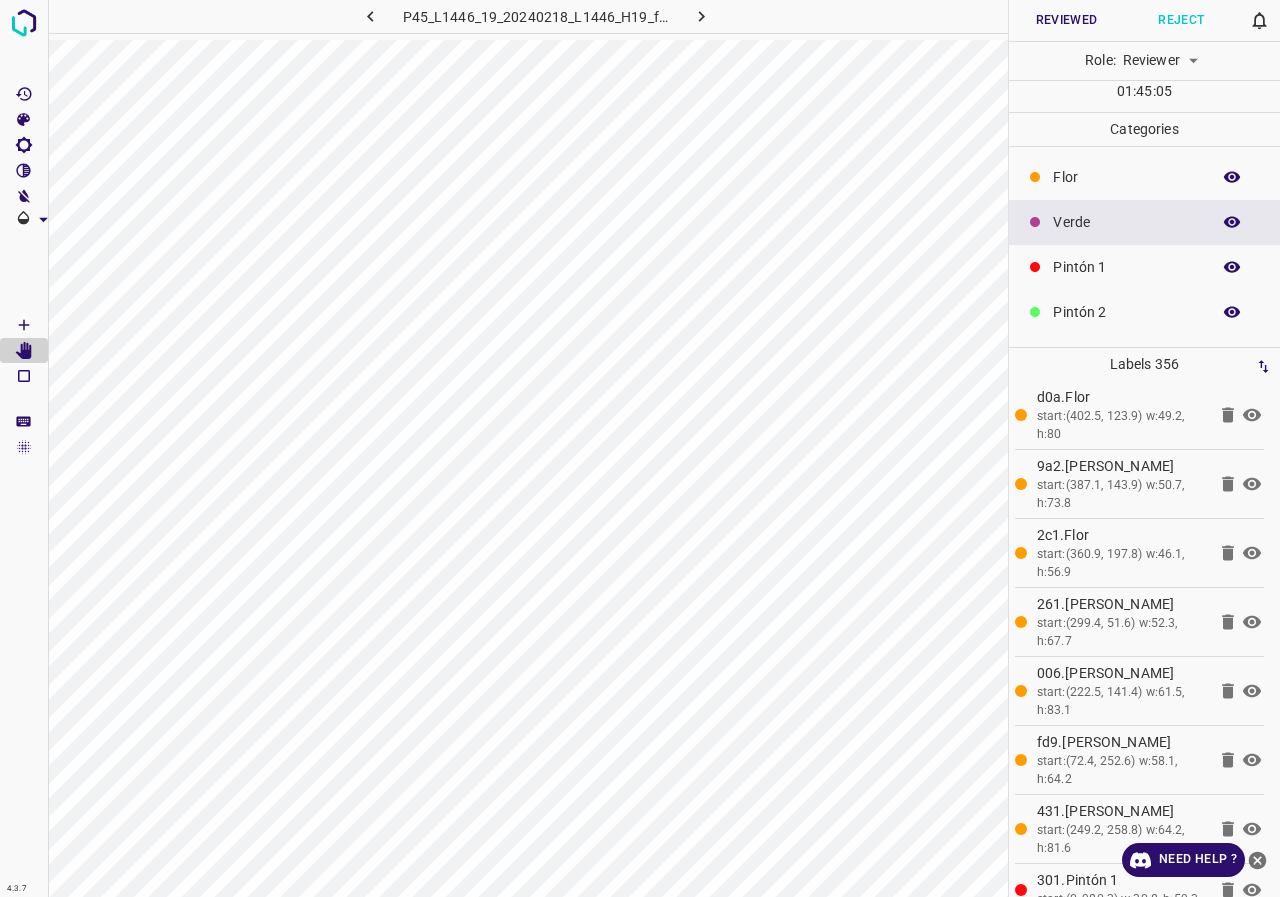 click 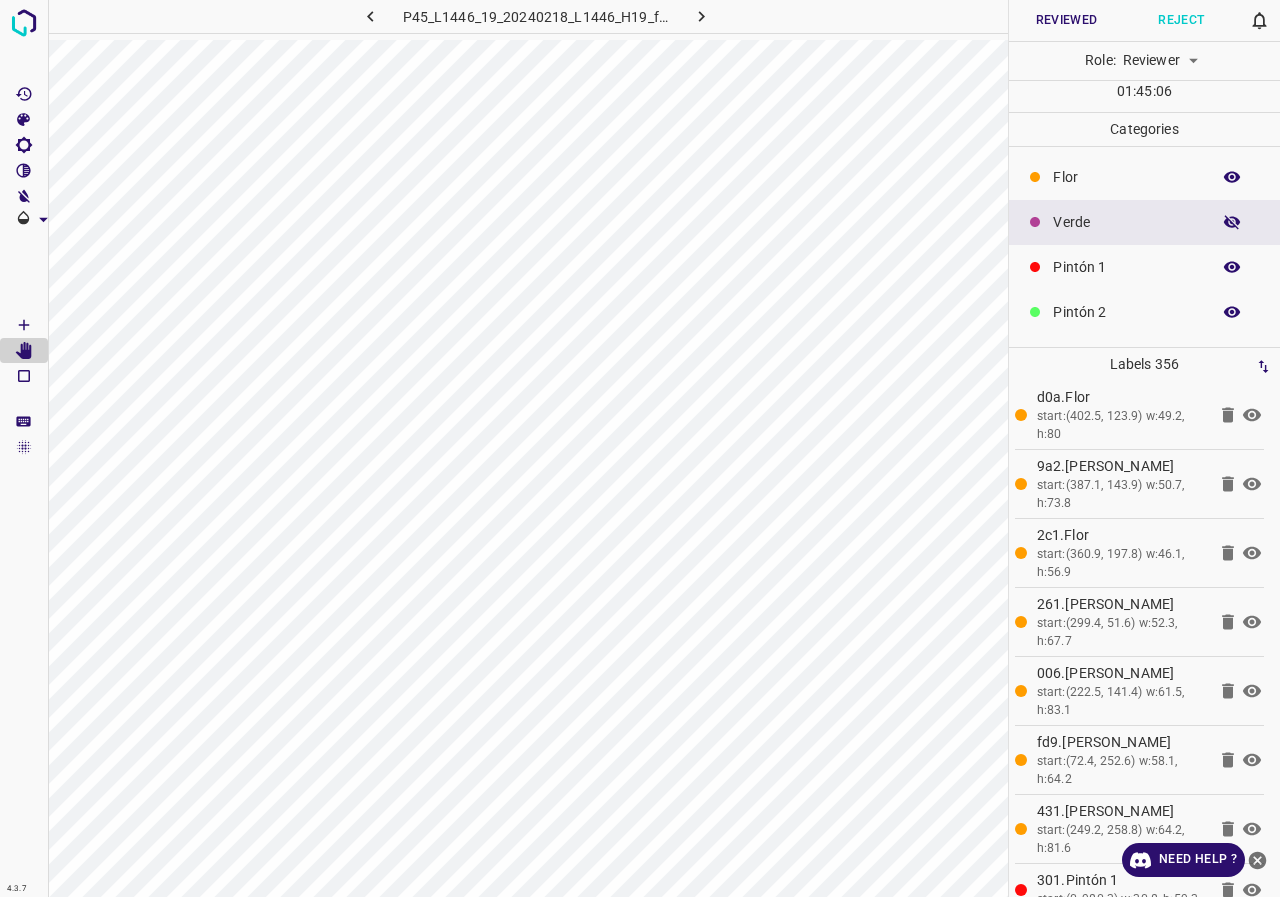 click 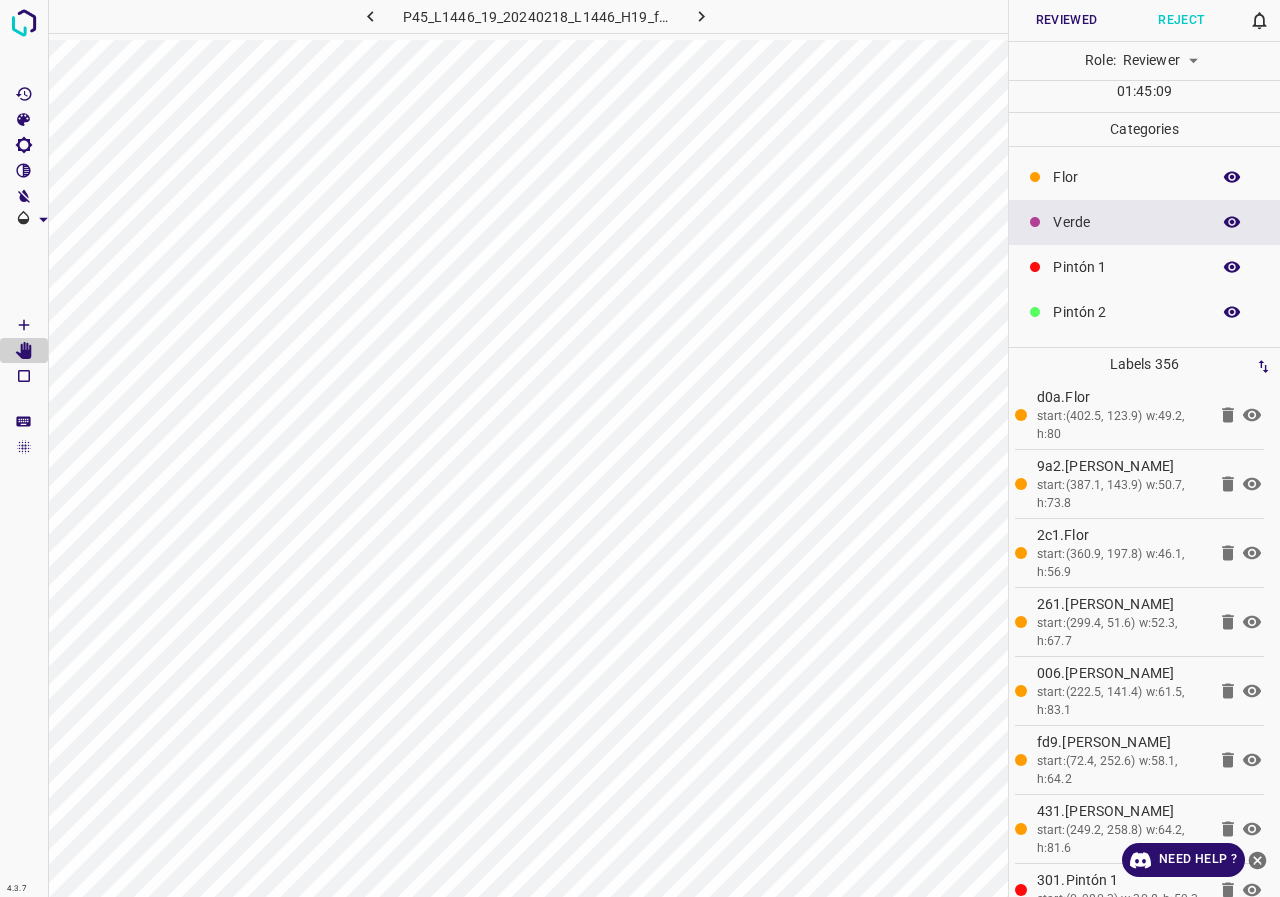 type 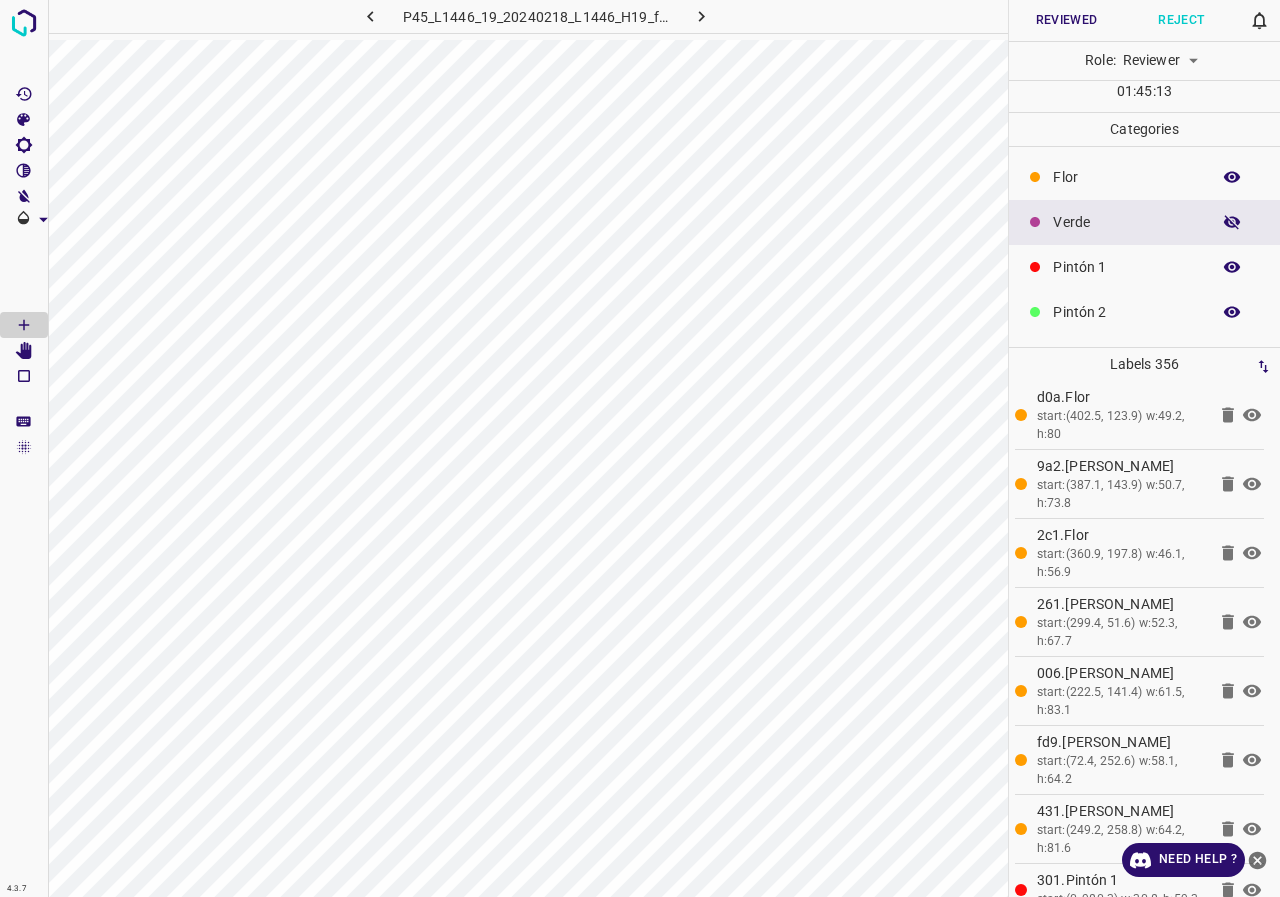 click 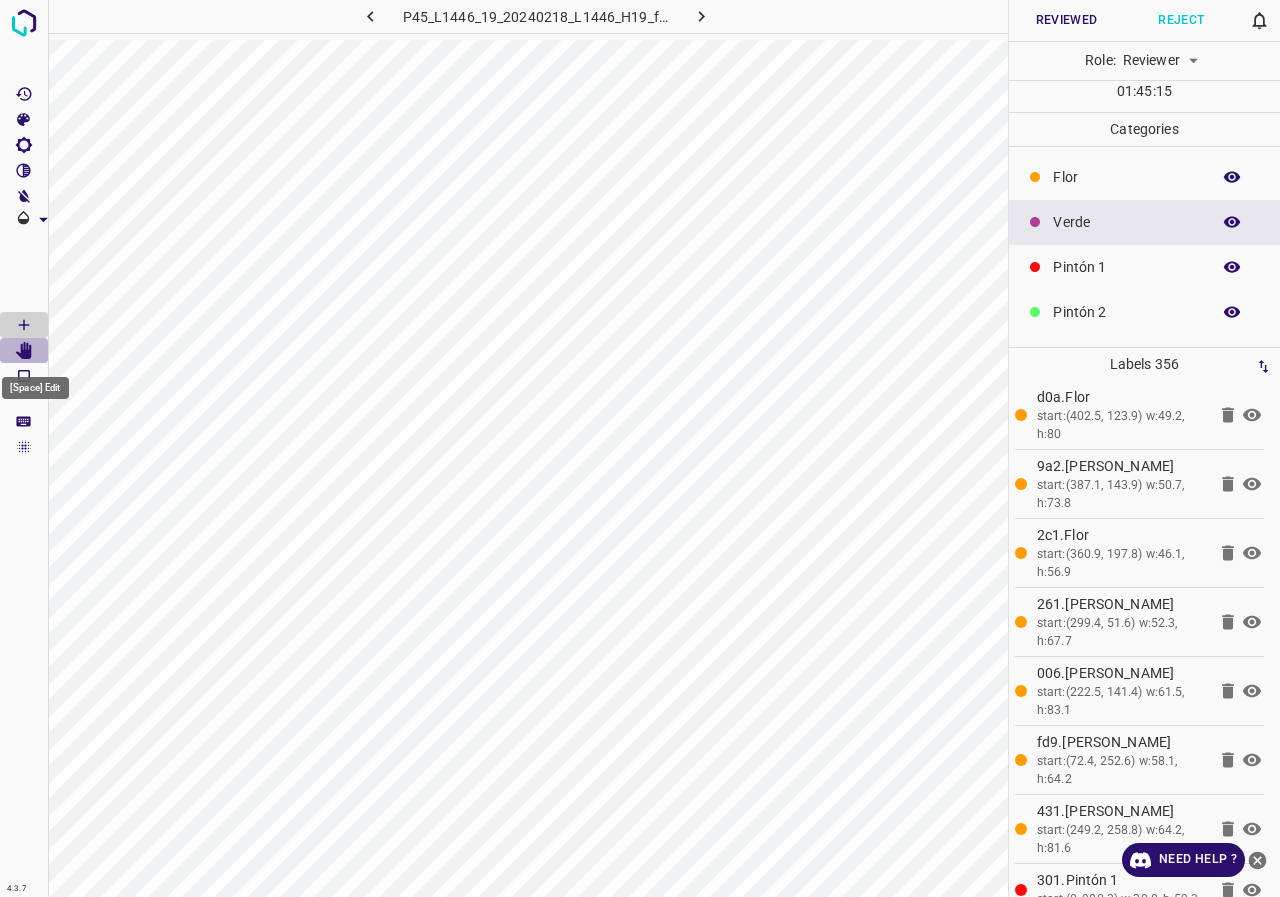 click 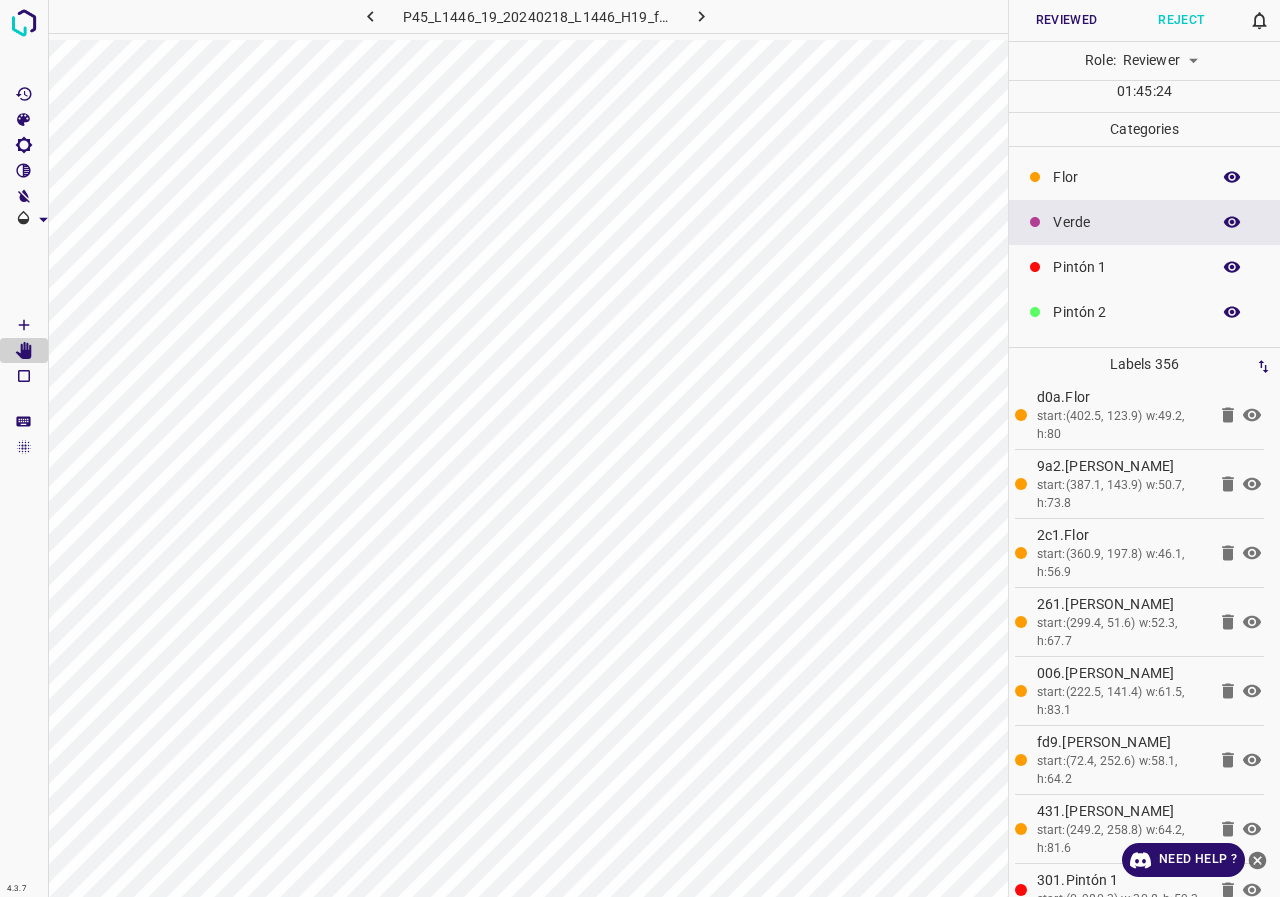 click at bounding box center [1232, 222] 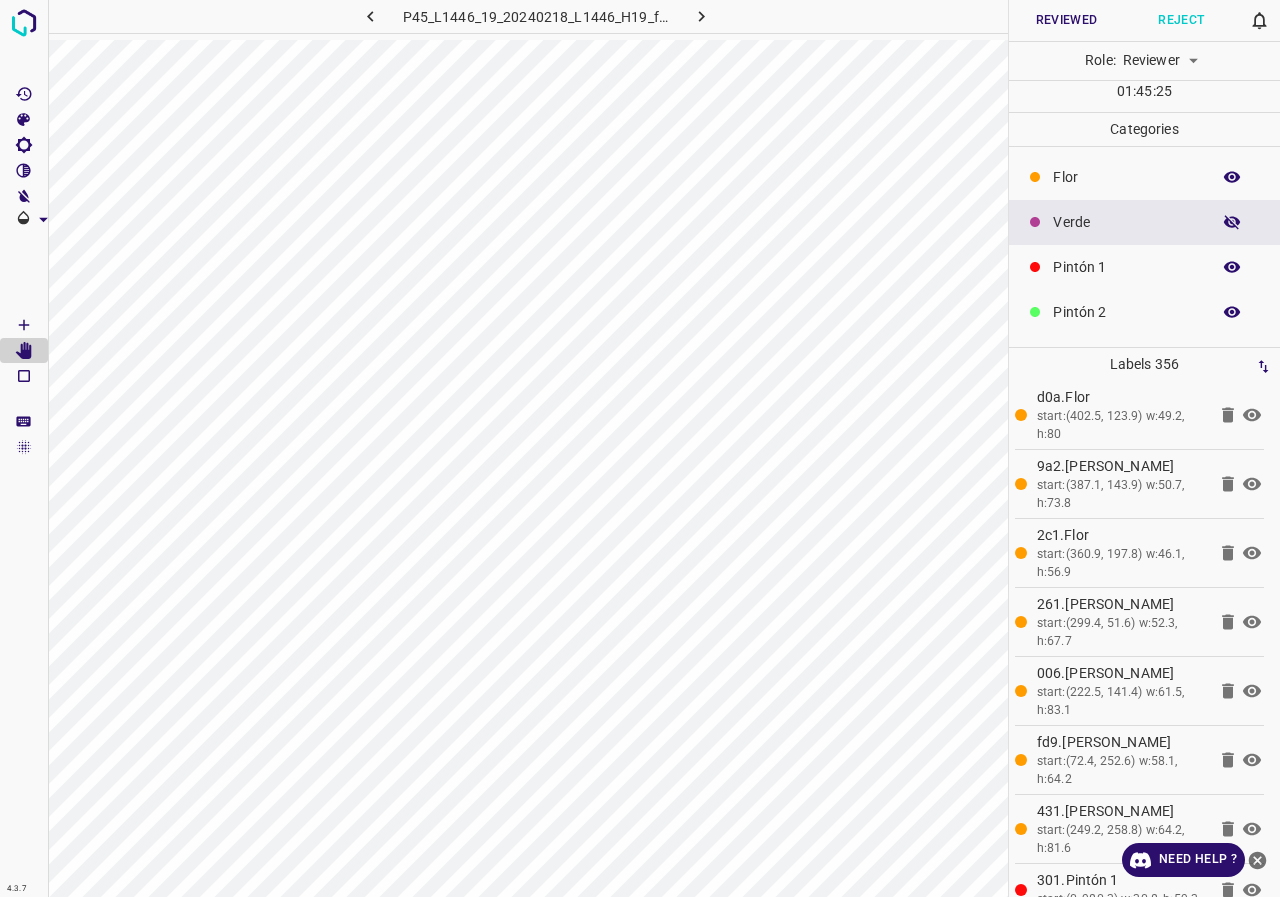click at bounding box center (1232, 222) 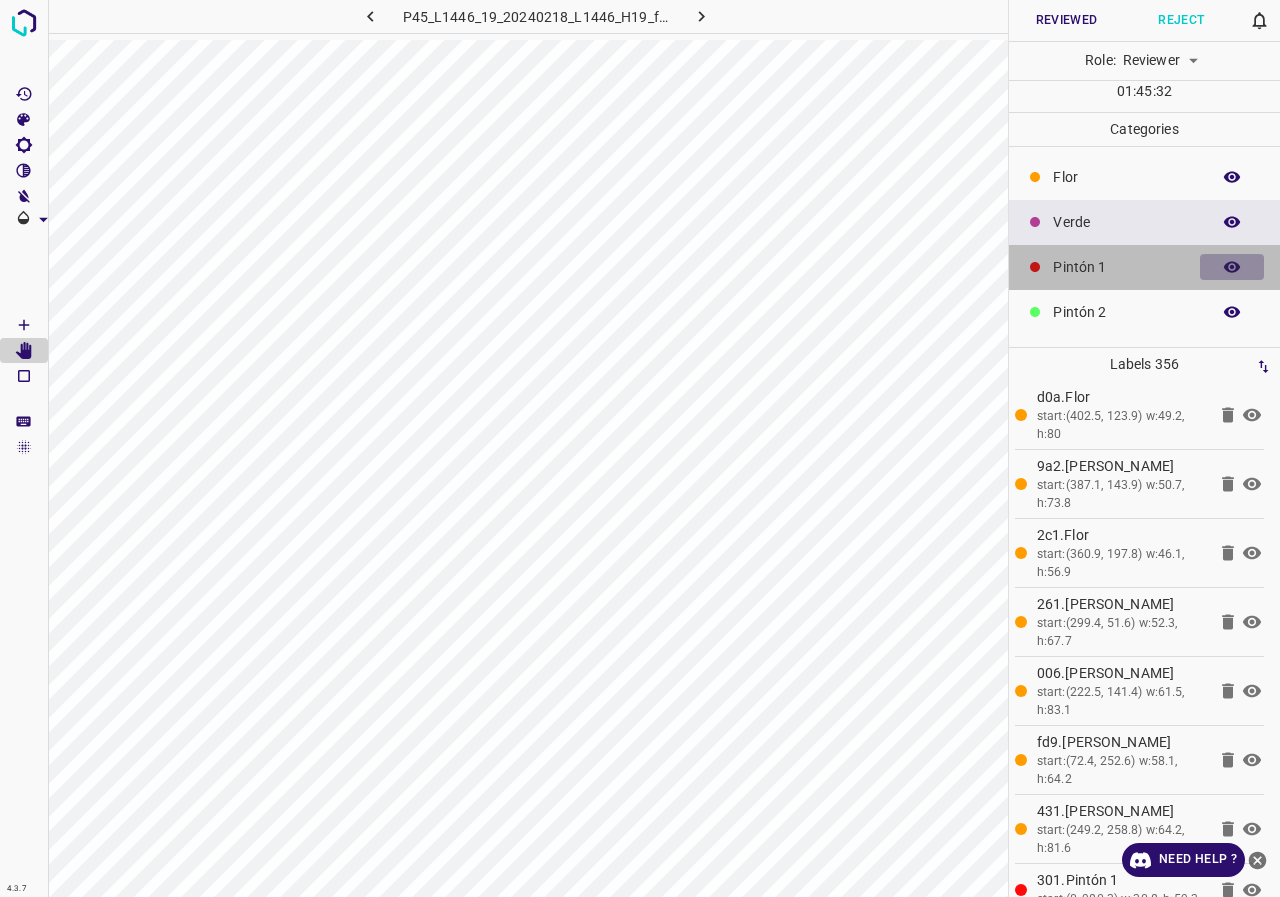 click 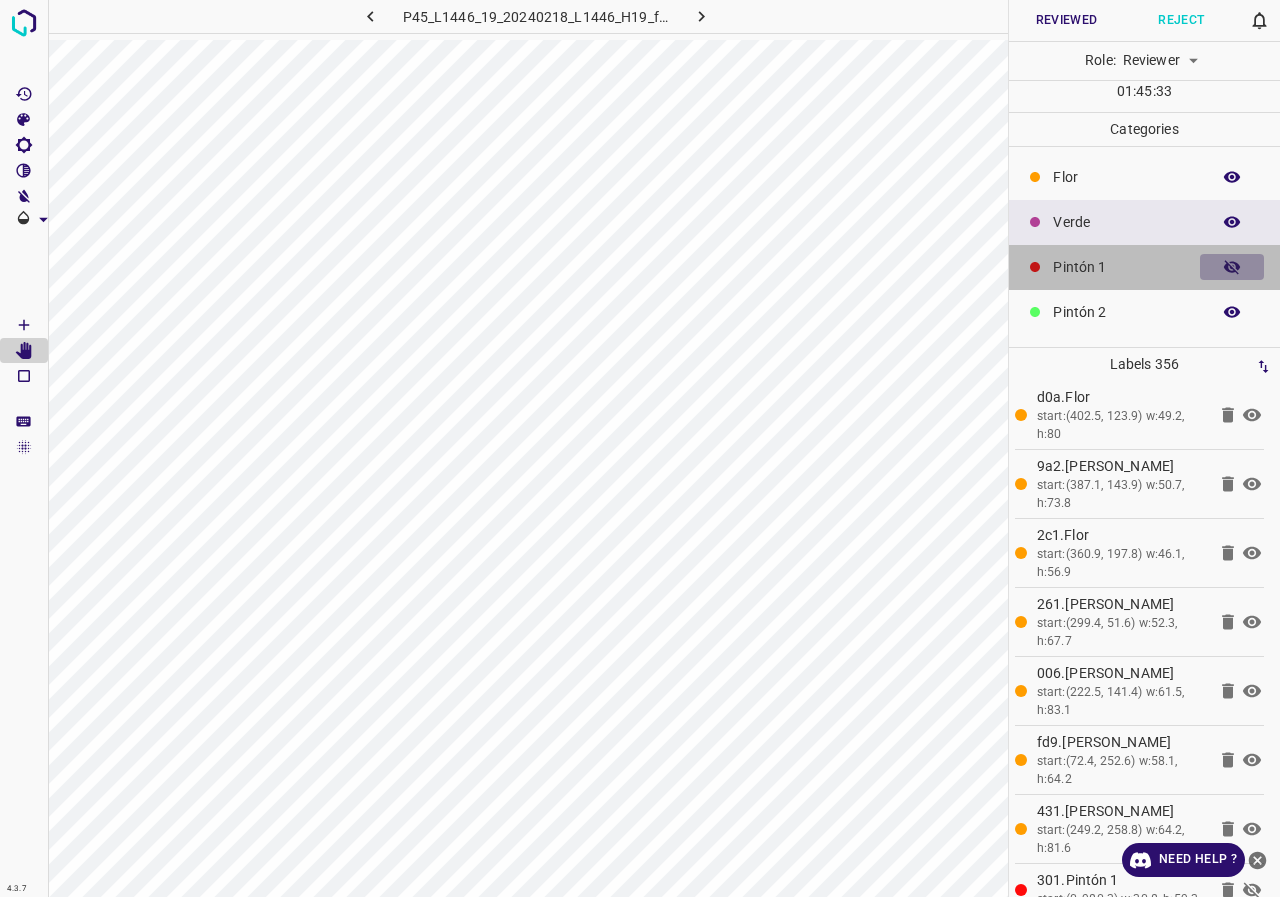 click 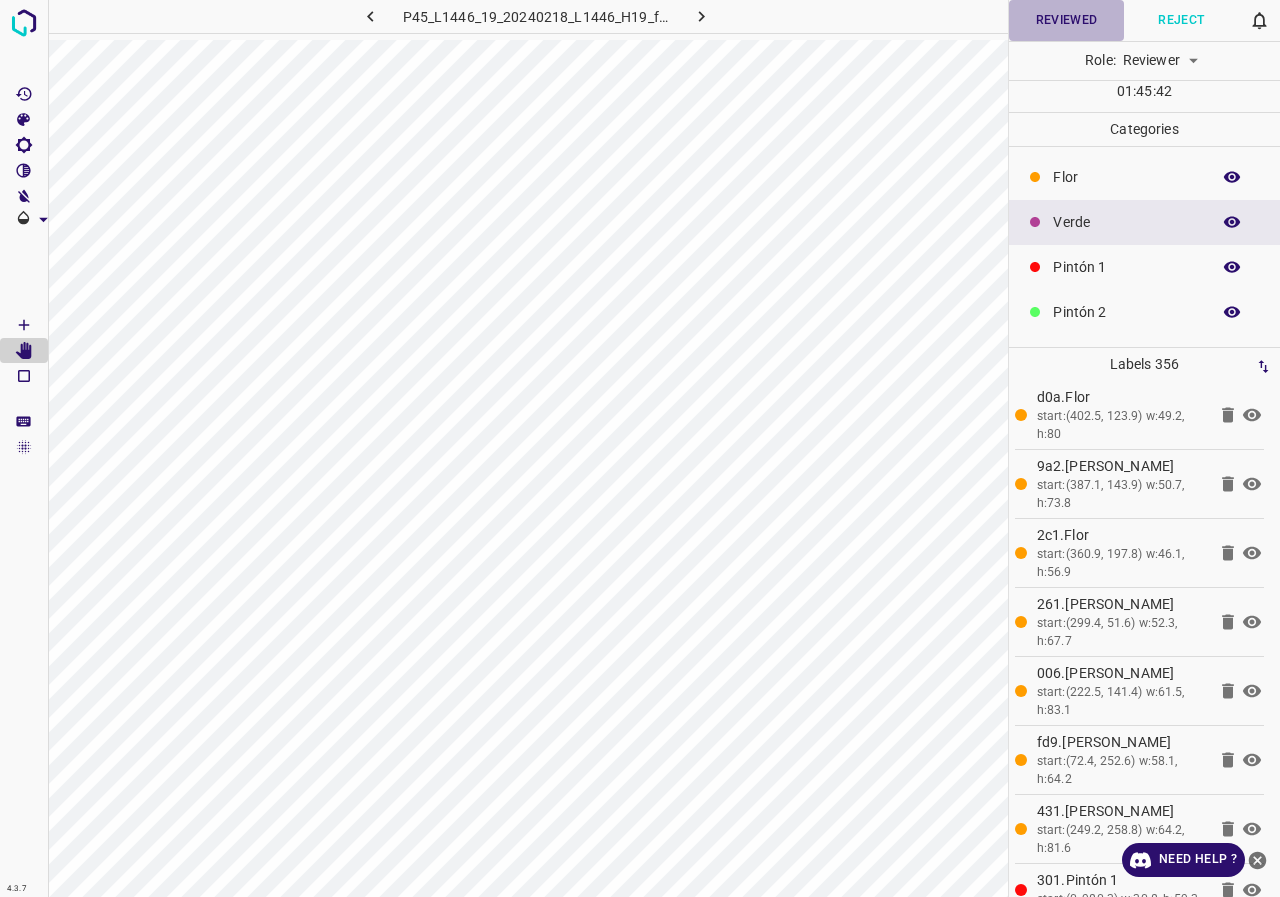 click on "Reviewed" at bounding box center [1066, 20] 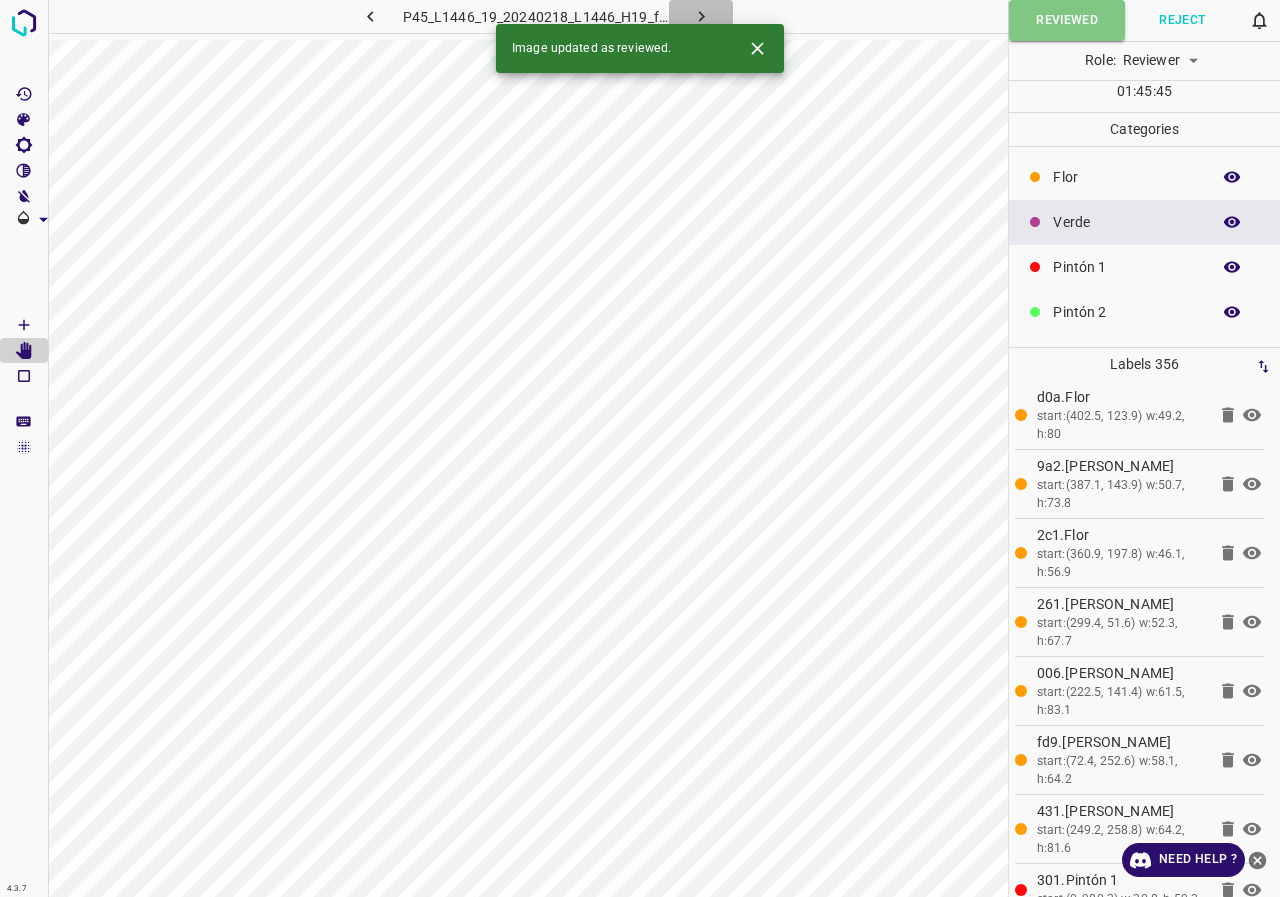 click 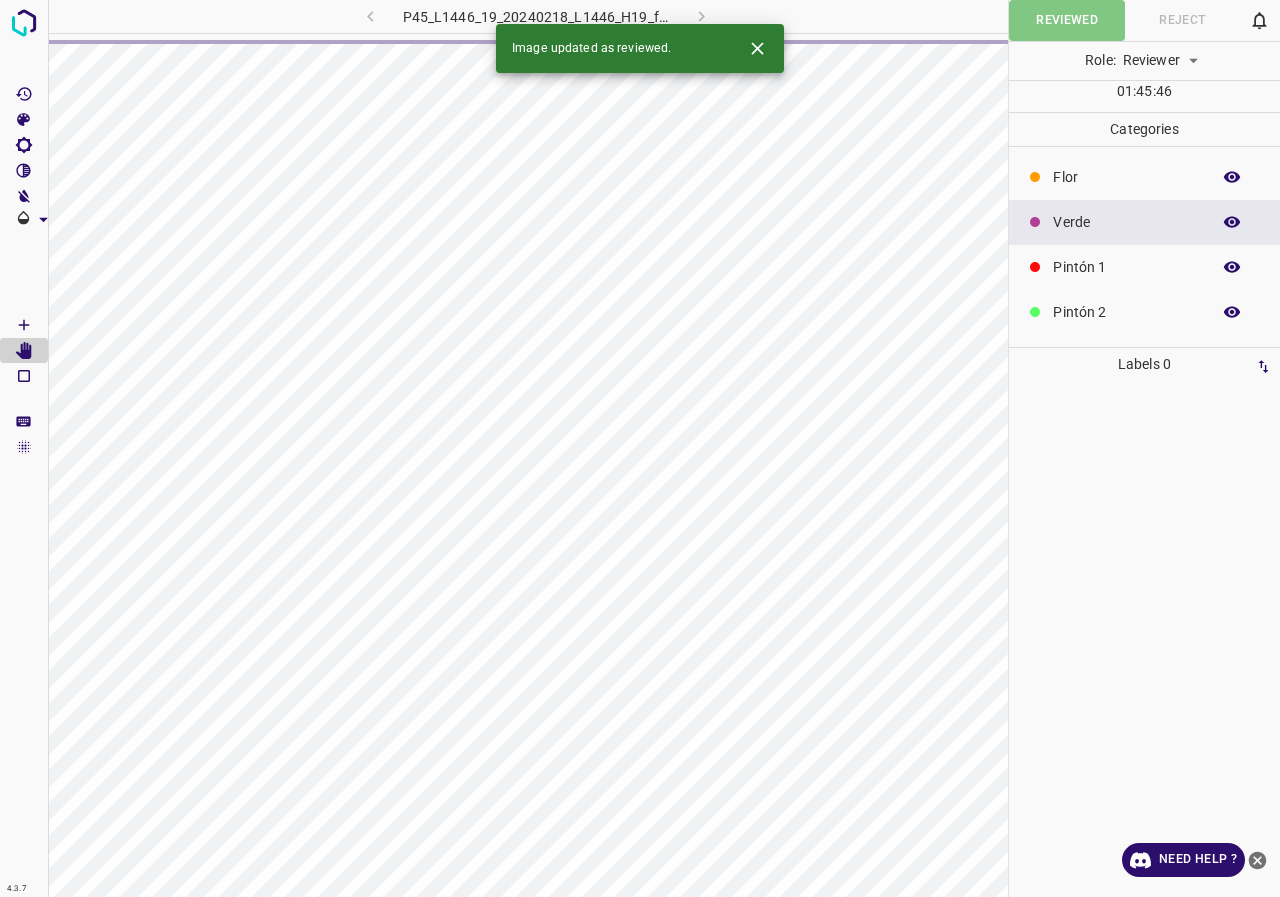 scroll, scrollTop: 0, scrollLeft: 0, axis: both 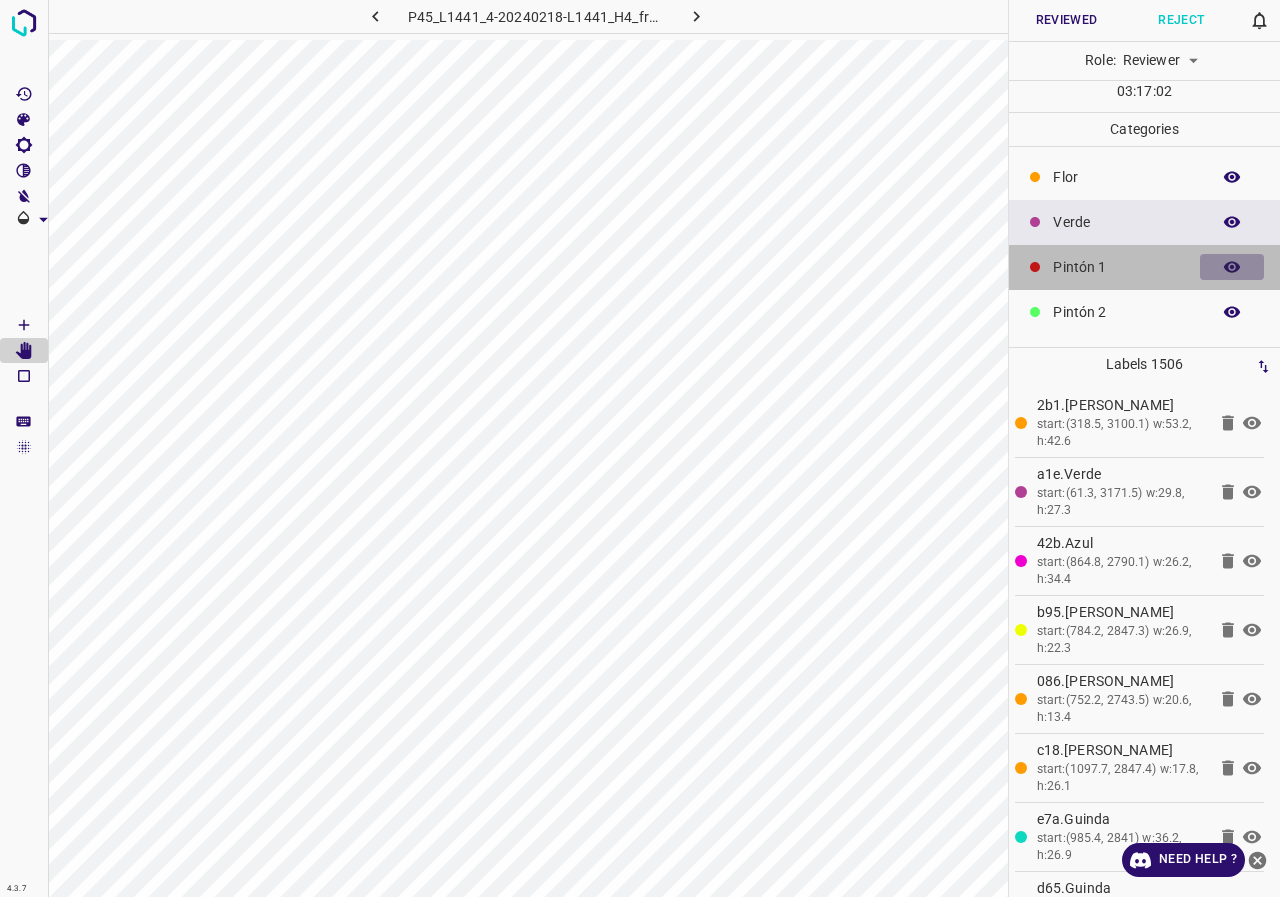 click on "[PERSON_NAME] Verde Pintón 1 Pintón 2 Pintón 3 [PERSON_NAME] Azul" at bounding box center (1144, 335) 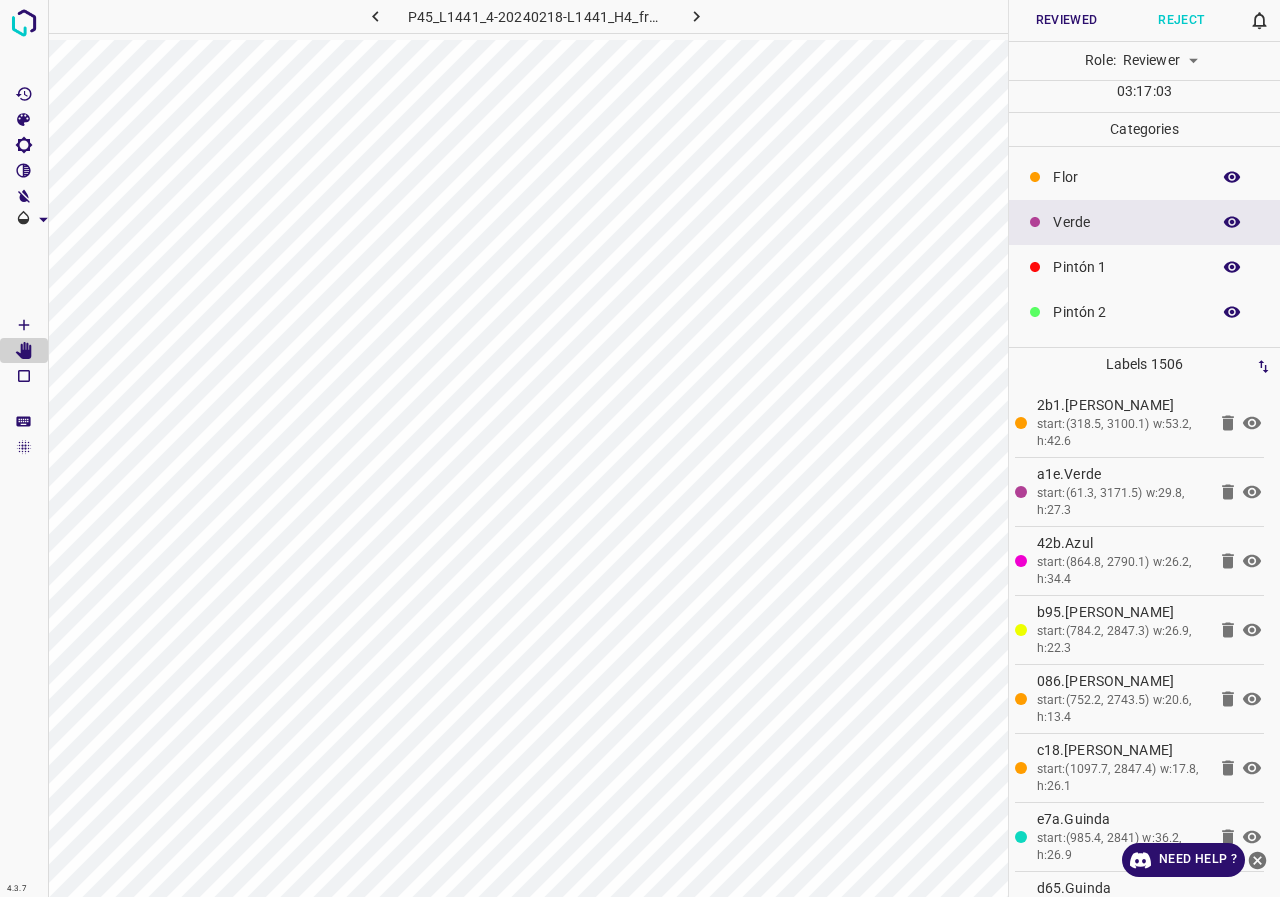 scroll, scrollTop: 100, scrollLeft: 0, axis: vertical 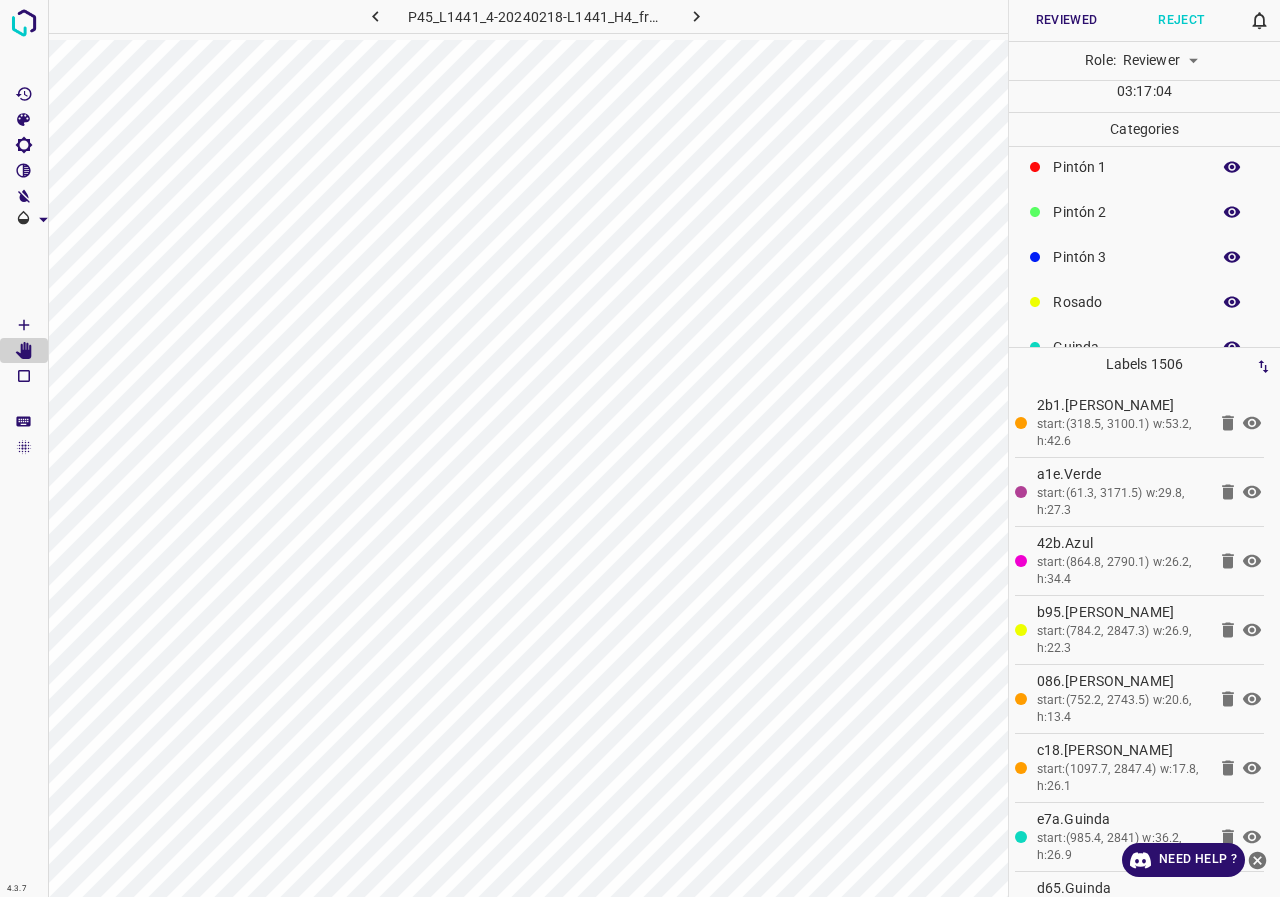 click 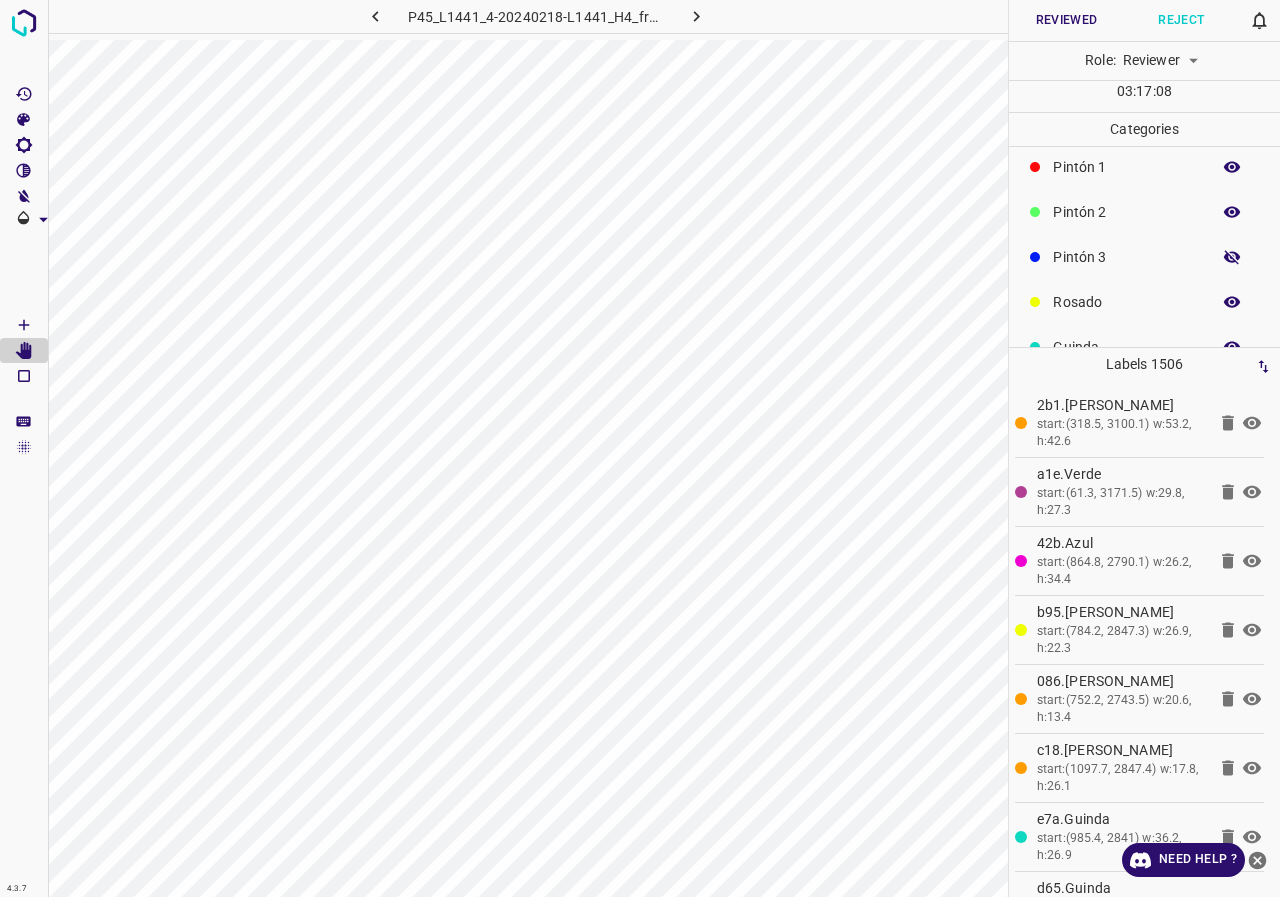 click on "Reviewed" at bounding box center (1066, 20) 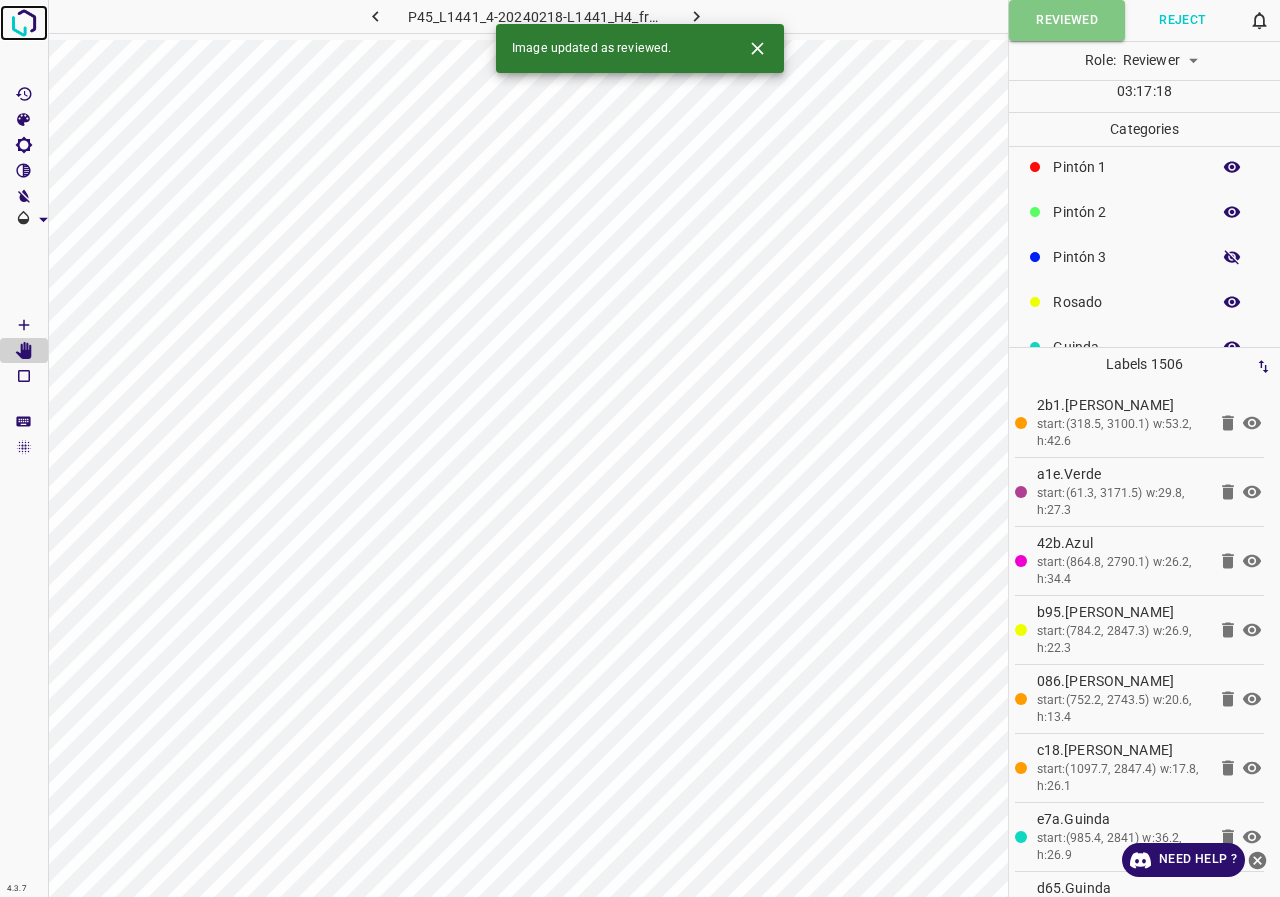 click at bounding box center (24, 23) 